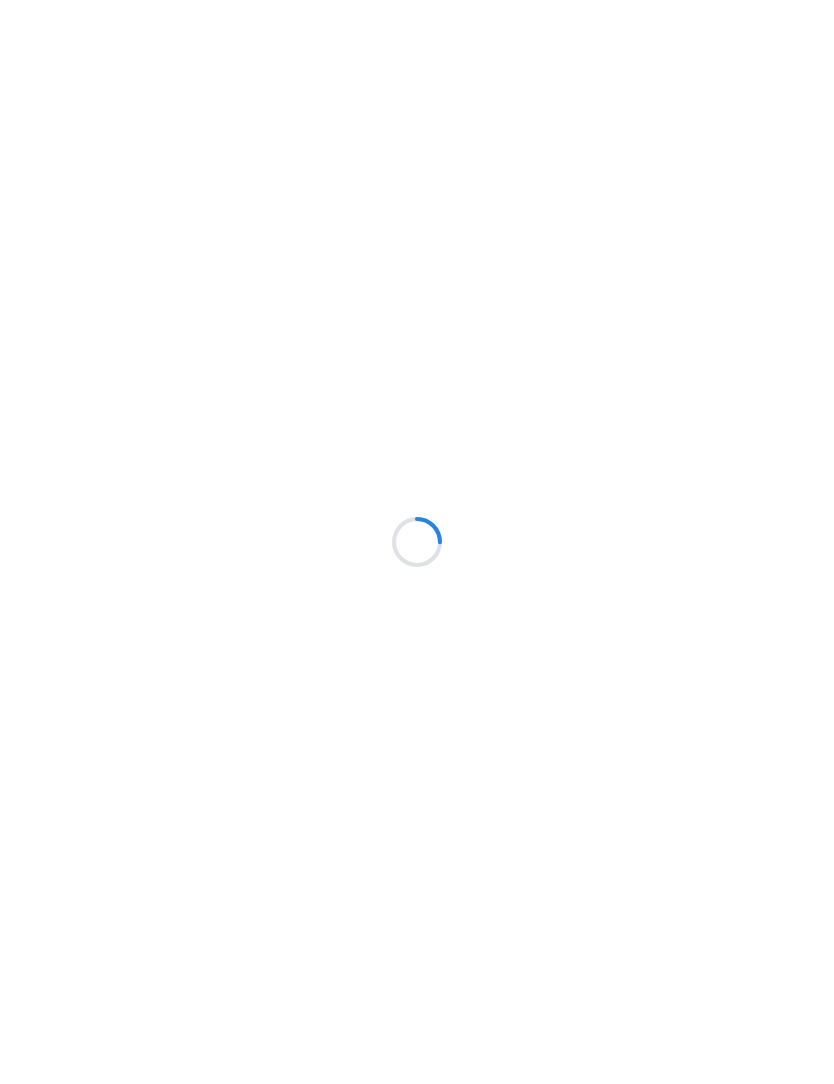 scroll, scrollTop: 1, scrollLeft: 0, axis: vertical 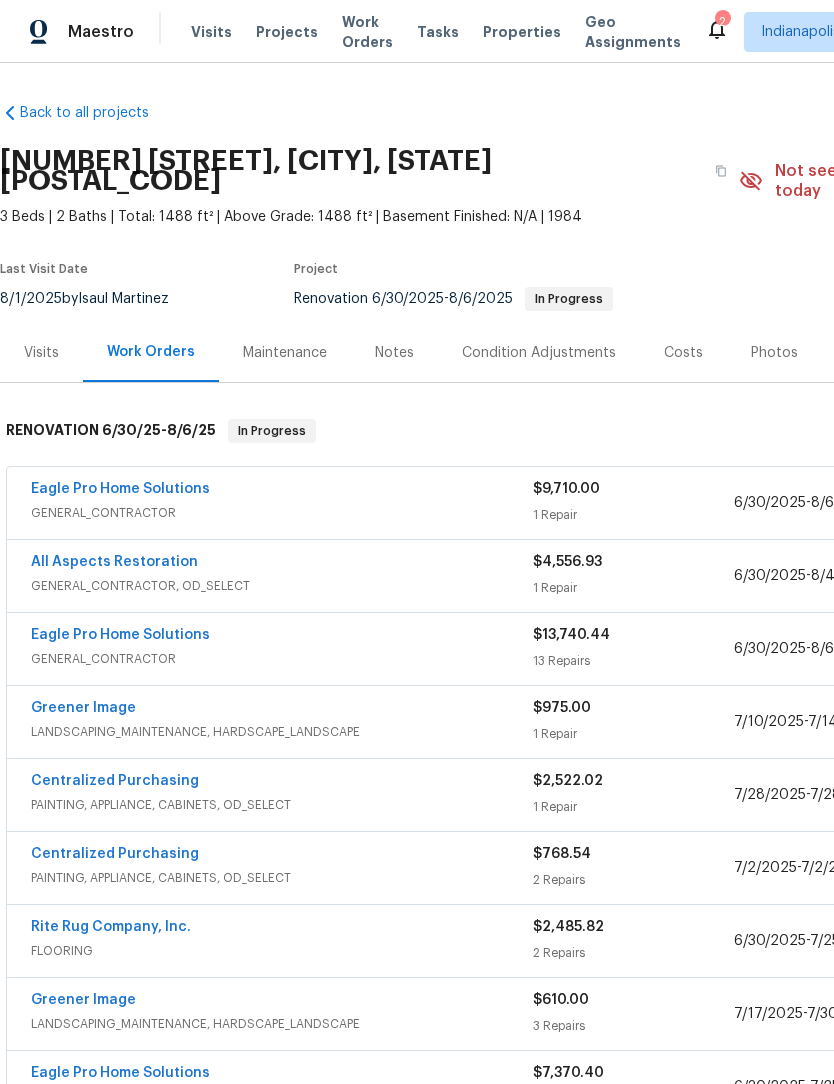 click on "Work Orders" at bounding box center [367, 32] 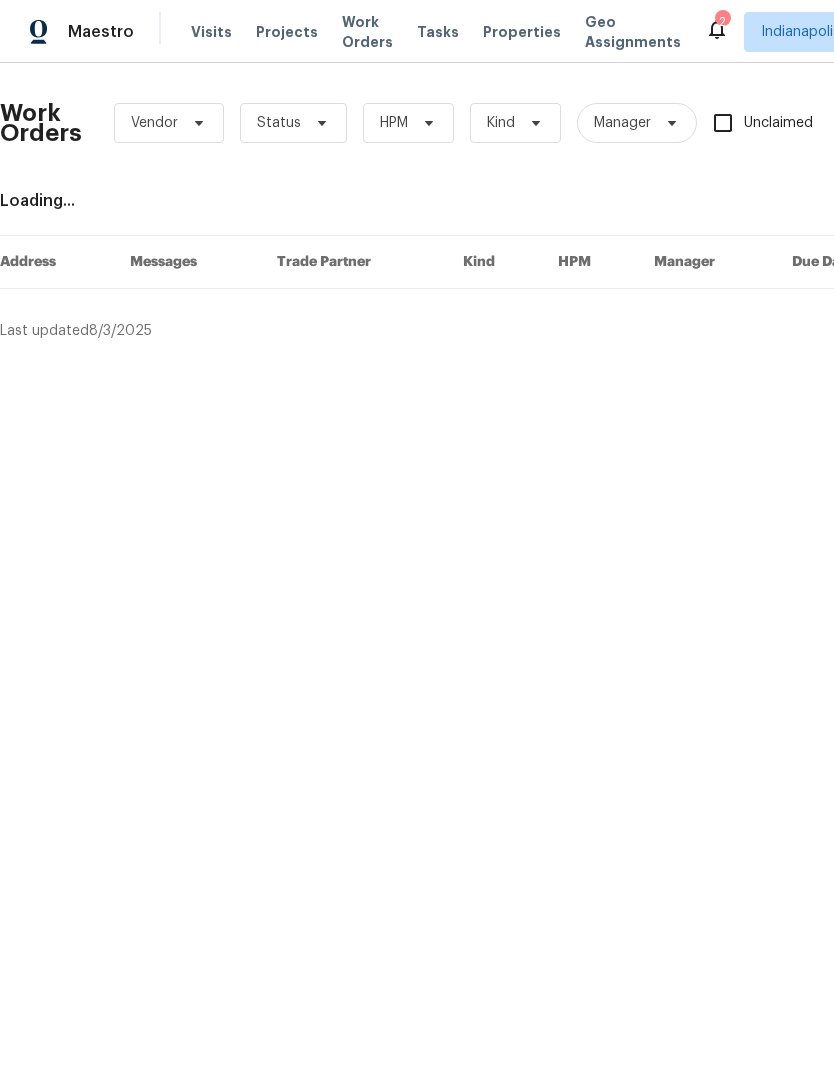 scroll, scrollTop: 0, scrollLeft: 0, axis: both 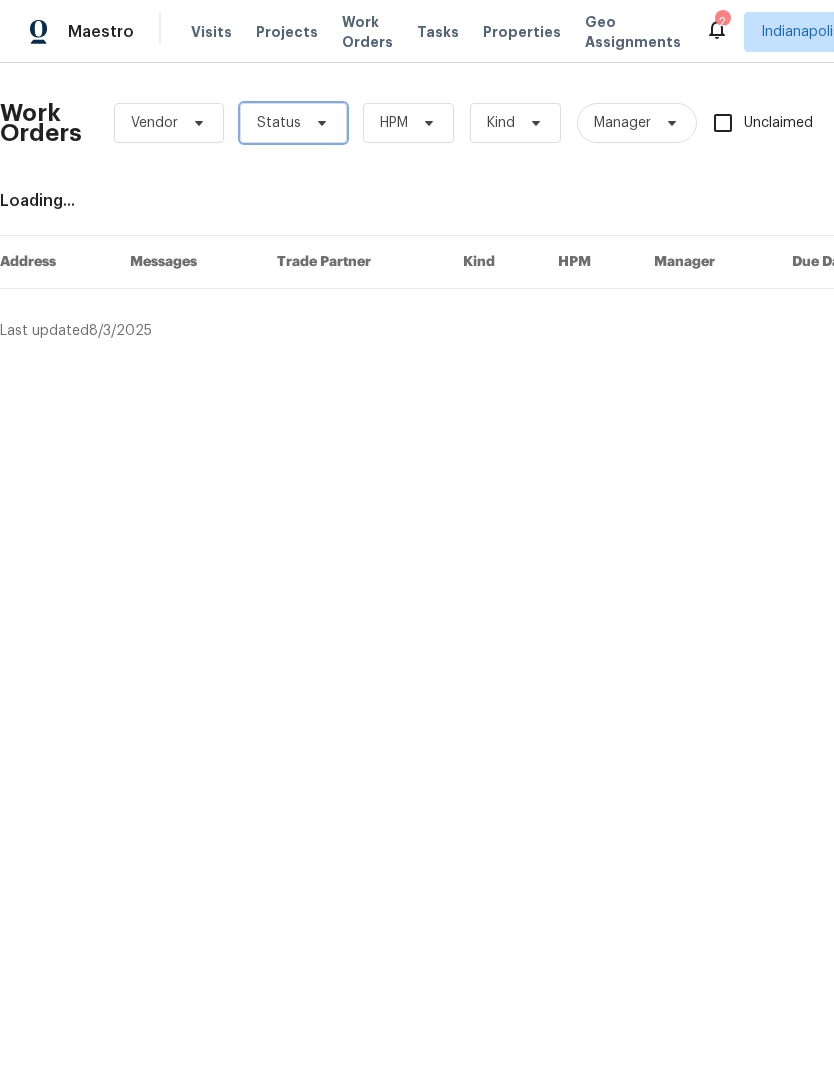 click on "Status" at bounding box center (279, 123) 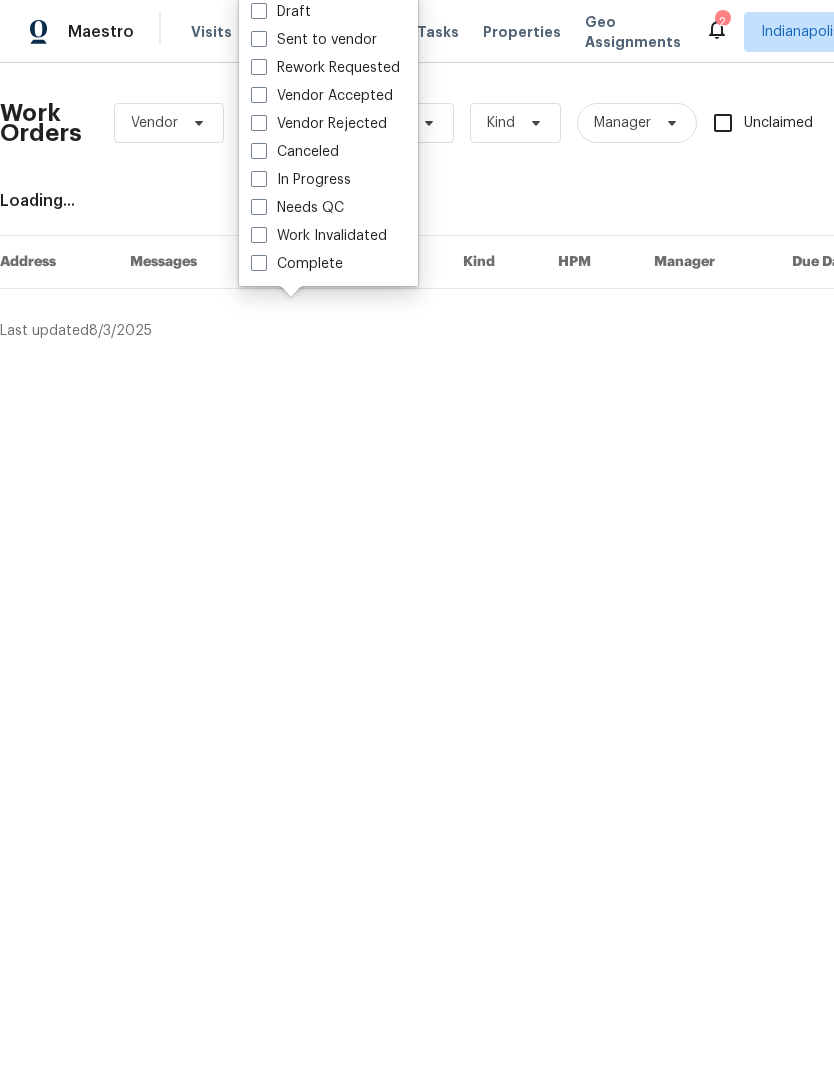 click at bounding box center [259, 207] 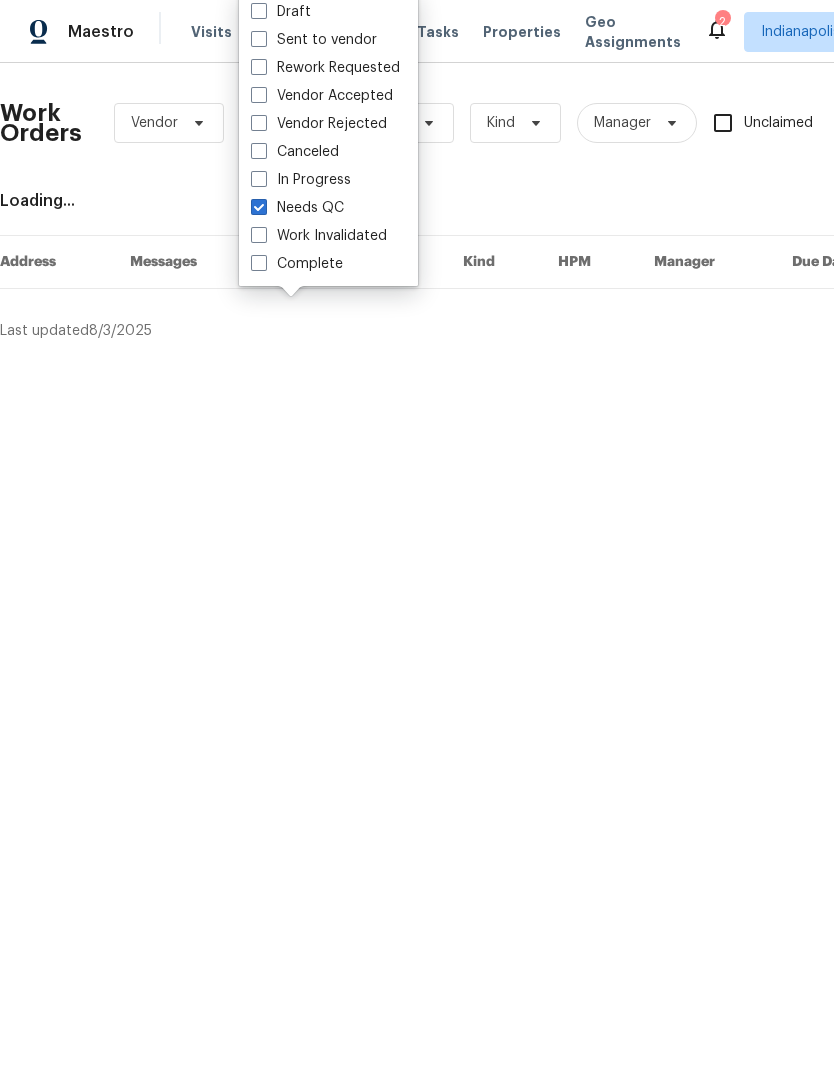 checkbox on "true" 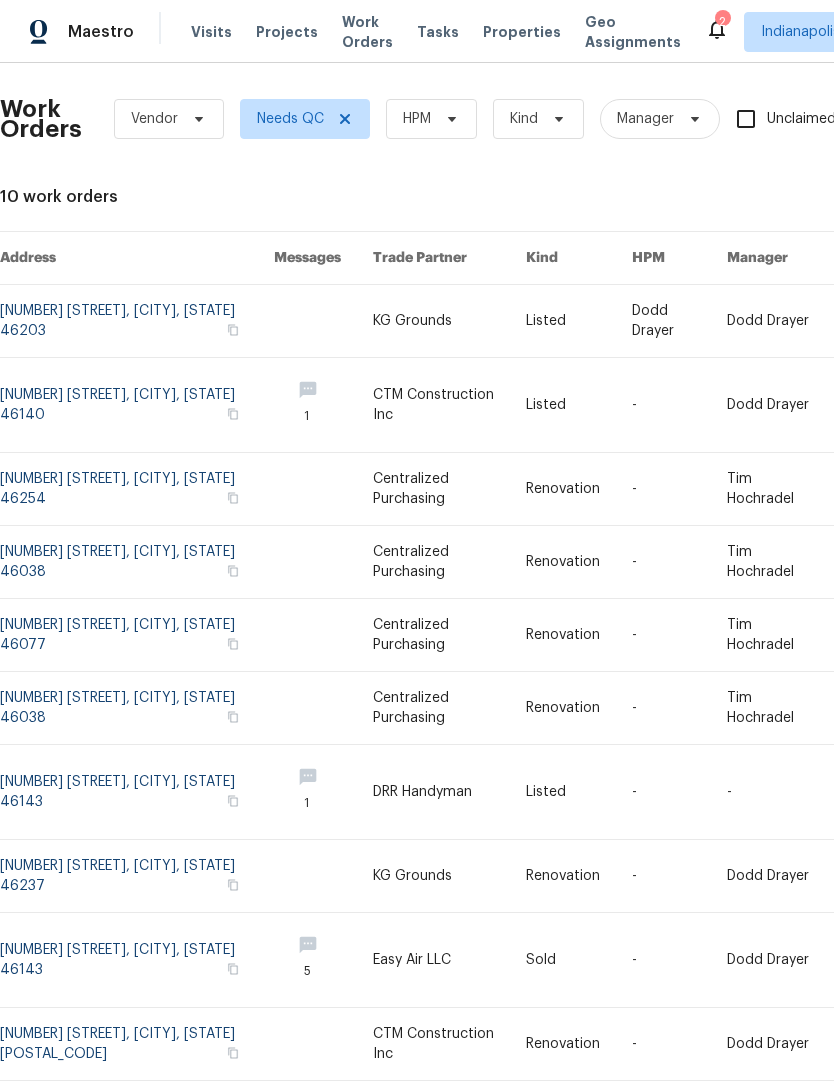 scroll, scrollTop: 3, scrollLeft: 0, axis: vertical 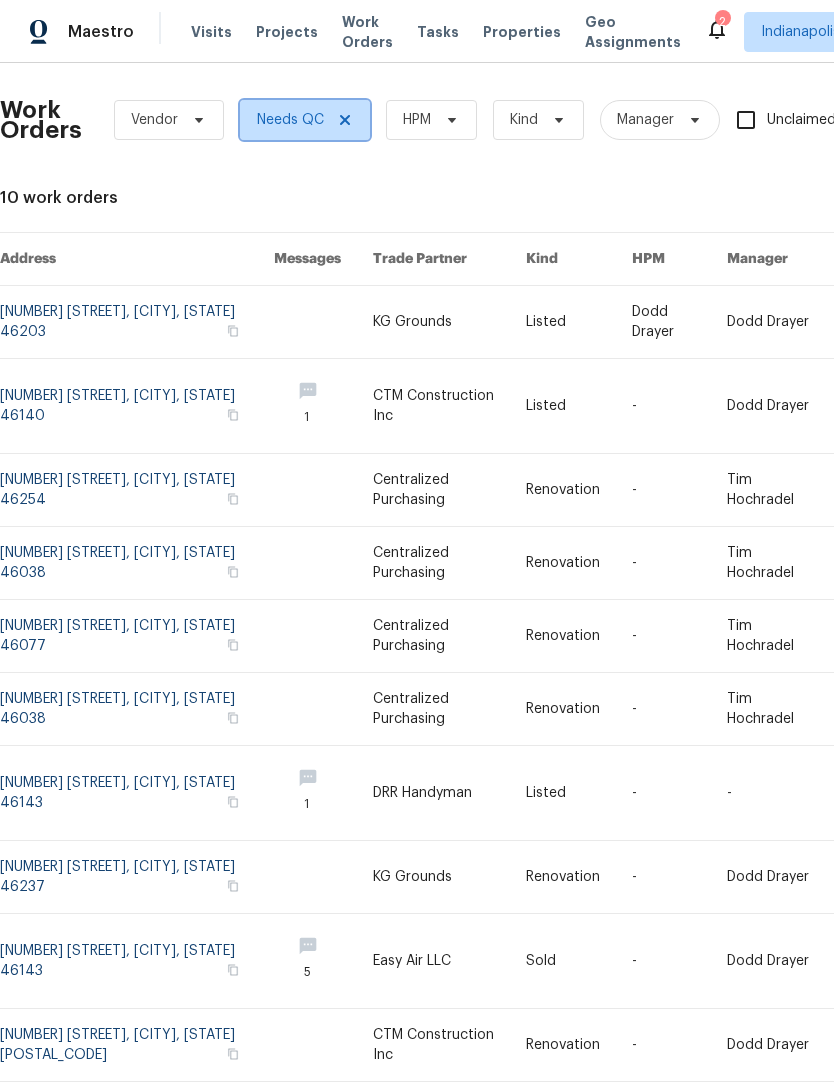 click 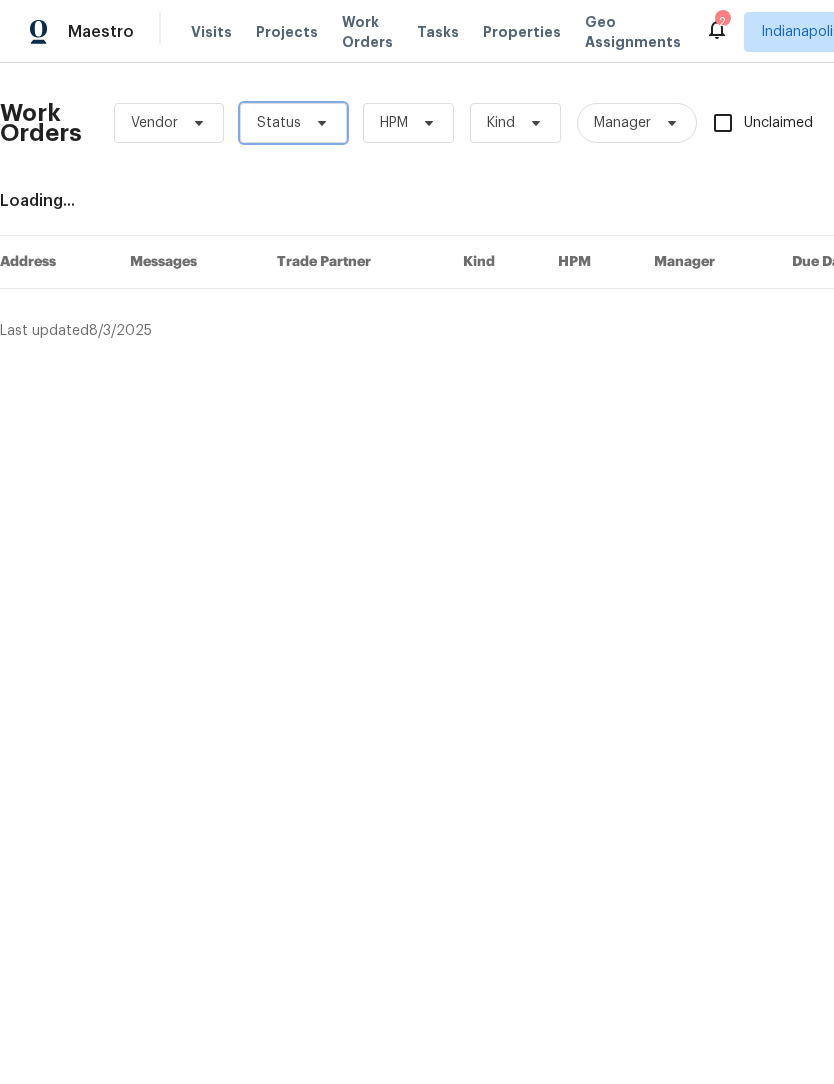 scroll, scrollTop: 0, scrollLeft: 0, axis: both 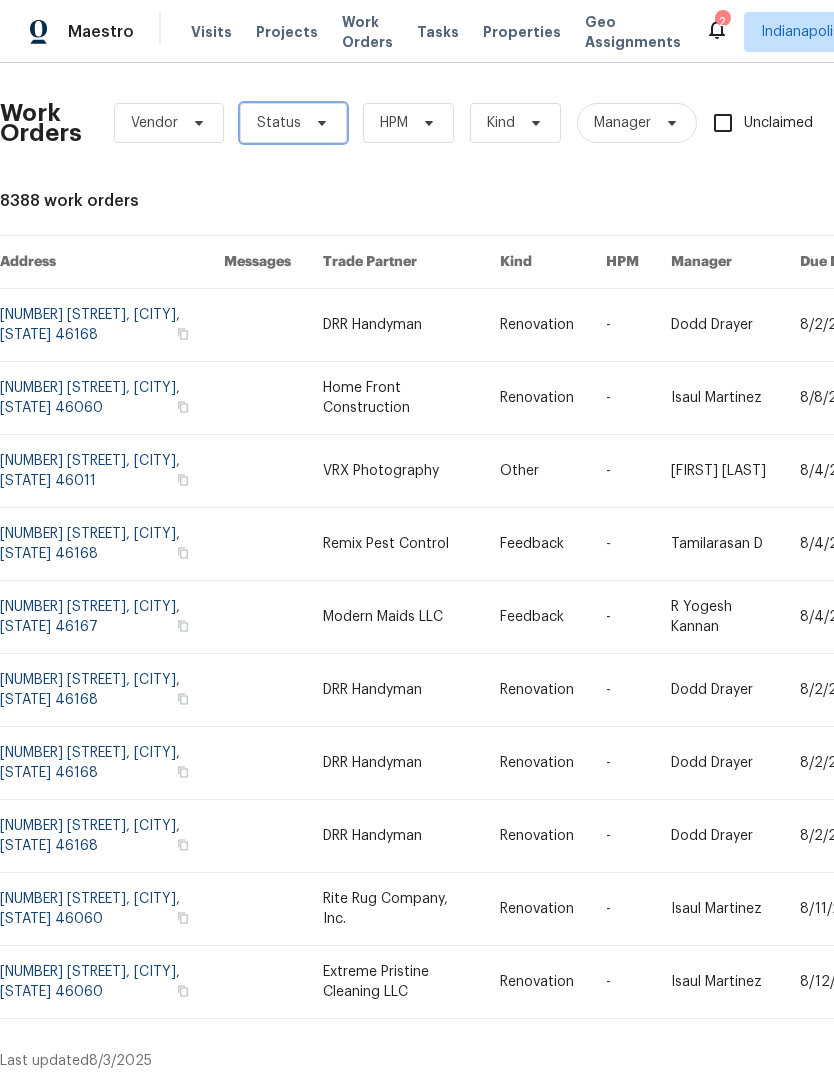 click on "Status" at bounding box center [293, 123] 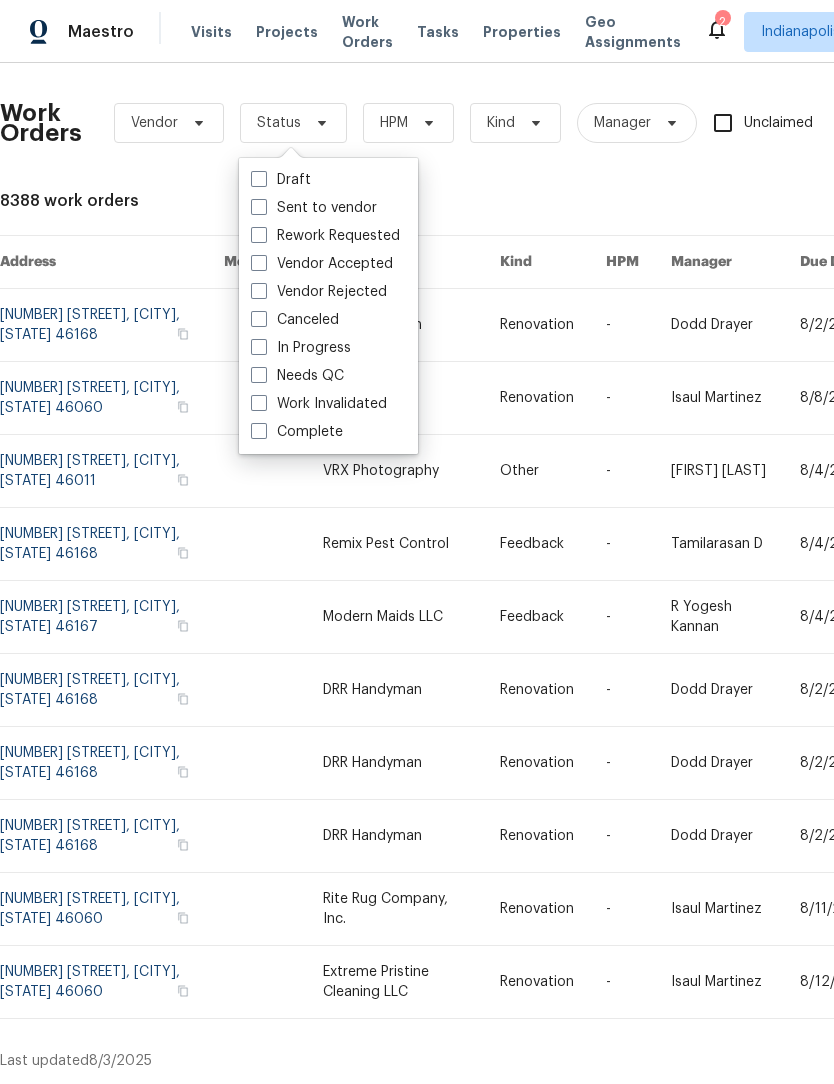click at bounding box center [259, 179] 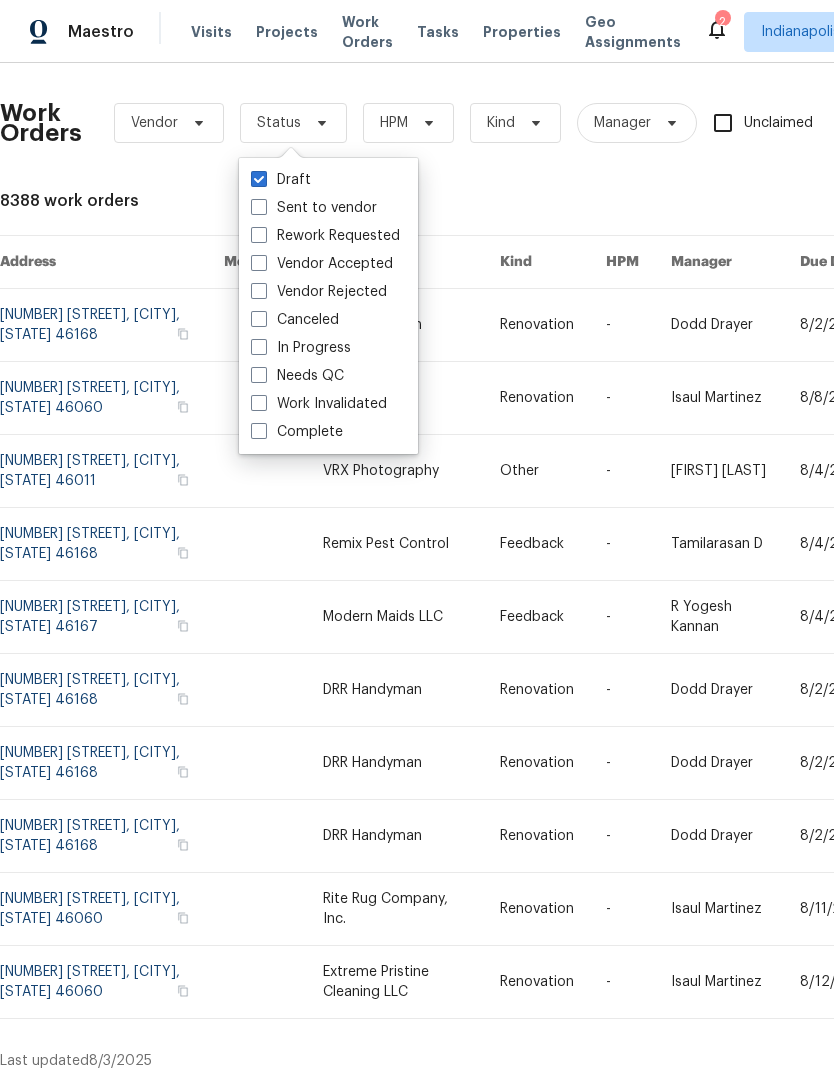 checkbox on "true" 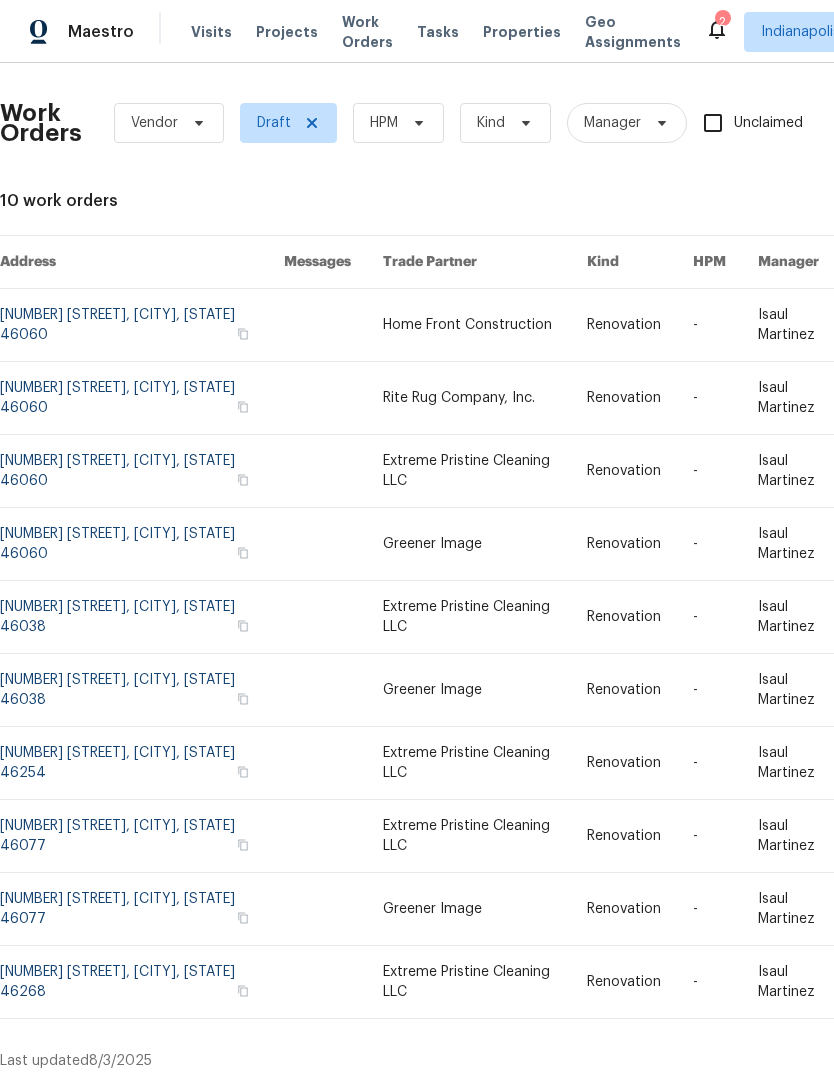 scroll, scrollTop: 0, scrollLeft: 0, axis: both 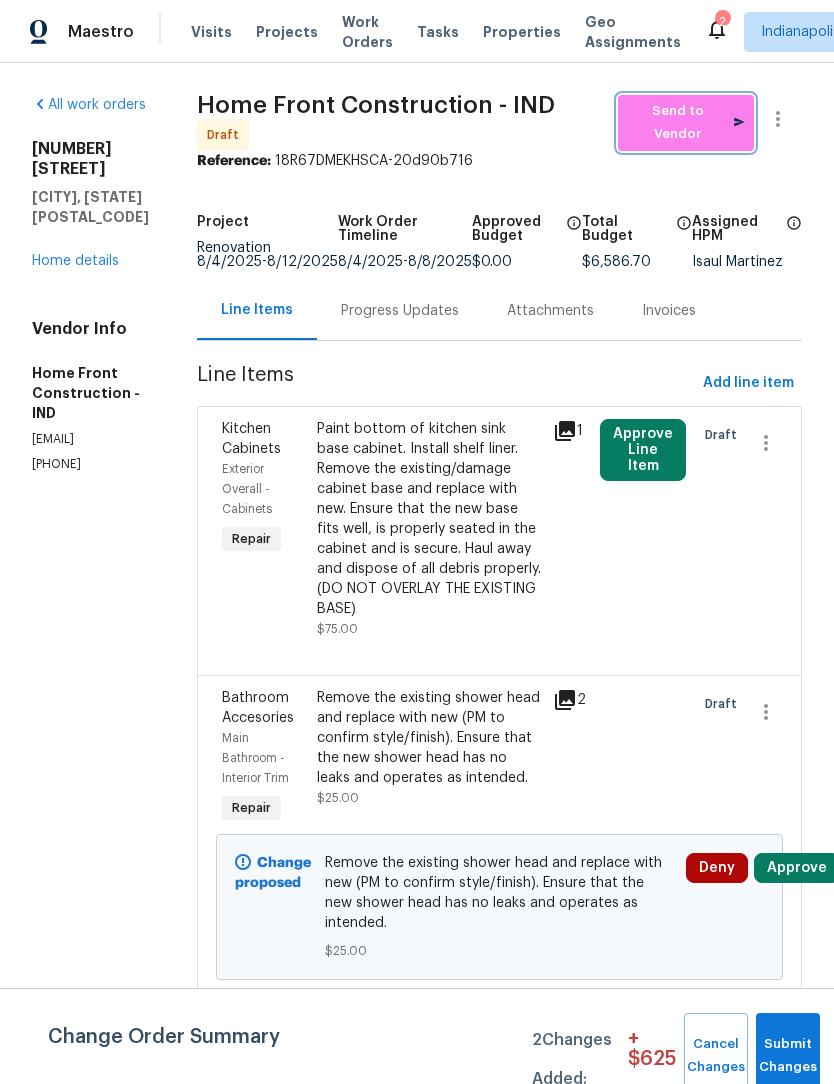 click on "Send to Vendor" at bounding box center [686, 123] 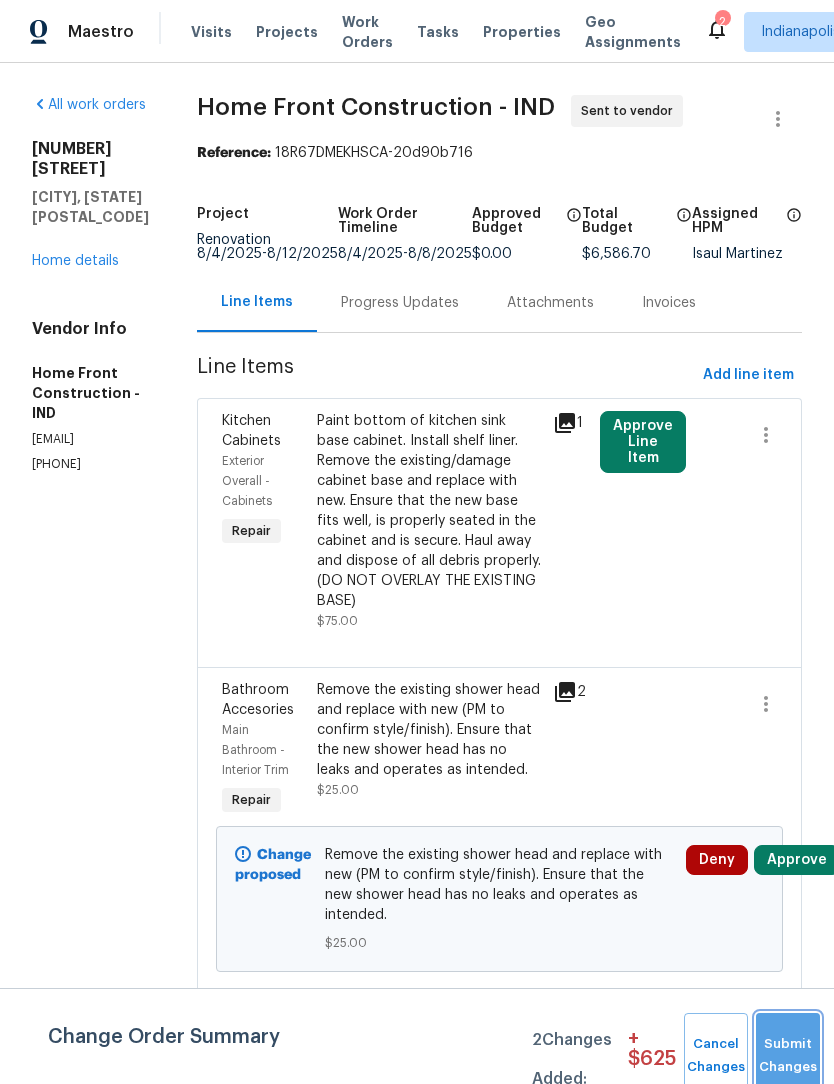 click on "Submit Changes" at bounding box center [788, 1056] 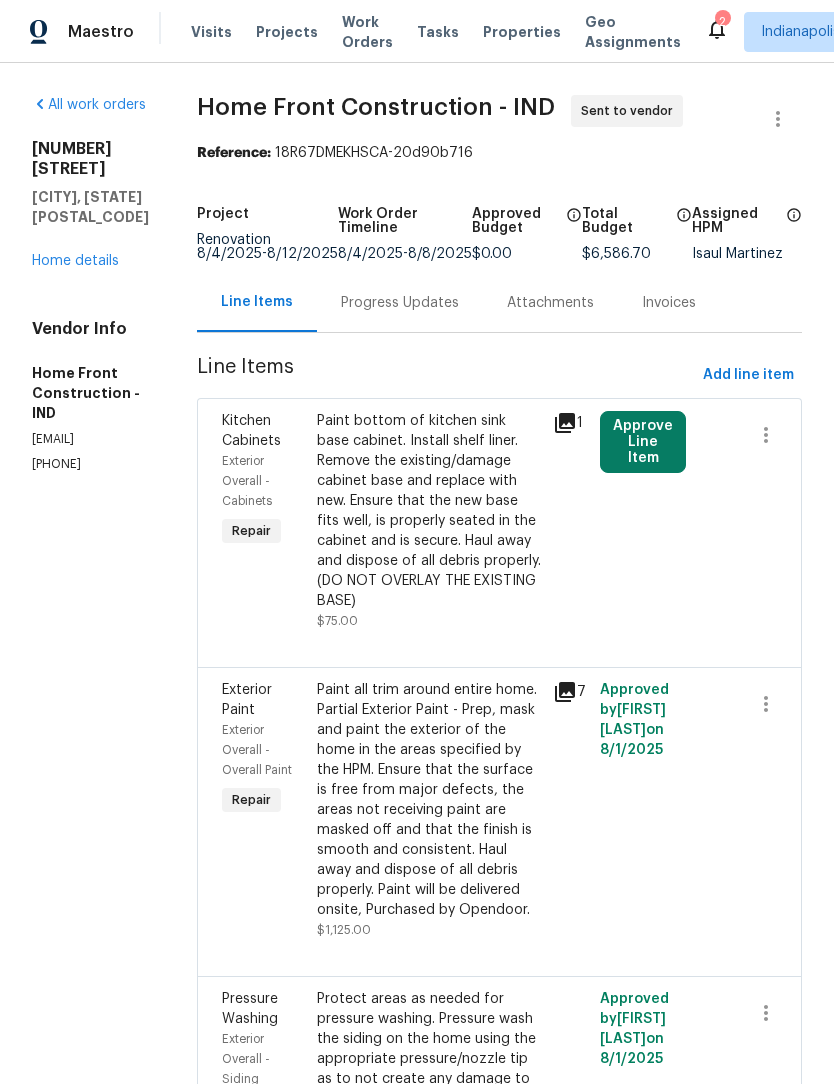 click on "Home details" at bounding box center (75, 261) 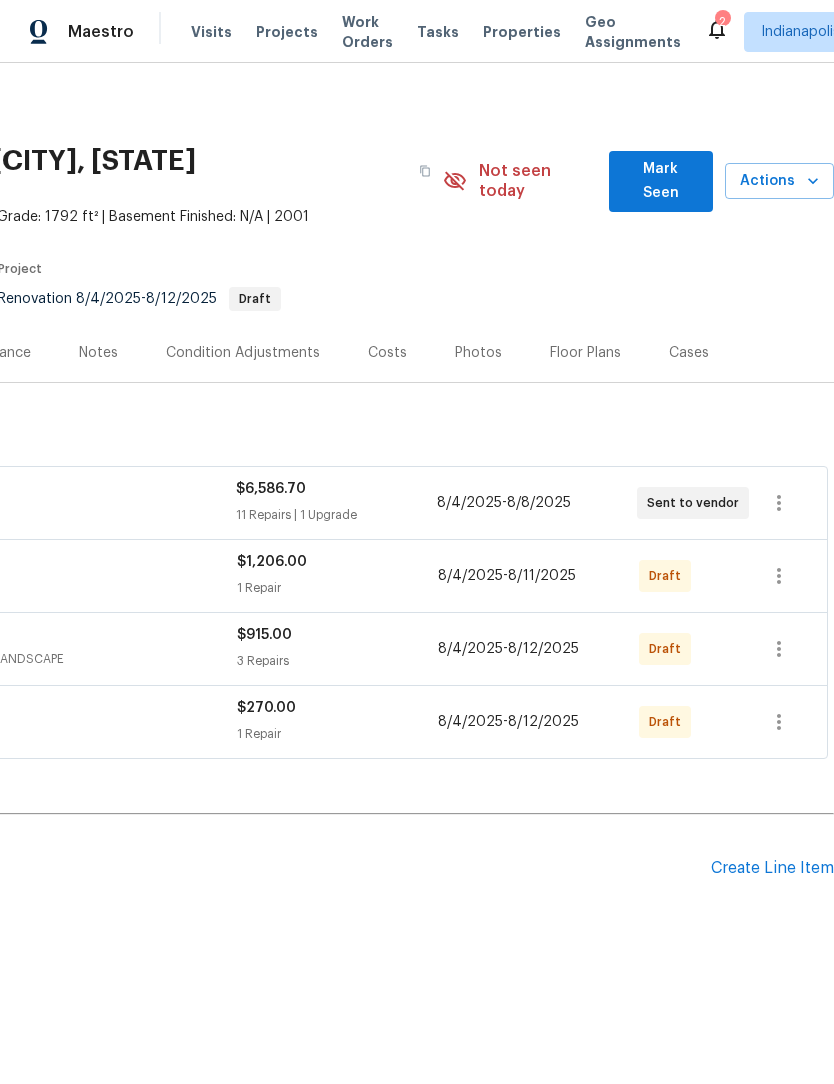 scroll, scrollTop: 0, scrollLeft: 296, axis: horizontal 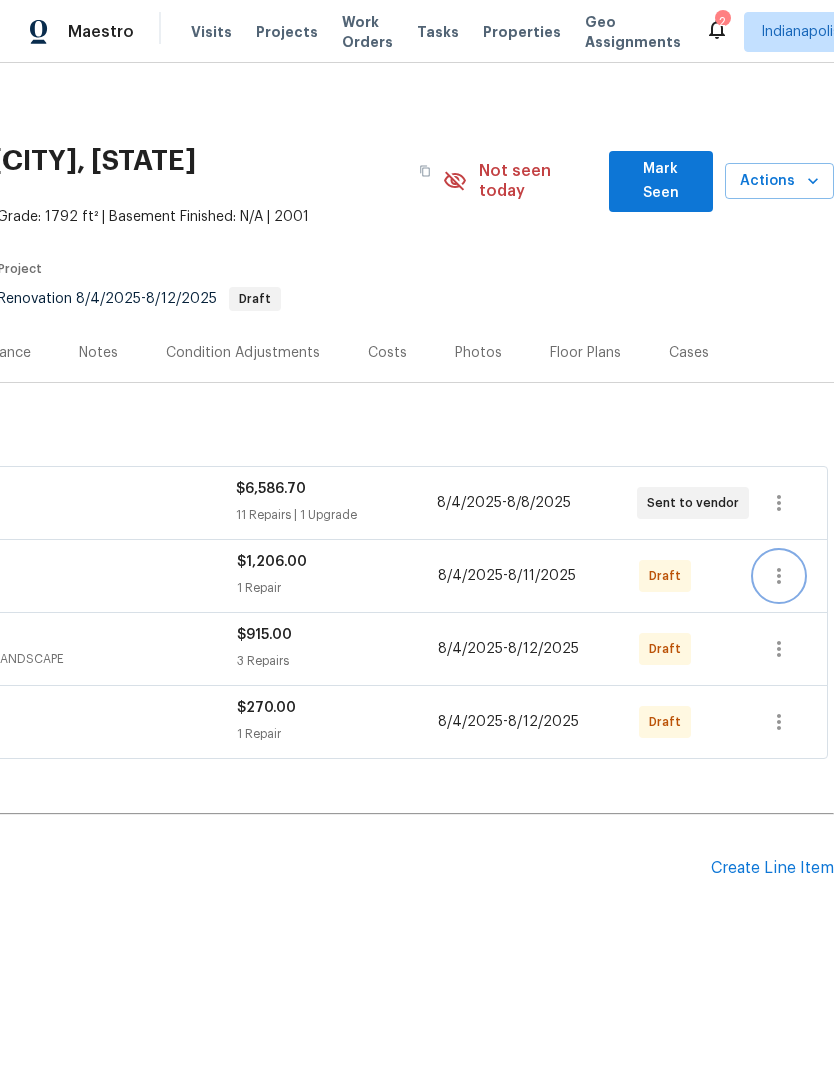 click 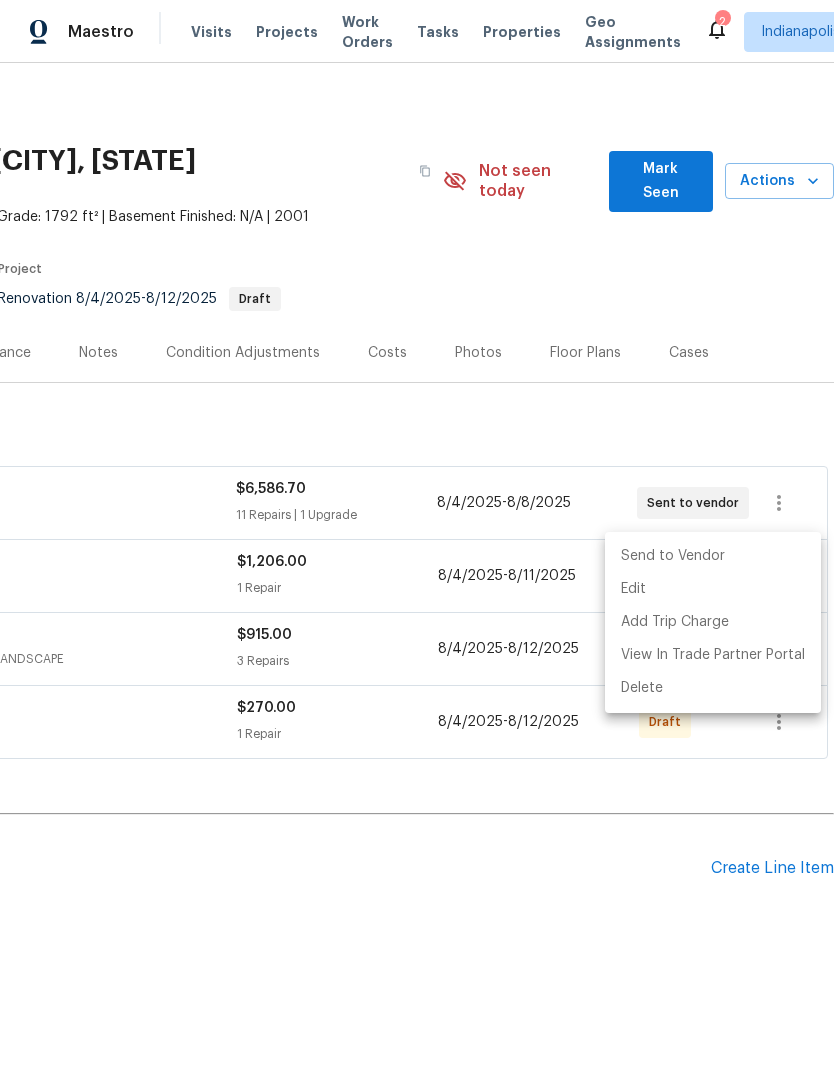 click on "Send to Vendor" at bounding box center (713, 556) 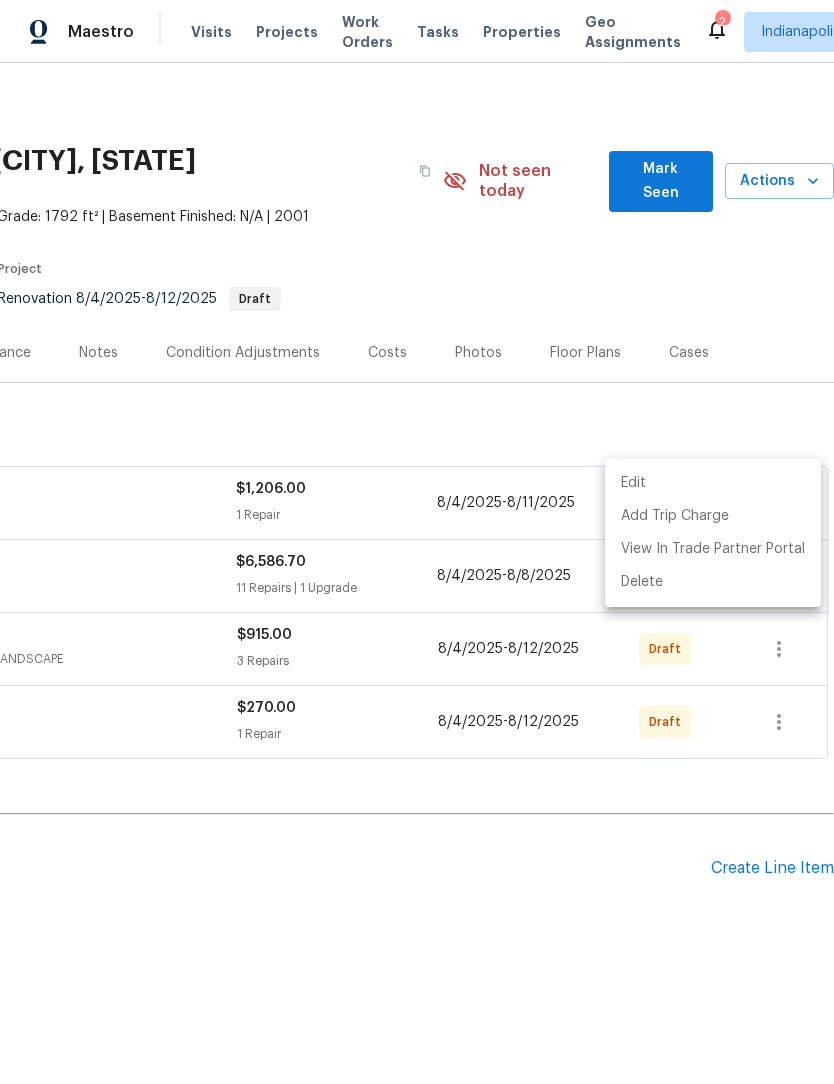 click at bounding box center [417, 542] 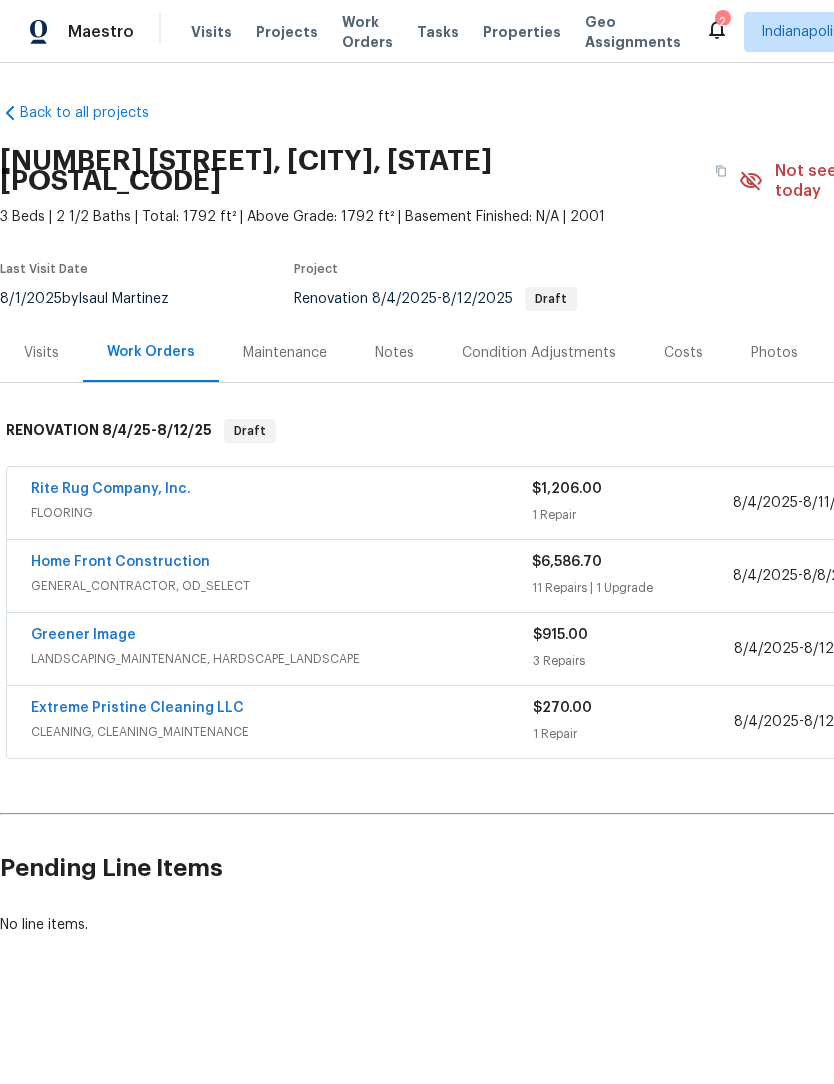 scroll, scrollTop: 0, scrollLeft: 0, axis: both 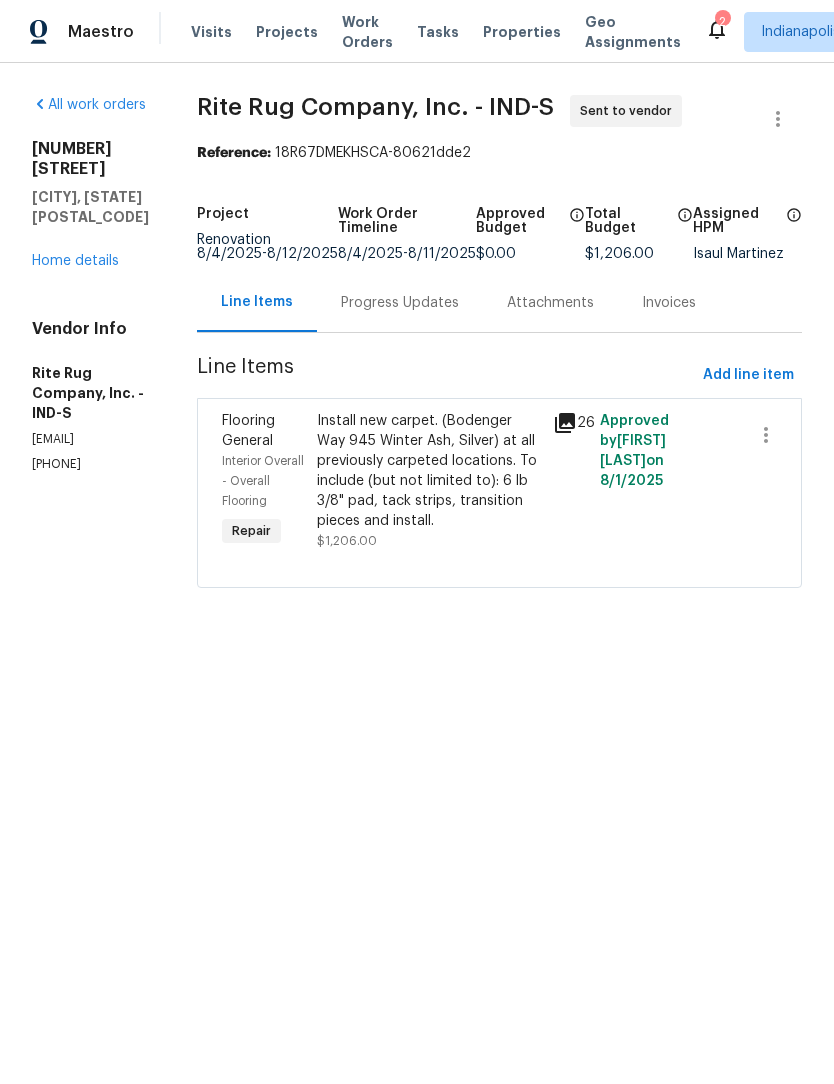 click on "Home details" at bounding box center (75, 261) 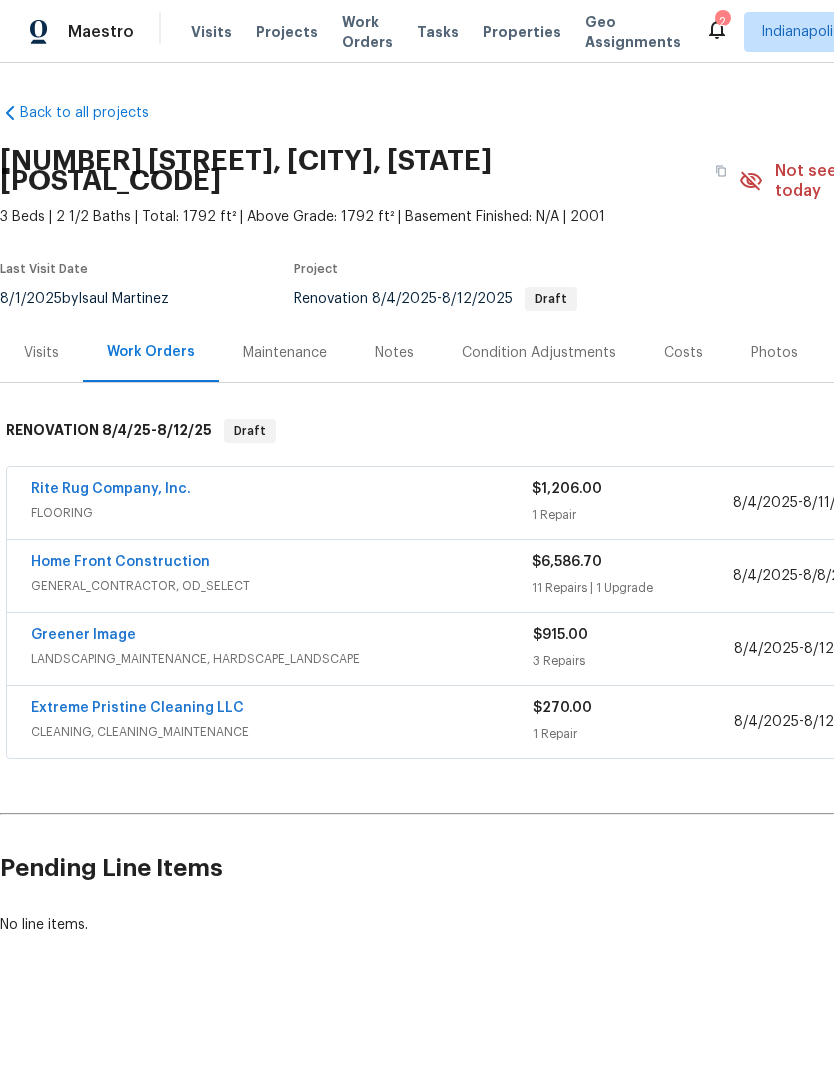 click on "Home Front Construction" at bounding box center (120, 562) 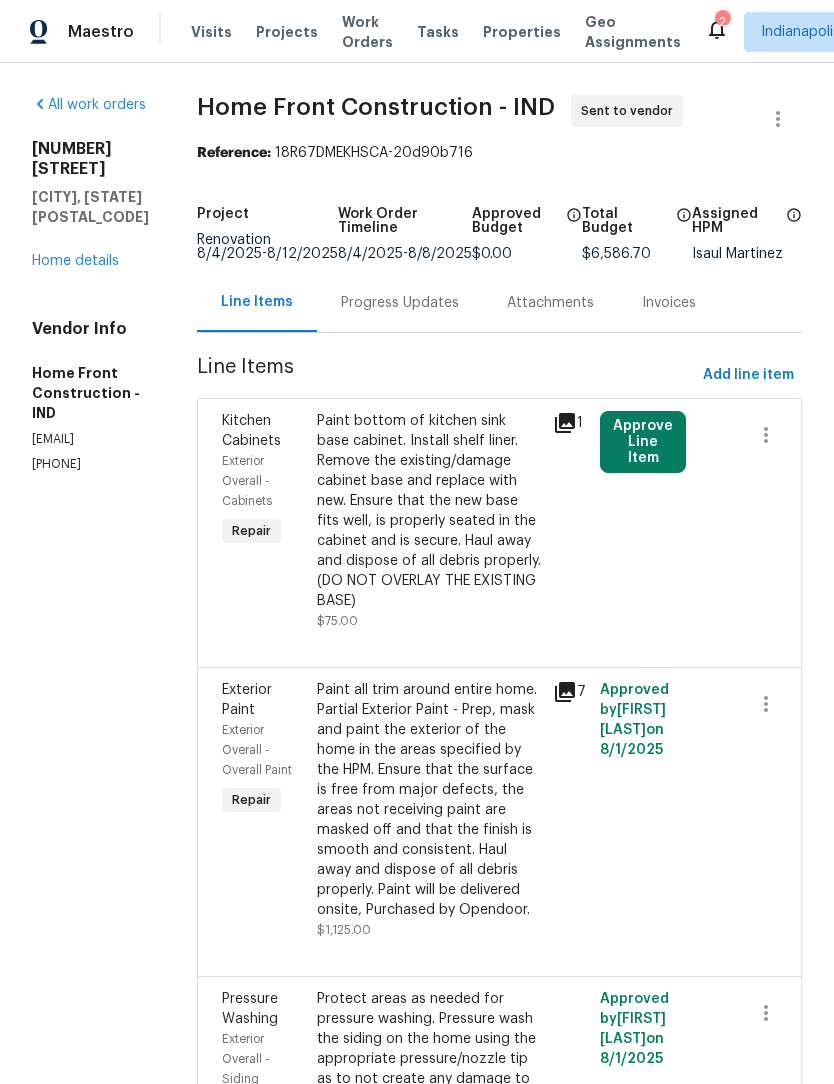 click on "Progress Updates" at bounding box center [400, 303] 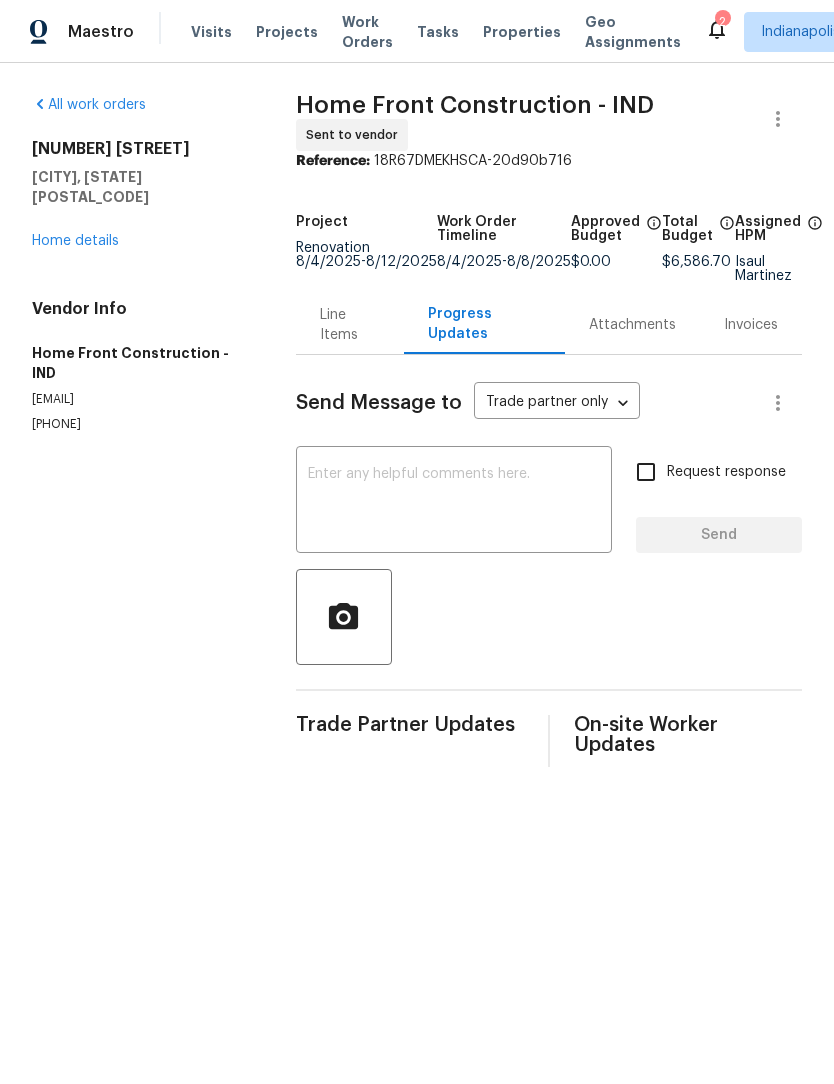 click at bounding box center (454, 502) 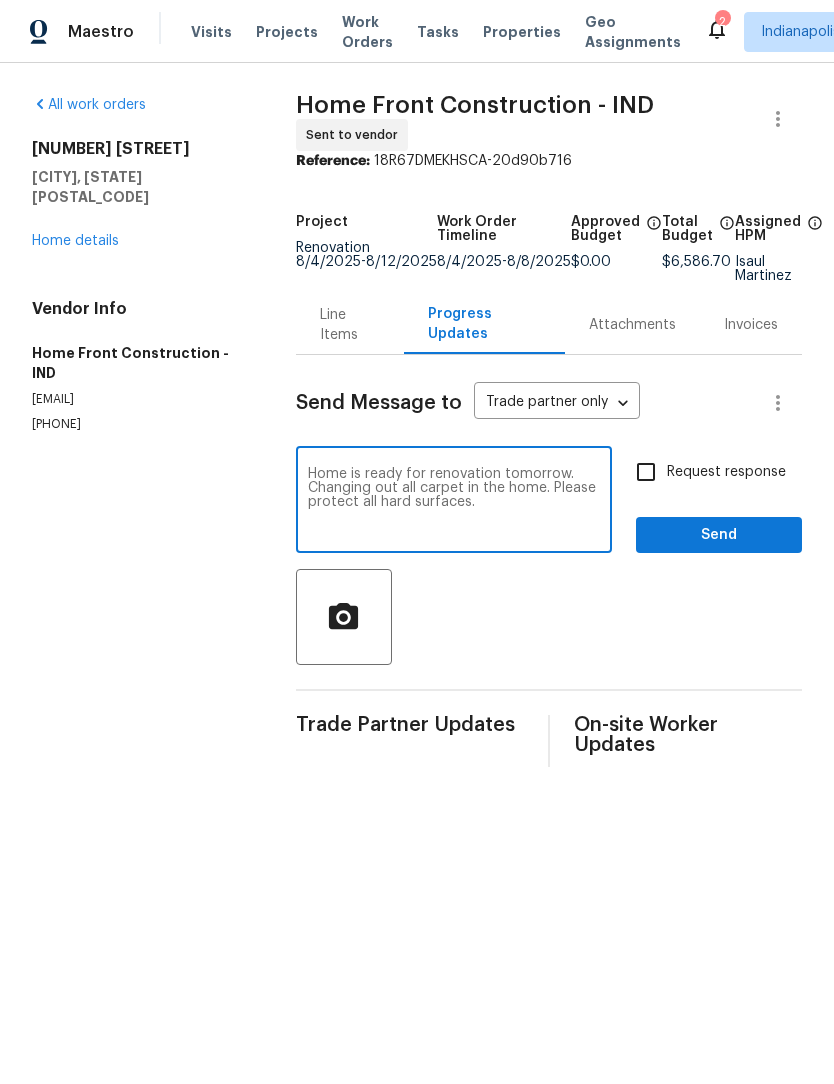 type on "Home is ready for renovation tomorrow. Changing out all carpet in the home.  Please protect all hard surfaces." 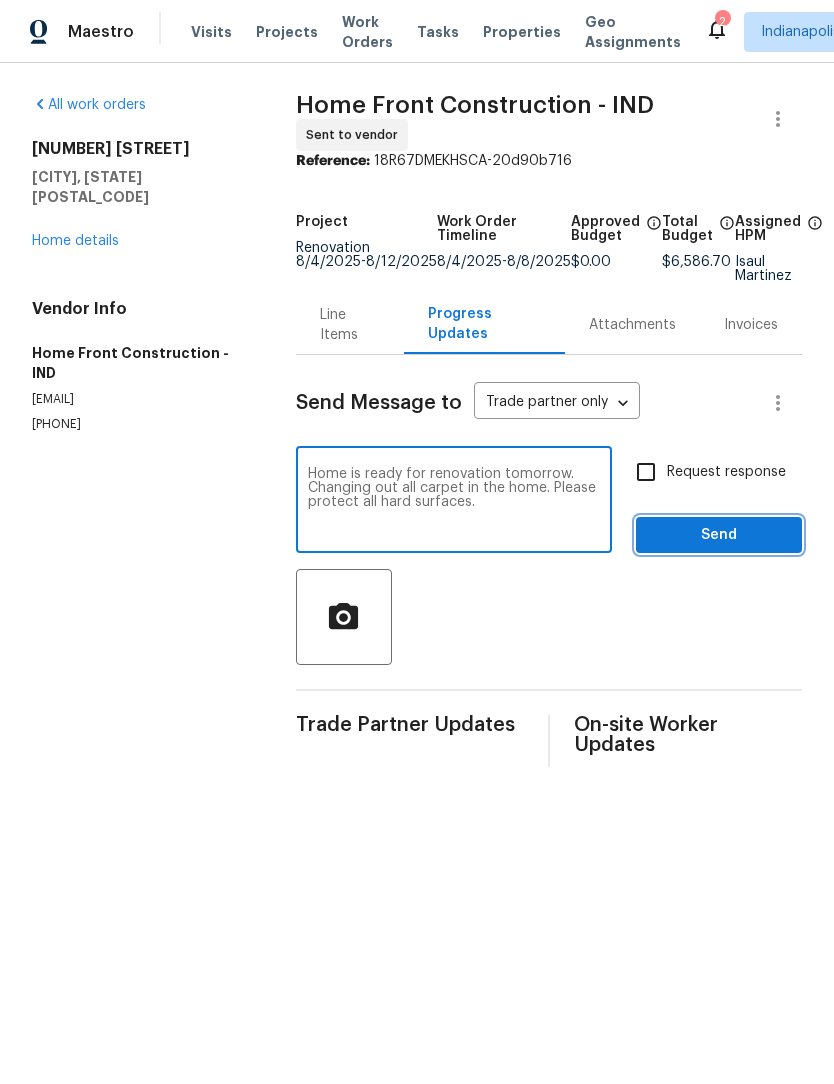 click on "Send" at bounding box center (719, 535) 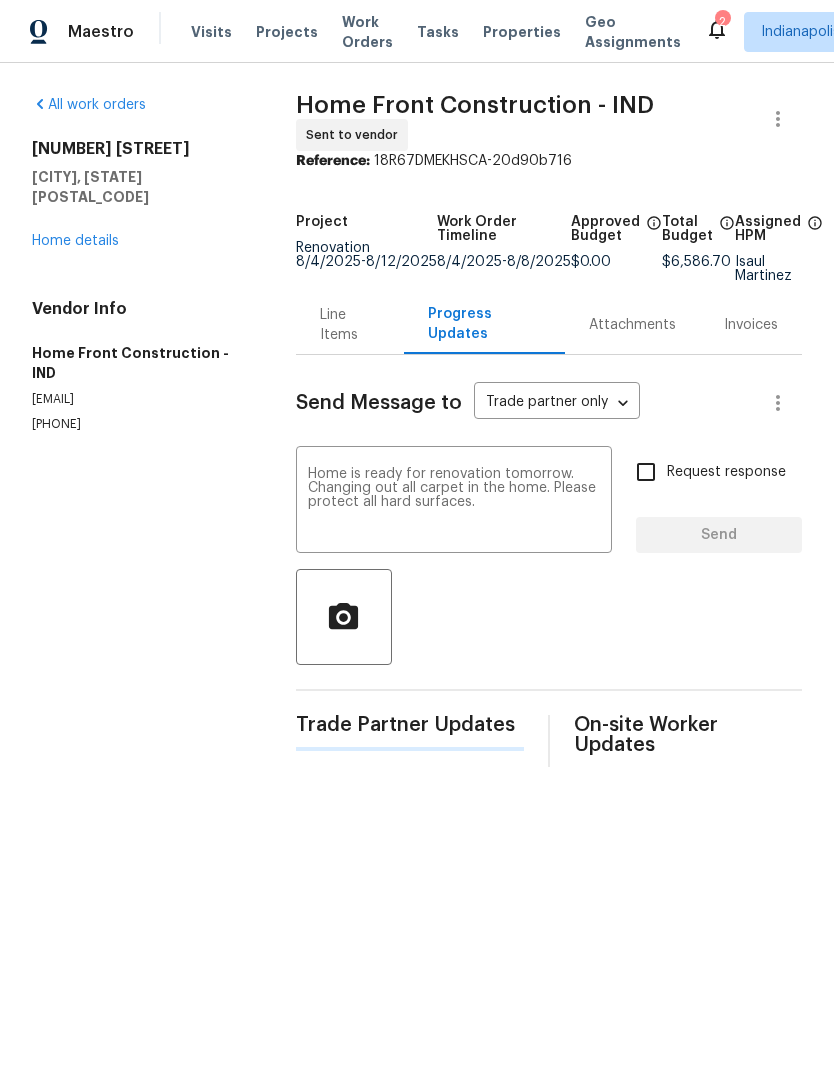 type 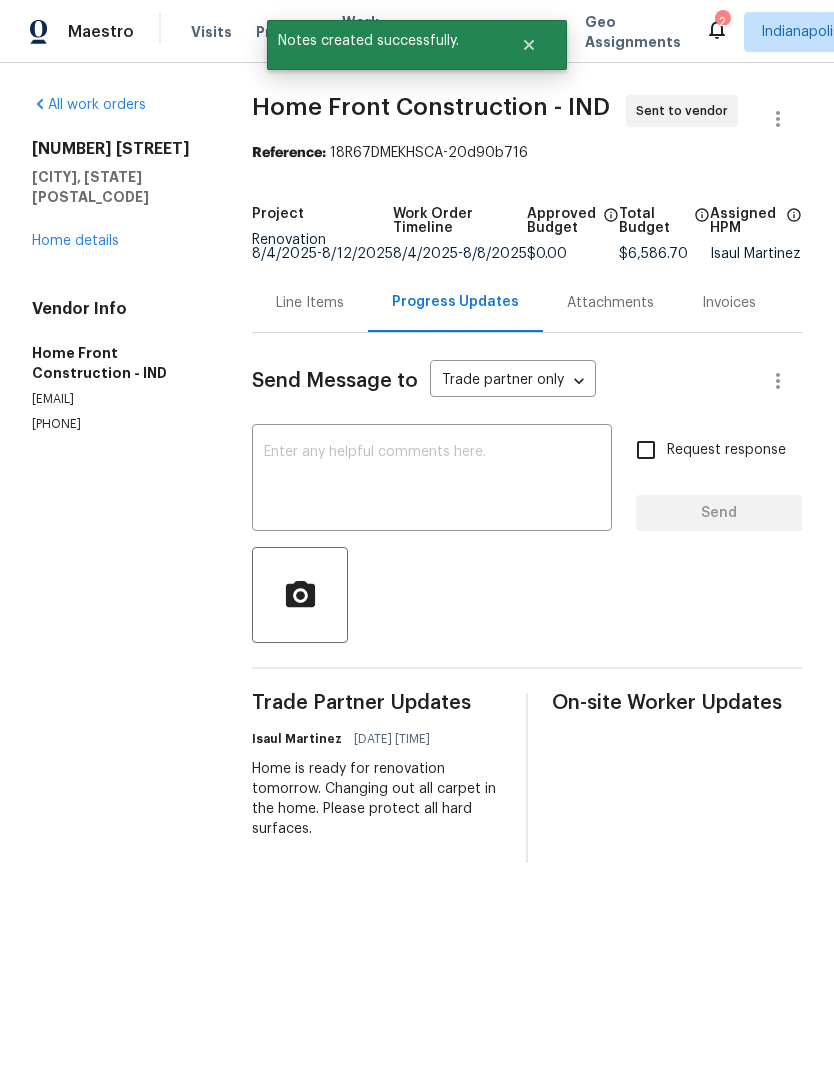 click on "Home details" at bounding box center [75, 241] 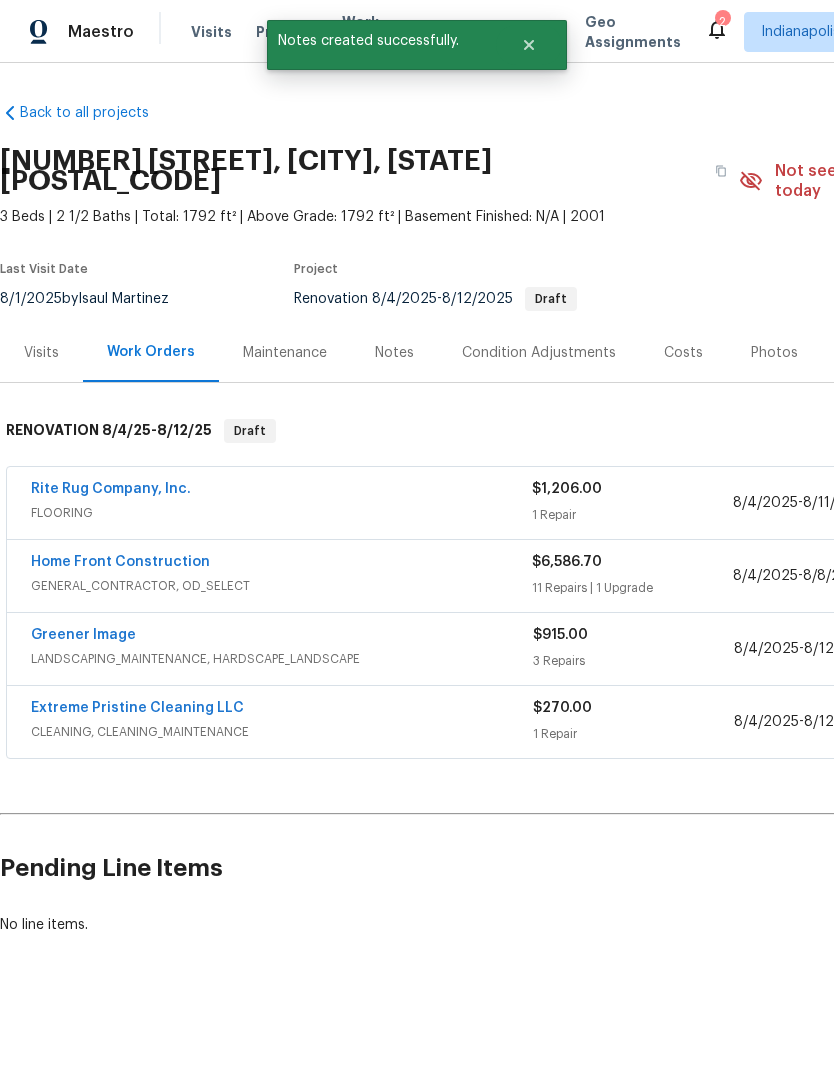 click on "Rite Rug Company, Inc." at bounding box center [111, 489] 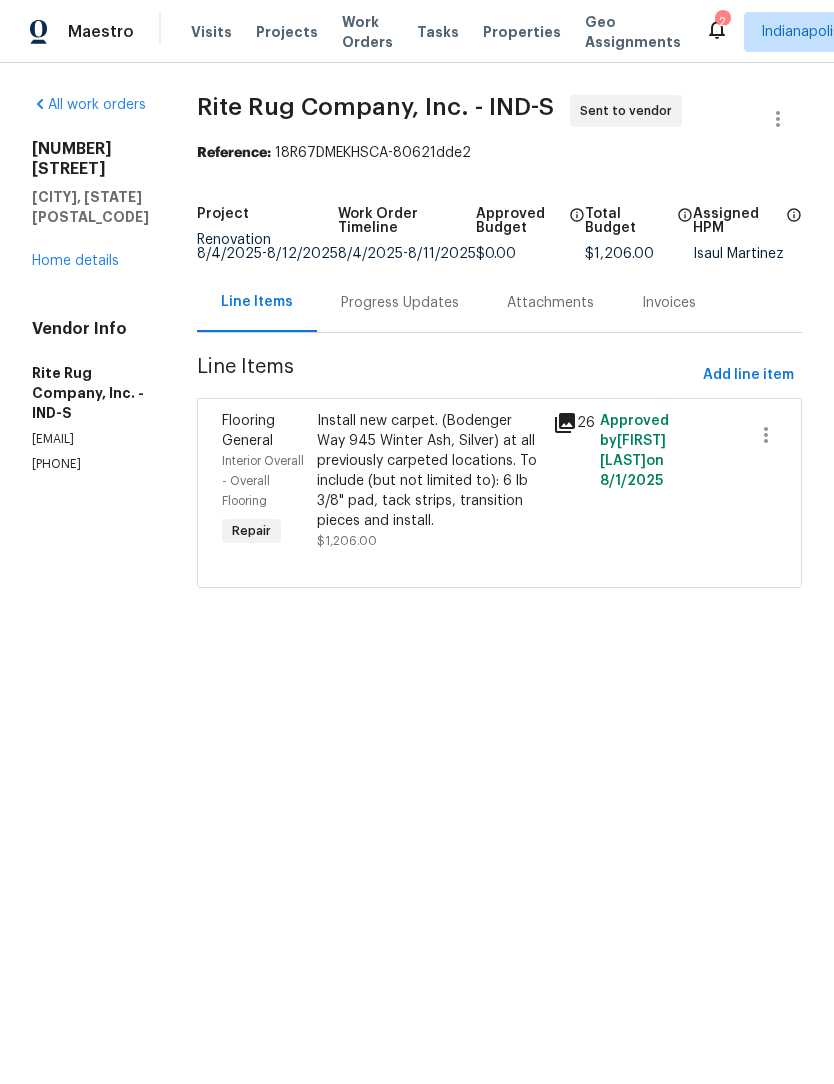 click on "Home details" at bounding box center (75, 261) 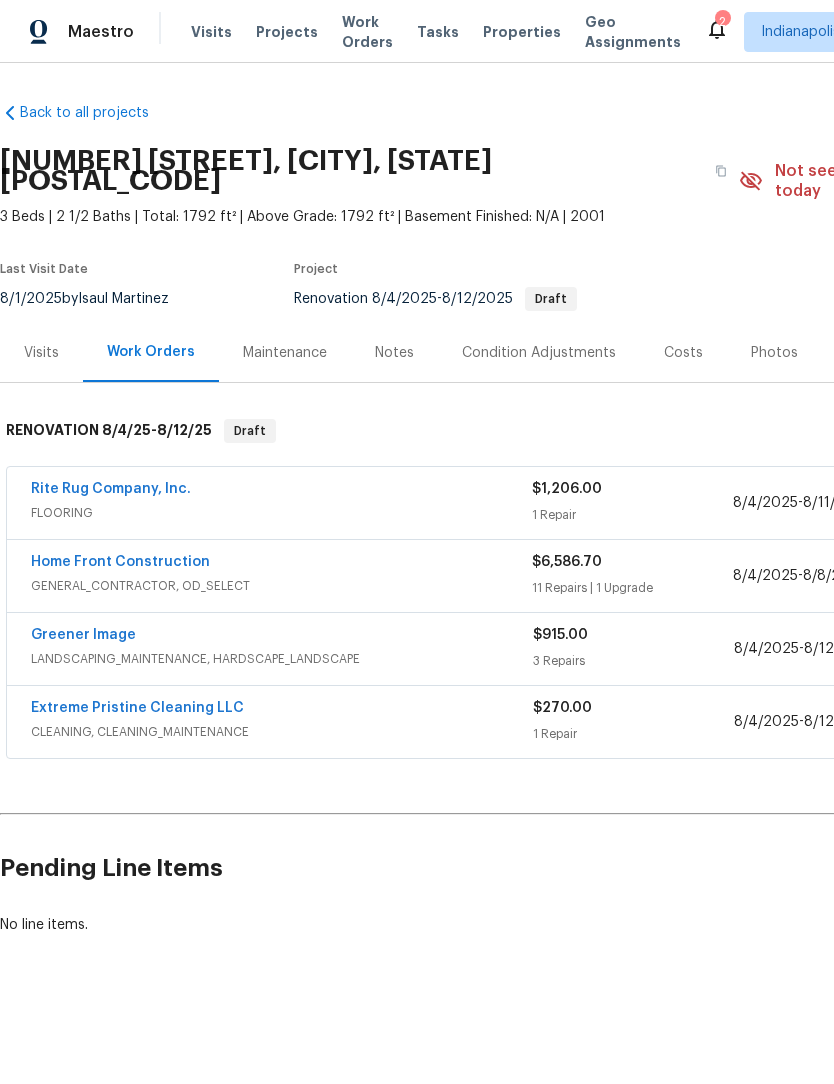 click on "Work Orders" at bounding box center (367, 32) 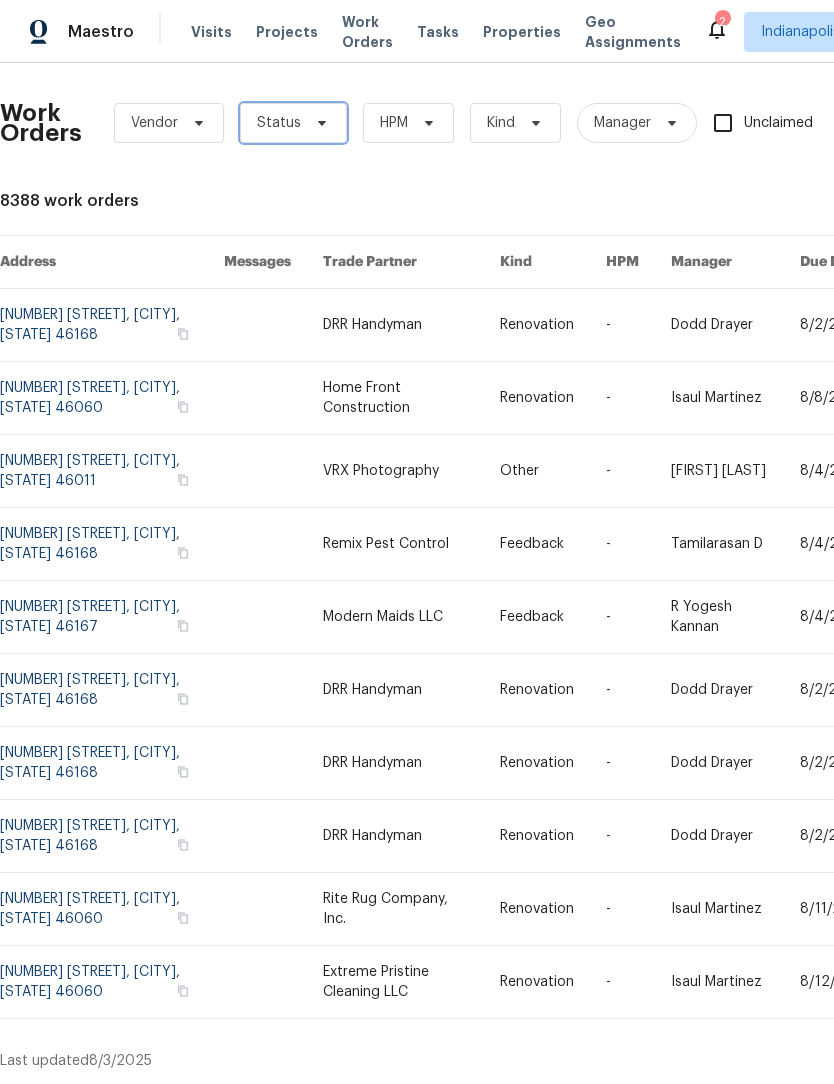 click on "Status" at bounding box center [279, 123] 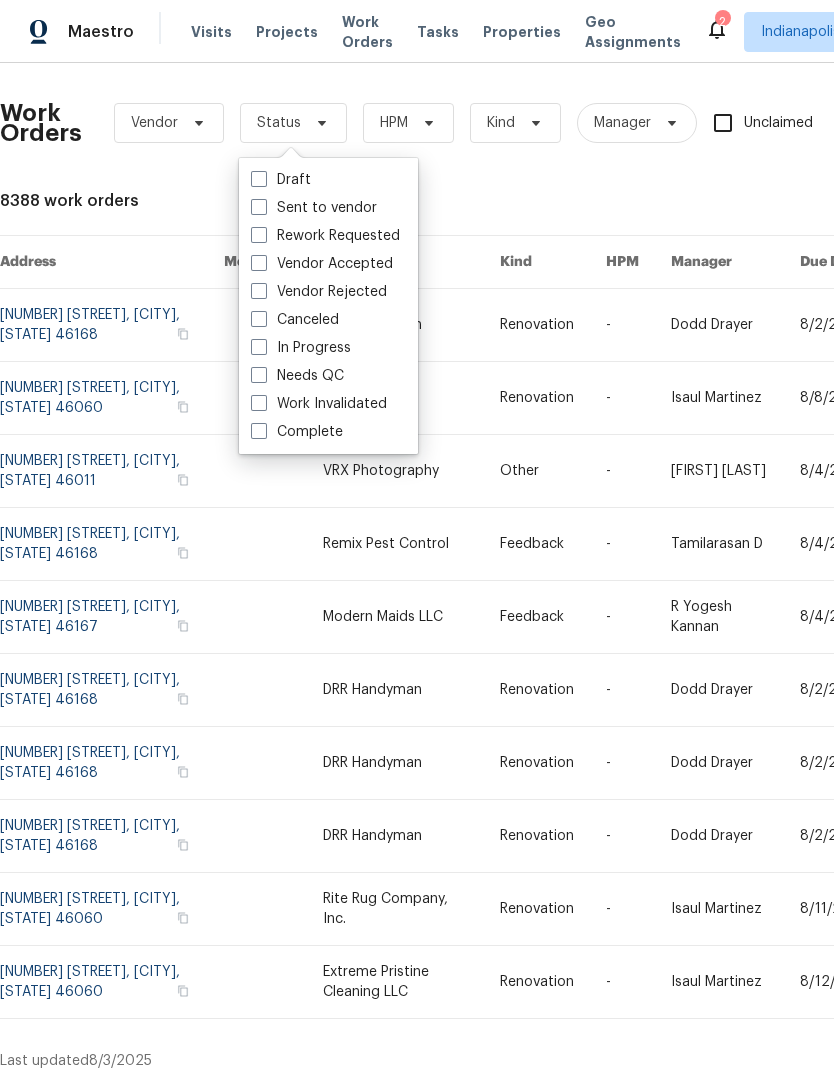 click at bounding box center (259, 179) 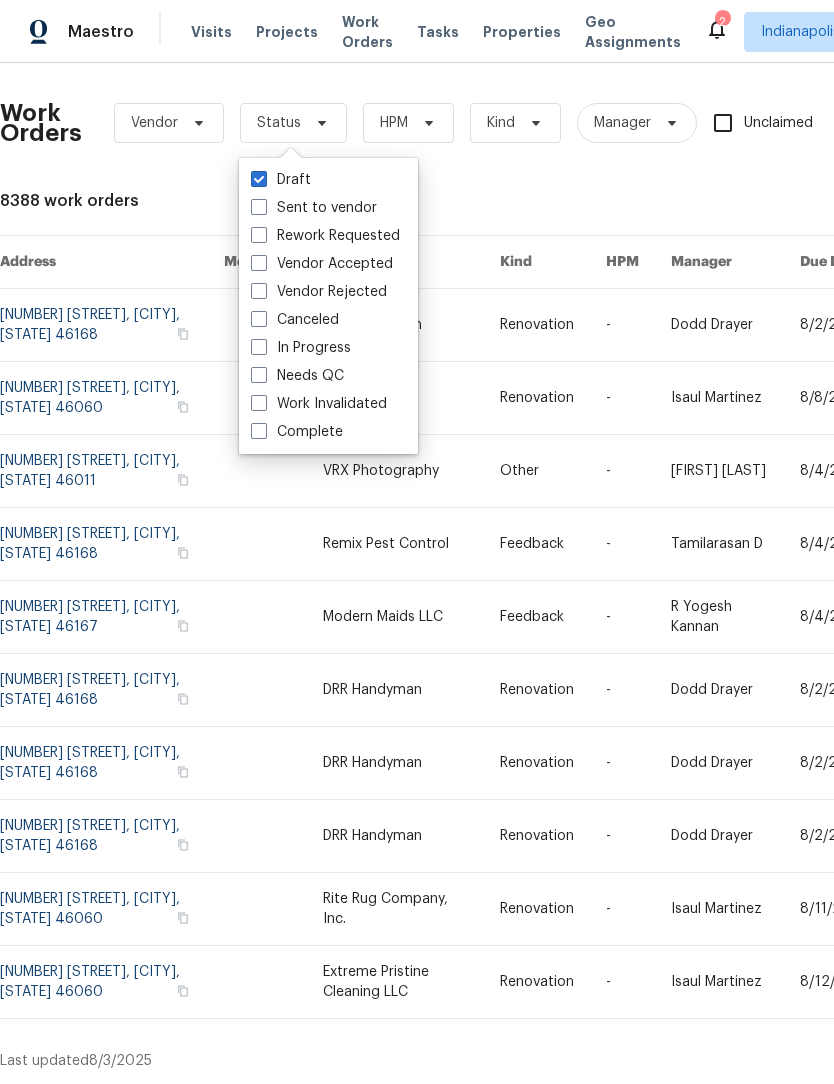 checkbox on "true" 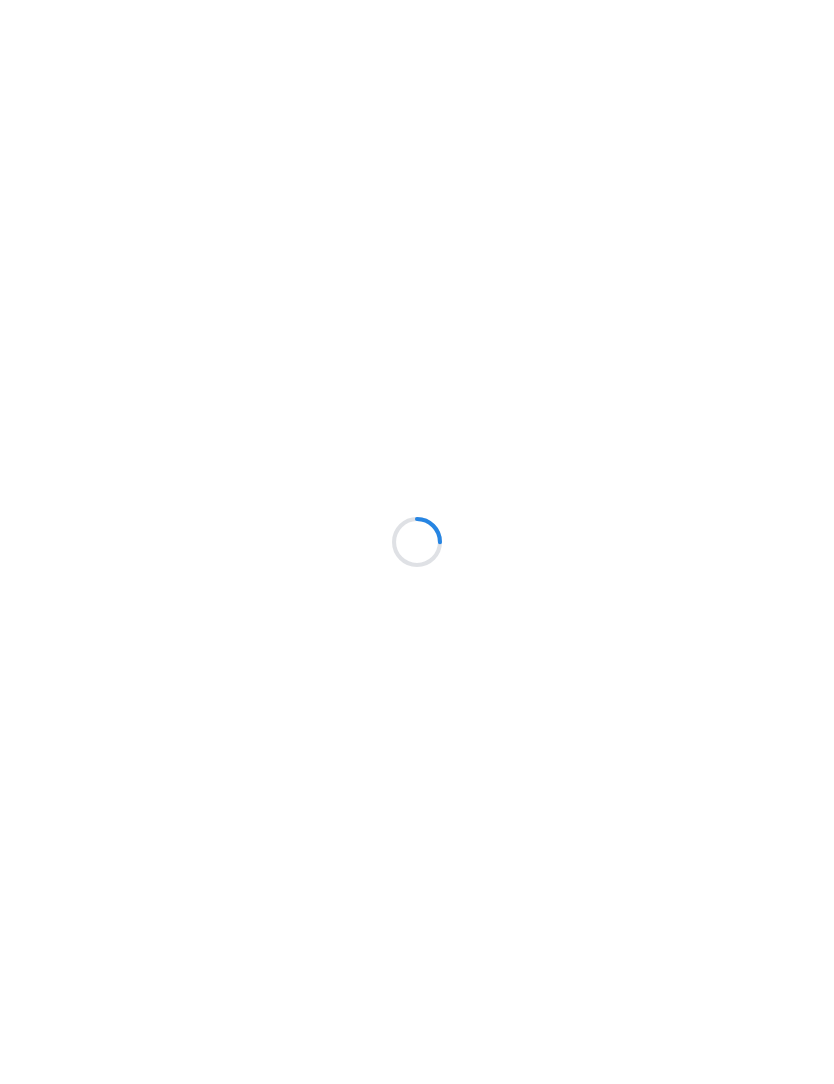 scroll, scrollTop: 0, scrollLeft: 0, axis: both 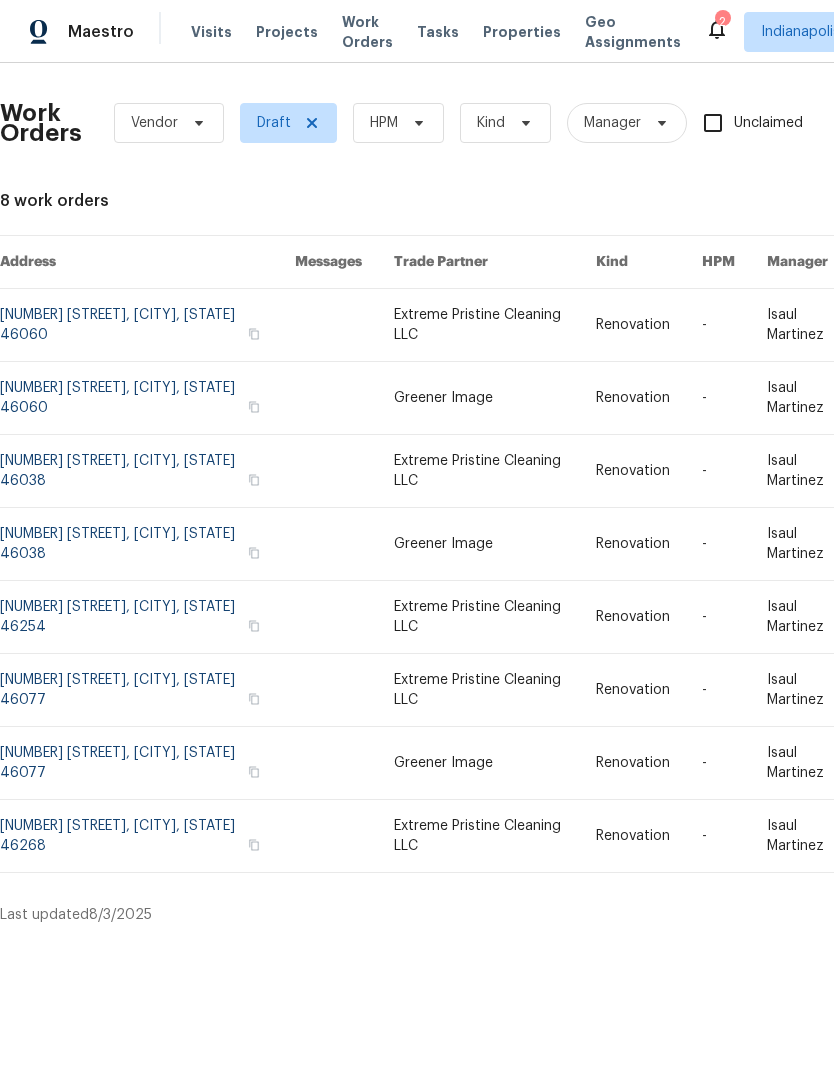 click at bounding box center [147, 544] 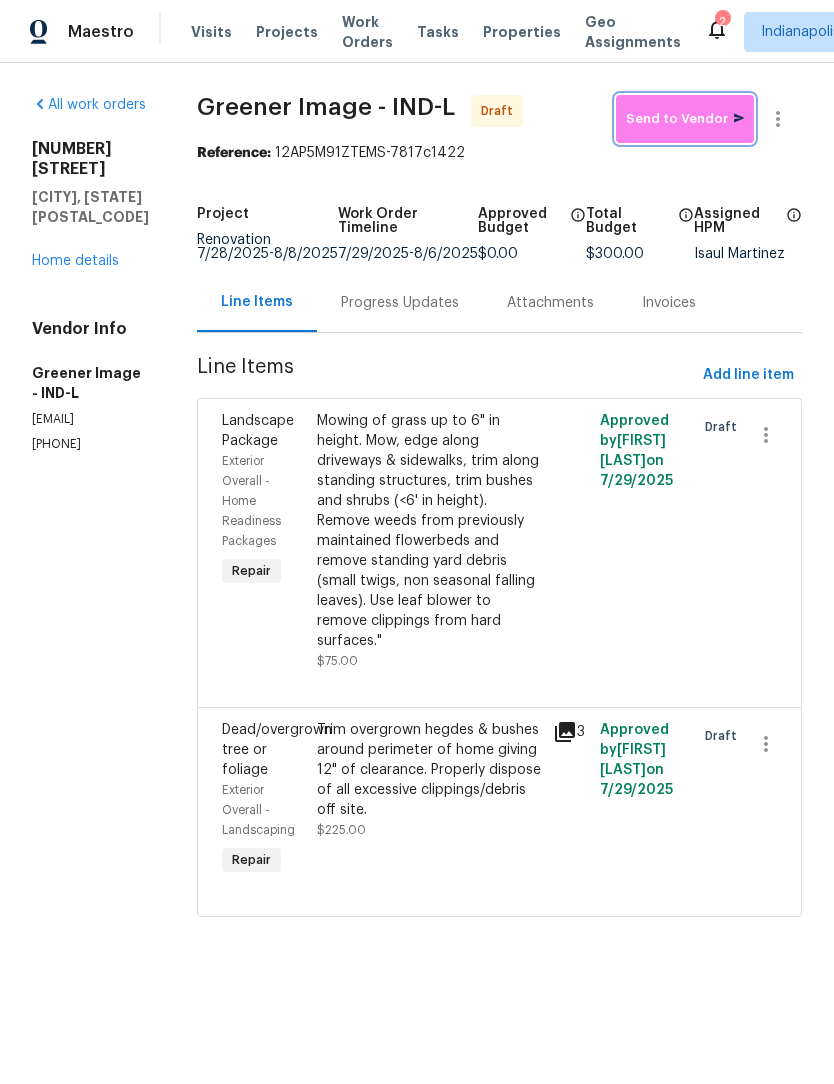 click on "Send to Vendor" at bounding box center (685, 119) 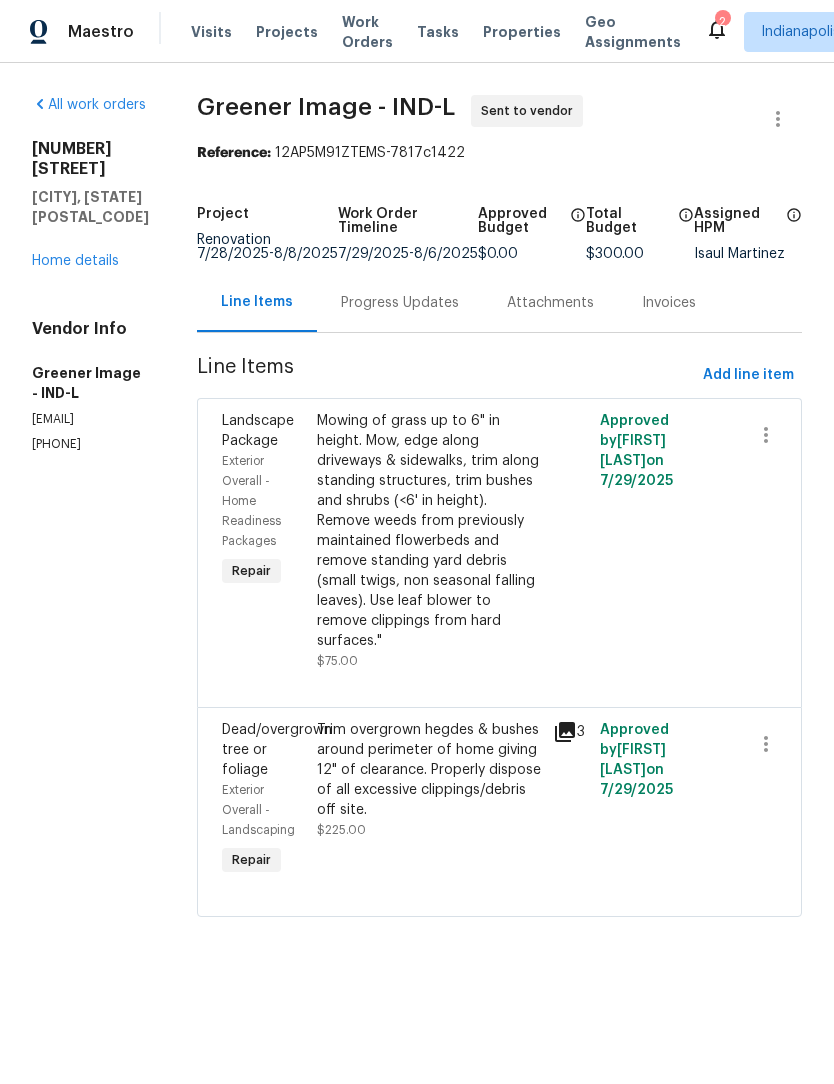 click on "Home details" at bounding box center (75, 261) 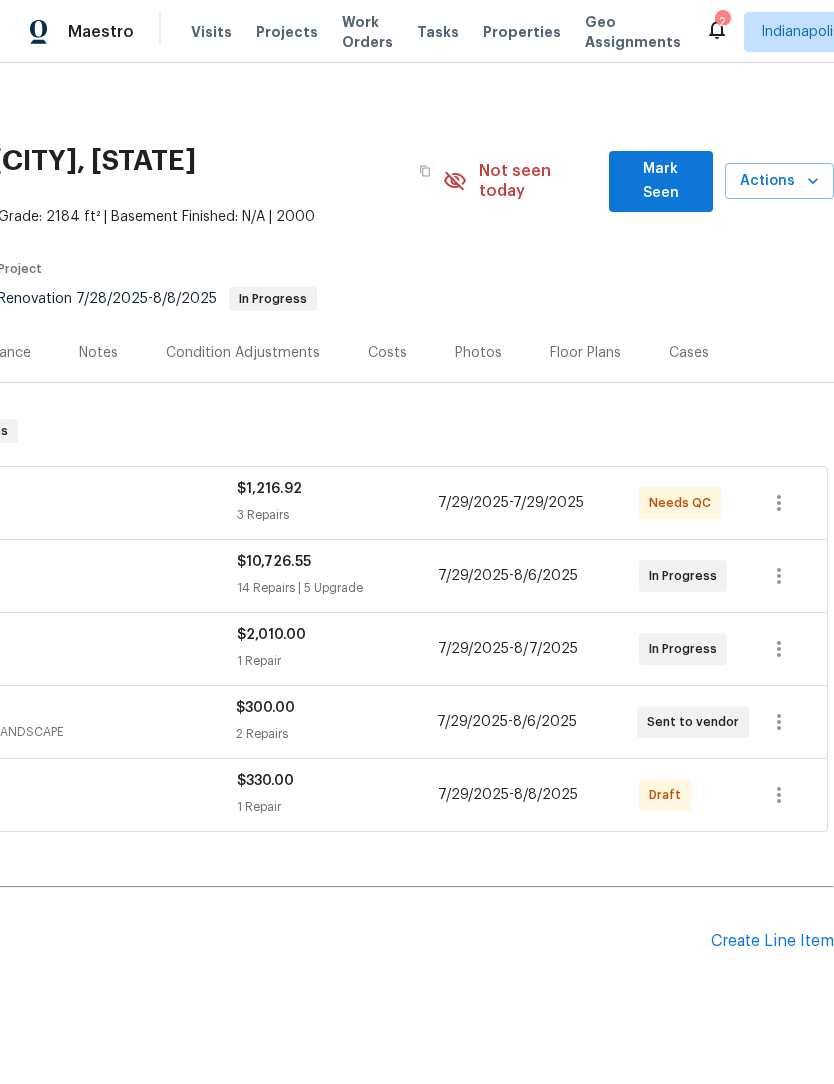 scroll, scrollTop: 0, scrollLeft: 296, axis: horizontal 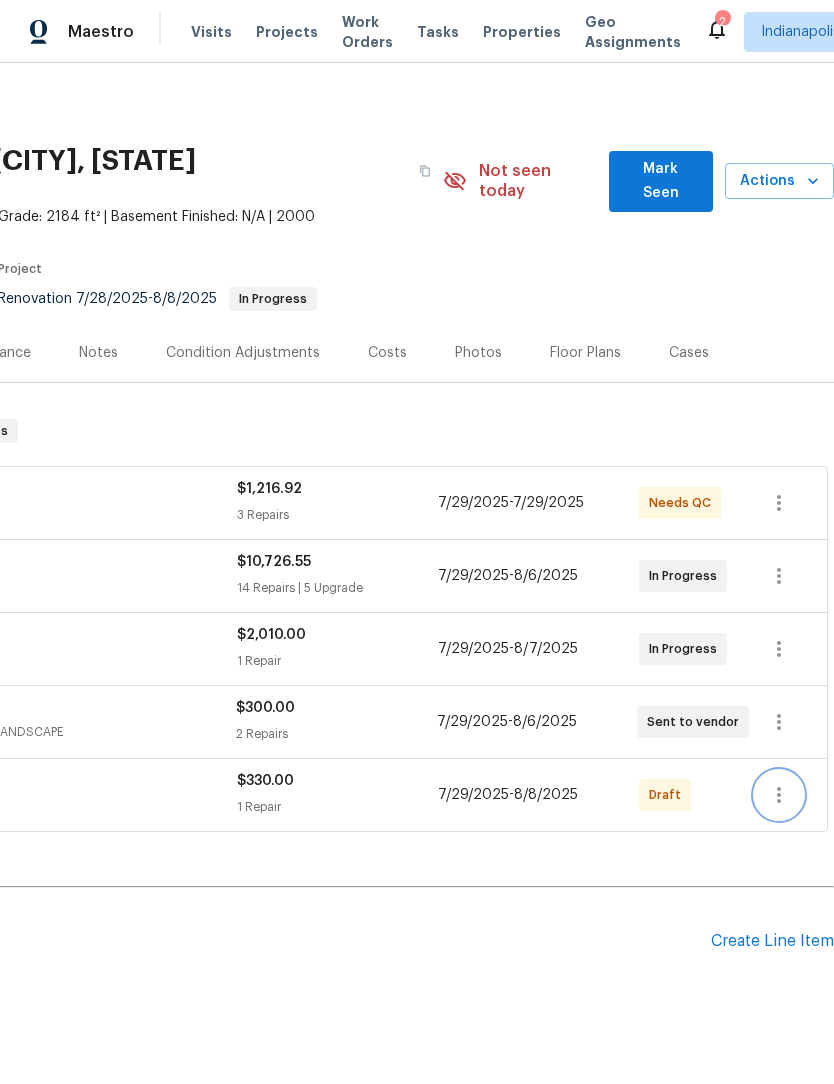 click 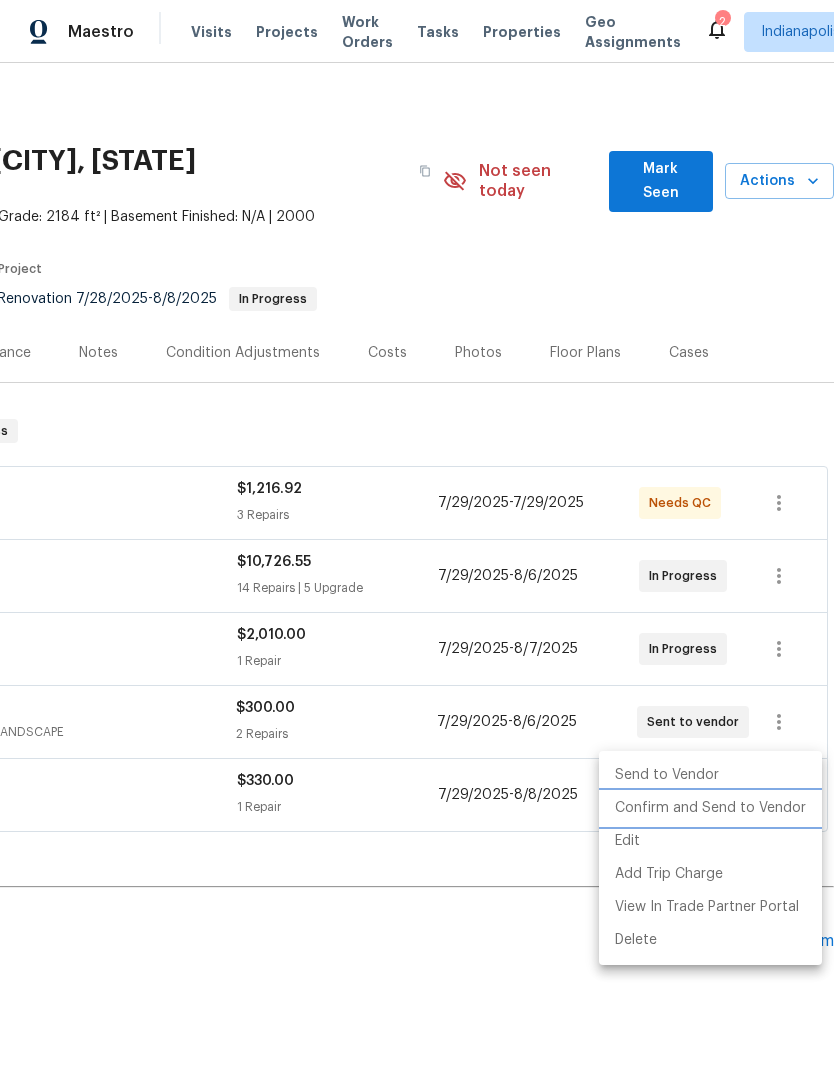 click on "Confirm and Send to Vendor" at bounding box center (710, 808) 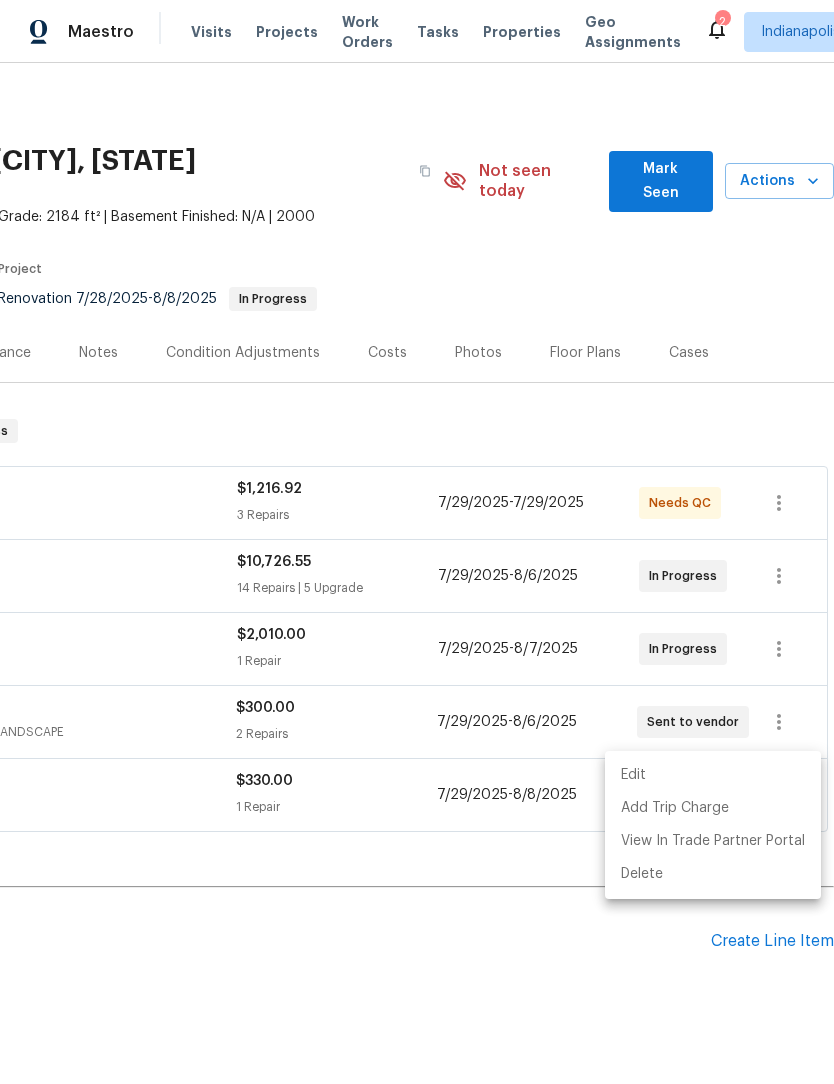 click at bounding box center [417, 542] 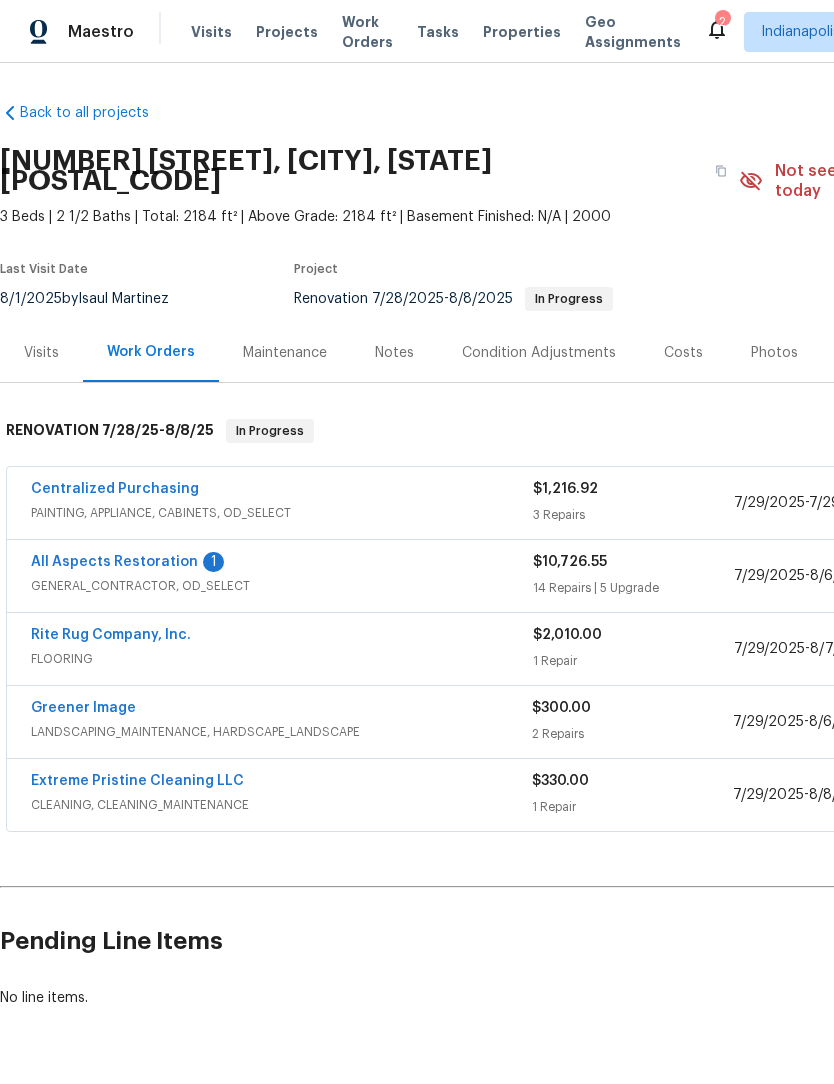 scroll, scrollTop: 0, scrollLeft: 0, axis: both 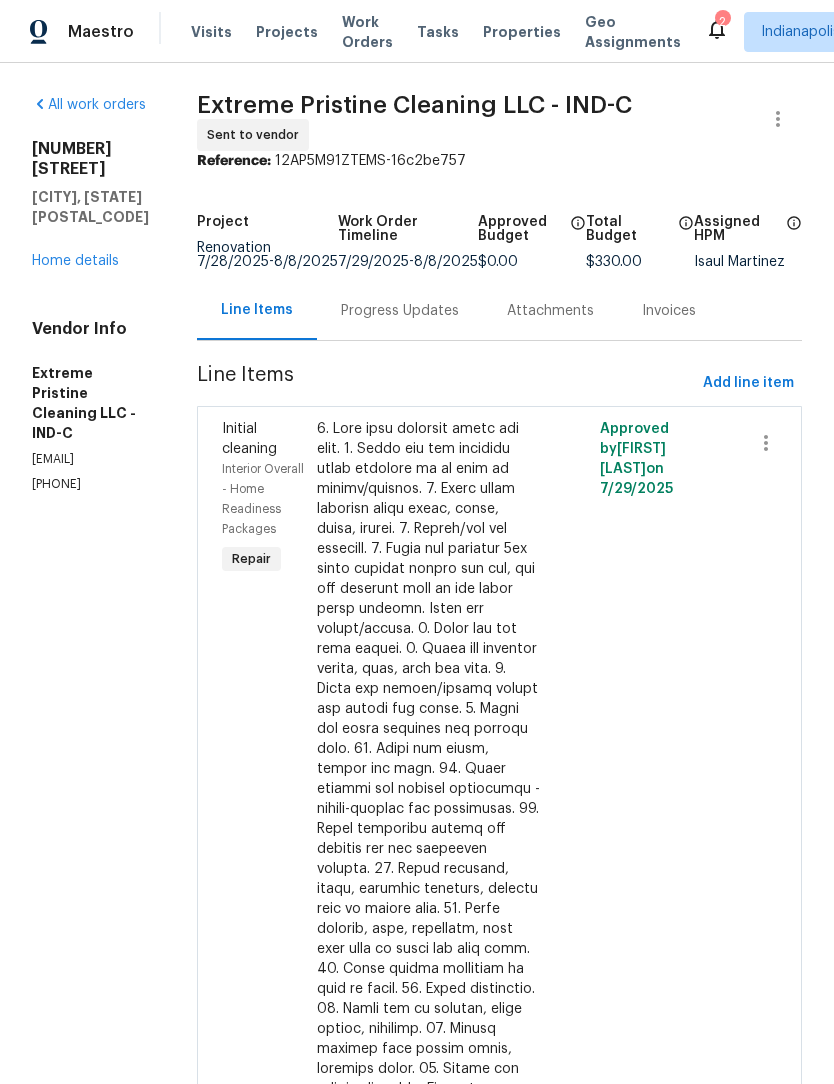 click on "Progress Updates" at bounding box center (400, 311) 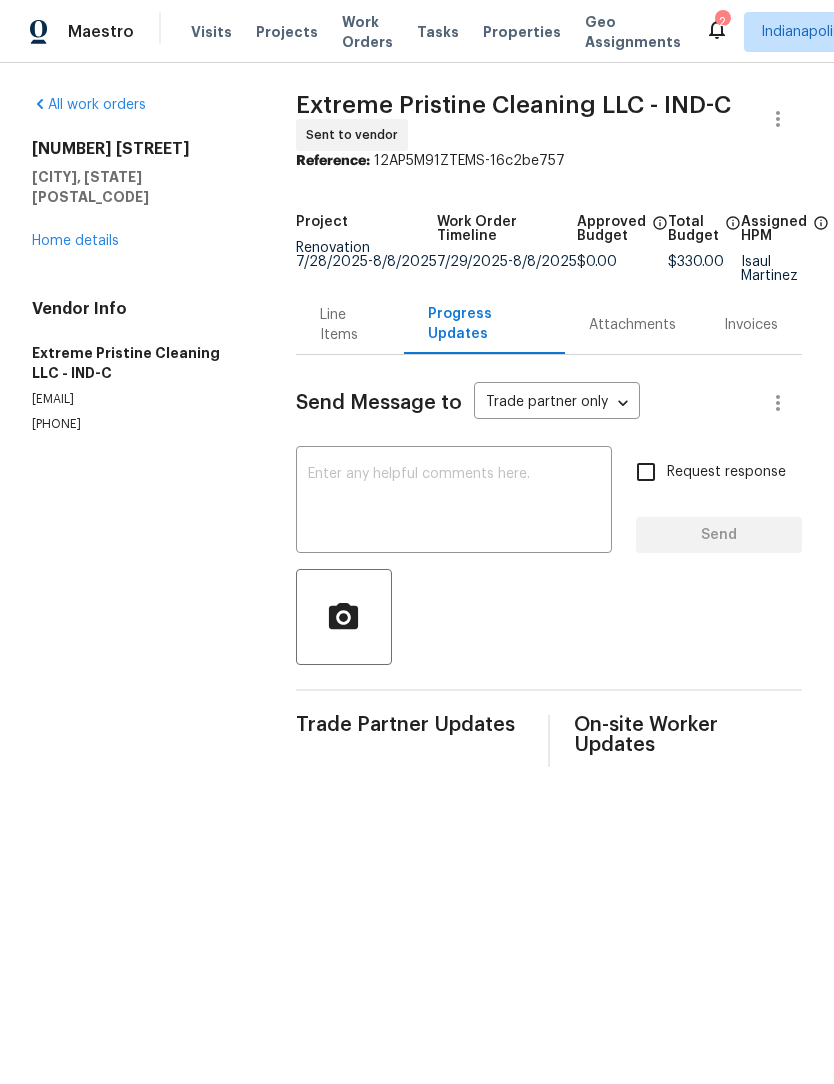 click at bounding box center [454, 502] 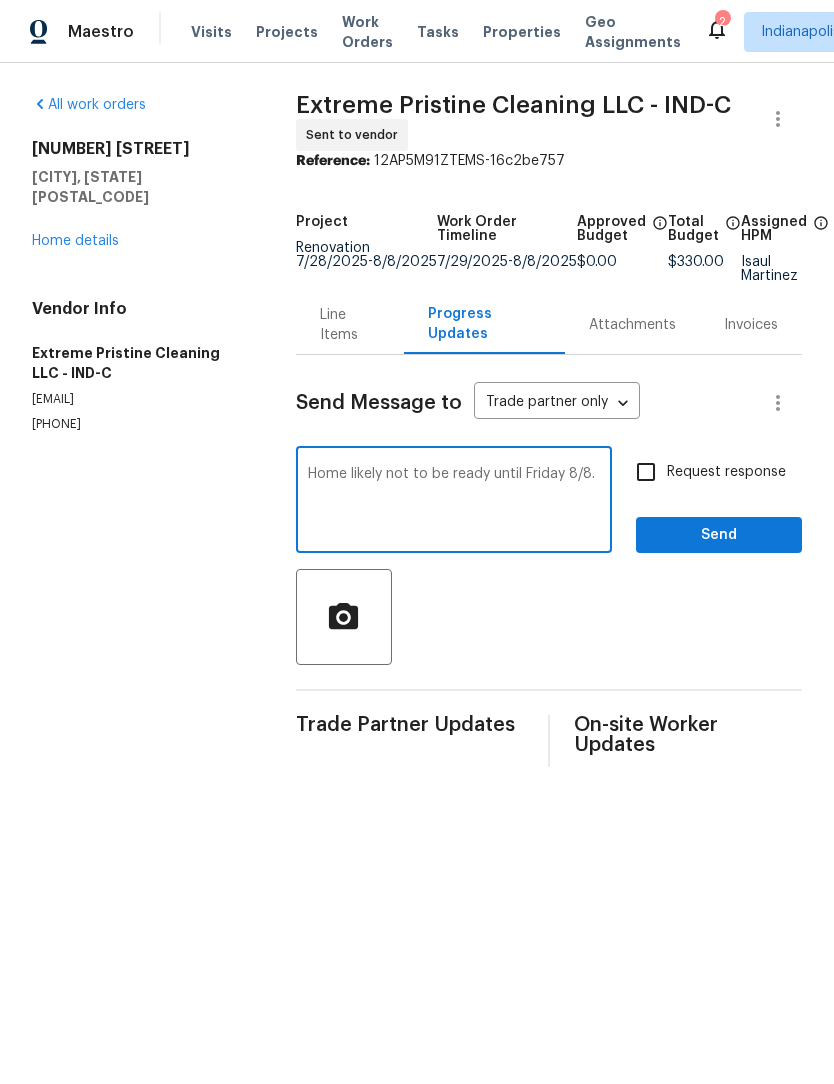 type on "Home likely not to be ready until Friday 8/8." 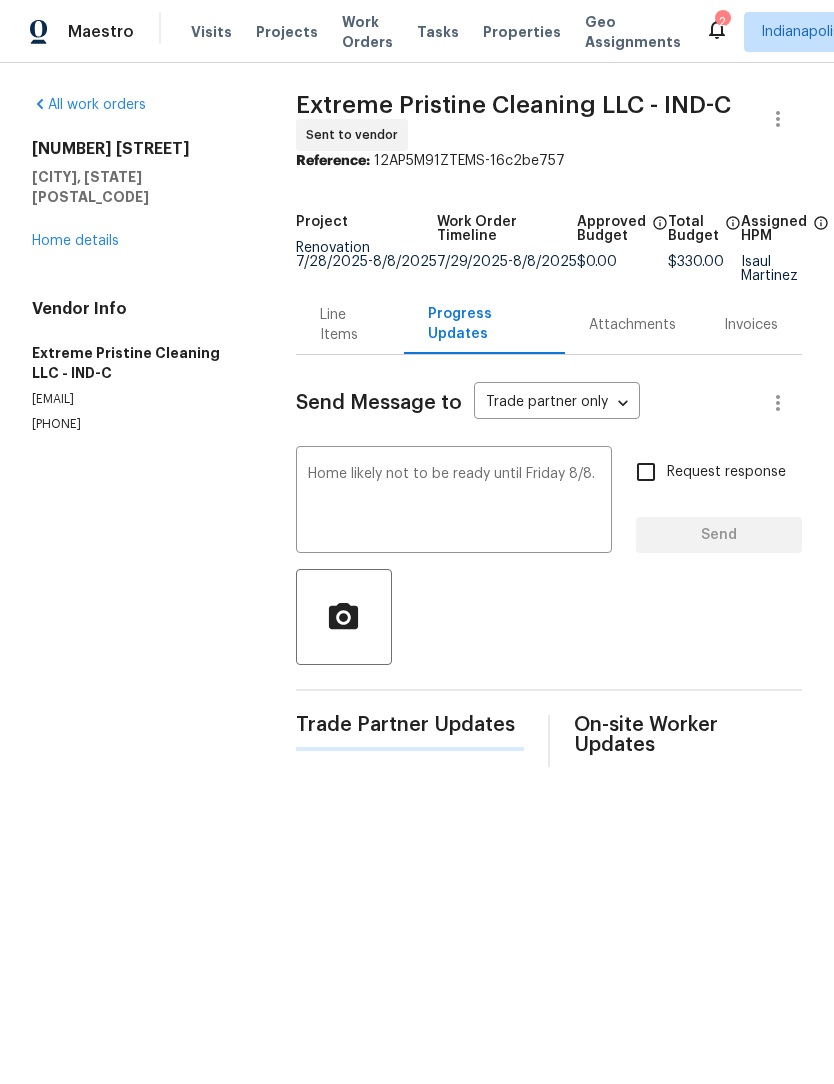 type 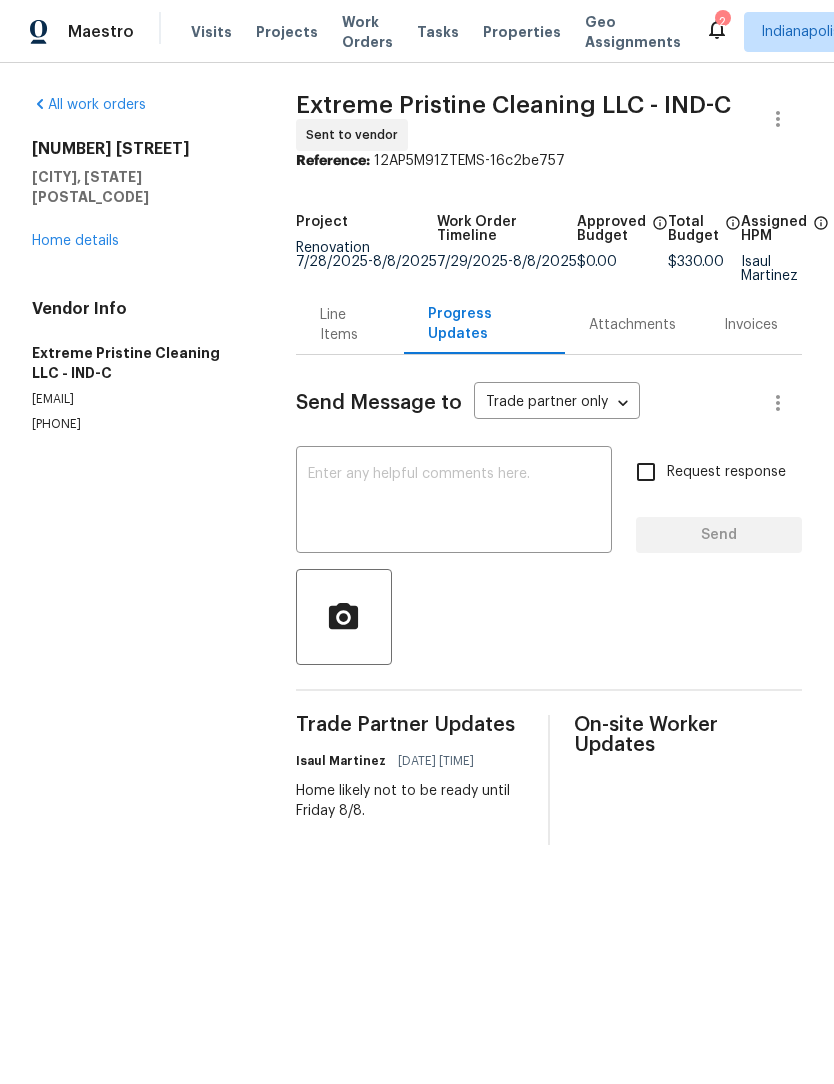 click on "Home details" at bounding box center (75, 241) 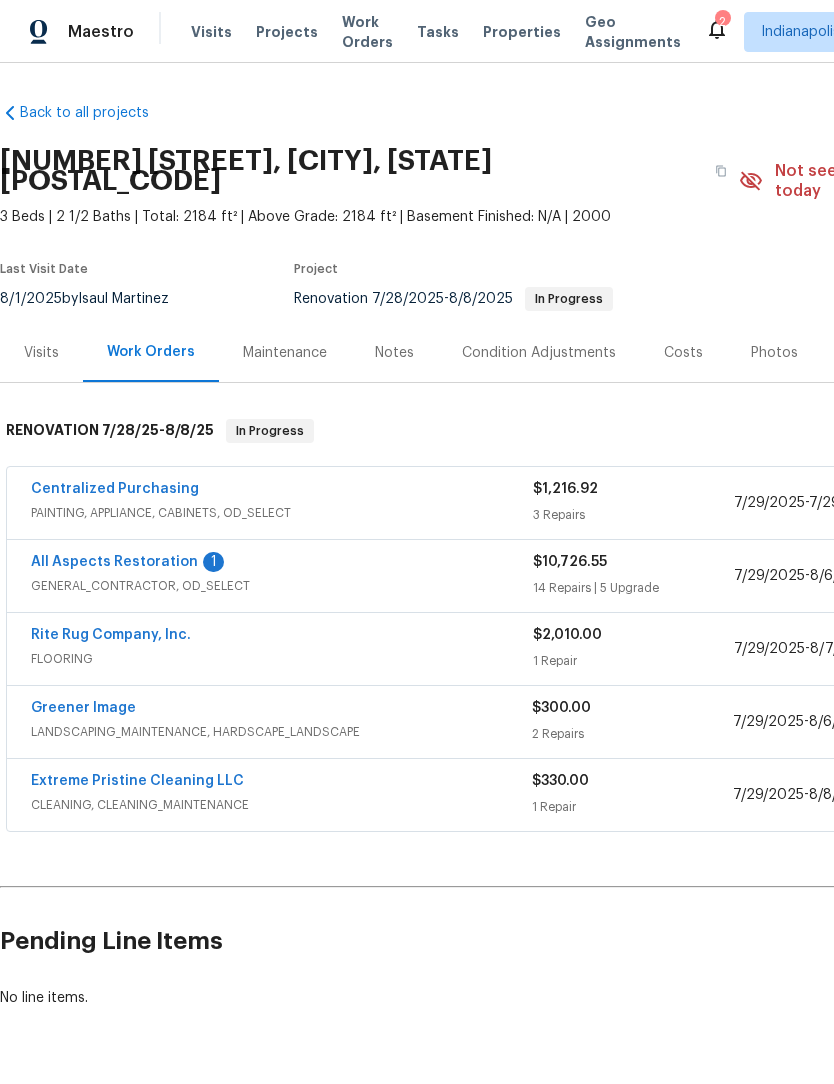 scroll, scrollTop: 0, scrollLeft: 0, axis: both 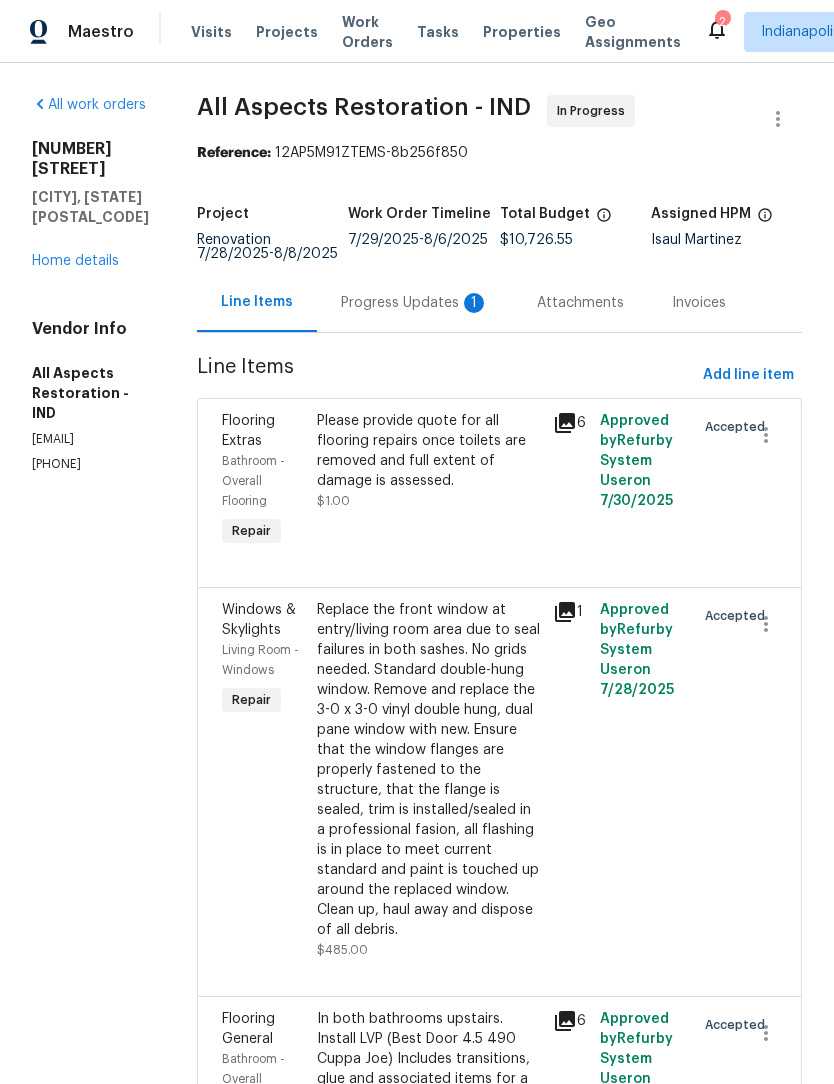 click on "Progress Updates 1" at bounding box center [415, 302] 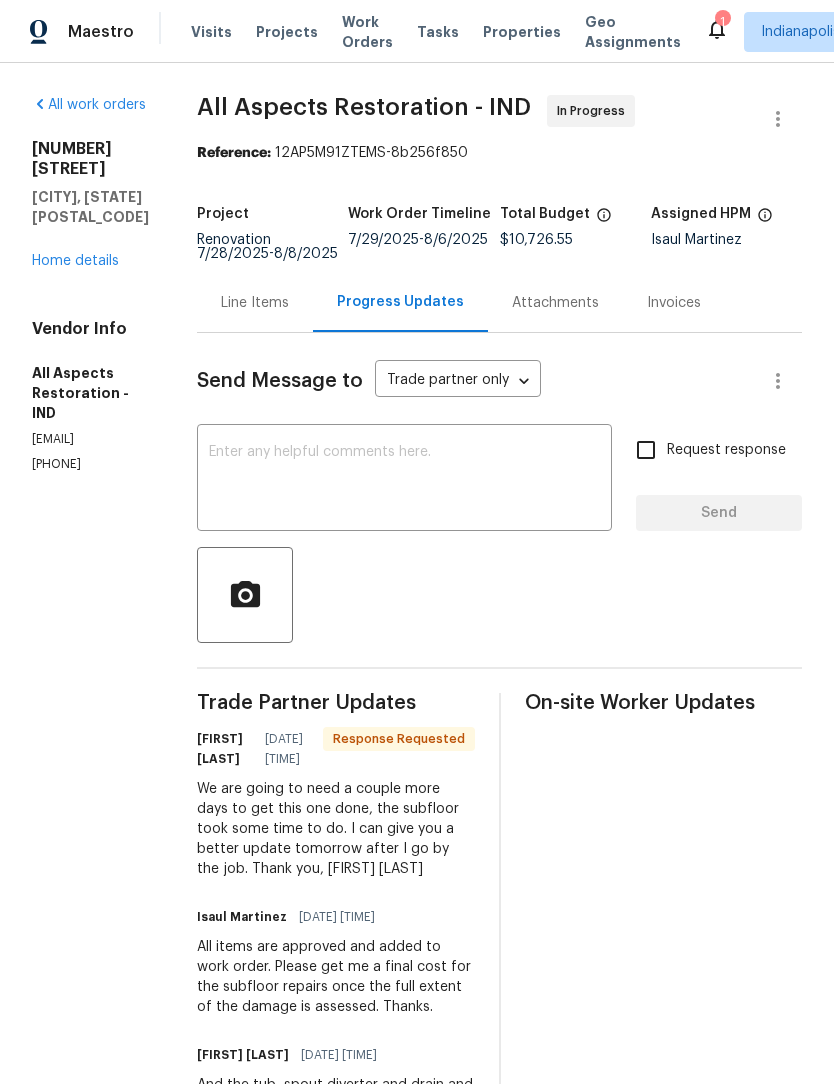 scroll, scrollTop: 0, scrollLeft: 0, axis: both 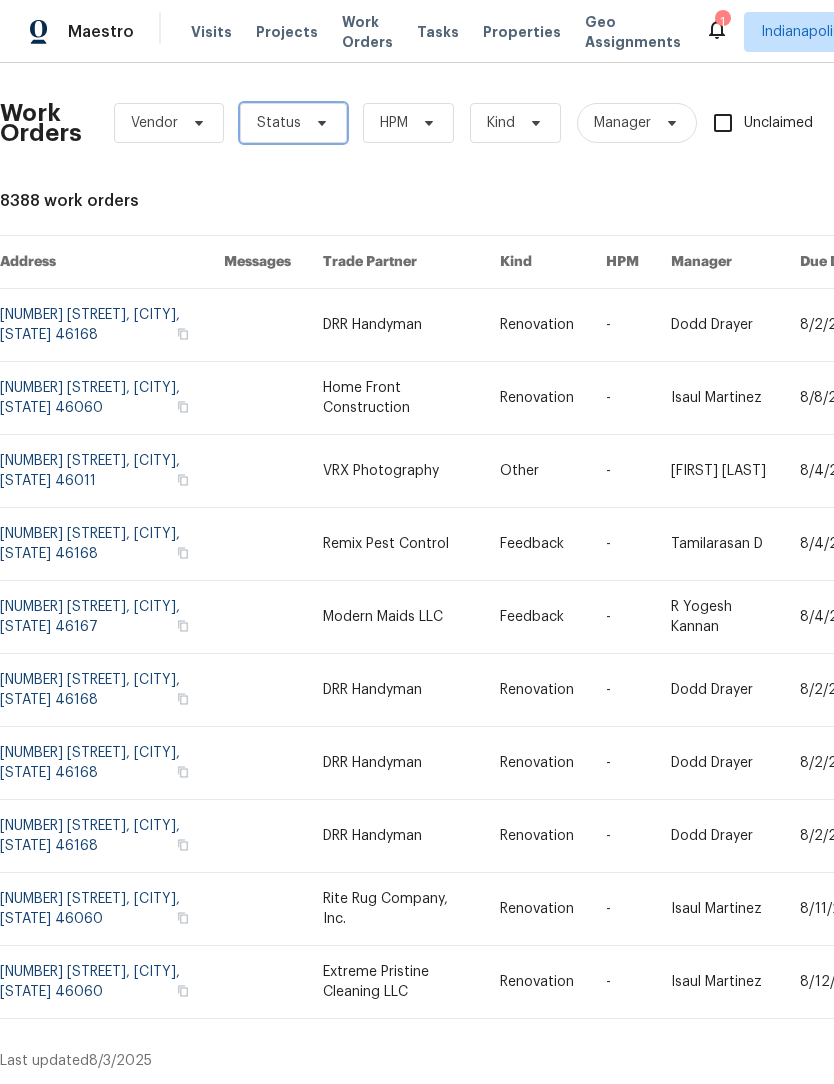 click on "Status" at bounding box center [279, 123] 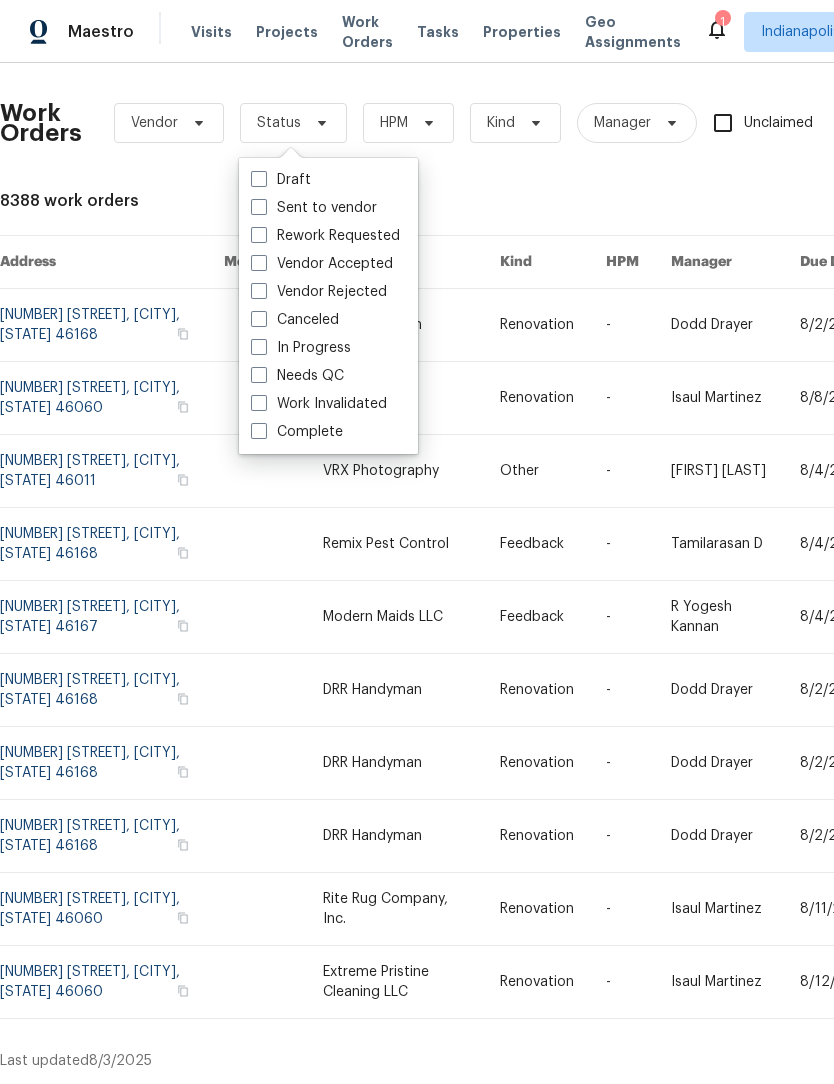 click at bounding box center [259, 179] 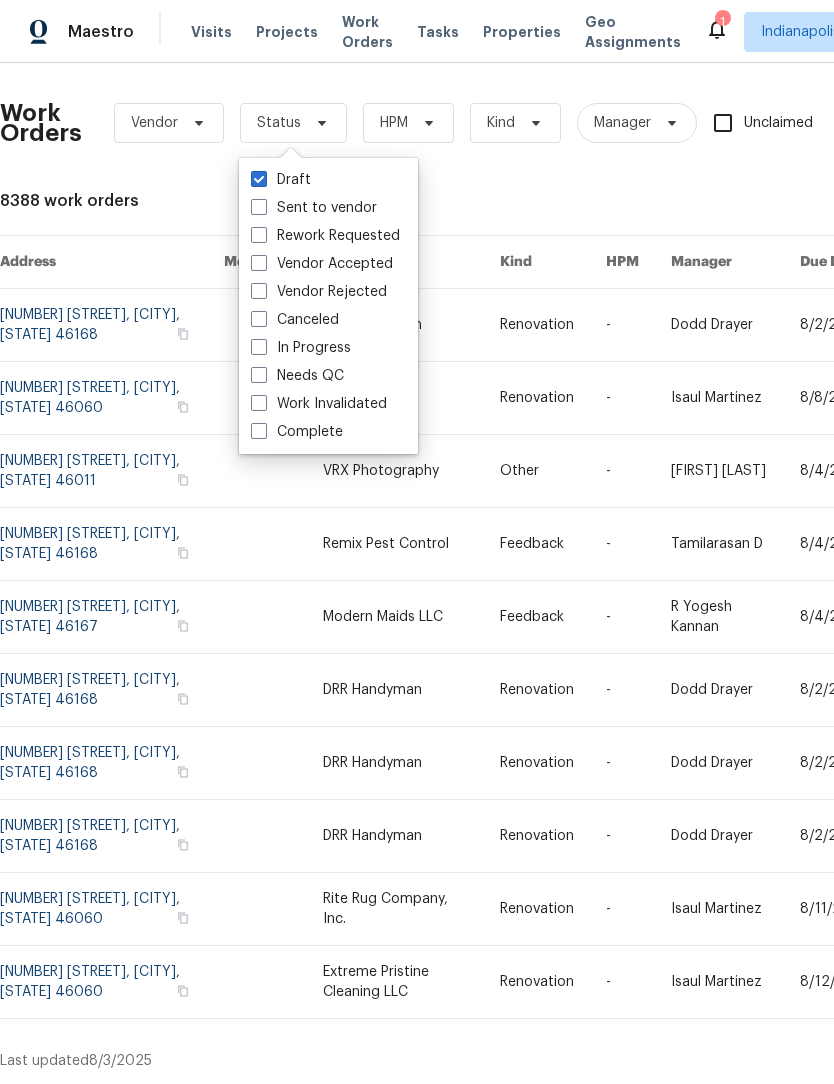checkbox on "true" 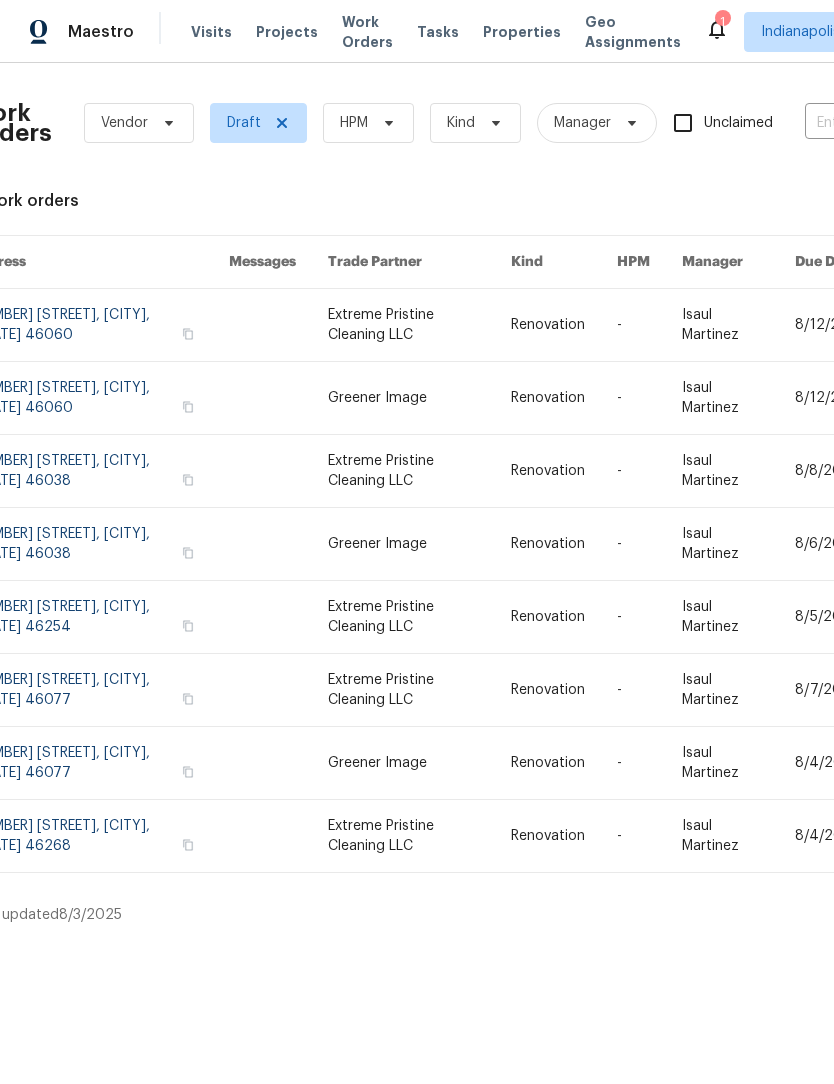 scroll, scrollTop: 0, scrollLeft: 26, axis: horizontal 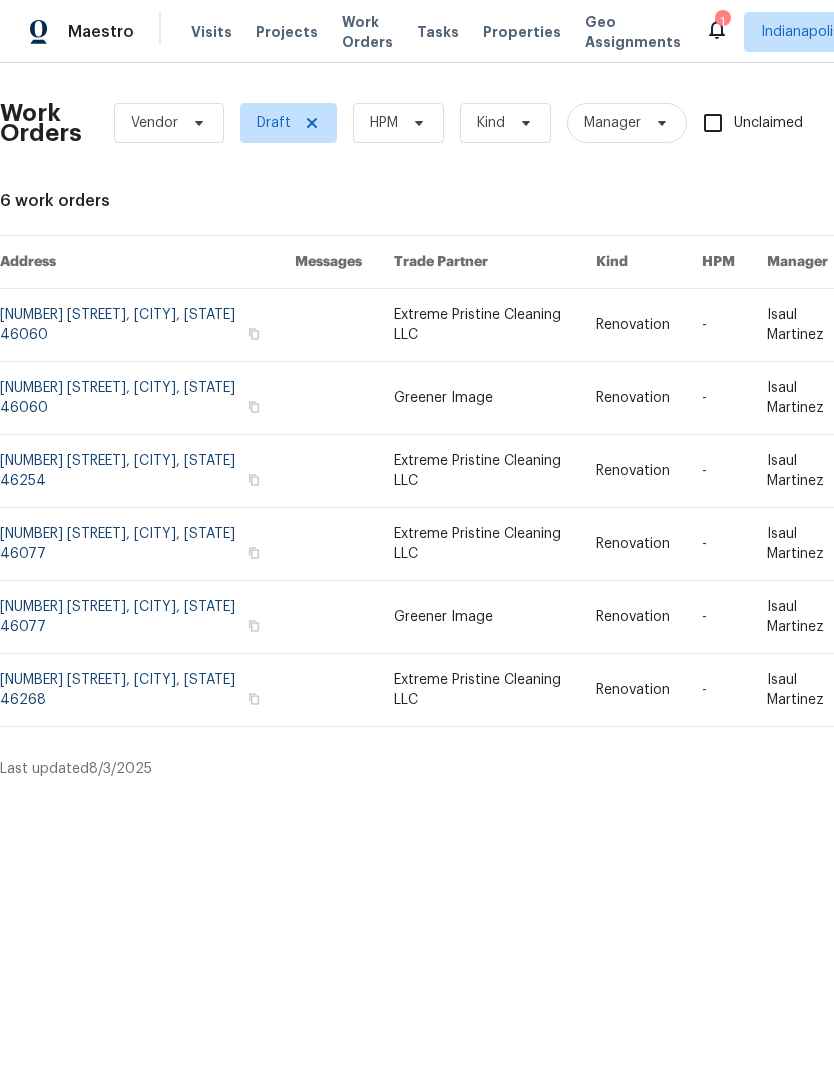 click at bounding box center [147, 471] 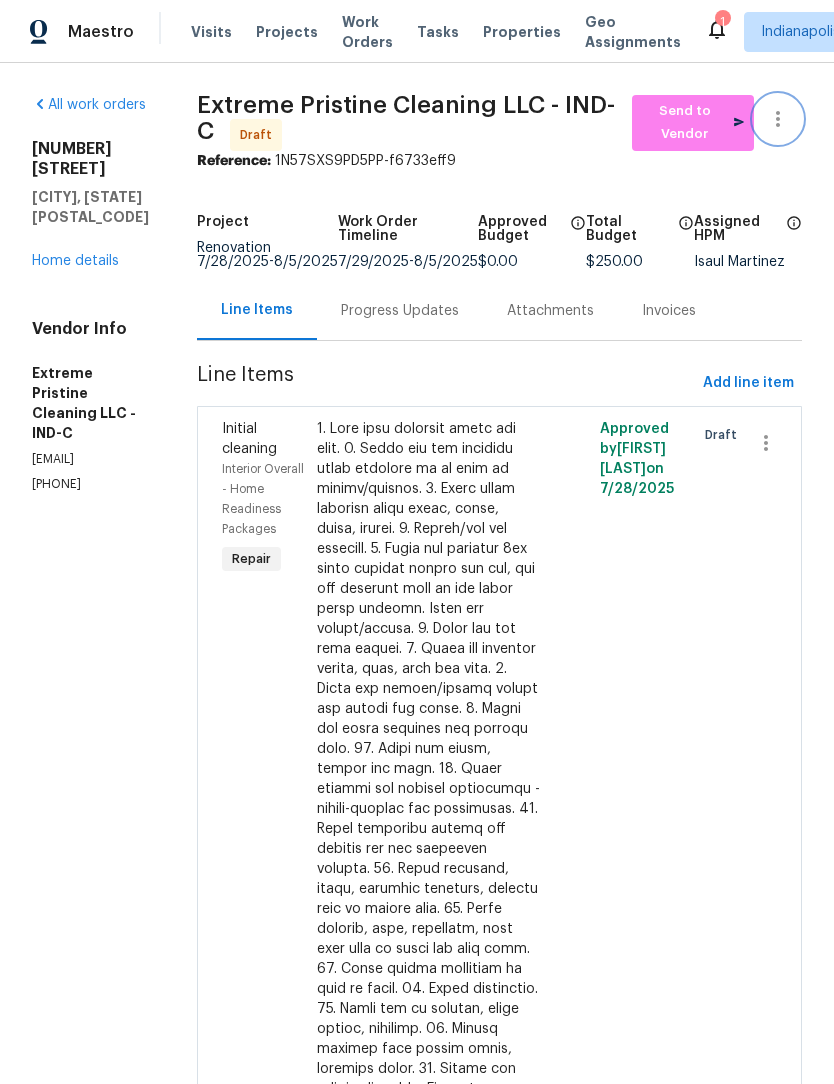 click 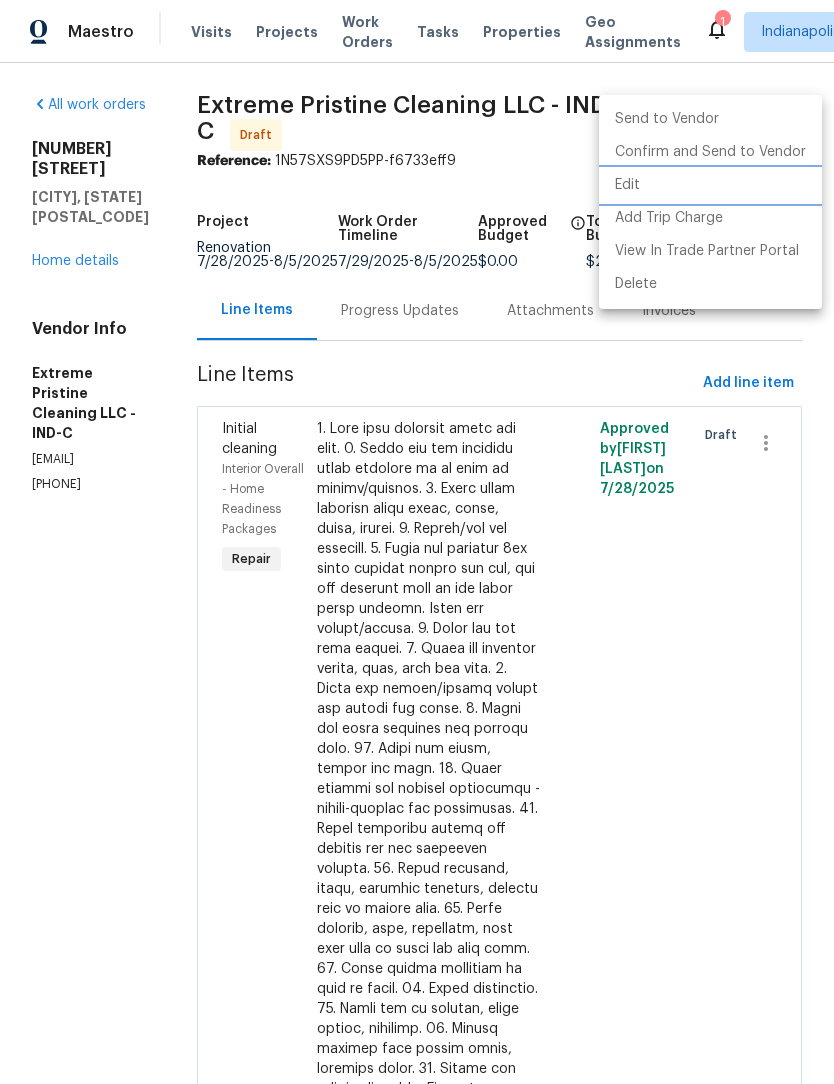 click on "Edit" at bounding box center (710, 185) 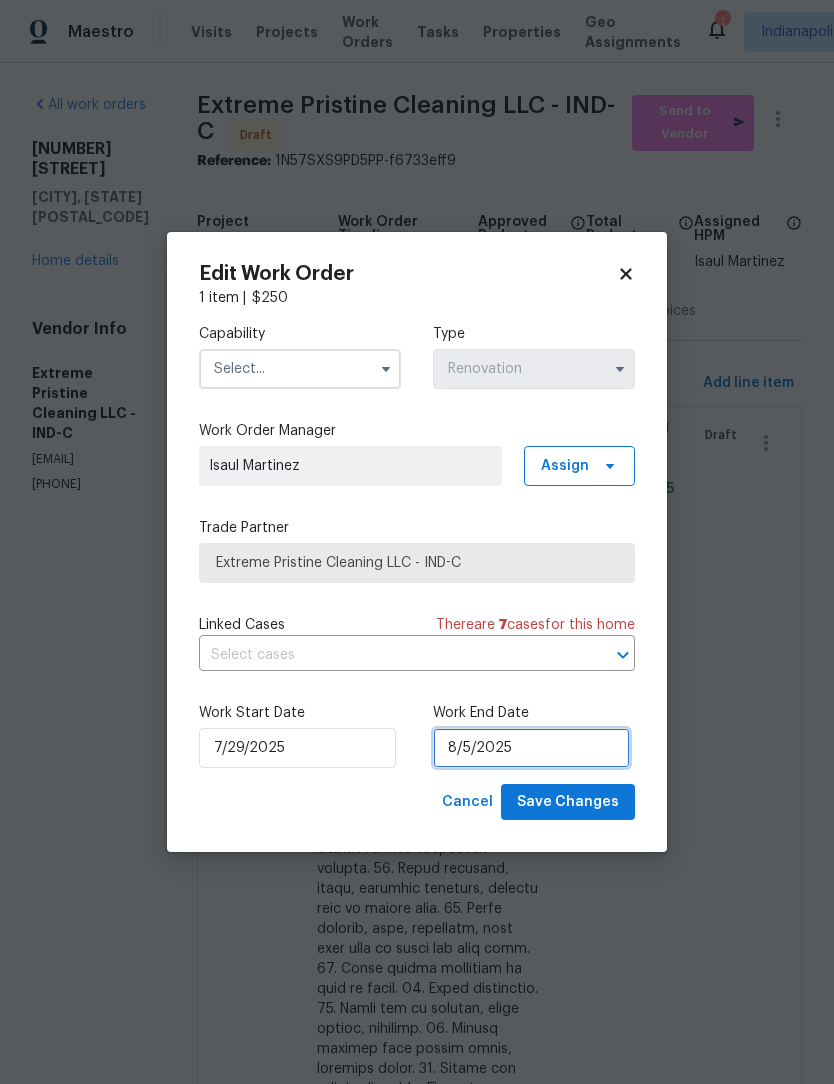 click on "8/5/2025" at bounding box center (531, 748) 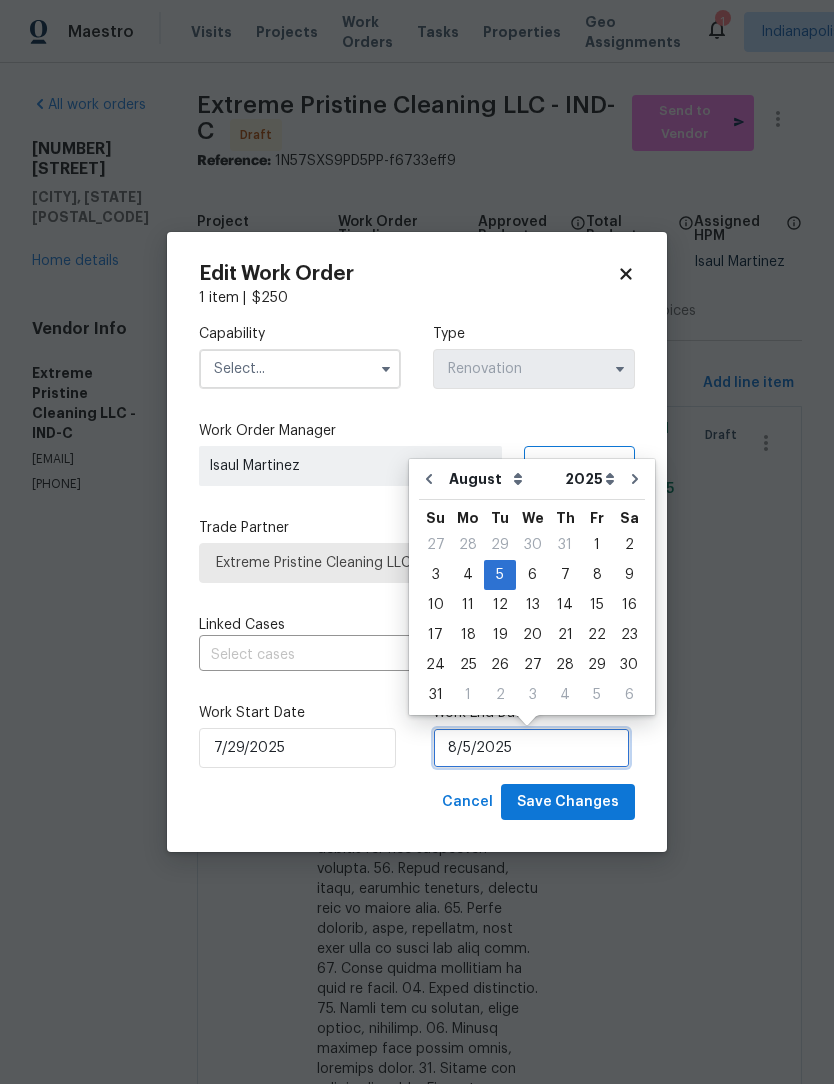scroll, scrollTop: 37, scrollLeft: 0, axis: vertical 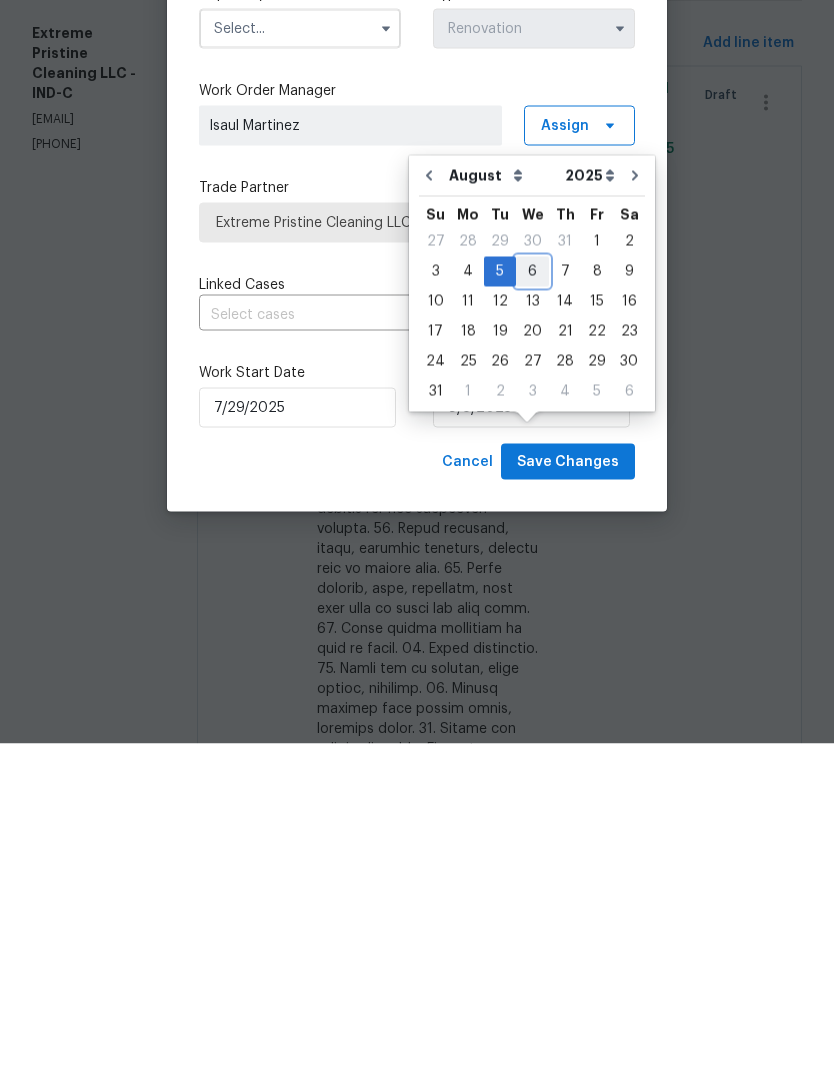click on "6" at bounding box center (532, 612) 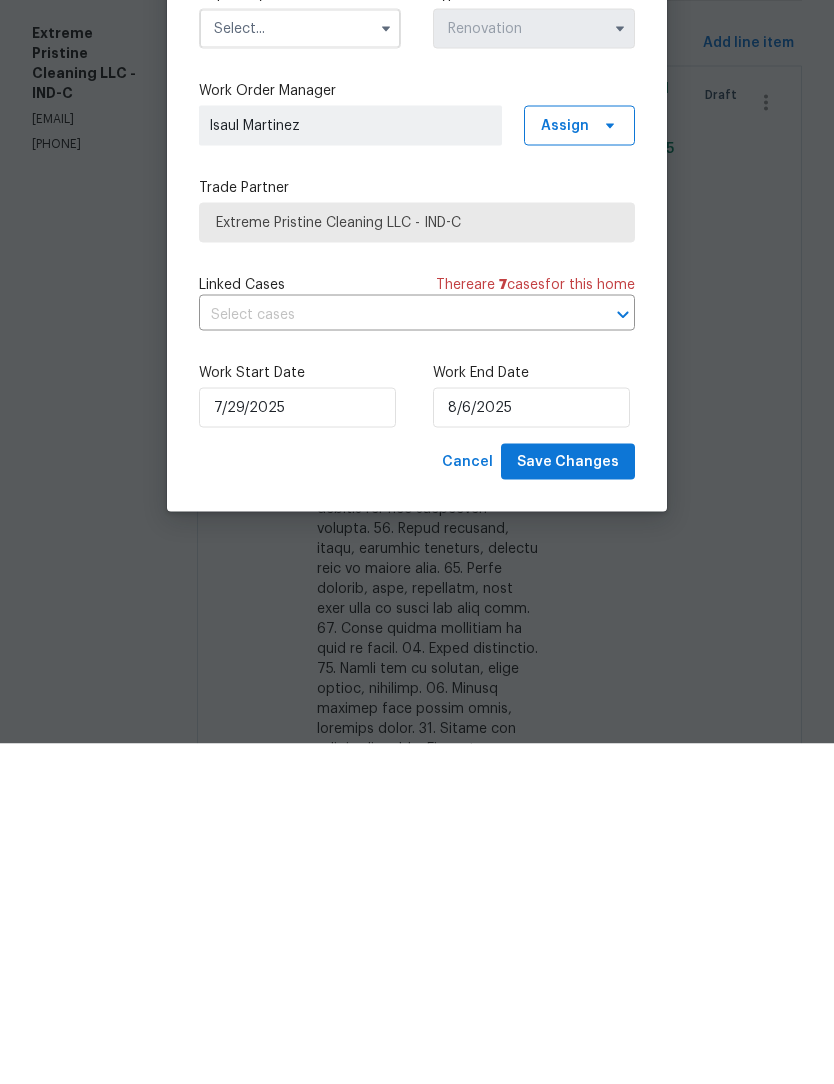 scroll, scrollTop: 66, scrollLeft: 0, axis: vertical 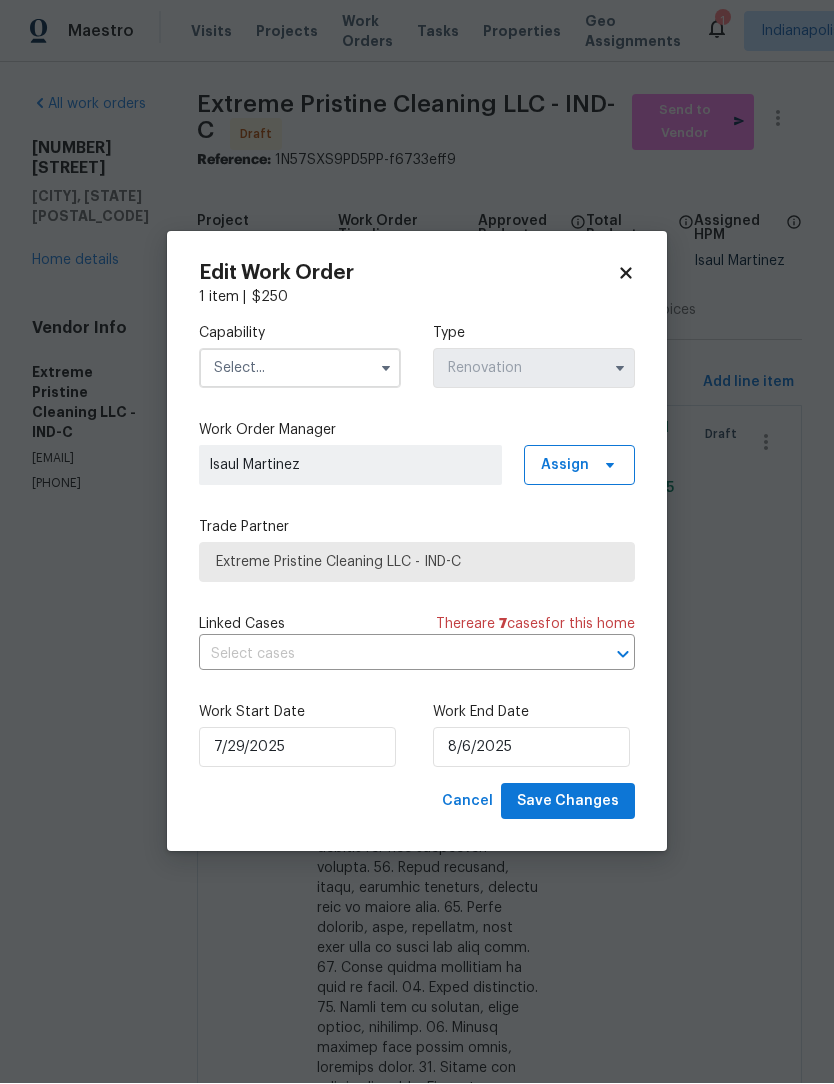 click at bounding box center (300, 369) 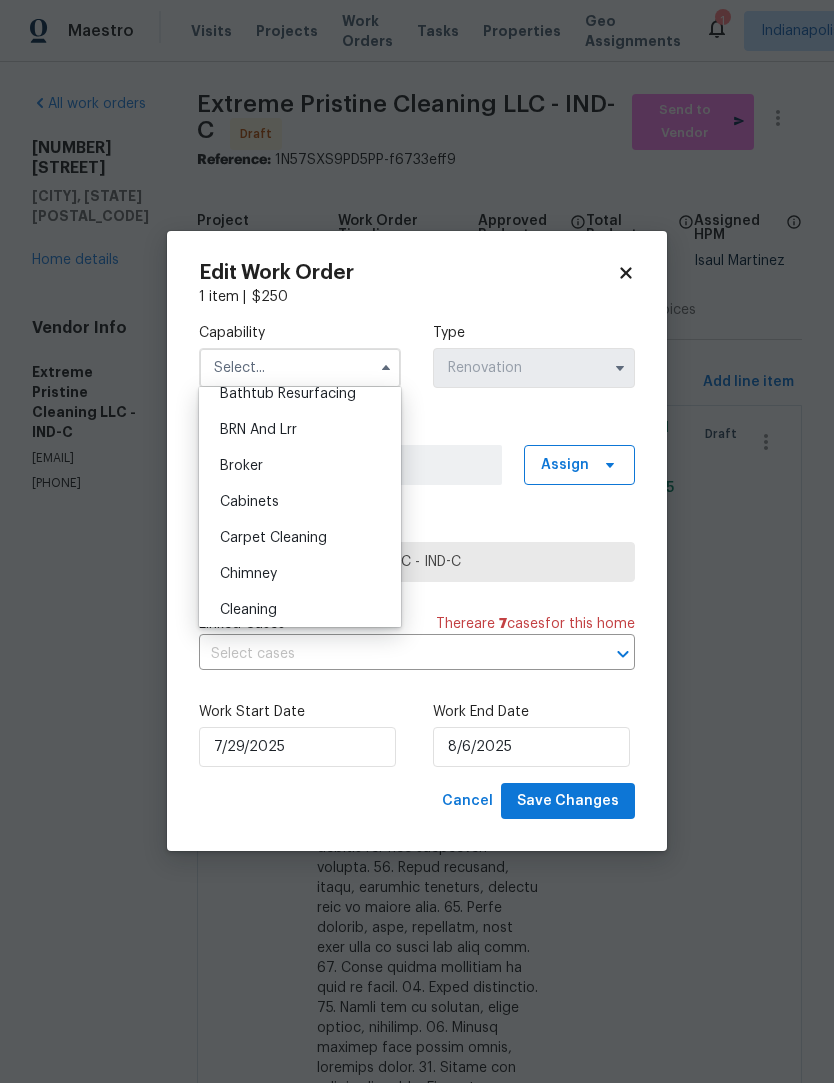 scroll, scrollTop: 98, scrollLeft: 0, axis: vertical 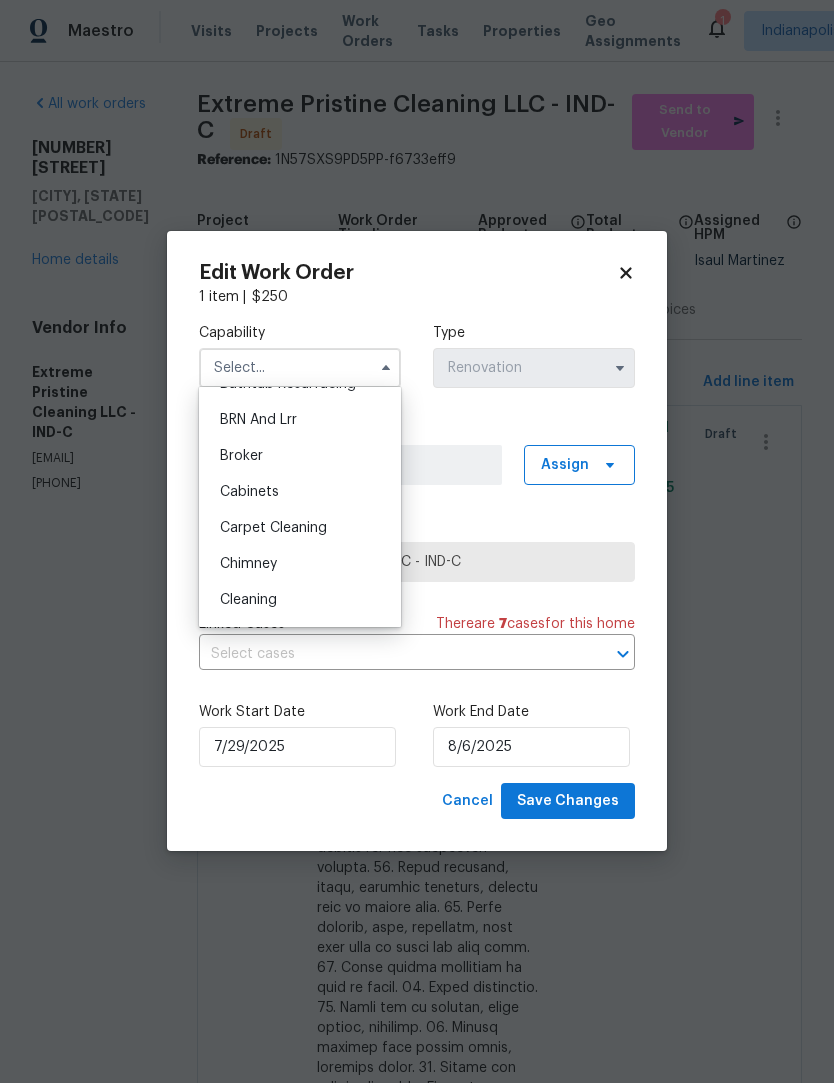 click on "Cleaning" at bounding box center [248, 601] 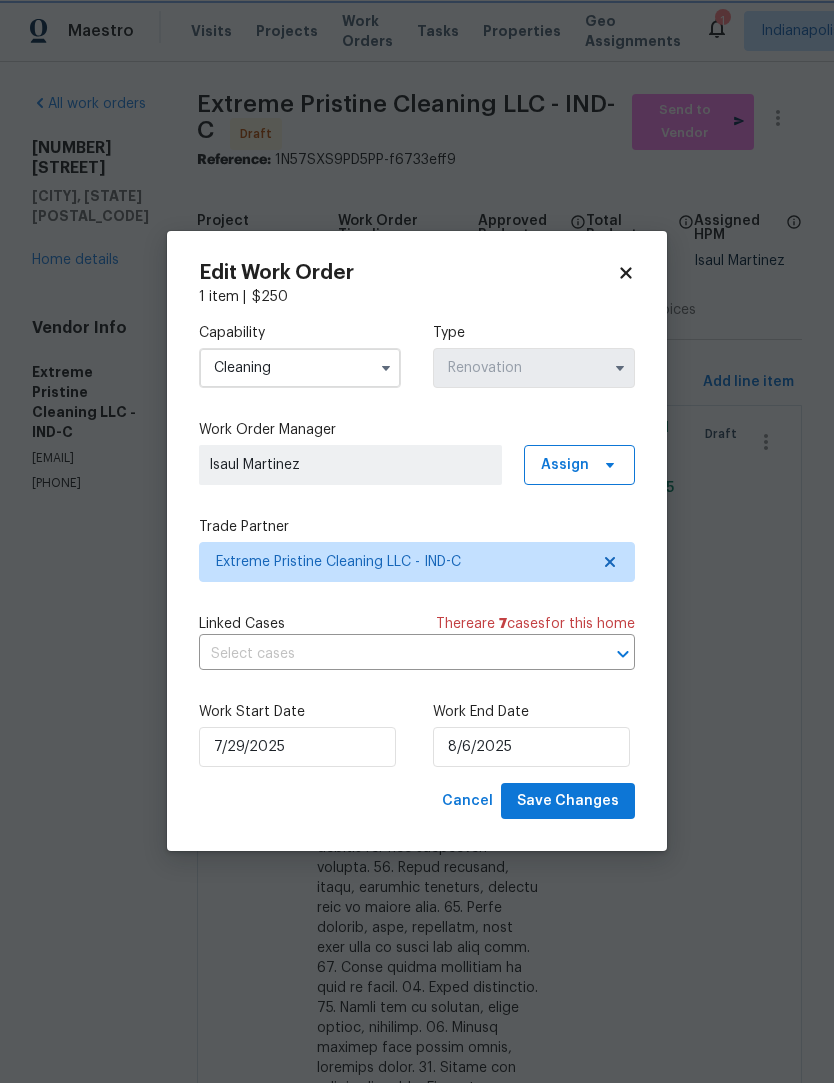 type on "Cleaning" 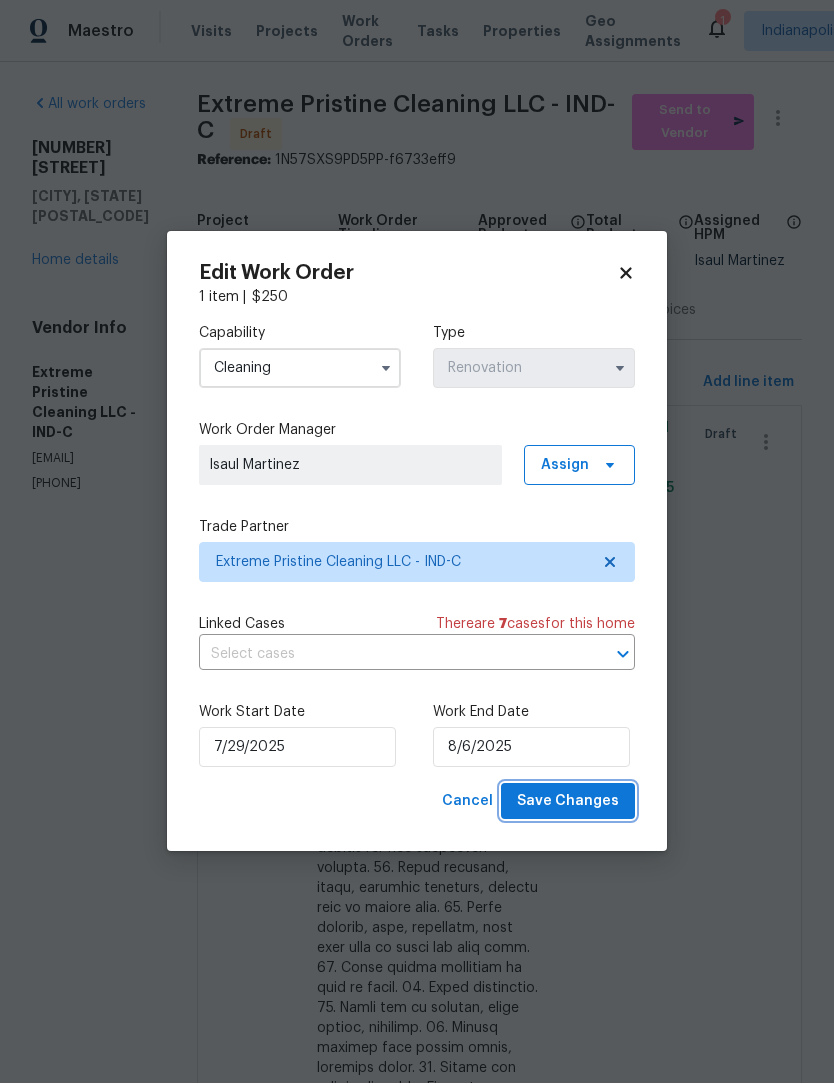 click on "Save Changes" at bounding box center [568, 802] 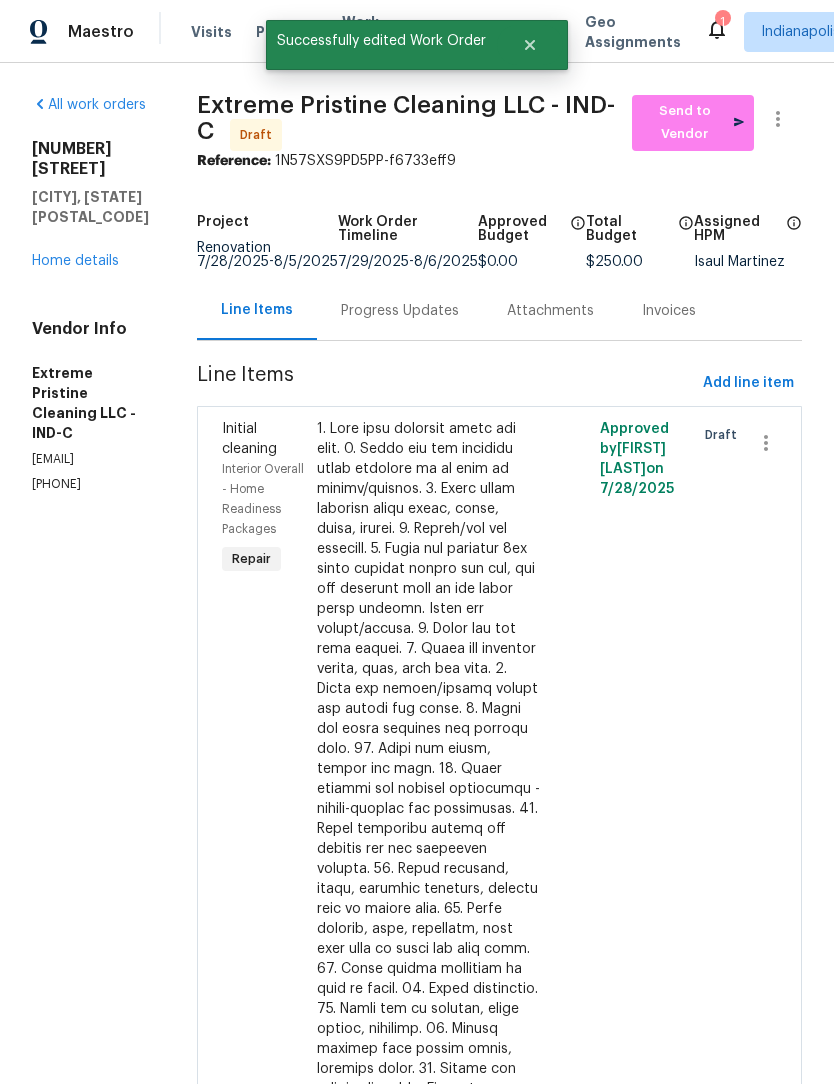 scroll, scrollTop: 0, scrollLeft: 0, axis: both 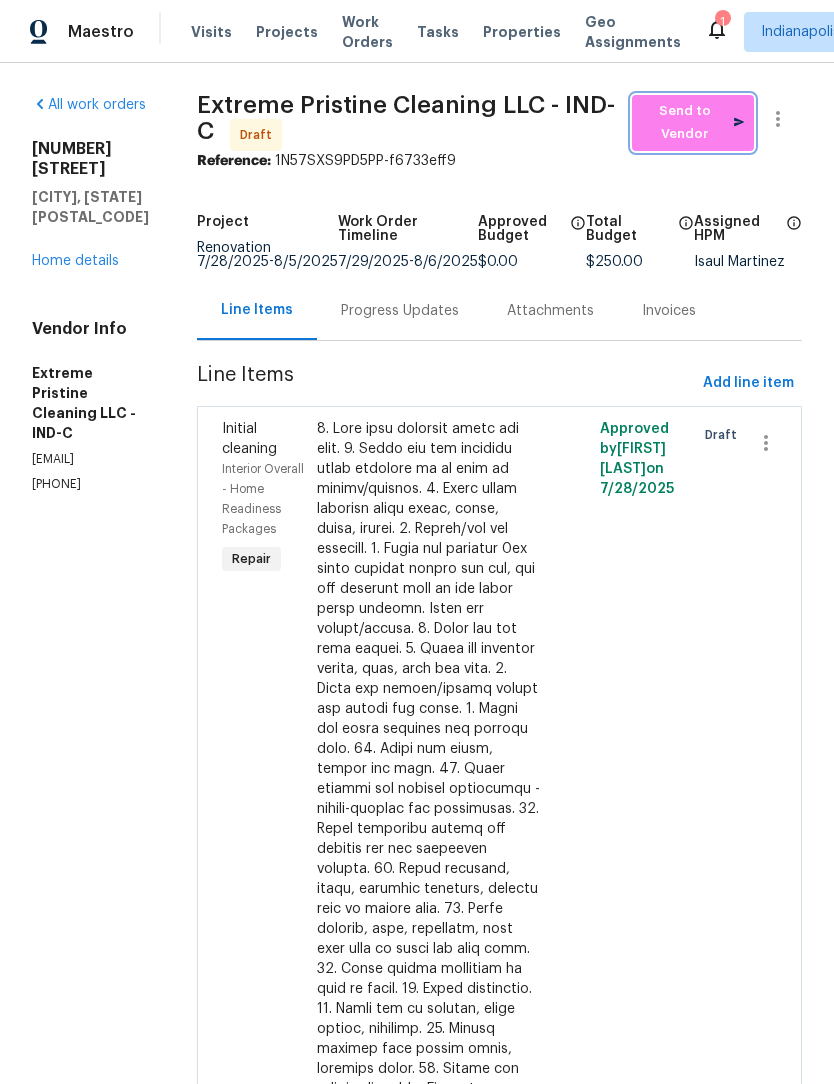 click on "Send to Vendor" at bounding box center [693, 123] 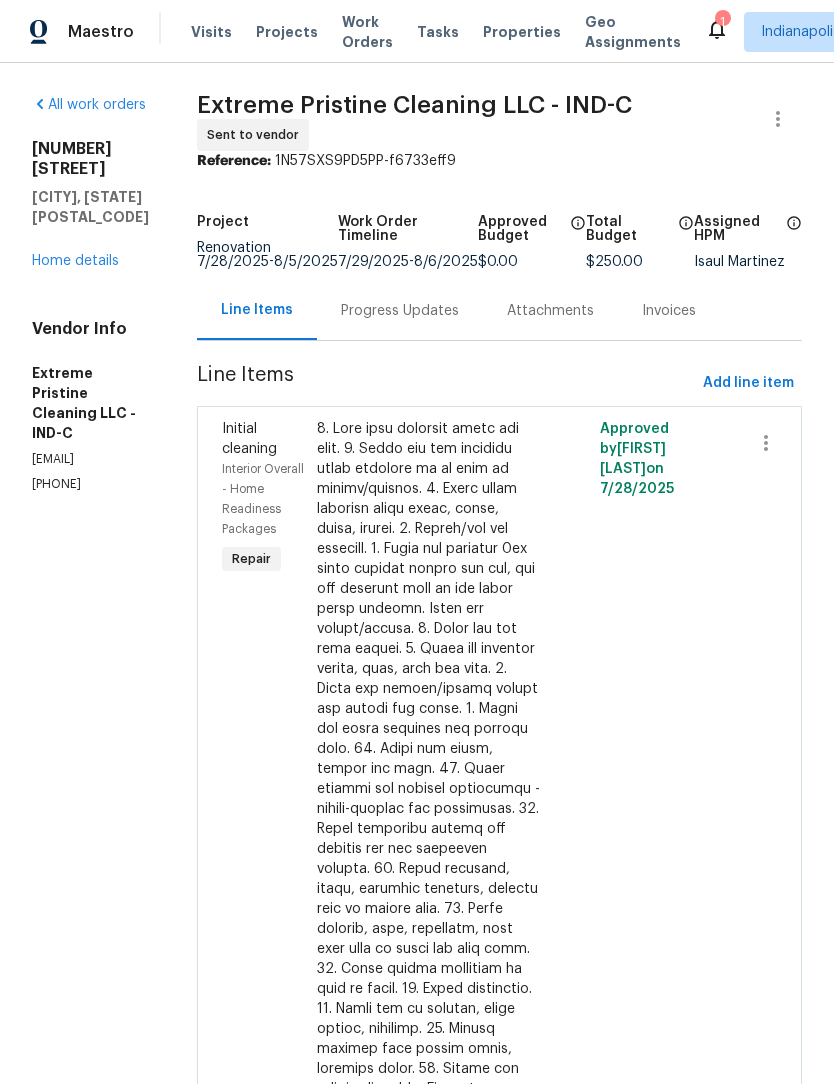 click on "Home details" at bounding box center [75, 261] 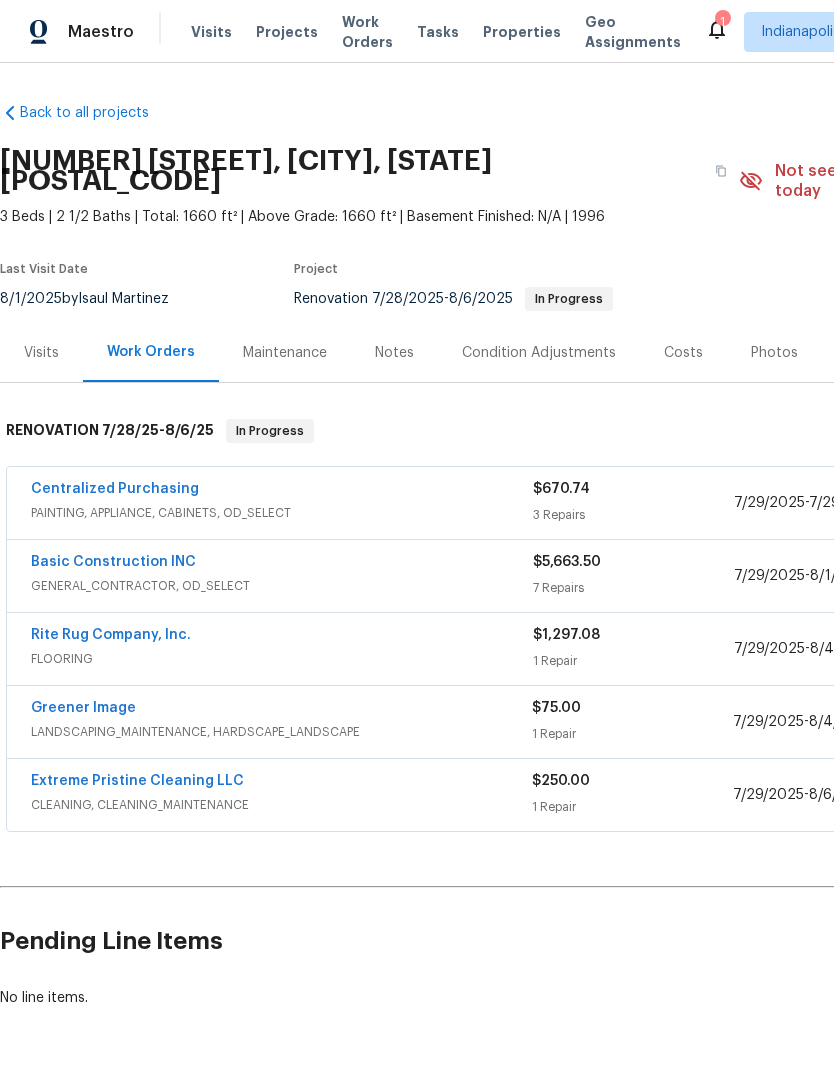 scroll, scrollTop: 0, scrollLeft: 0, axis: both 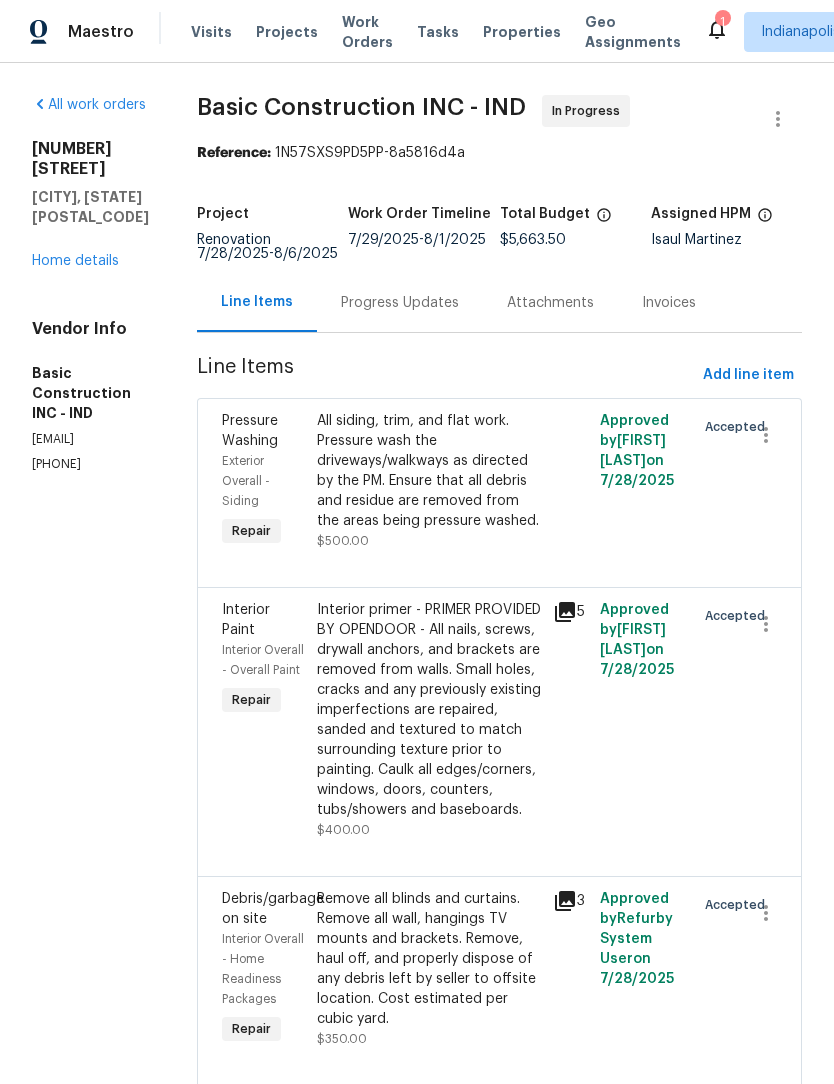click on "Progress Updates" at bounding box center (400, 303) 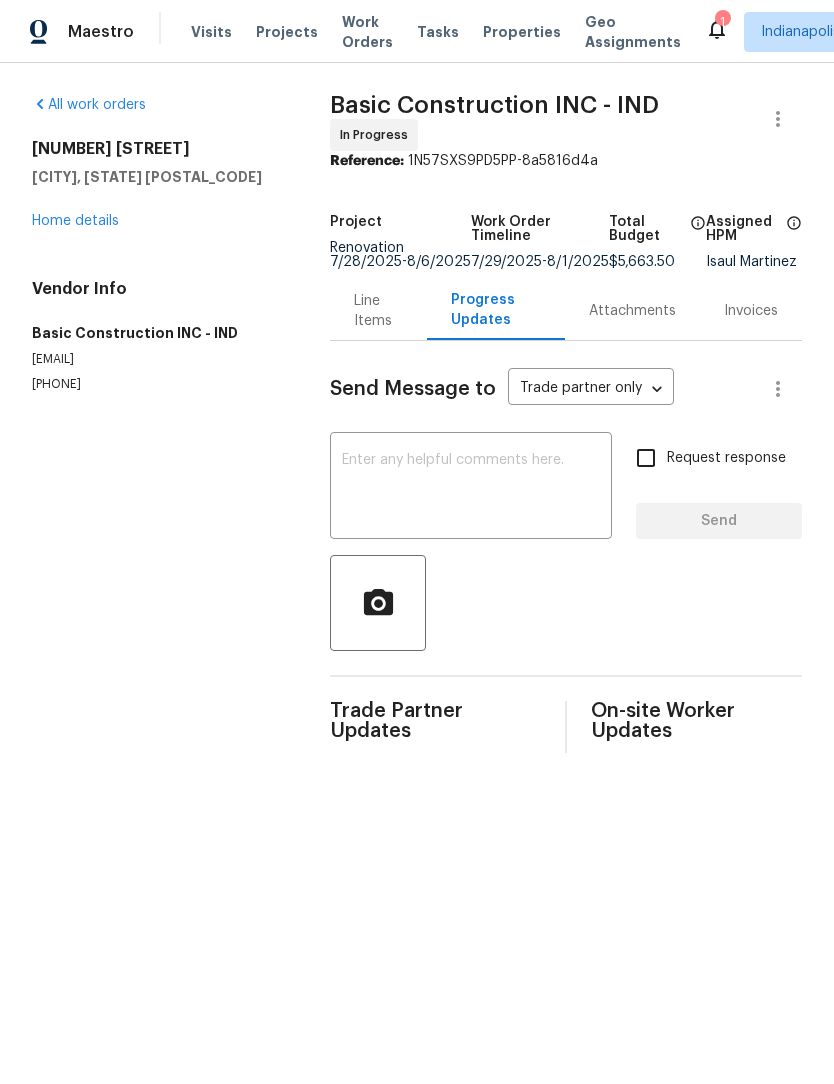 click at bounding box center (471, 488) 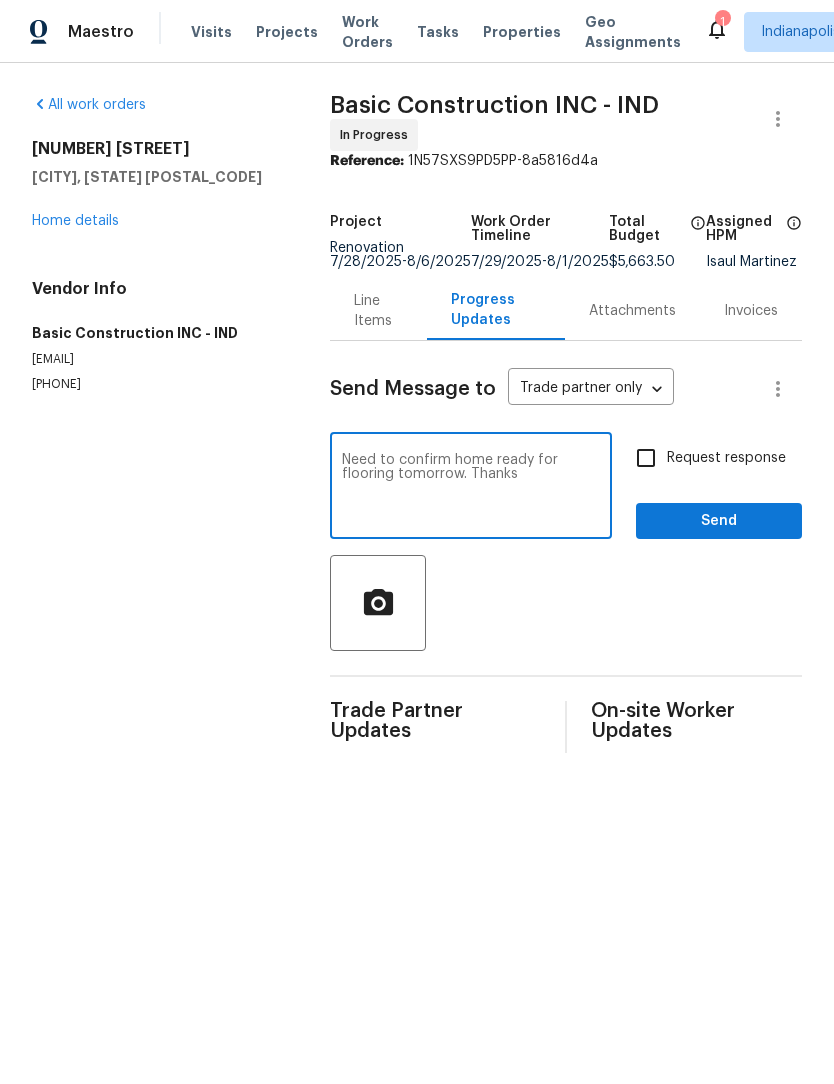 type on "Need to confirm home ready for flooring tomorrow. Thanks" 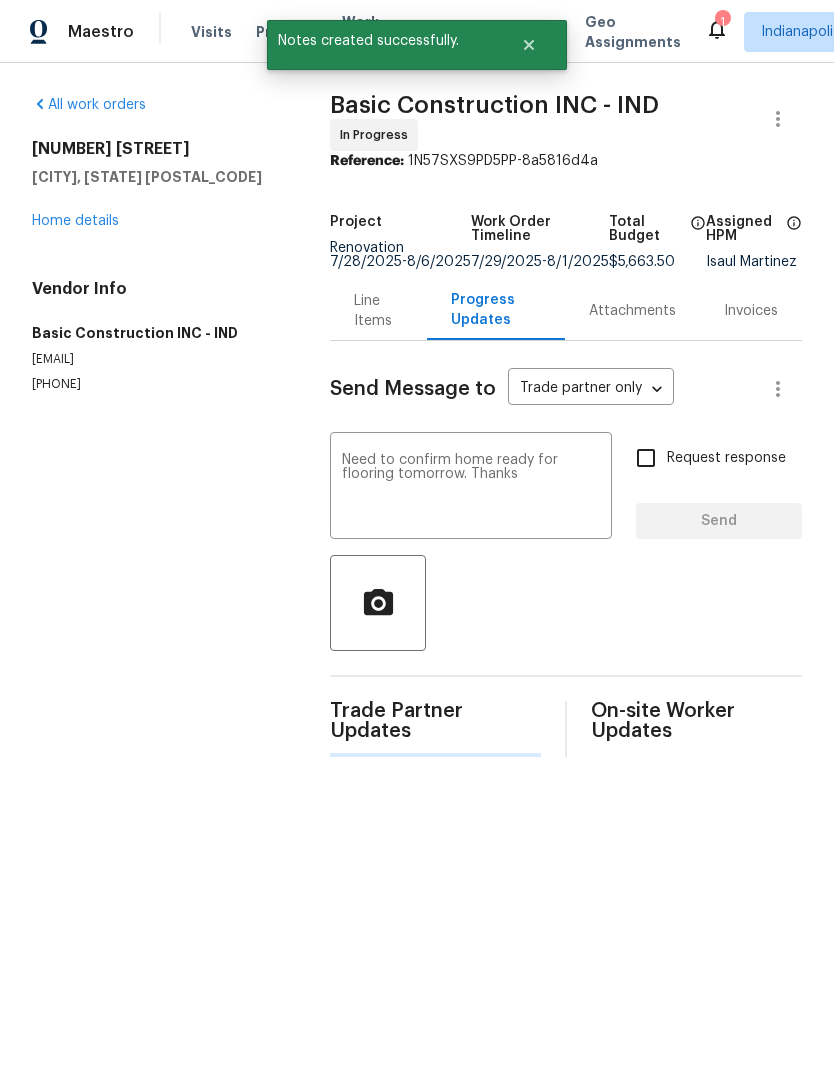 type 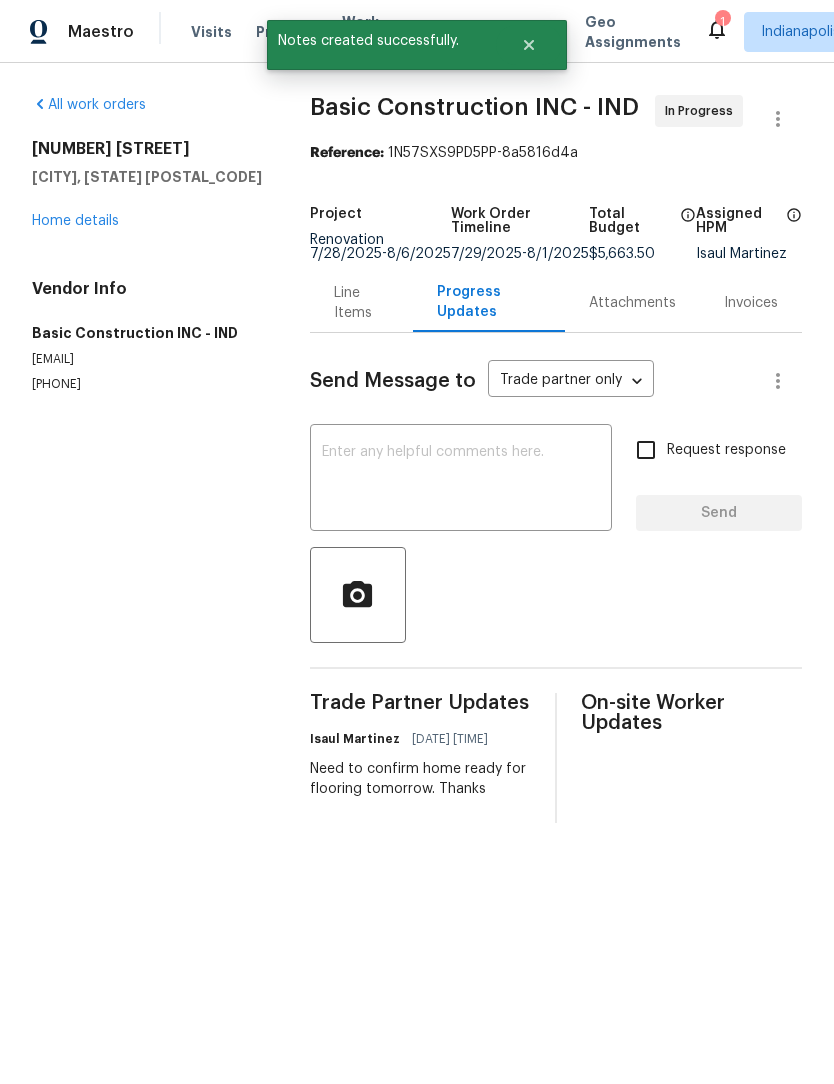 click on "Home details" at bounding box center (75, 221) 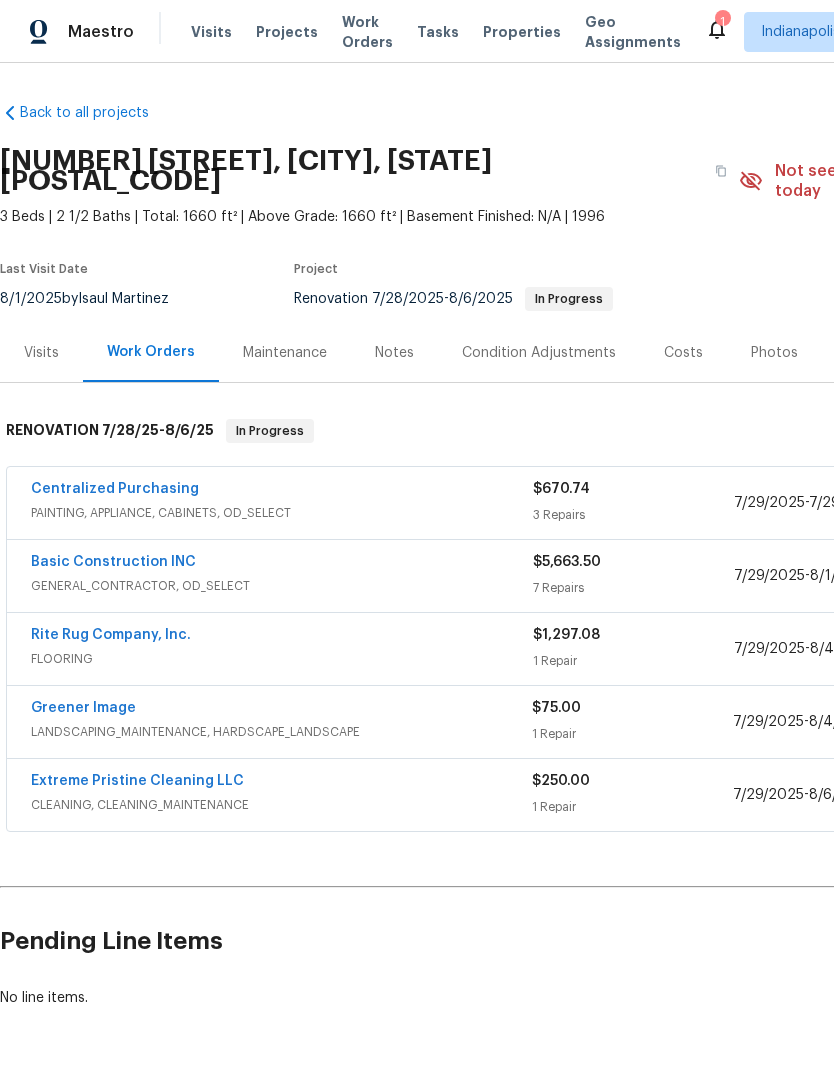 scroll, scrollTop: 0, scrollLeft: 0, axis: both 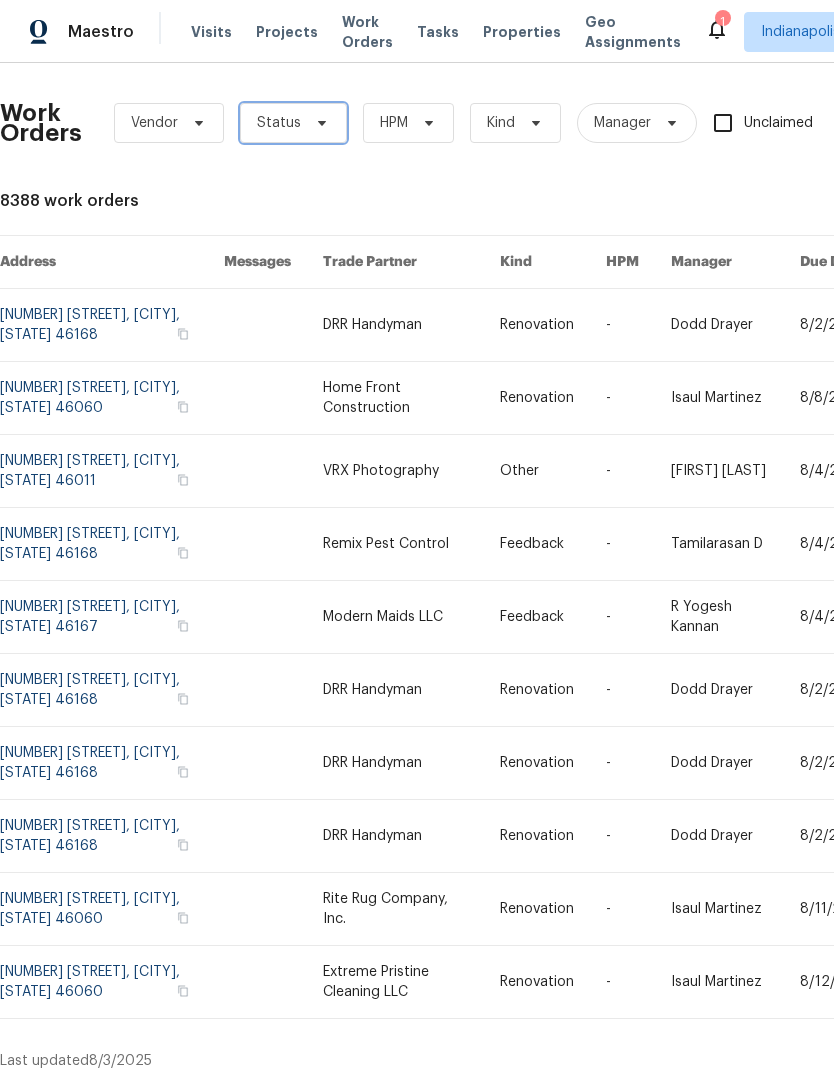 click on "Status" at bounding box center [279, 123] 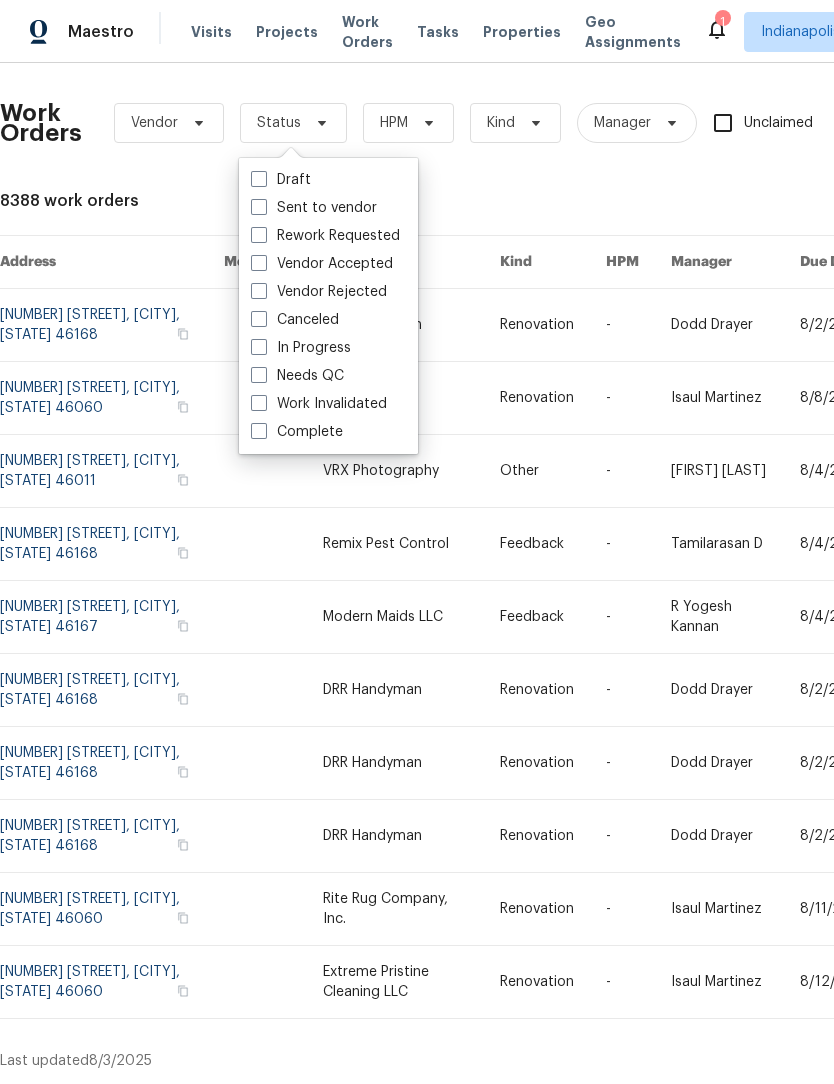 click at bounding box center [259, 179] 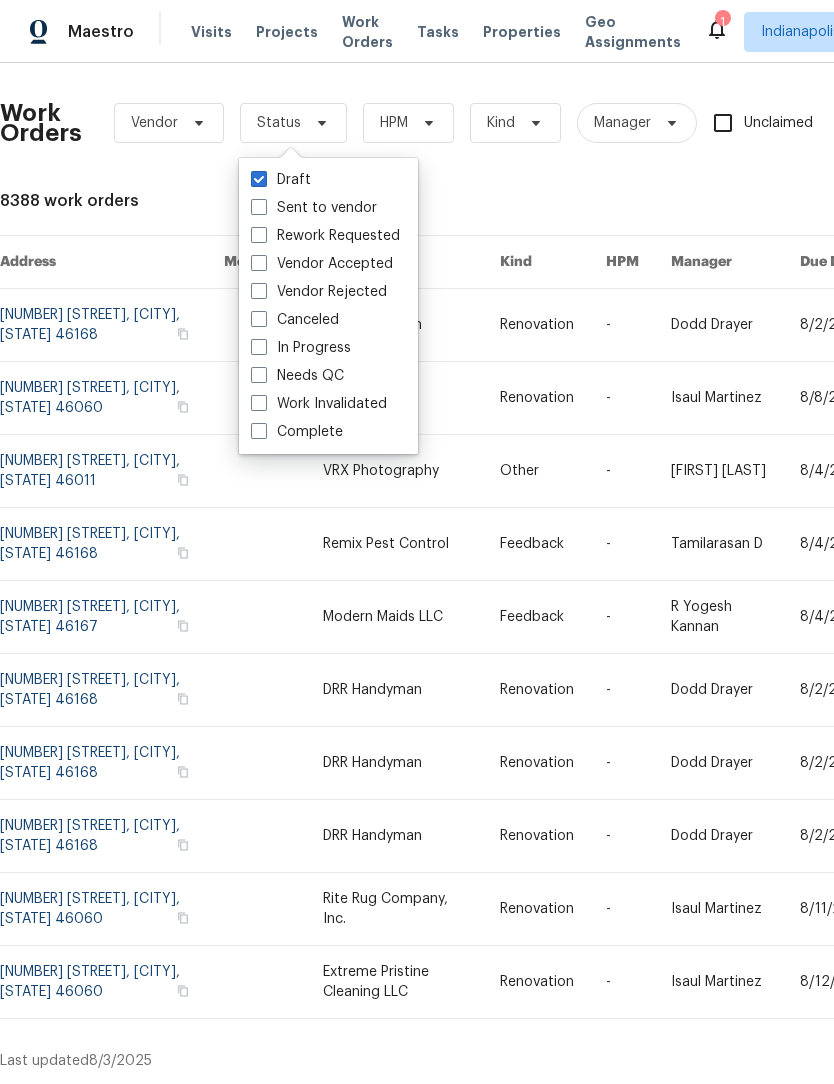 checkbox on "true" 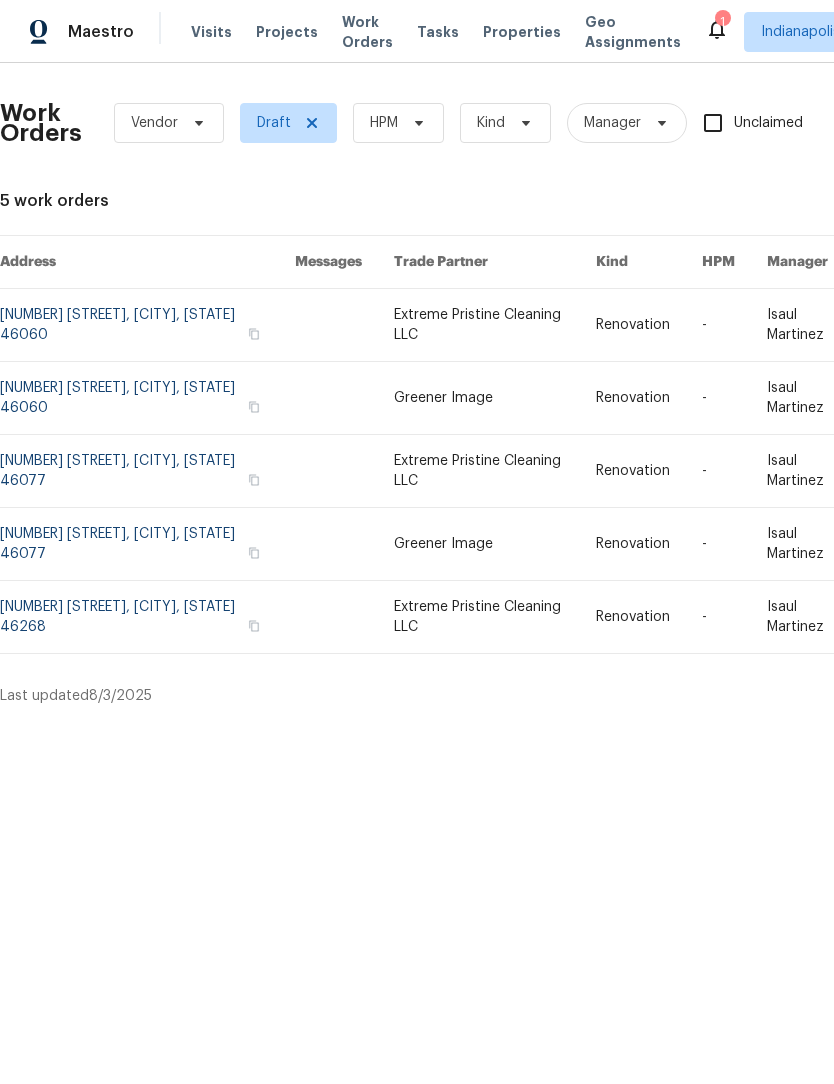 scroll, scrollTop: 0, scrollLeft: 0, axis: both 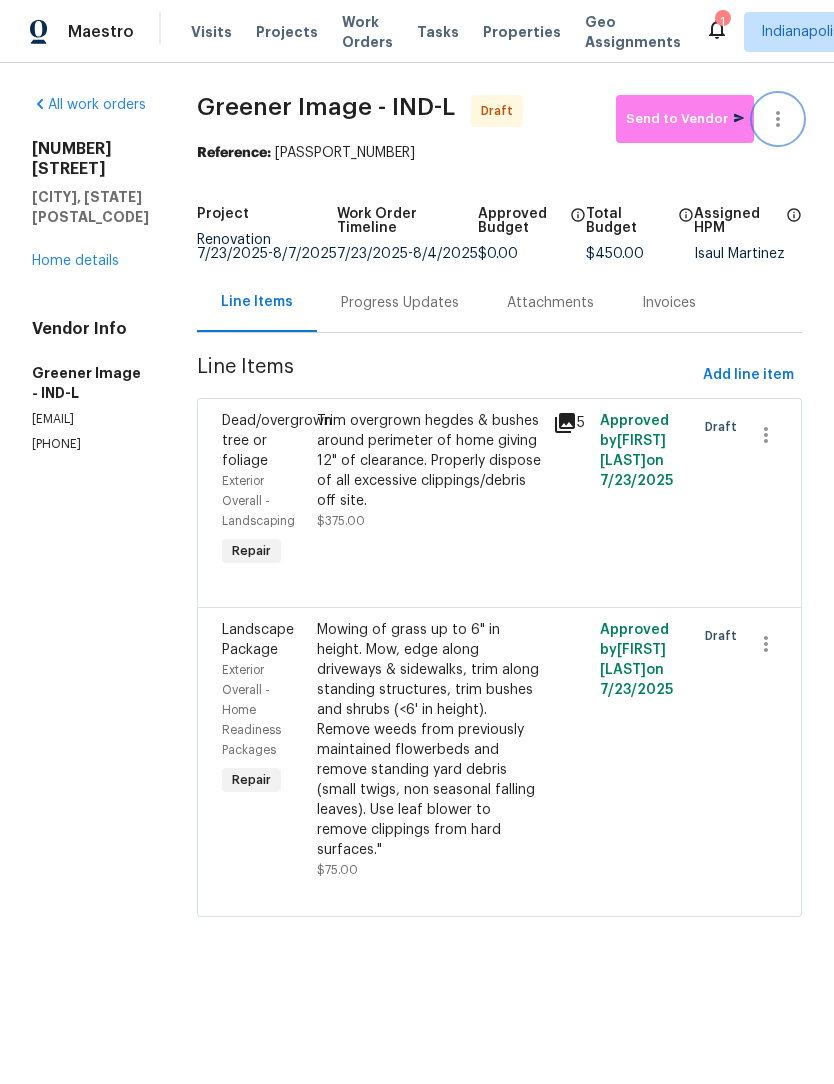 click at bounding box center (778, 119) 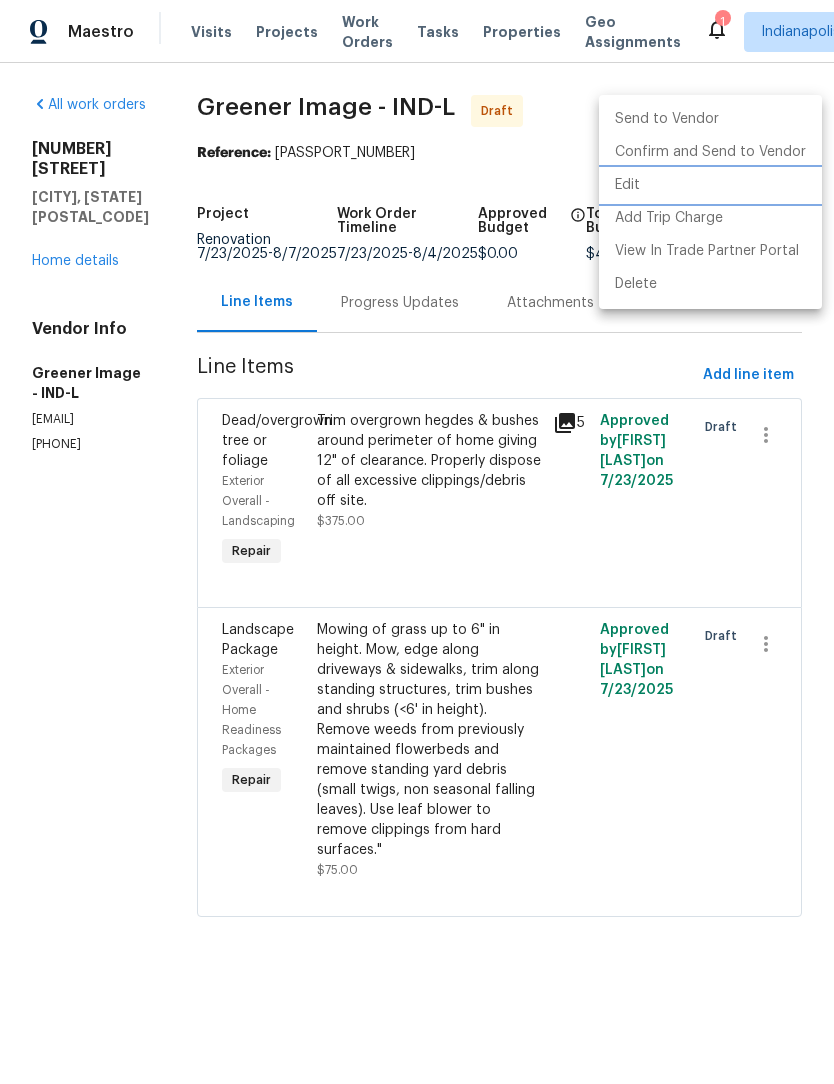 click on "Edit" at bounding box center (710, 185) 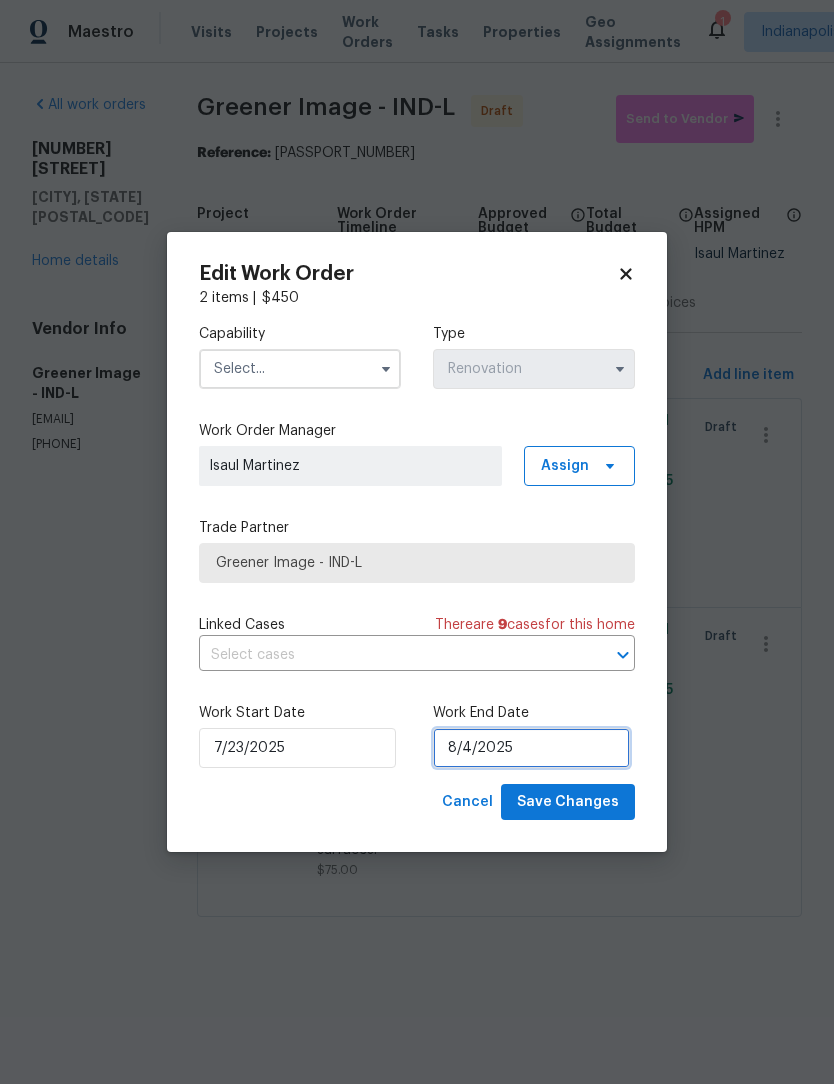click on "8/4/2025" at bounding box center (531, 748) 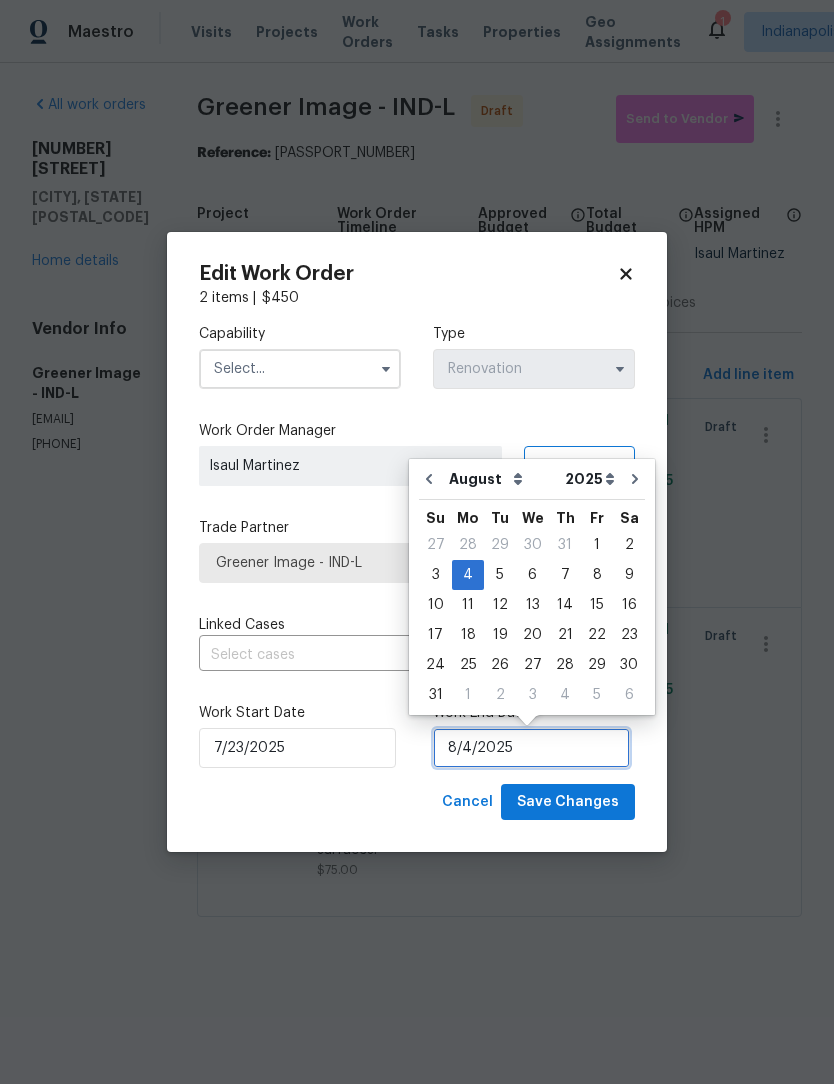 scroll, scrollTop: 1, scrollLeft: 0, axis: vertical 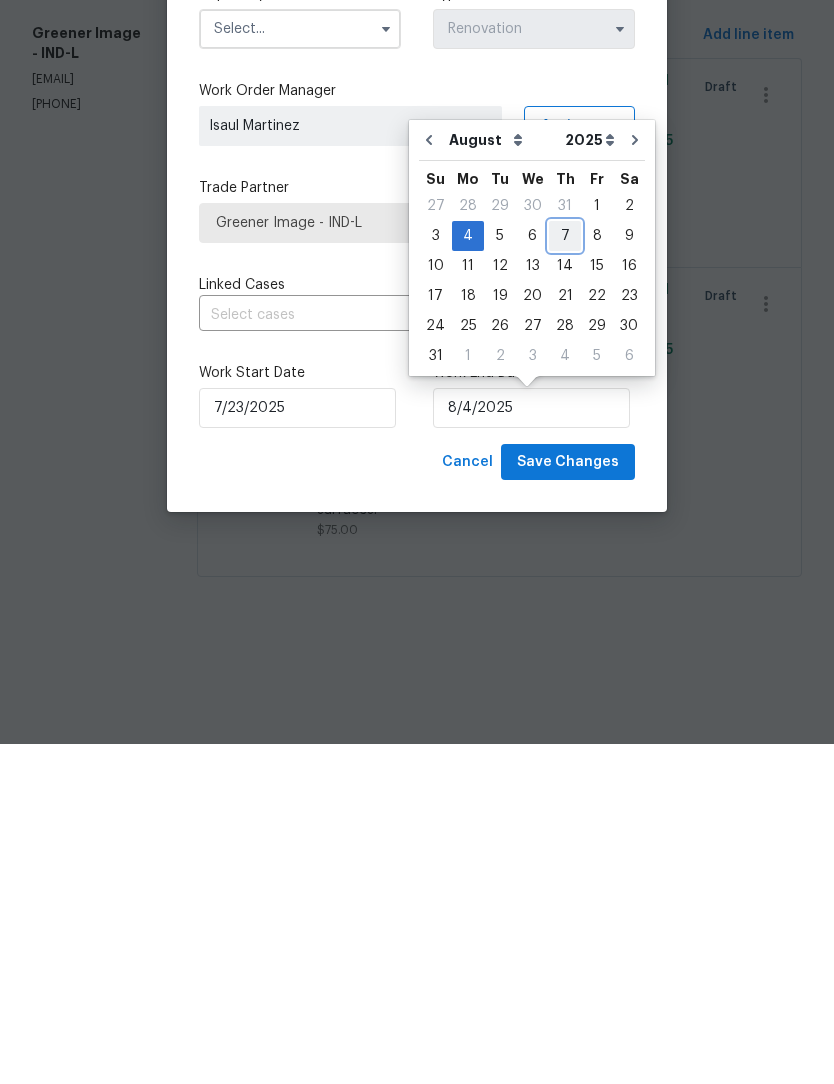 click on "7" at bounding box center [565, 576] 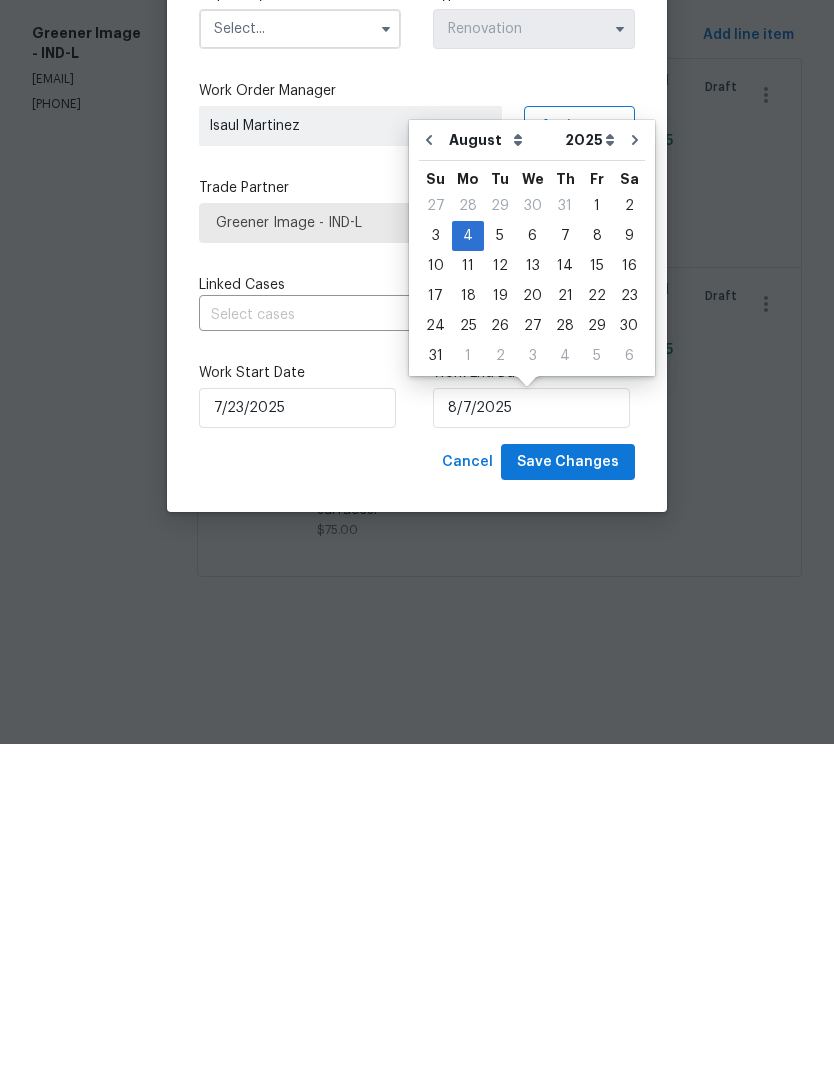 scroll, scrollTop: 0, scrollLeft: 0, axis: both 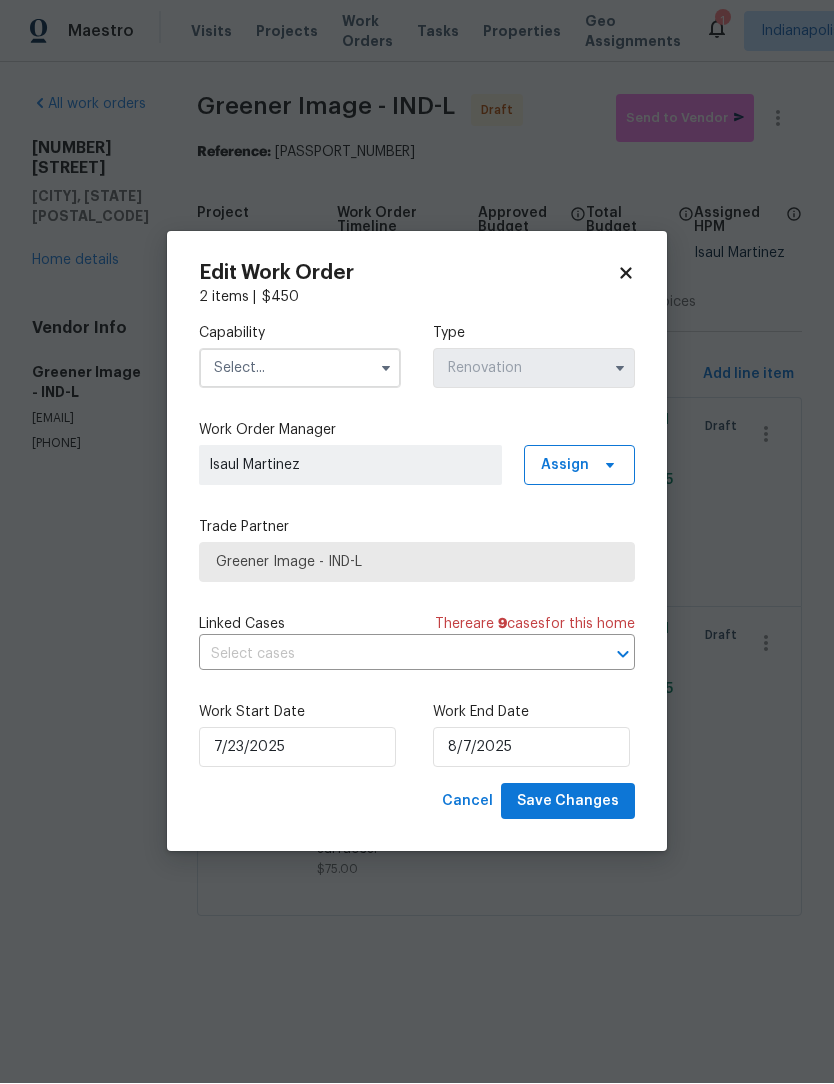 click at bounding box center (300, 369) 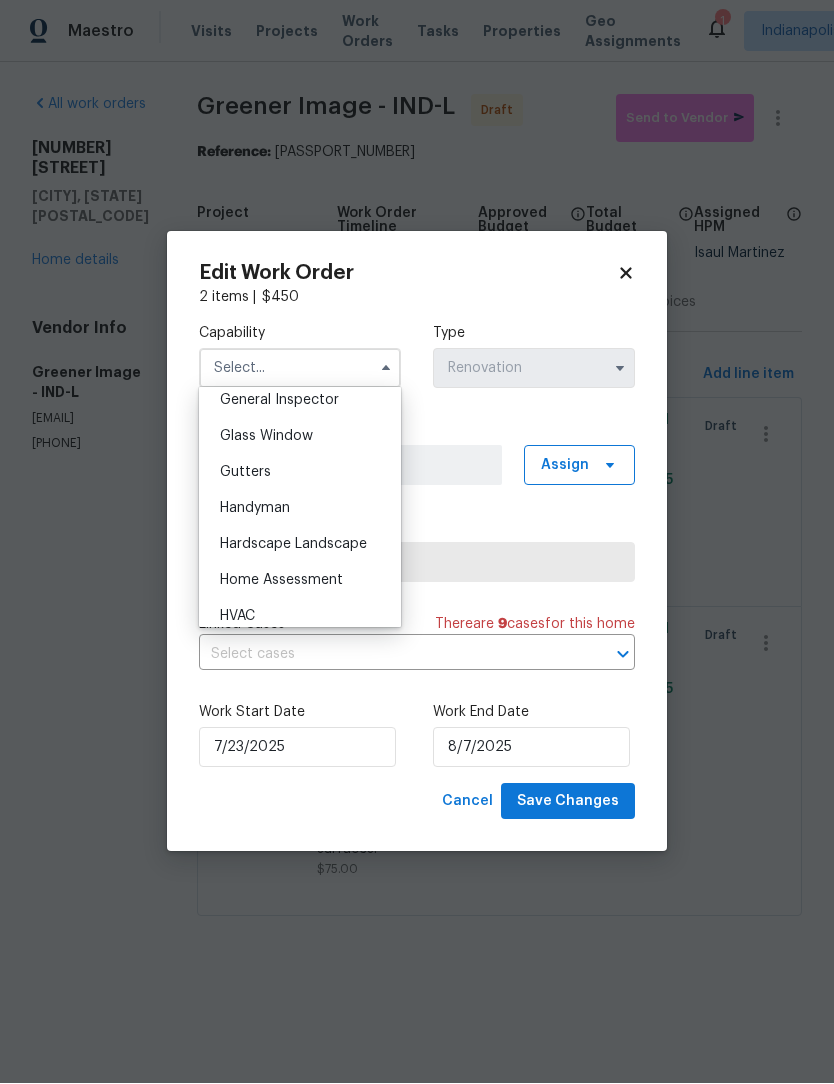 scroll, scrollTop: 995, scrollLeft: 0, axis: vertical 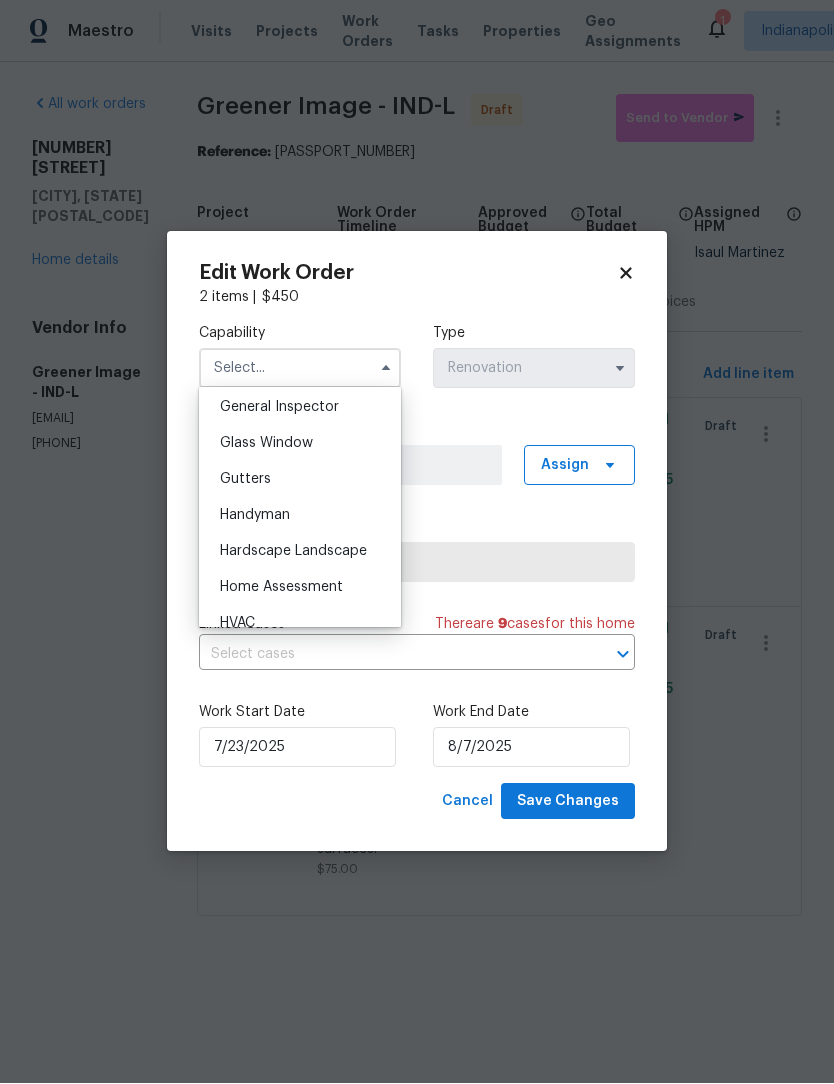 click on "Hardscape Landscape" at bounding box center (293, 552) 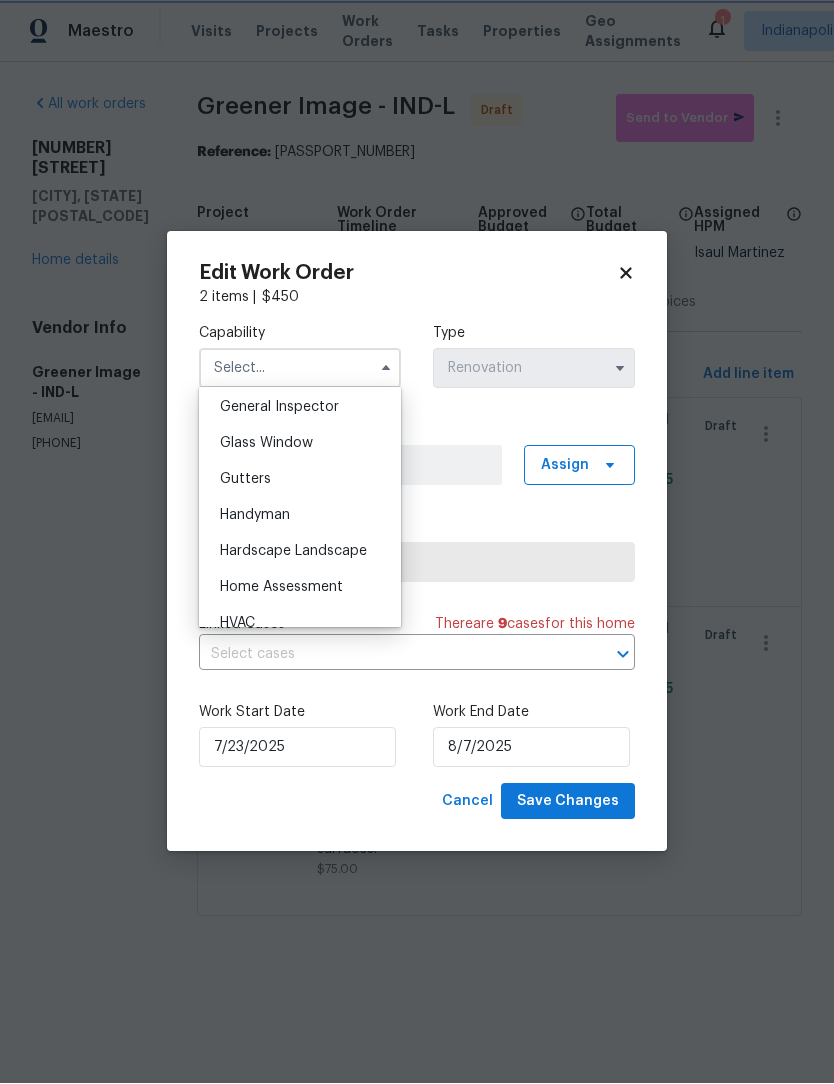 type on "Hardscape Landscape" 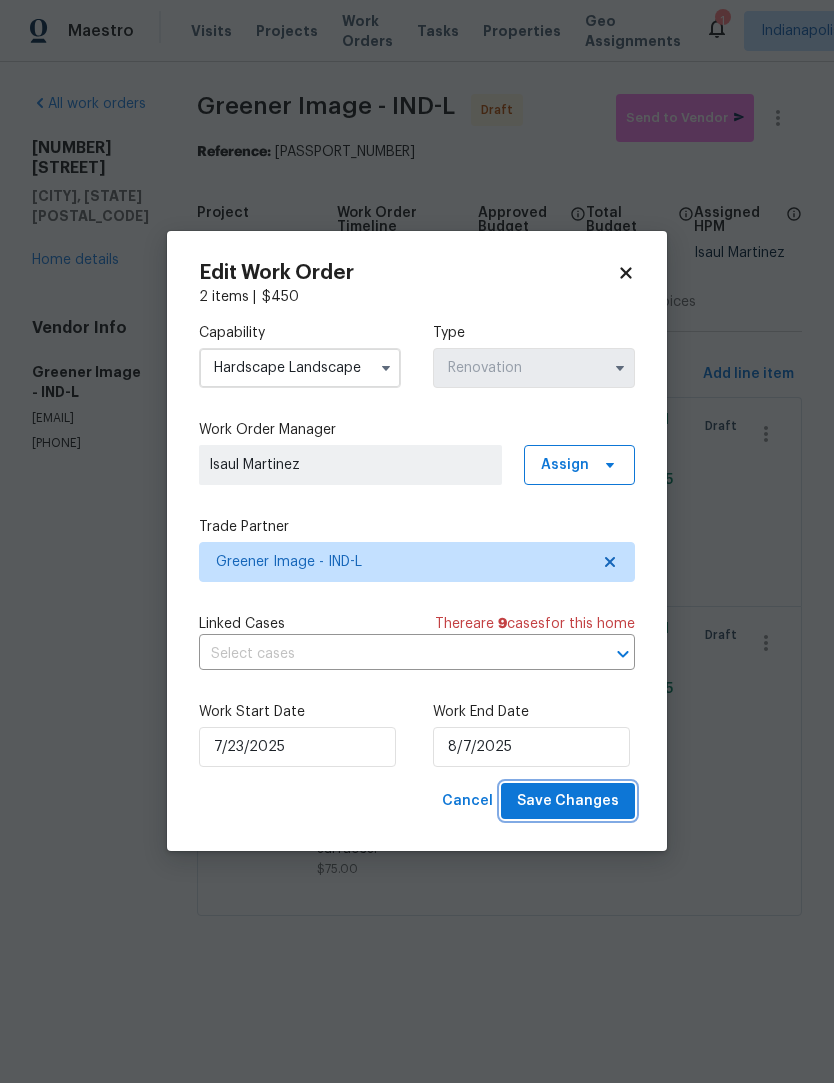 click on "Save Changes" at bounding box center (568, 802) 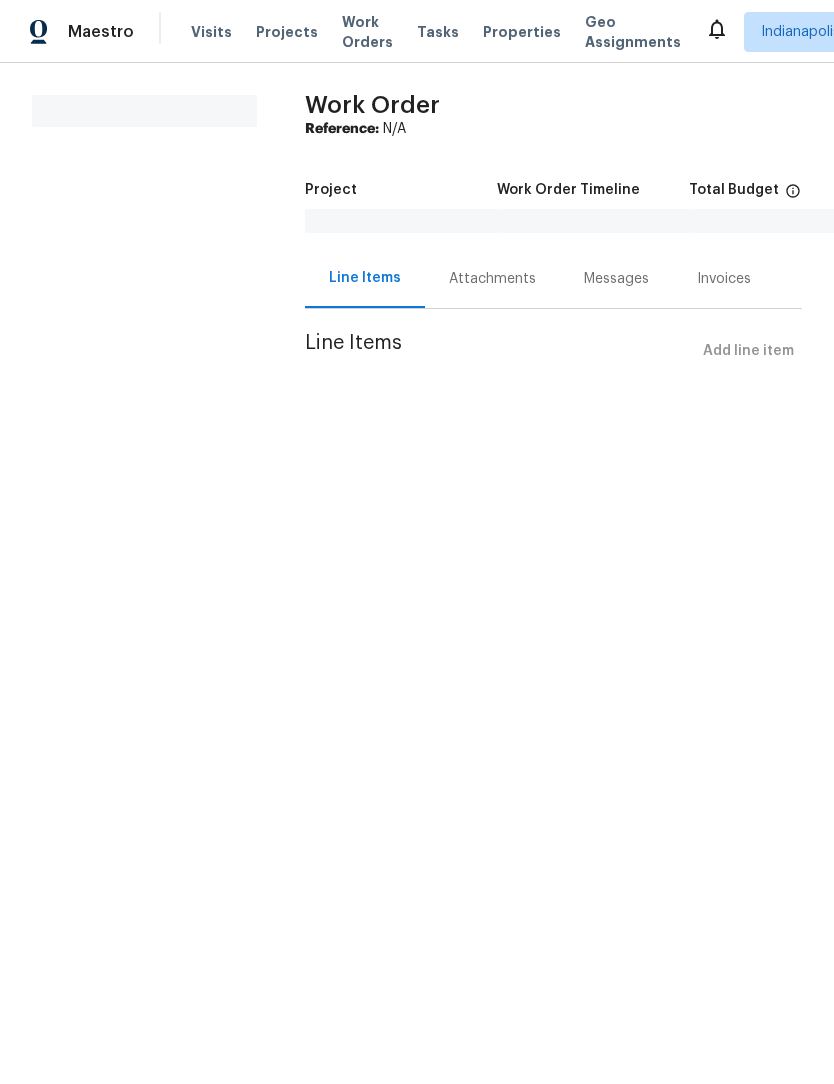 scroll, scrollTop: 0, scrollLeft: 0, axis: both 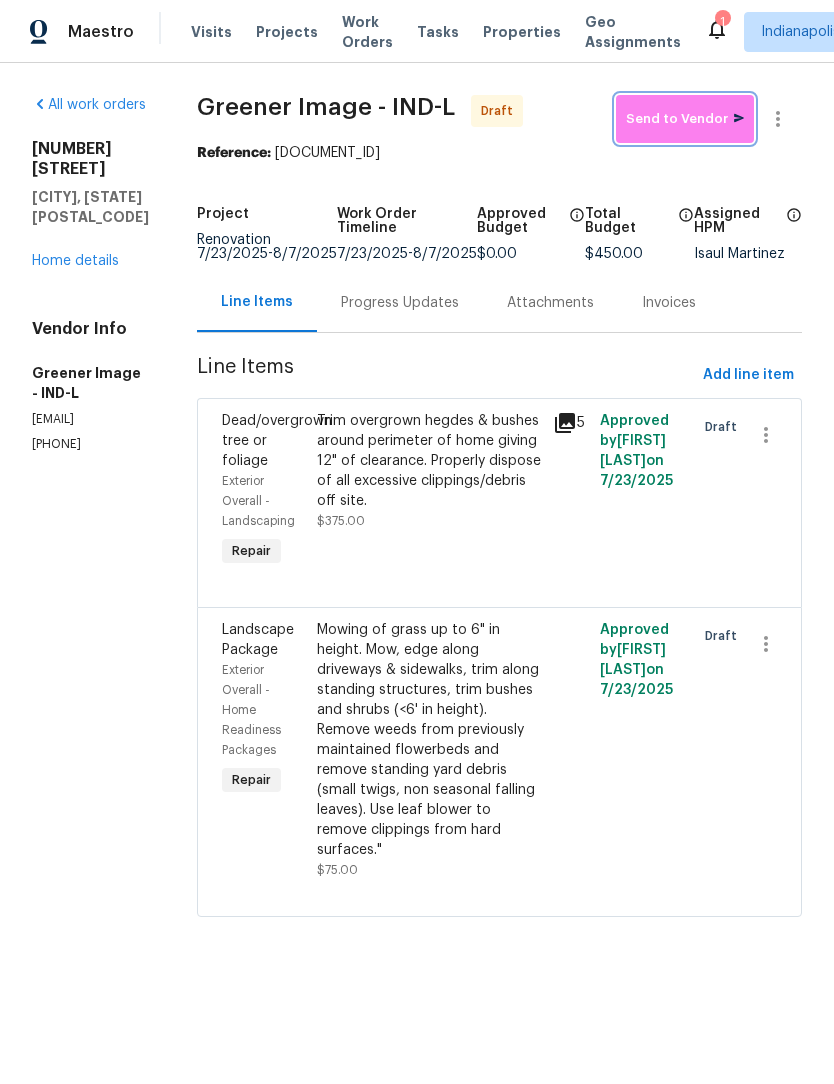 click on "Send to Vendor" at bounding box center (685, 119) 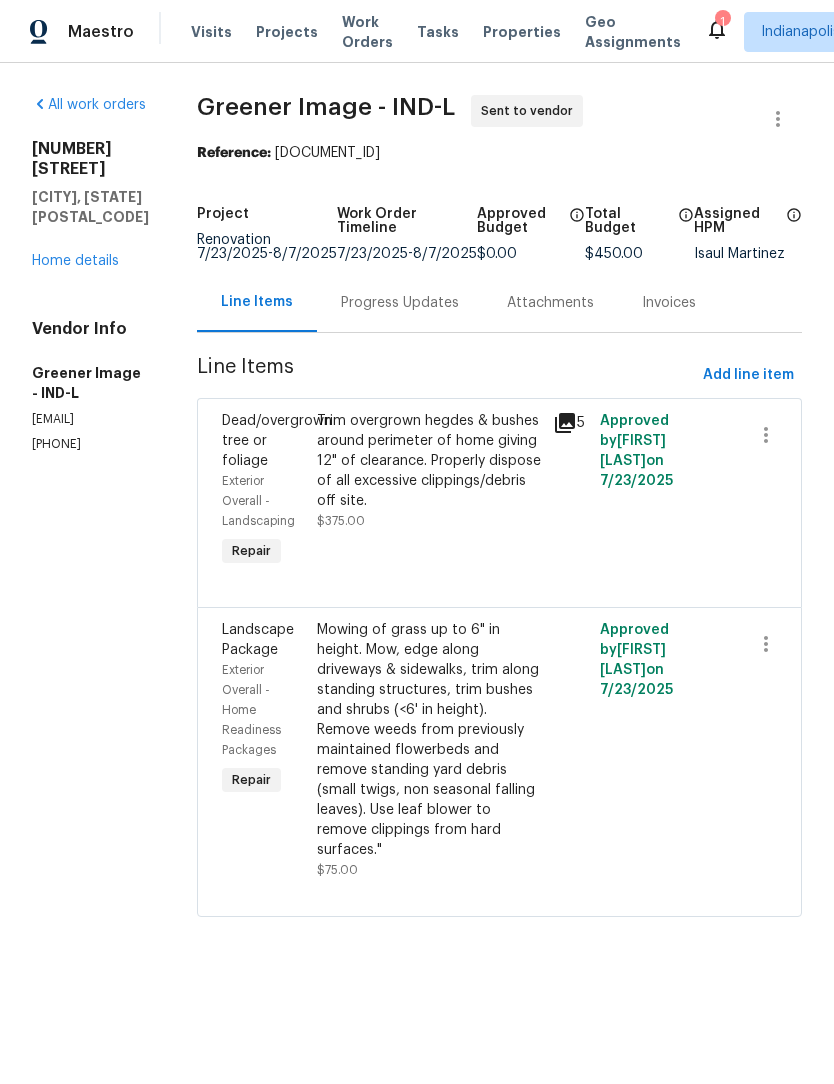 click on "Home details" at bounding box center (75, 261) 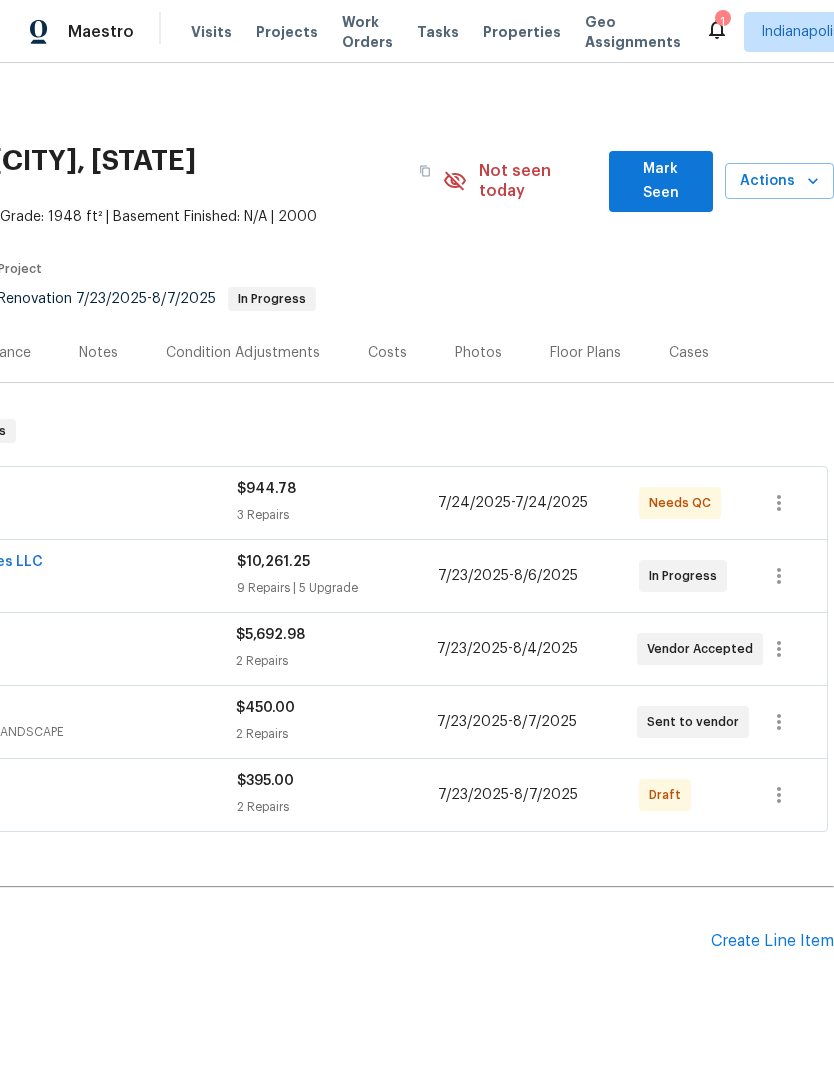 scroll, scrollTop: 0, scrollLeft: 296, axis: horizontal 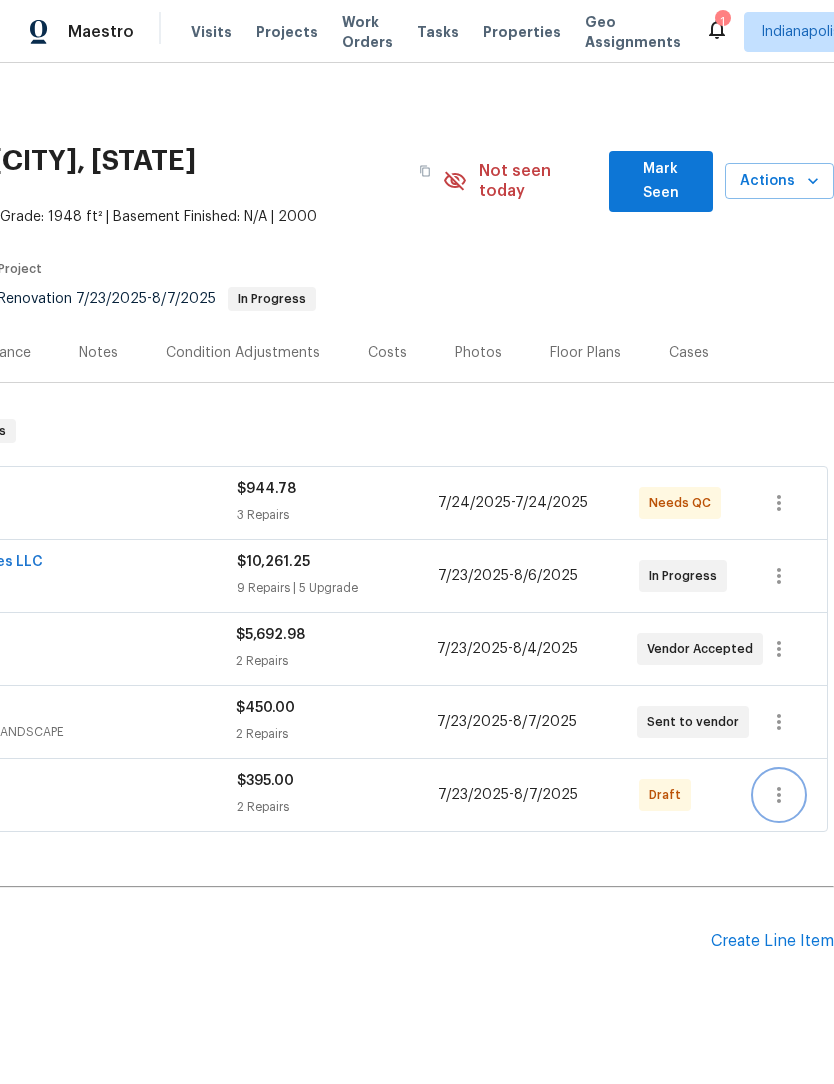 click 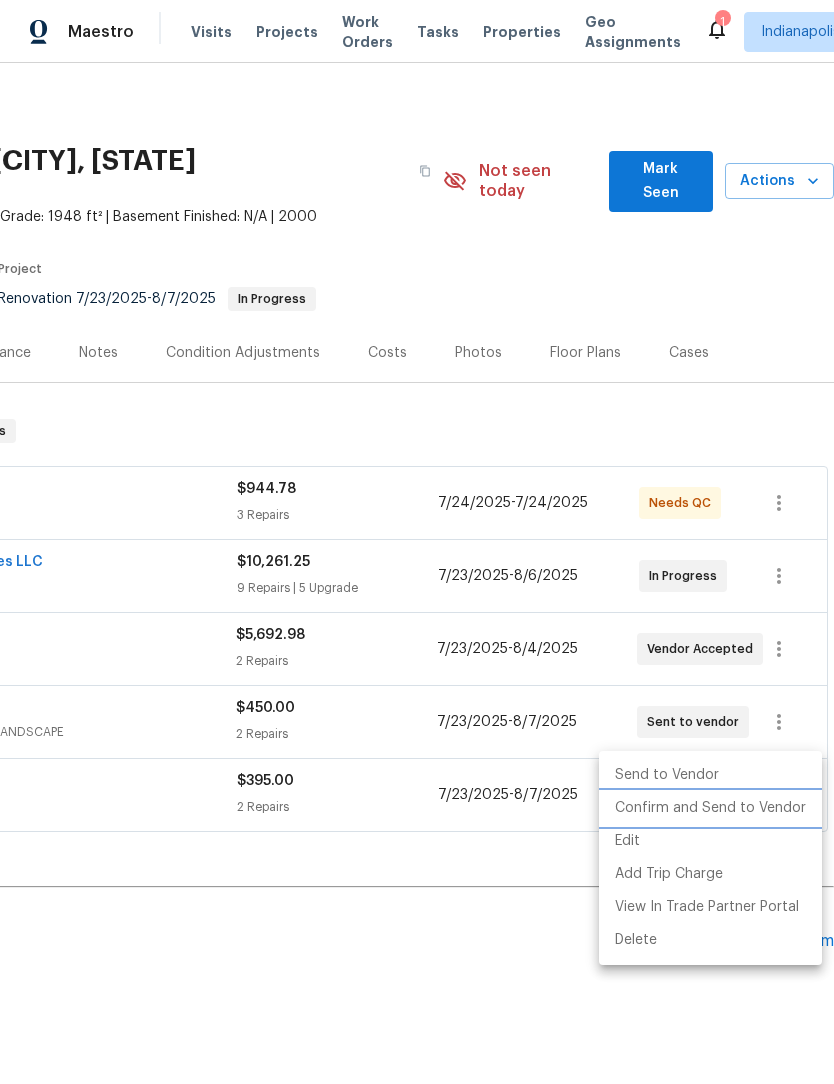 click on "Confirm and Send to Vendor" at bounding box center (710, 808) 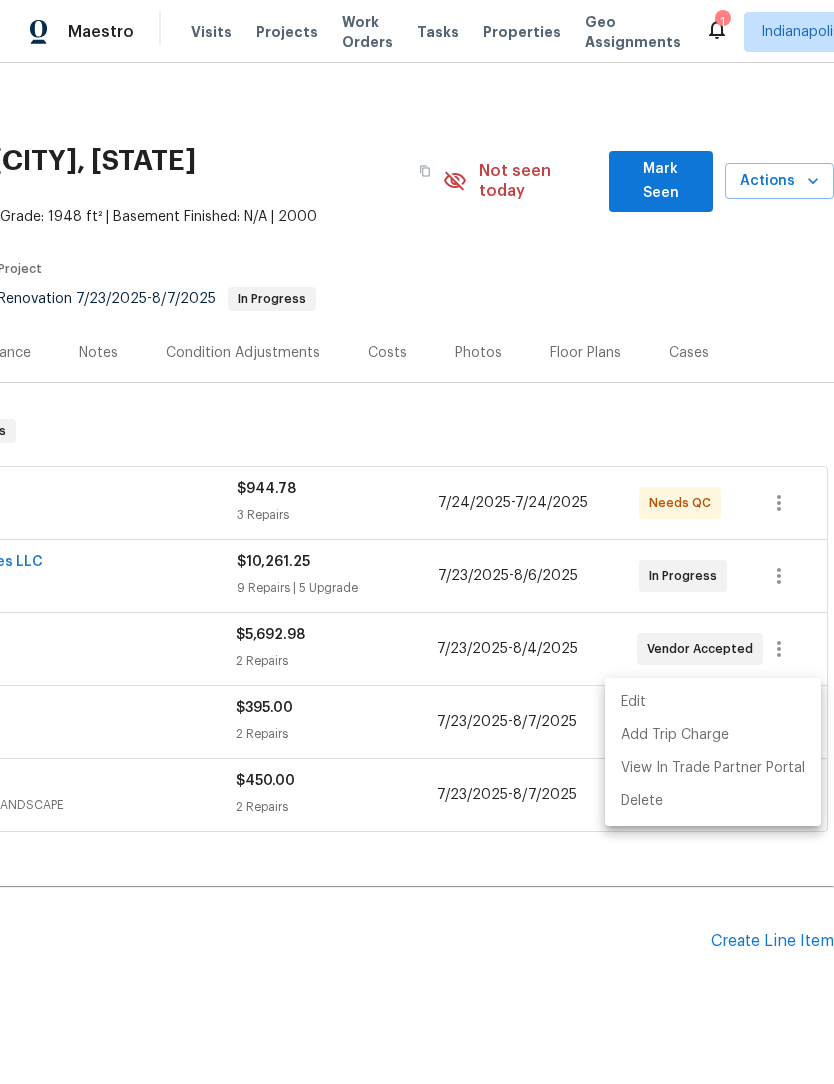 click at bounding box center (417, 542) 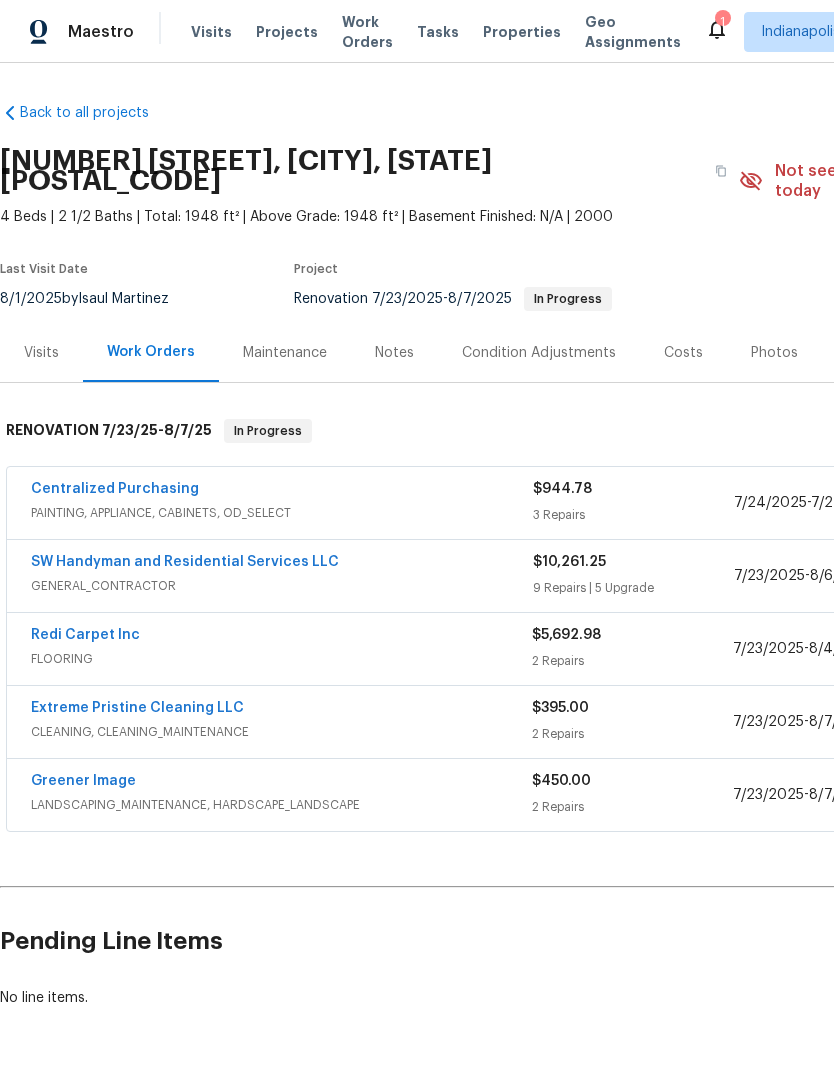 scroll, scrollTop: 0, scrollLeft: 0, axis: both 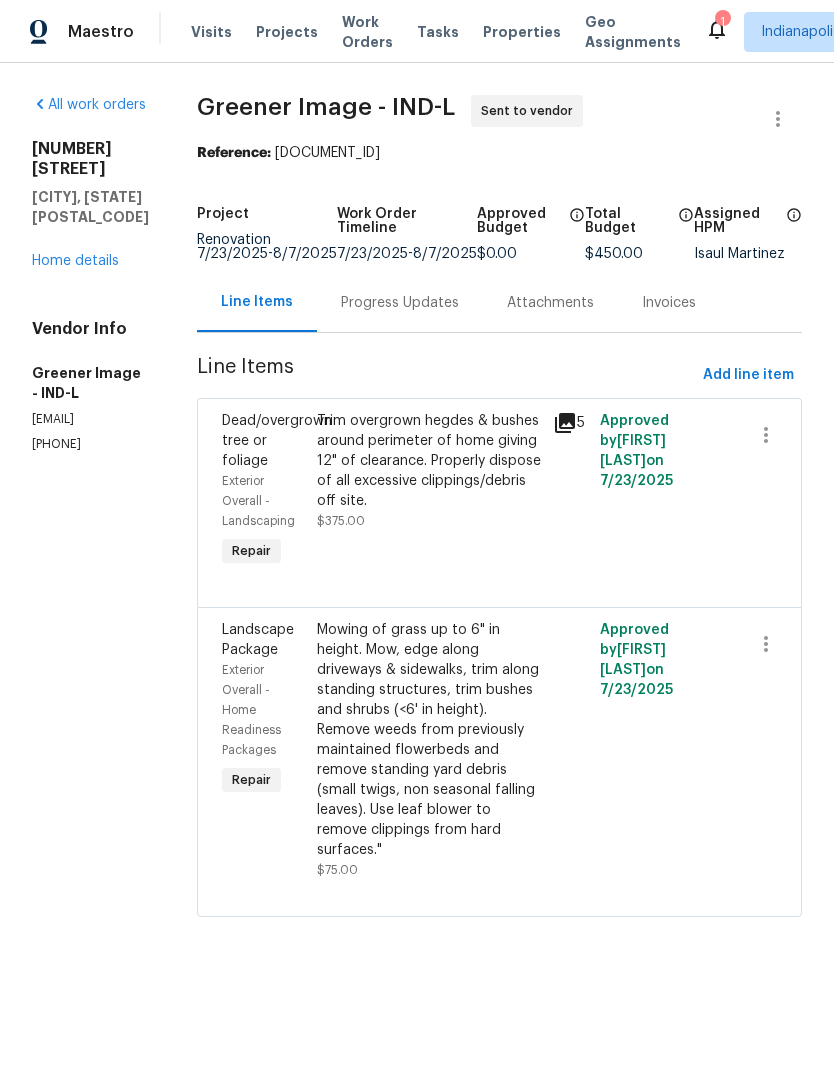 click on "Home details" at bounding box center (75, 261) 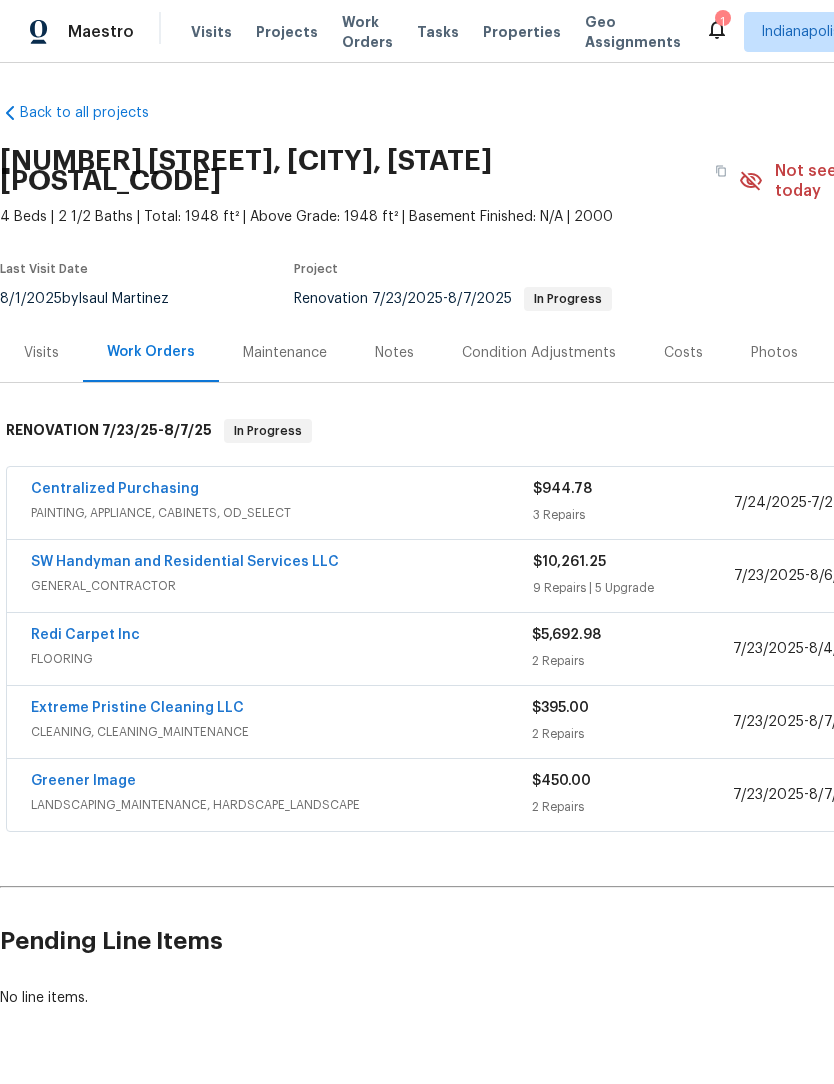 scroll, scrollTop: 0, scrollLeft: 0, axis: both 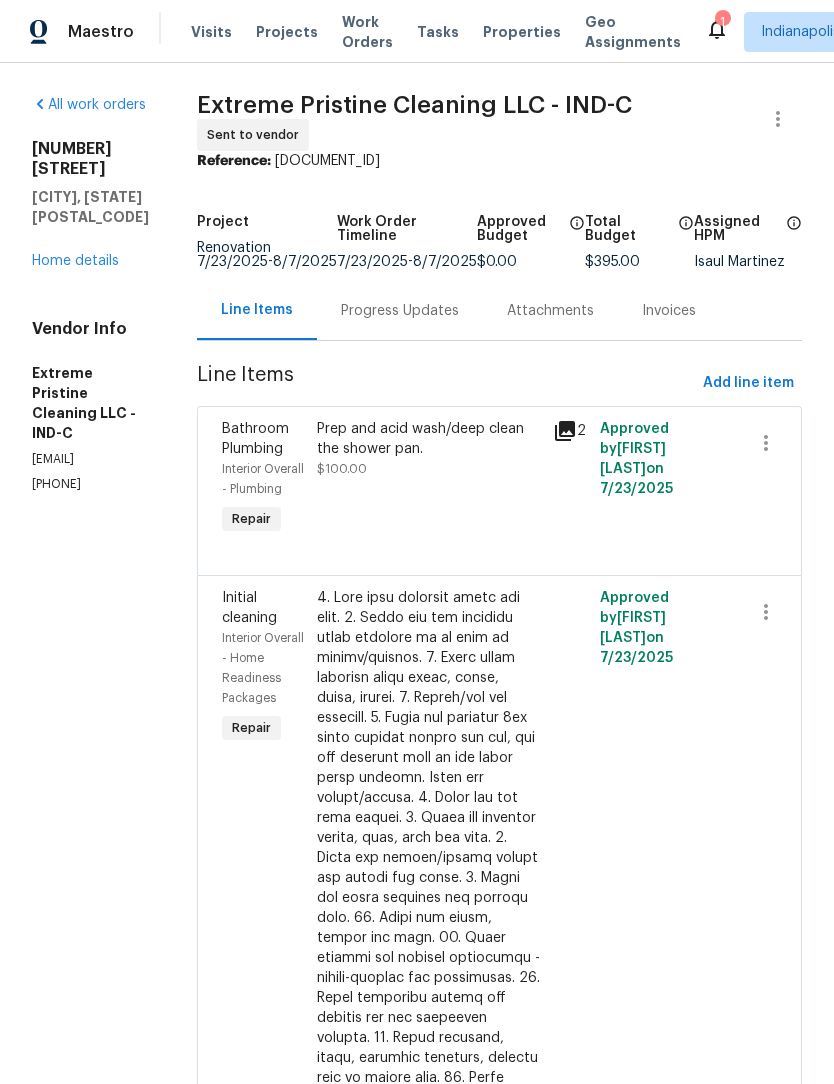 click on "Progress Updates" at bounding box center [400, 311] 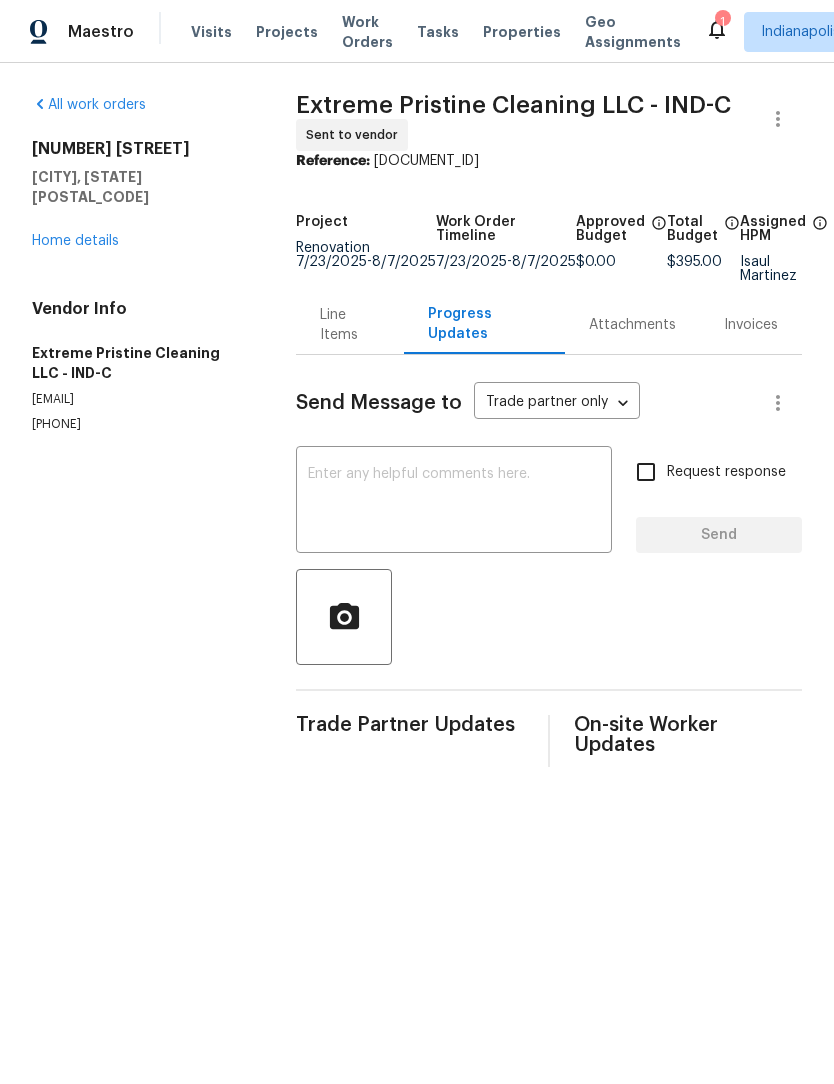 click at bounding box center (454, 502) 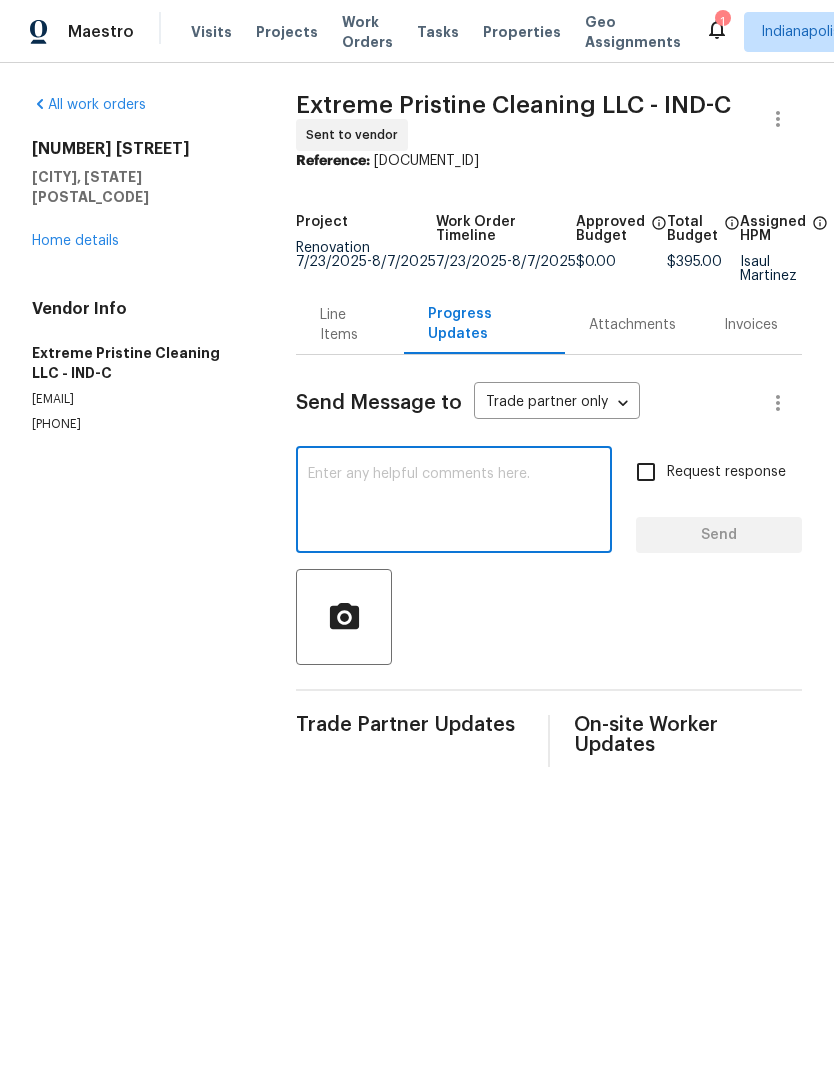 type on "S" 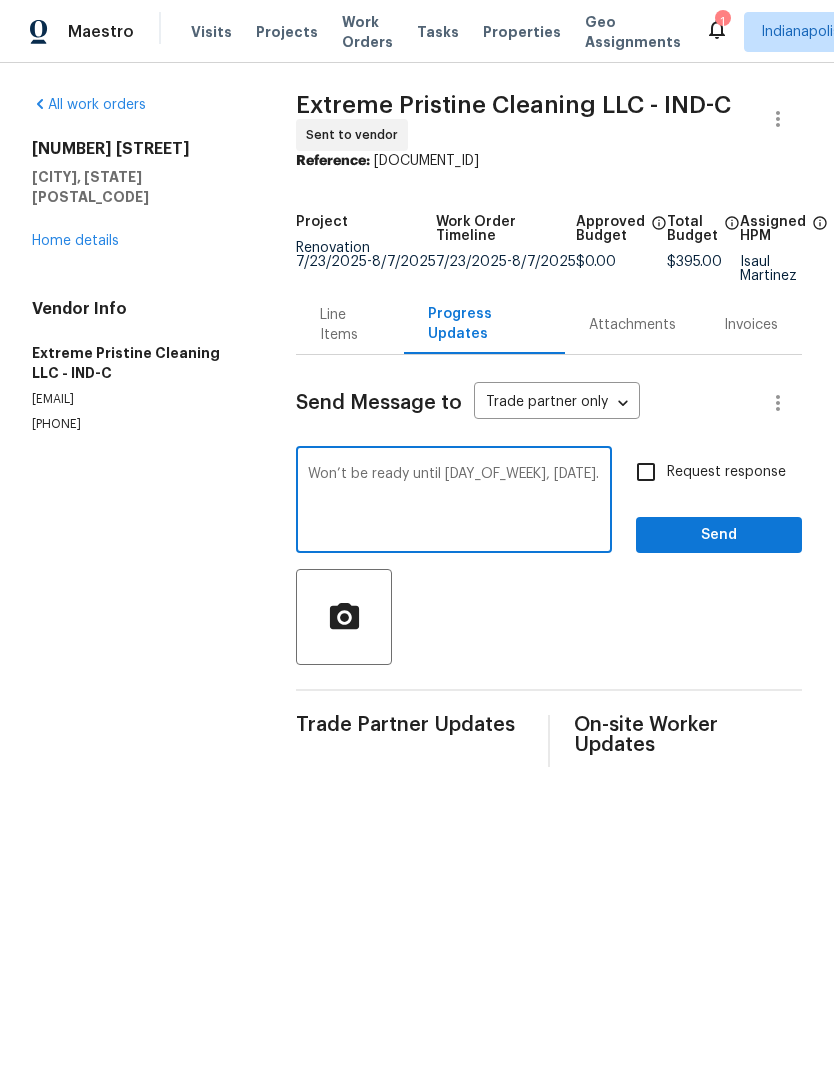 type on "Won’t be ready until Thursday, 8/7." 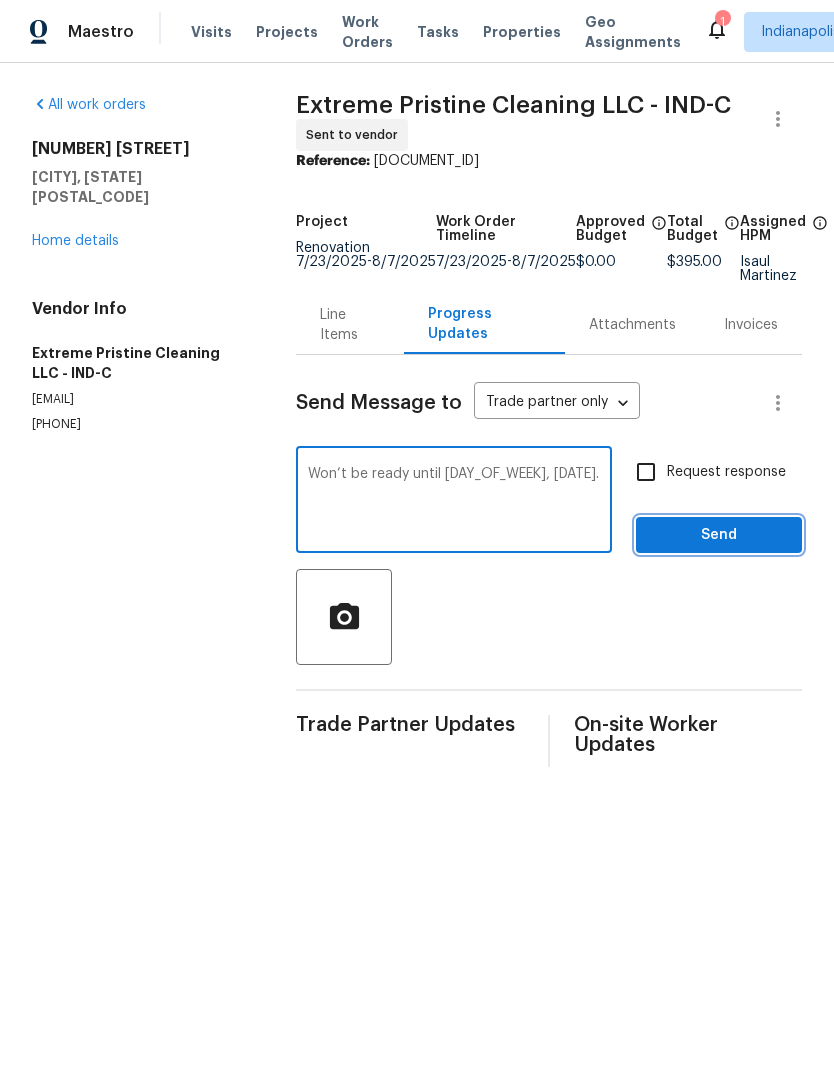 click on "Send" at bounding box center [719, 535] 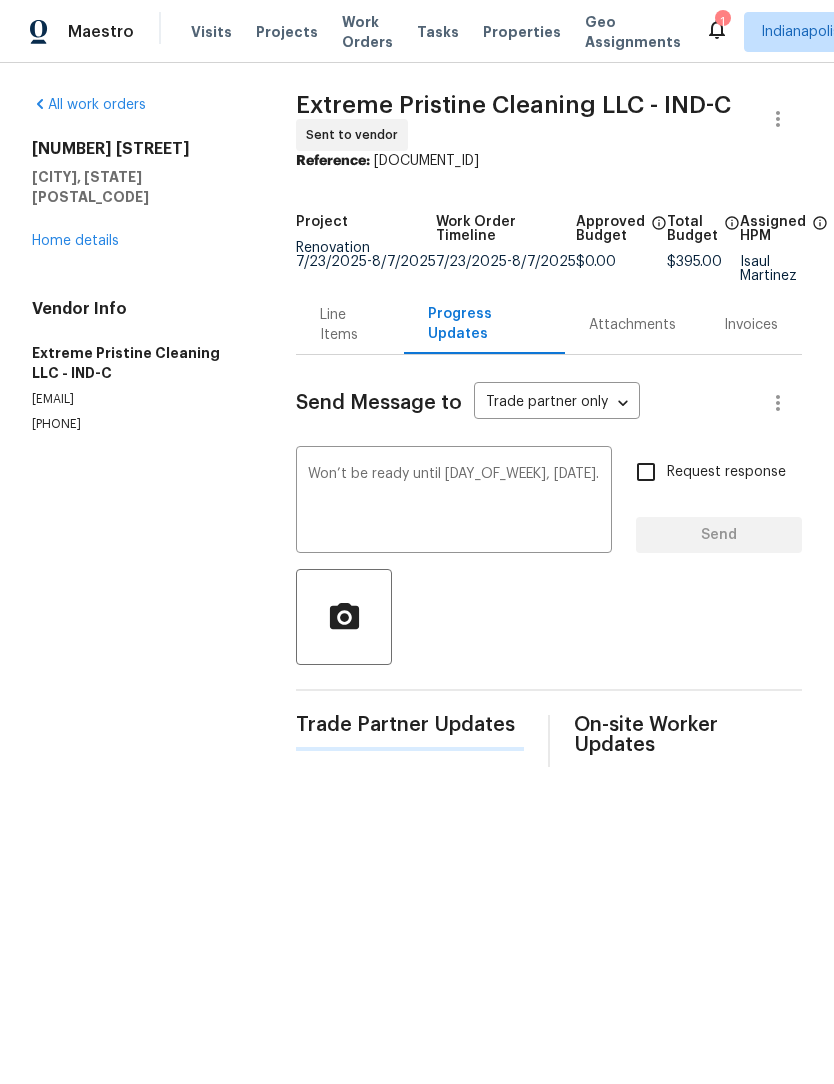 type 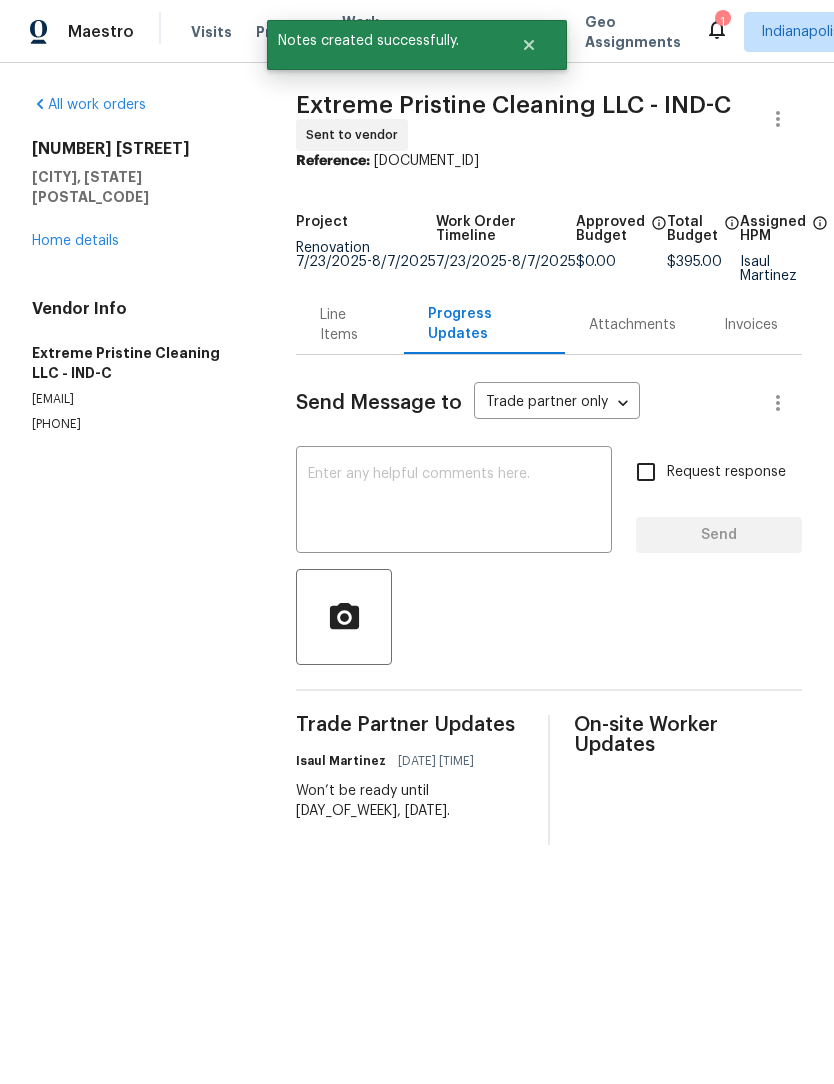 click on "Home details" at bounding box center (75, 241) 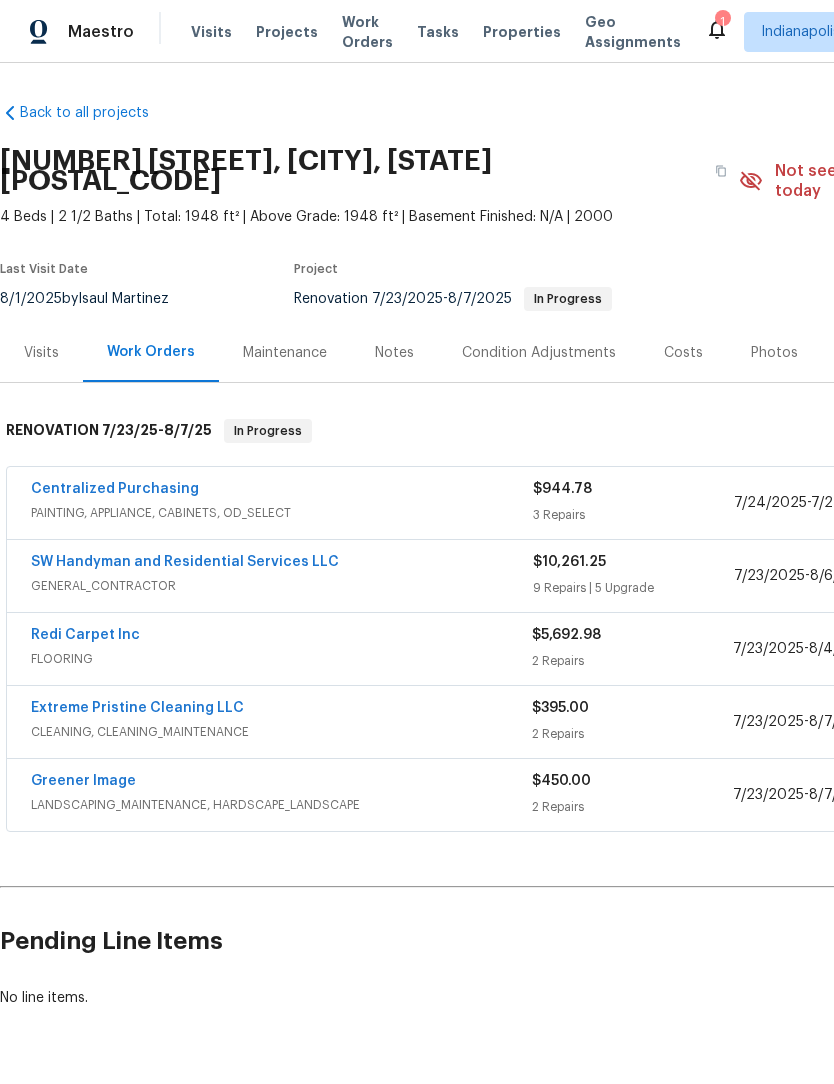 scroll, scrollTop: 0, scrollLeft: 0, axis: both 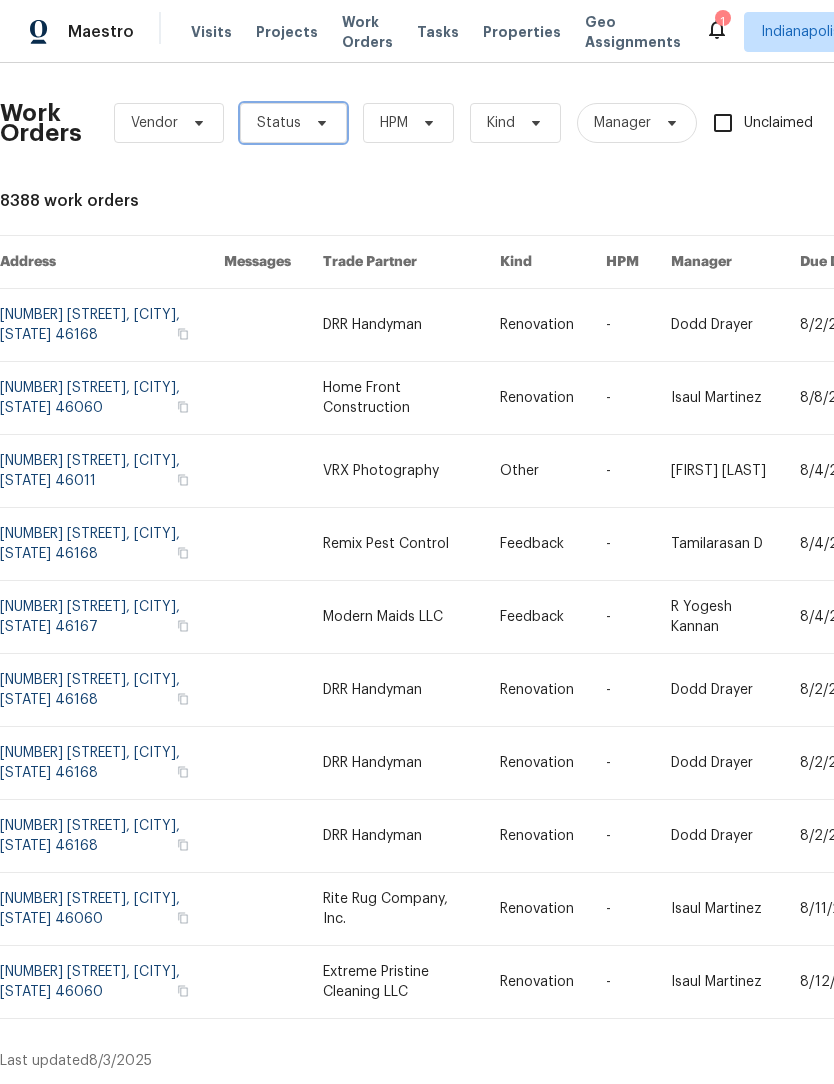 click on "Status" at bounding box center [279, 123] 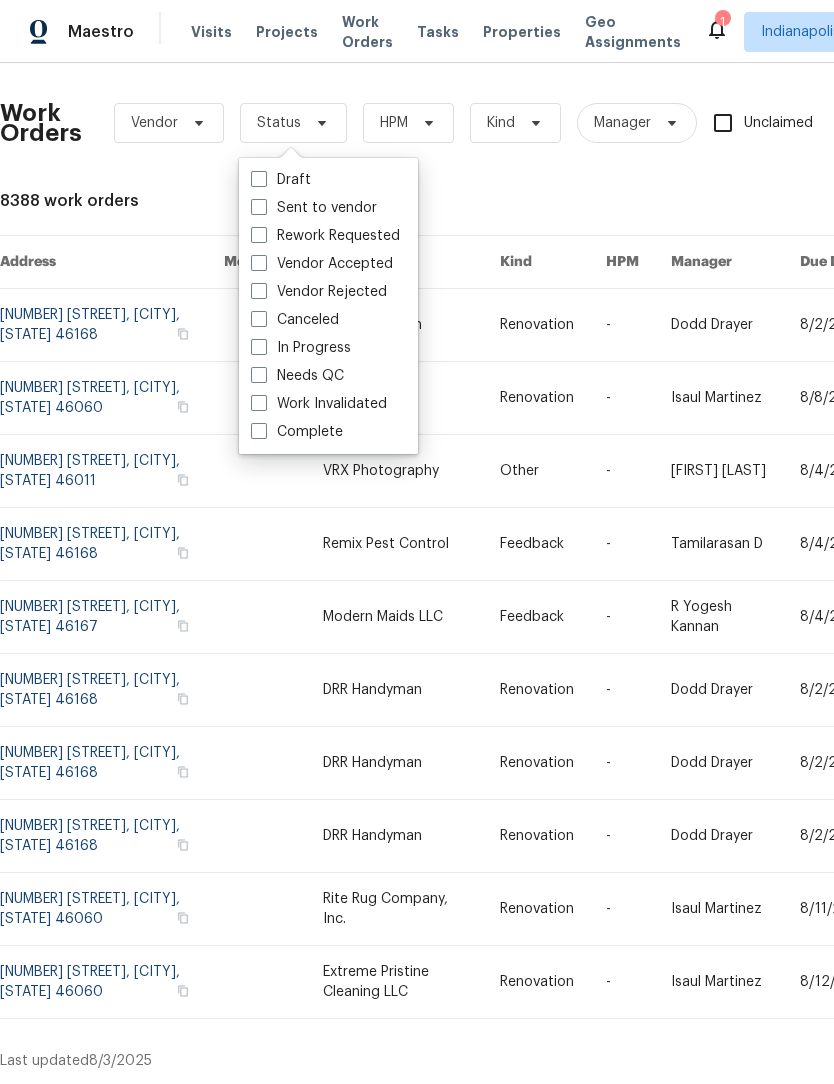 click on "Draft" at bounding box center (281, 180) 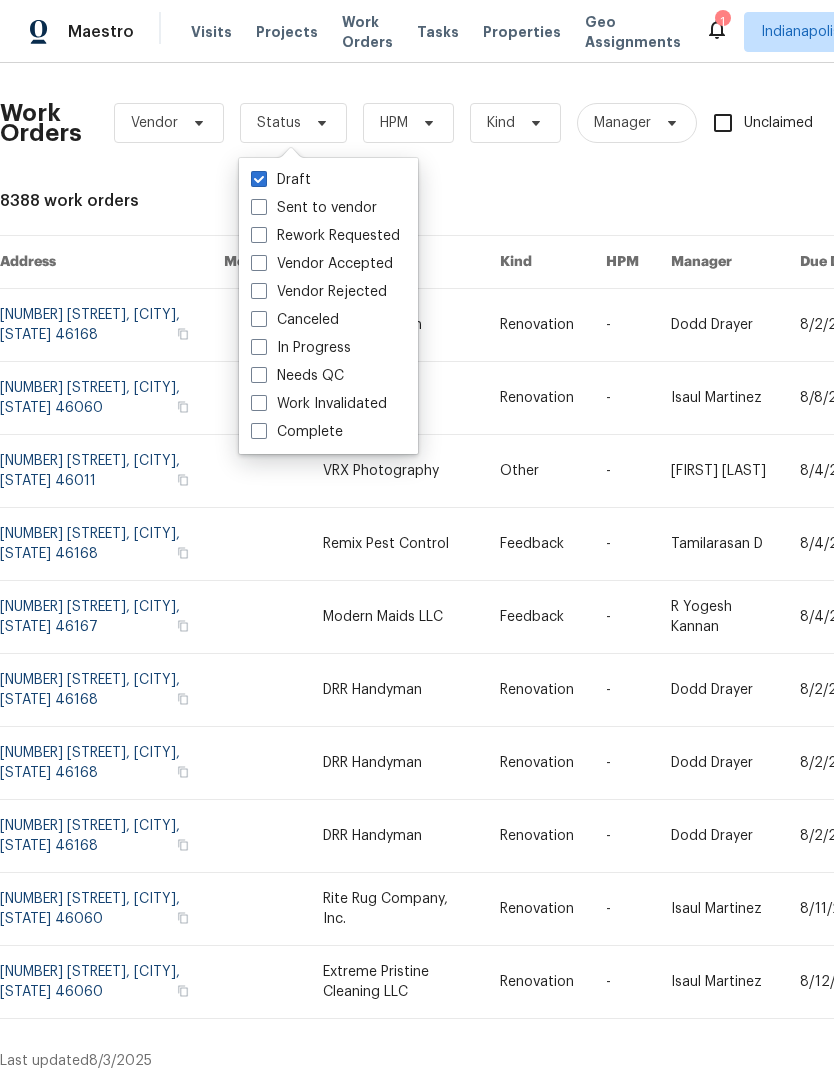checkbox on "true" 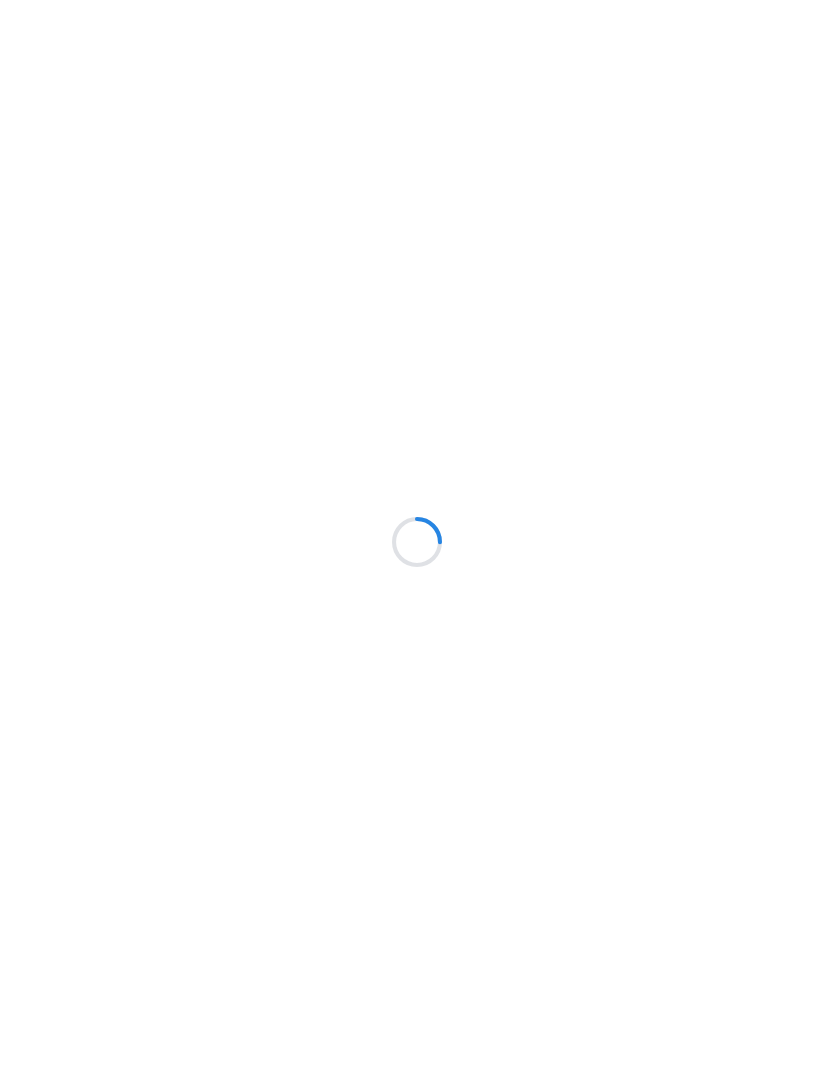 scroll, scrollTop: 0, scrollLeft: 0, axis: both 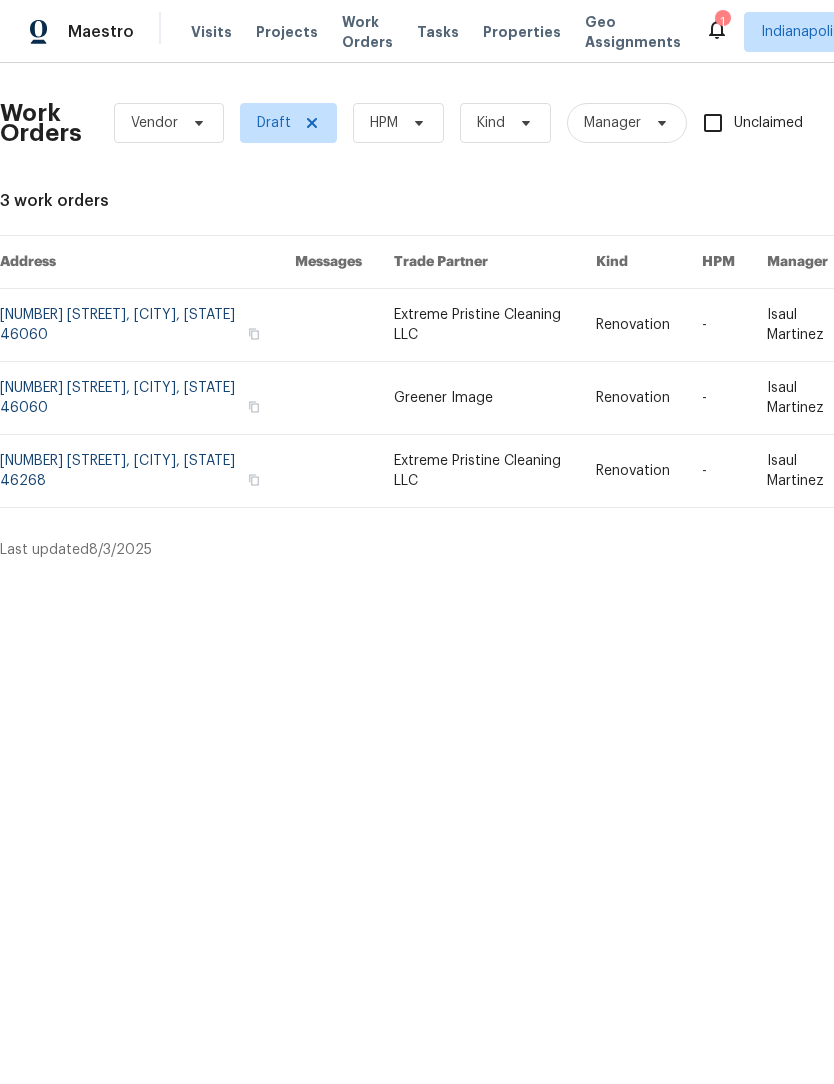 click at bounding box center (147, 471) 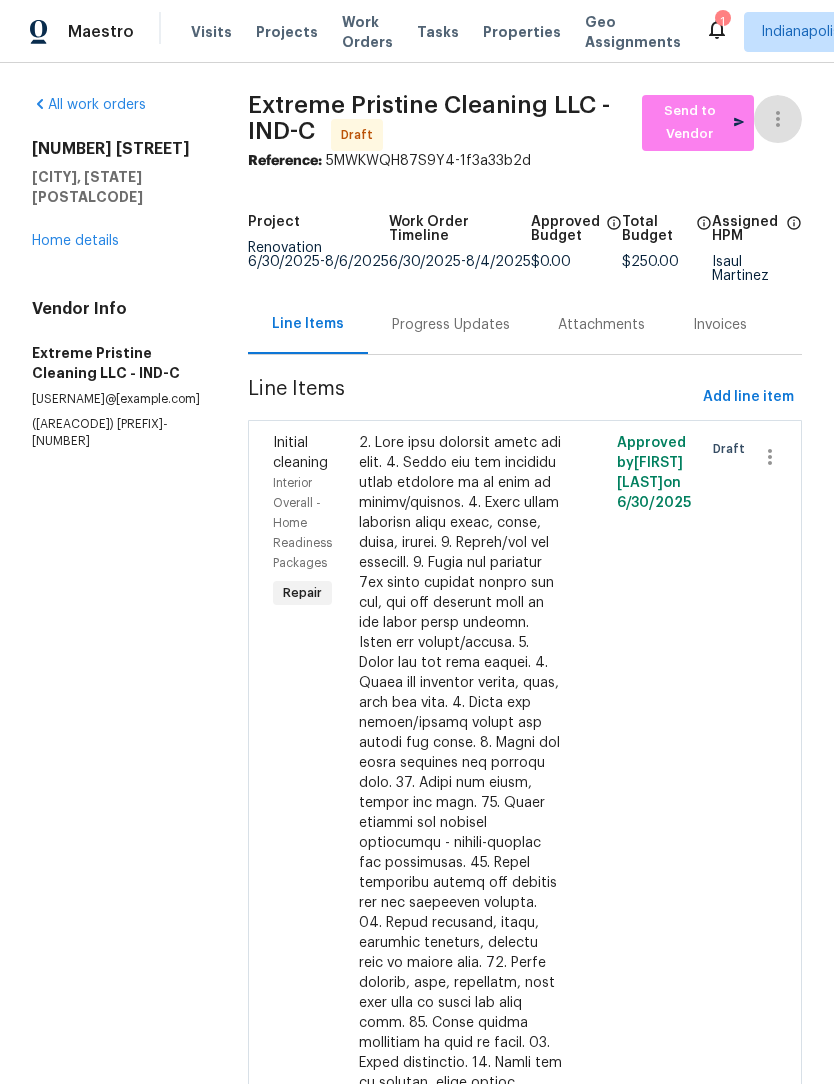 click 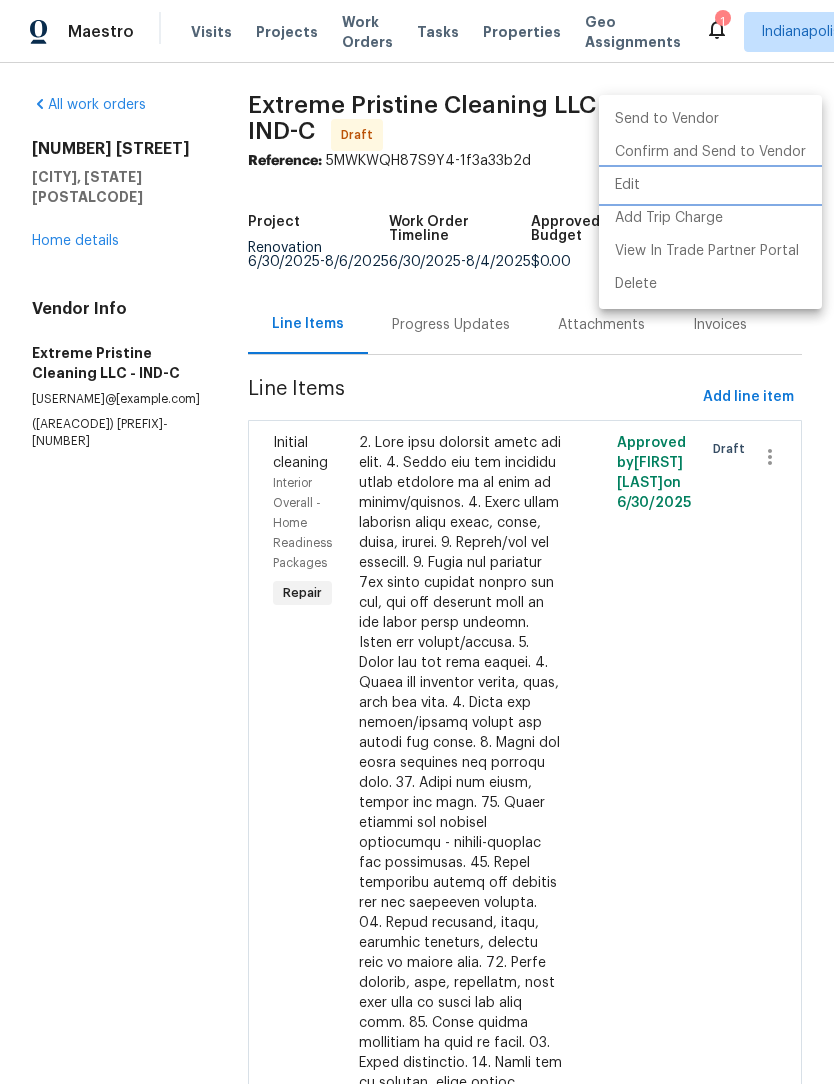 click on "Edit" at bounding box center [710, 185] 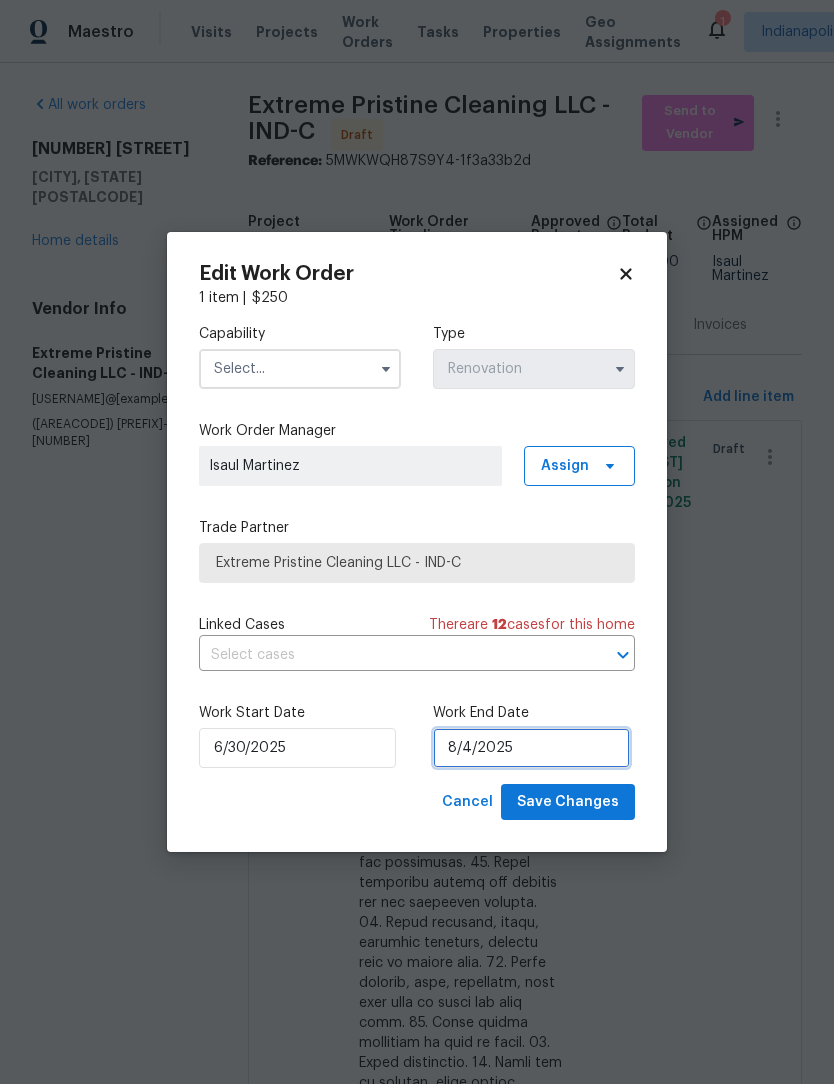click on "8/4/2025" at bounding box center [531, 748] 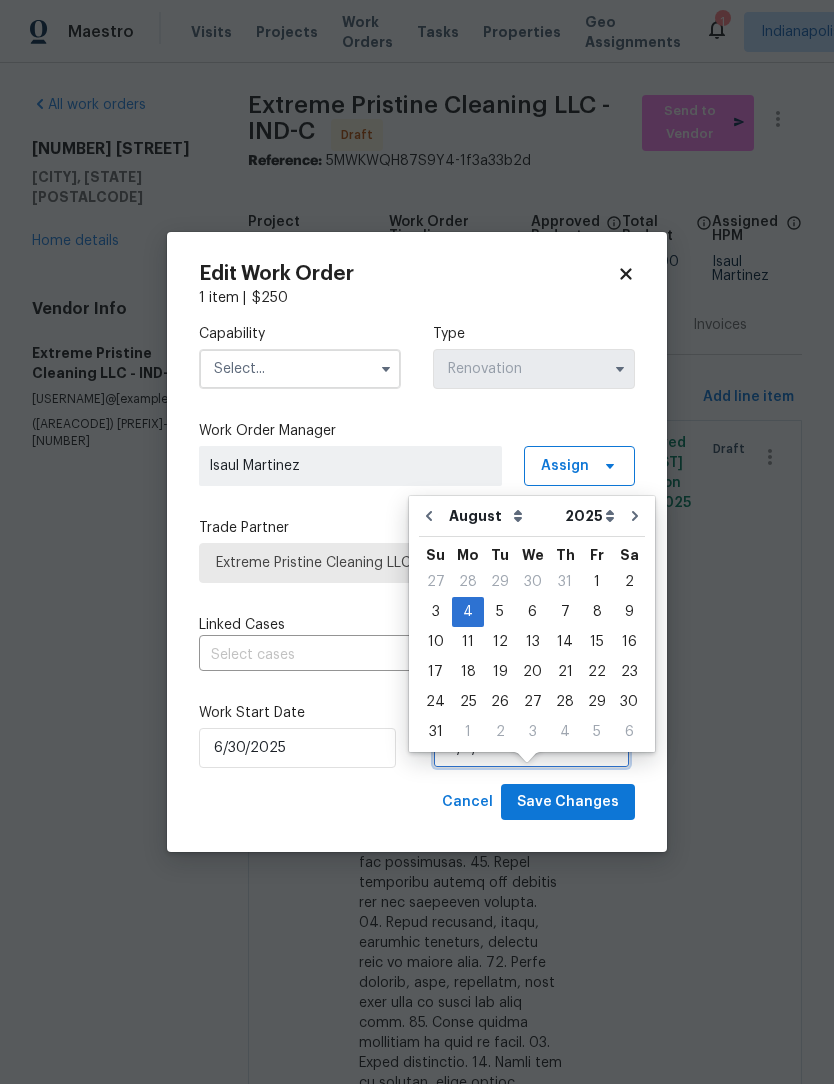 scroll, scrollTop: 37, scrollLeft: 0, axis: vertical 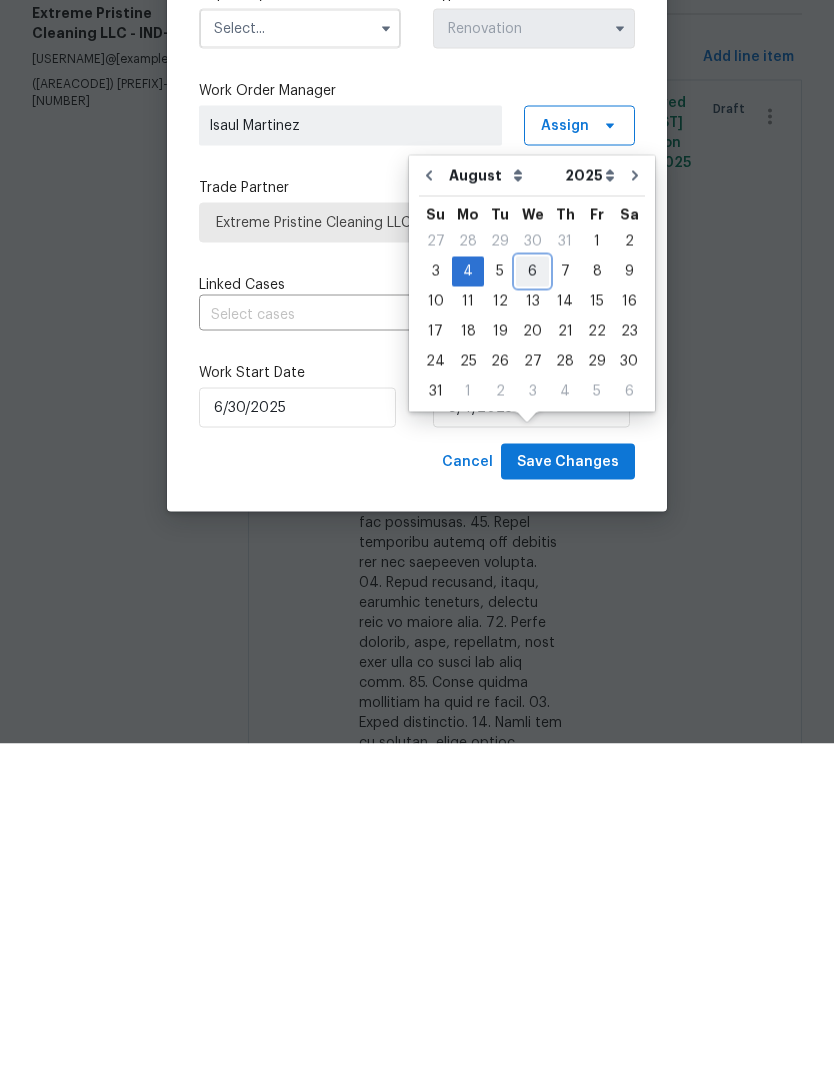 click on "6" at bounding box center [532, 612] 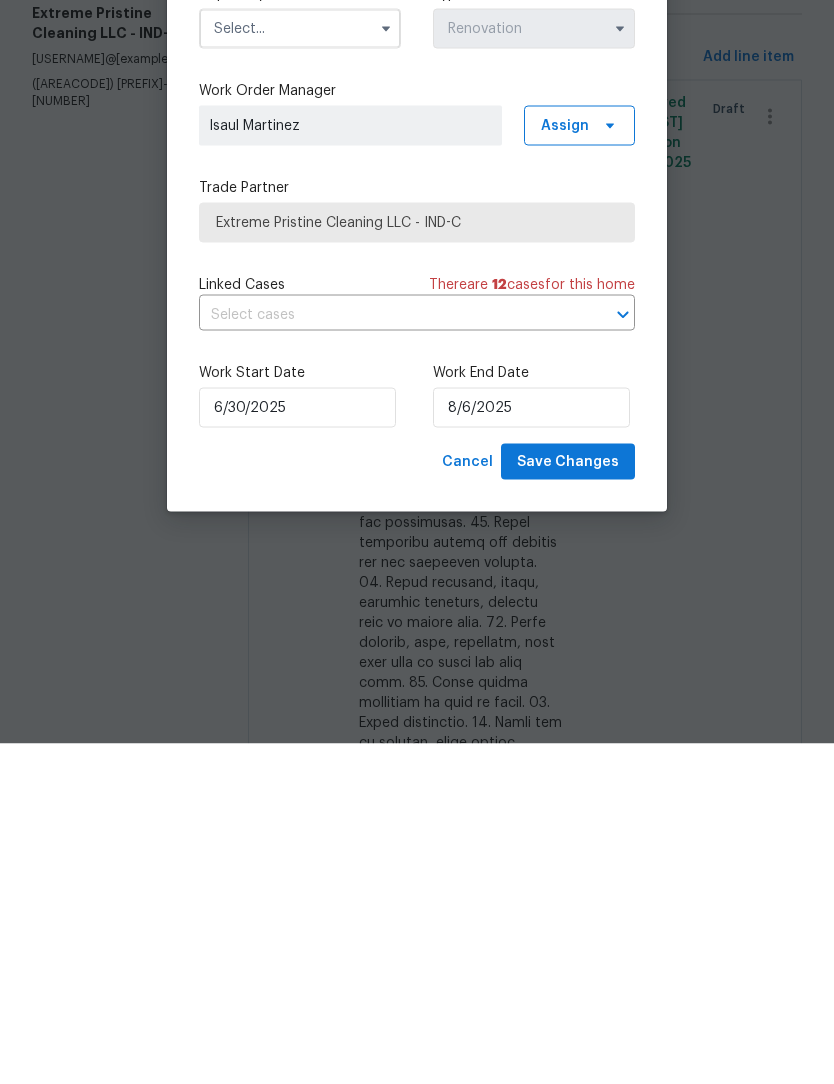 scroll, scrollTop: 66, scrollLeft: 0, axis: vertical 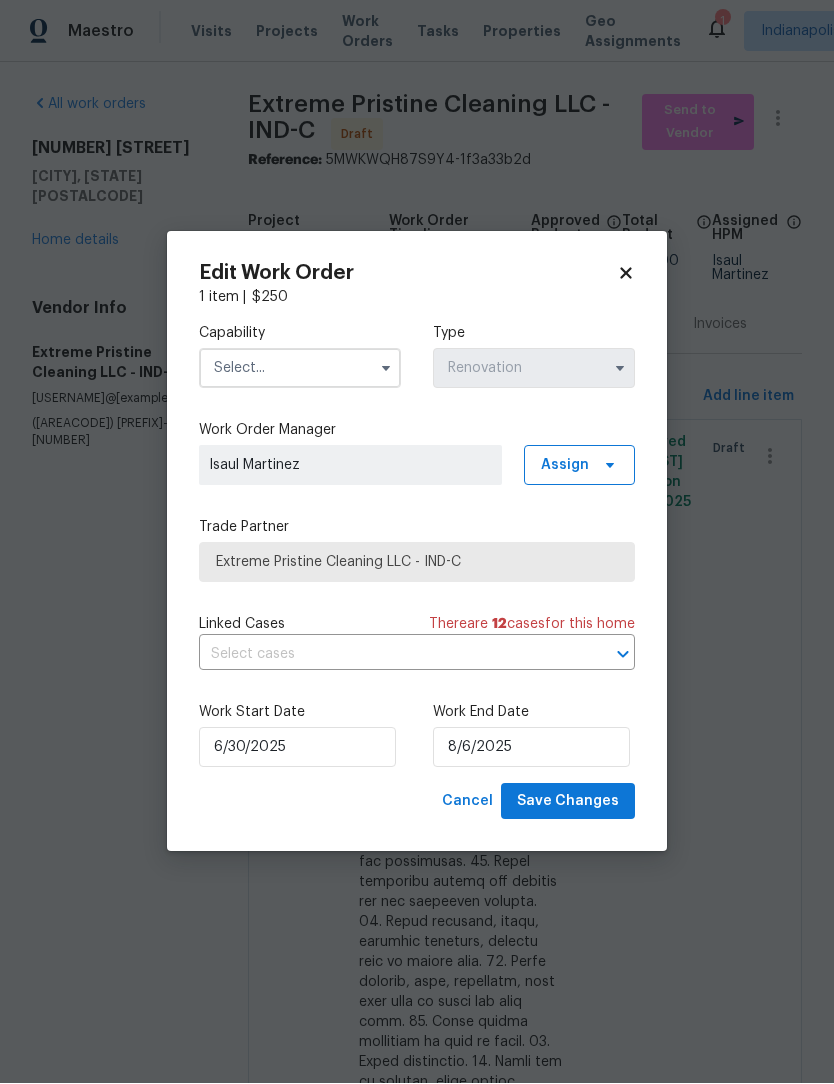 click at bounding box center (300, 369) 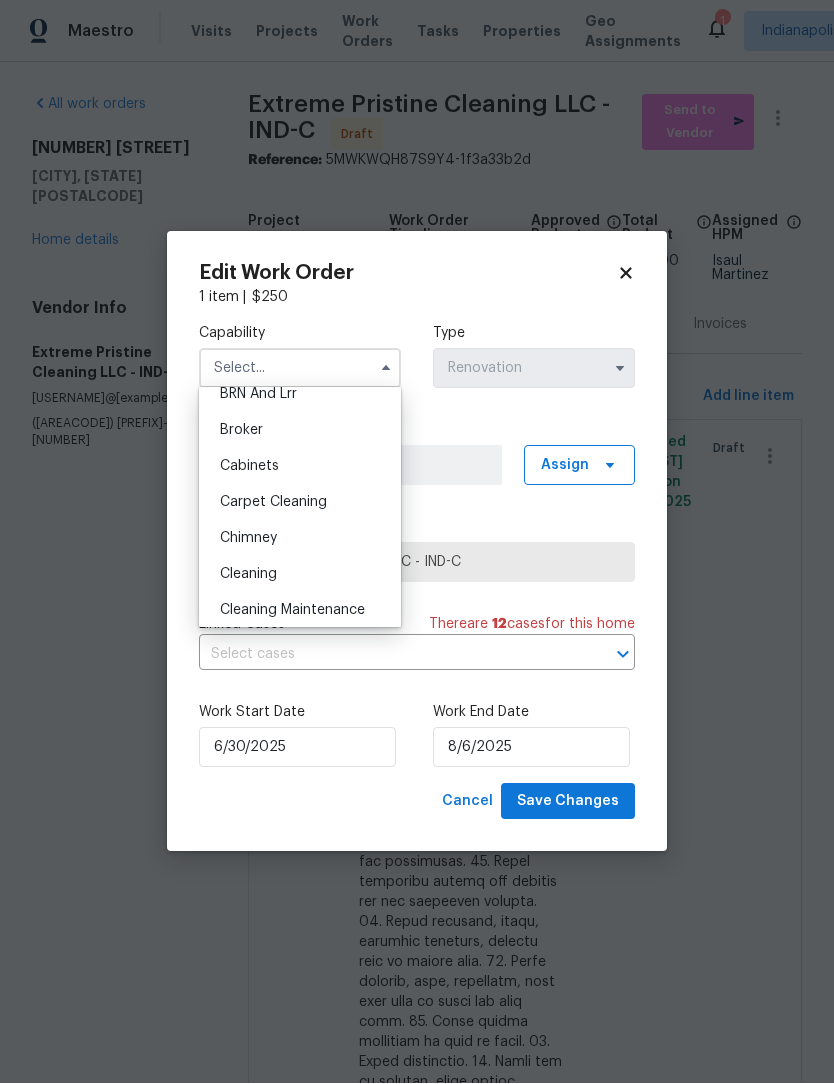 scroll, scrollTop: 144, scrollLeft: 0, axis: vertical 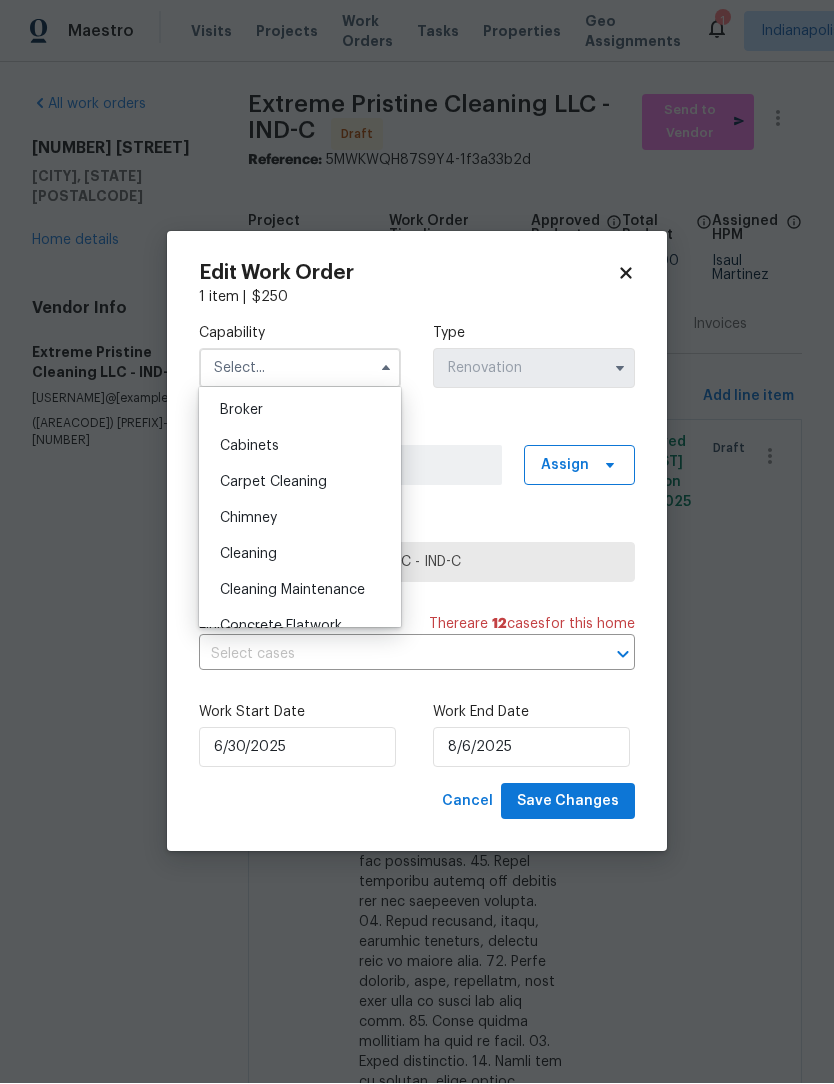 click on "Cleaning" at bounding box center (300, 555) 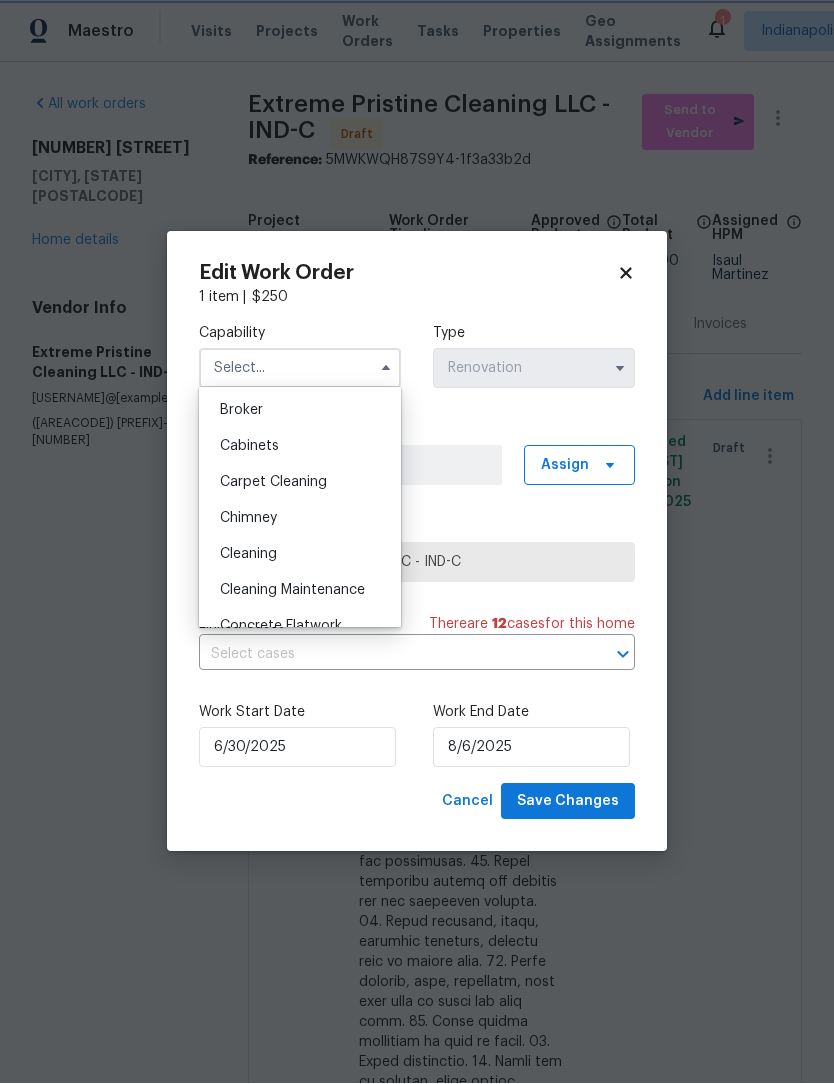 type on "Cleaning" 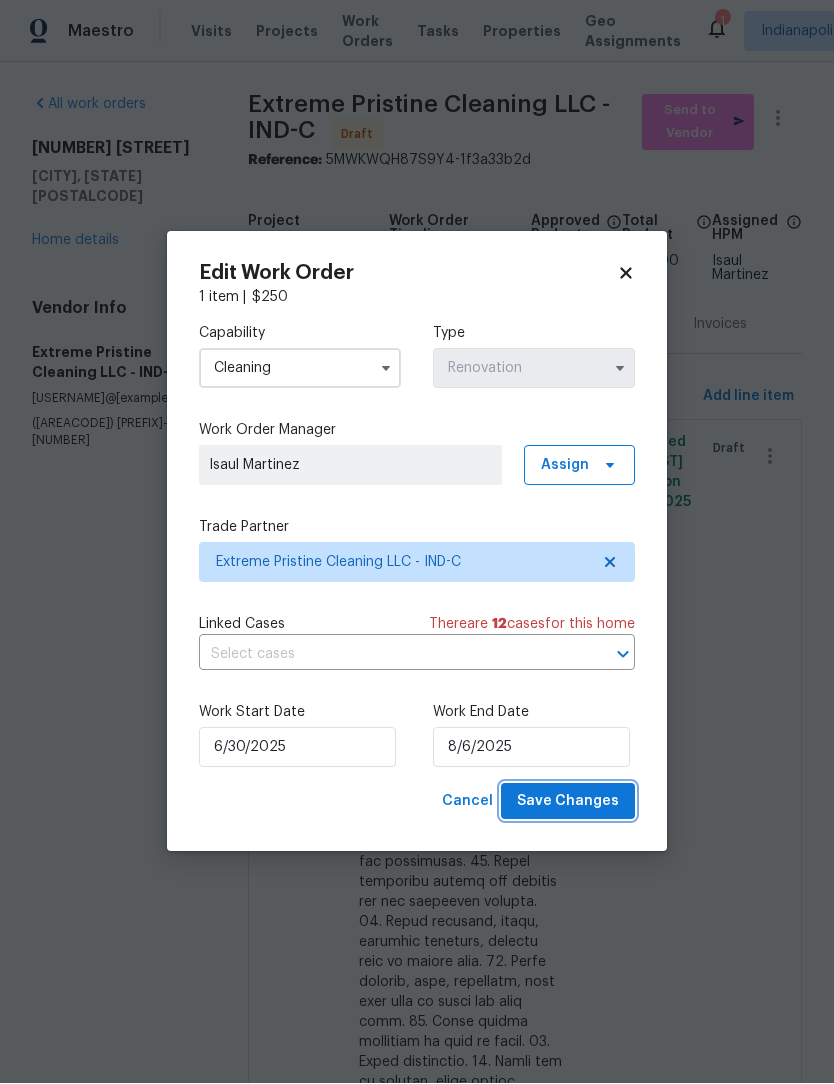 click on "Save Changes" at bounding box center (568, 802) 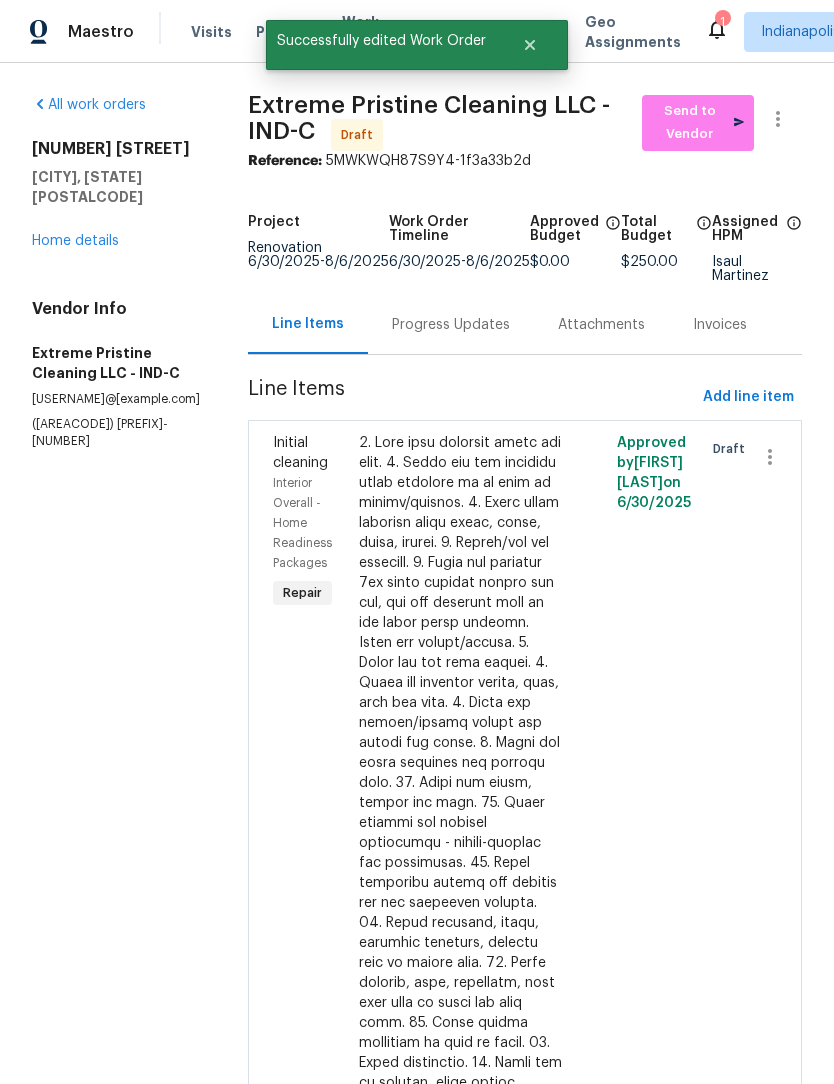 scroll, scrollTop: 0, scrollLeft: 0, axis: both 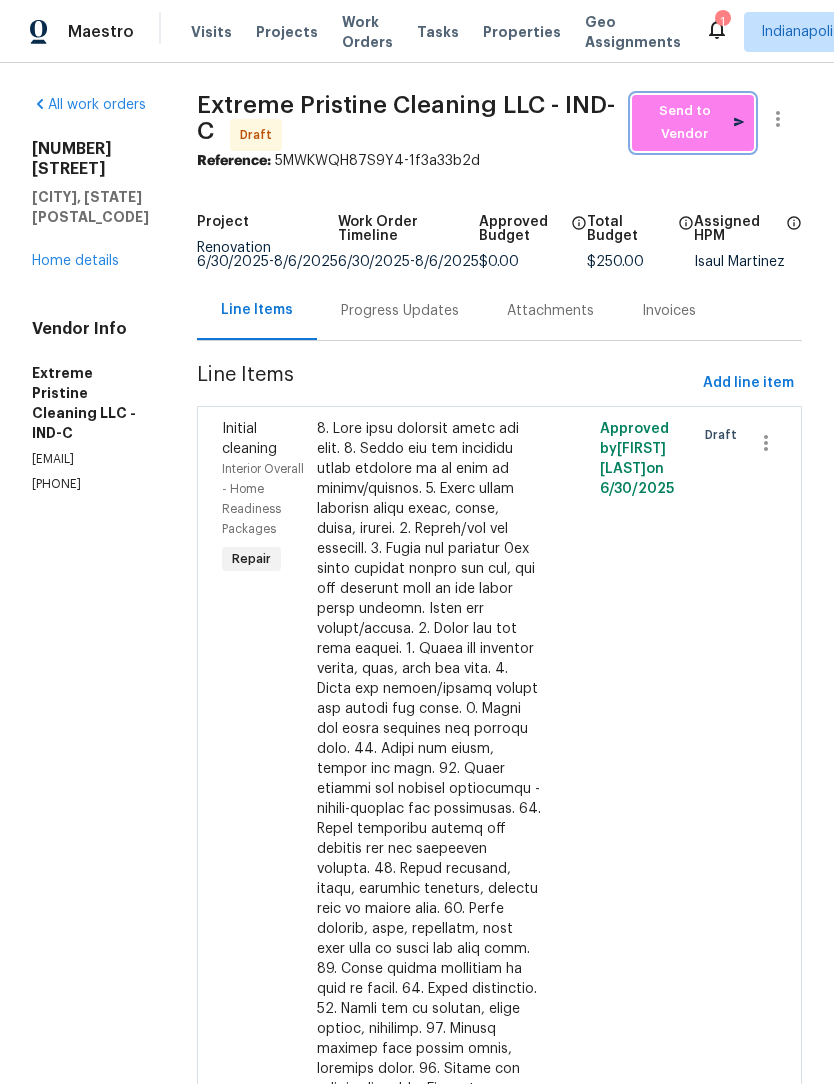 click on "Send to Vendor" at bounding box center (693, 123) 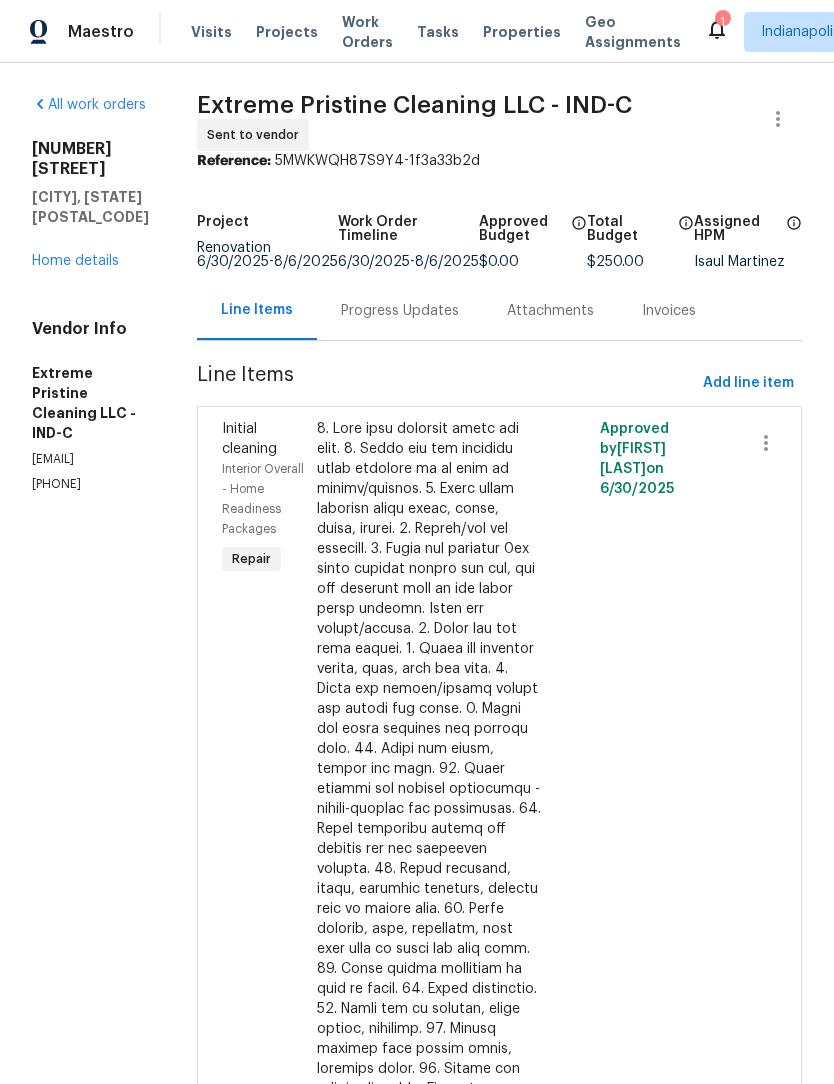 click on "Work Orders" at bounding box center [367, 32] 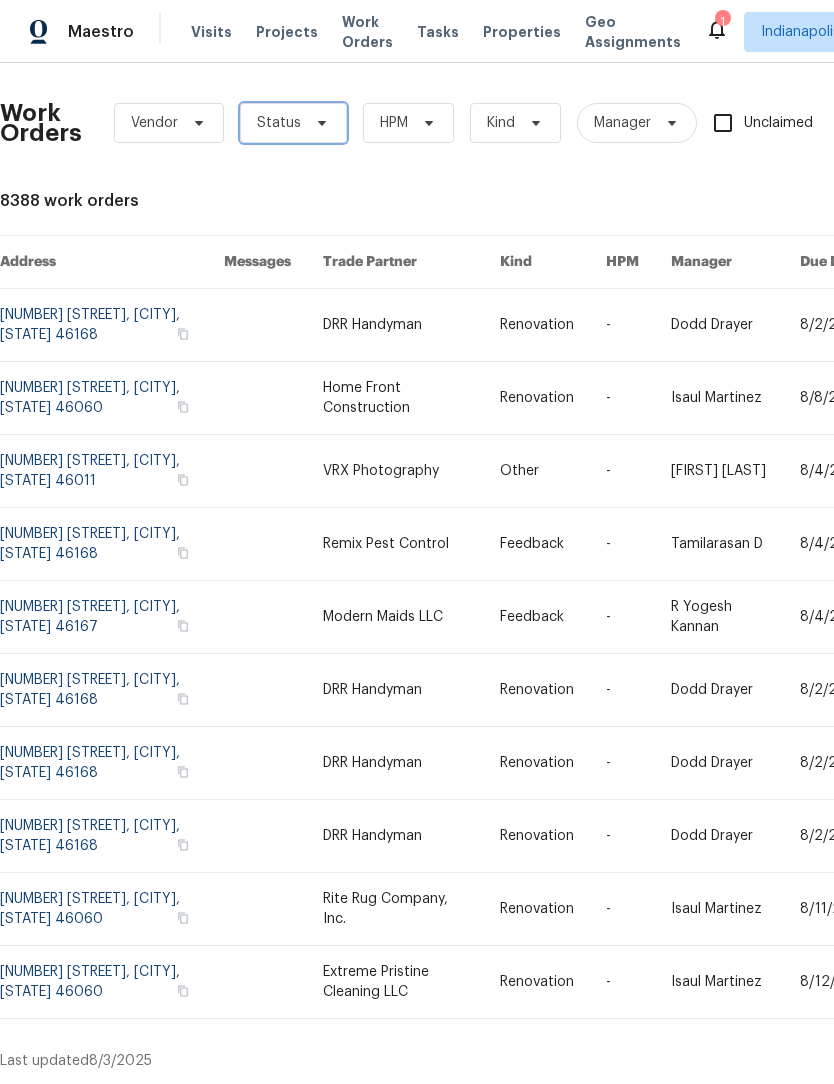 click on "Status" at bounding box center [279, 123] 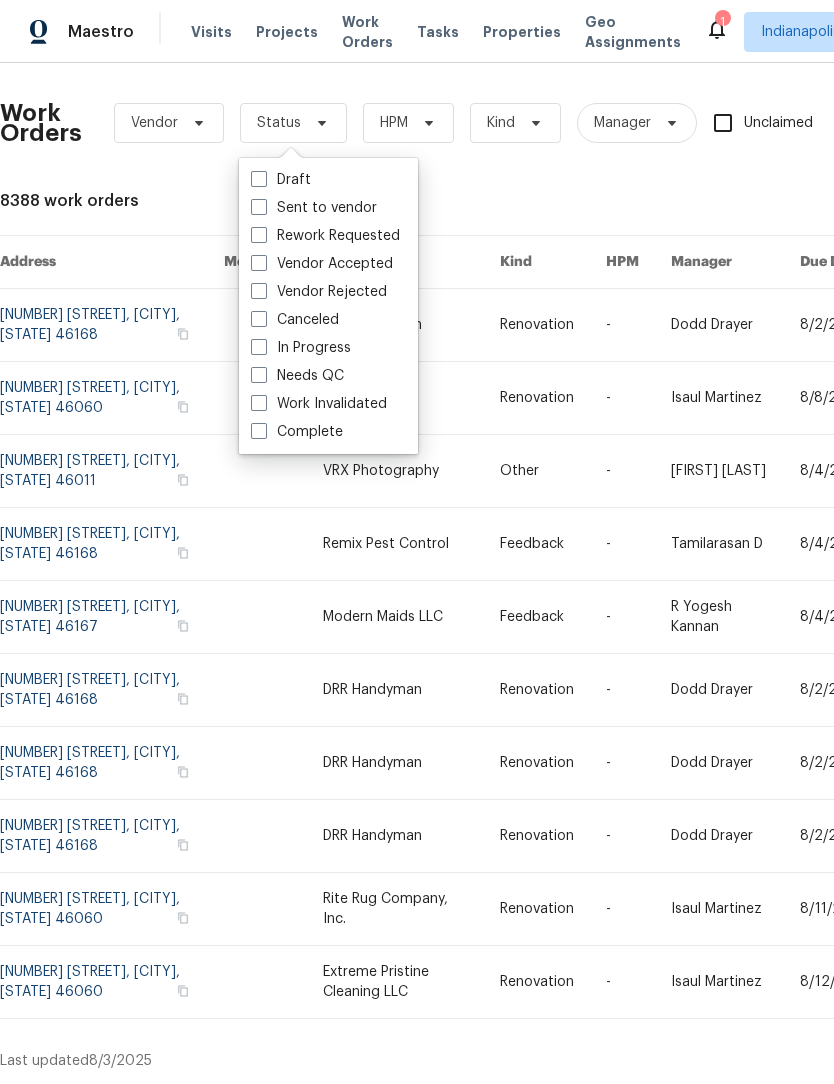click on "8388 work orders" at bounding box center (565, 201) 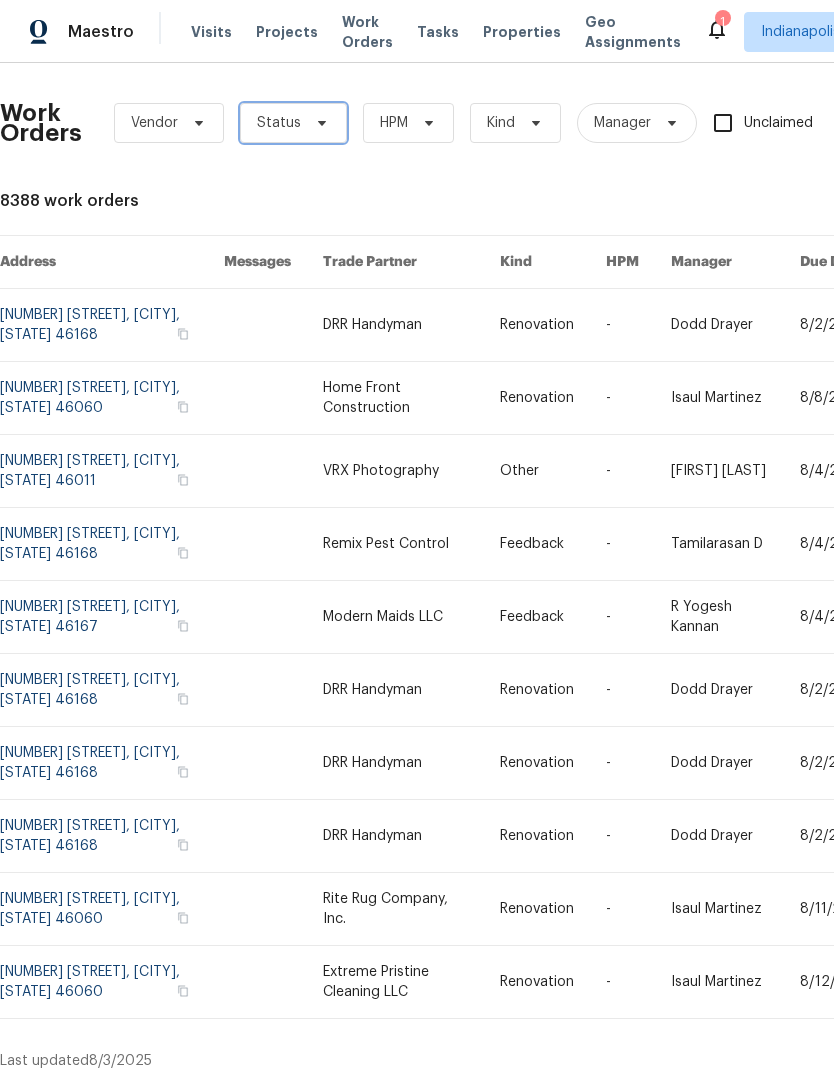 click on "Status" at bounding box center (293, 123) 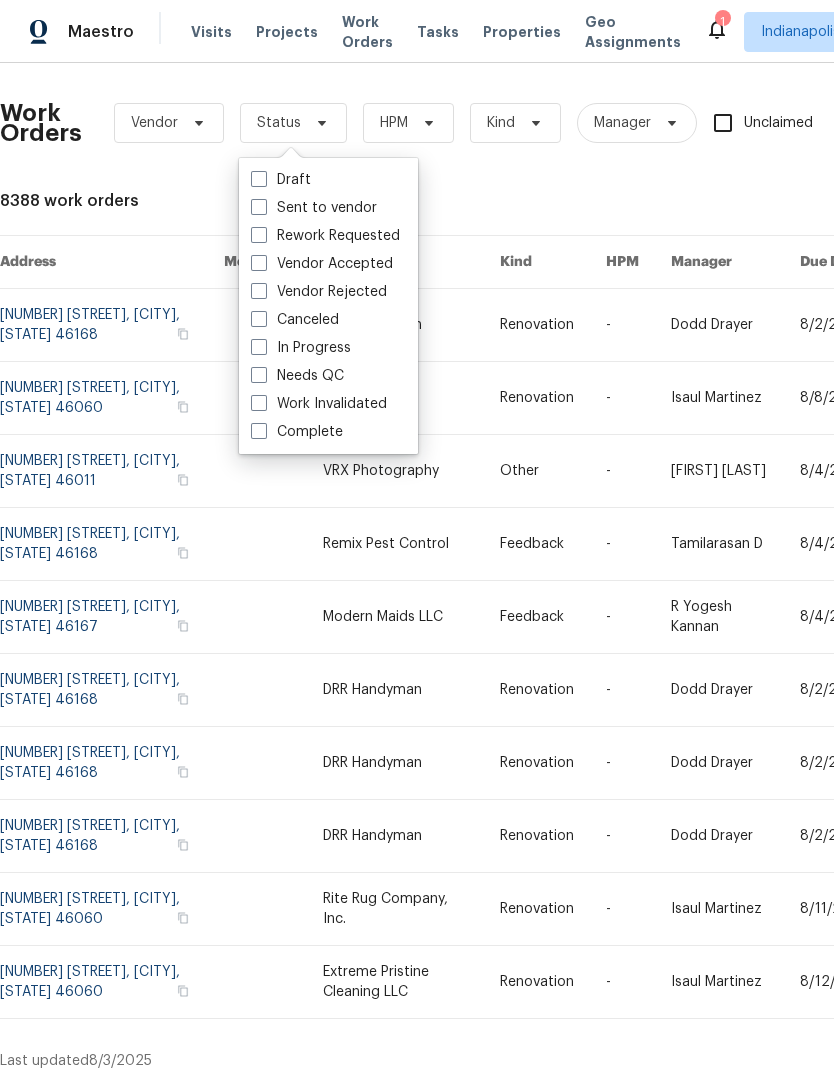 click at bounding box center [259, 207] 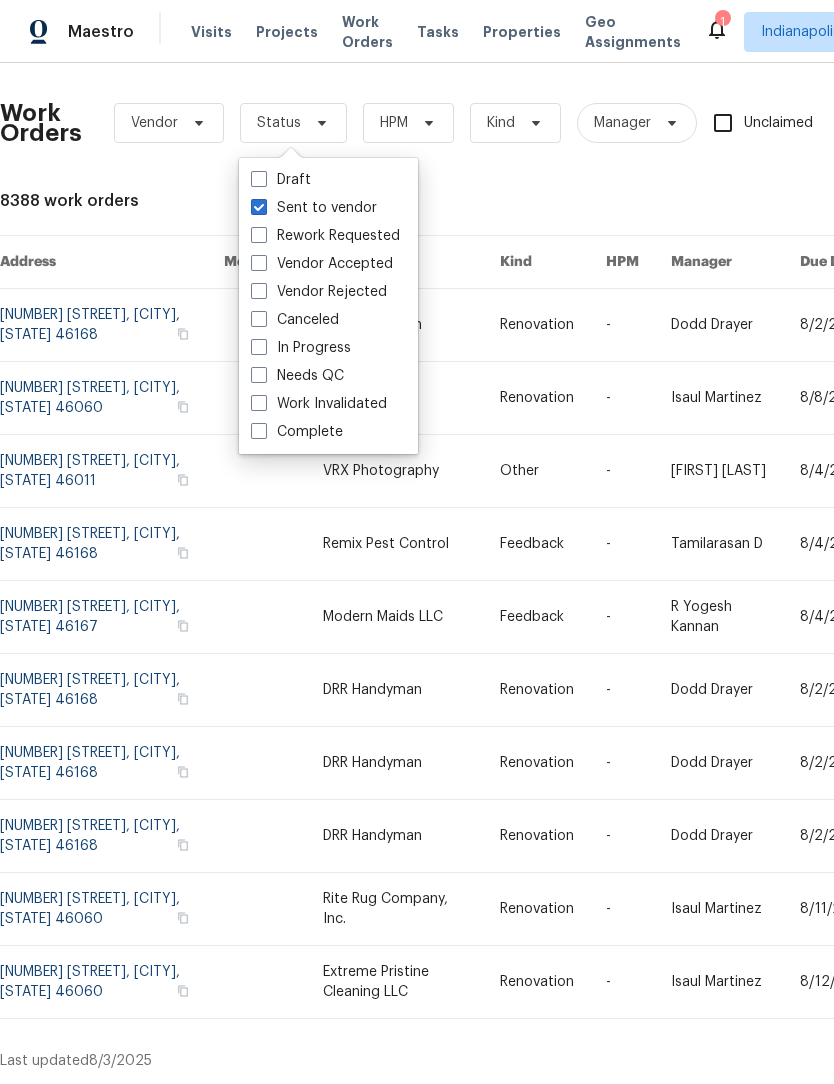 checkbox on "true" 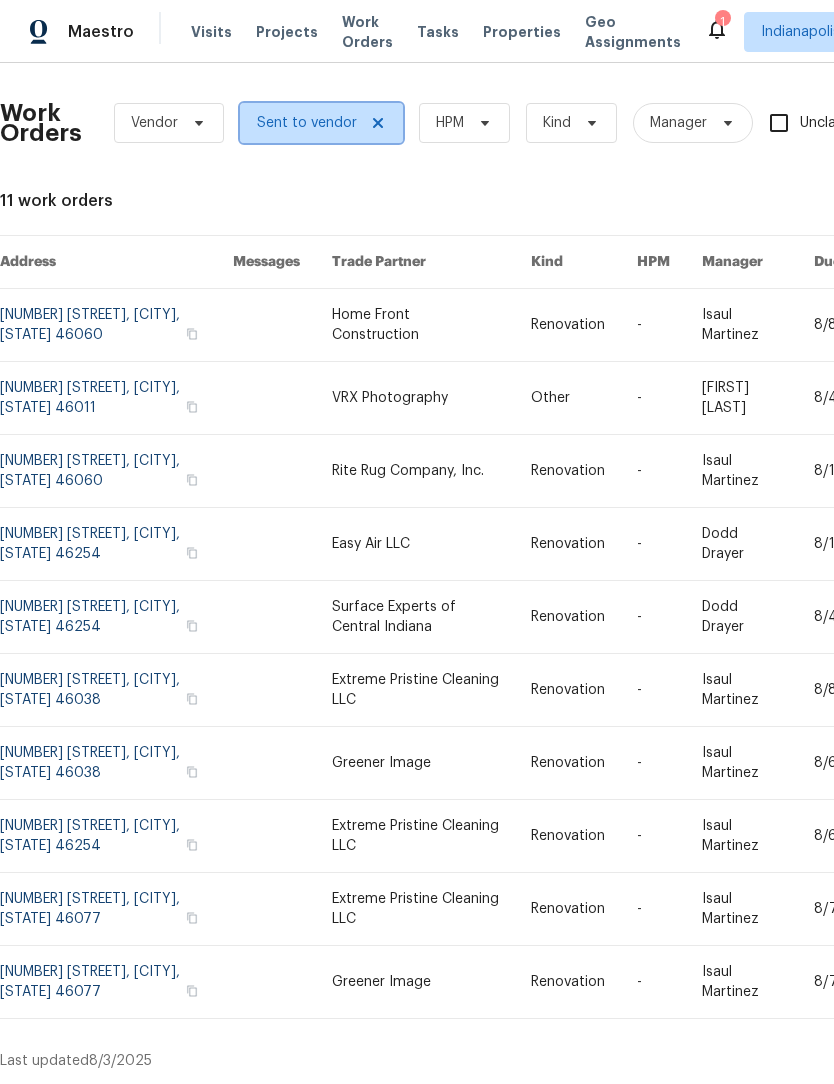 click 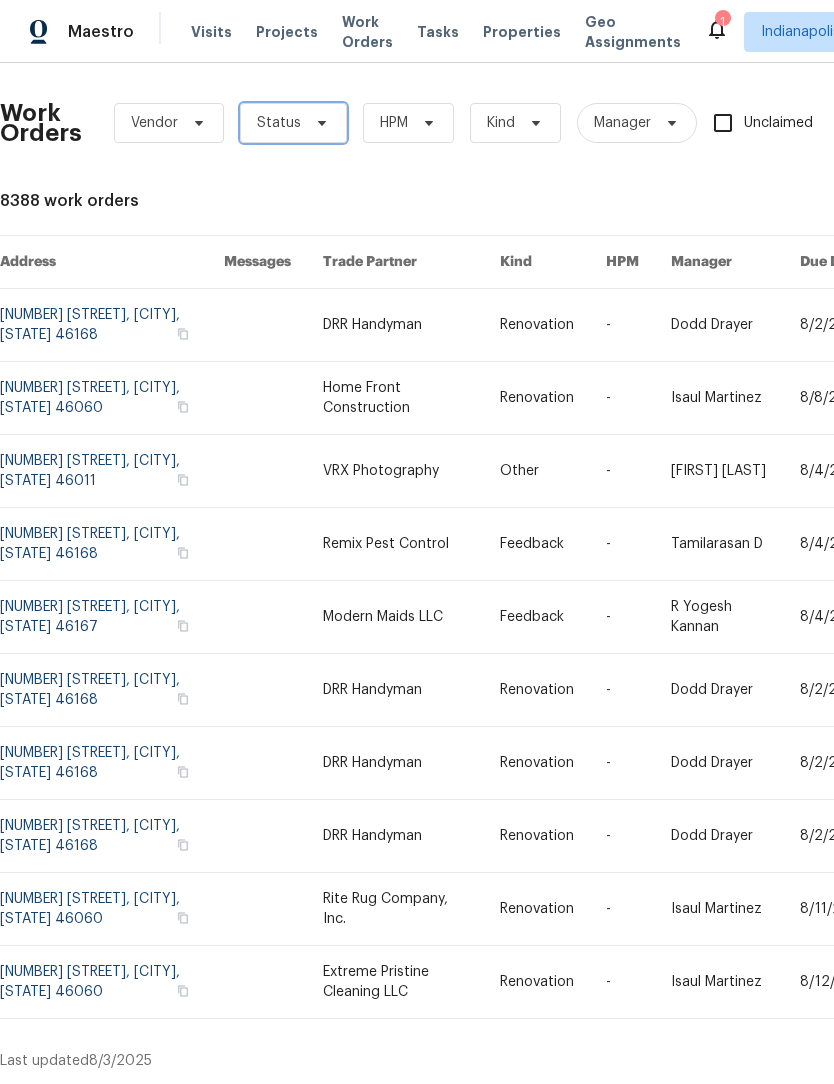 click on "Status" at bounding box center [279, 123] 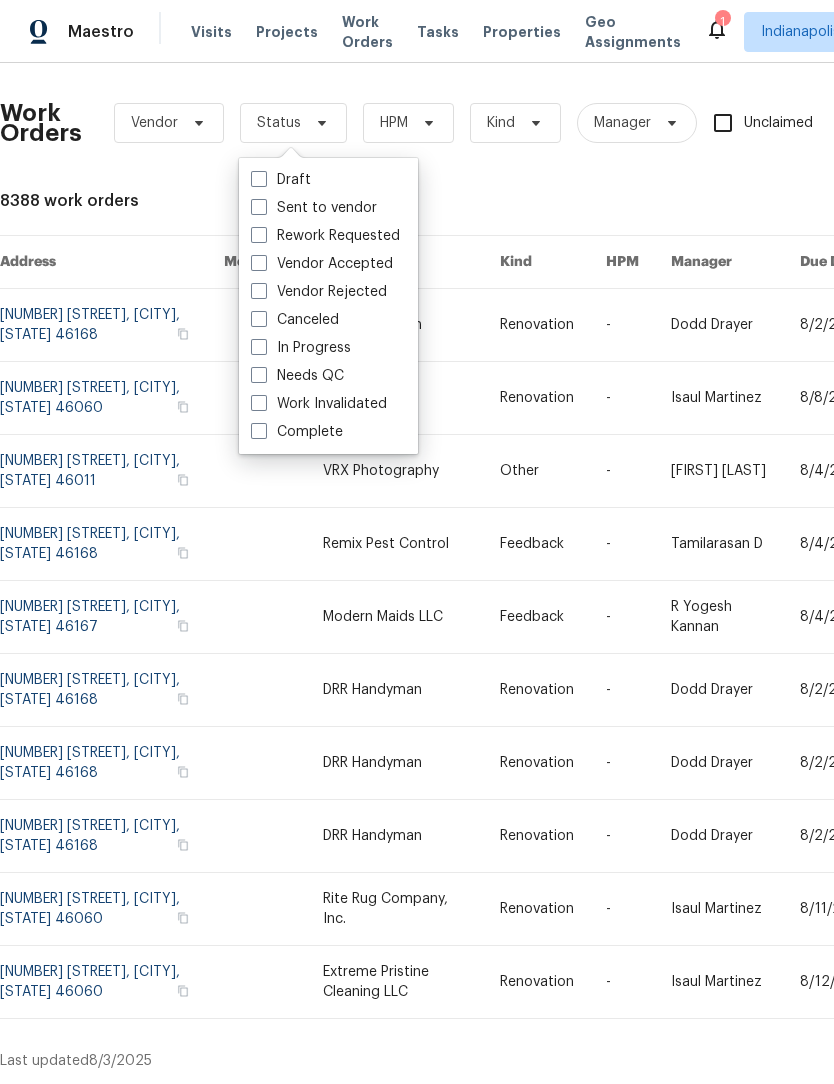 click on "Draft" at bounding box center [281, 180] 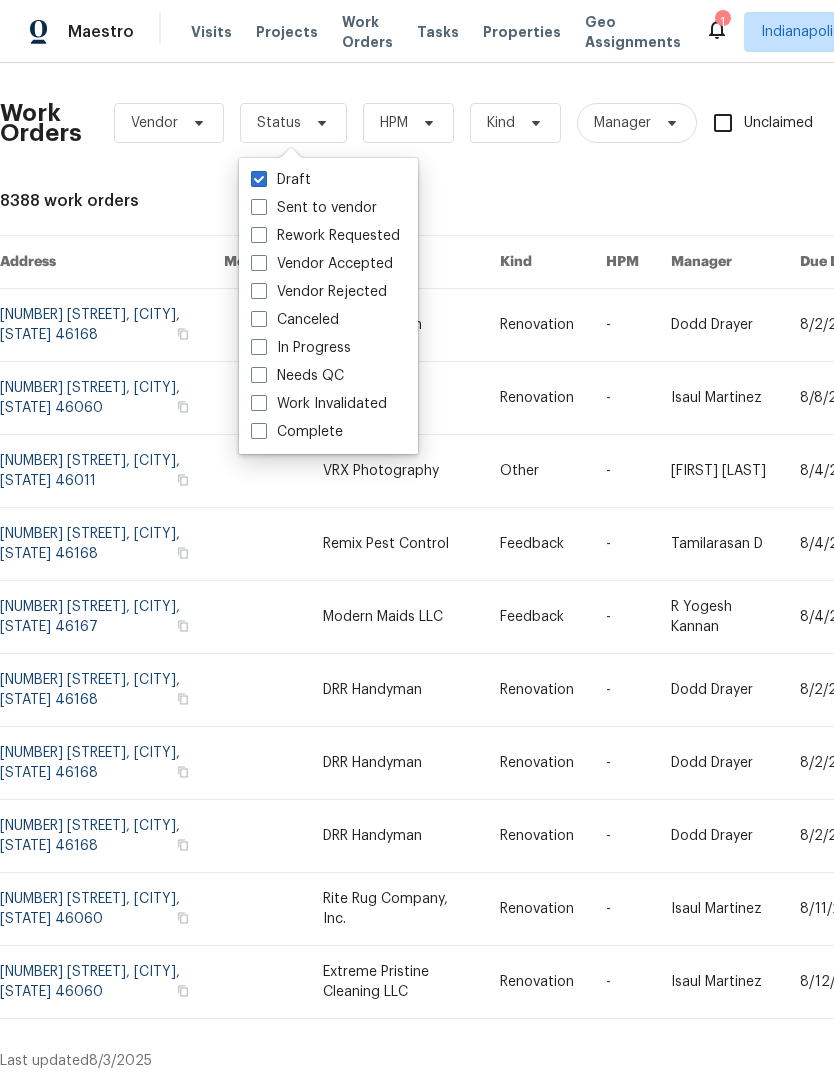 checkbox on "true" 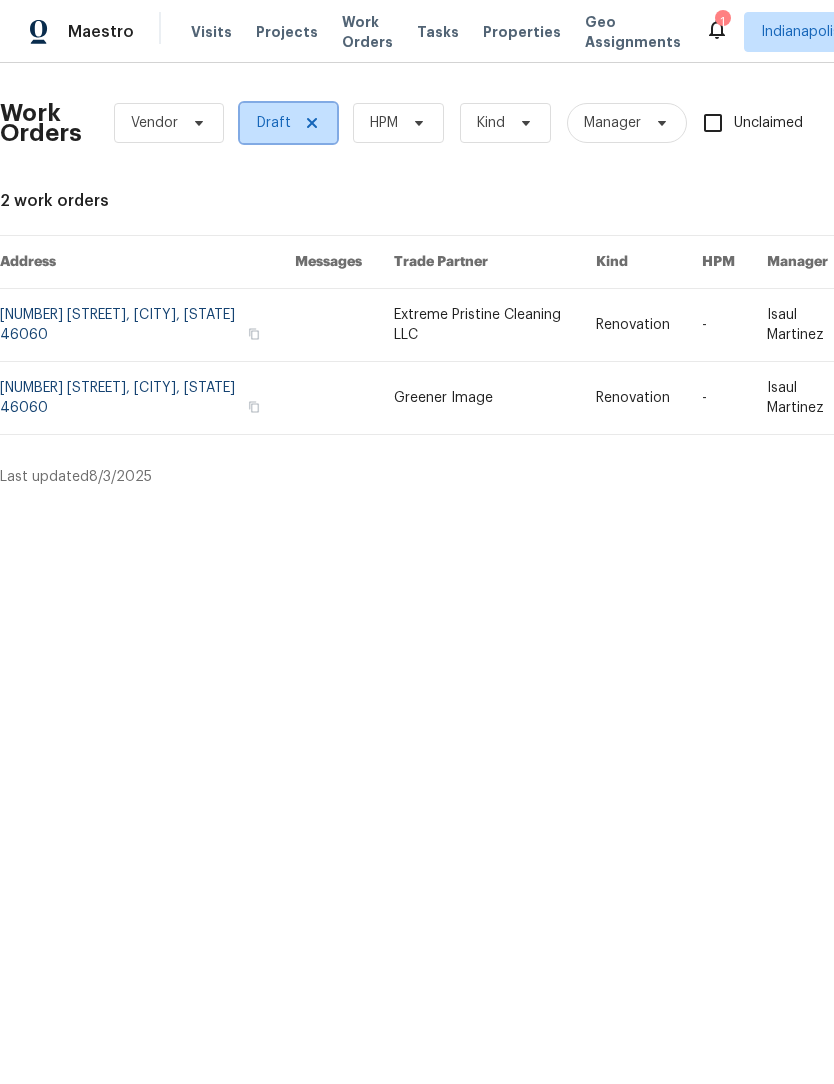 click 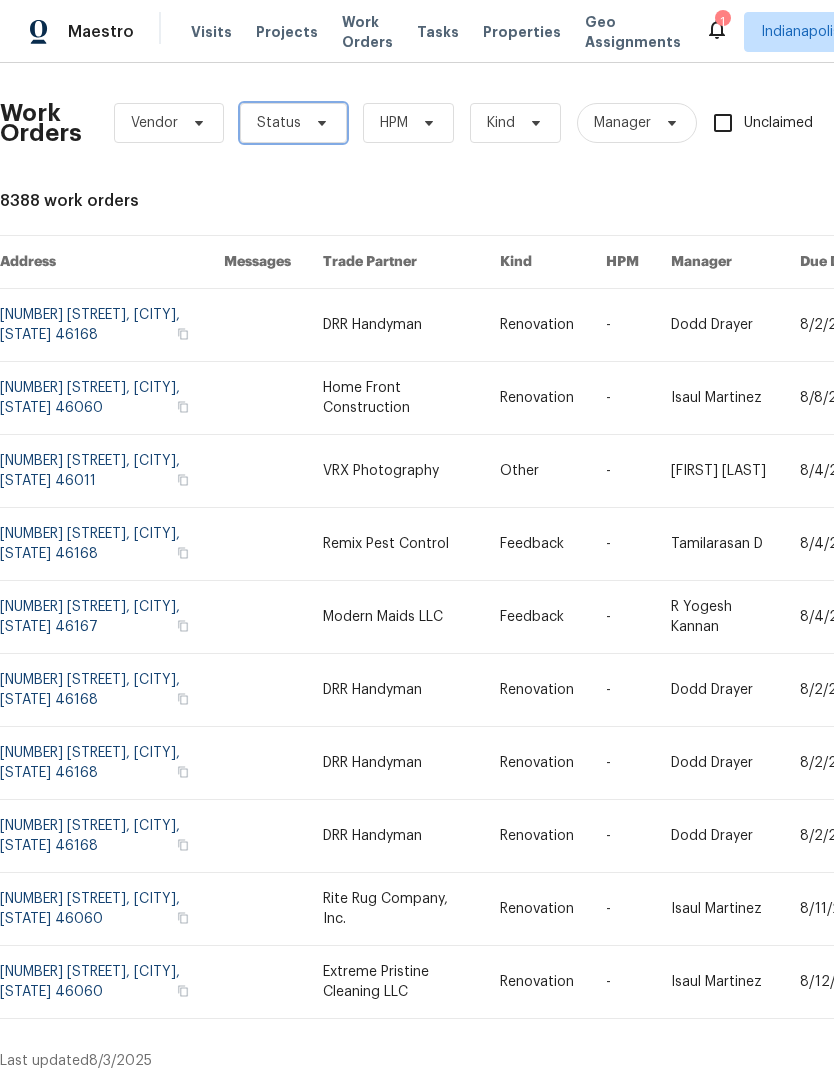click on "Status" at bounding box center (279, 123) 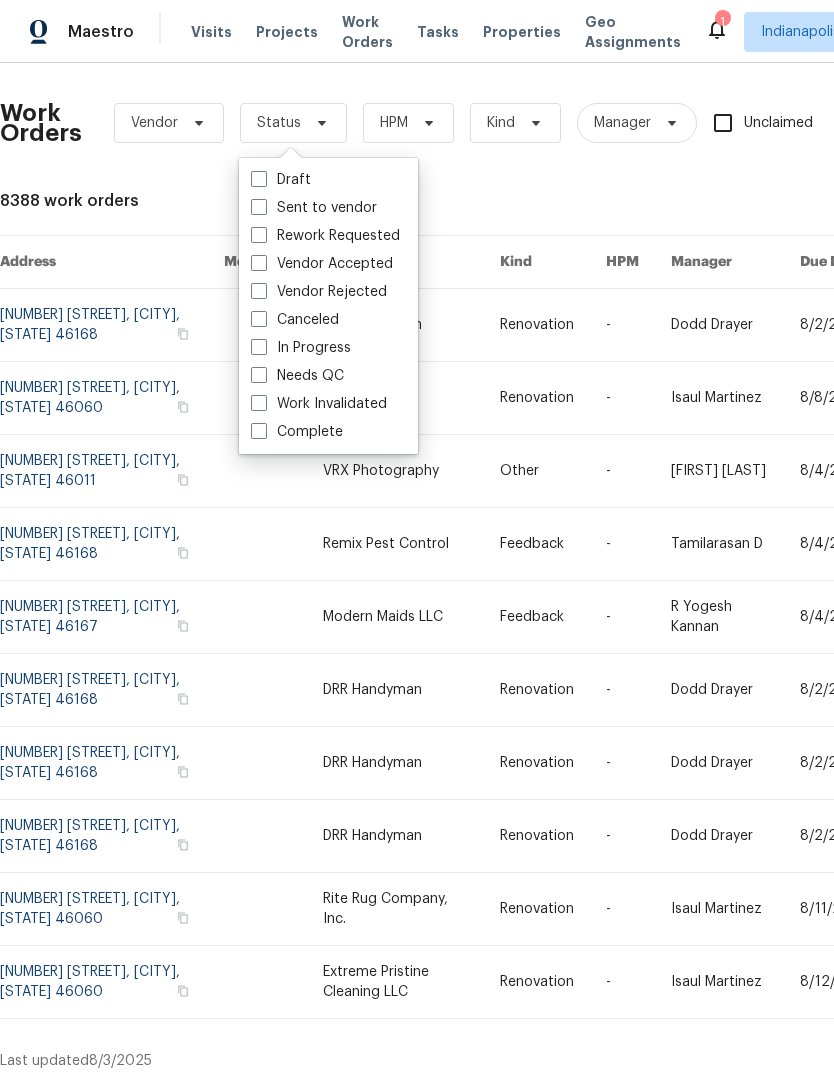 click on "Sent to vendor" at bounding box center (314, 208) 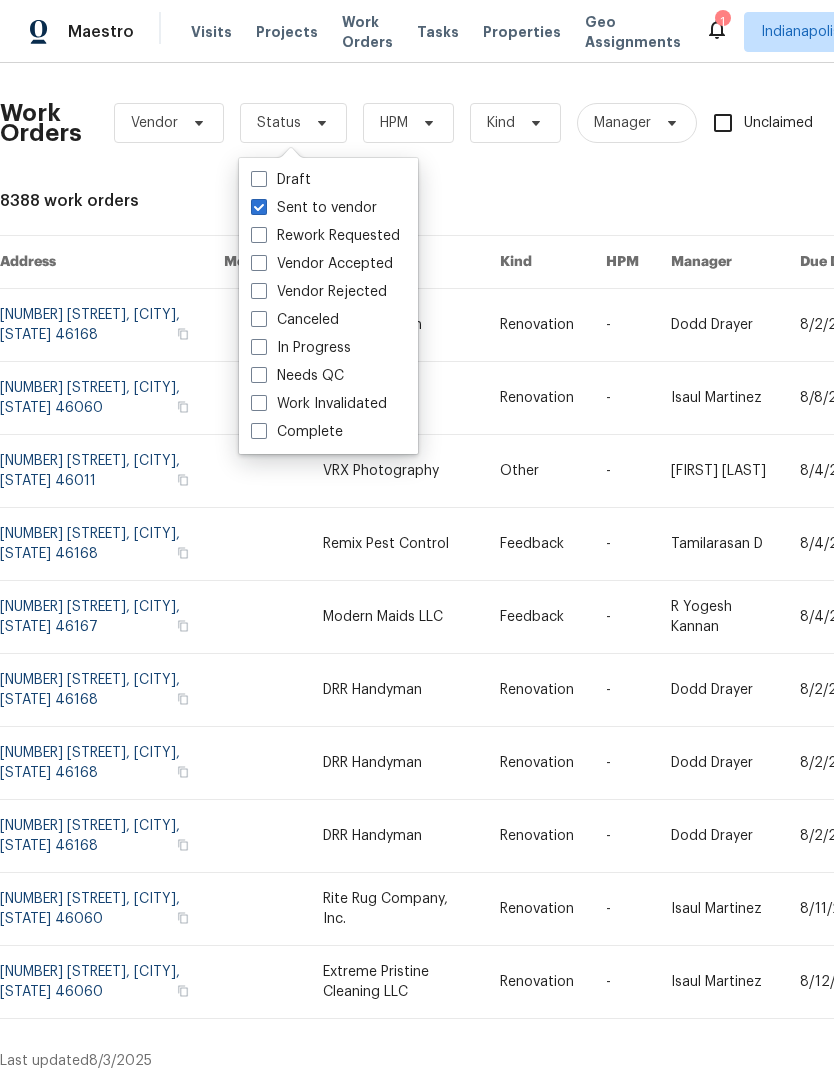 checkbox on "true" 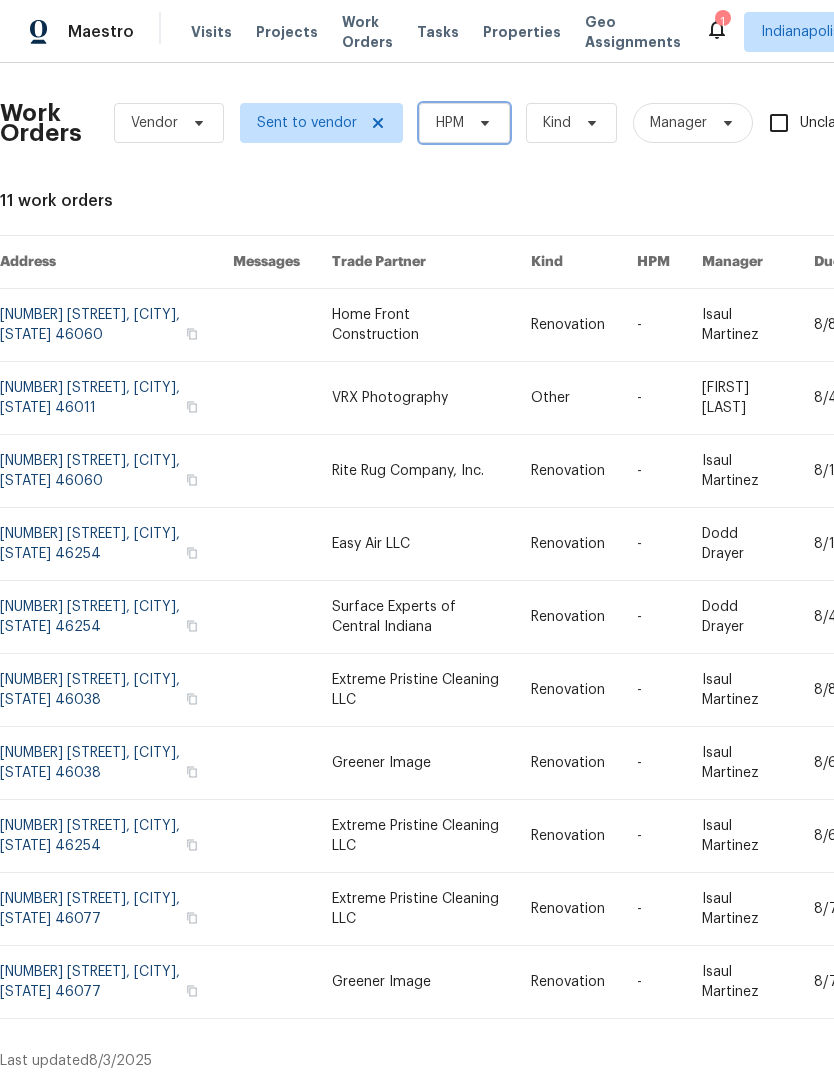click on "HPM" at bounding box center (450, 123) 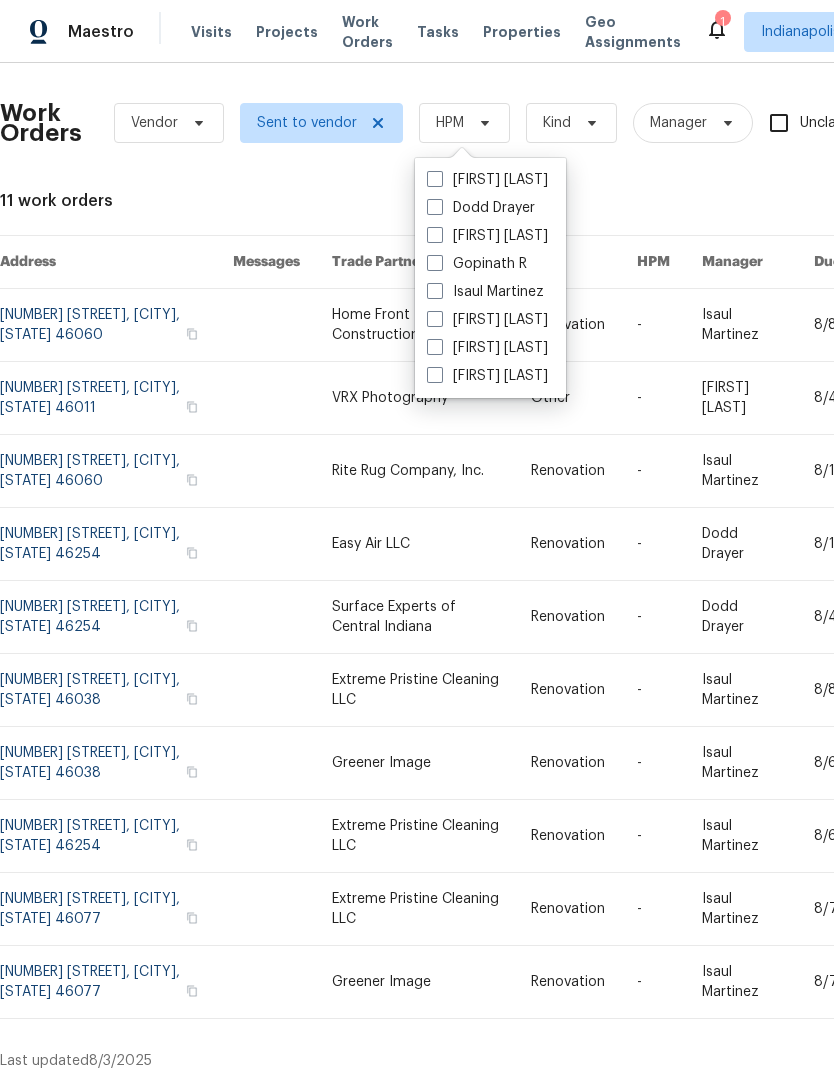 click at bounding box center (435, 291) 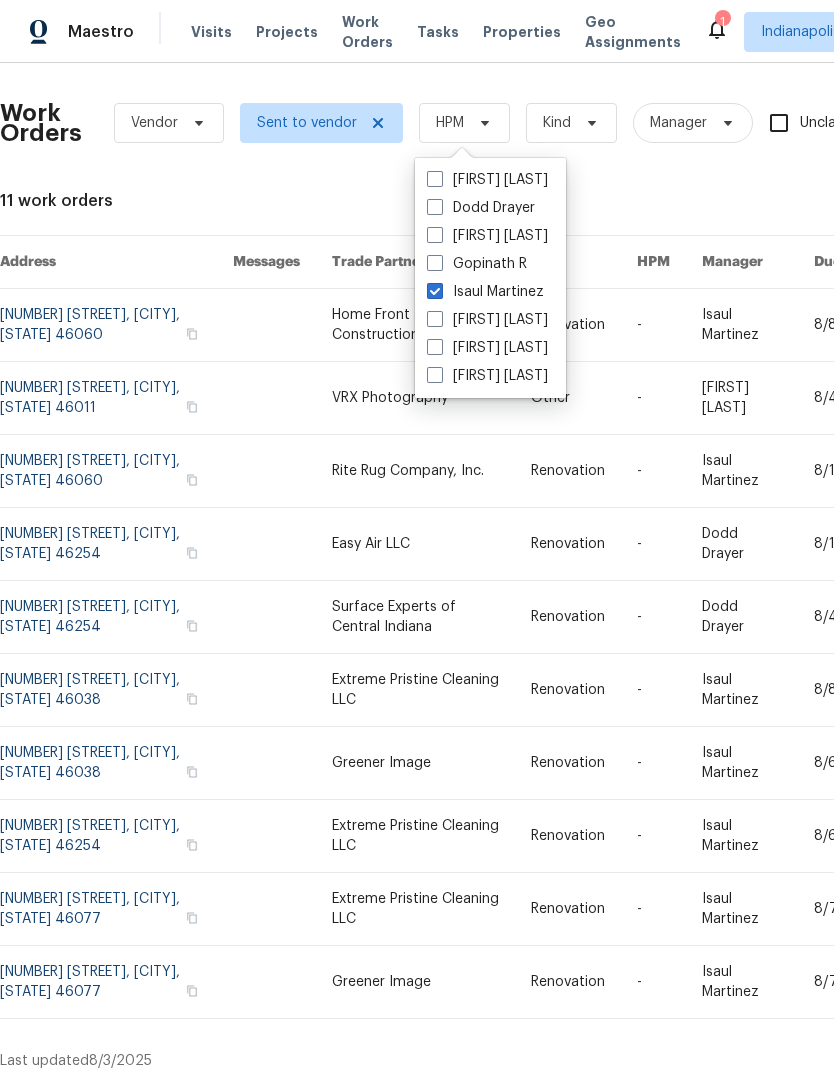 checkbox on "true" 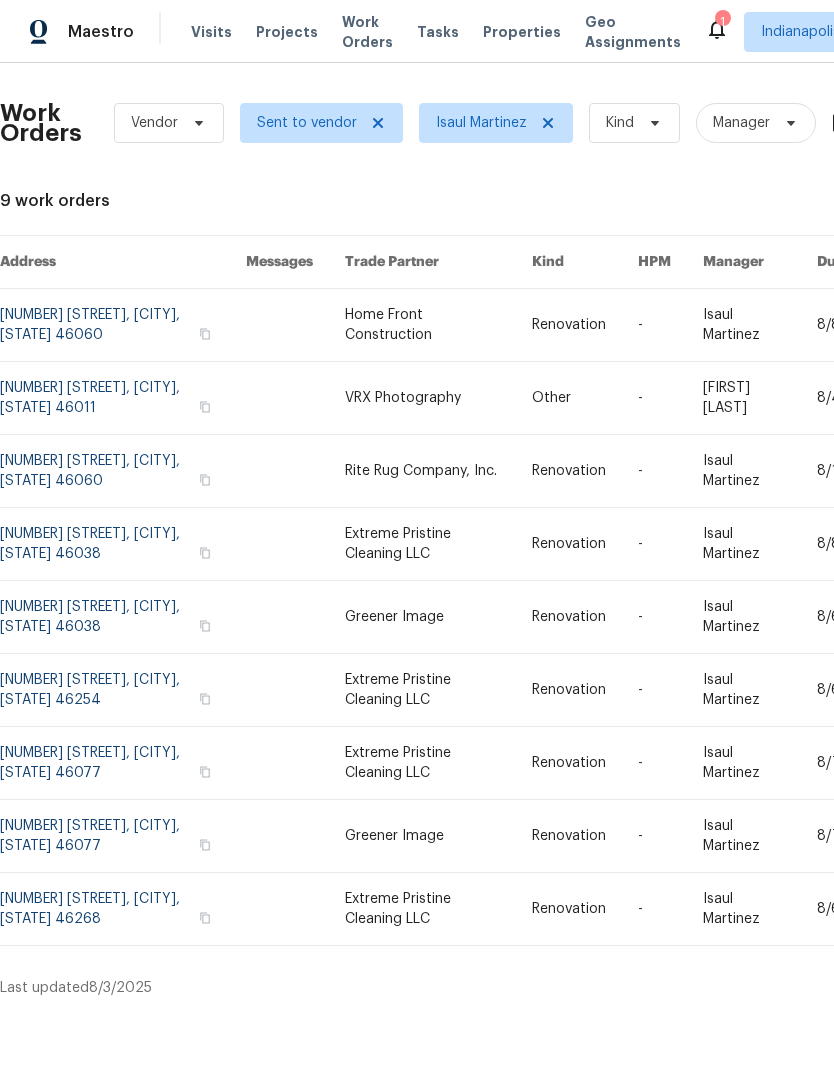 click at bounding box center [123, 909] 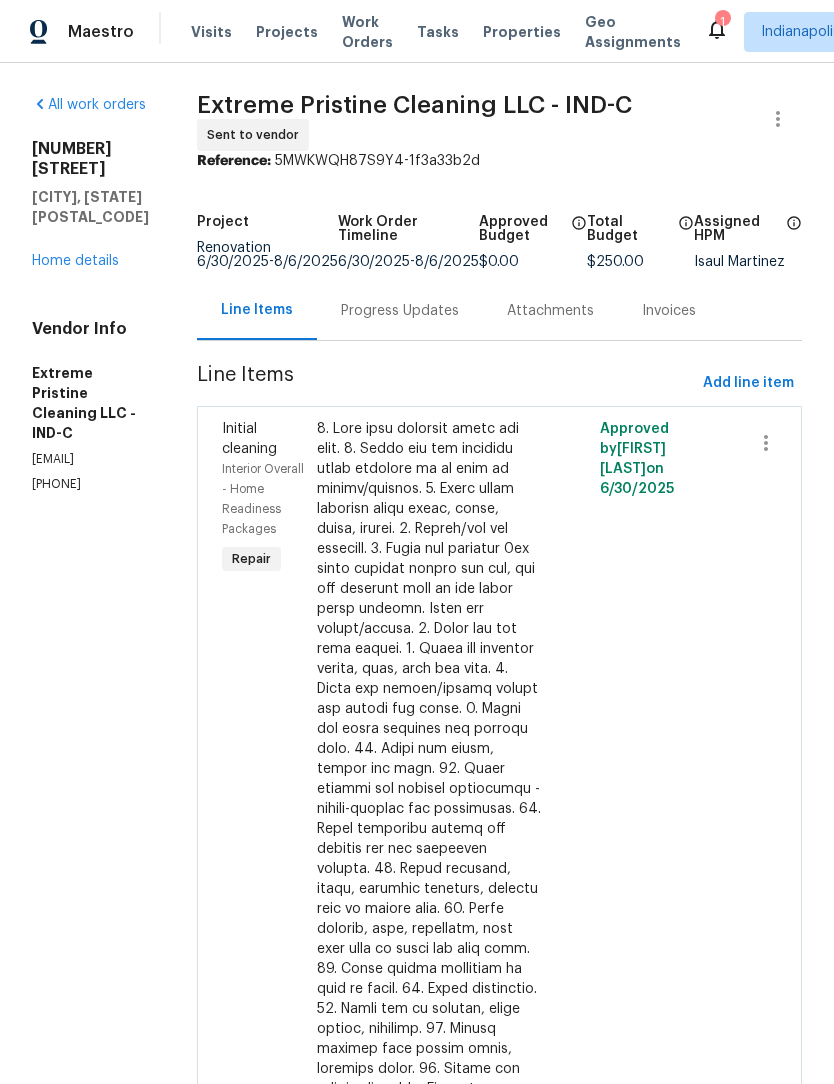 click on "Progress Updates" at bounding box center (400, 310) 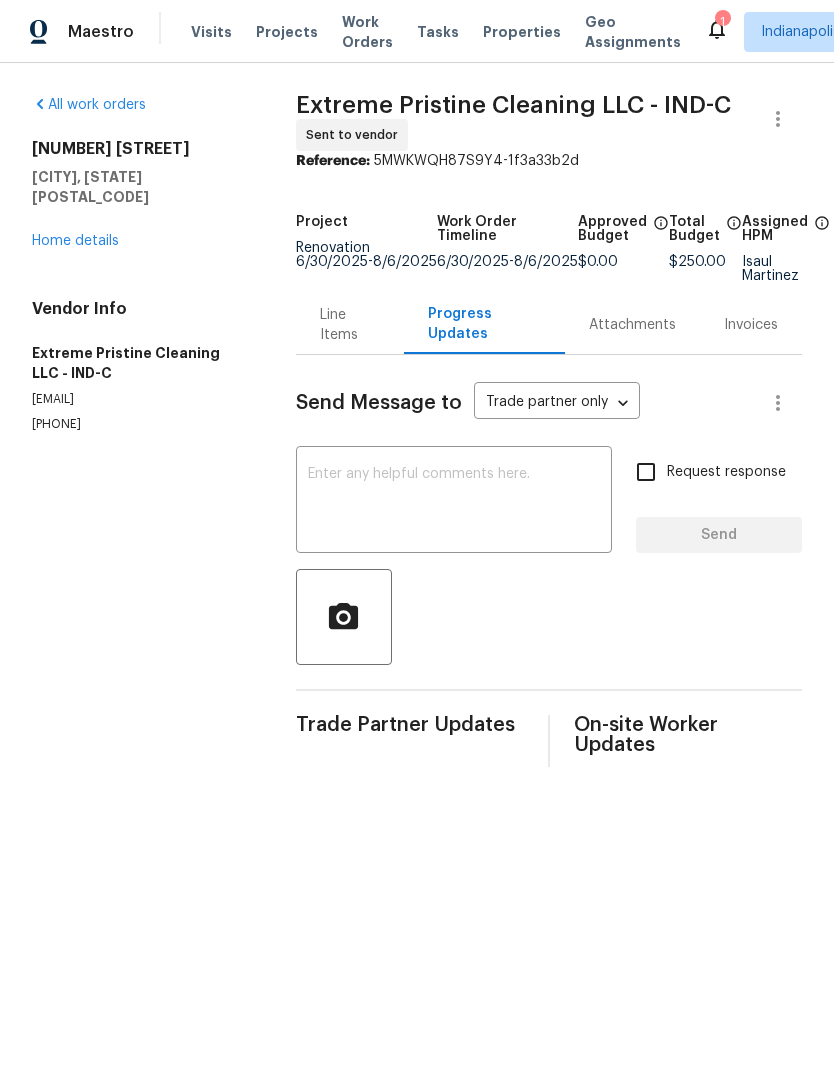 click at bounding box center (454, 502) 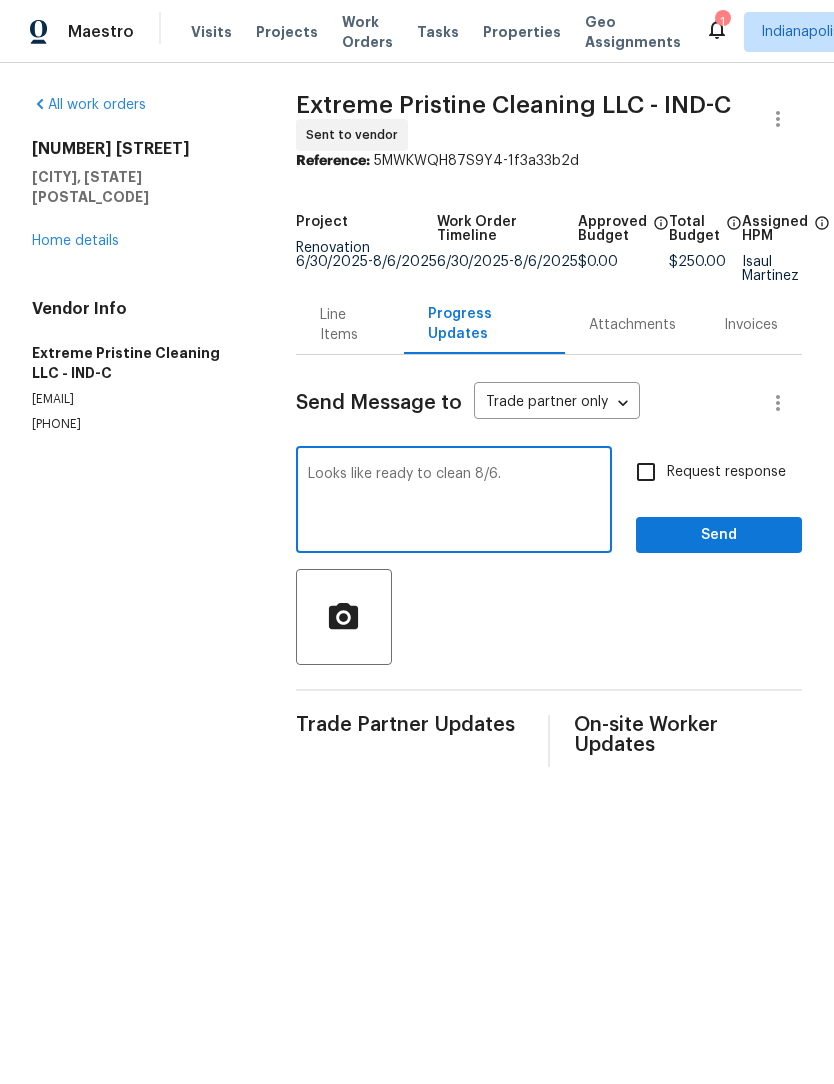 type on "Looks like ready to clean 8/6." 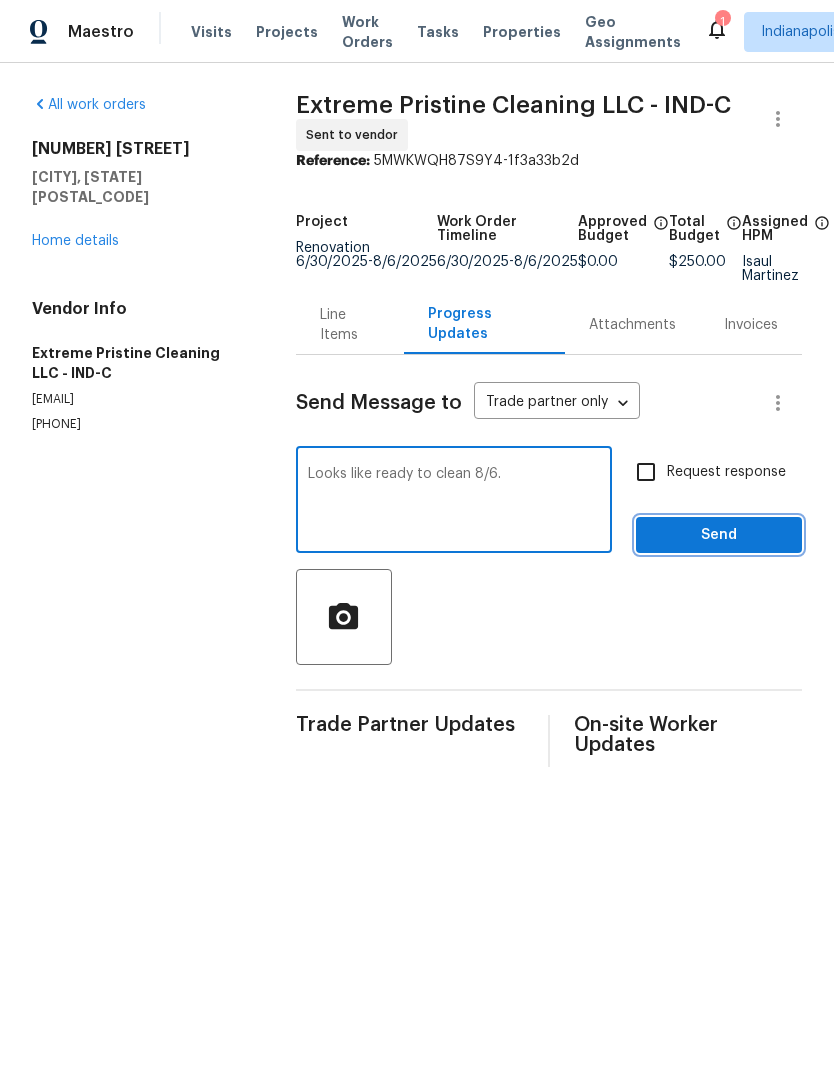 click on "Send" at bounding box center [719, 535] 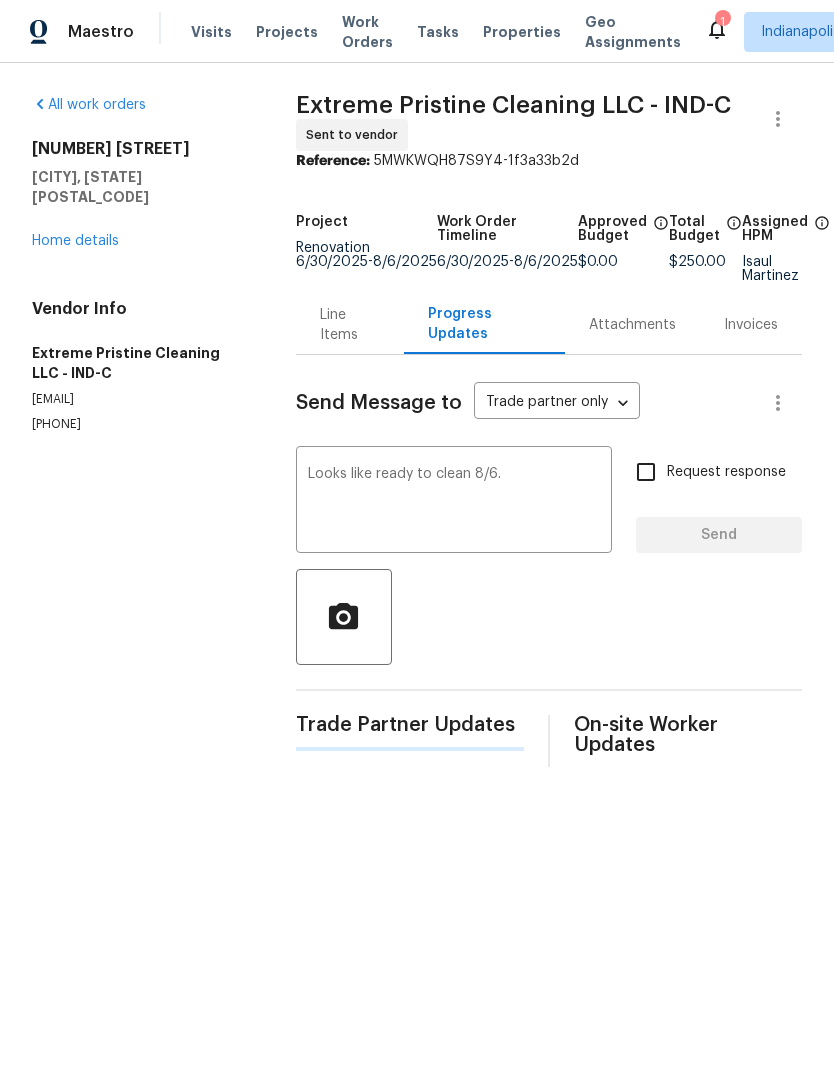 type 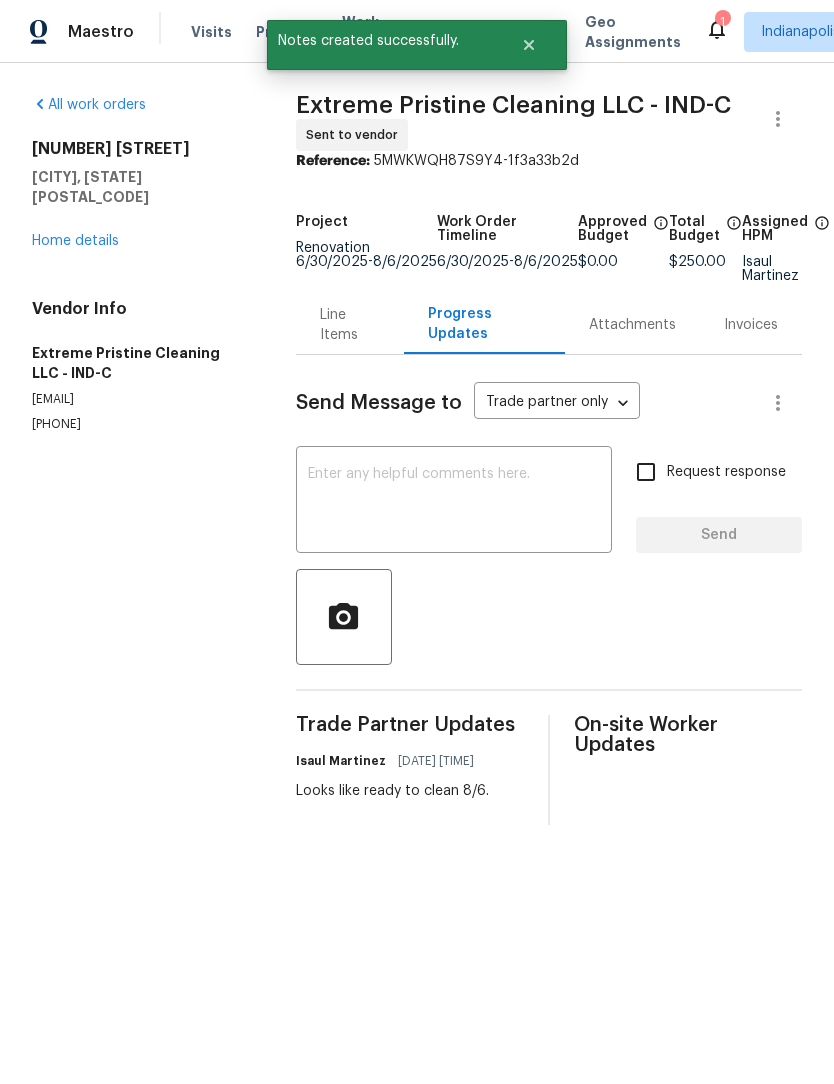 click on "Home details" at bounding box center (75, 241) 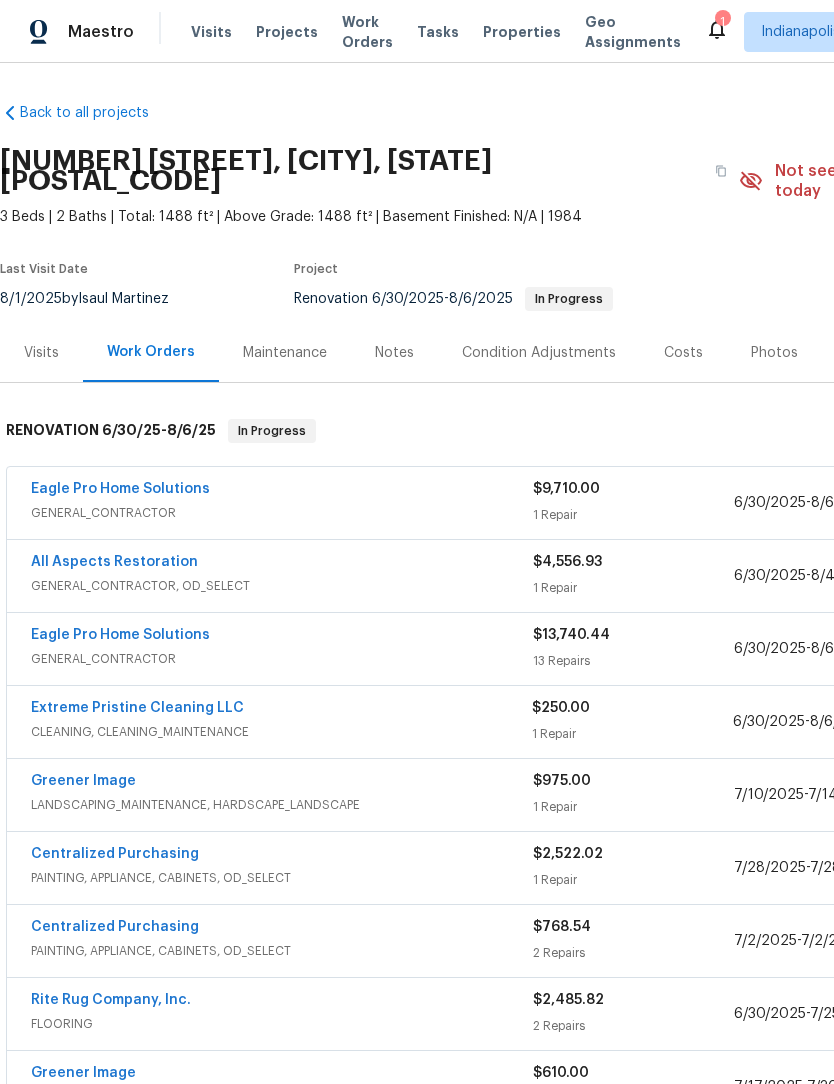 scroll, scrollTop: 0, scrollLeft: 0, axis: both 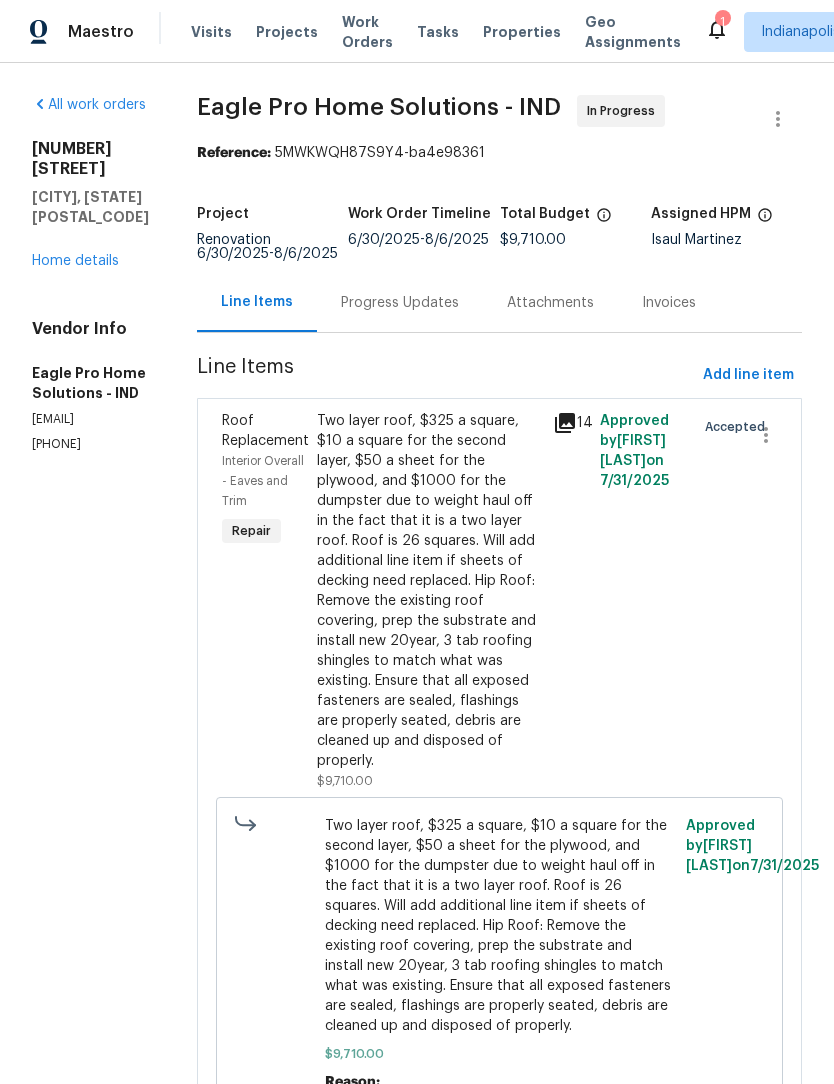 click on "Progress Updates" at bounding box center (400, 303) 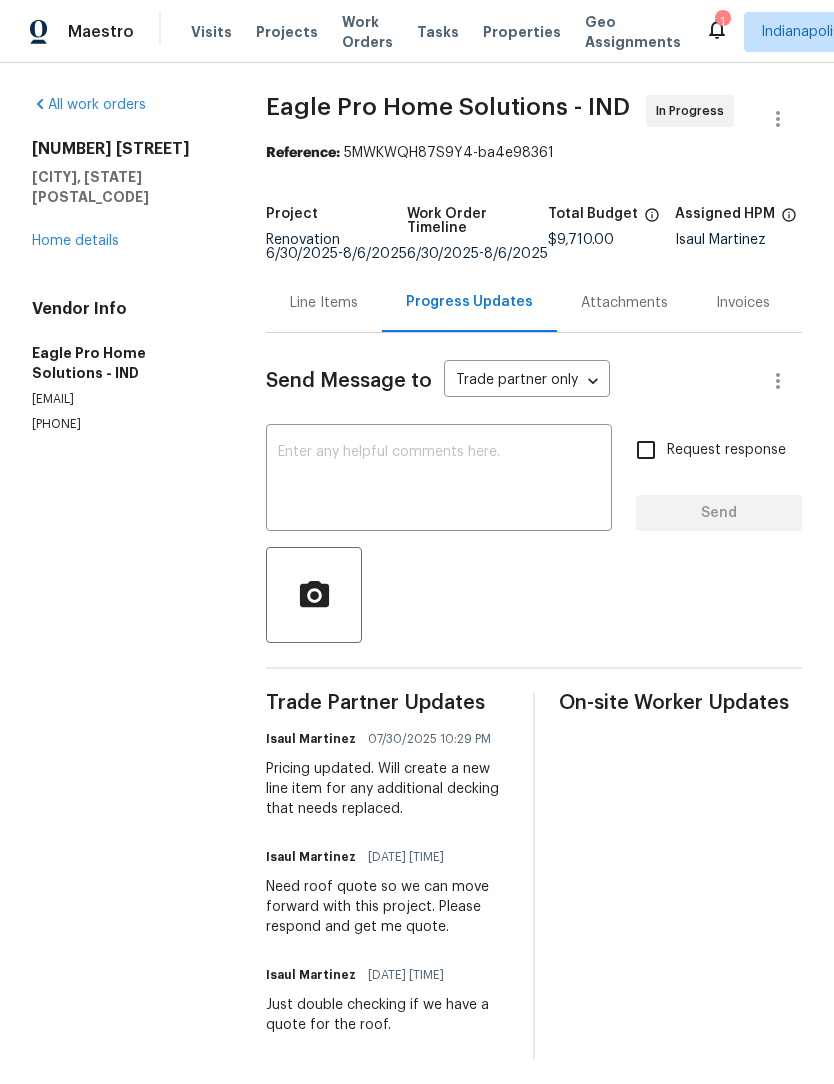 click at bounding box center [439, 480] 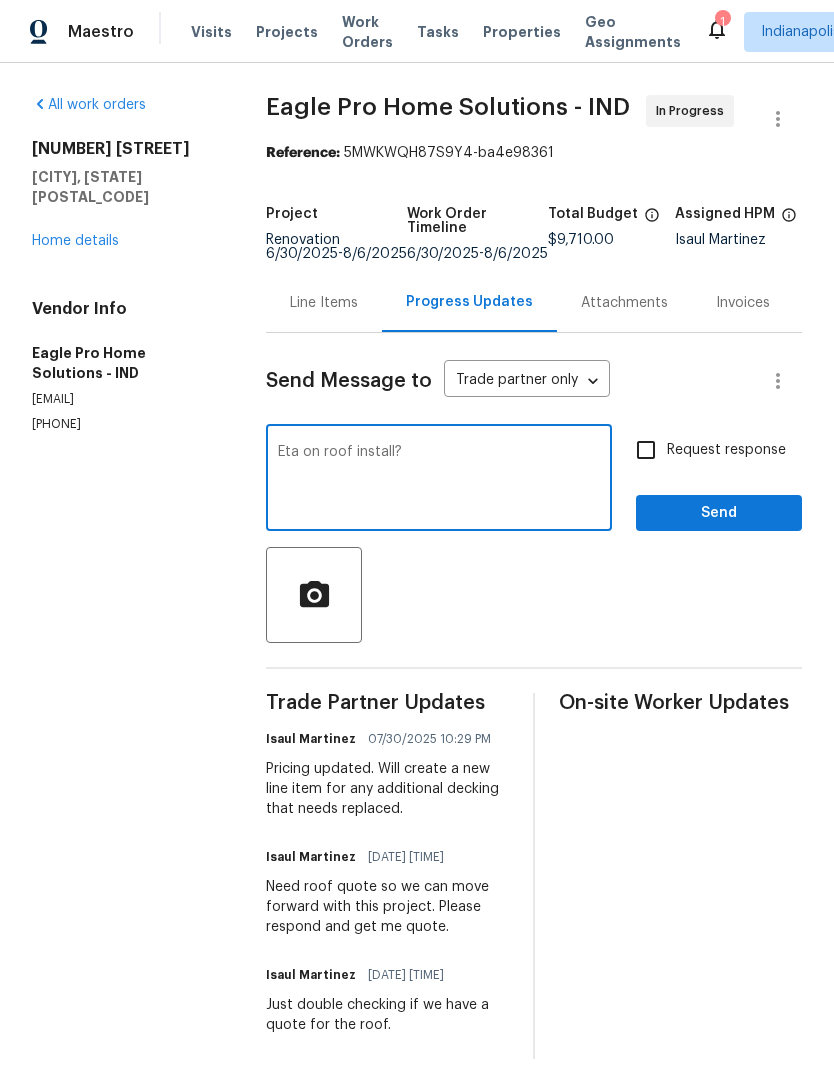 type on "Eta on roof install?" 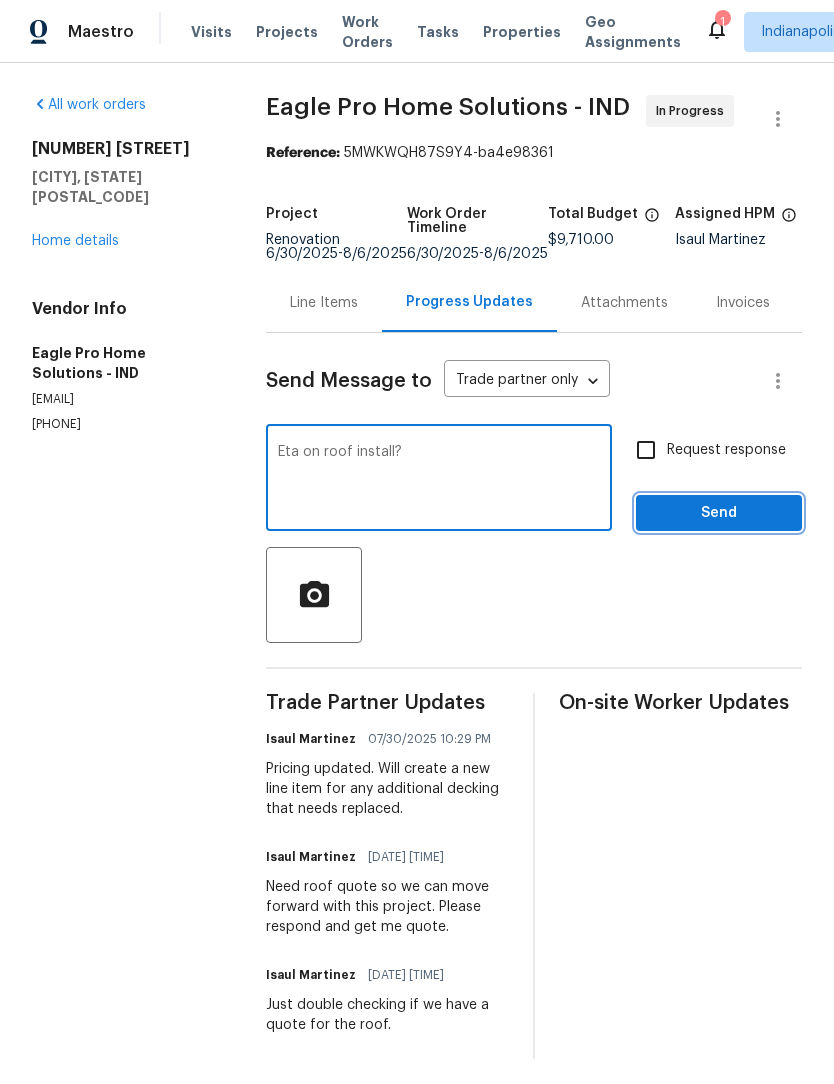 click on "Send" at bounding box center (719, 513) 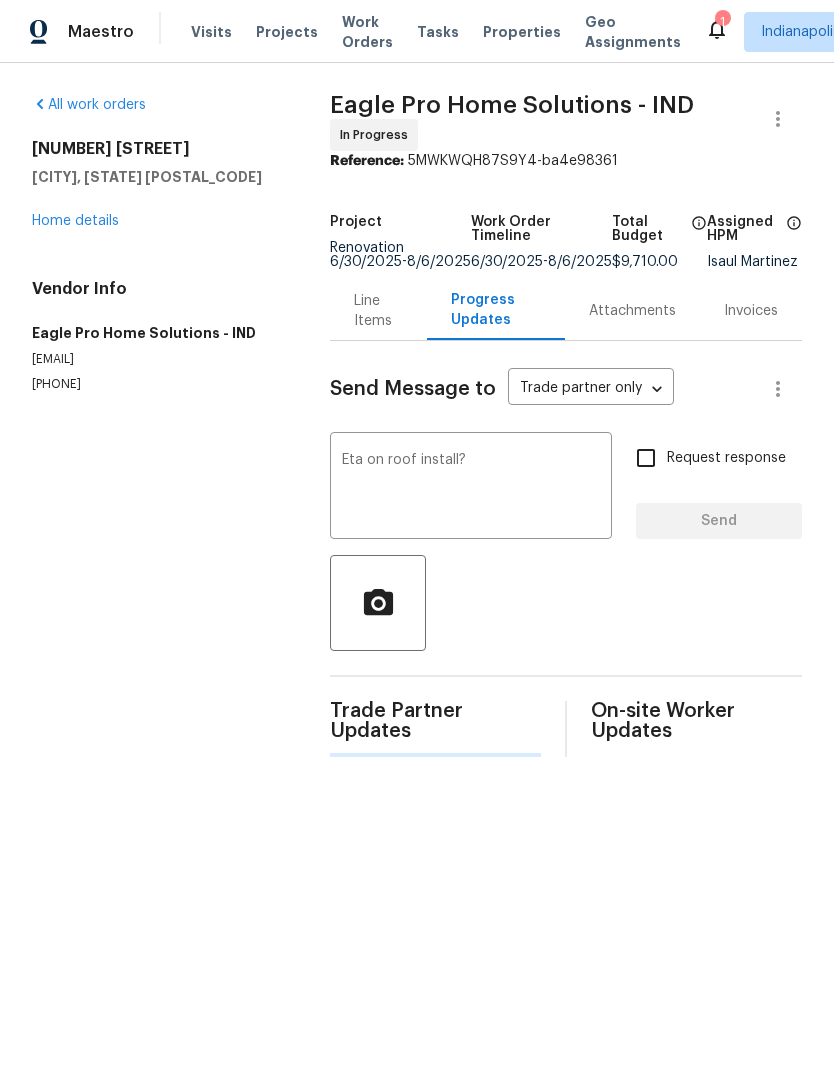 type 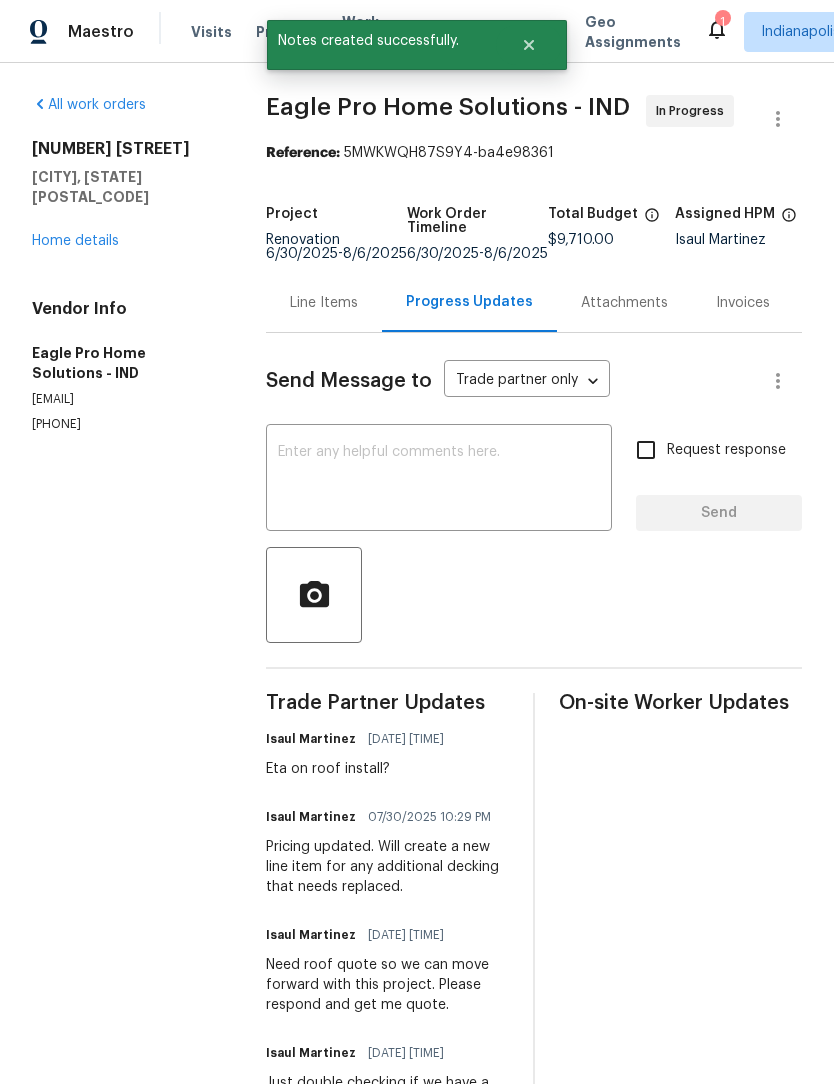 click on "Home details" at bounding box center (75, 241) 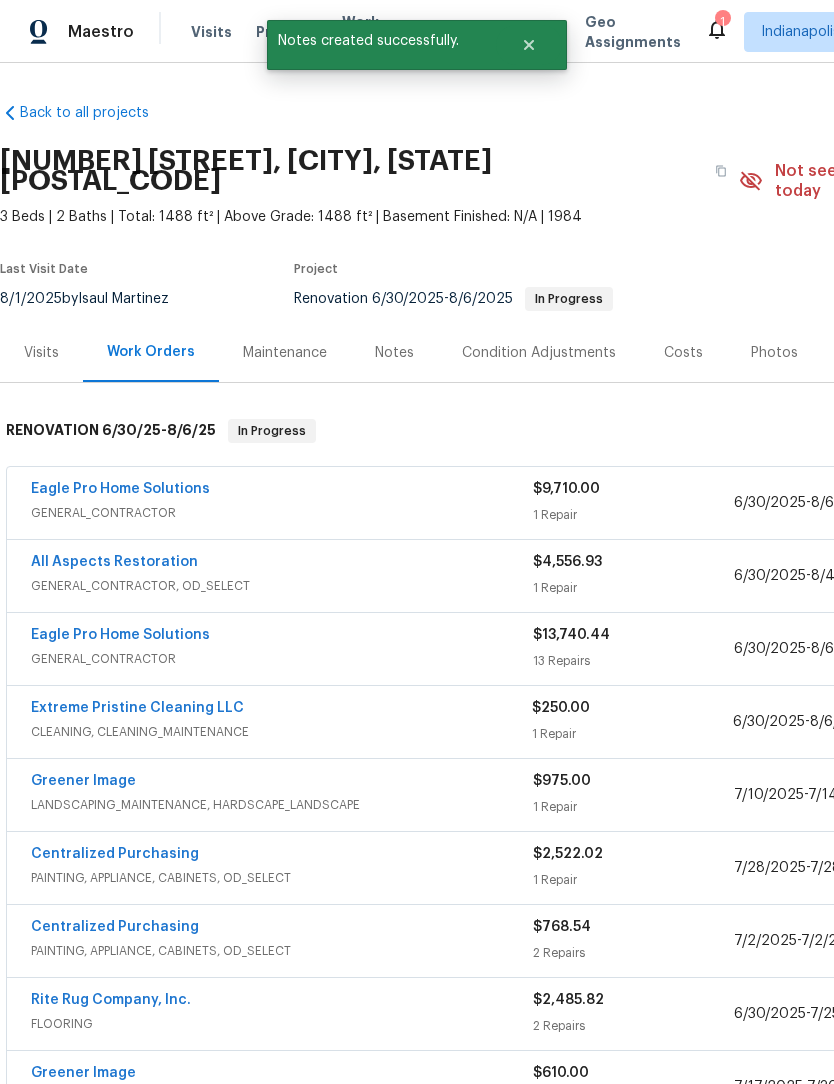 click on "Eagle Pro Home Solutions" at bounding box center [120, 635] 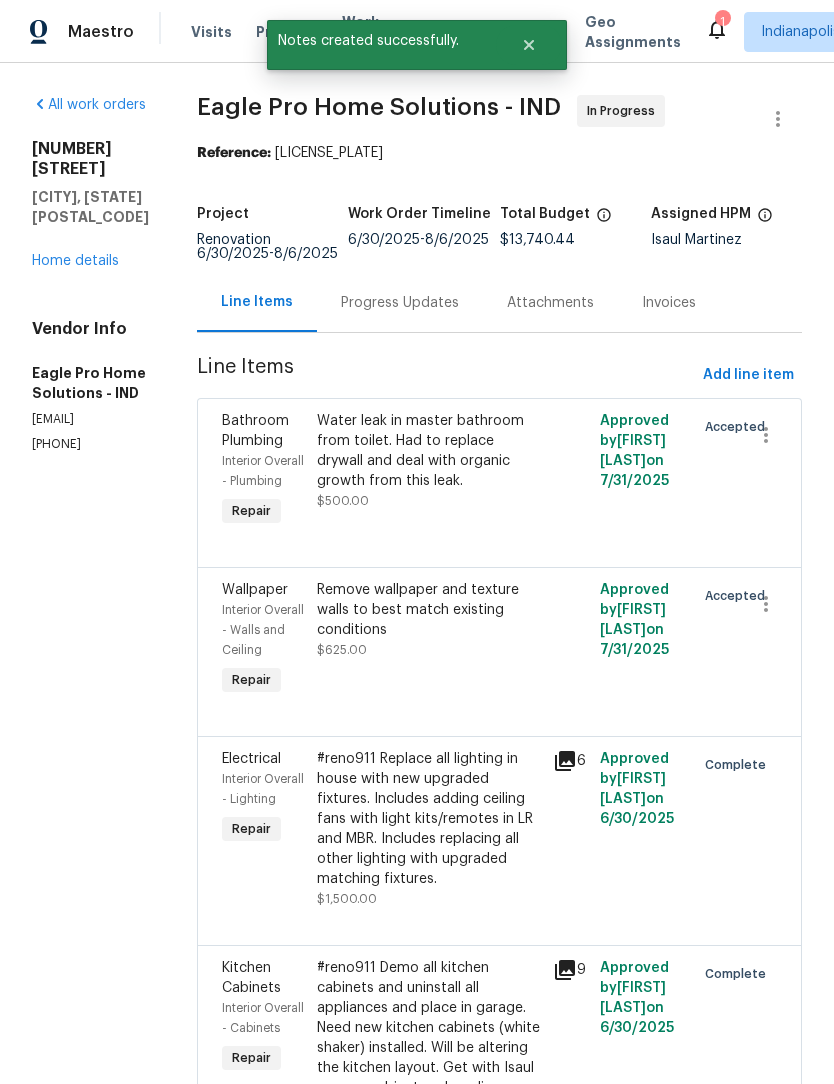 click on "Progress Updates" at bounding box center (400, 302) 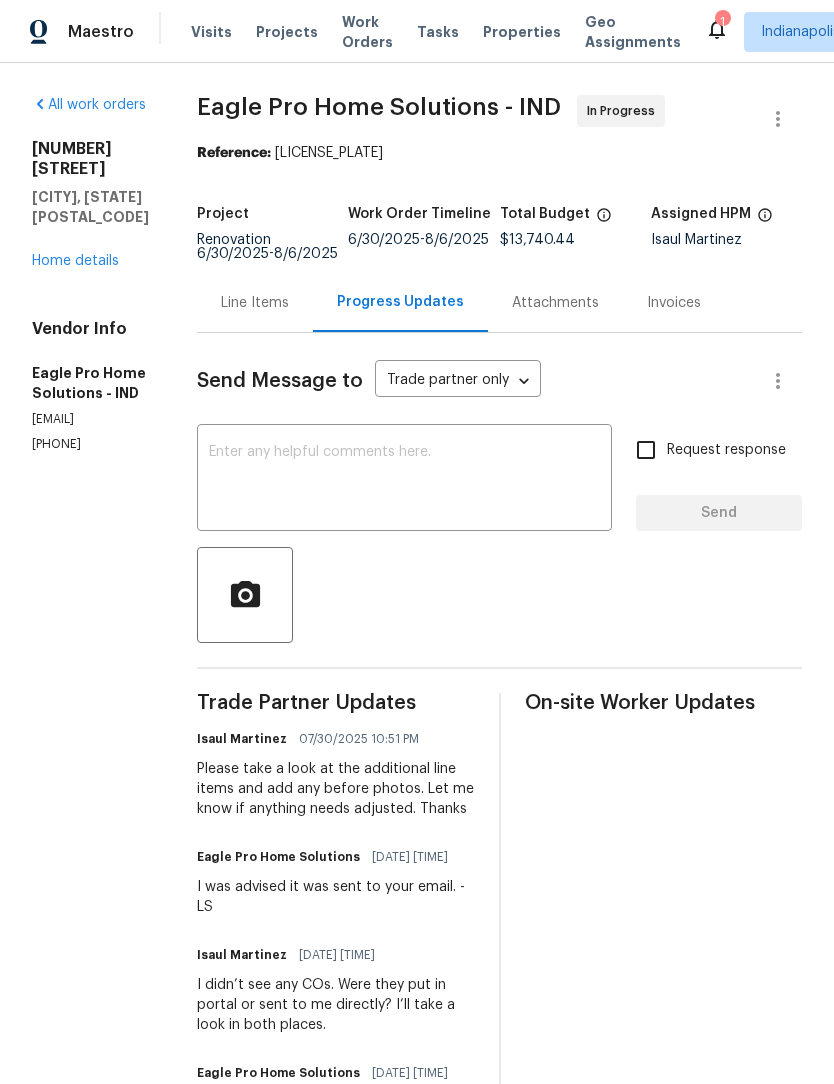 click at bounding box center (404, 480) 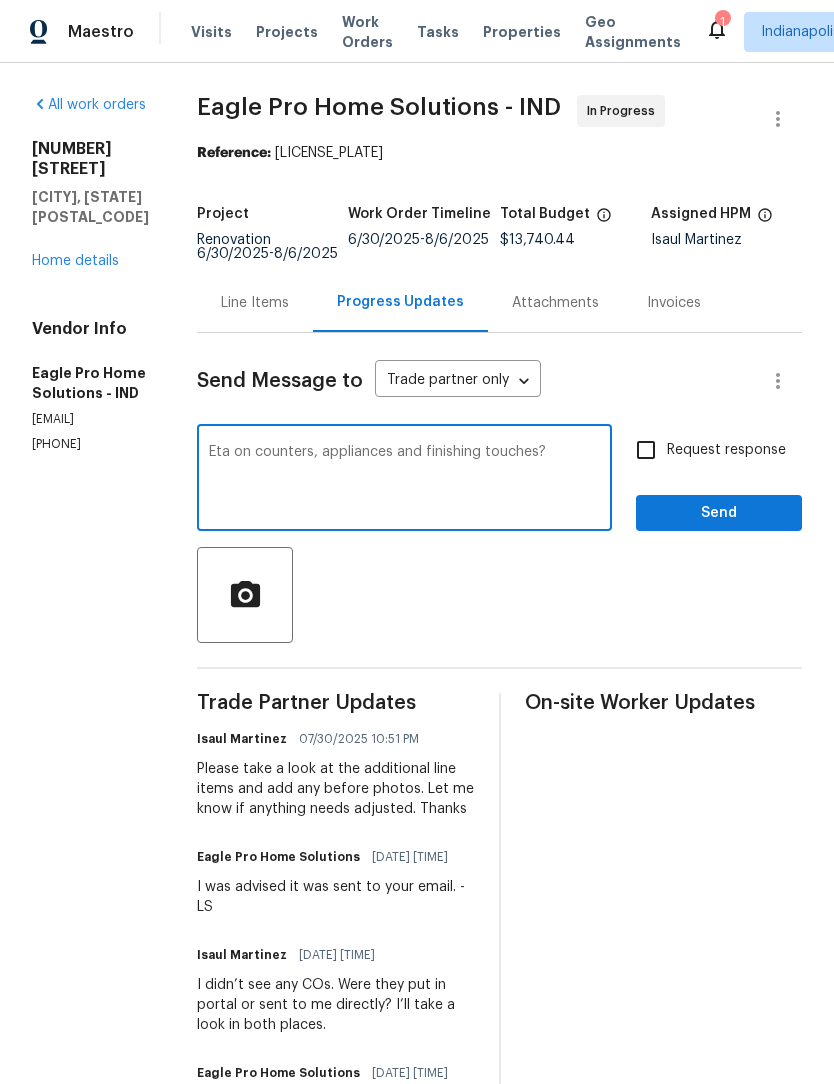 type on "Eta on counters, appliances and finishing touches?" 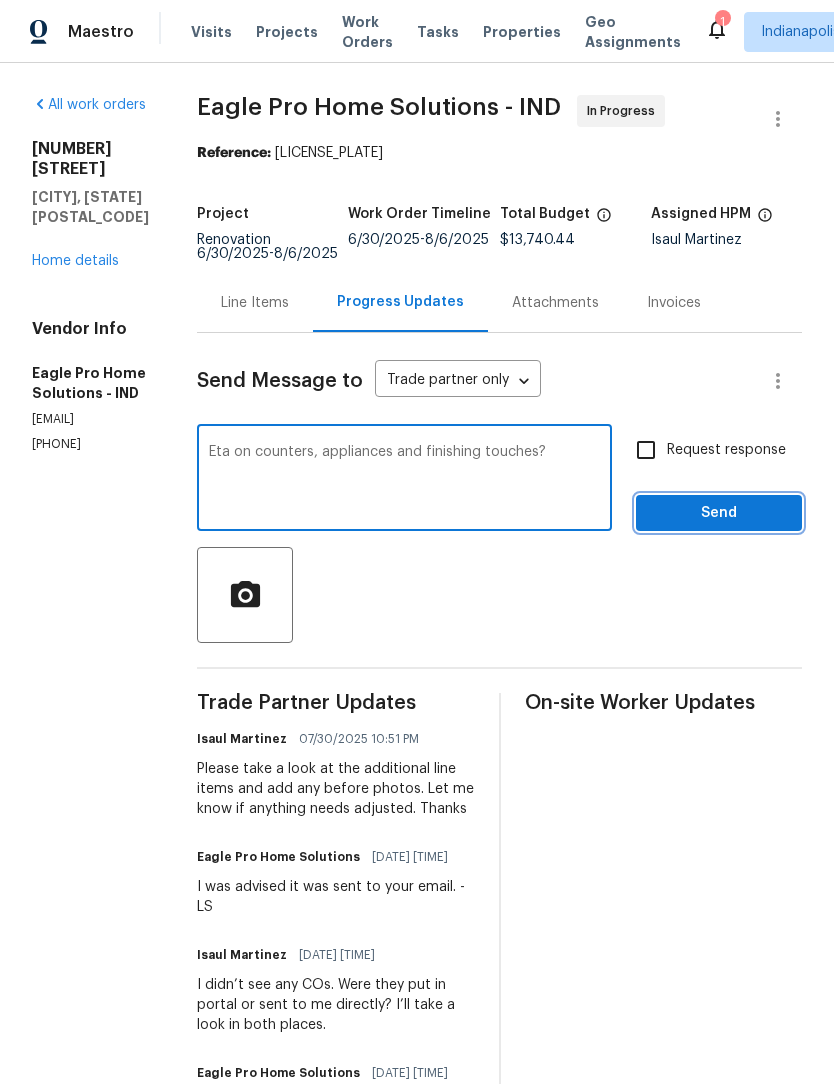 click on "Send" at bounding box center (719, 513) 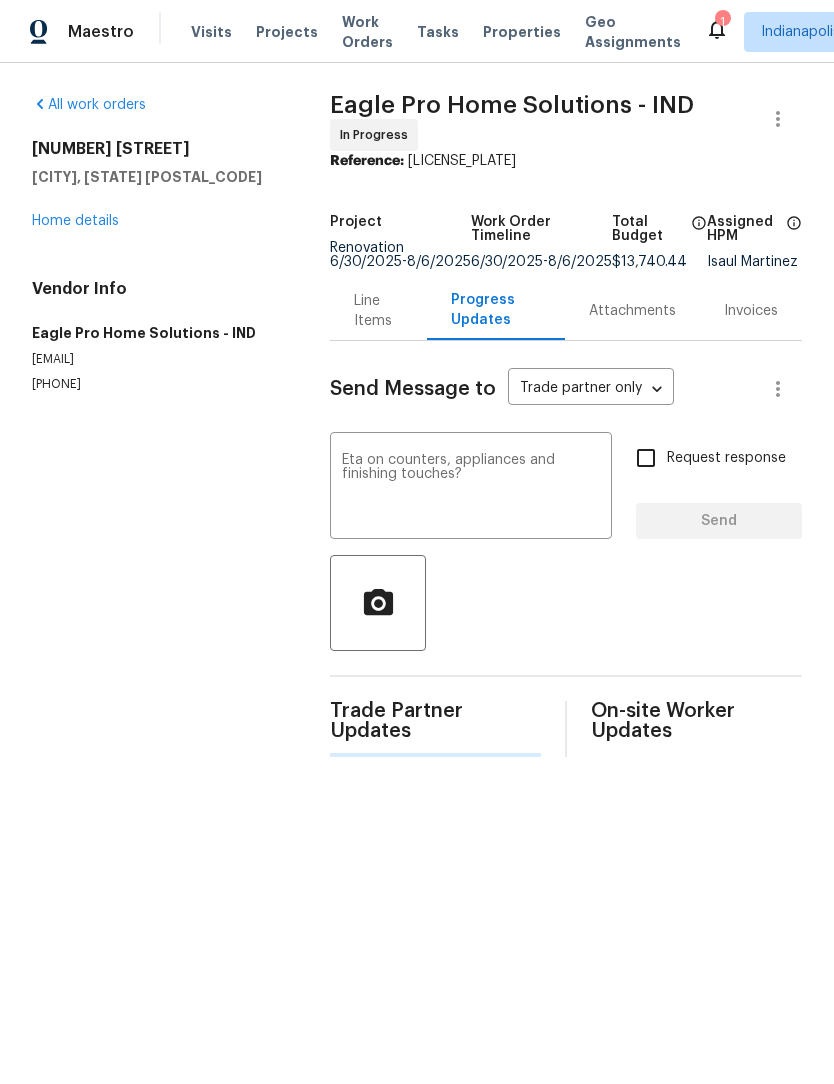 type 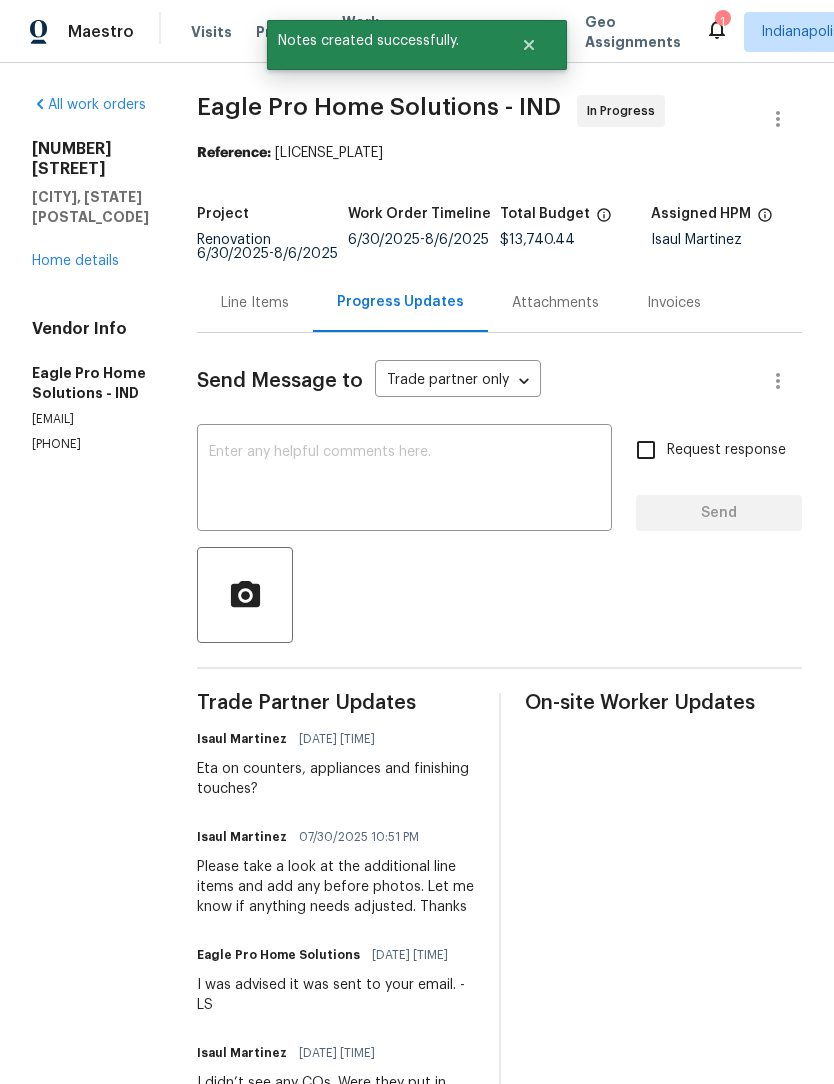 click on "Home details" at bounding box center [75, 261] 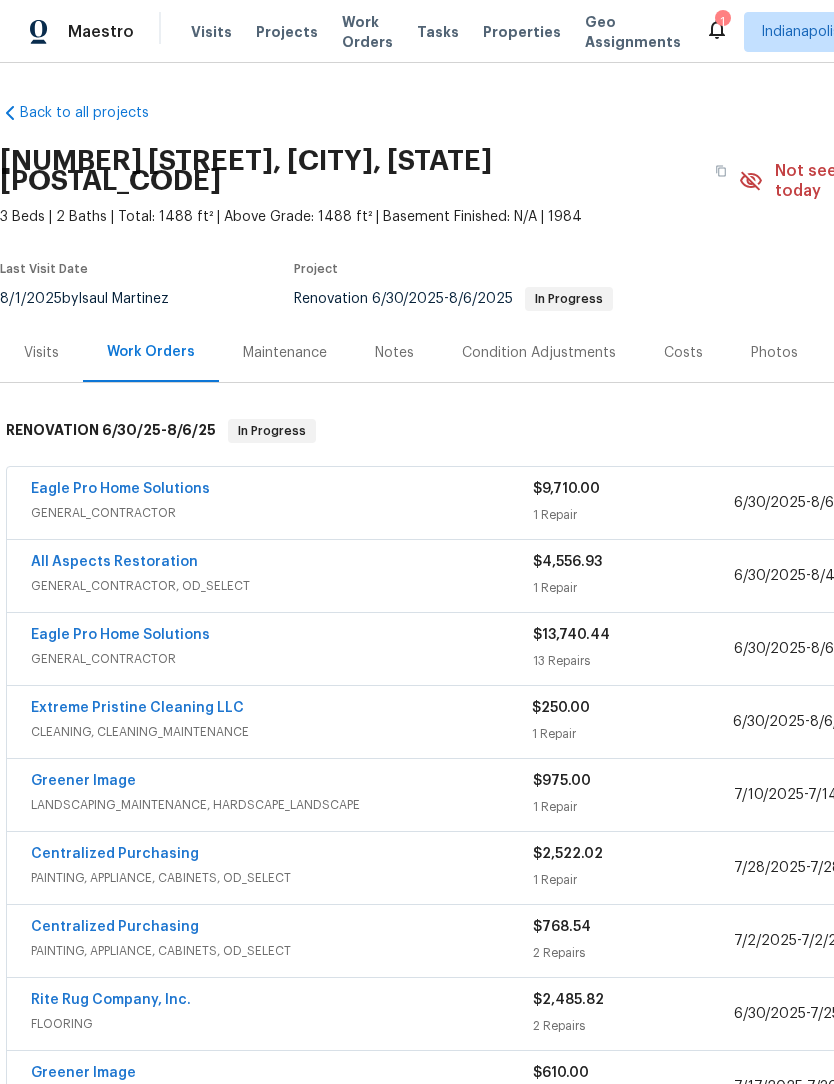 scroll, scrollTop: 0, scrollLeft: 0, axis: both 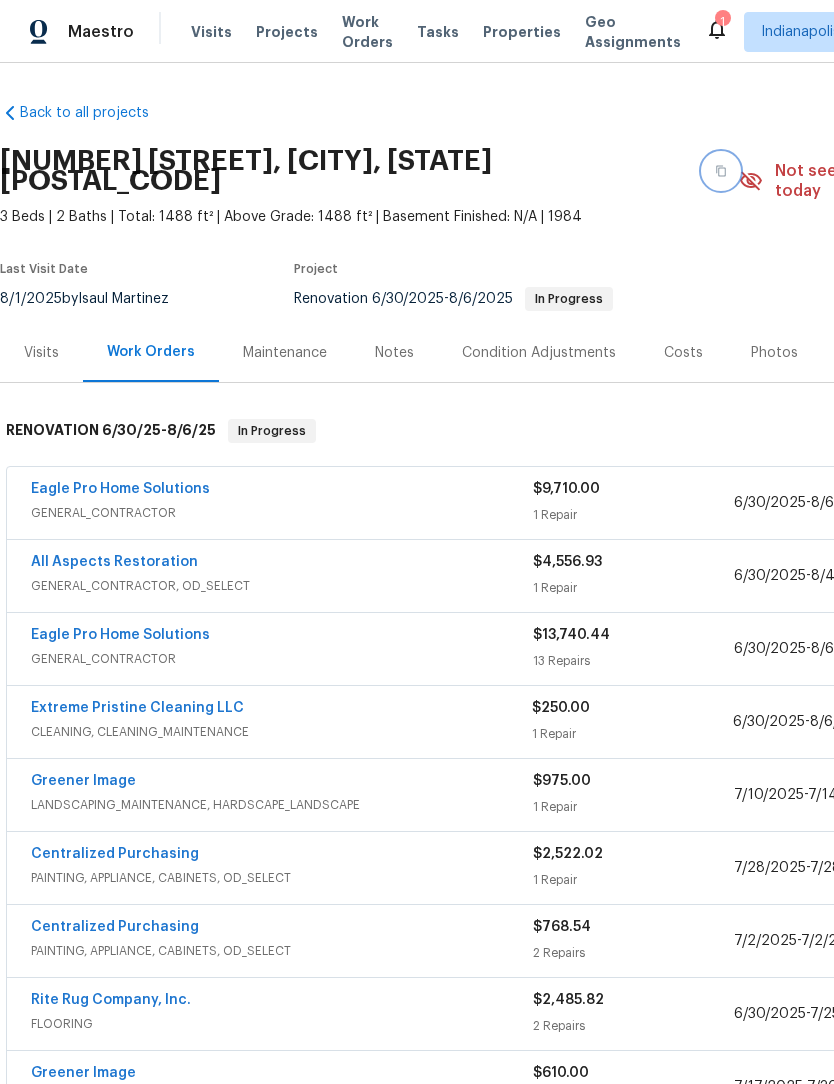 click at bounding box center (721, 171) 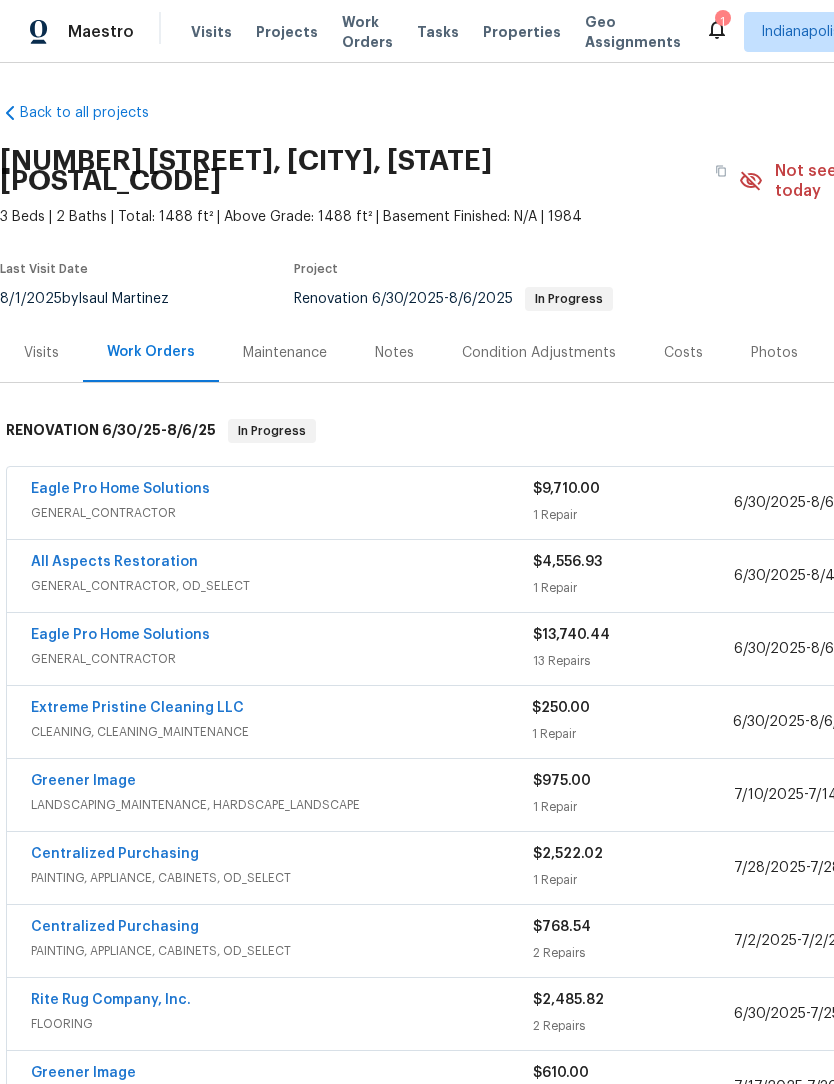click on "Work Orders" at bounding box center (367, 32) 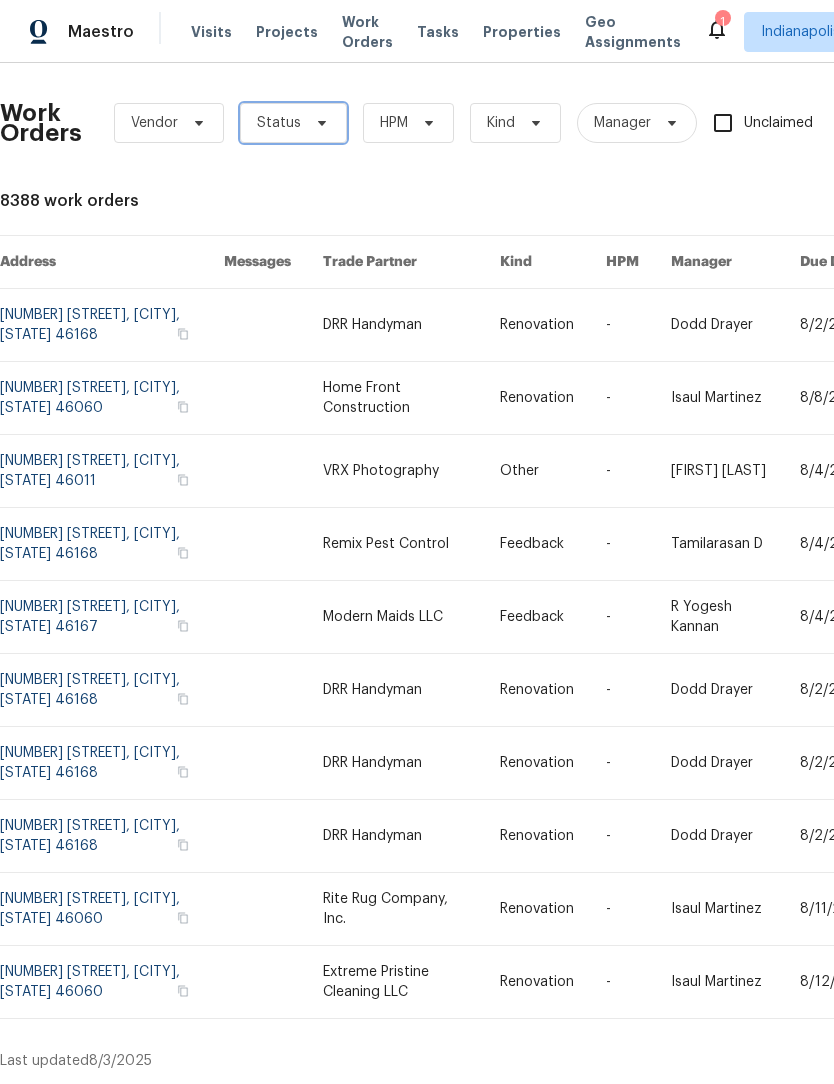 click at bounding box center (319, 123) 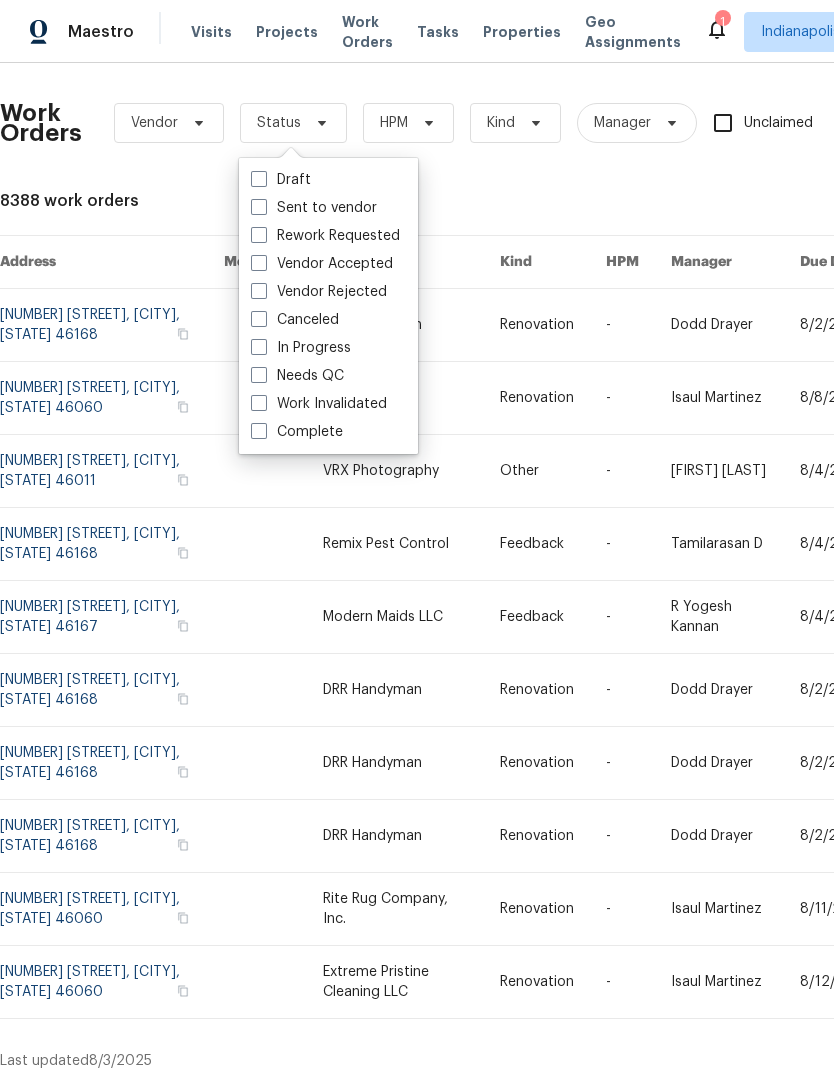 click on "Sent to vendor" at bounding box center (314, 208) 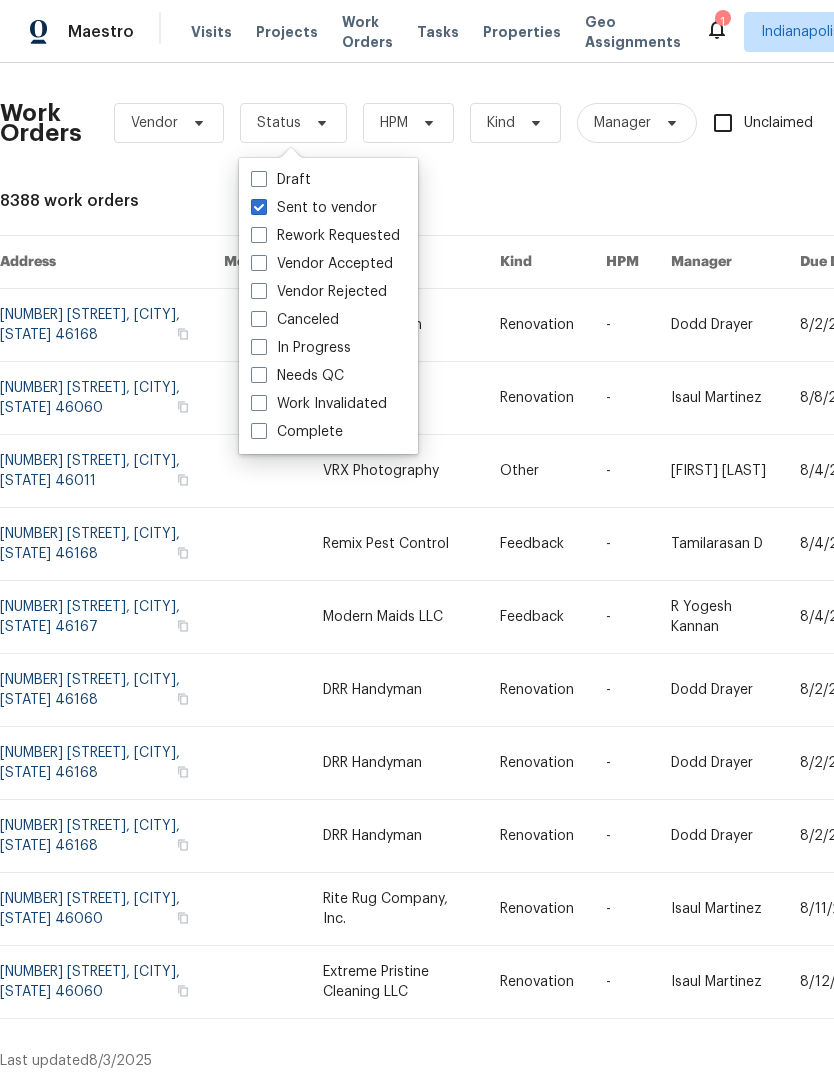 checkbox on "true" 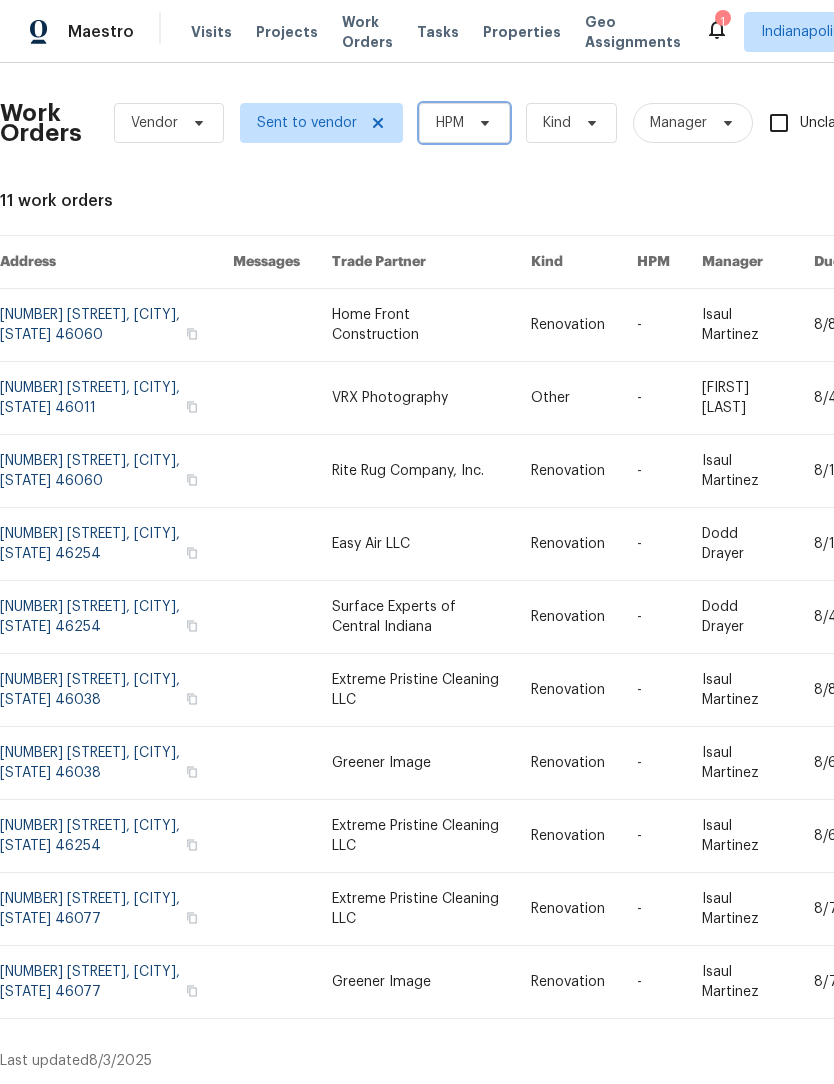 click at bounding box center [482, 123] 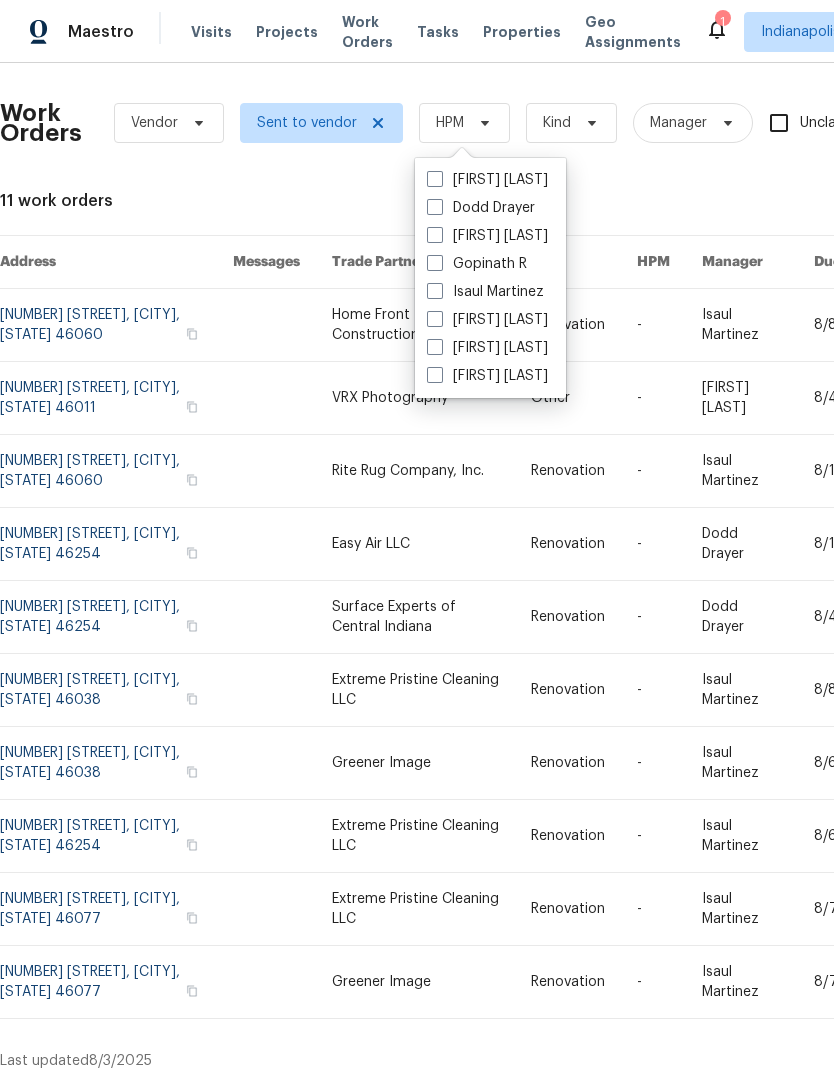 click on "Isaul Martinez" at bounding box center [485, 292] 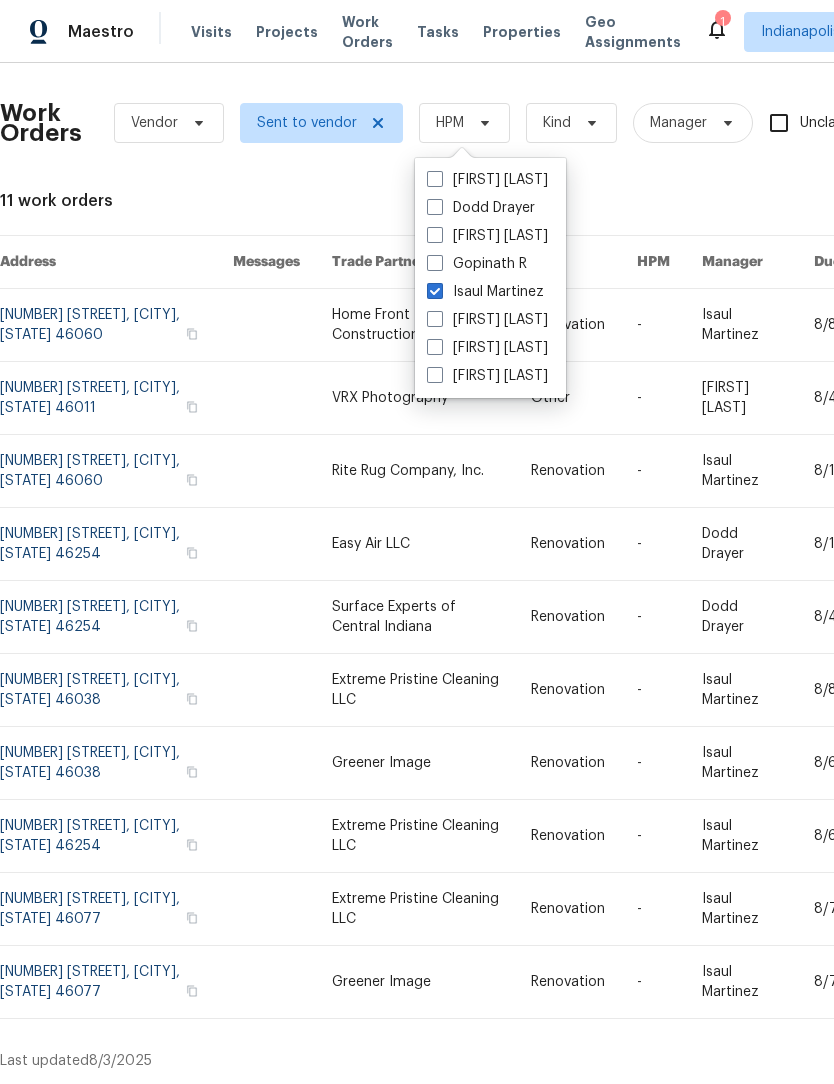 checkbox on "true" 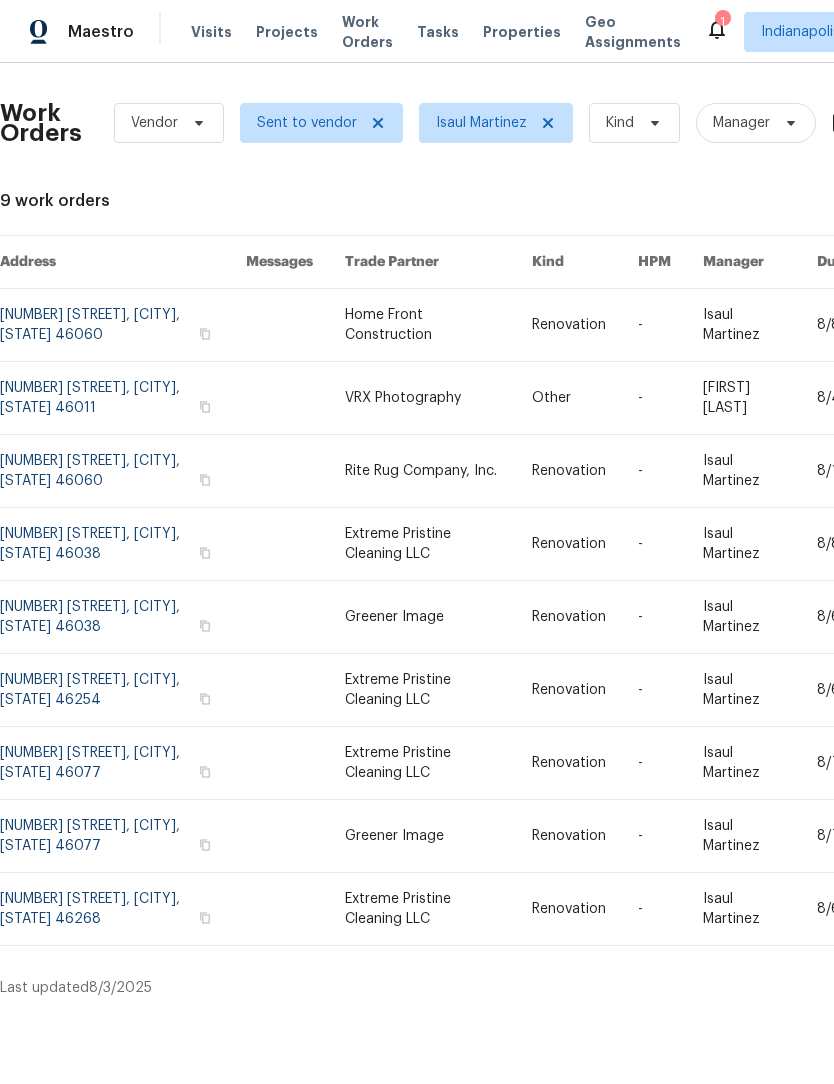 scroll, scrollTop: 0, scrollLeft: 1, axis: horizontal 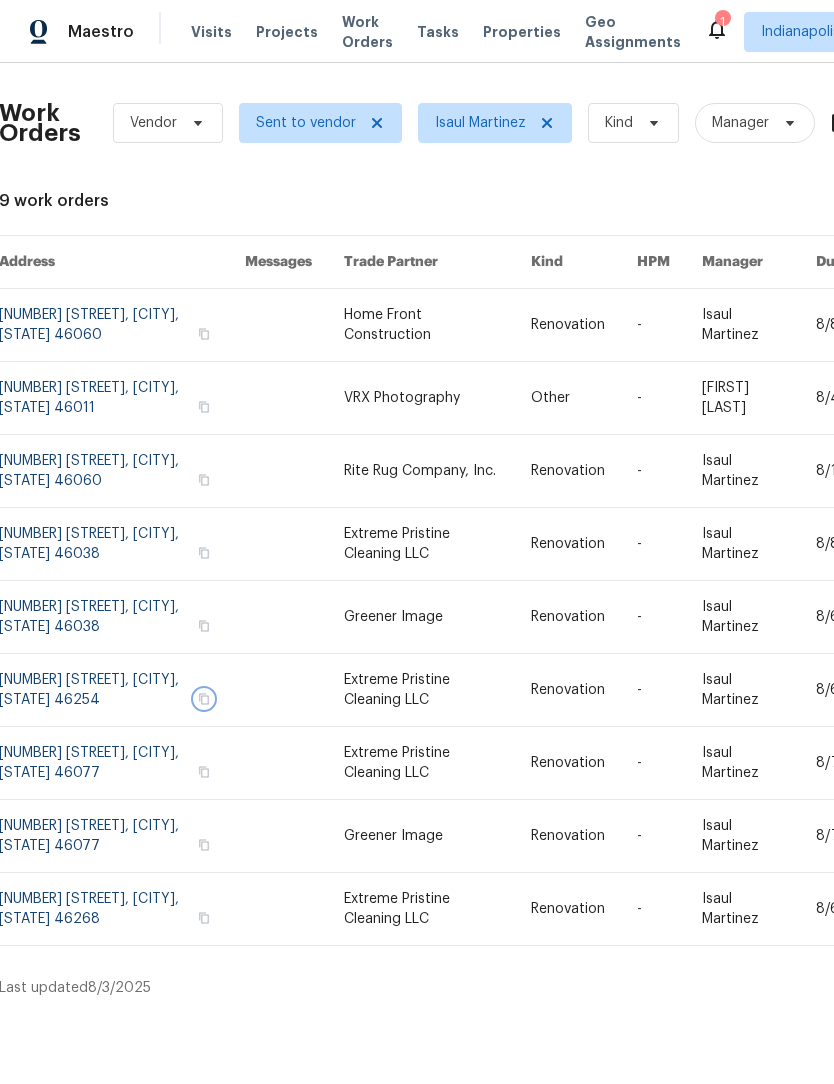 click 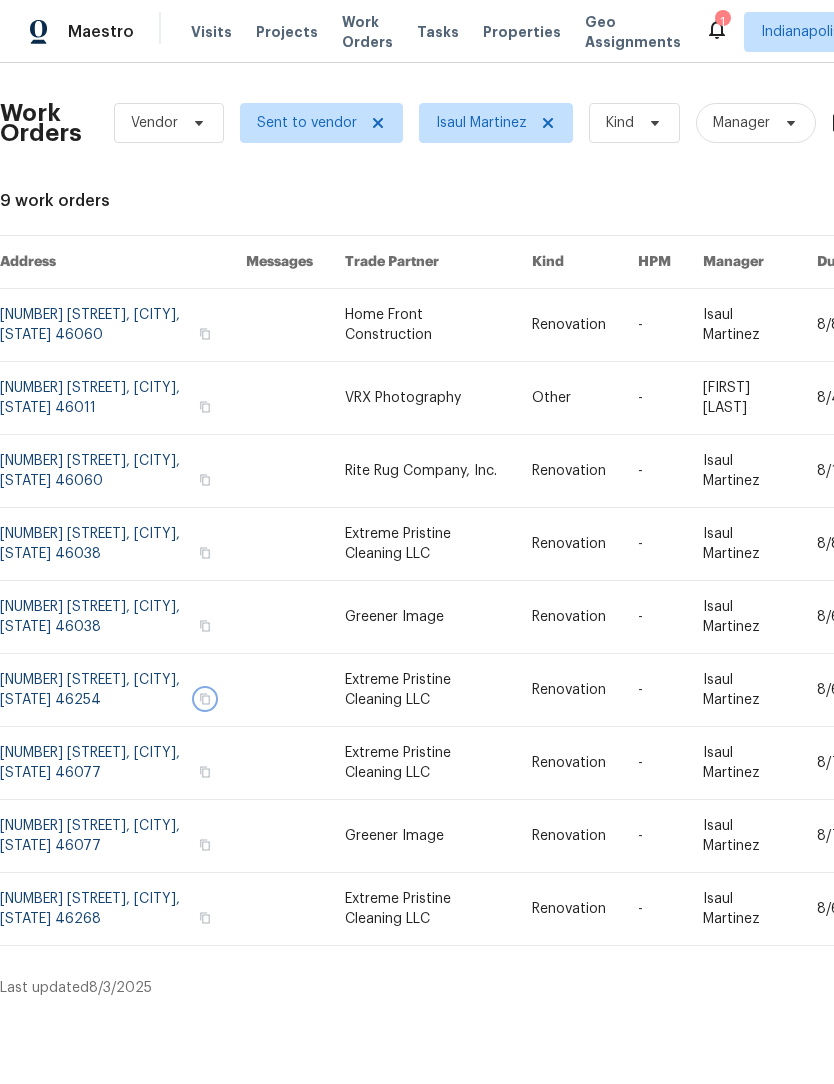 scroll, scrollTop: 0, scrollLeft: 0, axis: both 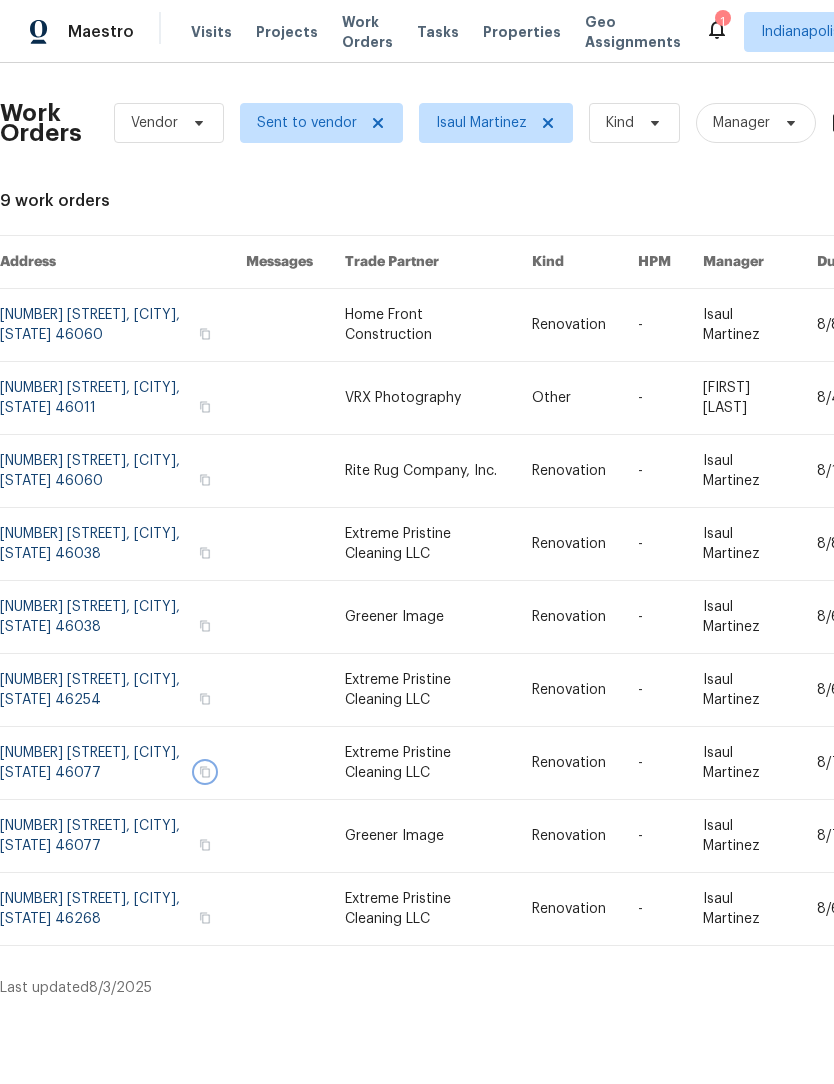 click 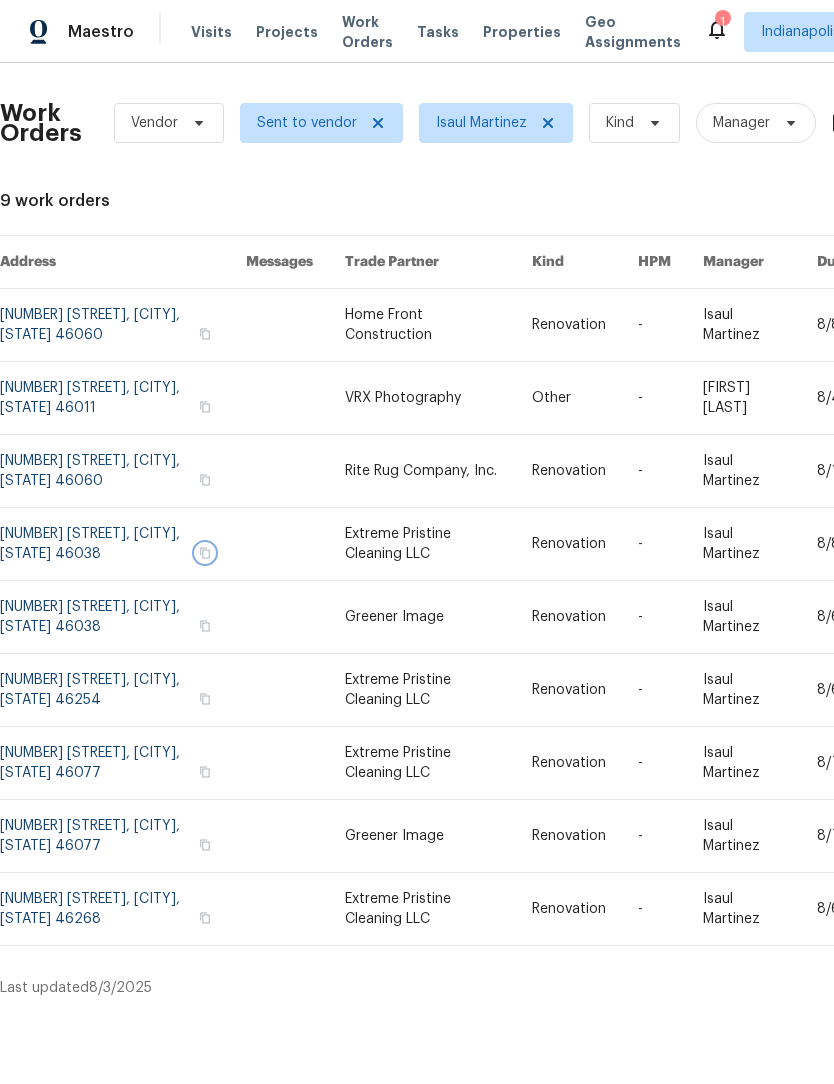 click 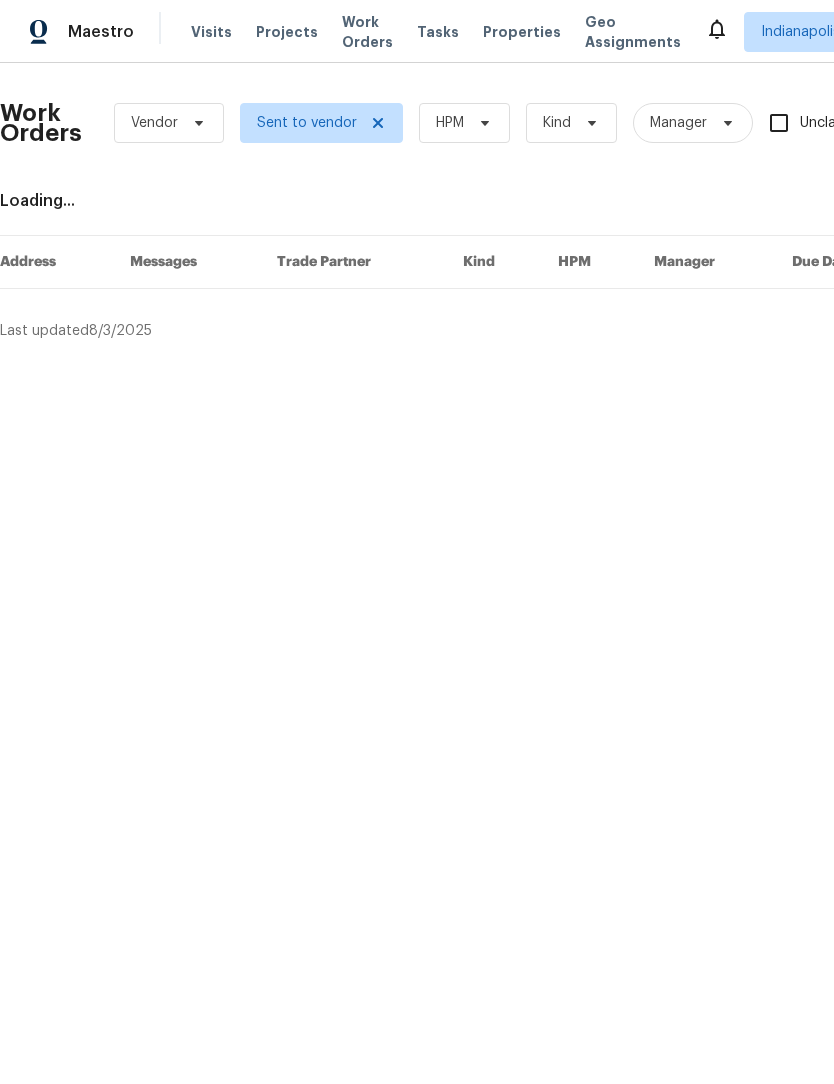 scroll, scrollTop: 0, scrollLeft: 0, axis: both 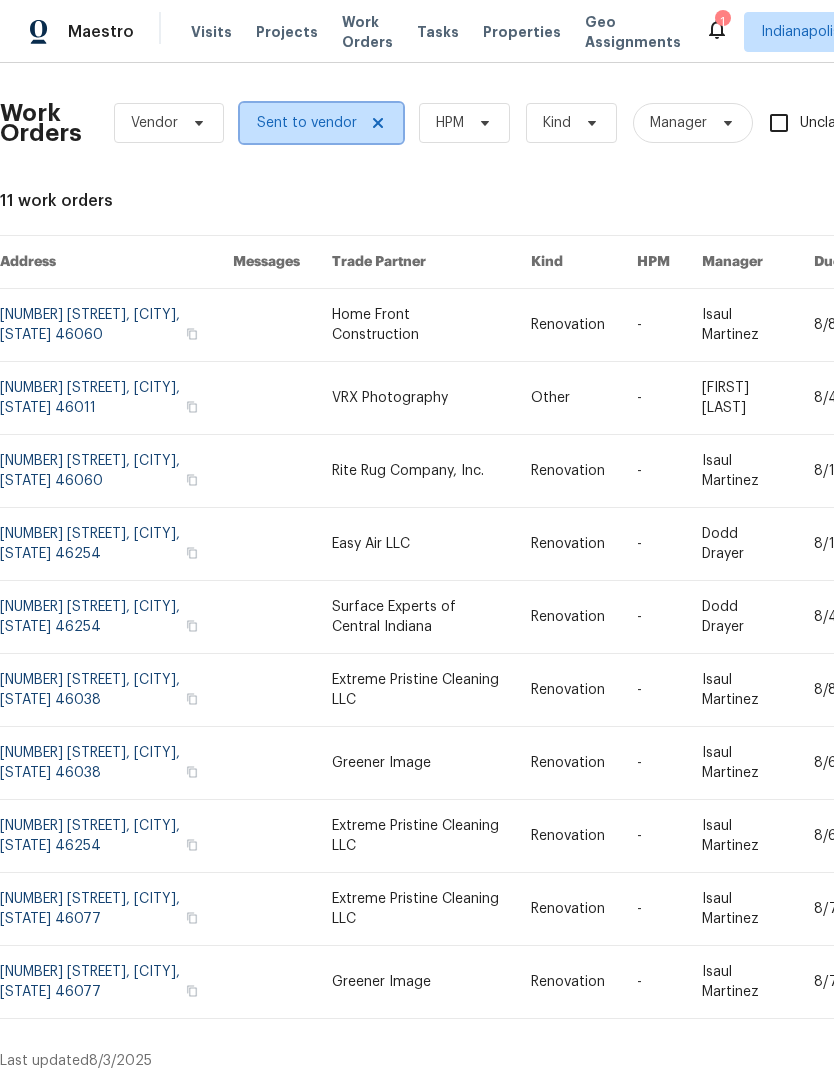 click 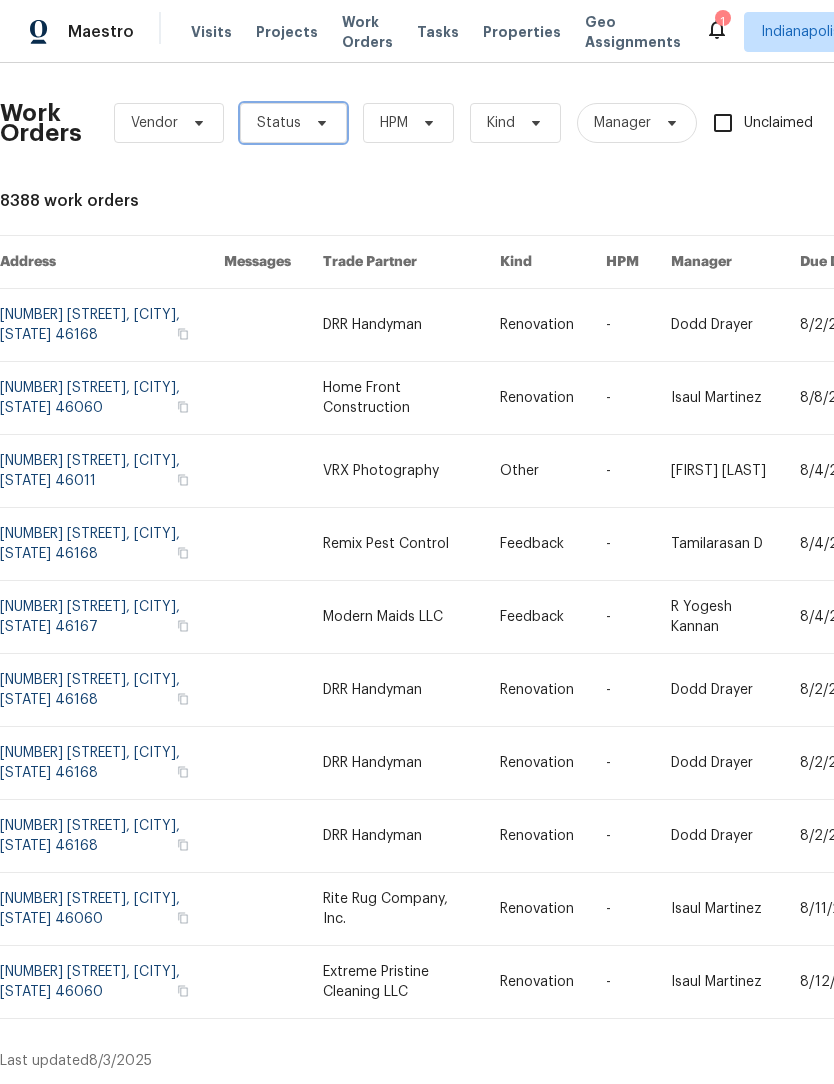 click on "Status" at bounding box center [279, 123] 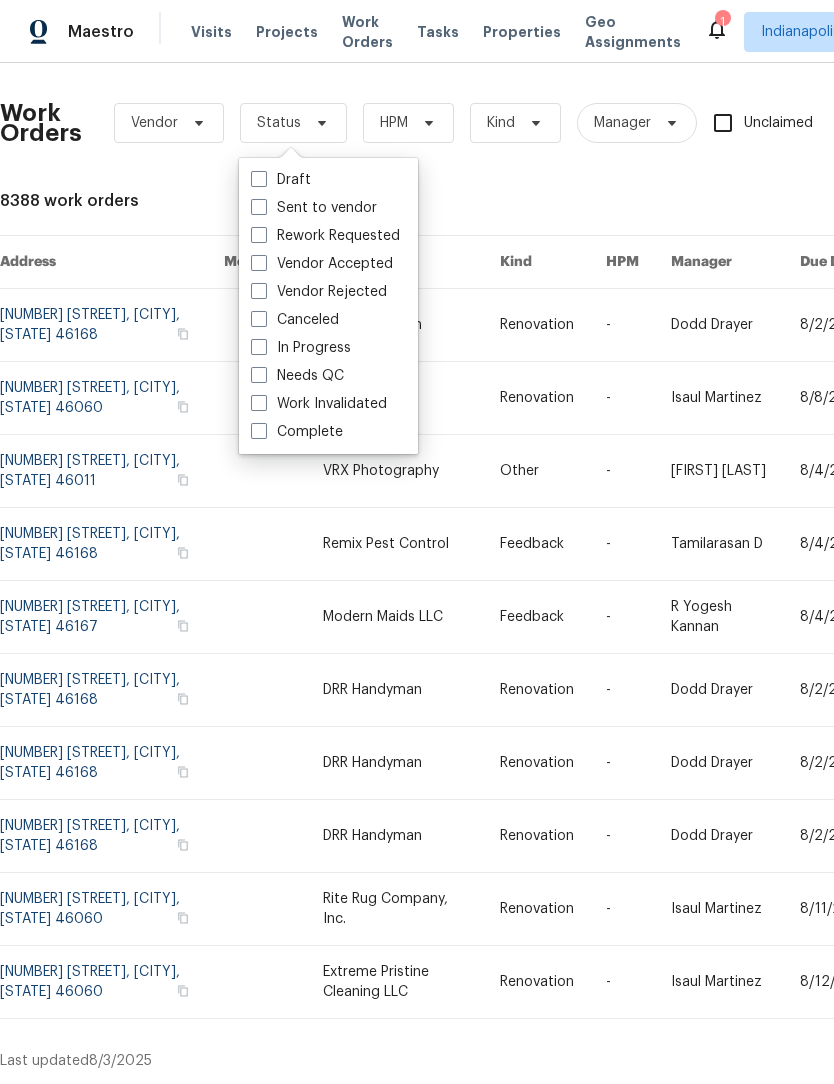 click at bounding box center [259, 263] 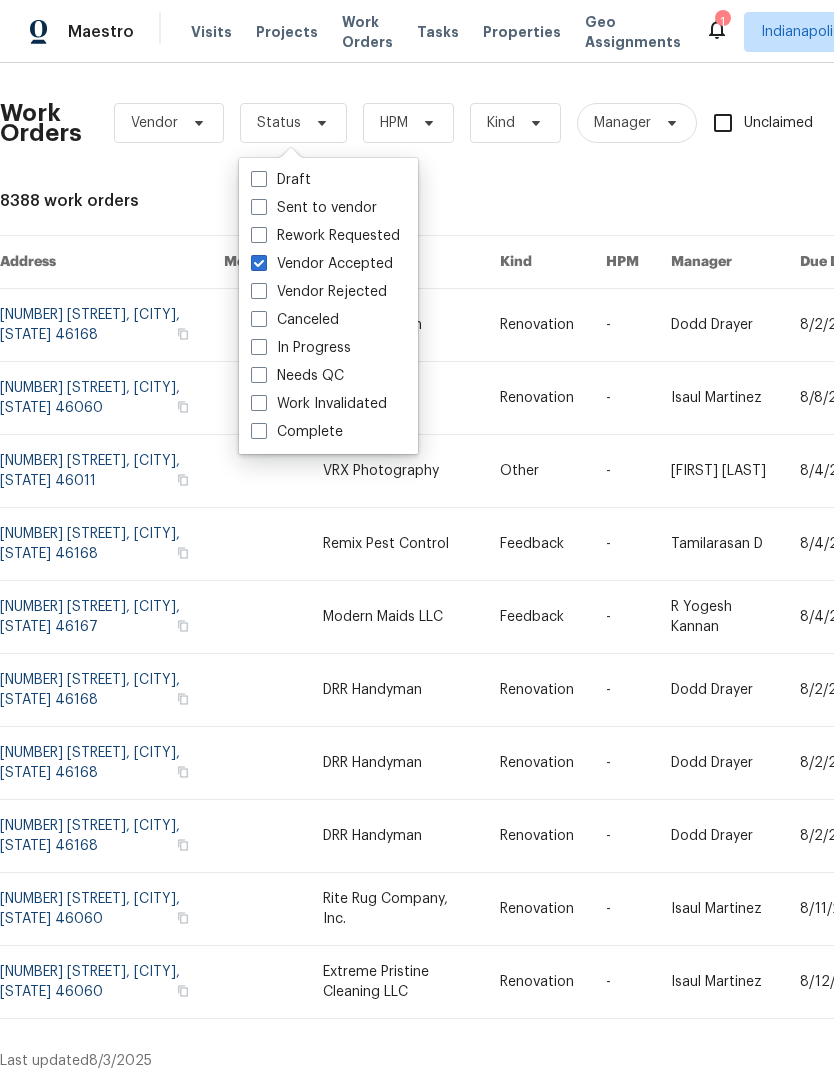 checkbox on "true" 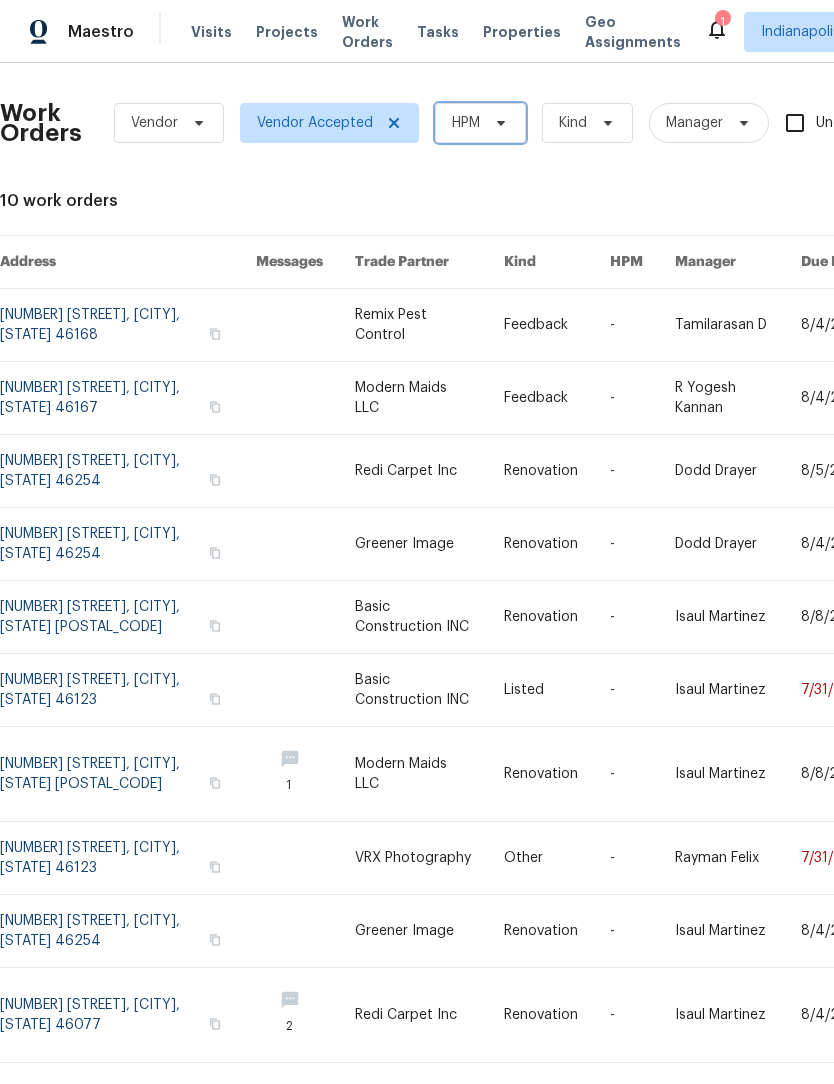 click on "HPM" at bounding box center [466, 123] 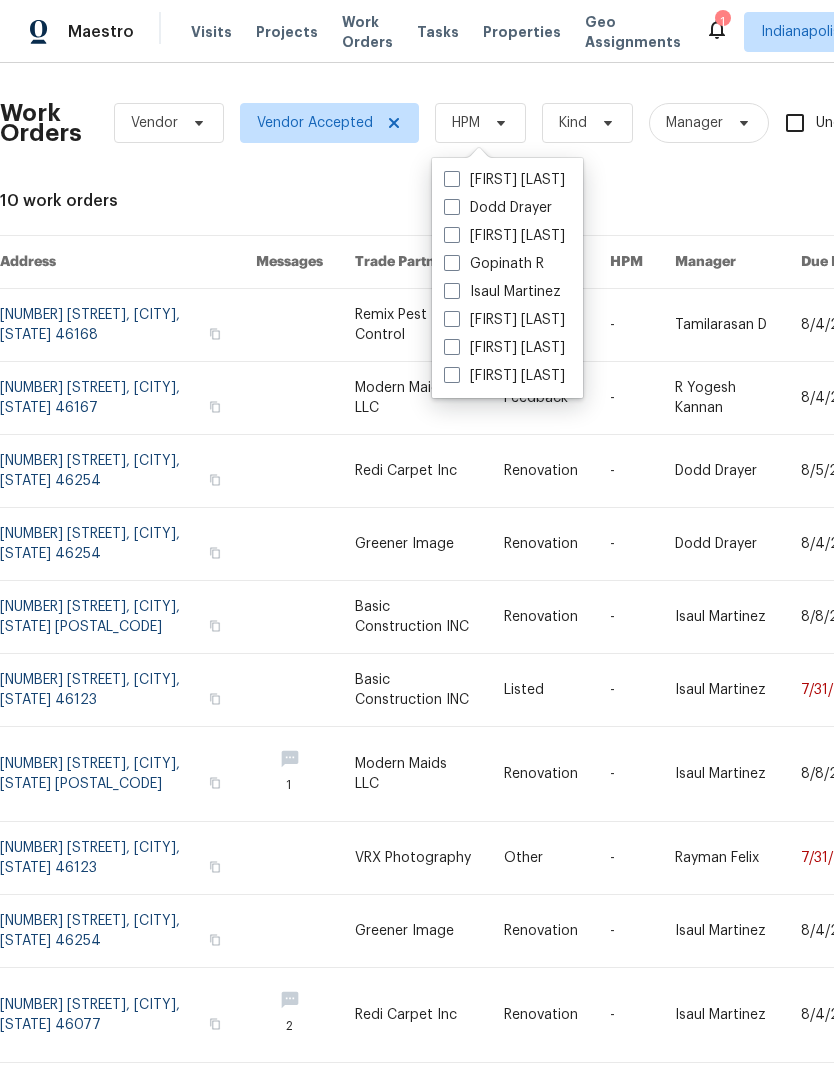 click on "Isaul Martinez" at bounding box center (502, 292) 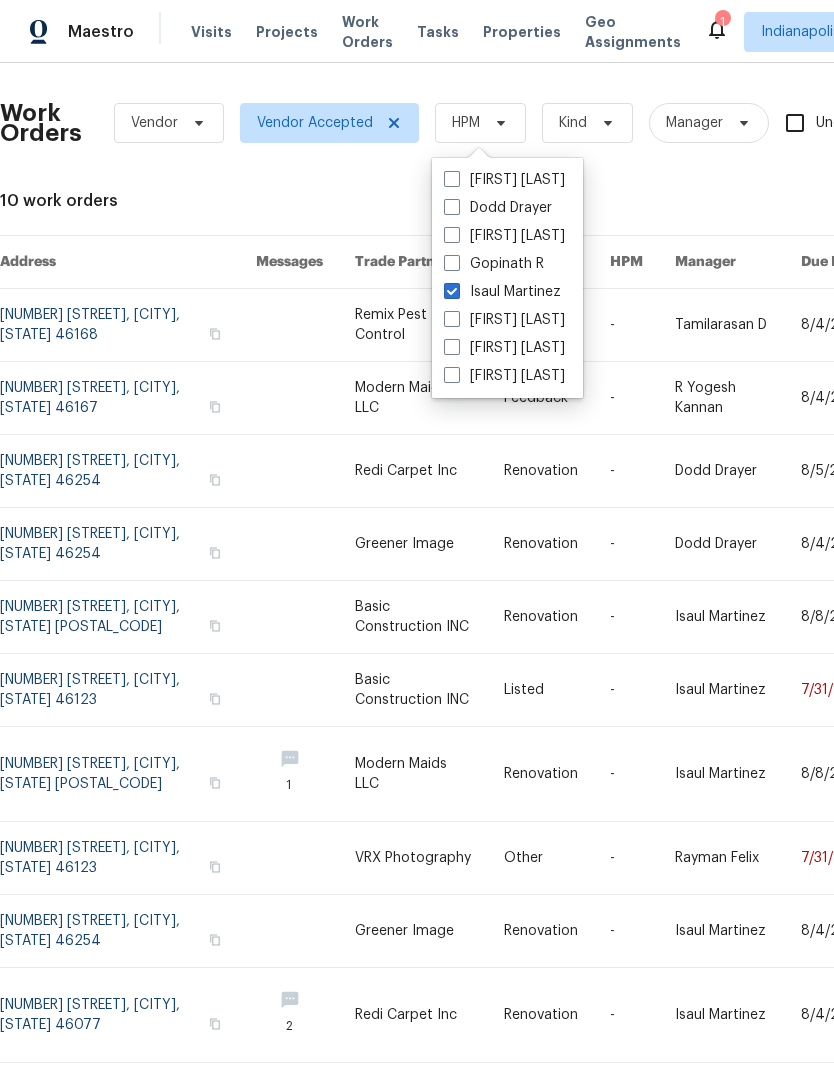 checkbox on "true" 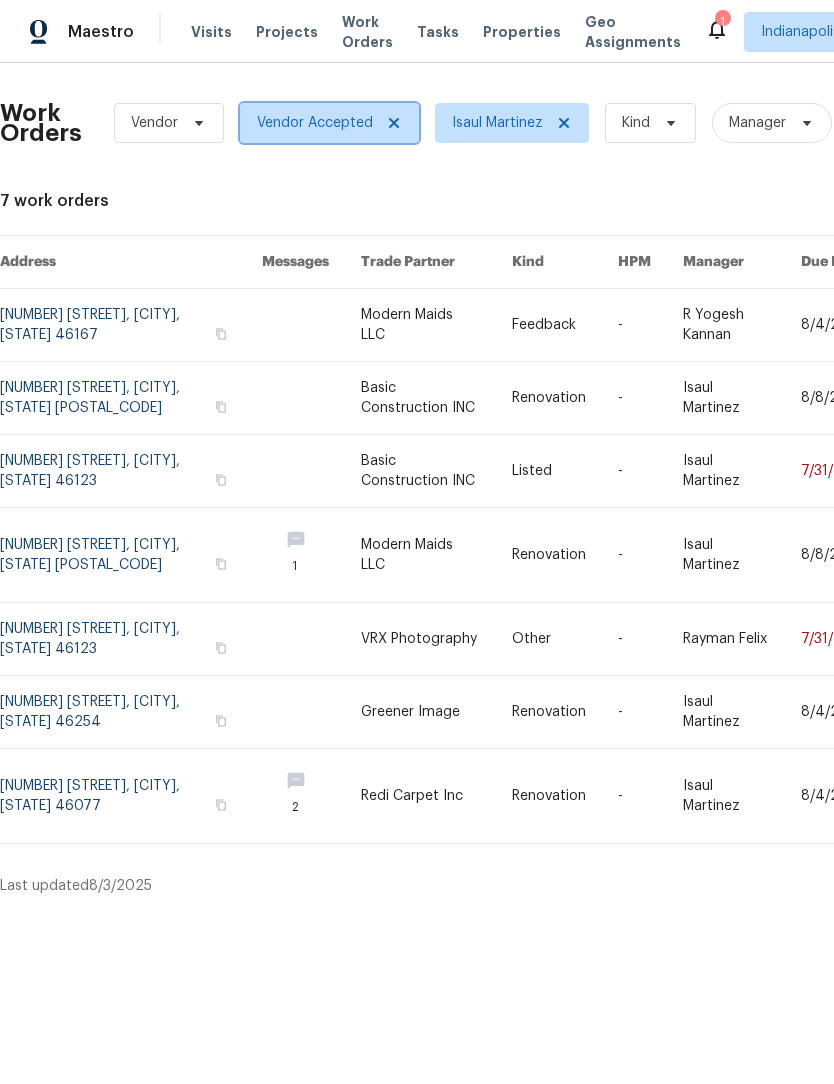 click at bounding box center [391, 123] 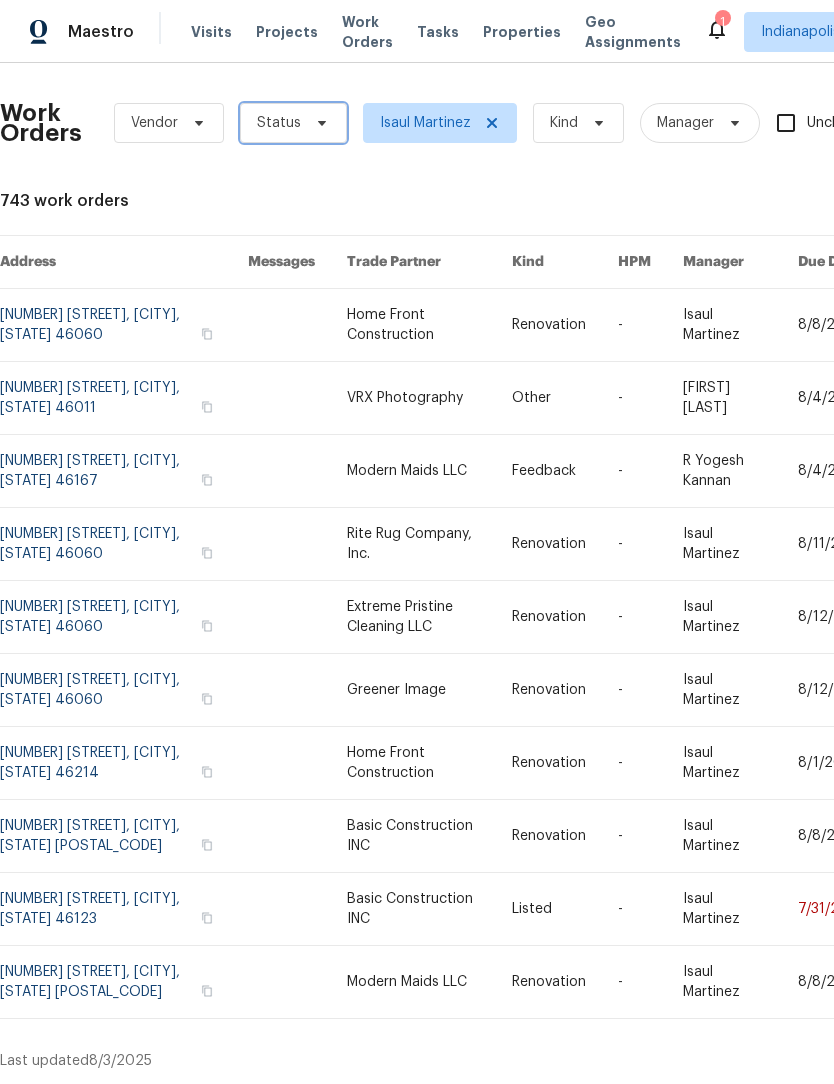 click on "Status" at bounding box center (279, 123) 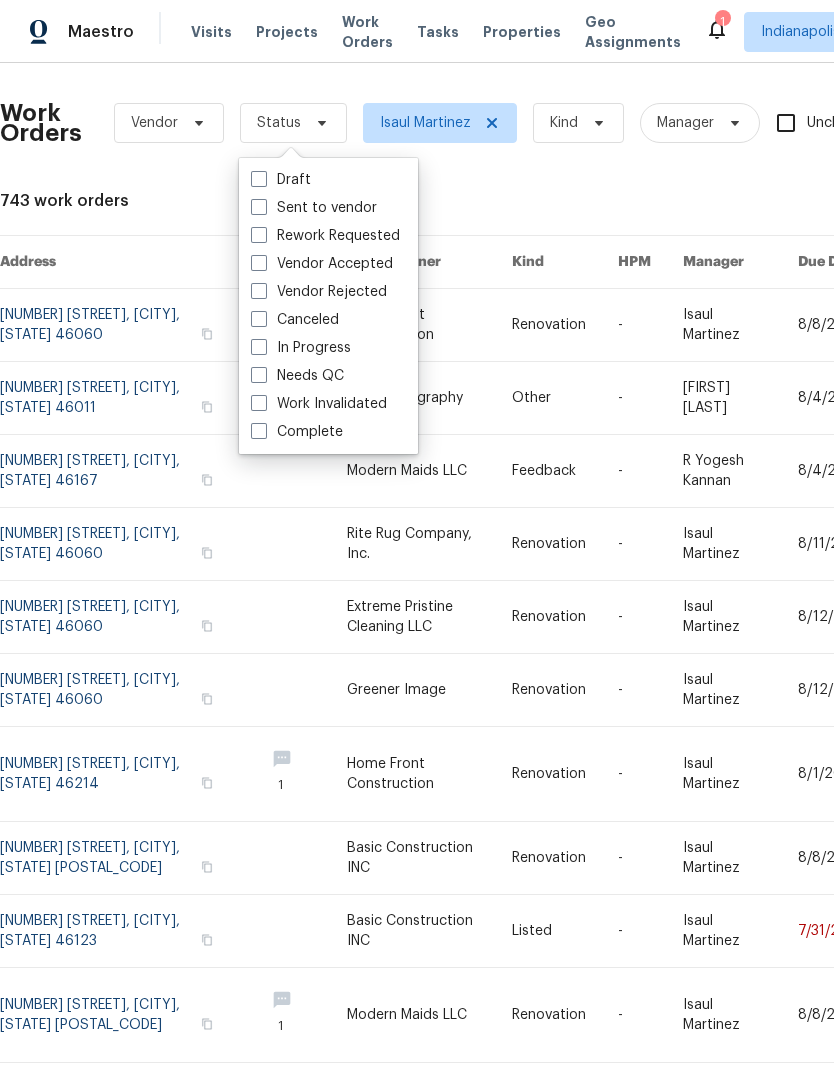 click on "In Progress" at bounding box center (301, 348) 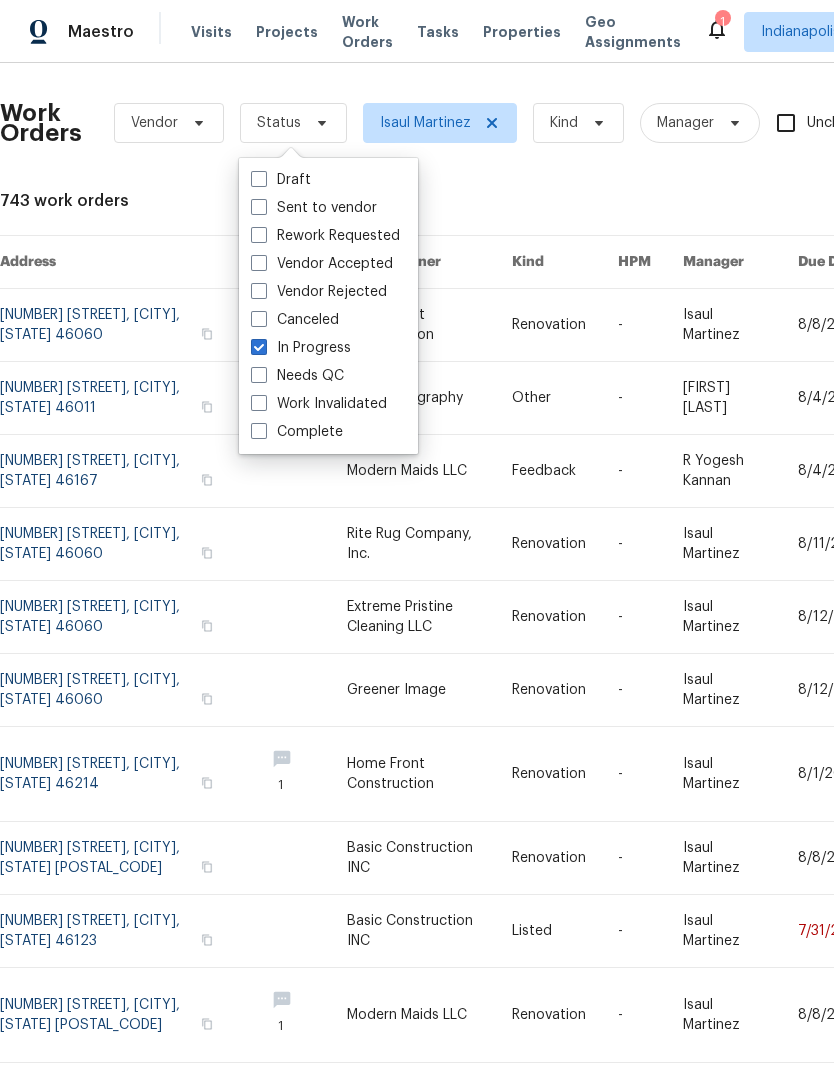 checkbox on "true" 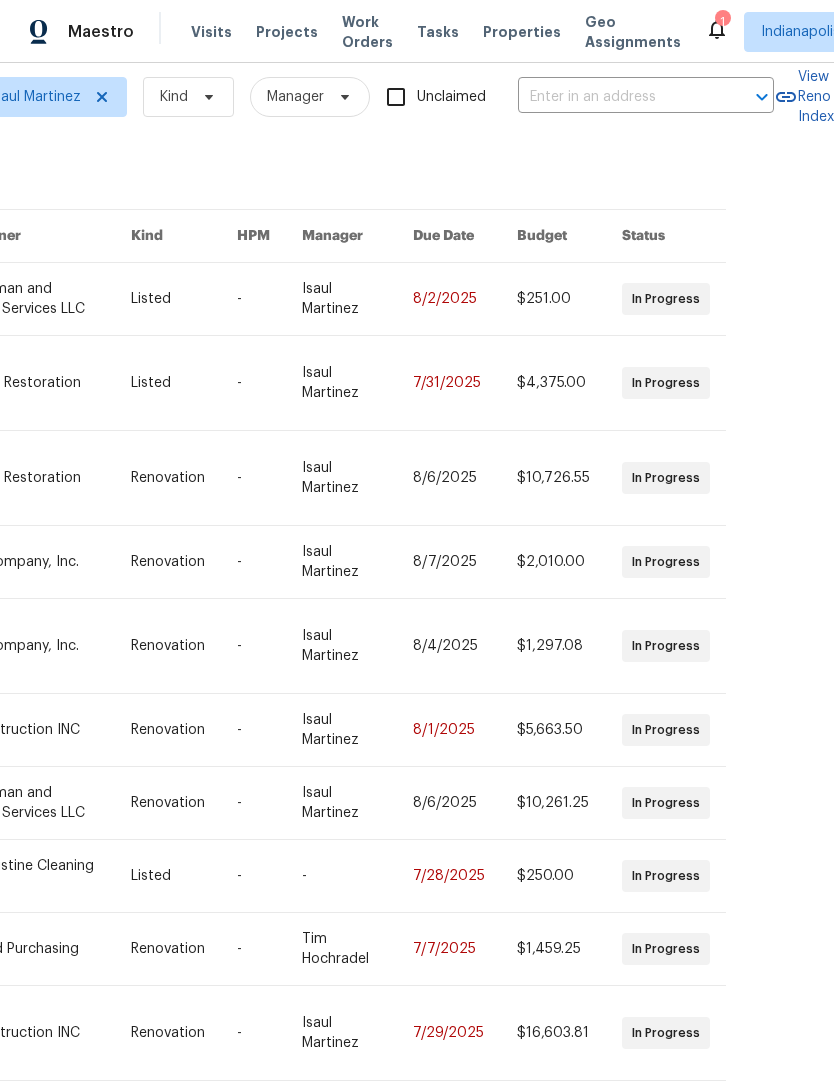 scroll, scrollTop: 25, scrollLeft: 420, axis: both 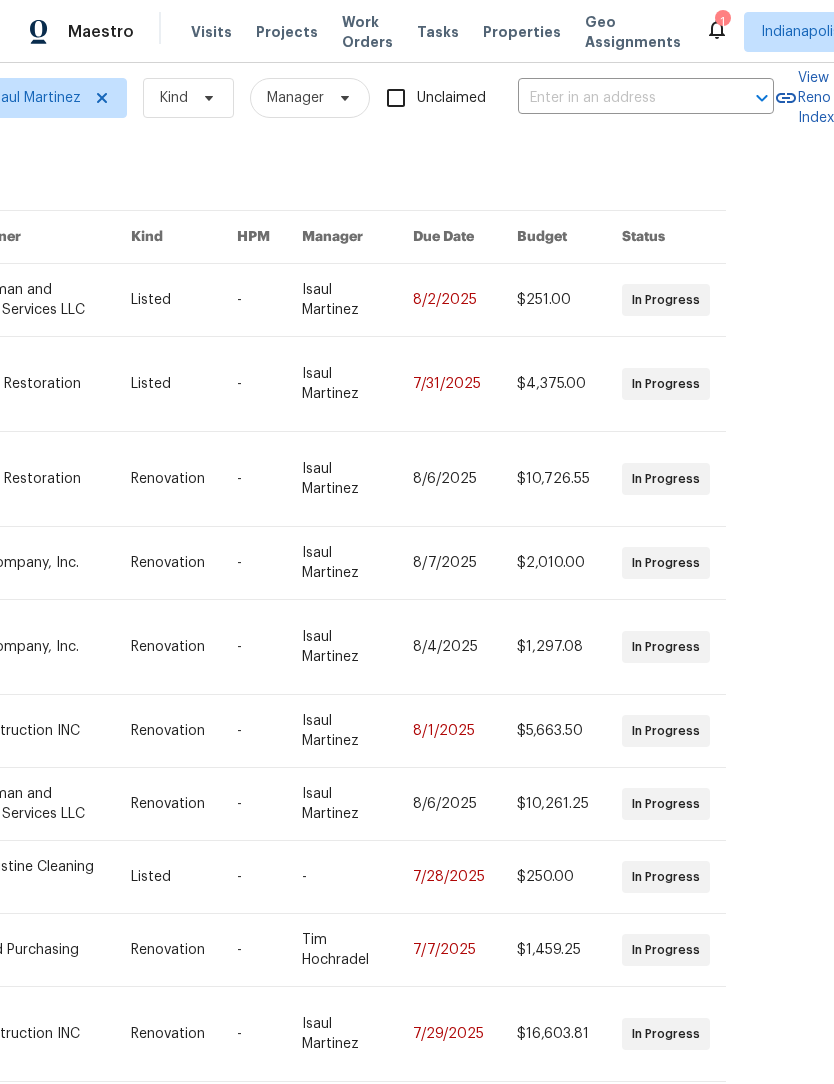 click on "Work Orders Vendor In Progress Isaul Martinez Kind Manager Unclaimed ​ View Reno Index 13 work orders Address Messages Trade Partner Kind HPM Manager Due Date Budget Status 3213 Oceanline East Dr, Indianapolis, IN   46214 SW Handyman and Residential Services LLC Listed - Isaul Martinez 8/2/2025 $251.00 In Progress 4825 May Ridge Ln, Indianapolis, IN   46254 2 All Aspects Restoration Listed - Isaul Martinez 7/31/2025 $4,375.00 In Progress 10057 Boysenberry Dr, Fishers, IN   46038 3 All Aspects Restoration Renovation - Isaul Martinez 8/6/2025 $10,726.55 In Progress 10057 Boysenberry Dr, Fishers, IN   46038 Rite Rug Company, Inc. Renovation - Isaul Martinez 8/7/2025 $2,010.00 In Progress 6154 Tybalt Cir, Indianapolis, IN   46254 1 Rite Rug Company, Inc. Renovation - Isaul Martinez 8/4/2025 $1,297.08 In Progress 6154 Tybalt Cir, Indianapolis, IN   46254 Basic Construction INC Renovation - Isaul Martinez 8/1/2025 $5,663.50 In Progress 6766 Wimbledon Dr, Zionsville, IN   46077 Renovation - Isaul Martinez 8/6/2025" at bounding box center (417, 573) 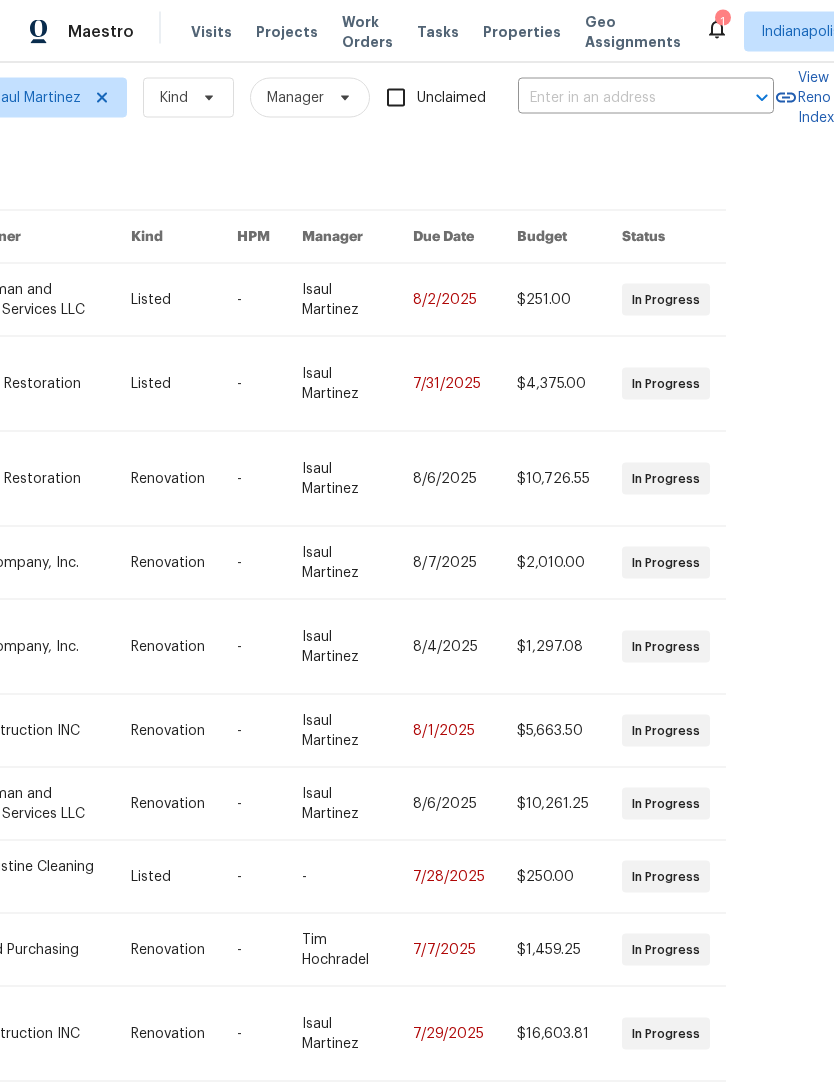 click 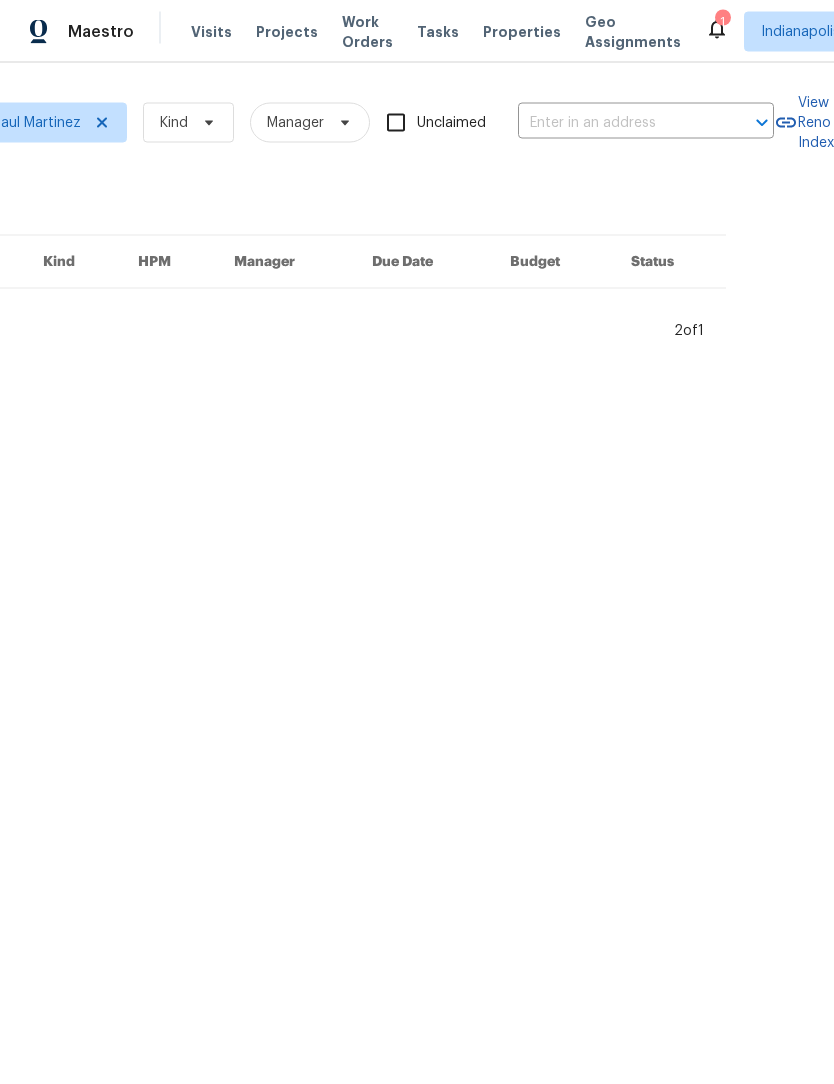 scroll, scrollTop: 0, scrollLeft: 0, axis: both 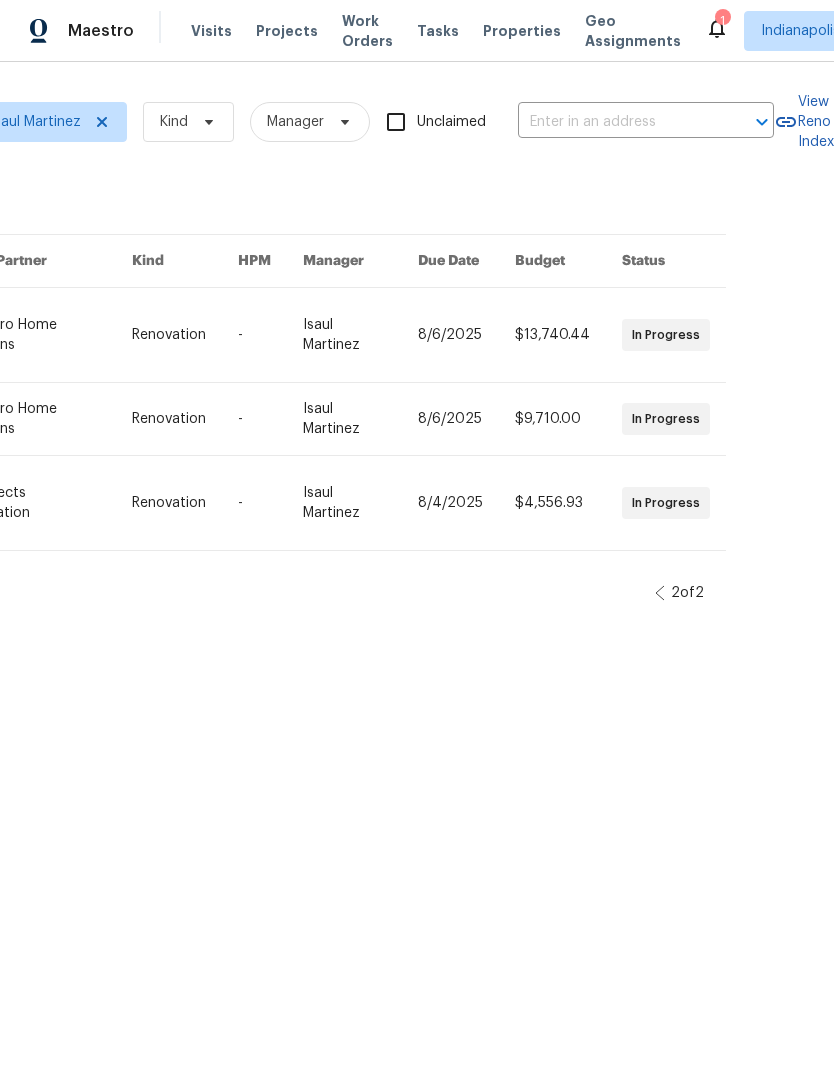 click 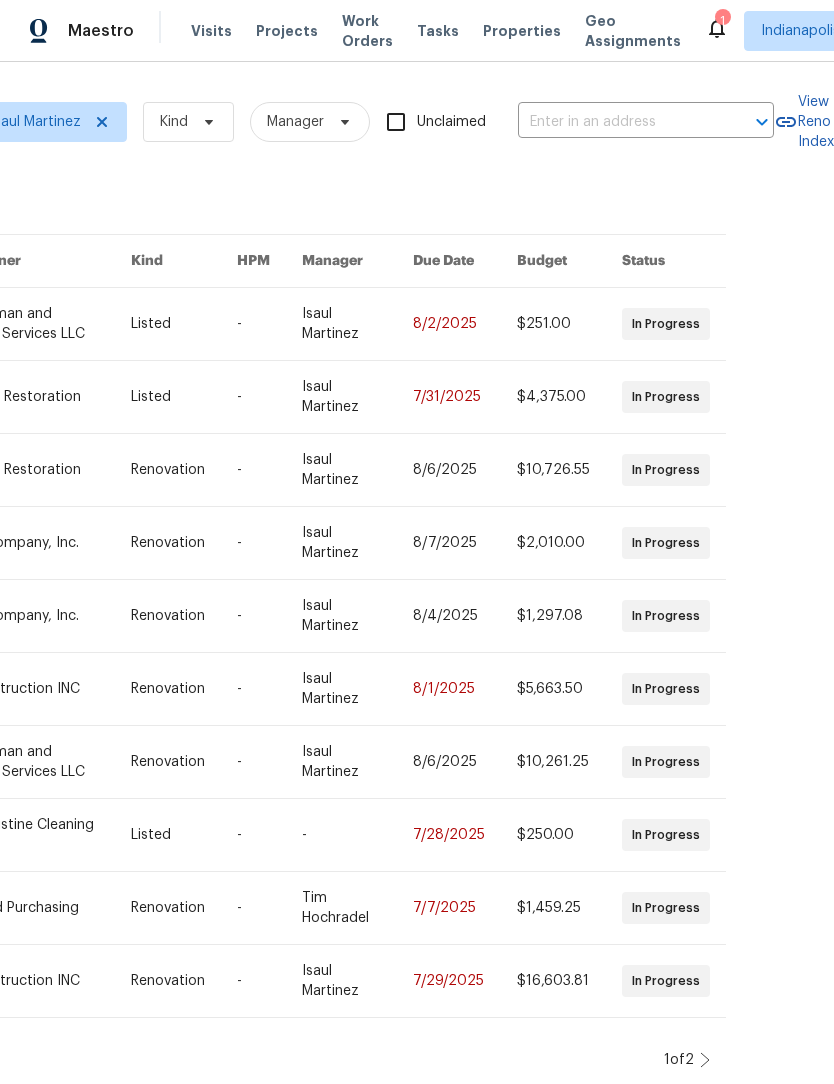 scroll, scrollTop: 1, scrollLeft: 0, axis: vertical 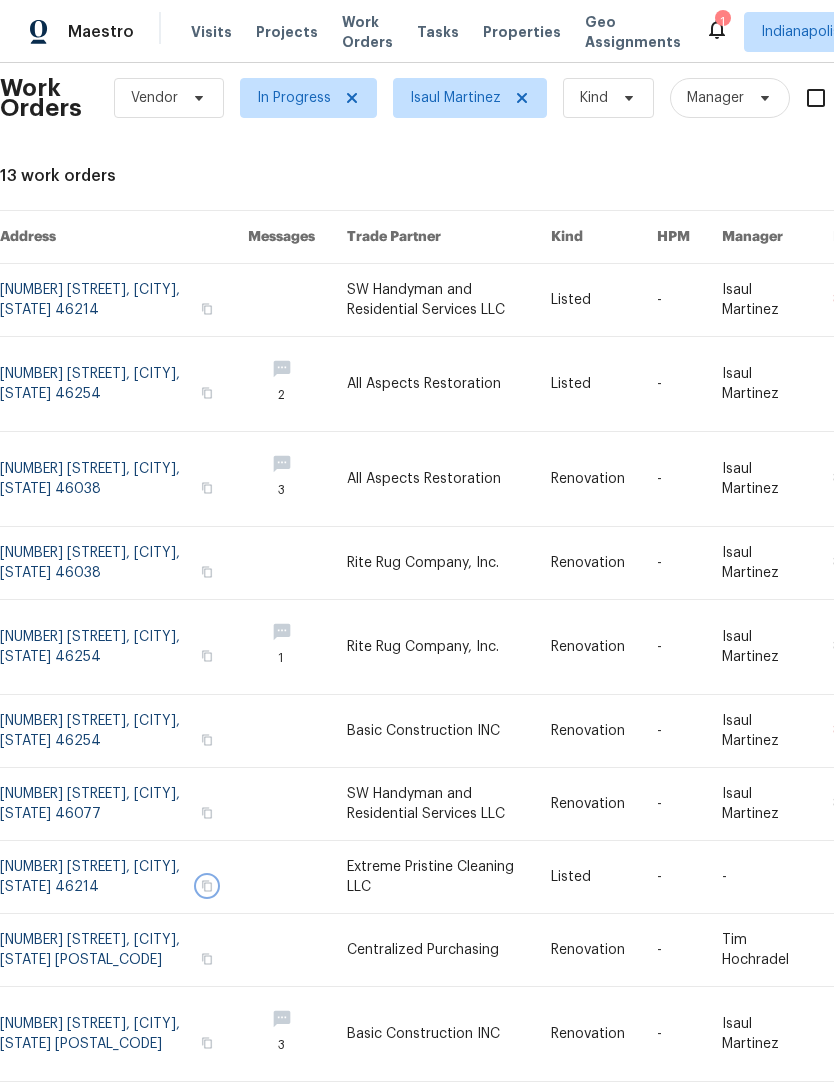 click 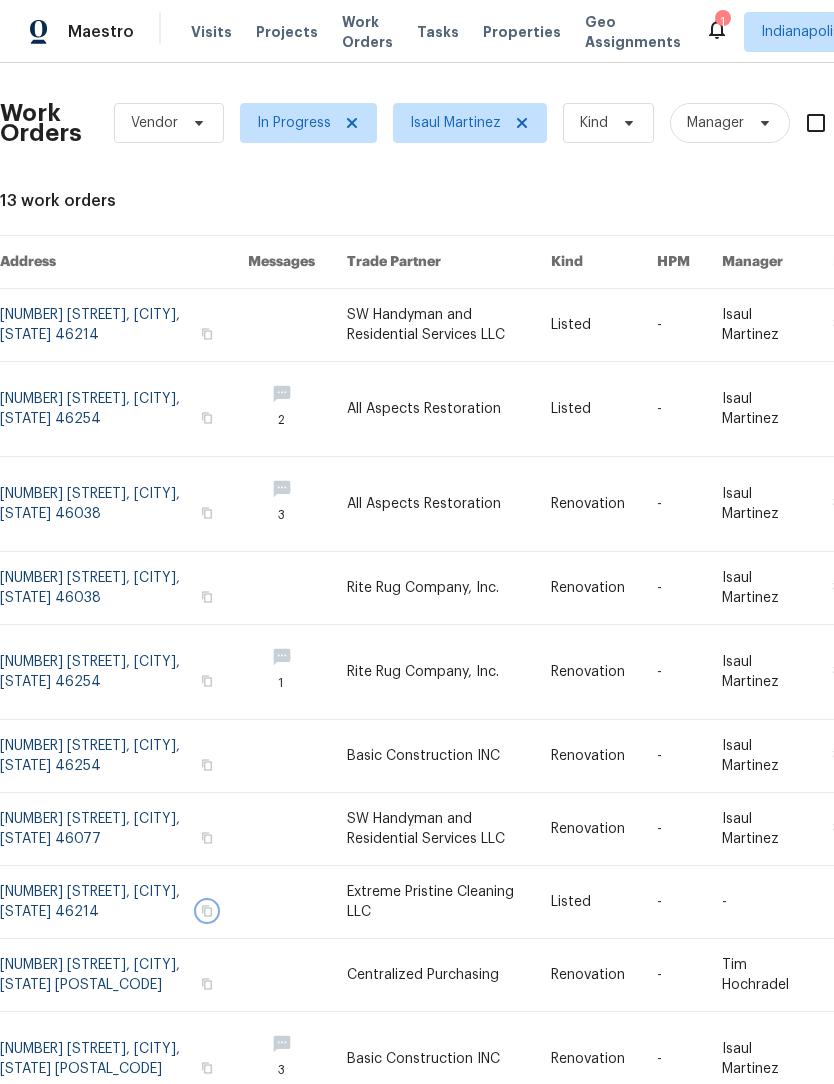 scroll, scrollTop: 0, scrollLeft: 0, axis: both 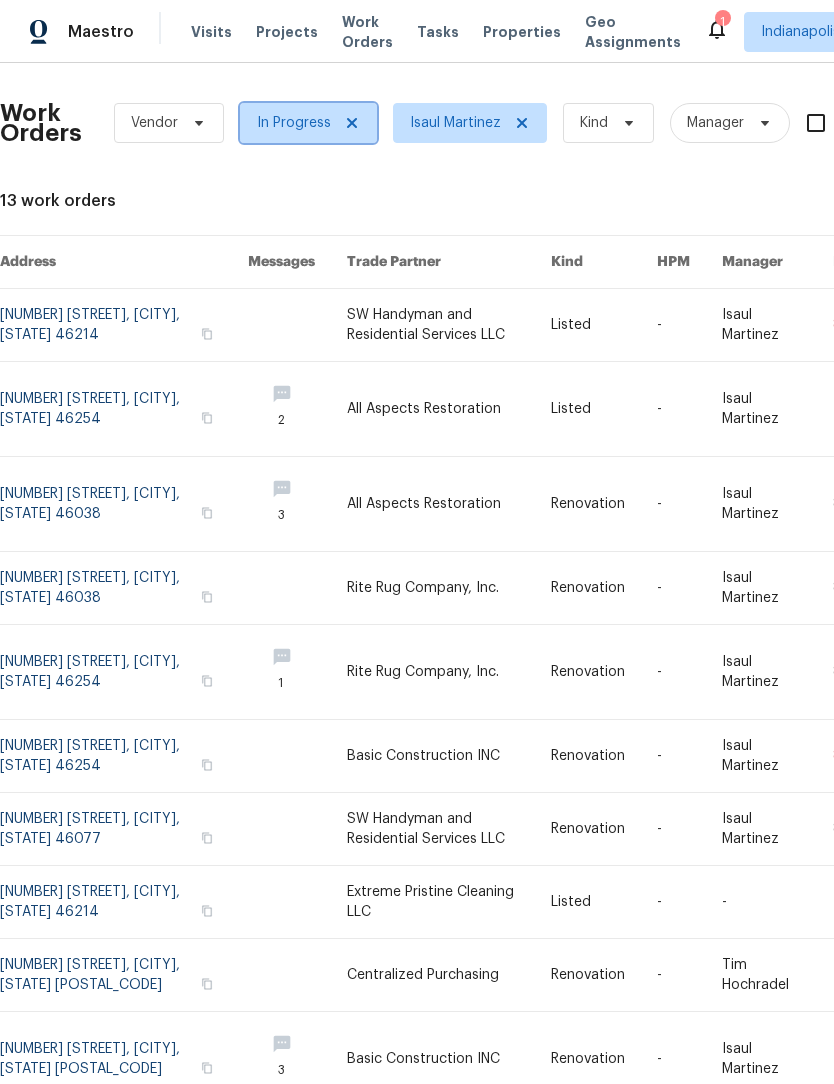 click 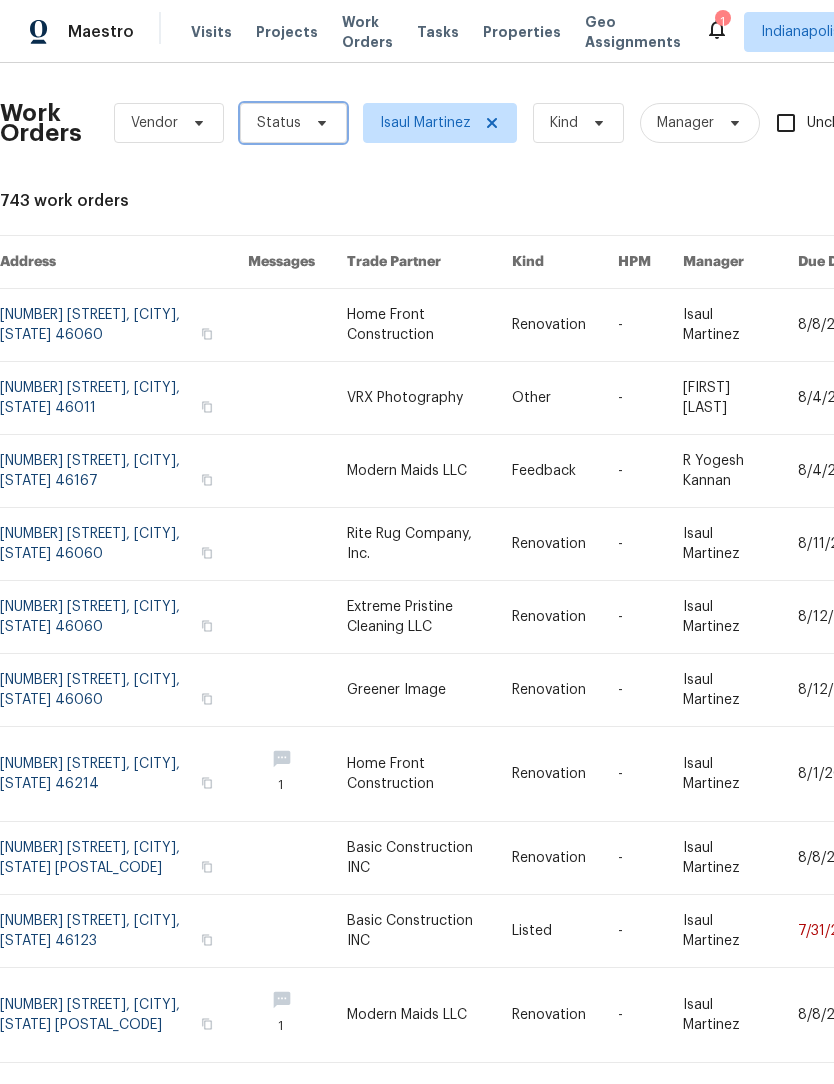 click on "Status" at bounding box center (279, 123) 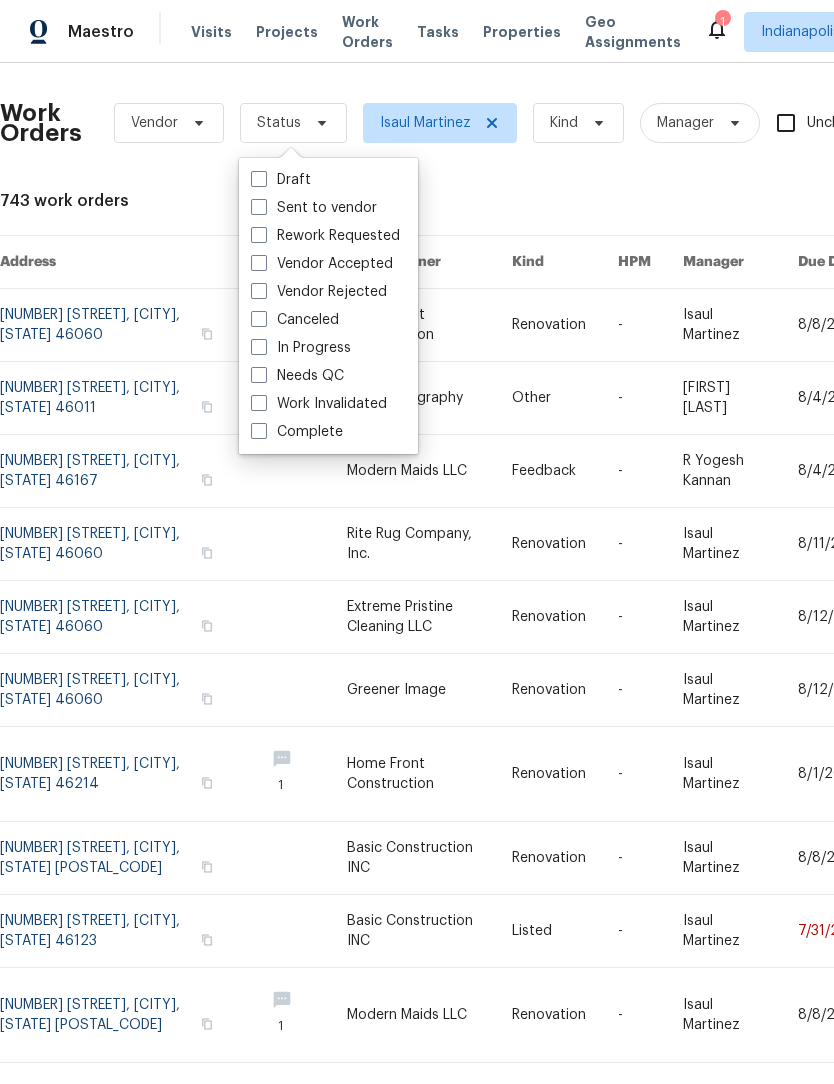 click at bounding box center [259, 375] 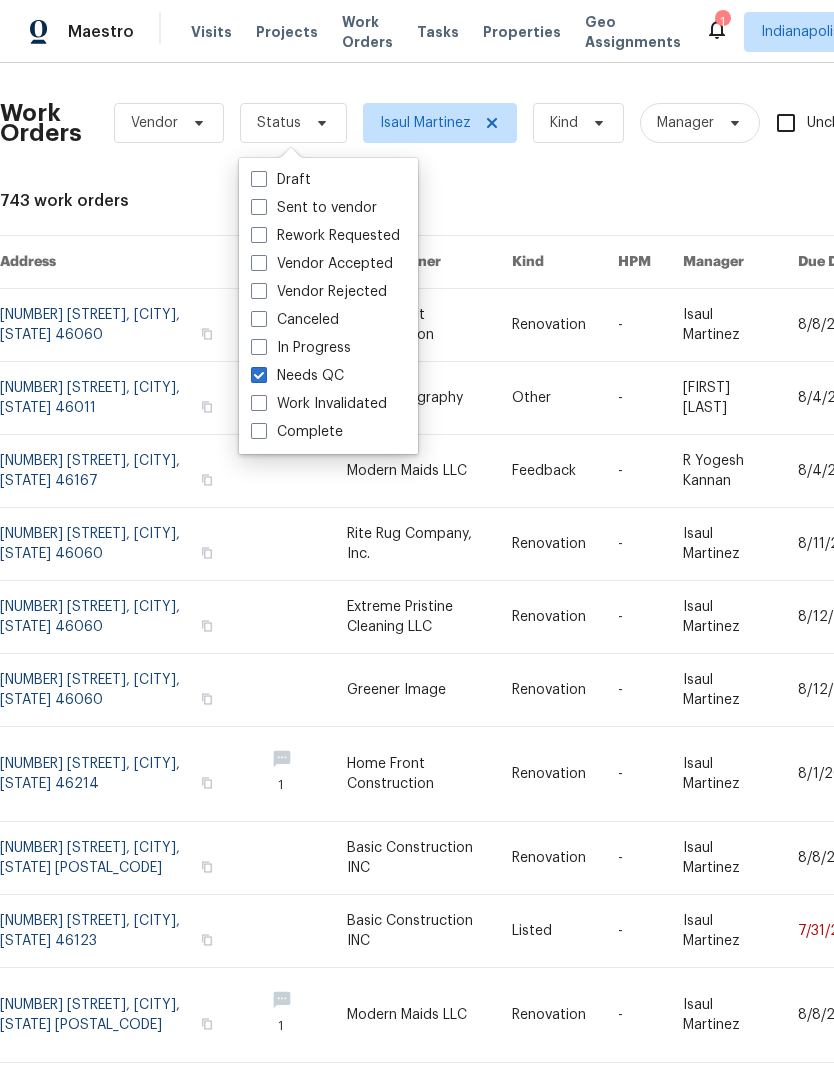 checkbox on "true" 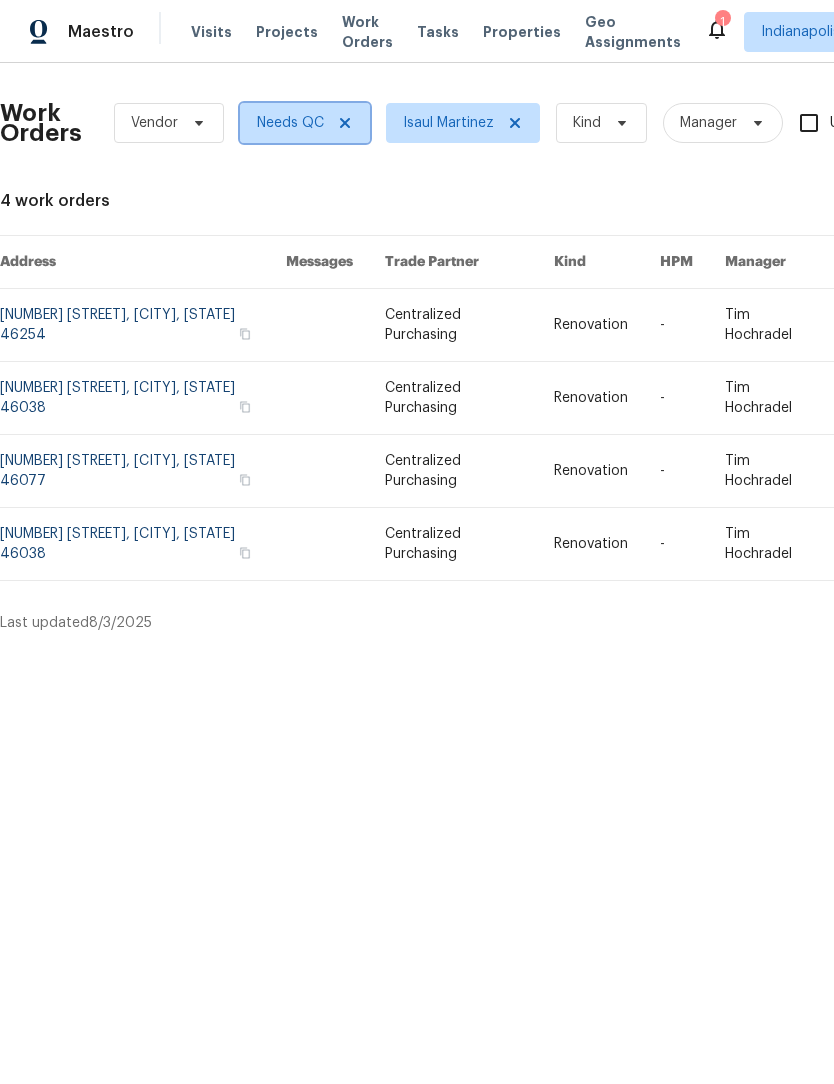 click 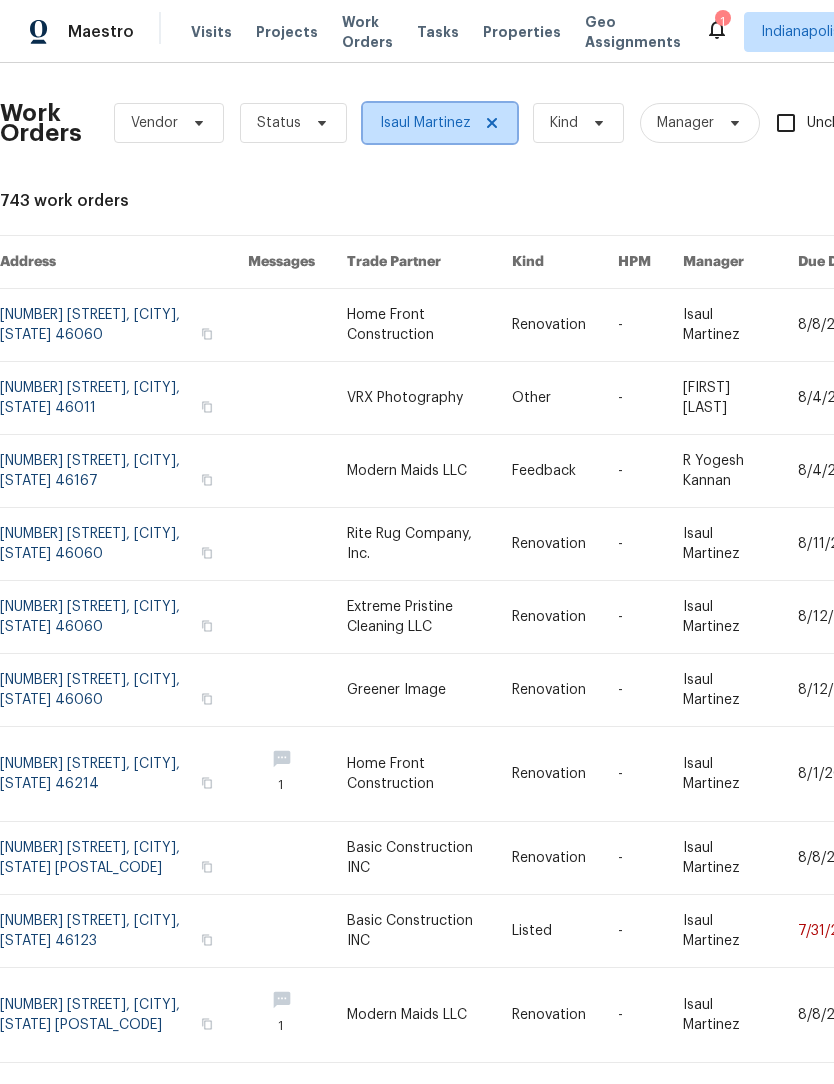 click 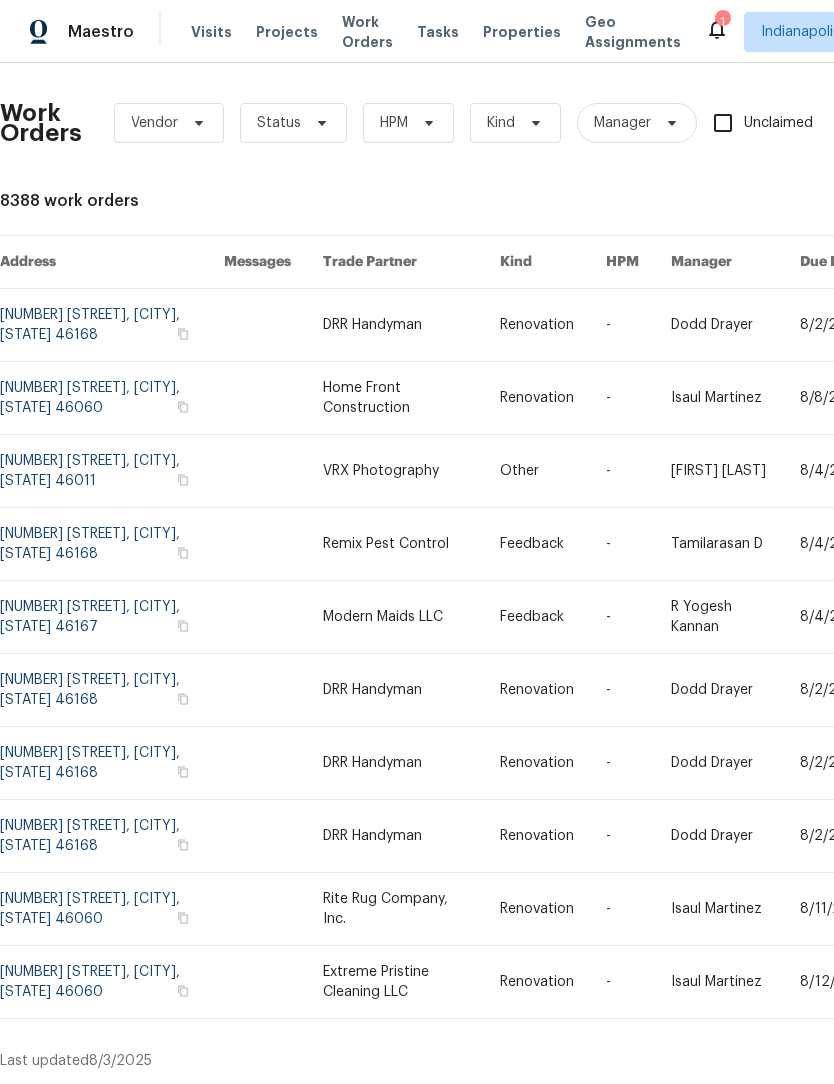 click 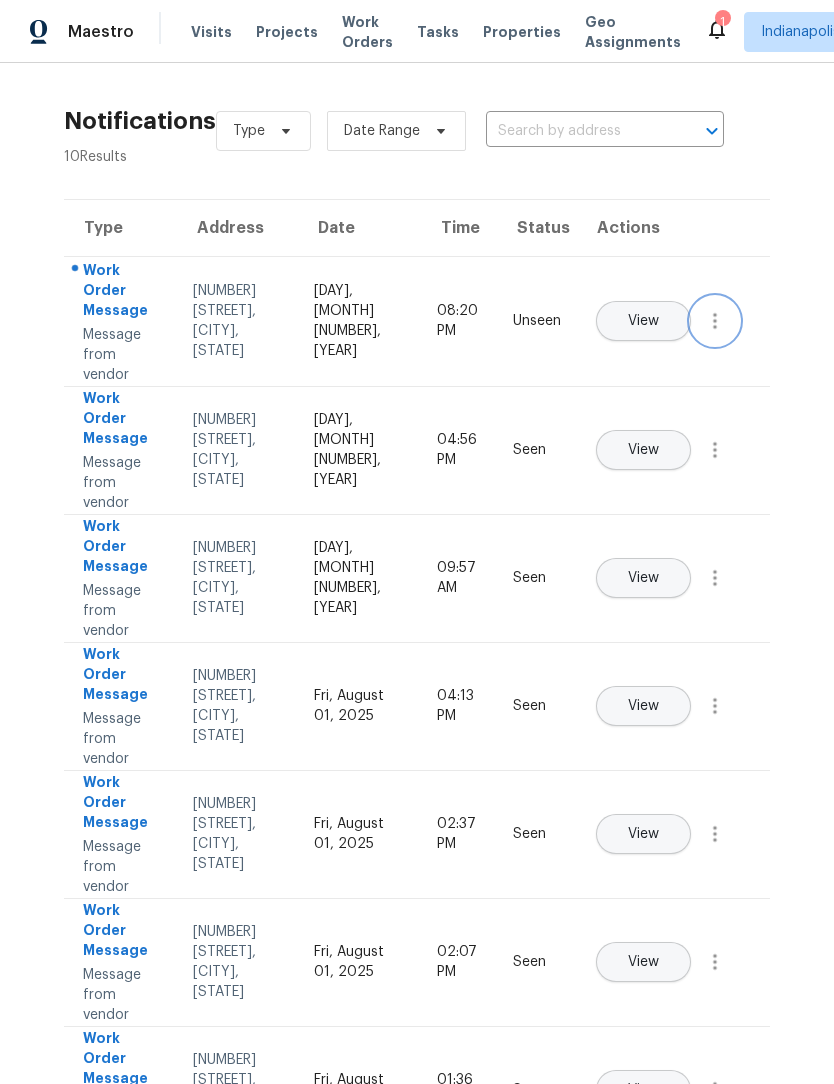 click at bounding box center (715, 321) 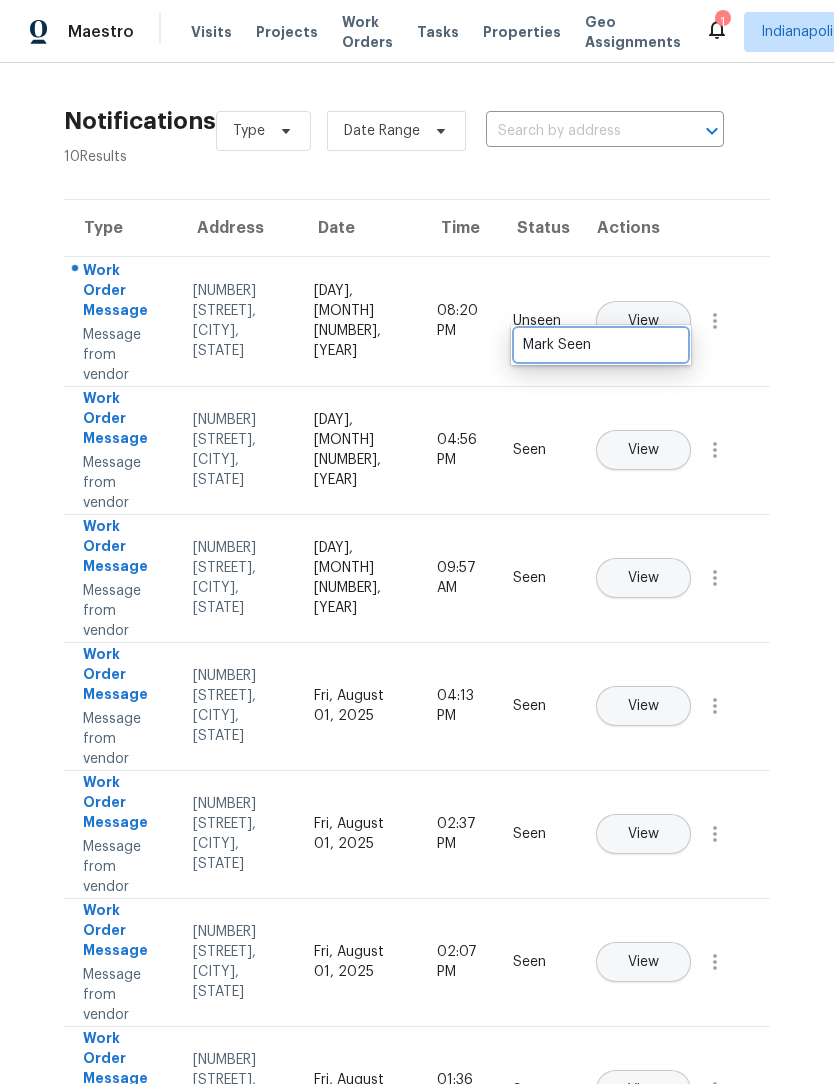 click on "Mark Seen" at bounding box center [601, 345] 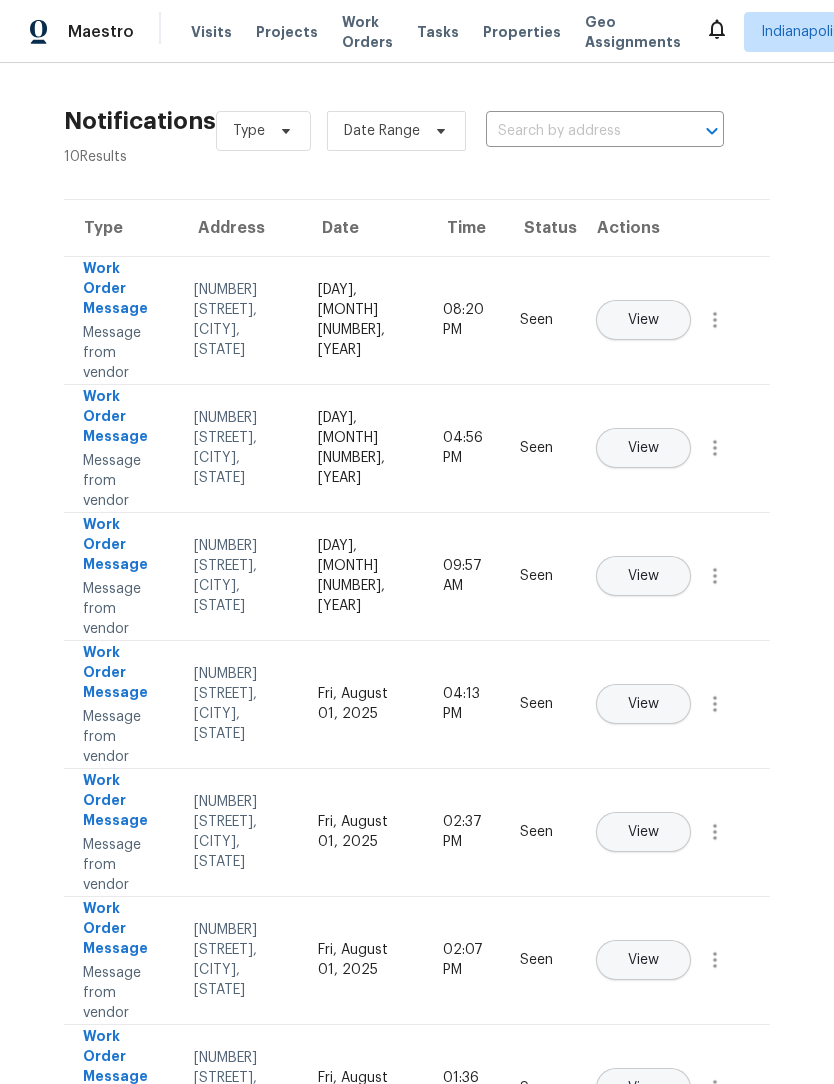 click on "Work Orders" at bounding box center (367, 32) 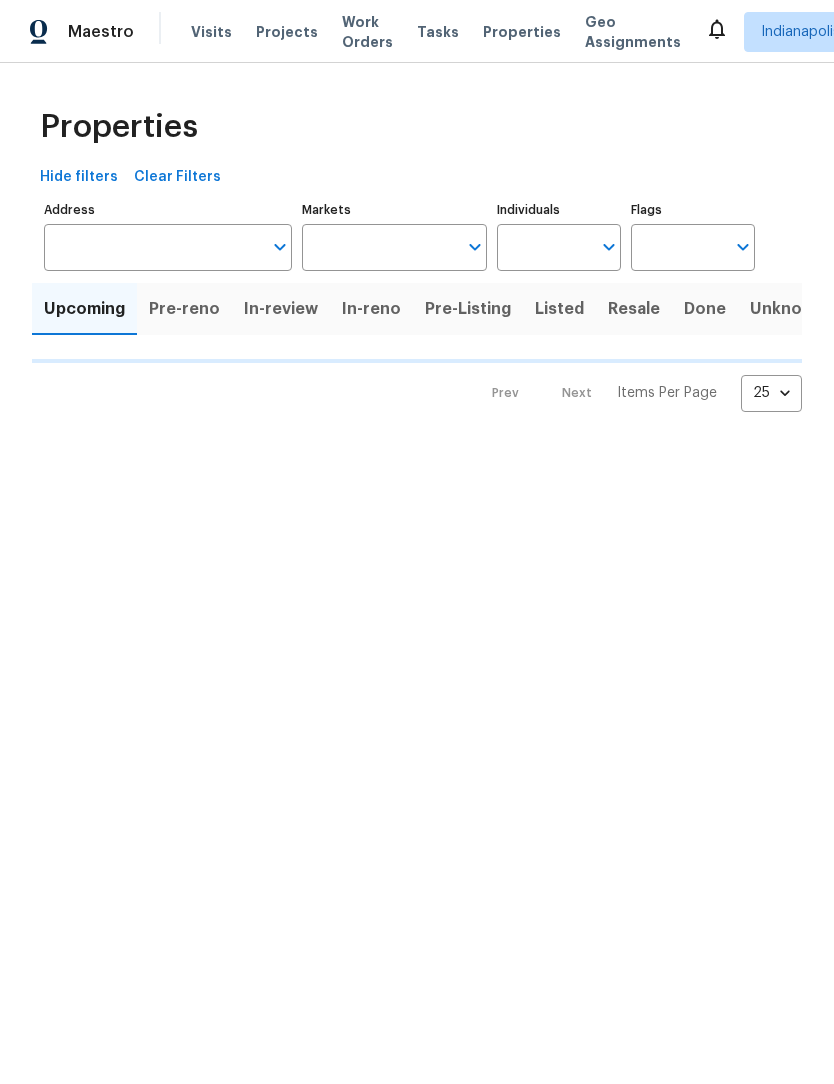 scroll, scrollTop: 1, scrollLeft: 0, axis: vertical 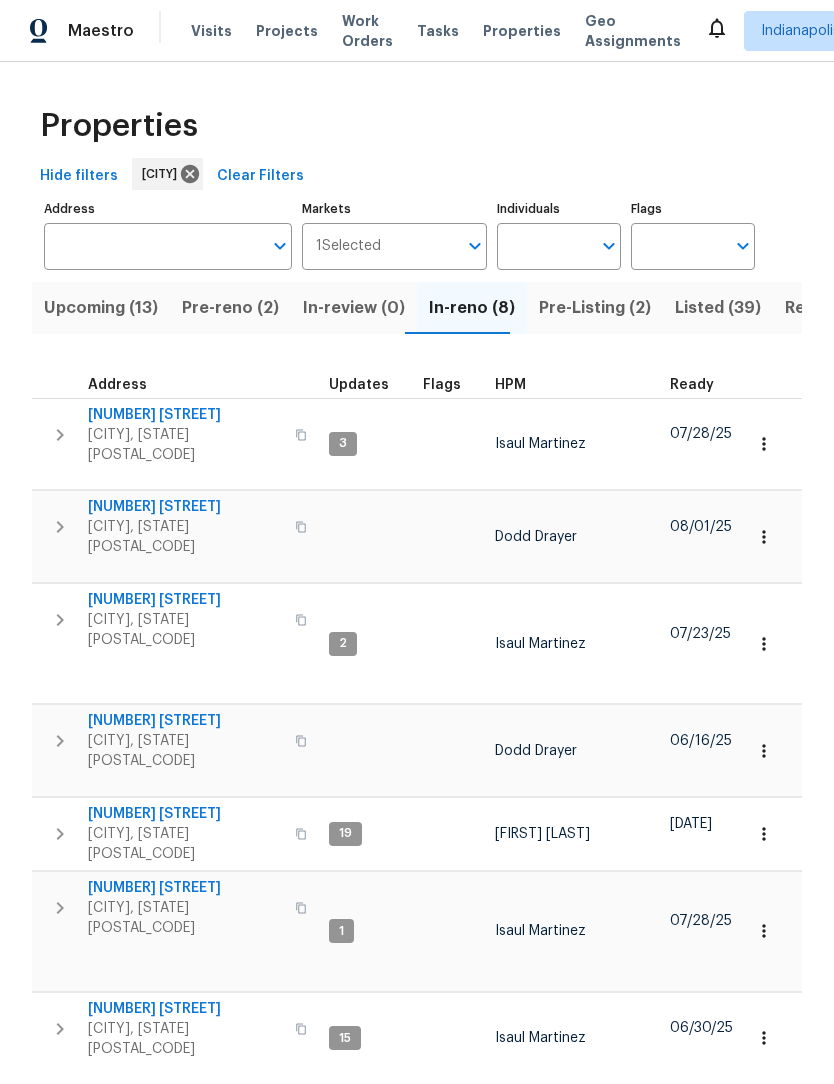 click on "Pre-Listing (2)" at bounding box center [595, 309] 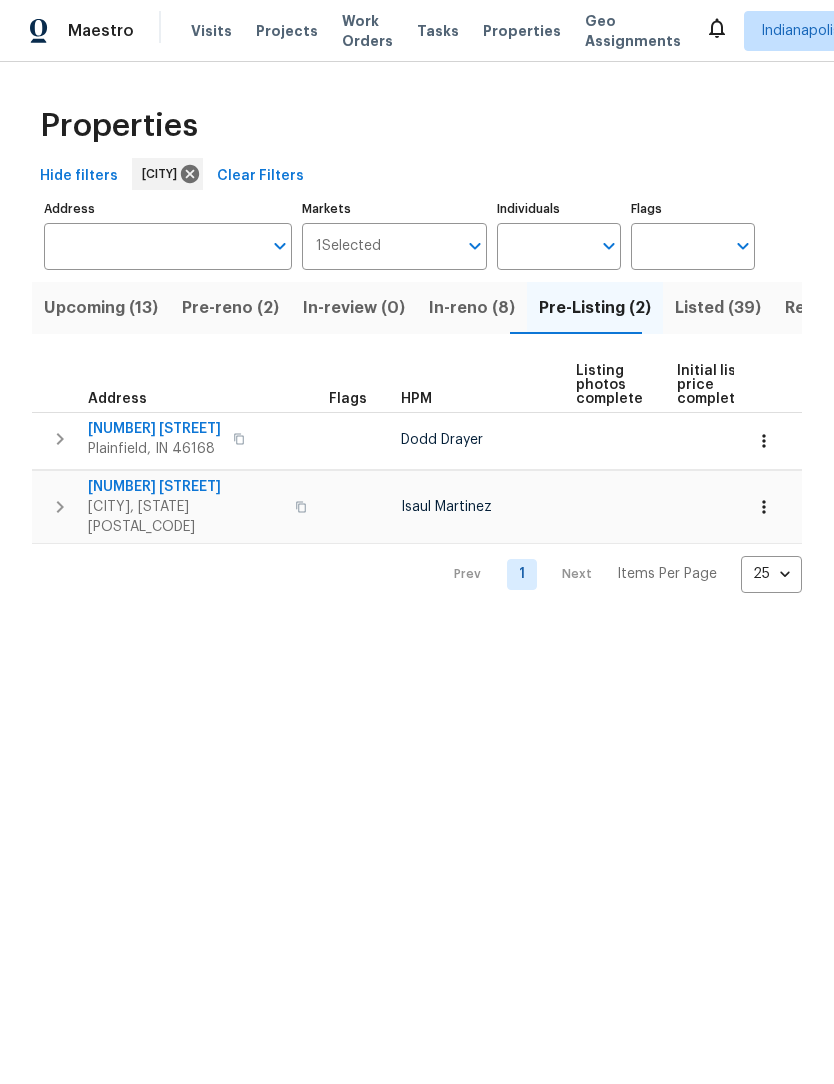 click on "Listed (39)" at bounding box center (718, 309) 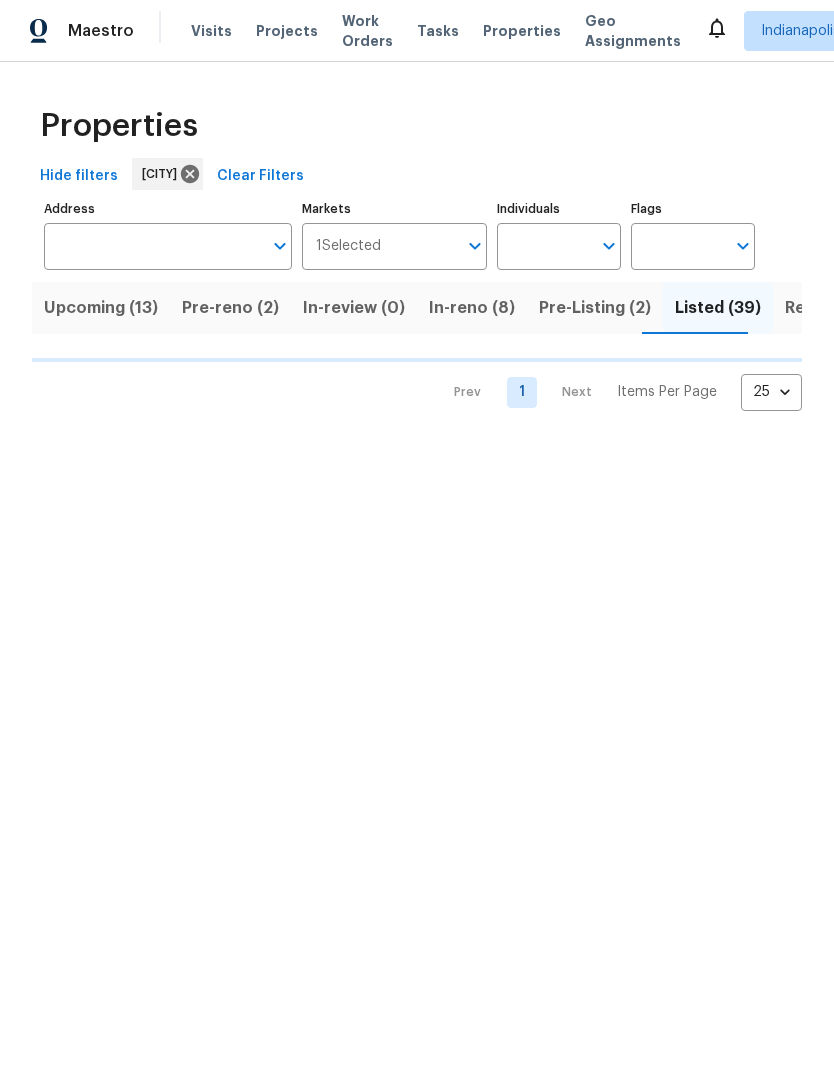 click on "Resale (20)" at bounding box center [830, 309] 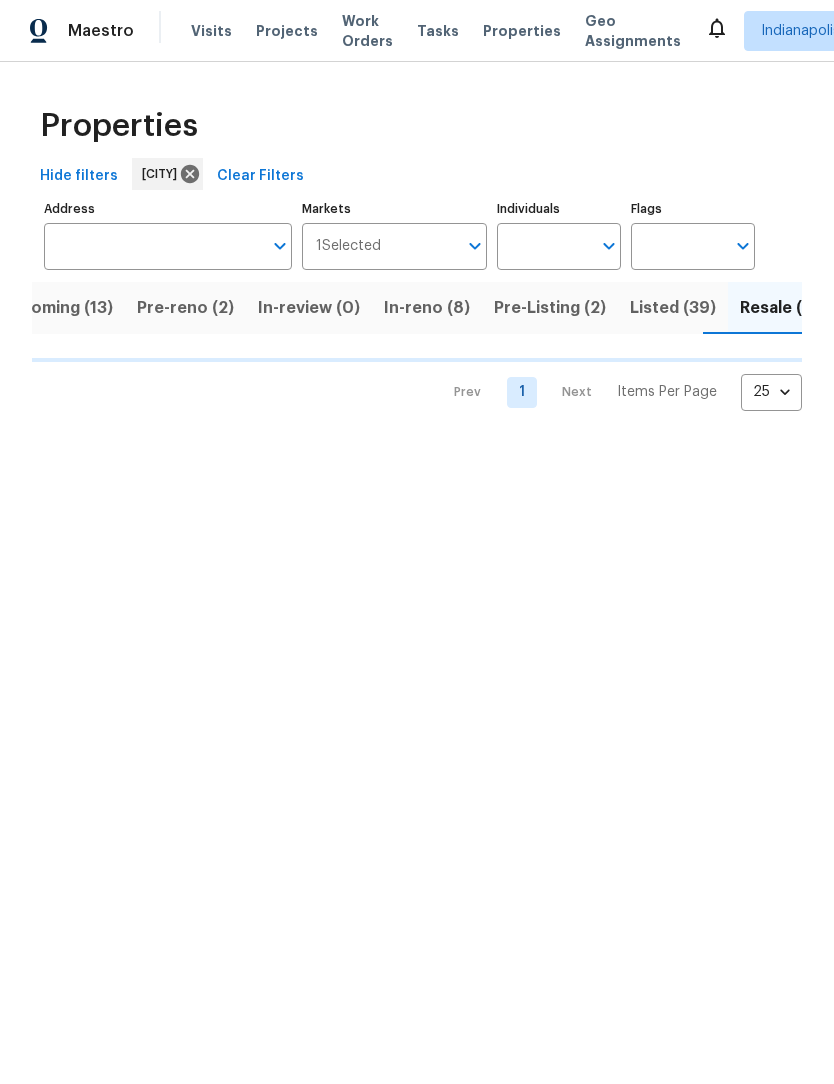 scroll, scrollTop: 0, scrollLeft: 56, axis: horizontal 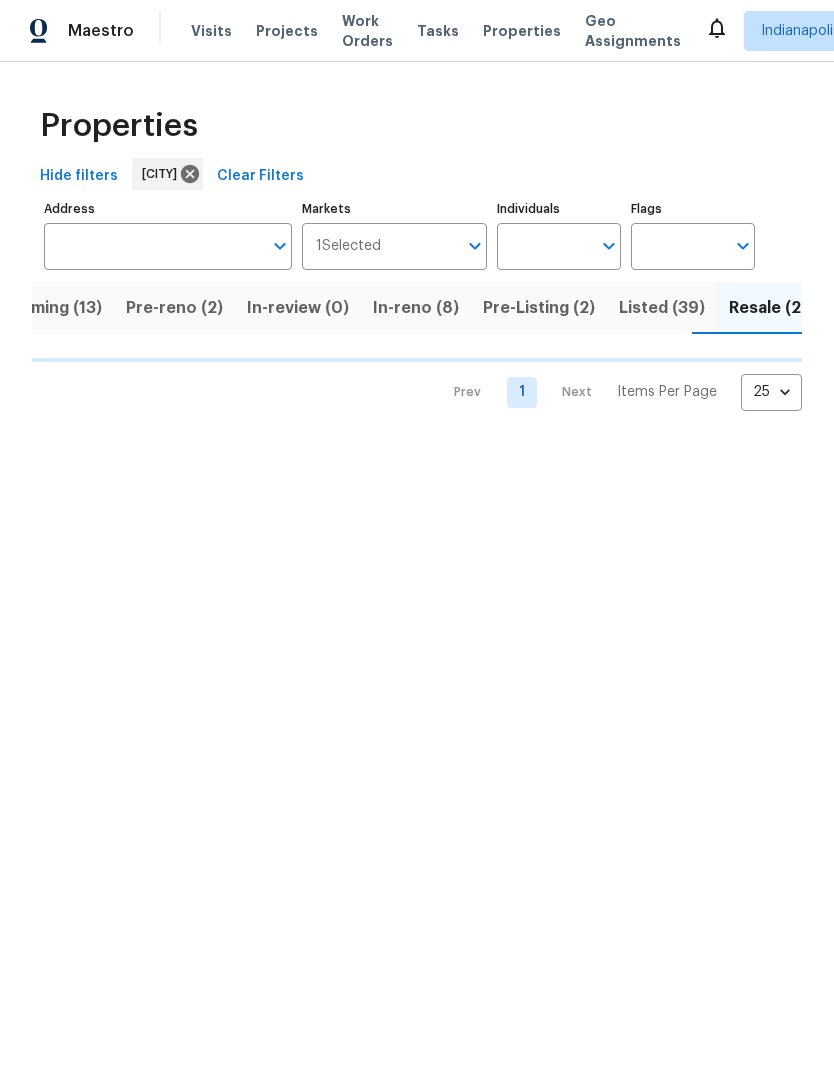 click on "Listed (39)" at bounding box center (662, 309) 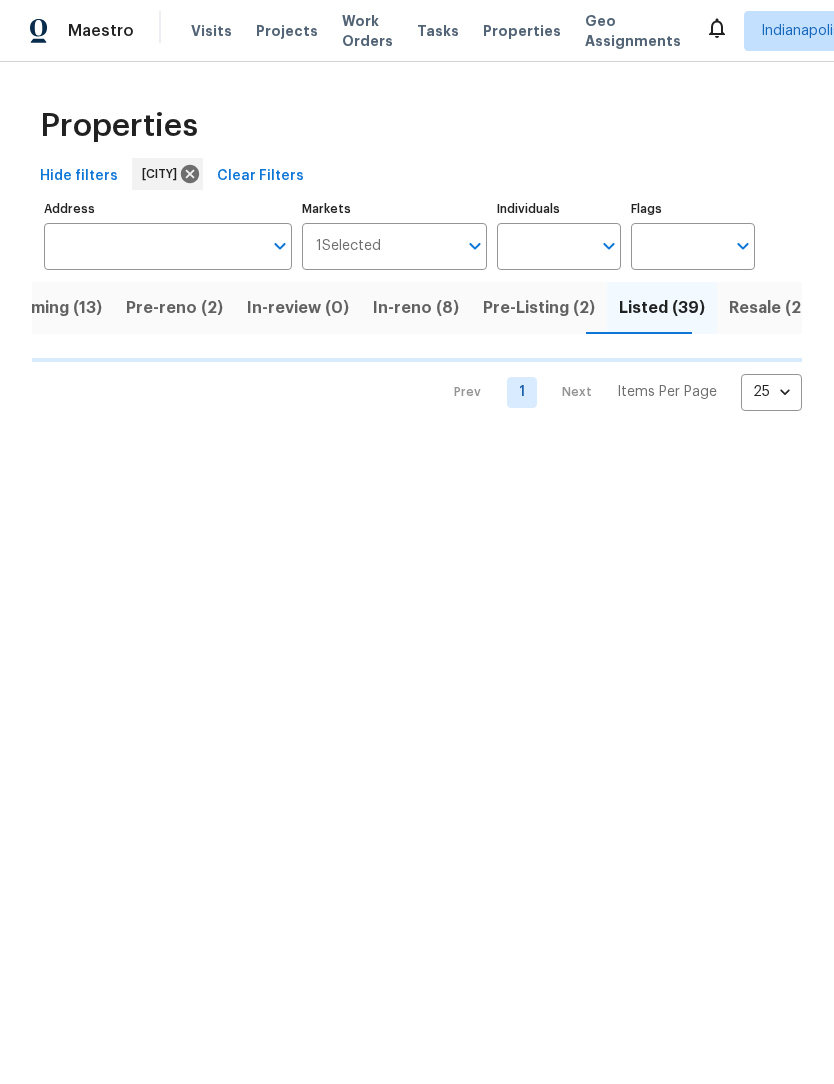click on "In-reno (8)" at bounding box center (416, 309) 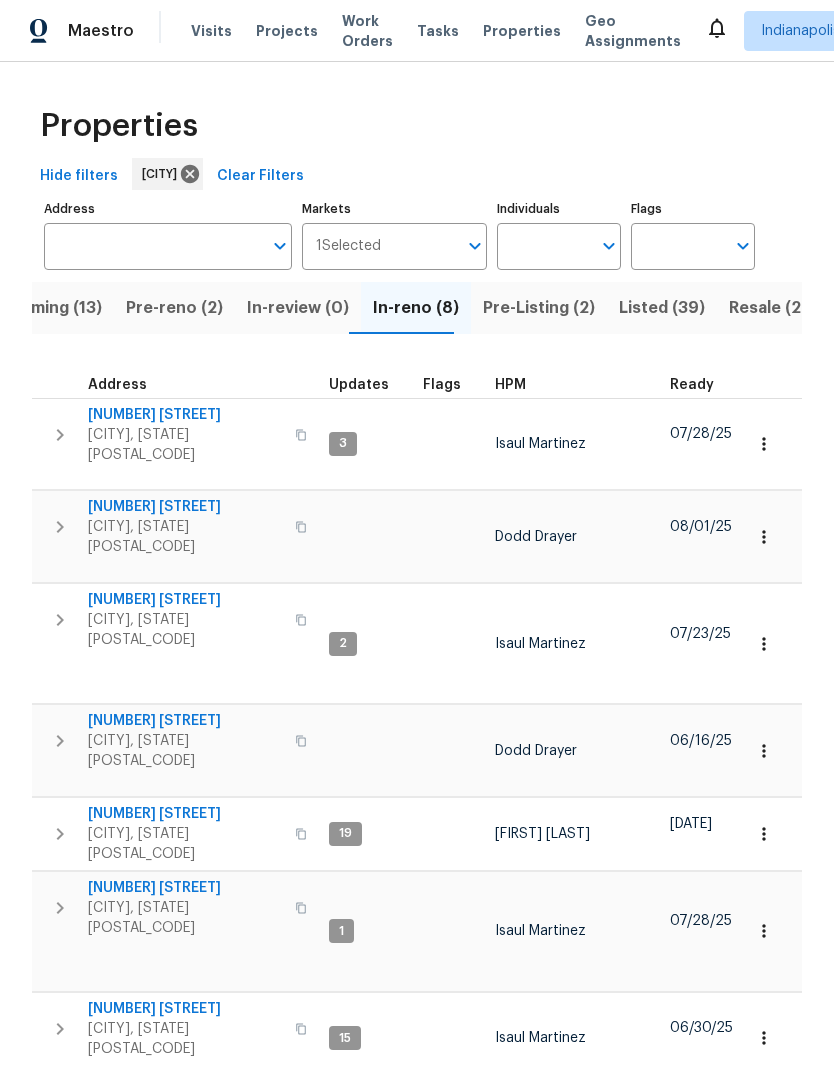 click on "Pre-reno (2)" at bounding box center (174, 309) 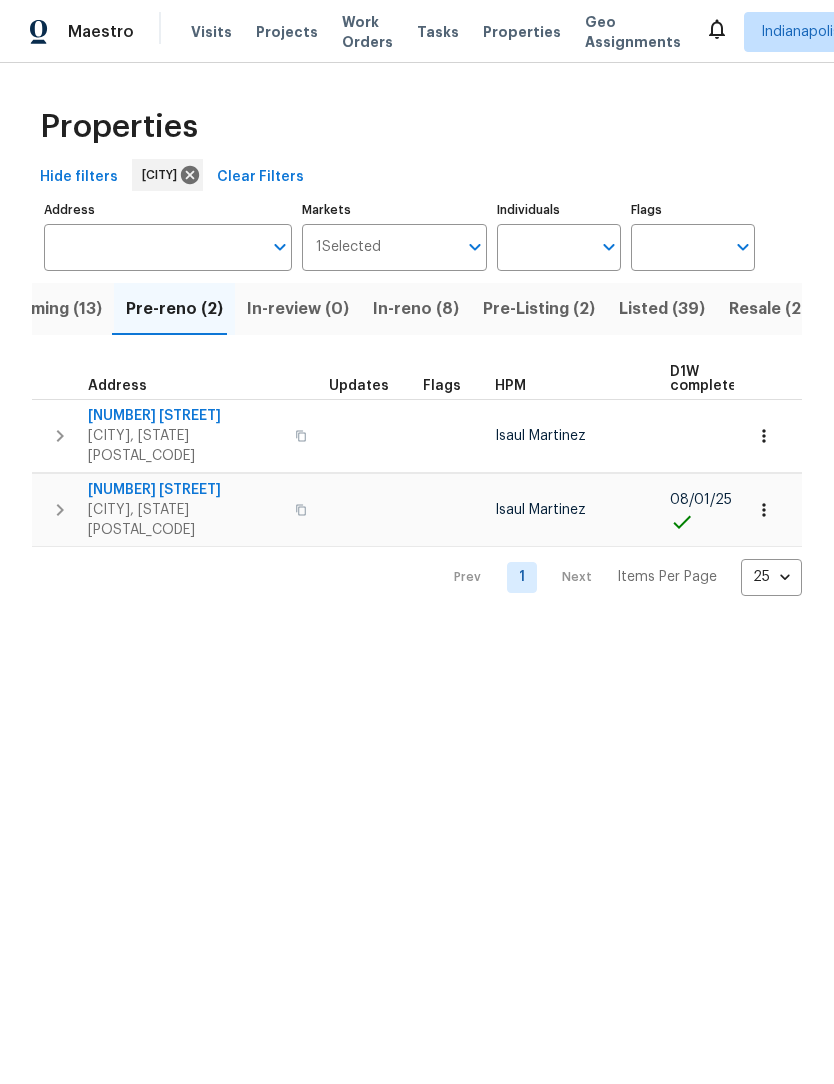click on "Upcoming (13)" at bounding box center (45, 309) 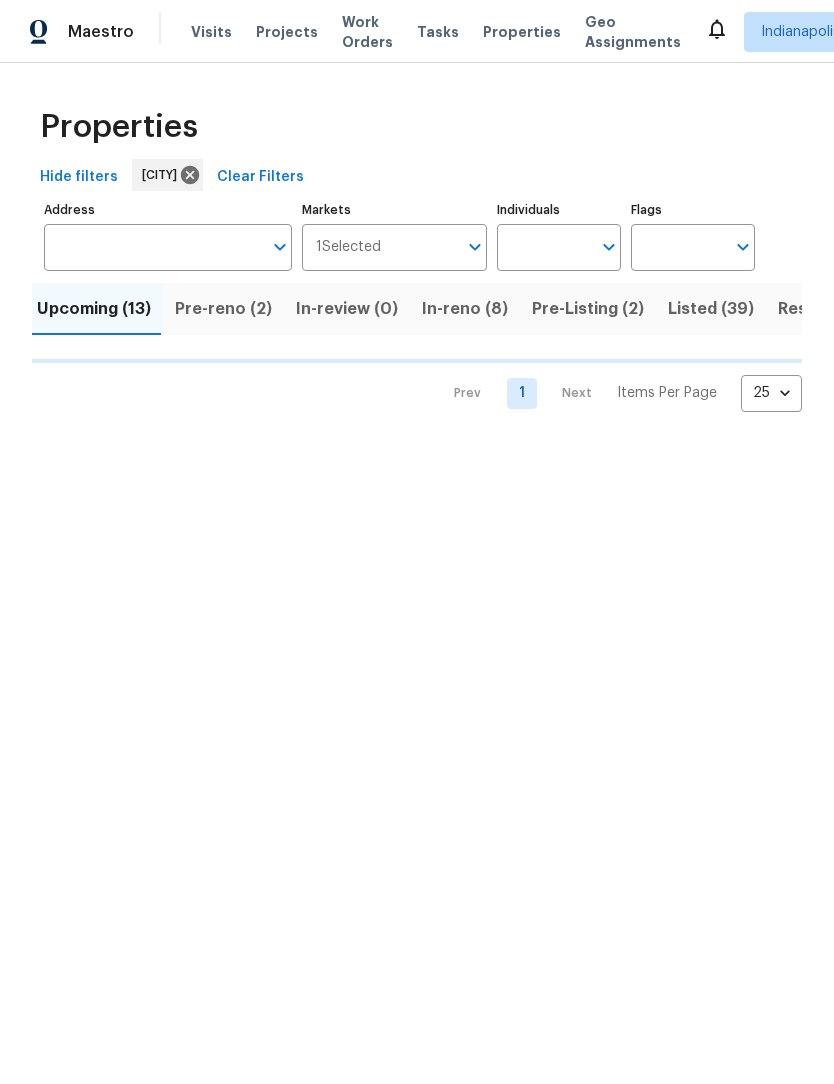 scroll, scrollTop: 0, scrollLeft: 0, axis: both 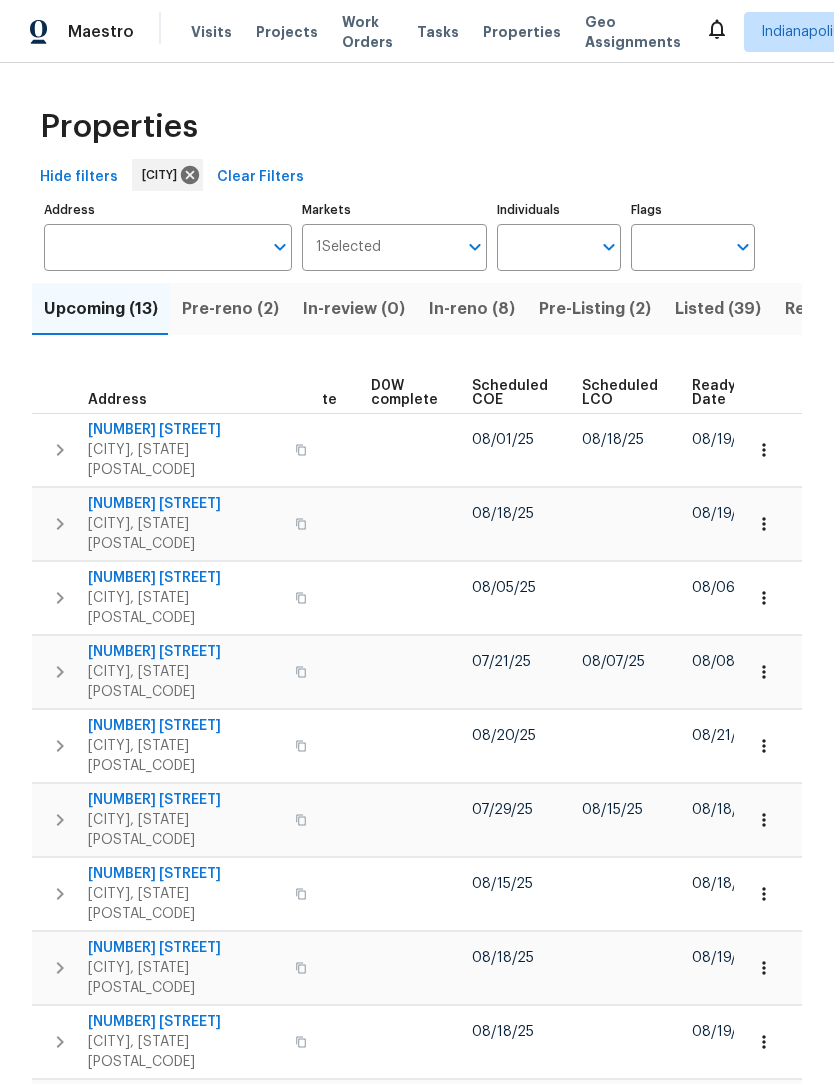 click on "Ready Date" at bounding box center (715, 393) 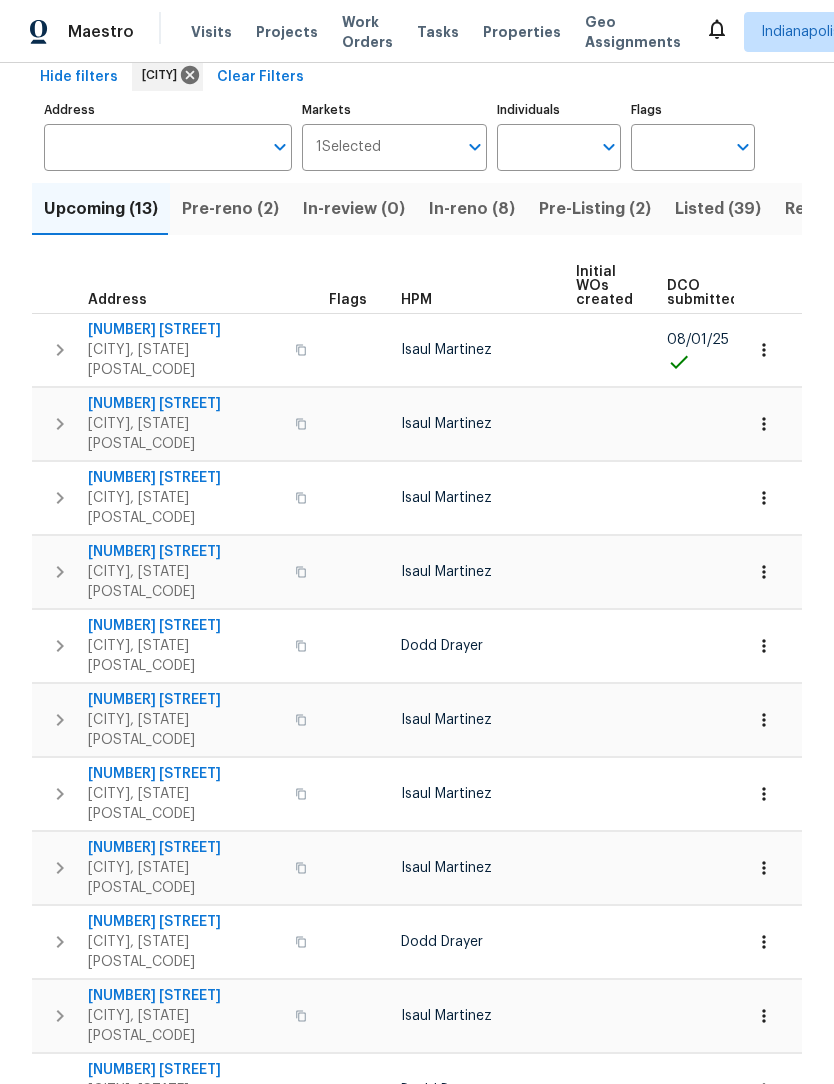 scroll, scrollTop: 99, scrollLeft: 0, axis: vertical 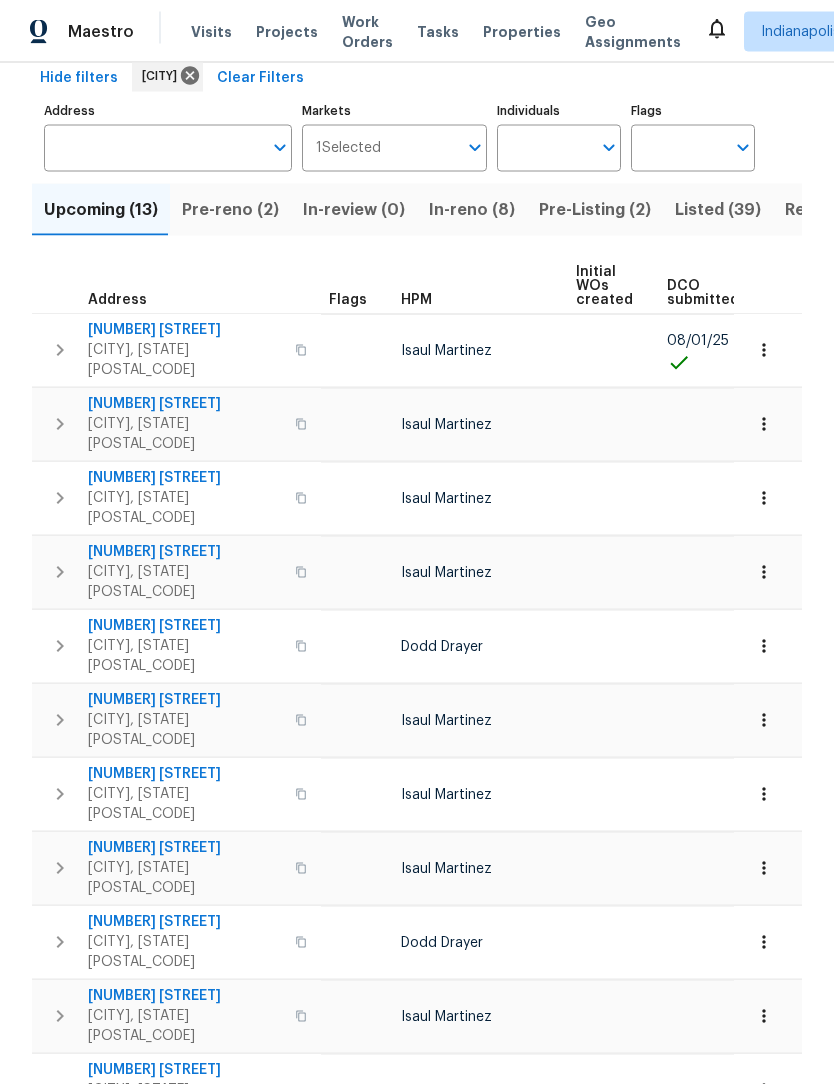 click 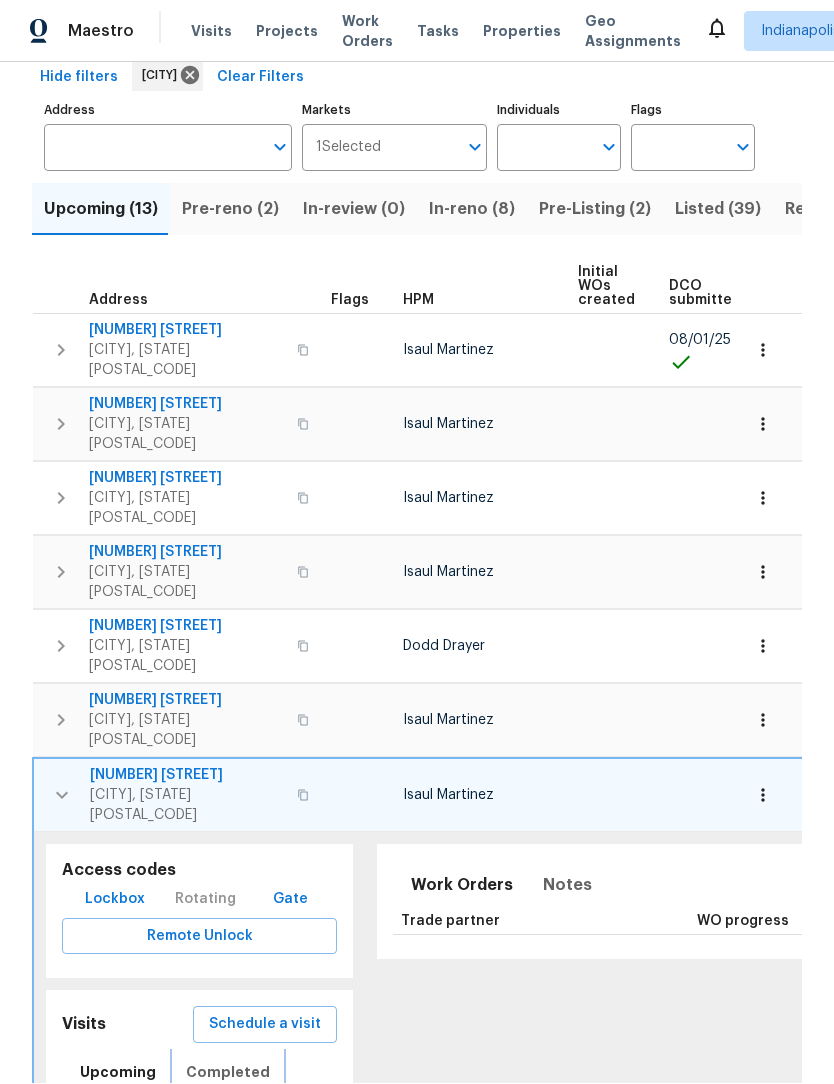 click on "Completed" at bounding box center (228, 1073) 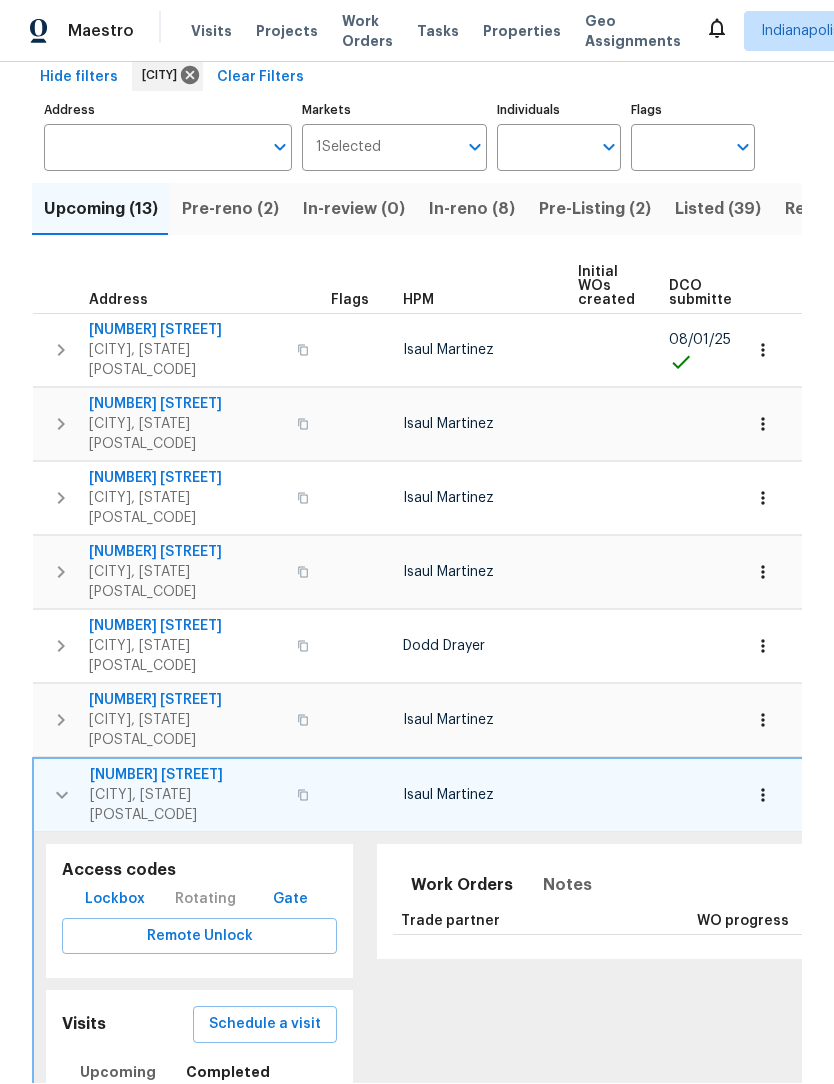 click on "In-Person Walkthrough" at bounding box center (222, 1122) 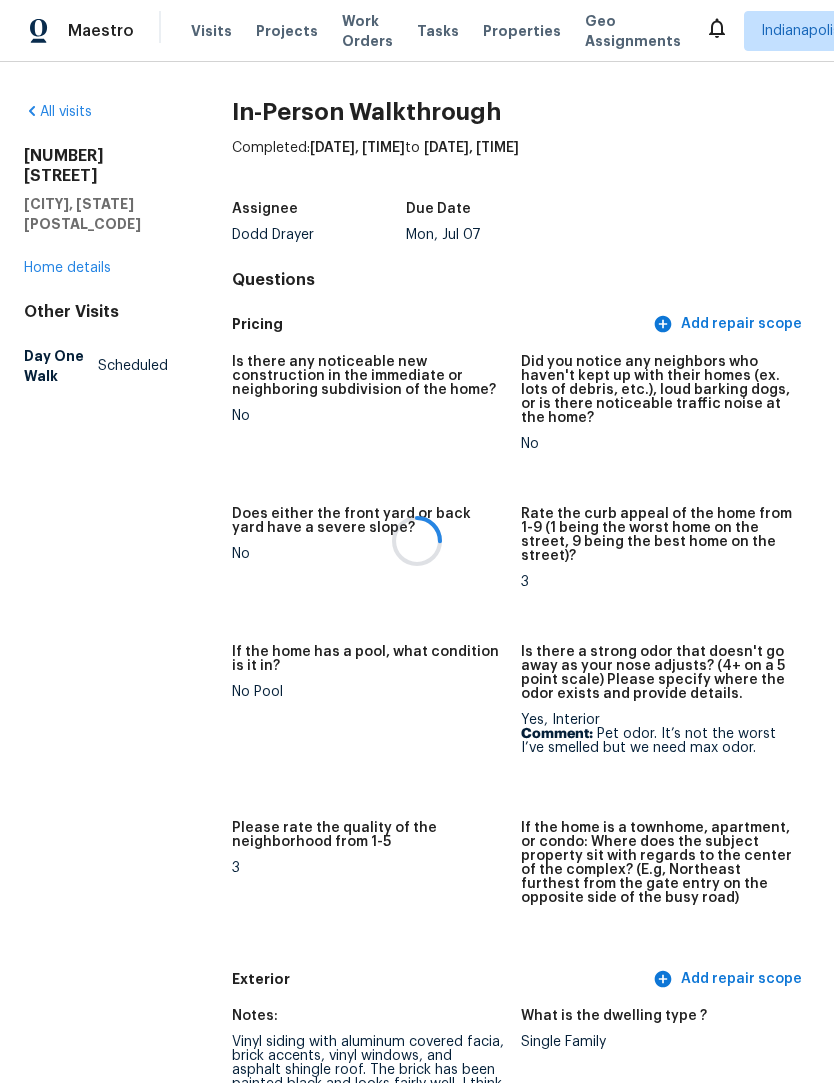 scroll, scrollTop: 1, scrollLeft: 0, axis: vertical 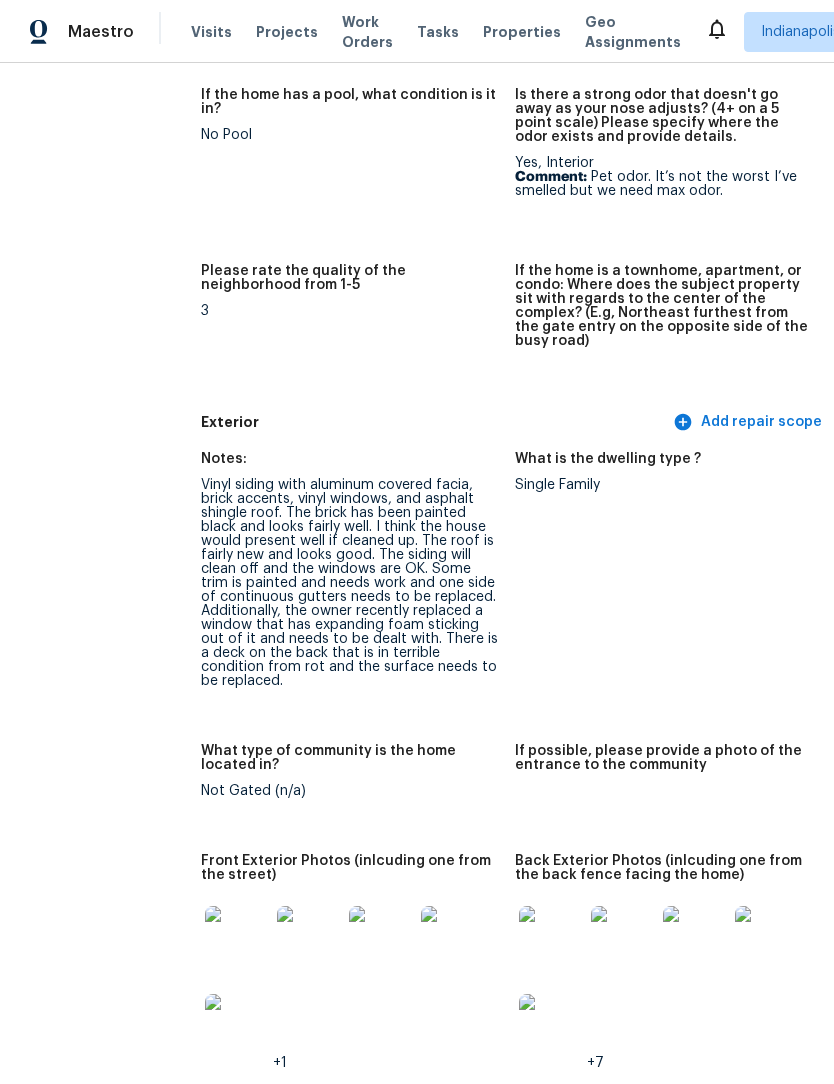 click at bounding box center (237, 938) 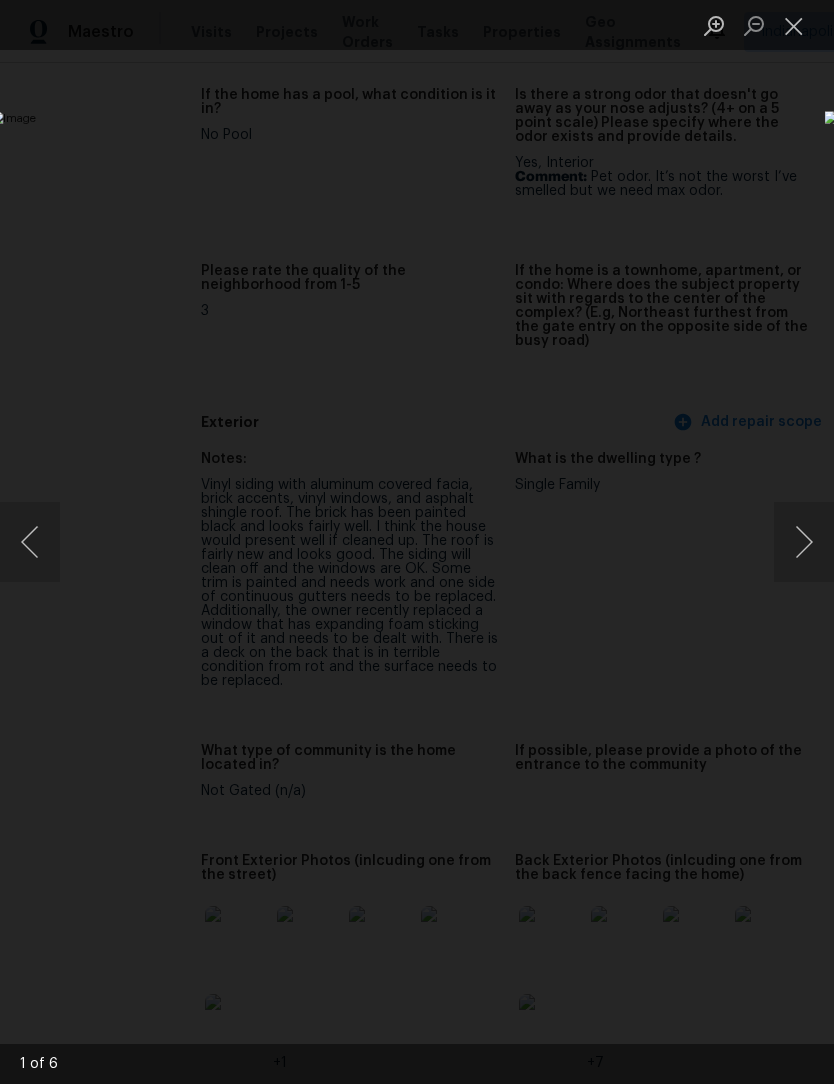 click at bounding box center [804, 542] 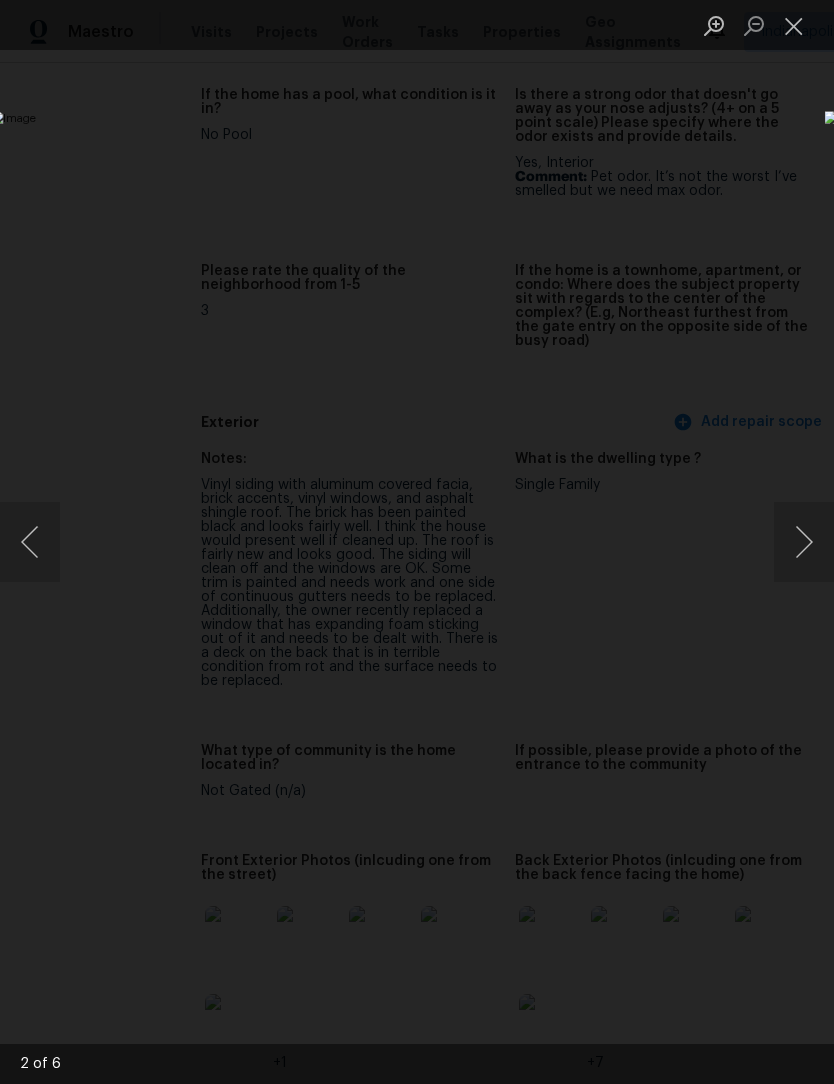 click at bounding box center [30, 542] 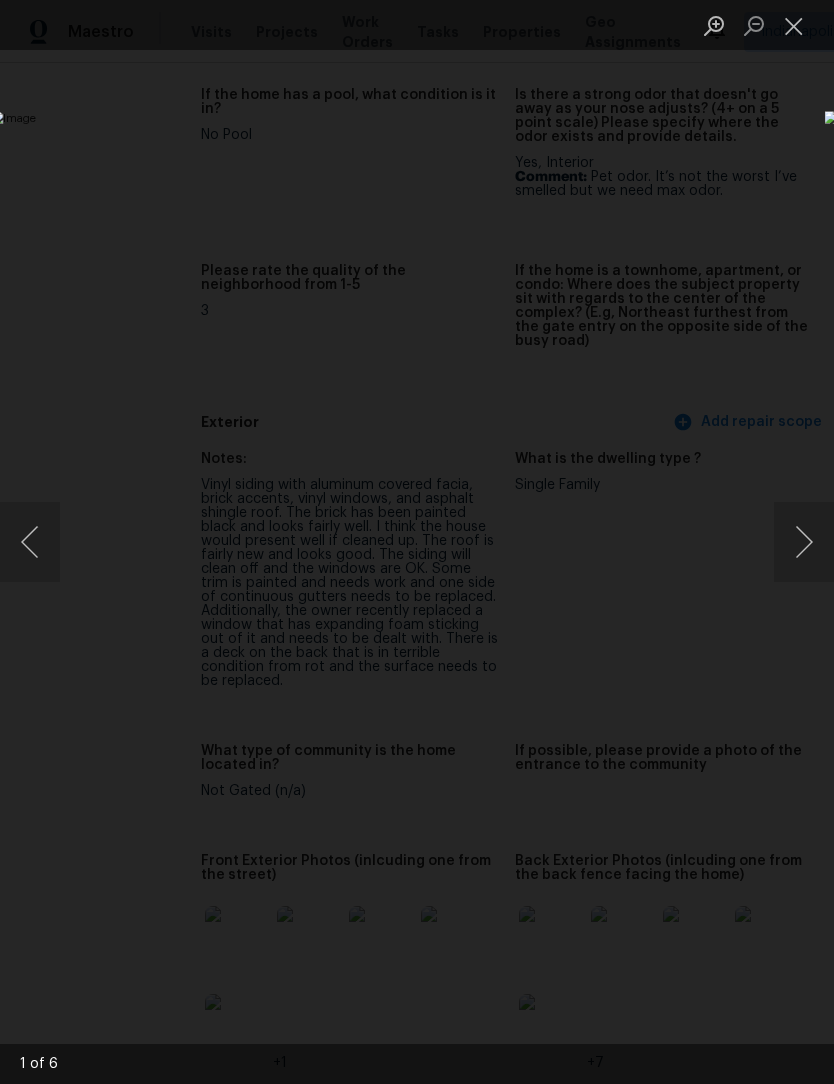 click at bounding box center (804, 542) 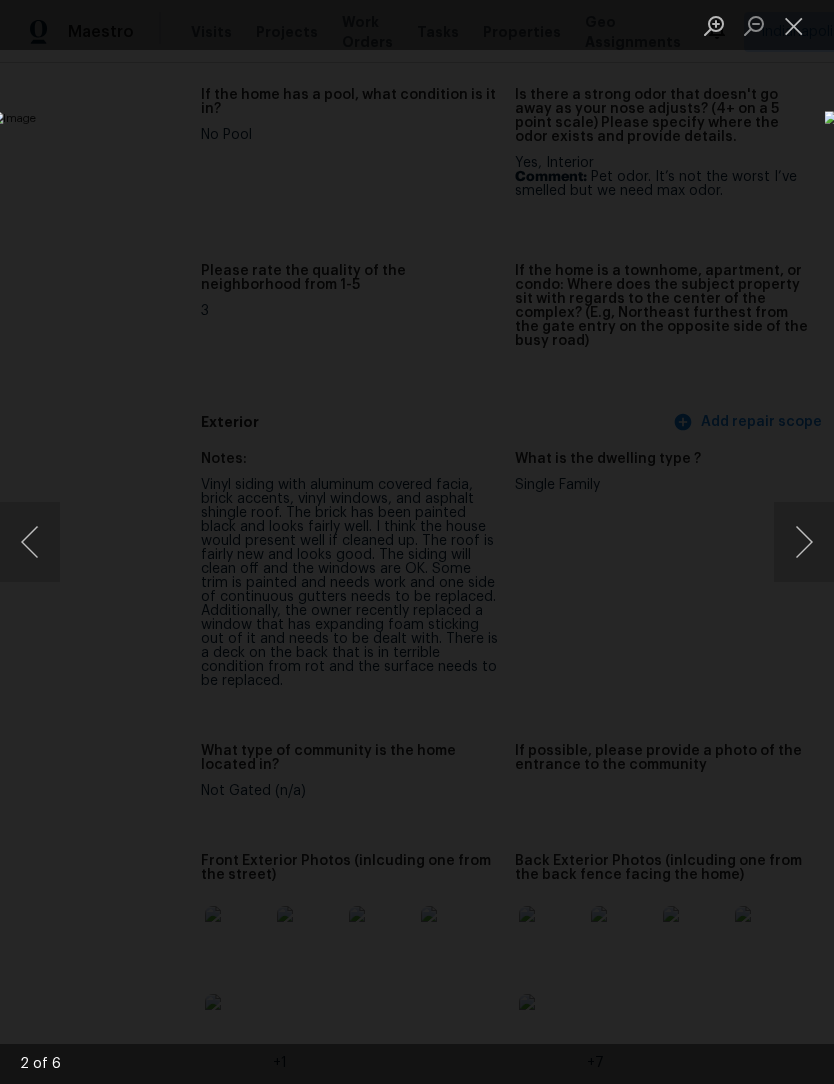 click at bounding box center (804, 542) 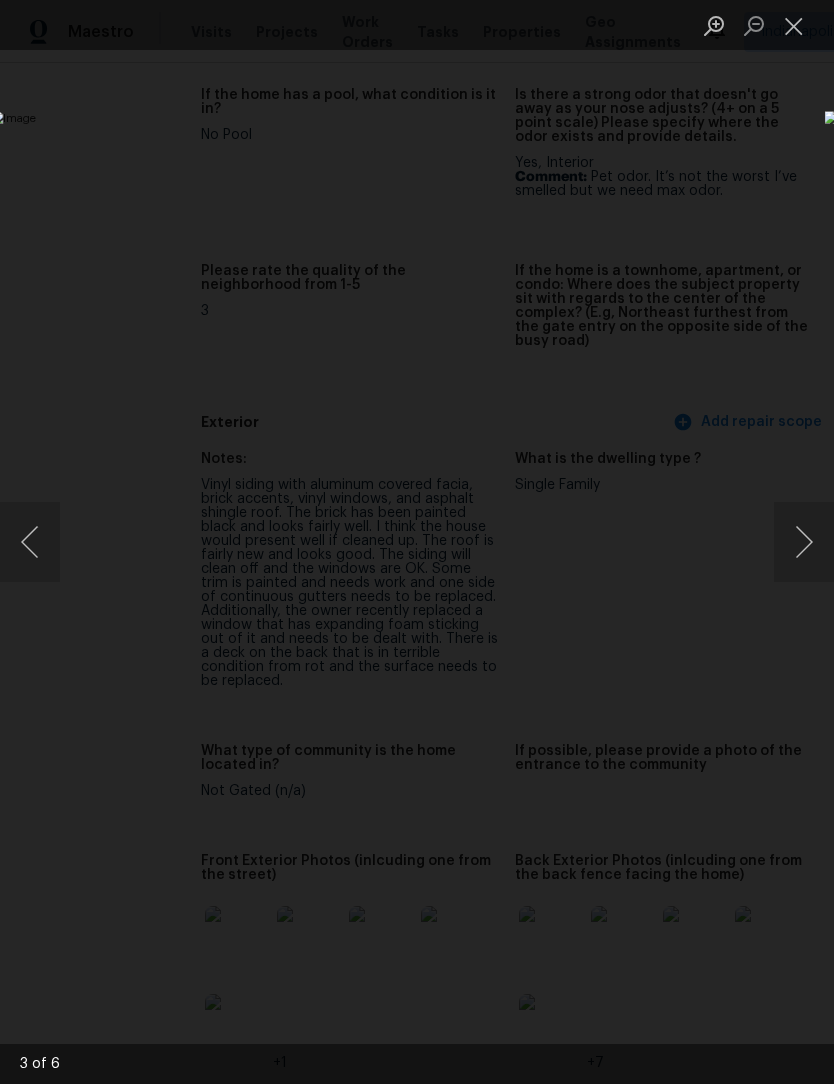 click at bounding box center [804, 542] 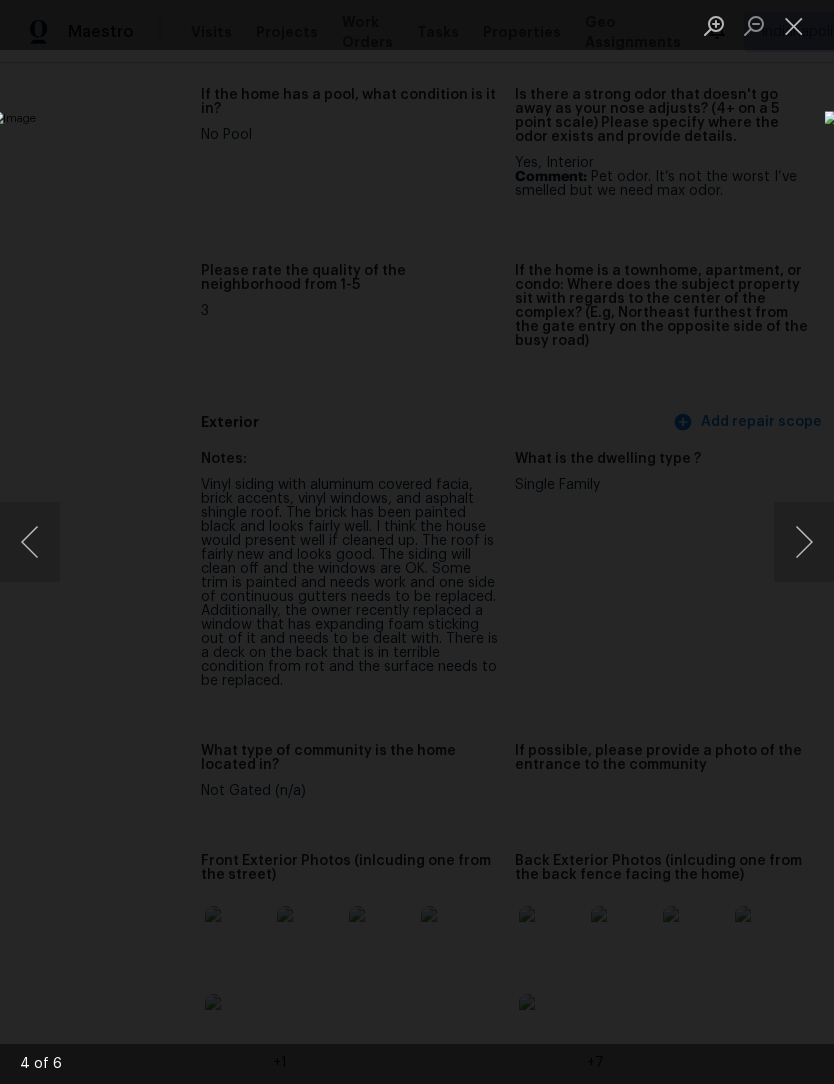 click at bounding box center (804, 542) 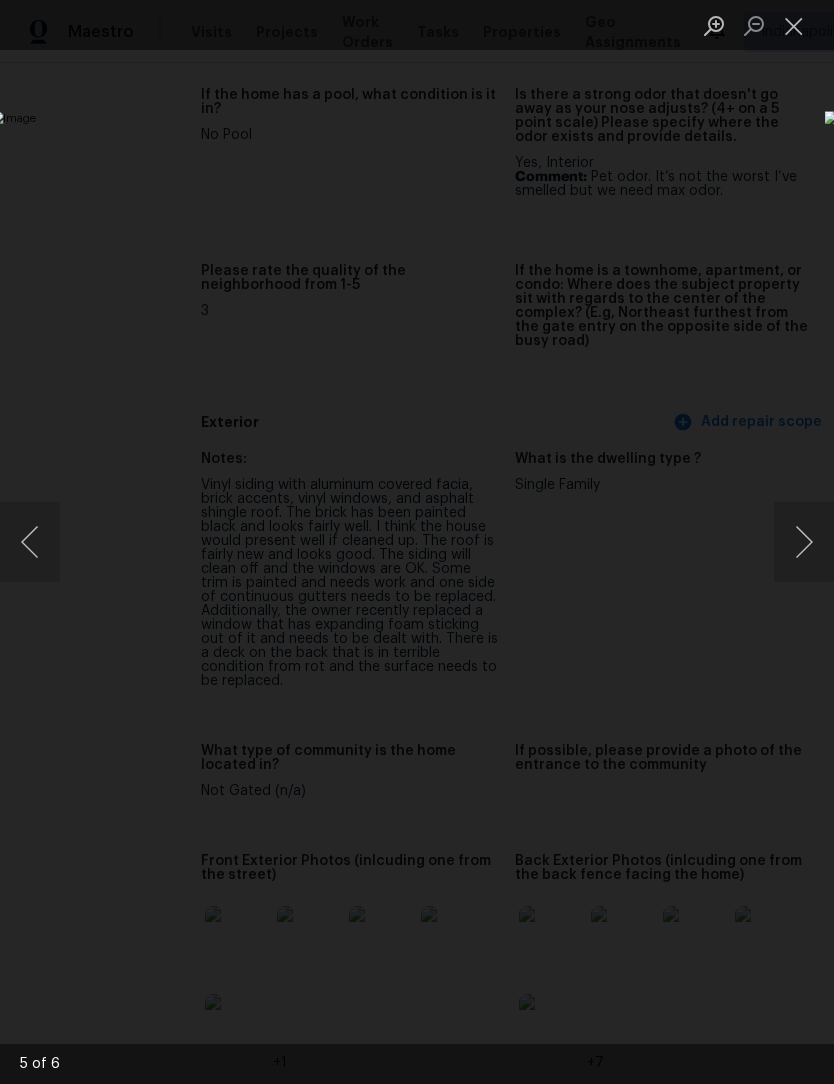 click at bounding box center (804, 542) 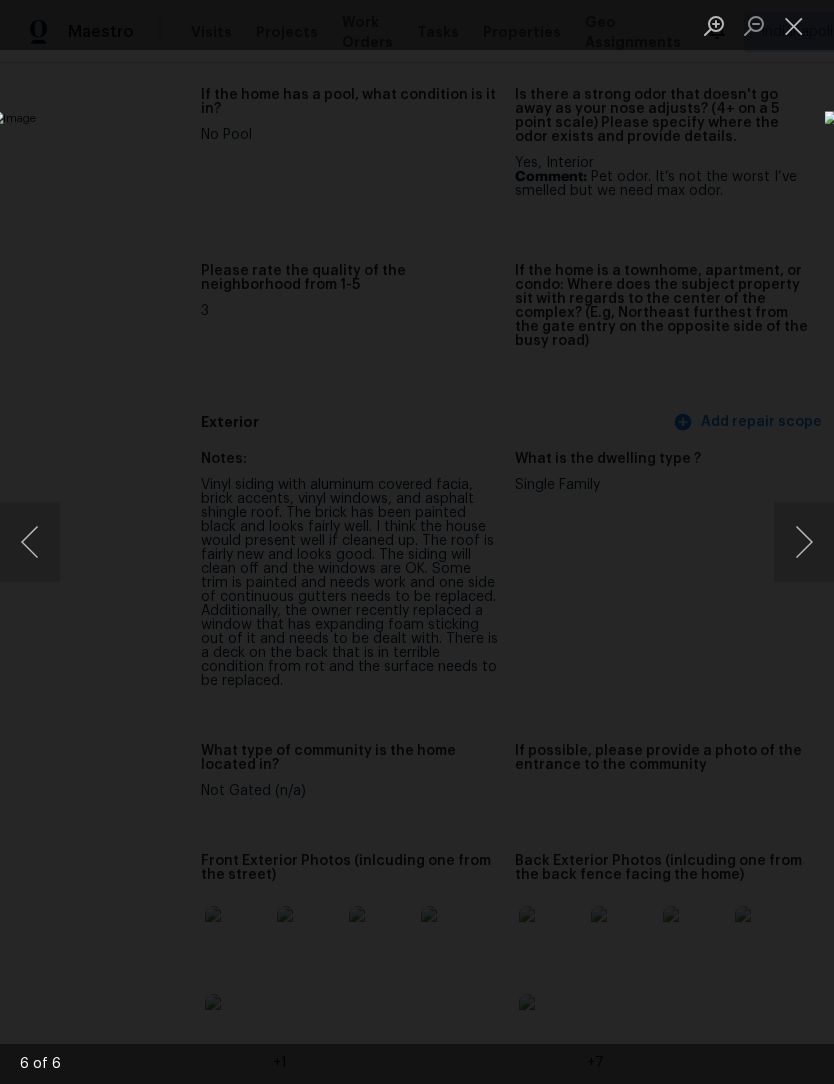 click at bounding box center [794, 25] 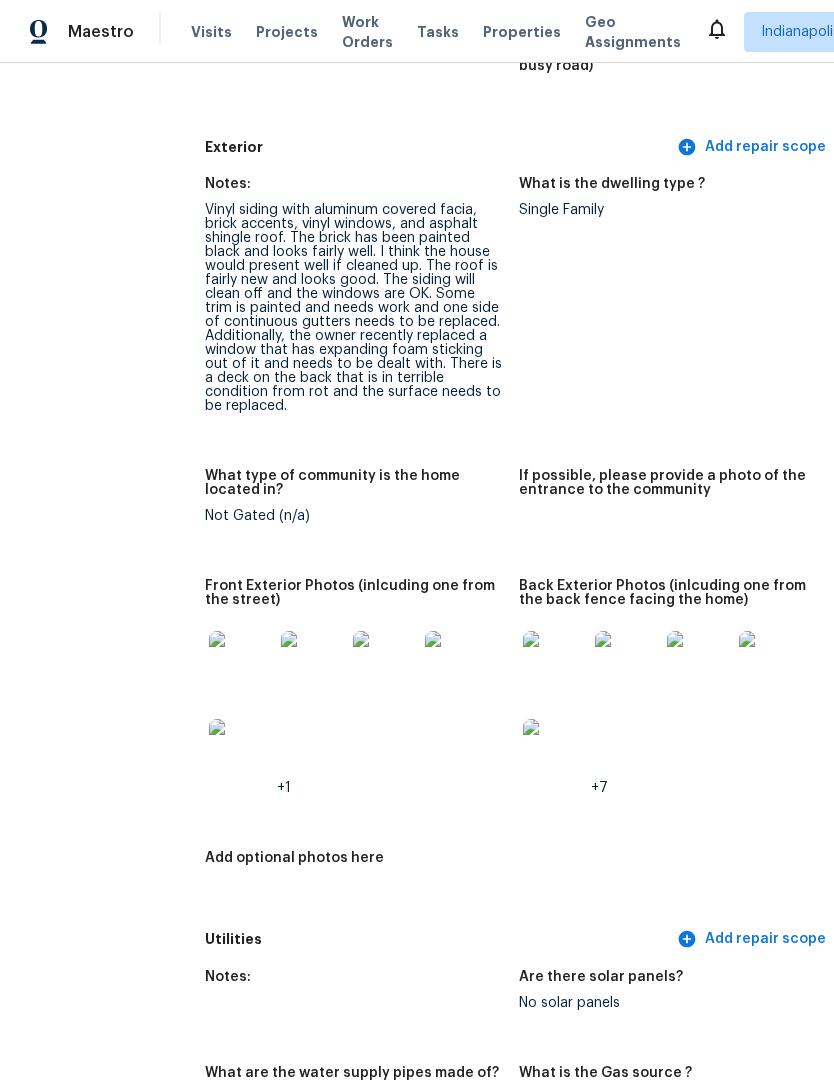 scroll, scrollTop: 806, scrollLeft: 0, axis: vertical 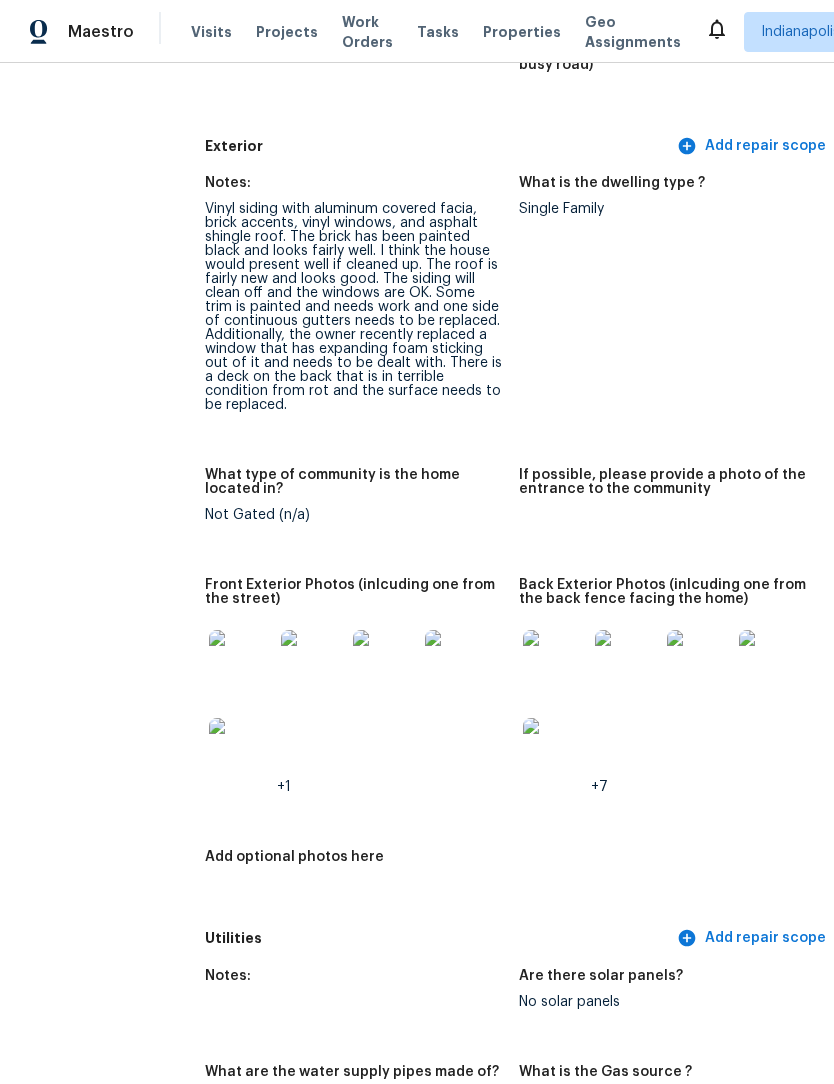 click at bounding box center [555, 662] 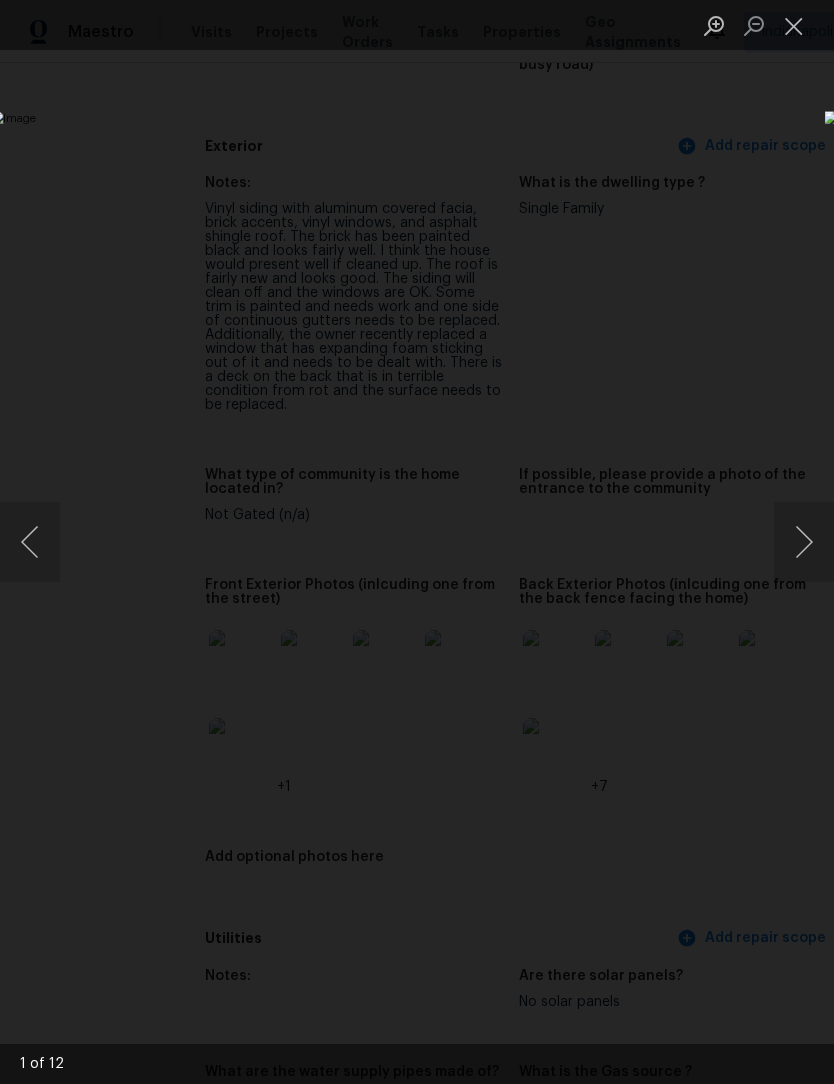 click at bounding box center [804, 542] 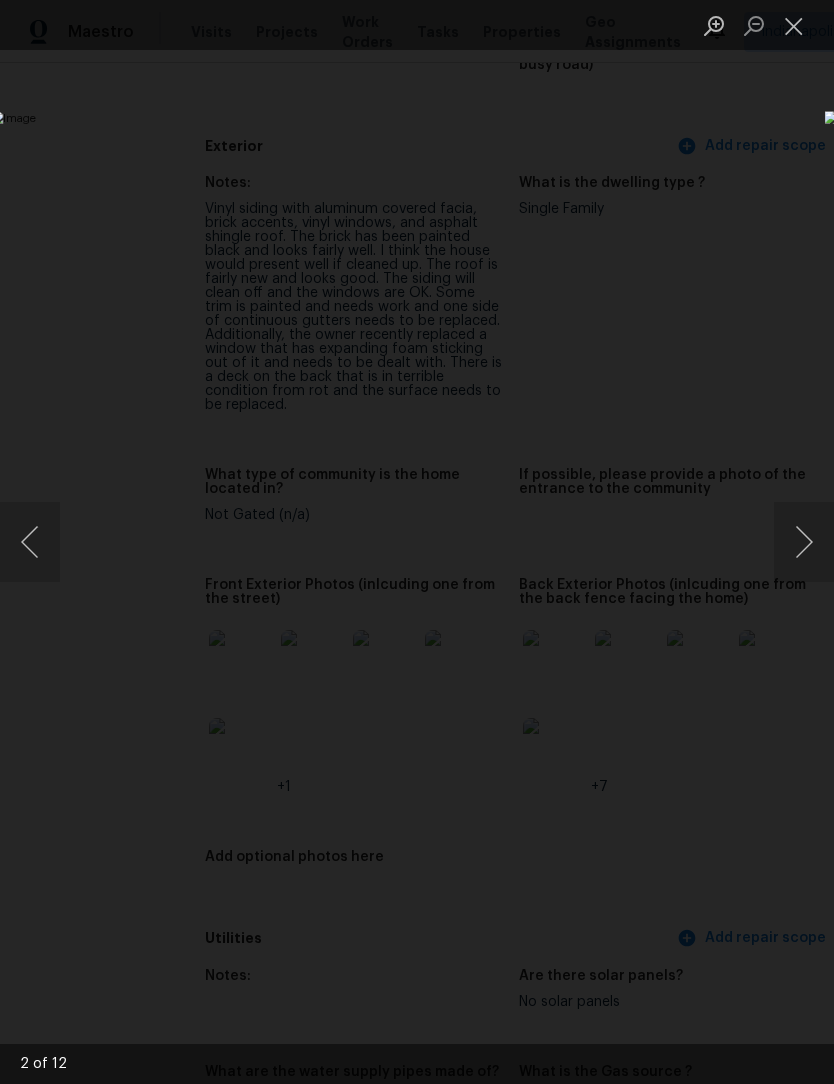 click at bounding box center (804, 542) 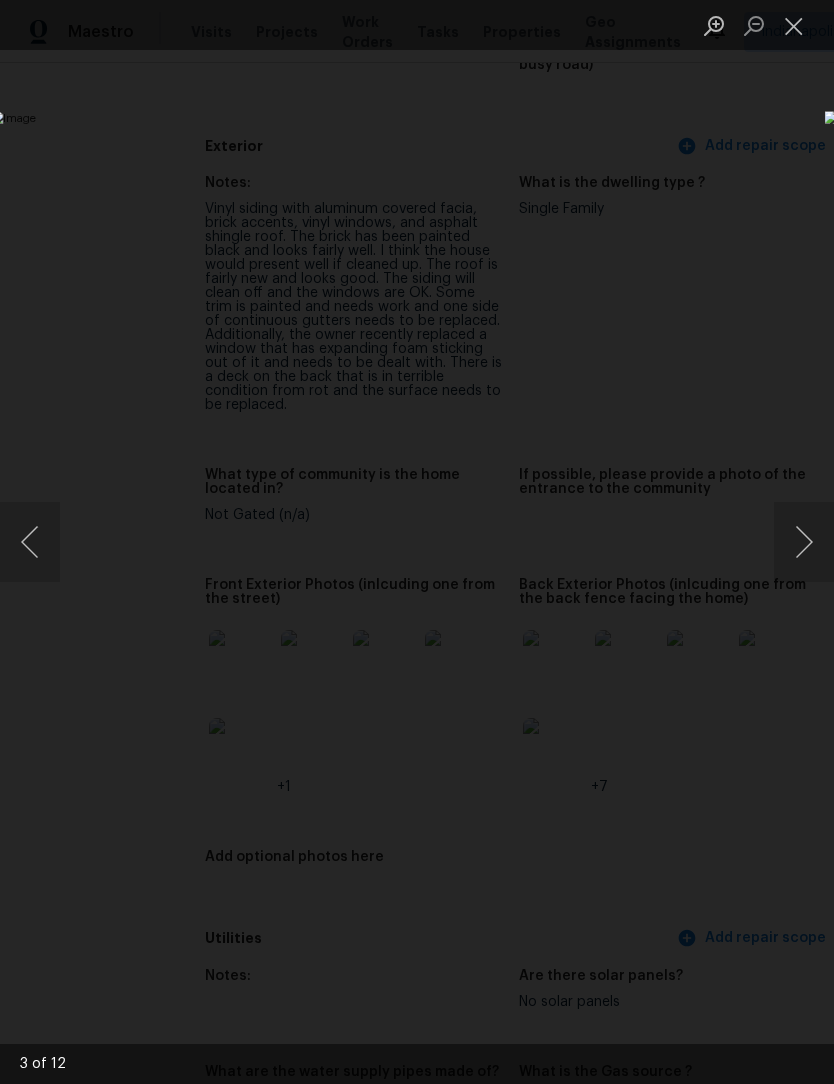 click at bounding box center (804, 542) 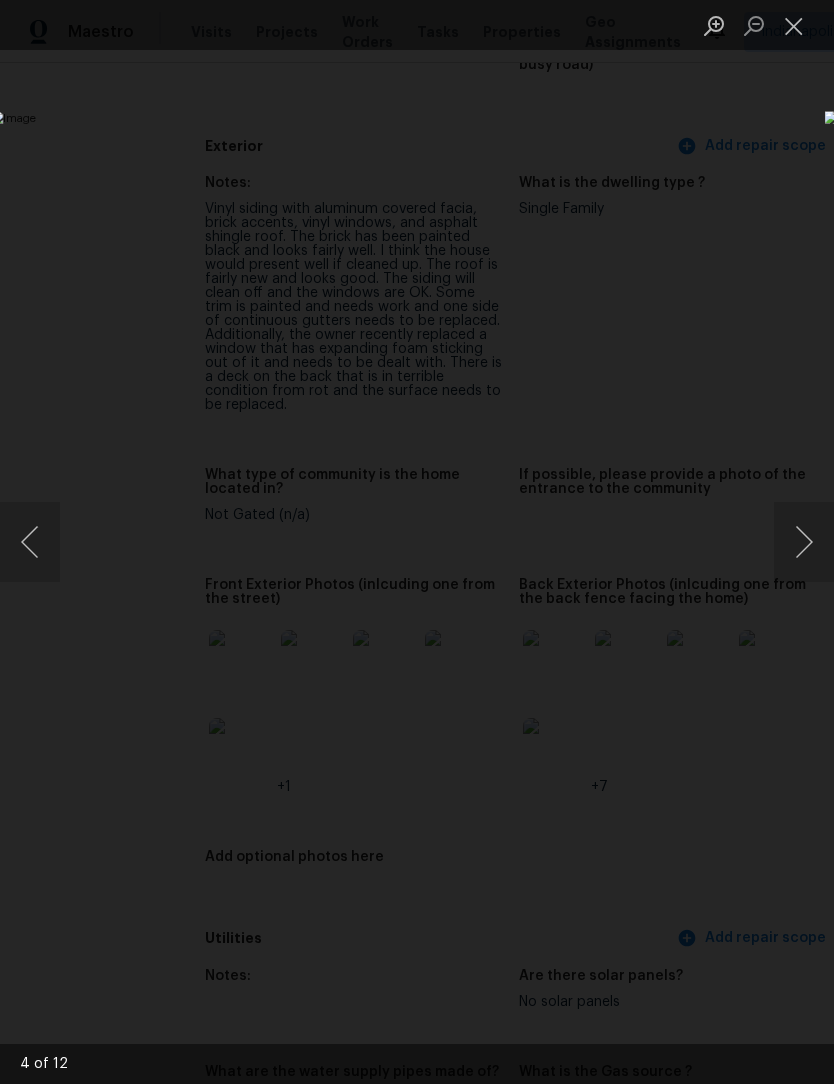 click at bounding box center [30, 542] 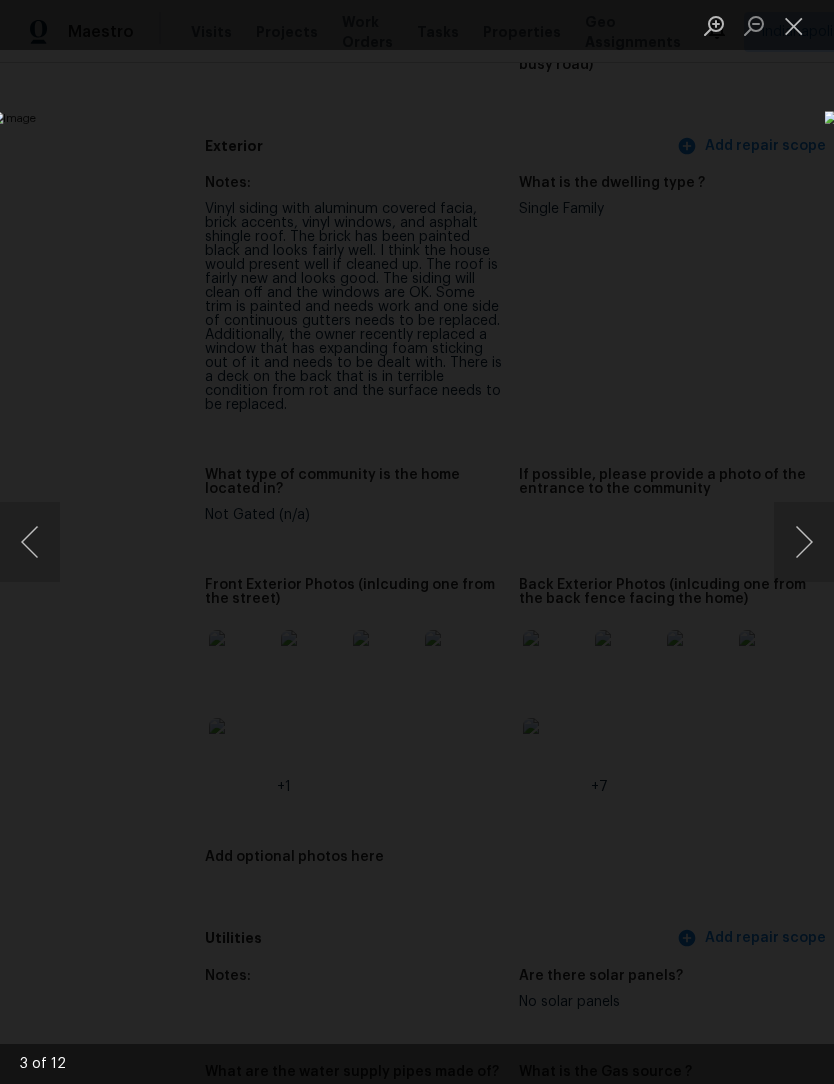 click at bounding box center (30, 542) 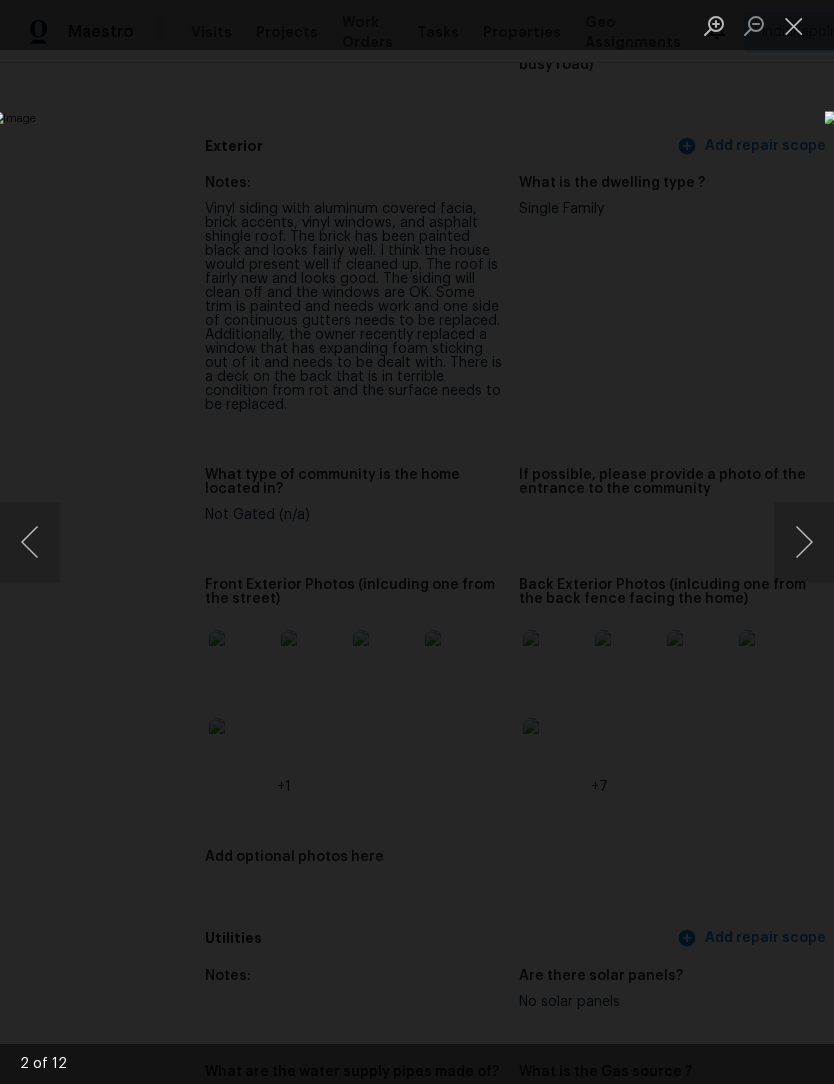click at bounding box center (804, 542) 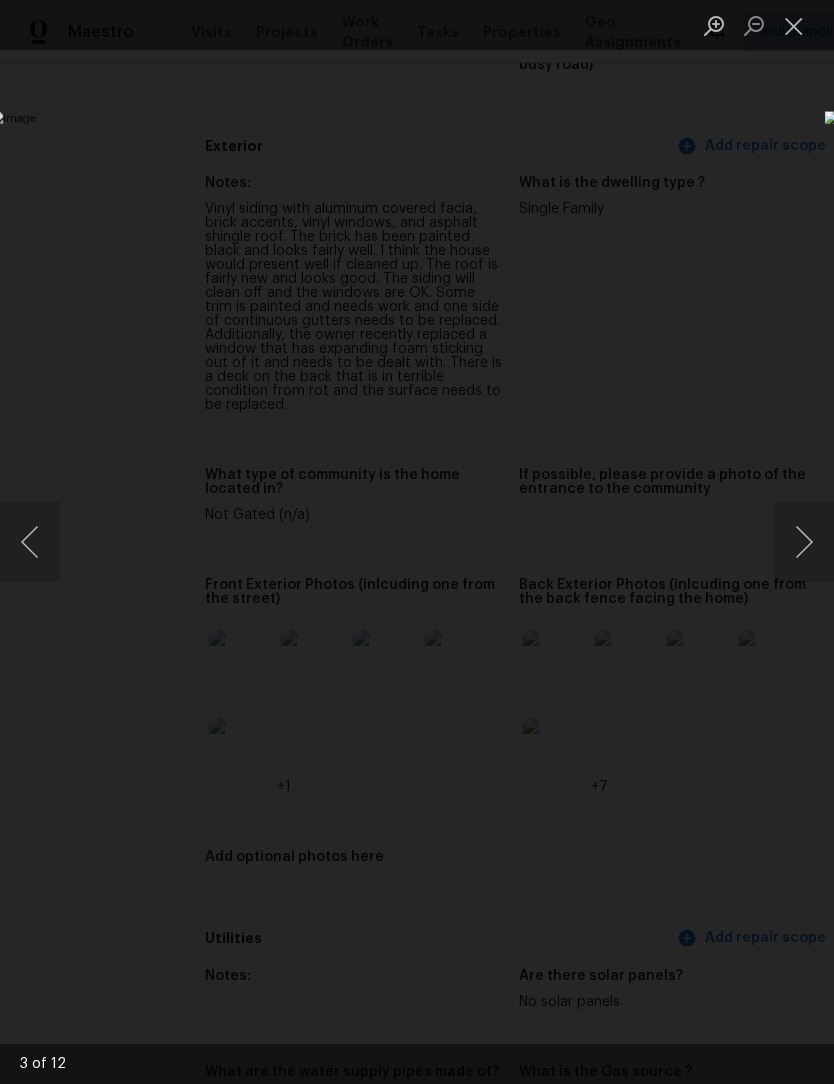 click at bounding box center [804, 542] 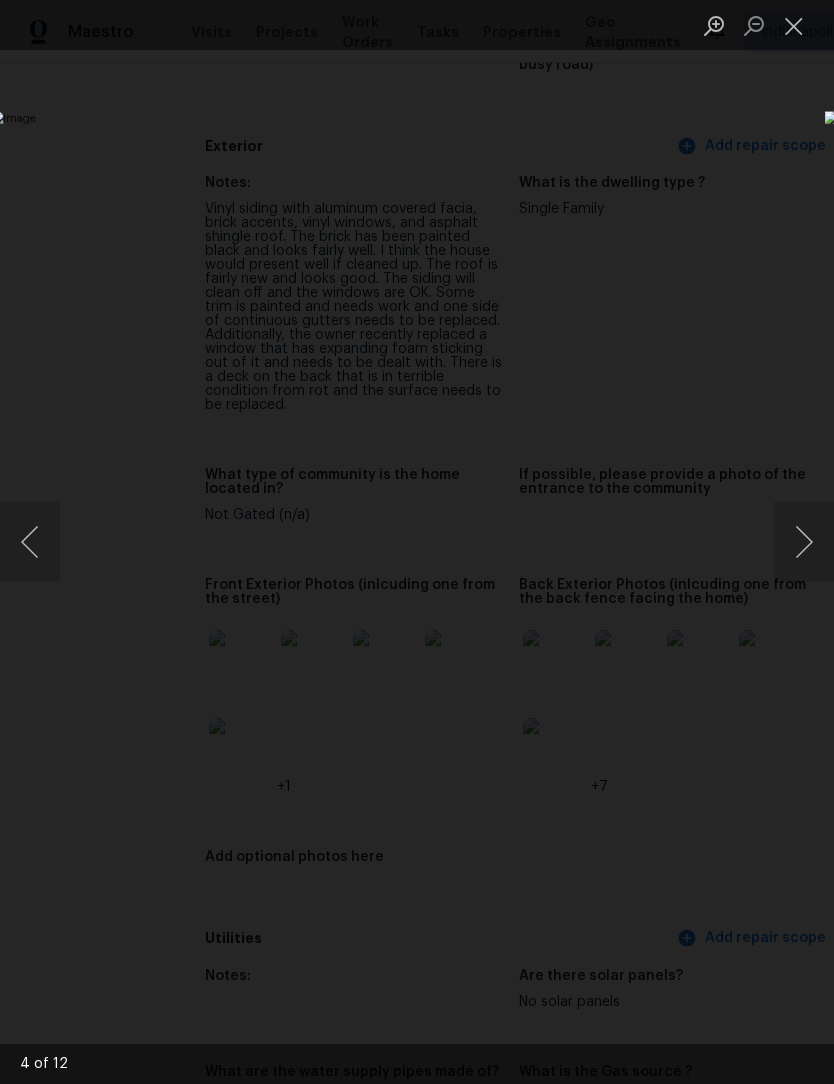 click at bounding box center (804, 542) 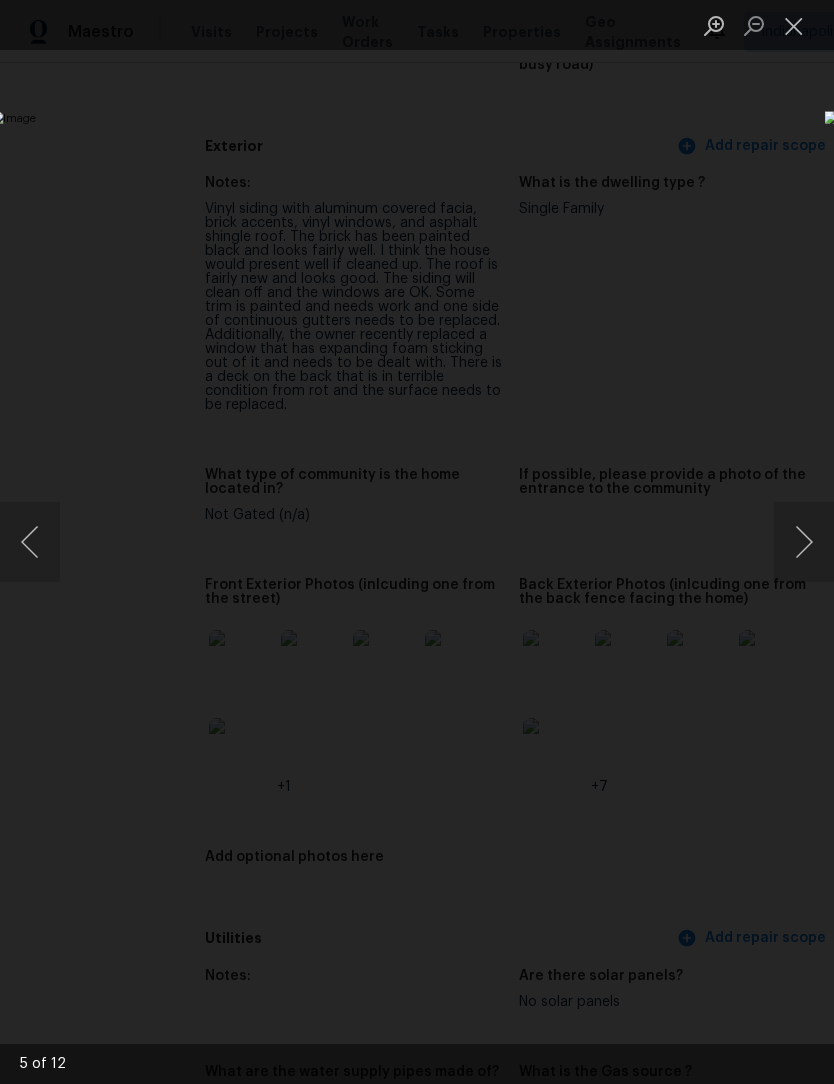 click at bounding box center [804, 542] 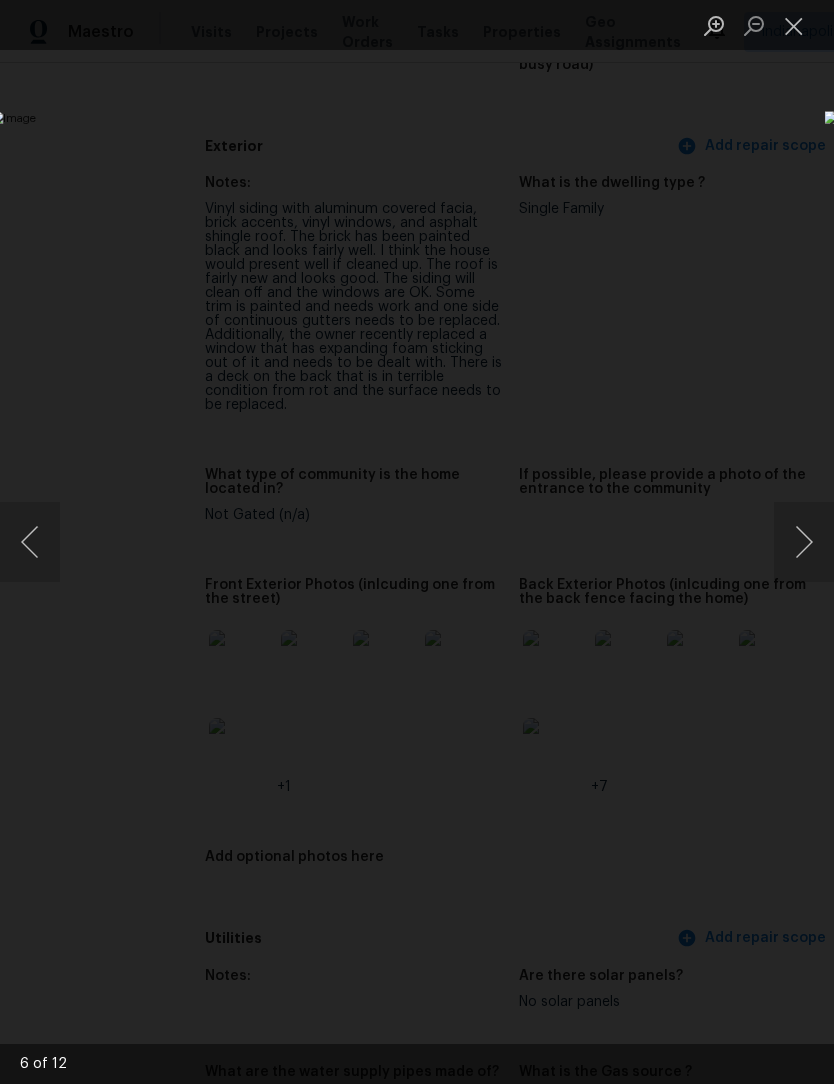 click at bounding box center [804, 542] 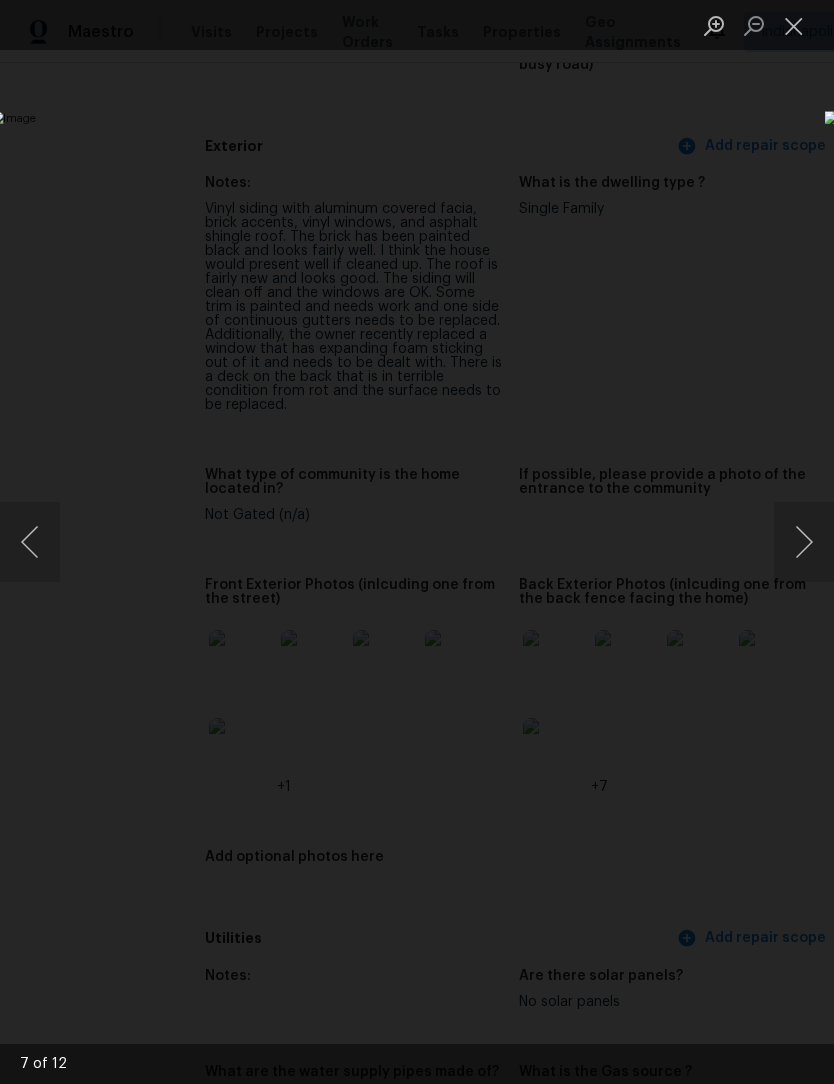 click at bounding box center [804, 542] 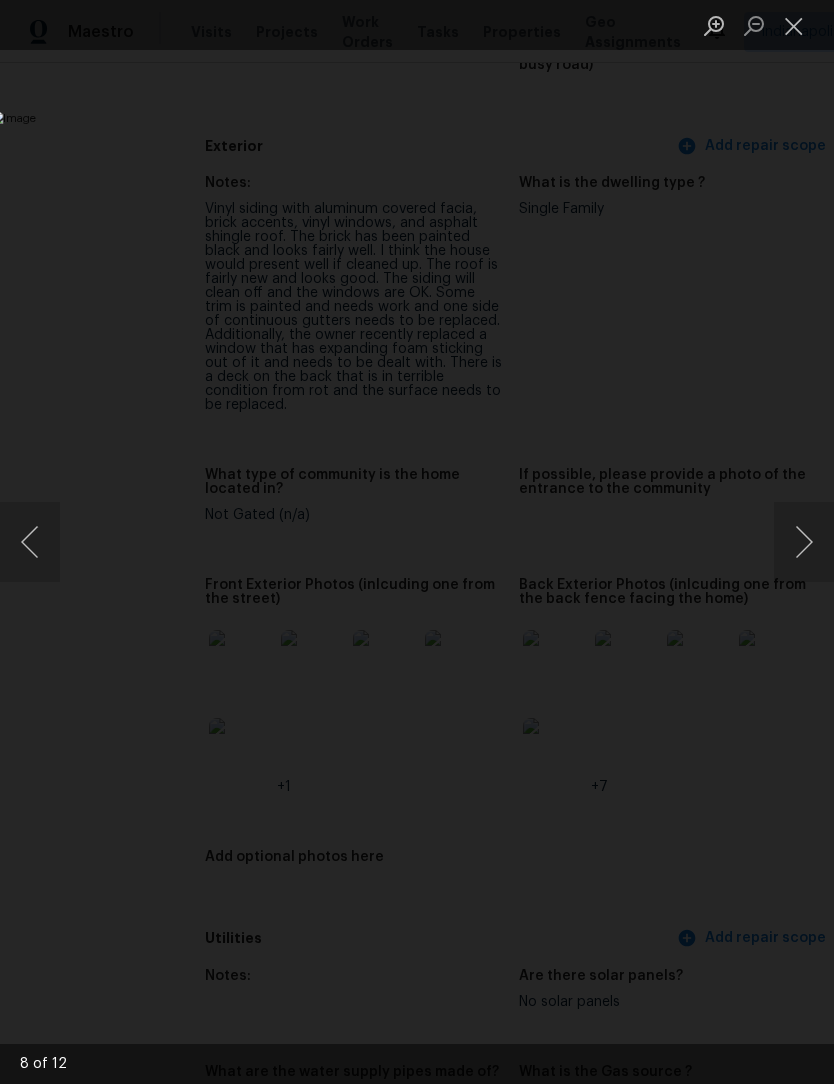 click at bounding box center (804, 542) 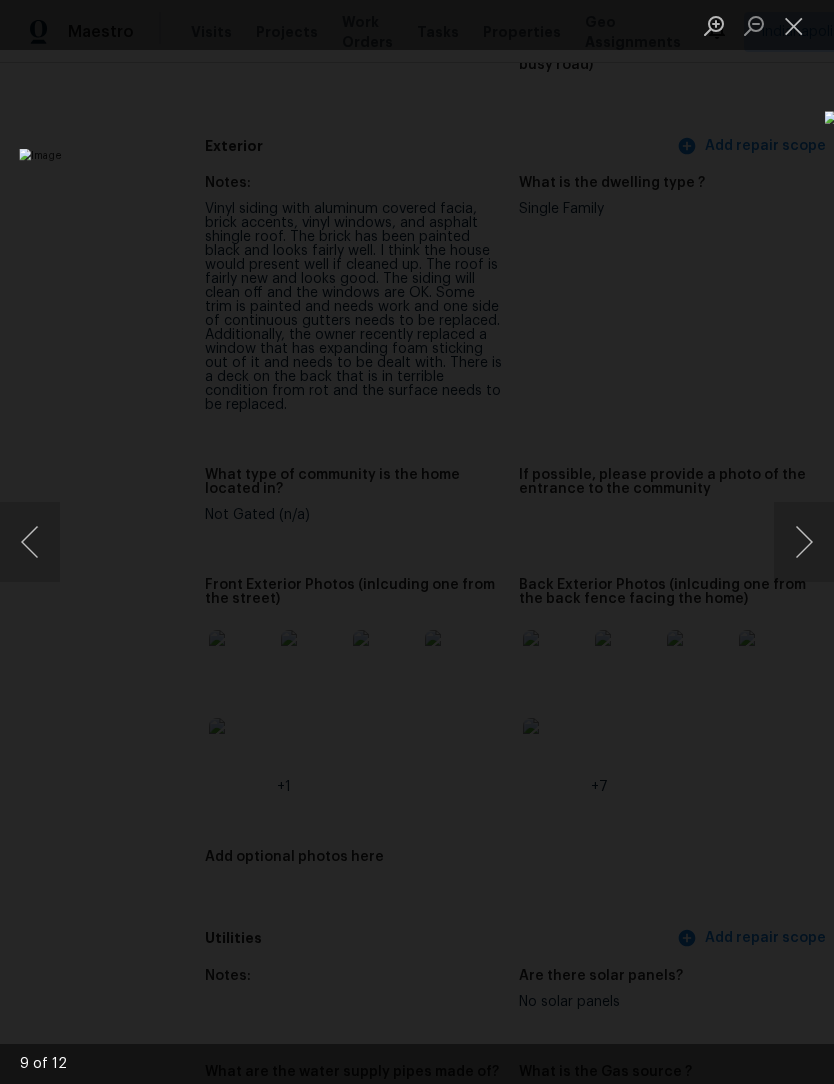 click at bounding box center [804, 542] 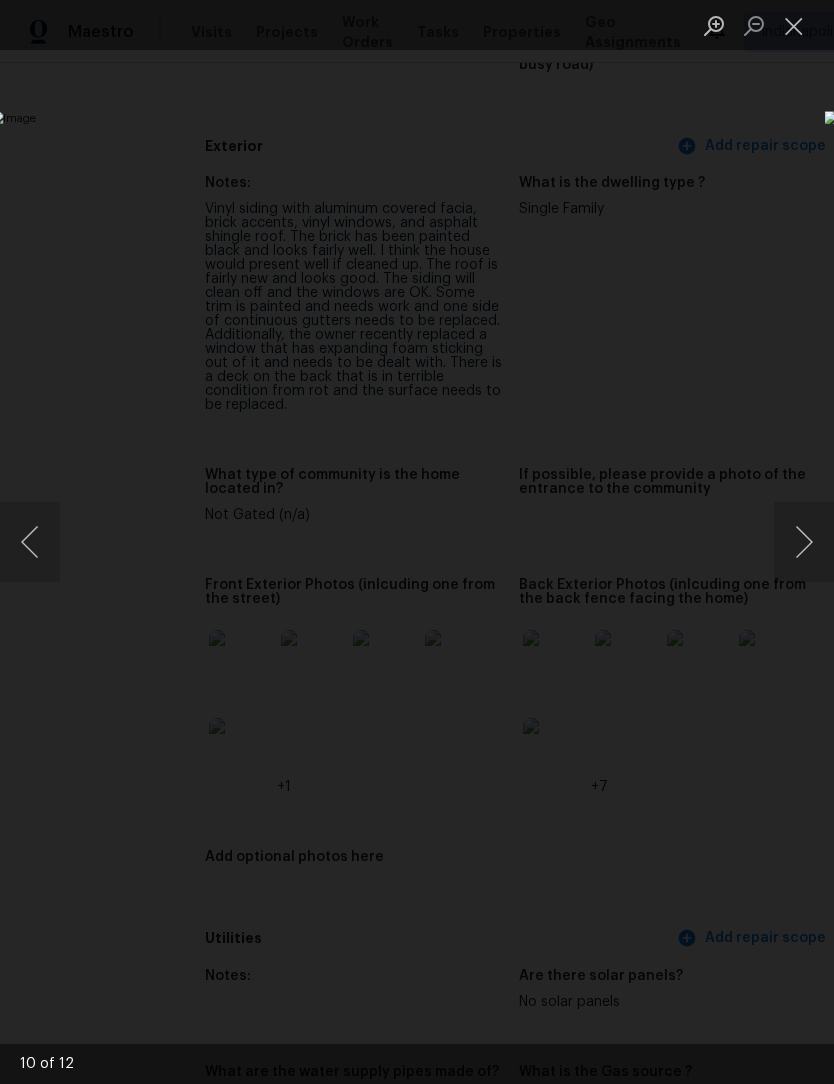 click at bounding box center (804, 542) 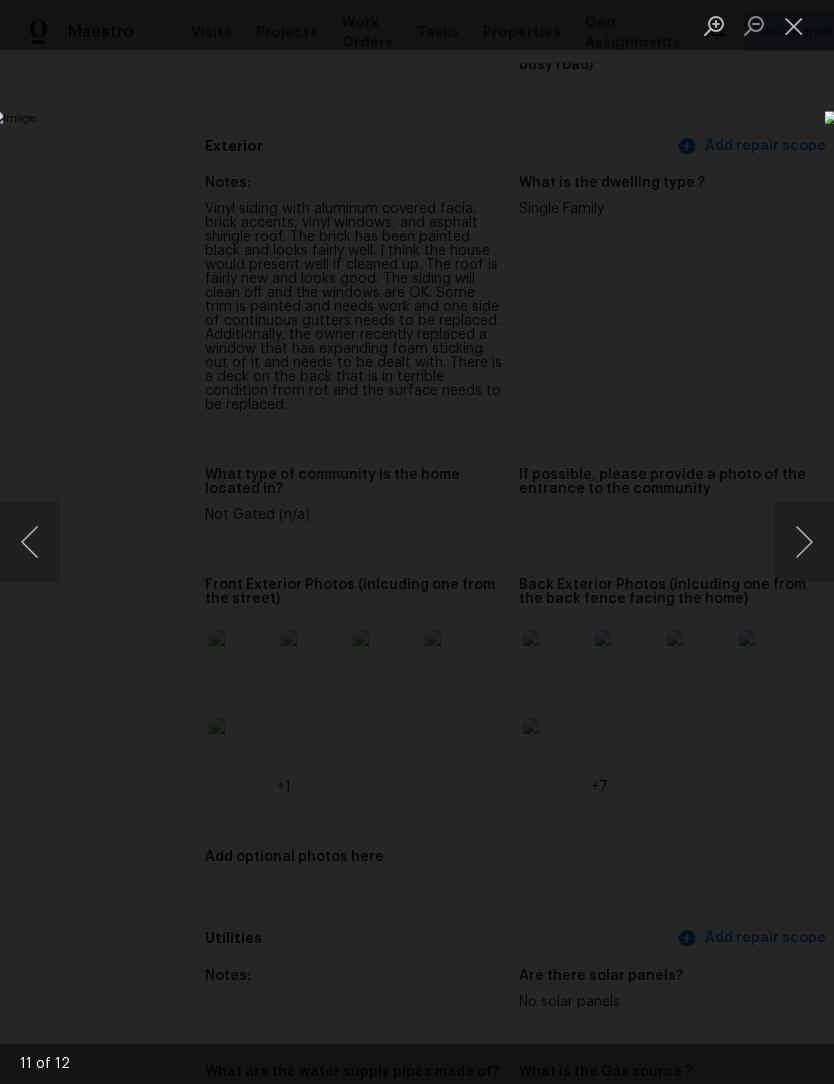 click at bounding box center [804, 542] 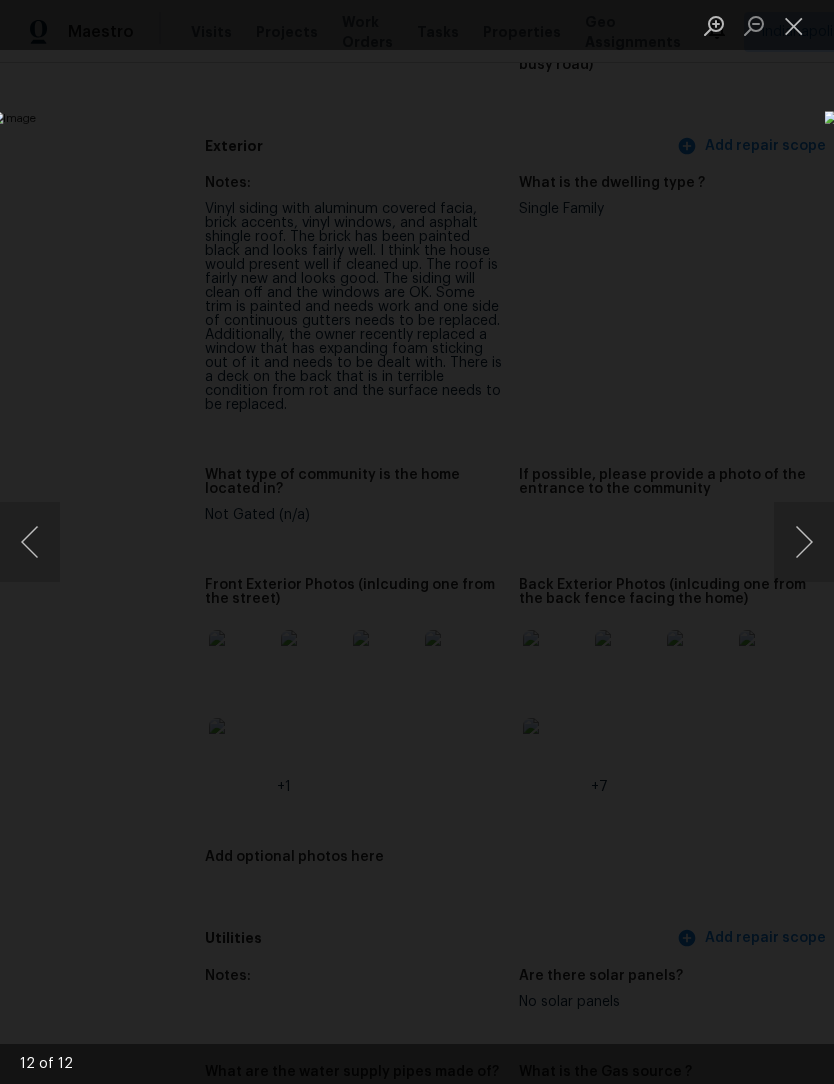 click at bounding box center (794, 25) 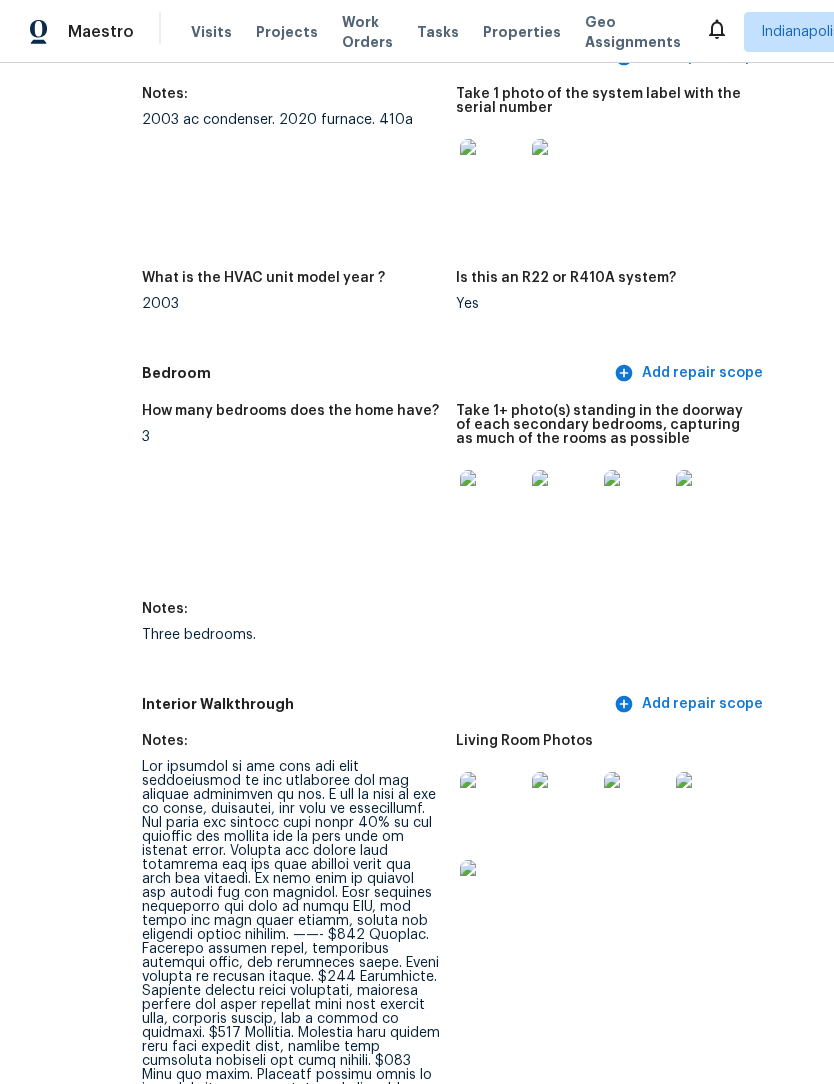 scroll, scrollTop: 2285, scrollLeft: 63, axis: both 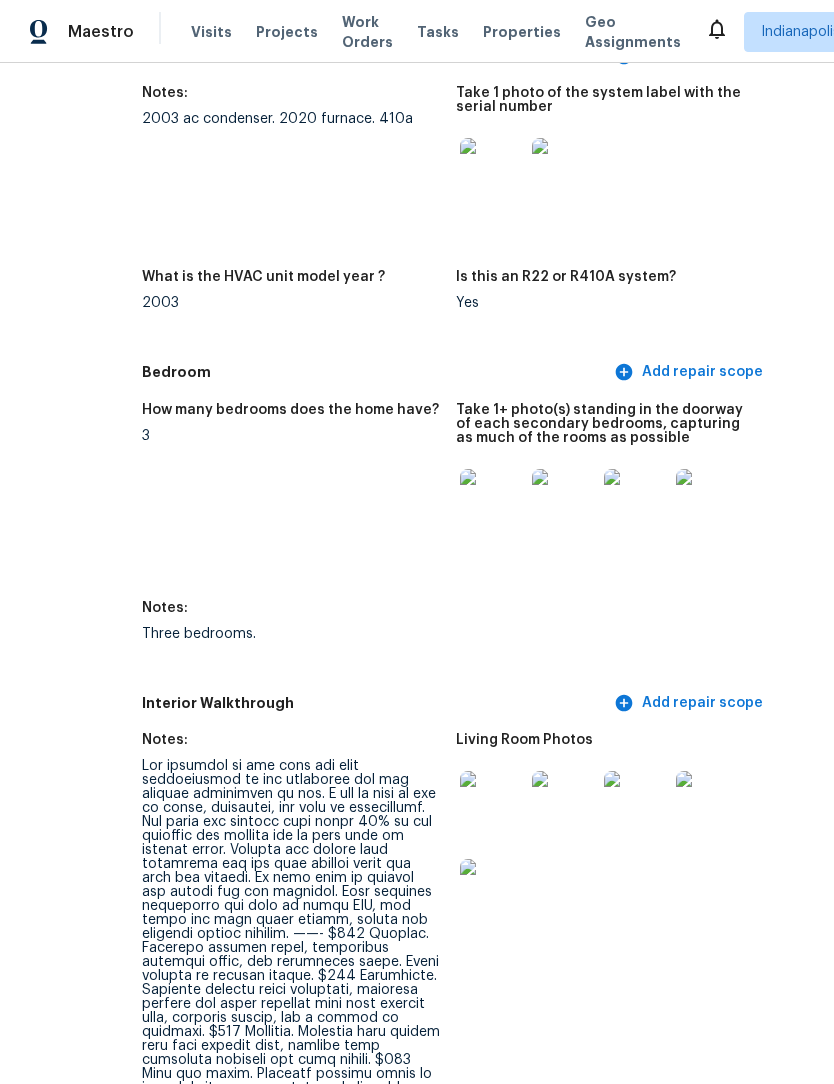 click at bounding box center [492, 501] 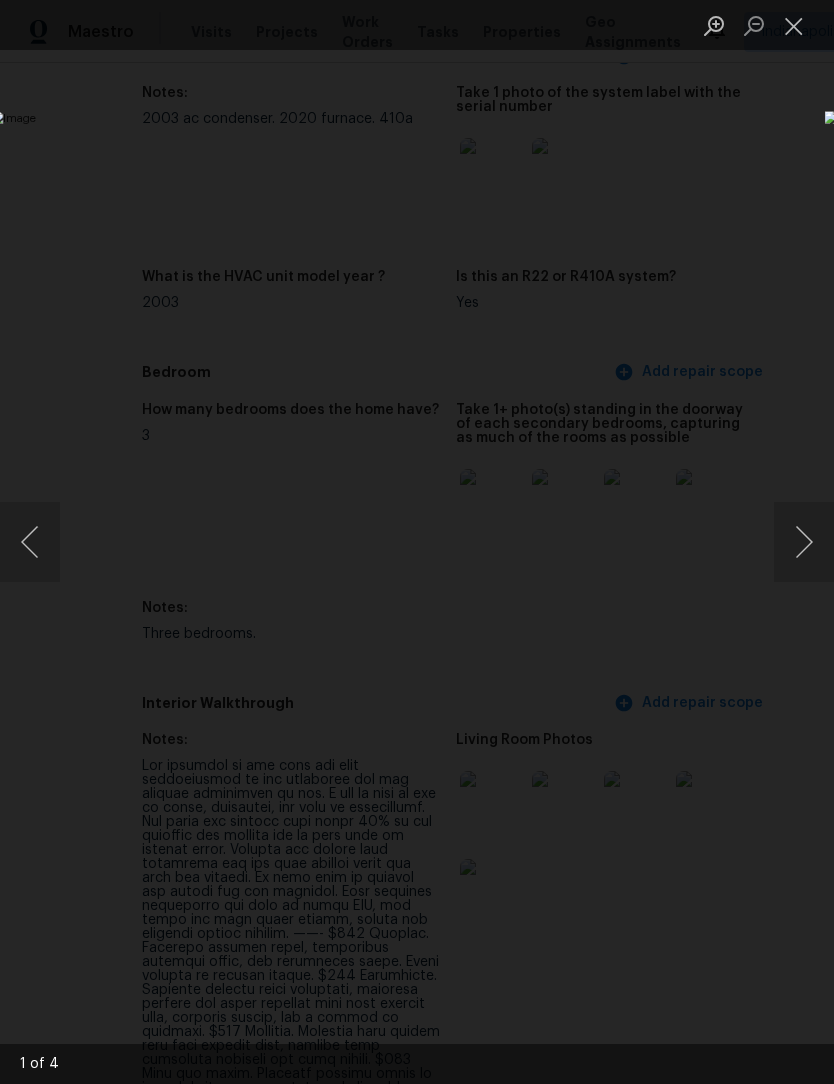 click at bounding box center (804, 542) 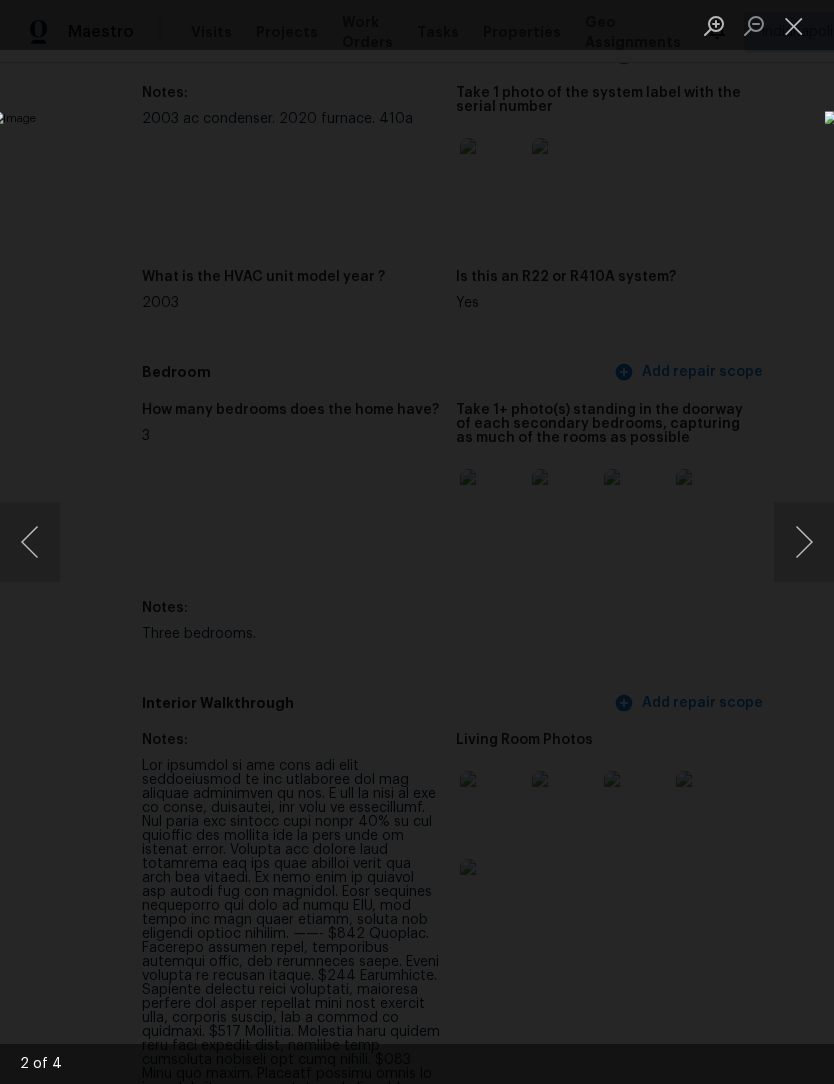click at bounding box center (804, 542) 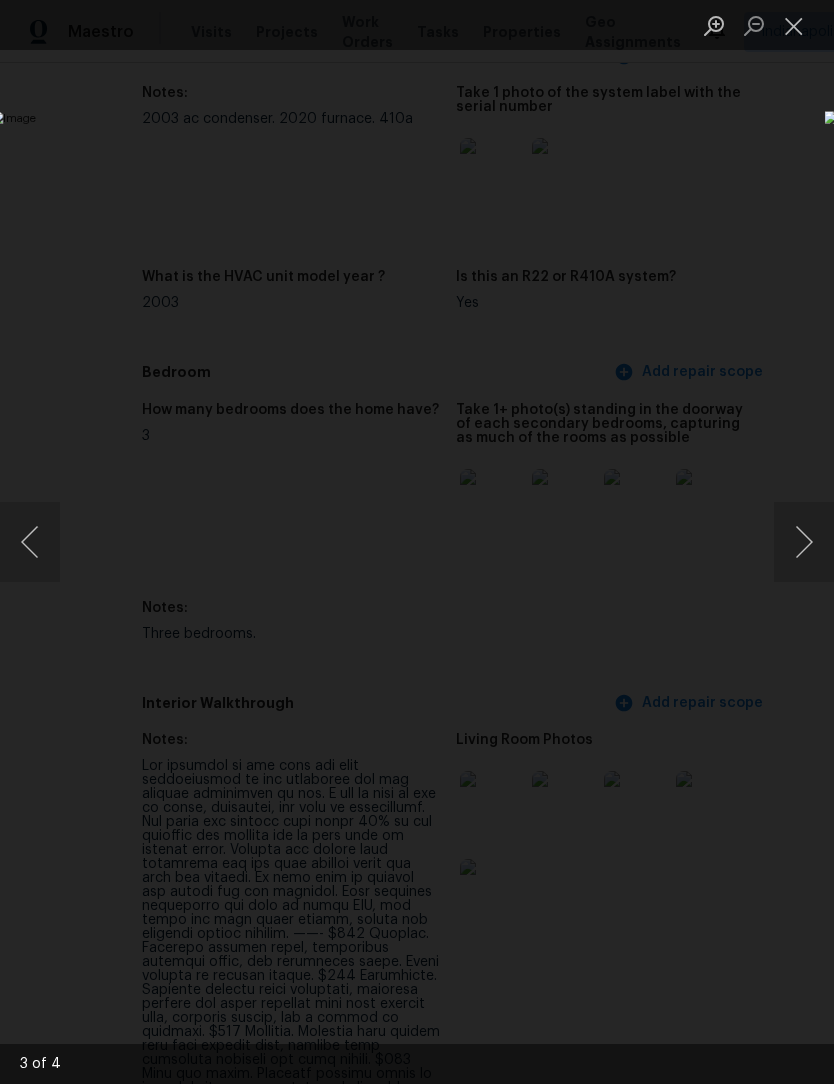 click at bounding box center [804, 542] 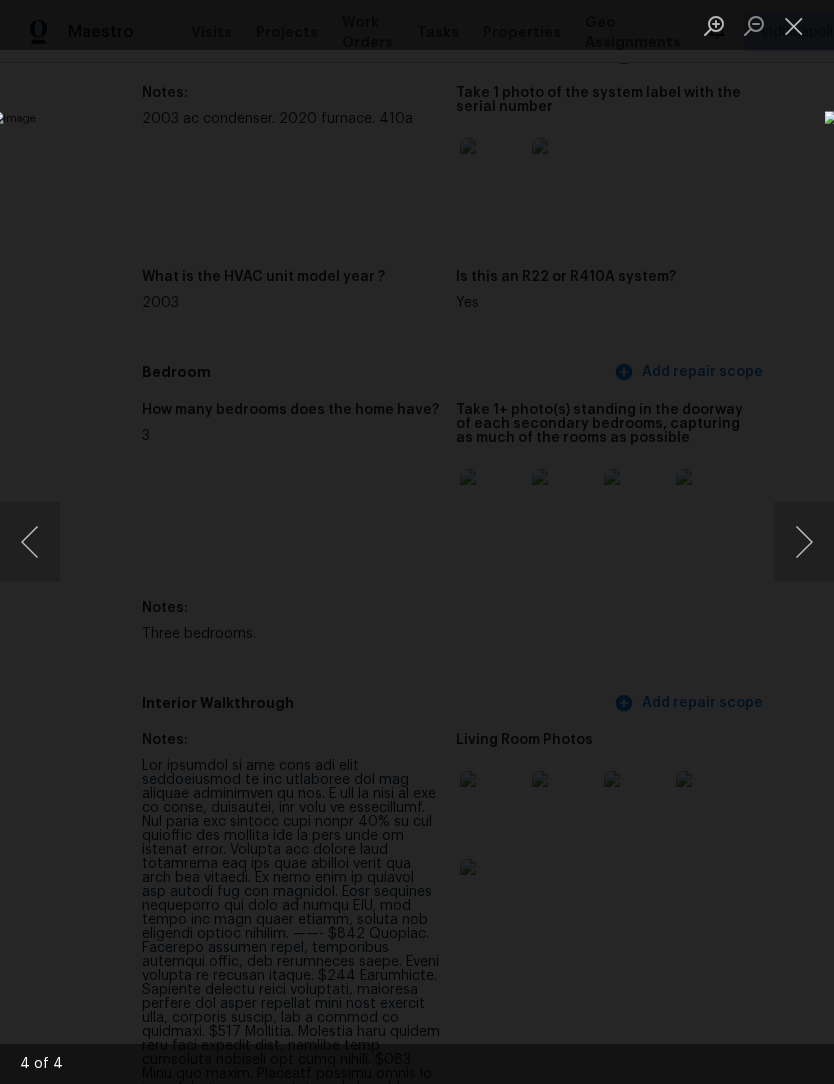 click at bounding box center (804, 542) 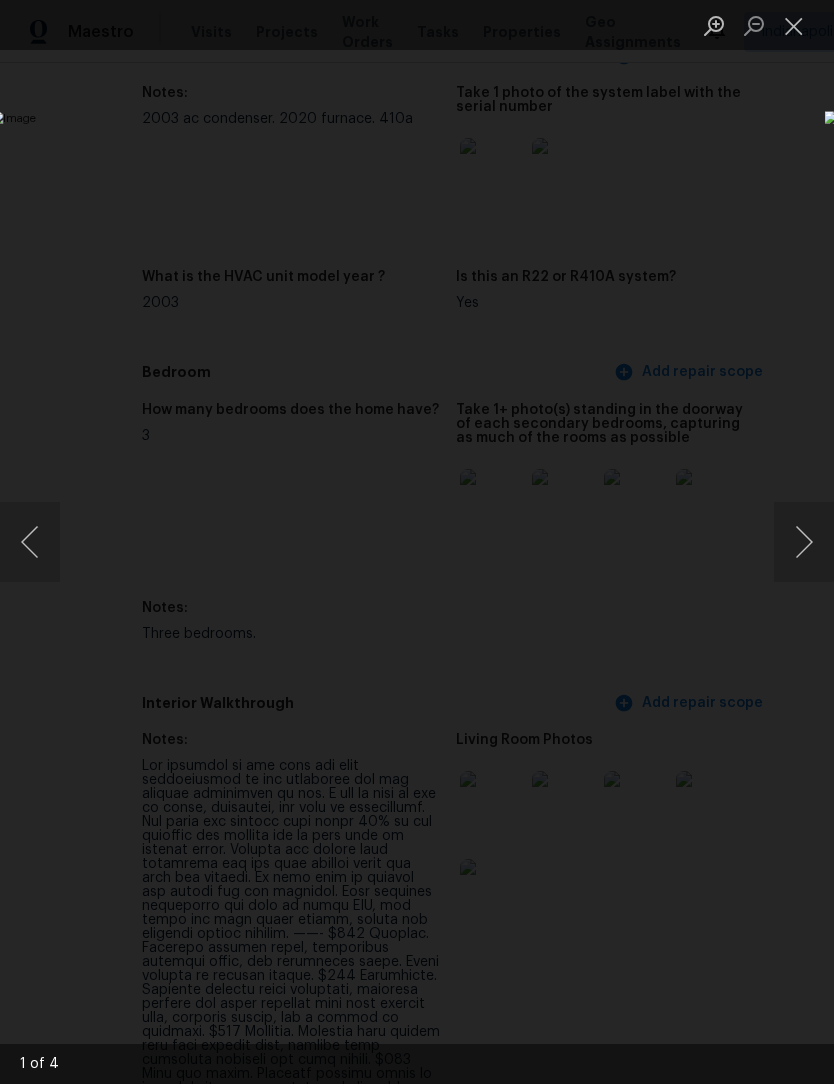 click at bounding box center (794, 25) 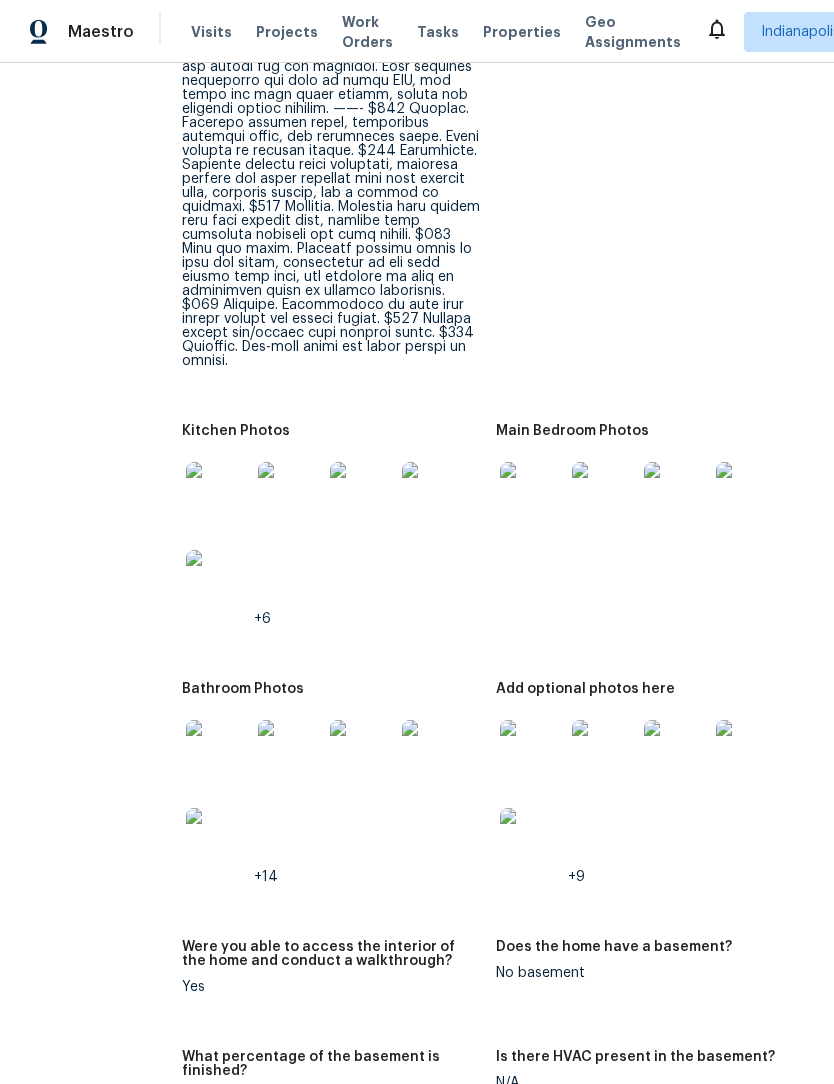 scroll, scrollTop: 3155, scrollLeft: 24, axis: both 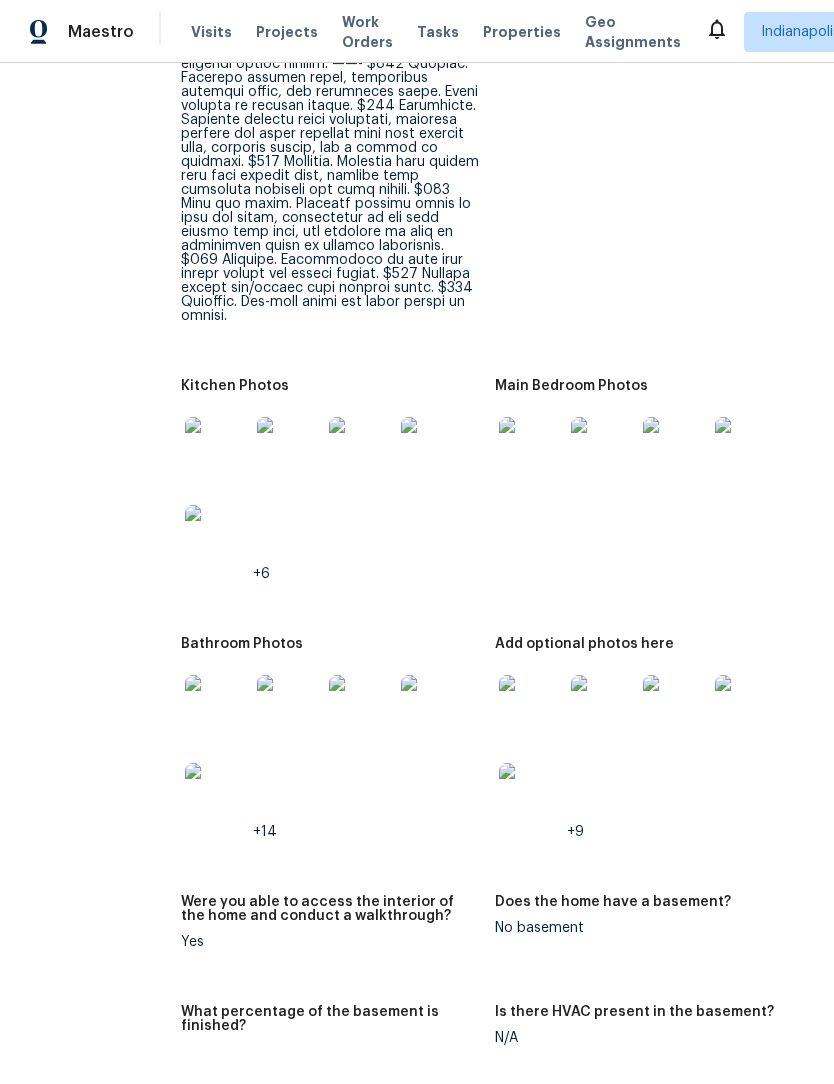 click at bounding box center (217, 449) 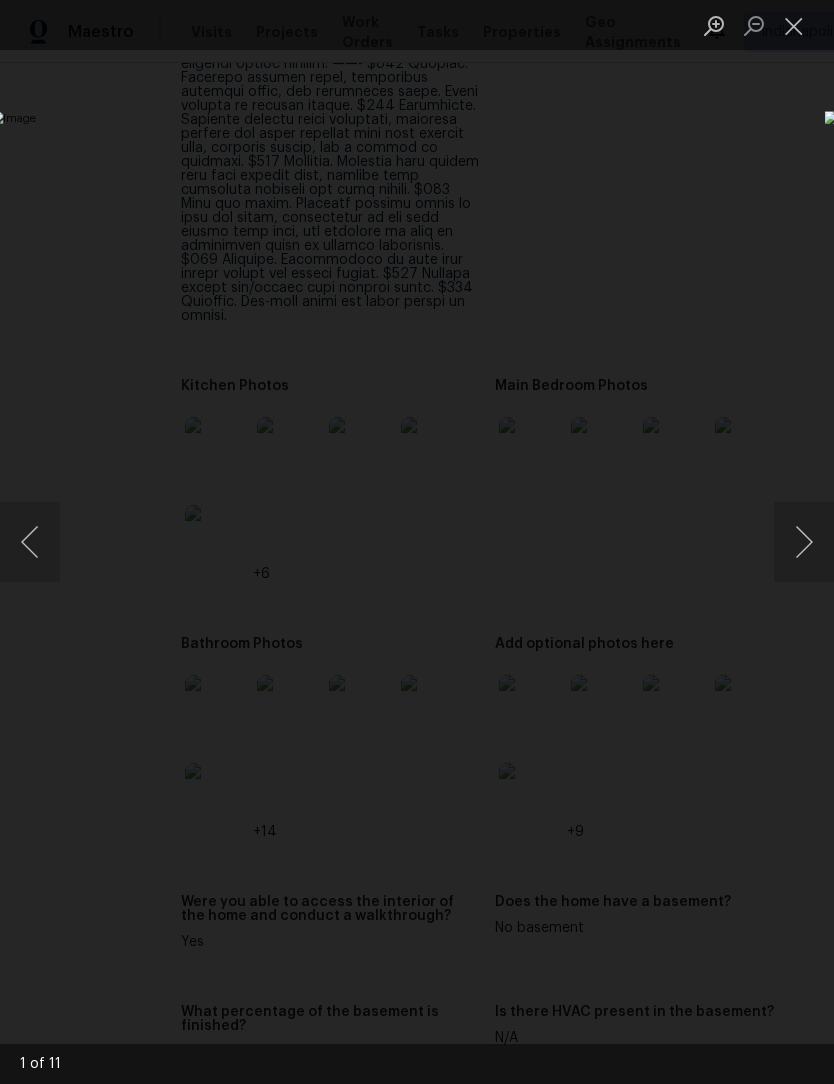 click at bounding box center [804, 542] 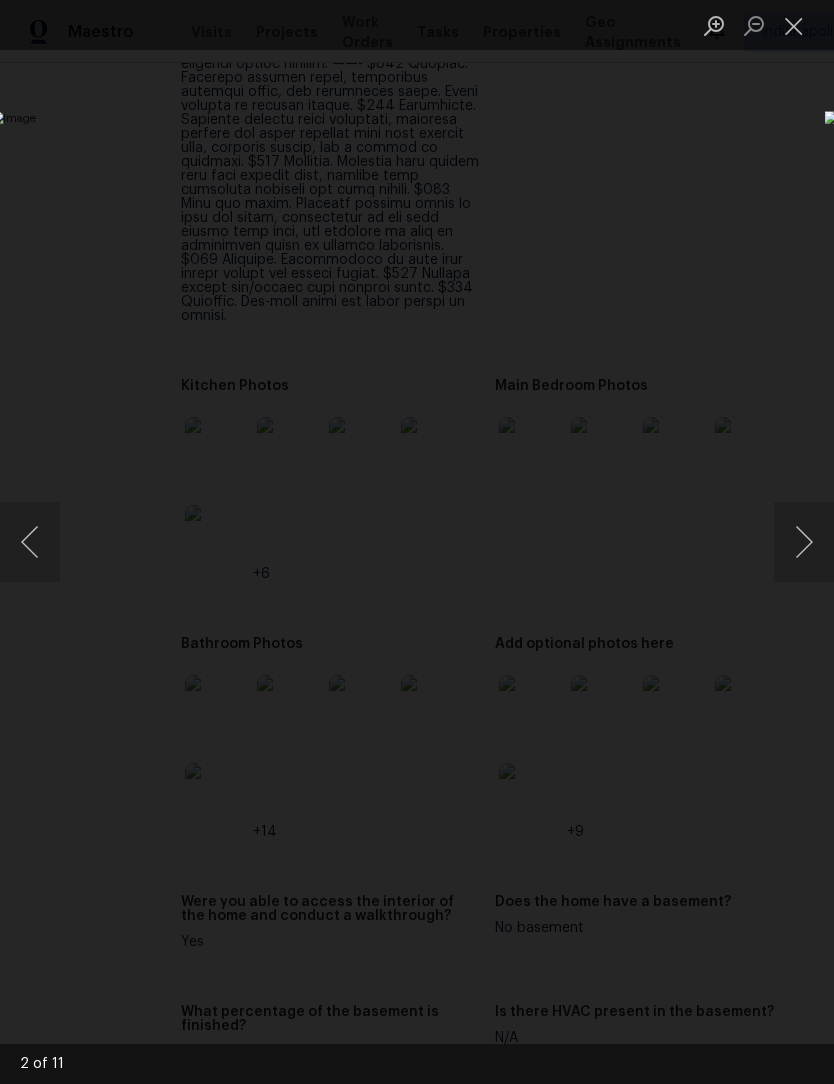 click at bounding box center (804, 542) 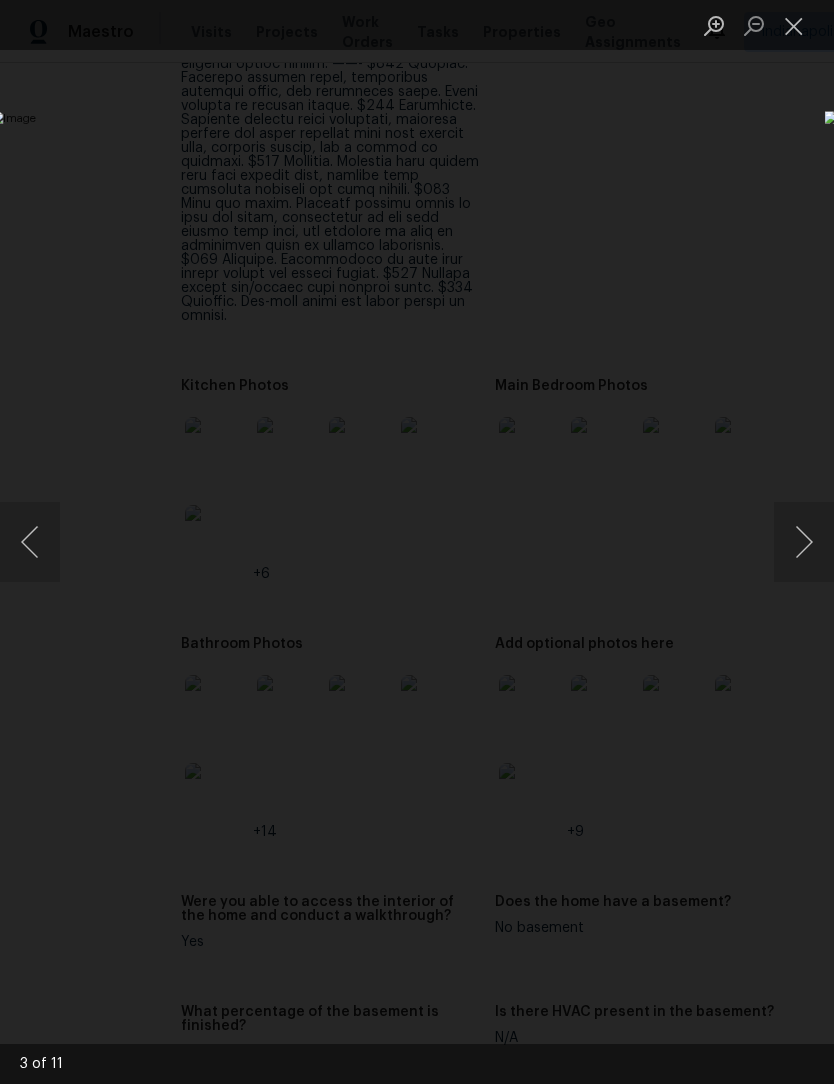 click at bounding box center [804, 542] 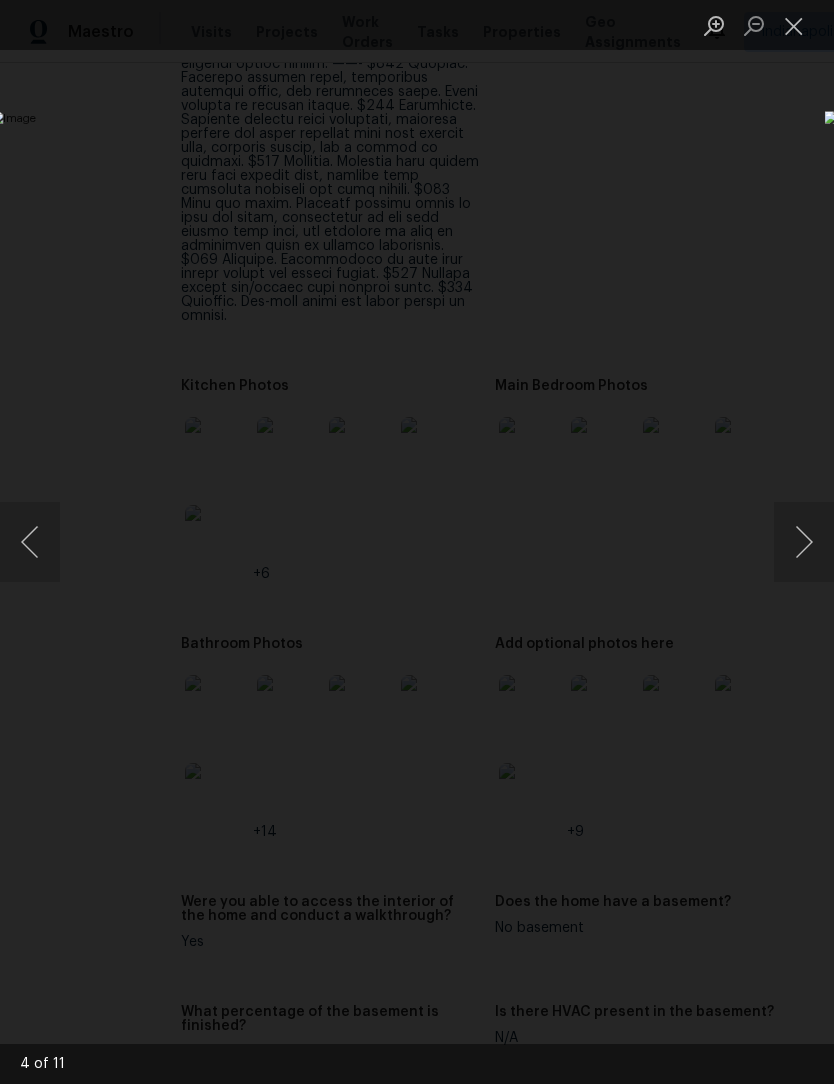 click at bounding box center (804, 542) 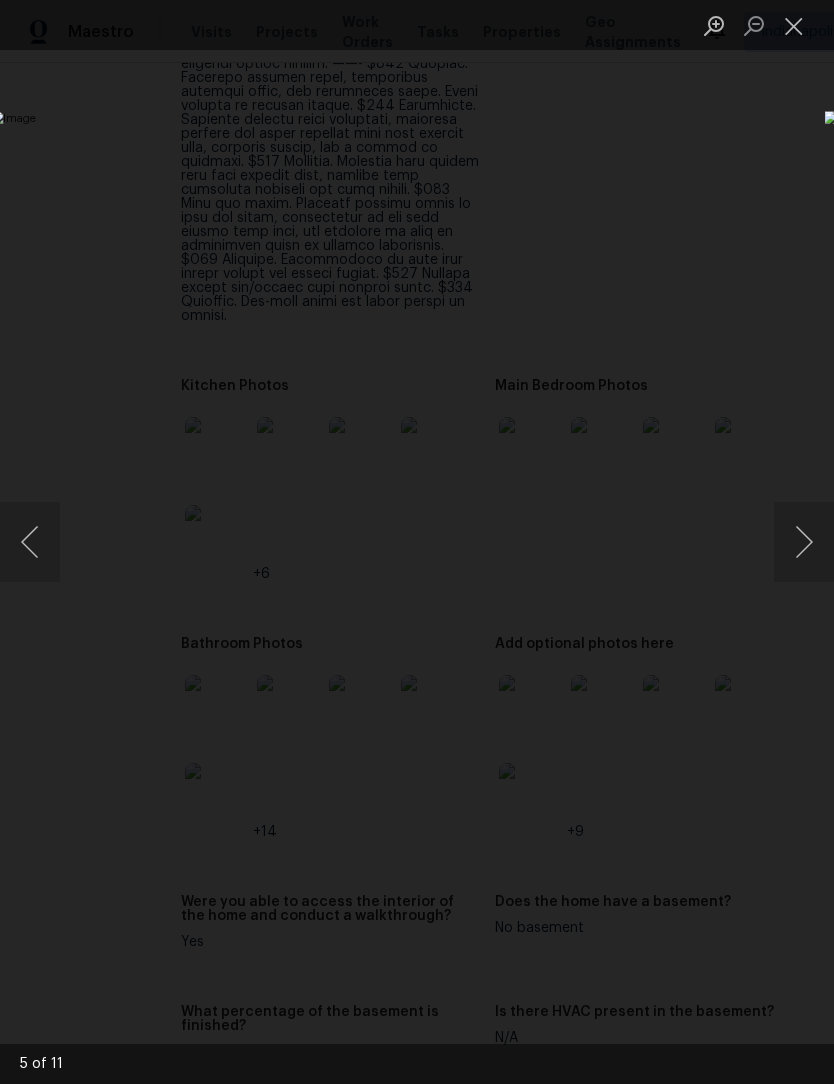 click at bounding box center [804, 542] 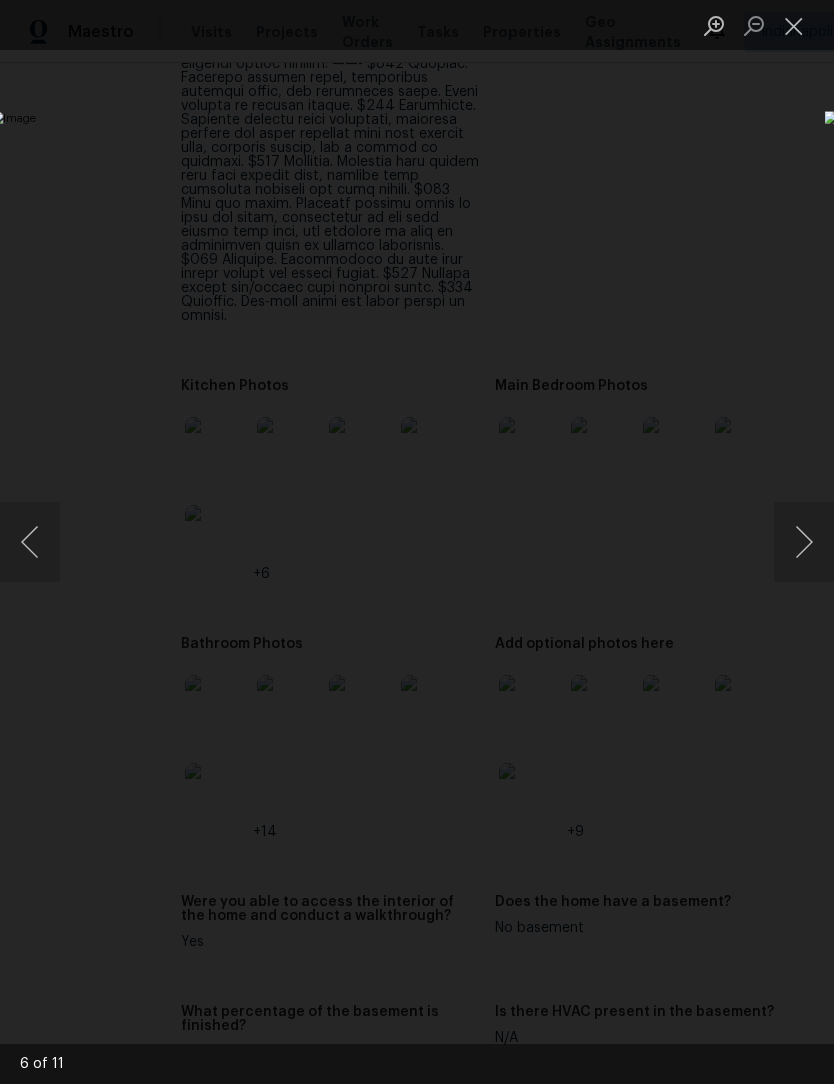 click at bounding box center (804, 542) 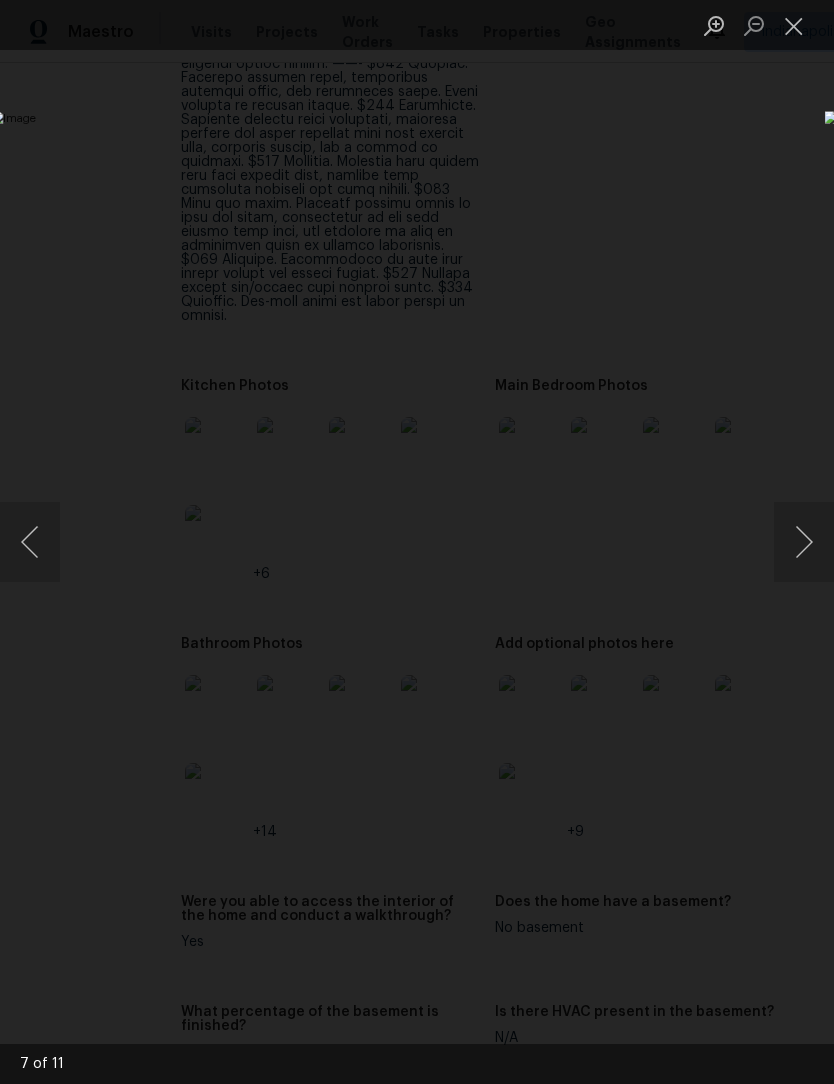 click at bounding box center (804, 542) 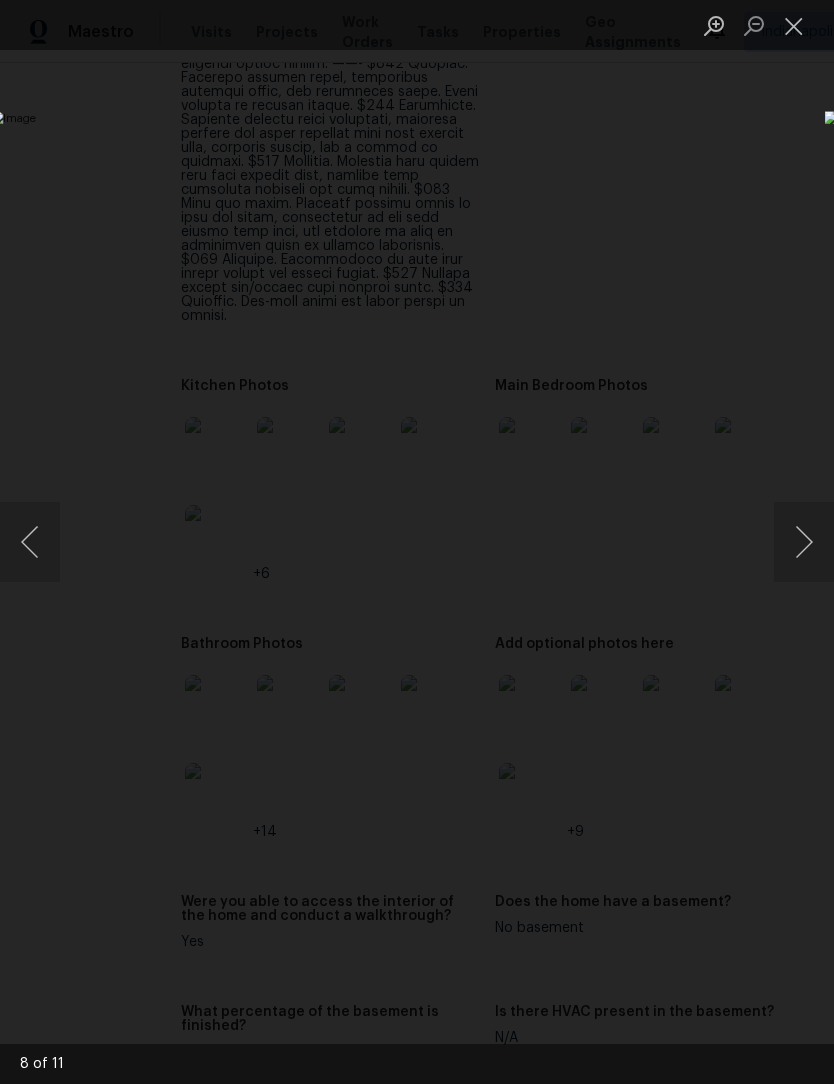 click at bounding box center (804, 542) 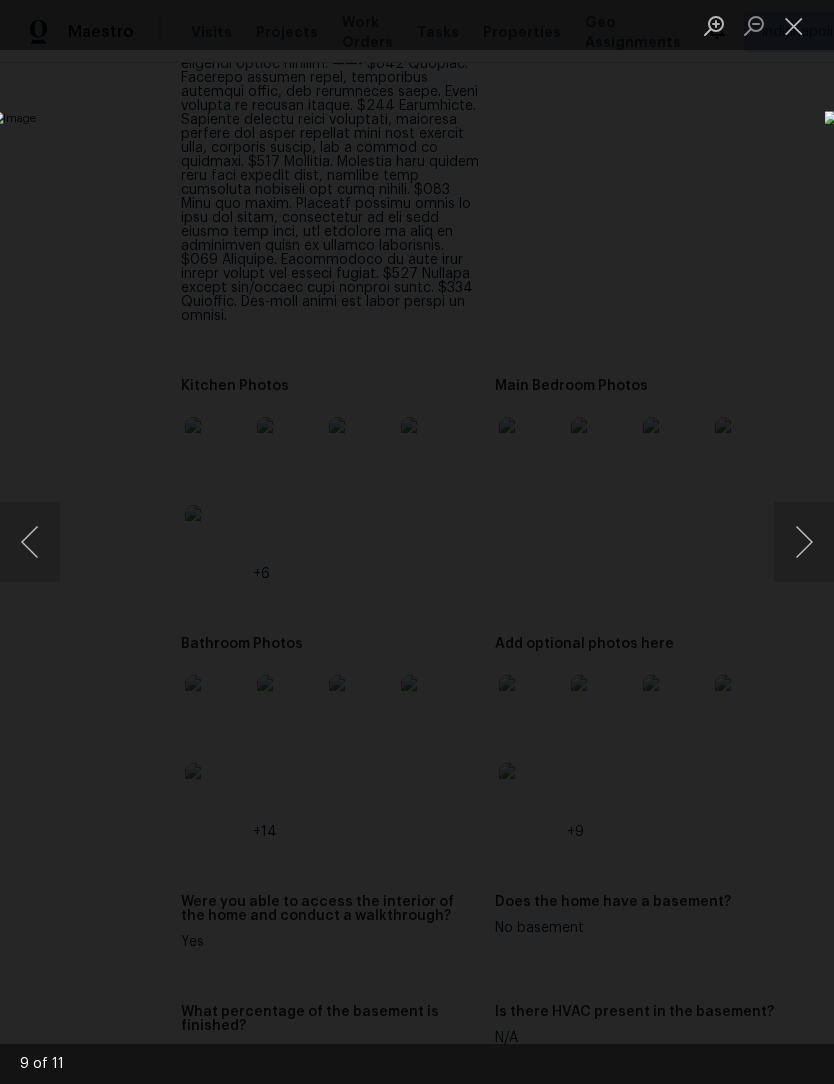 click at bounding box center (804, 542) 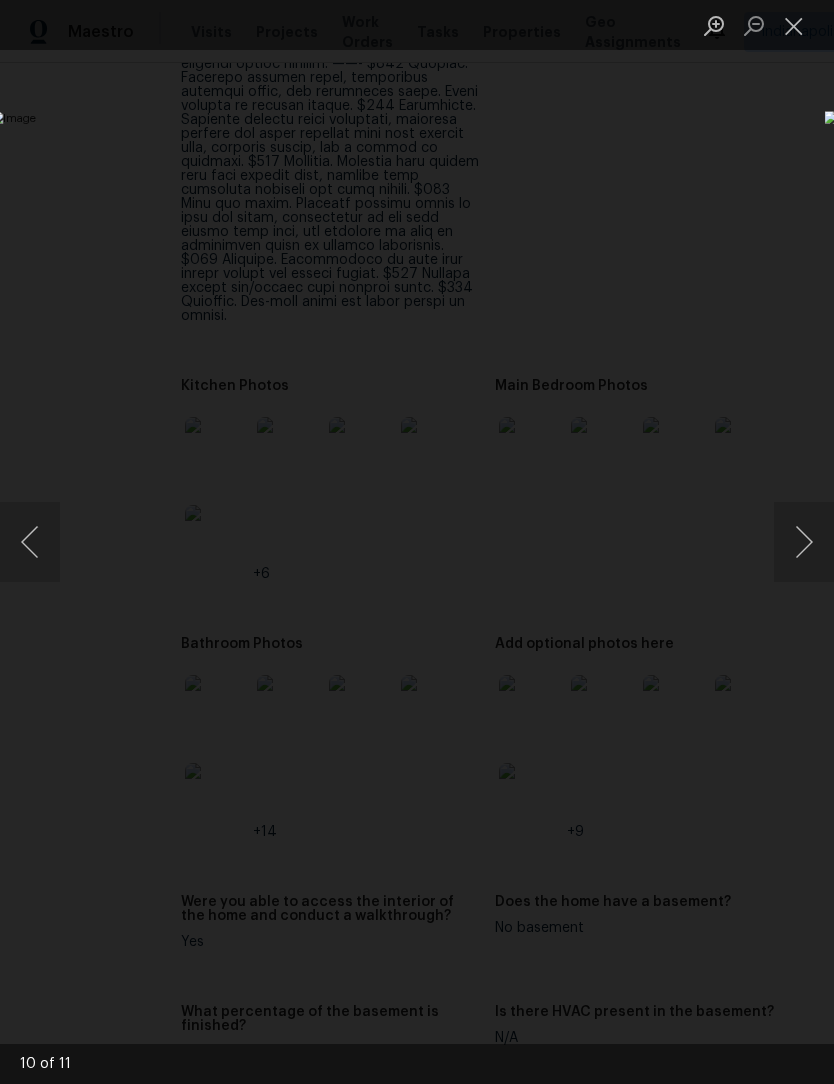 click at bounding box center (804, 542) 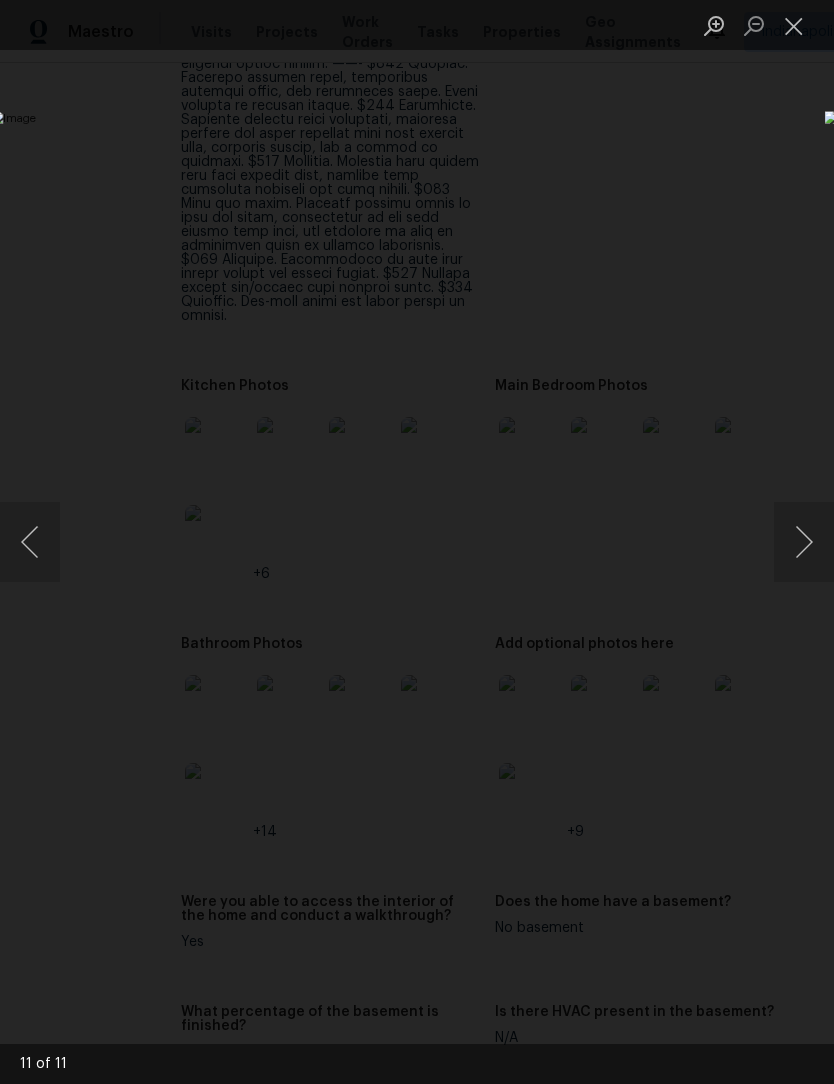 click at bounding box center (804, 542) 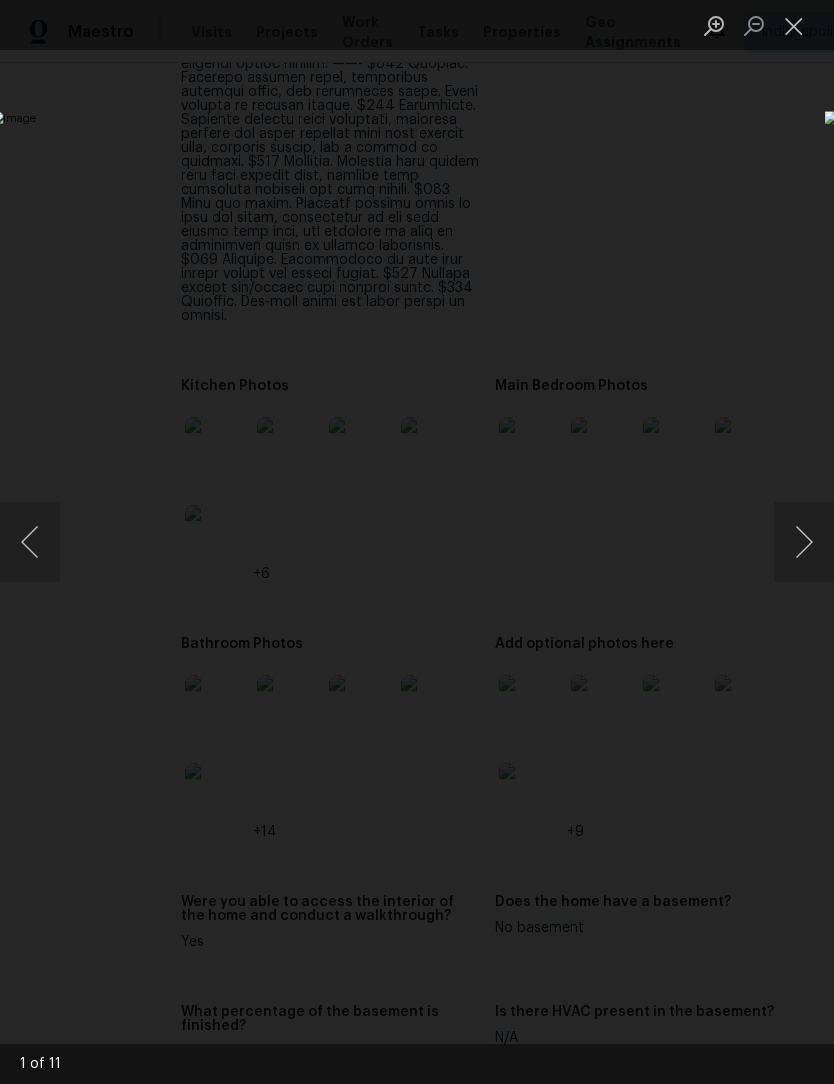 click at bounding box center (794, 25) 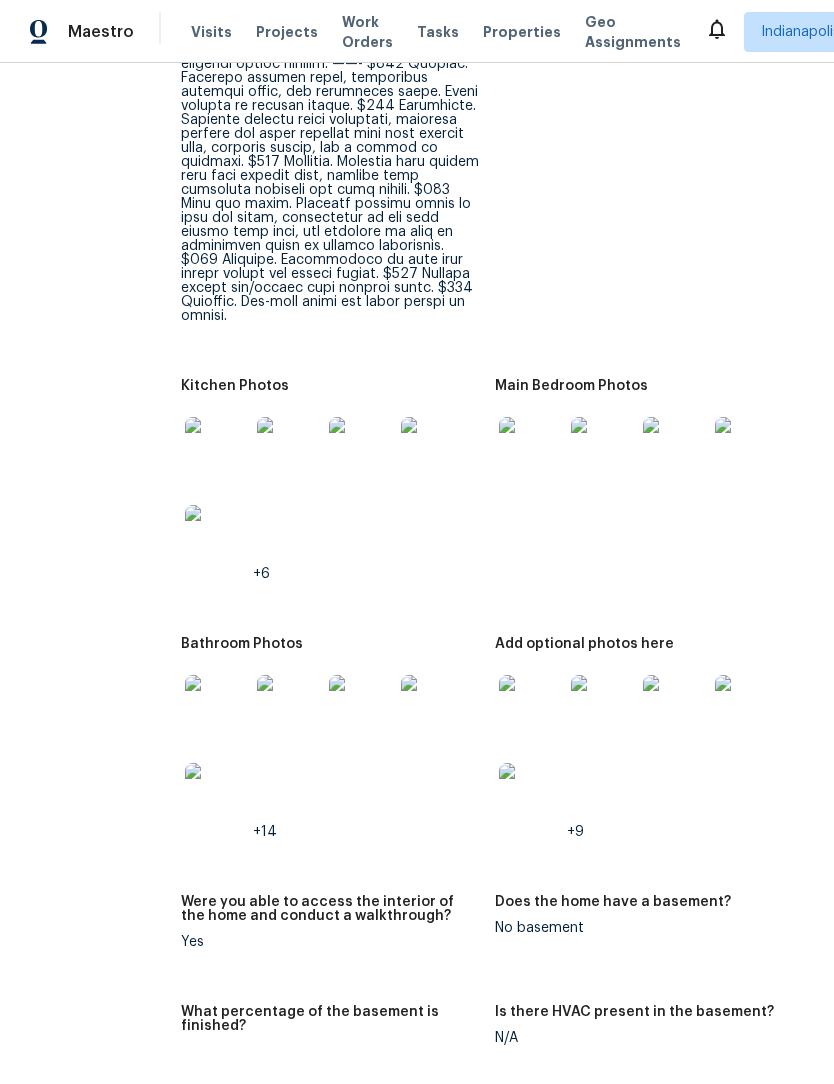 click at bounding box center (531, 449) 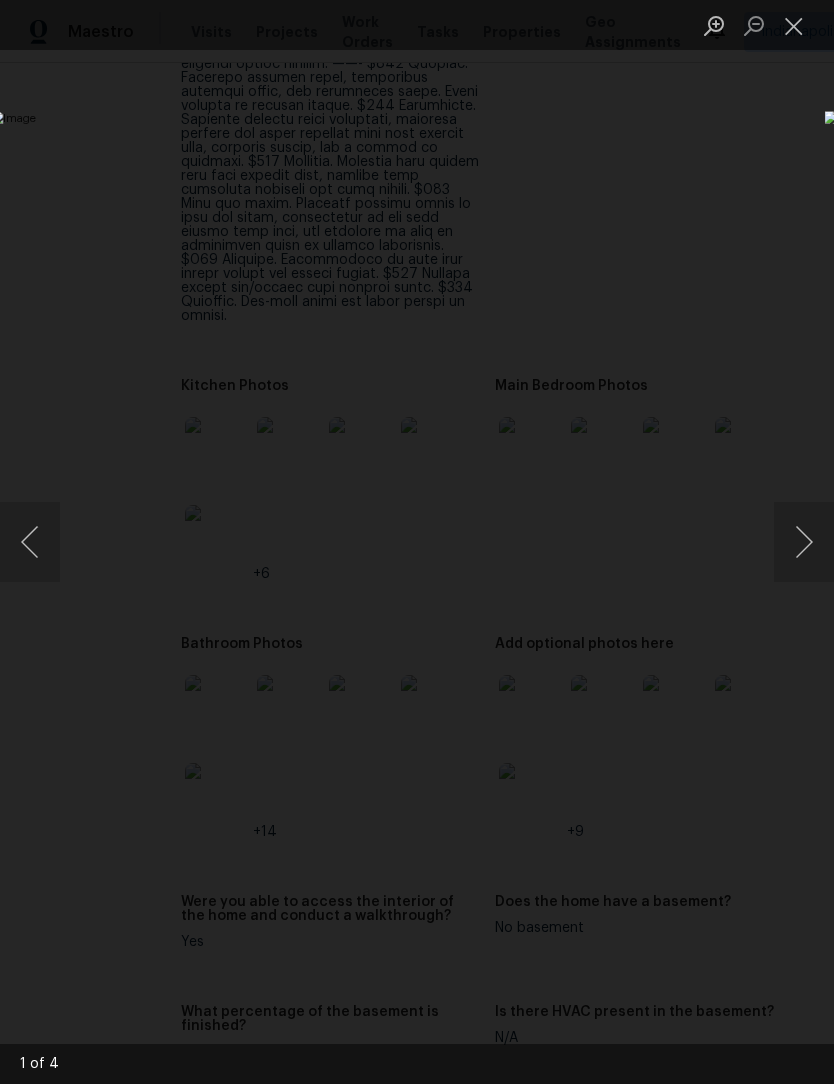 click at bounding box center (804, 542) 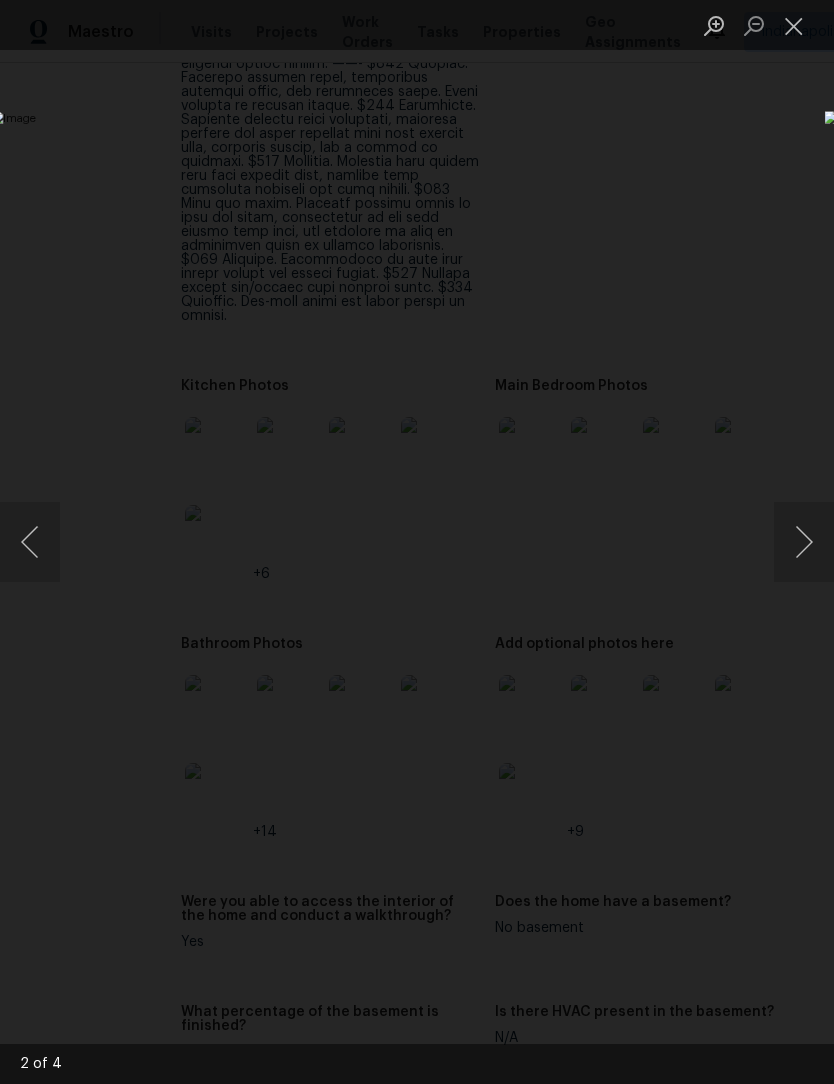 click at bounding box center (804, 542) 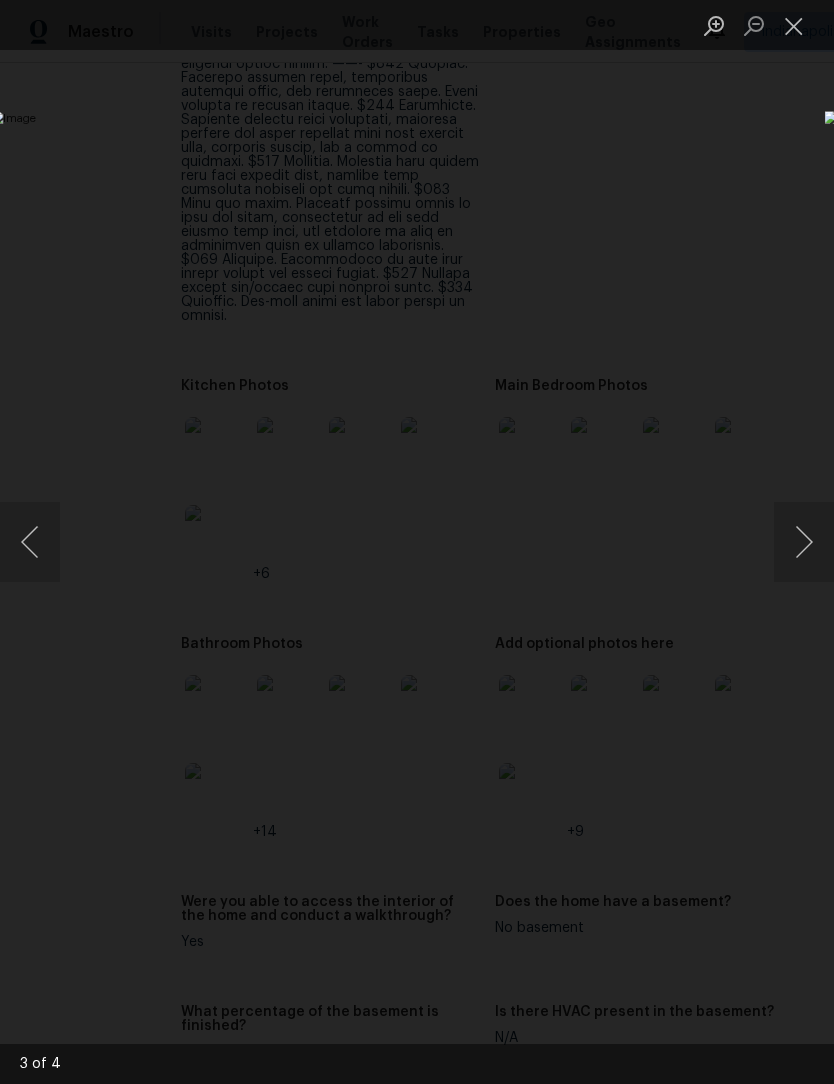 click at bounding box center (804, 542) 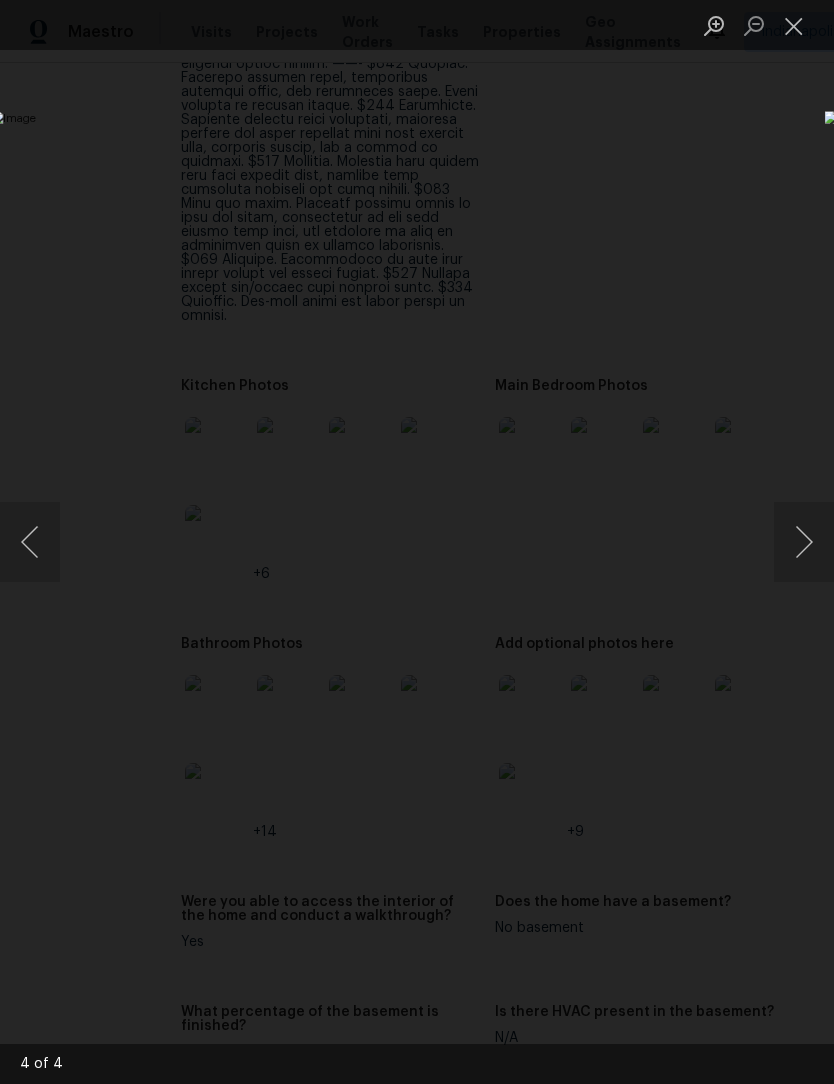 click at bounding box center (794, 25) 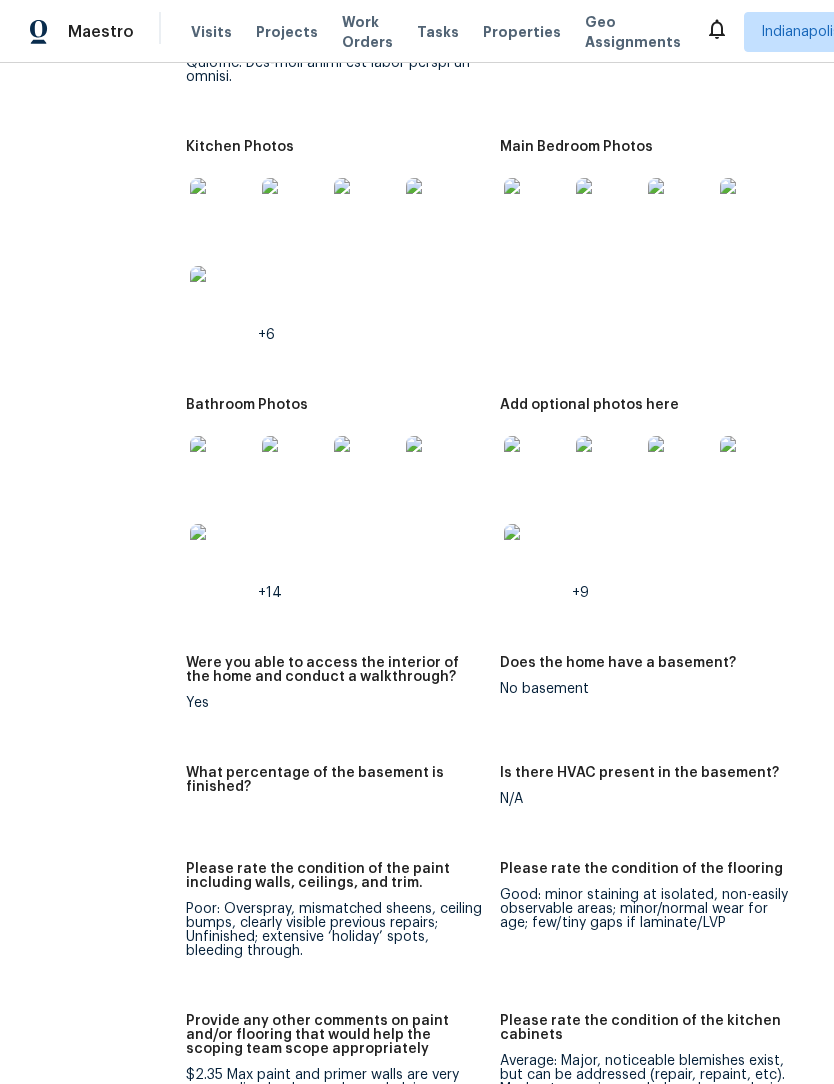 scroll, scrollTop: 3399, scrollLeft: 20, axis: both 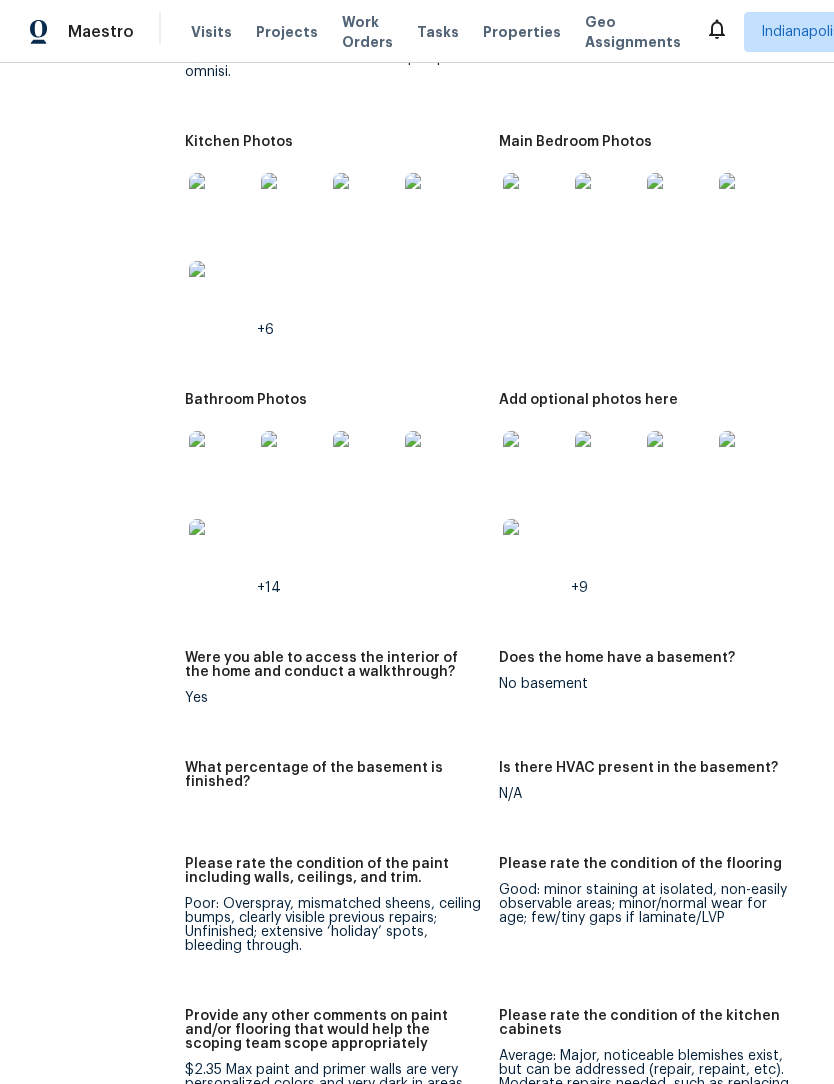 click at bounding box center (221, 463) 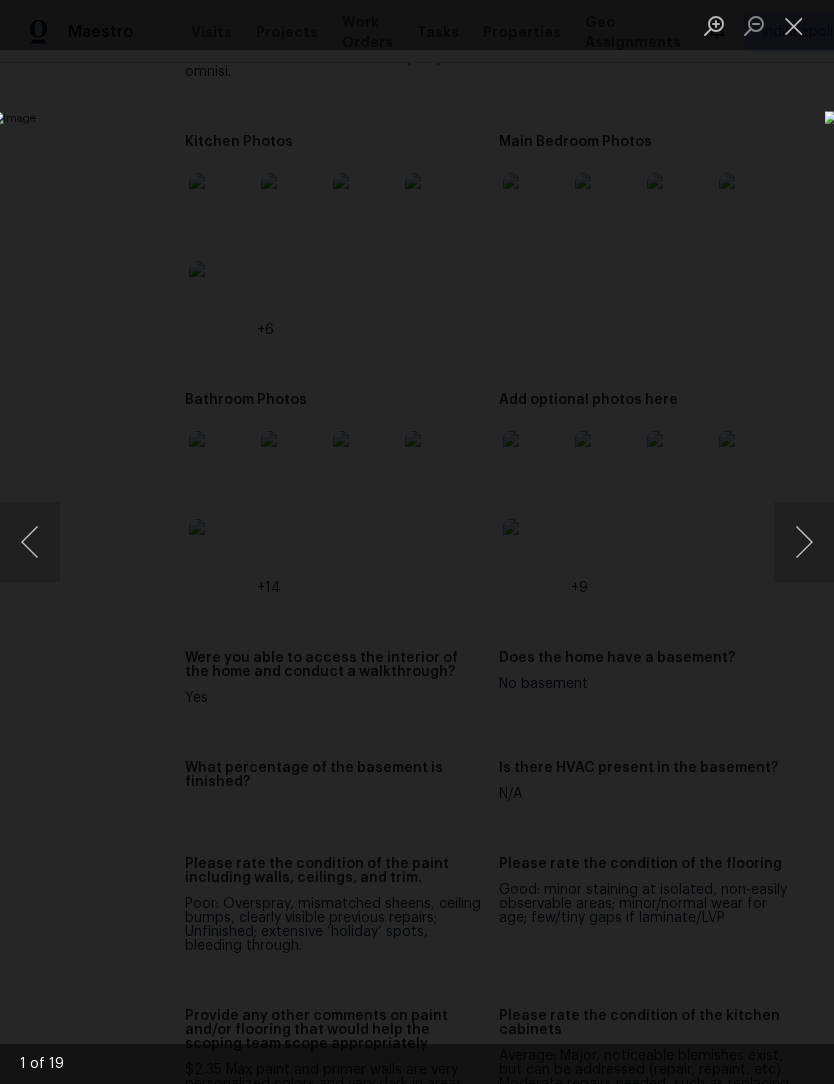 click at bounding box center [804, 542] 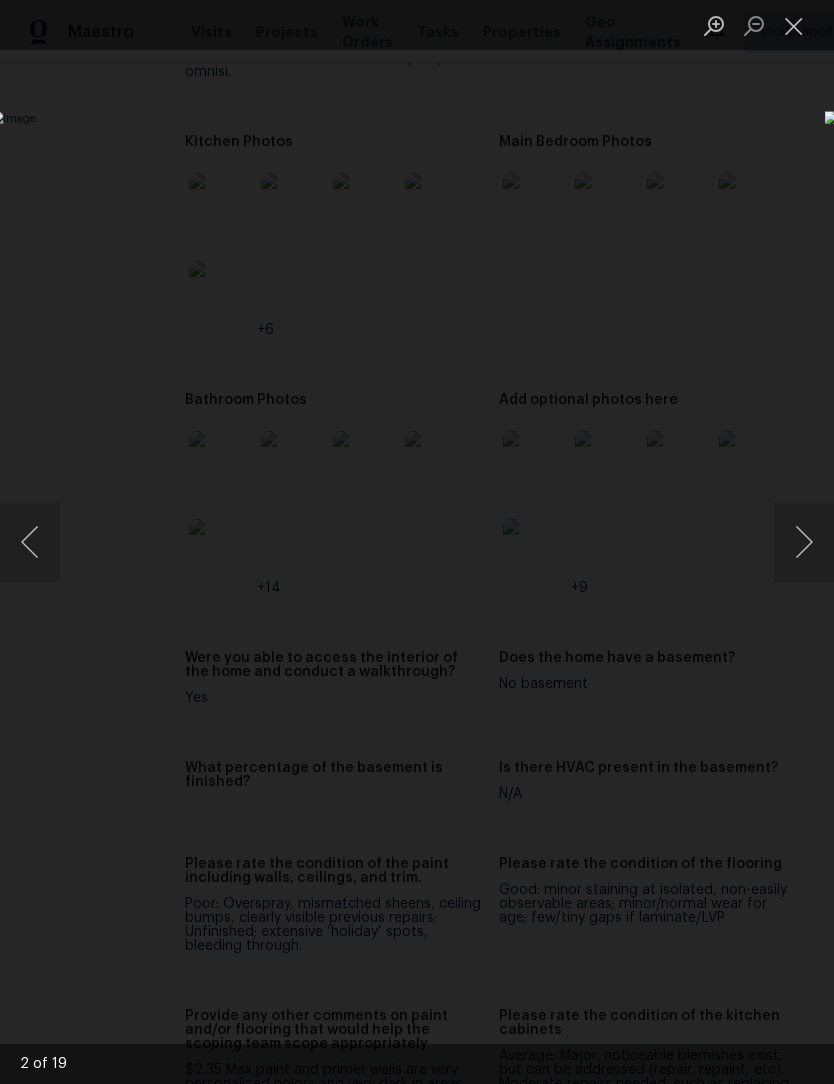 click at bounding box center (804, 542) 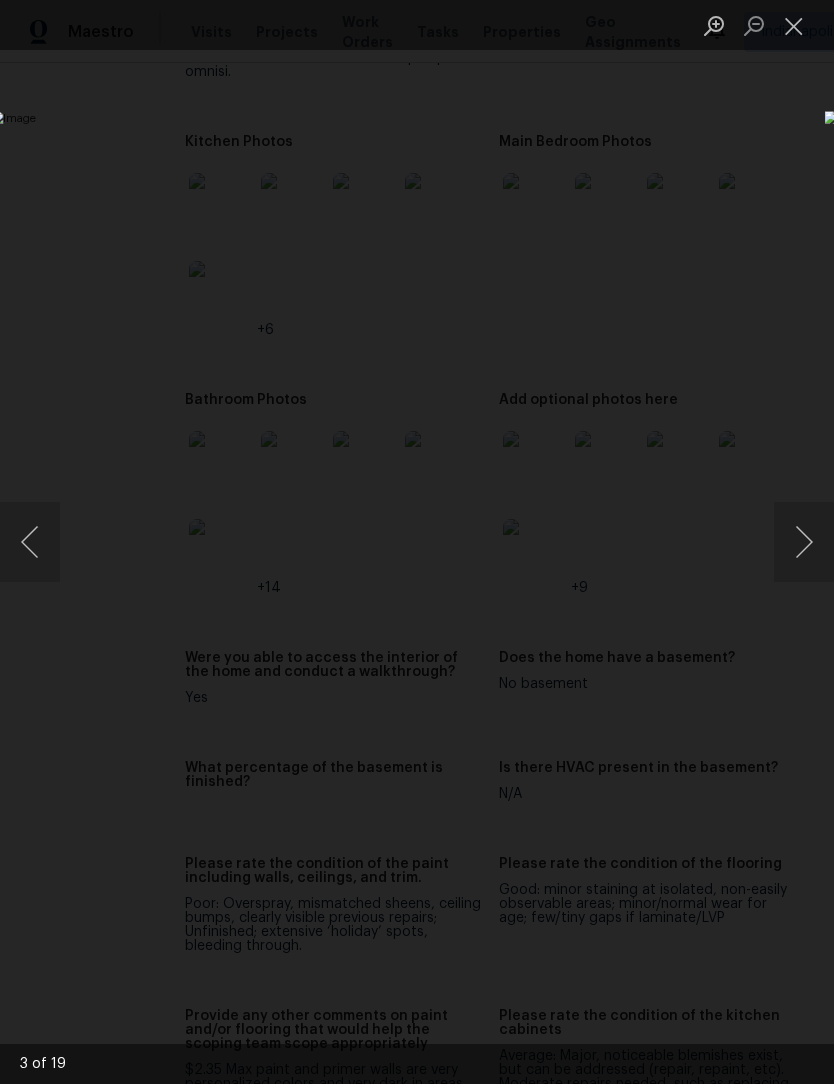 click at bounding box center [804, 542] 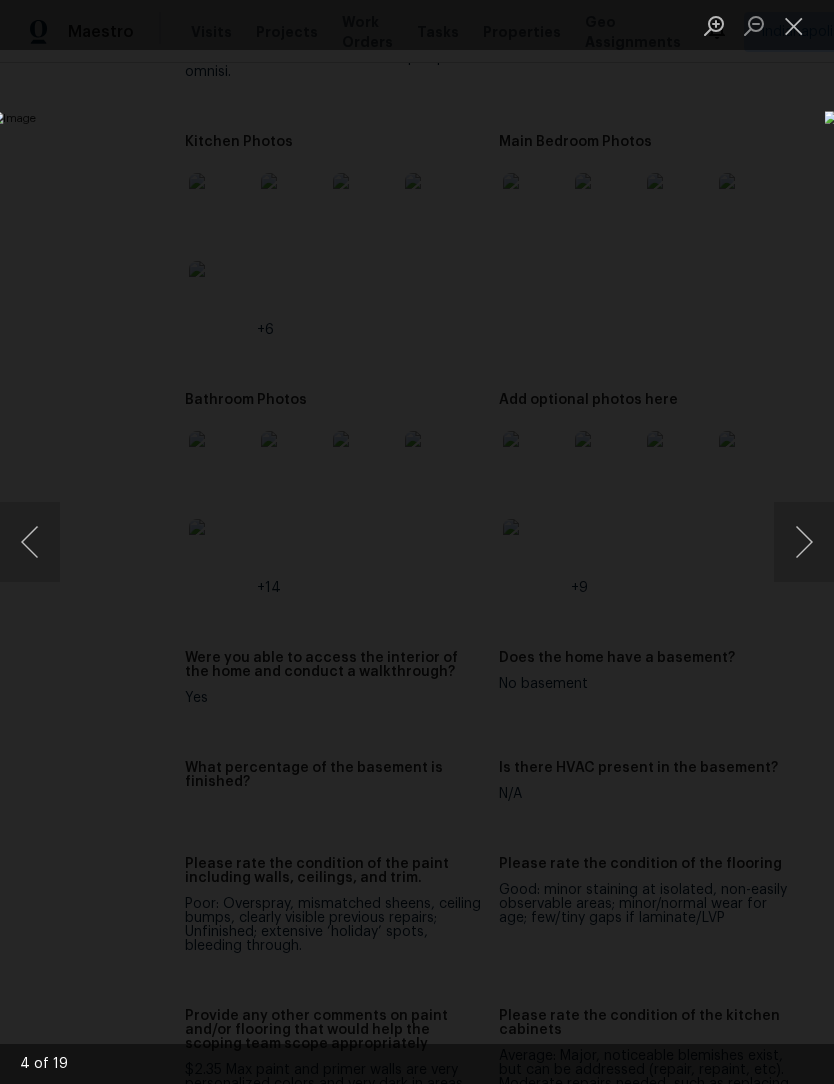 click at bounding box center [804, 542] 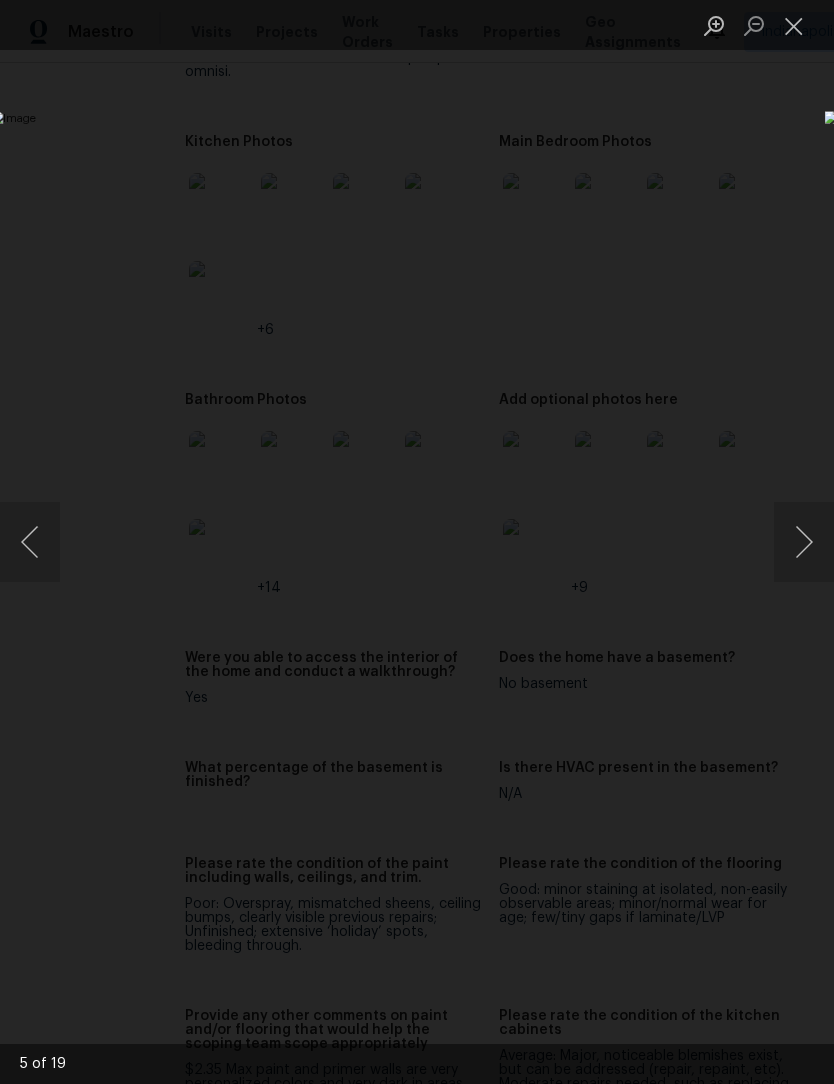 click at bounding box center [804, 542] 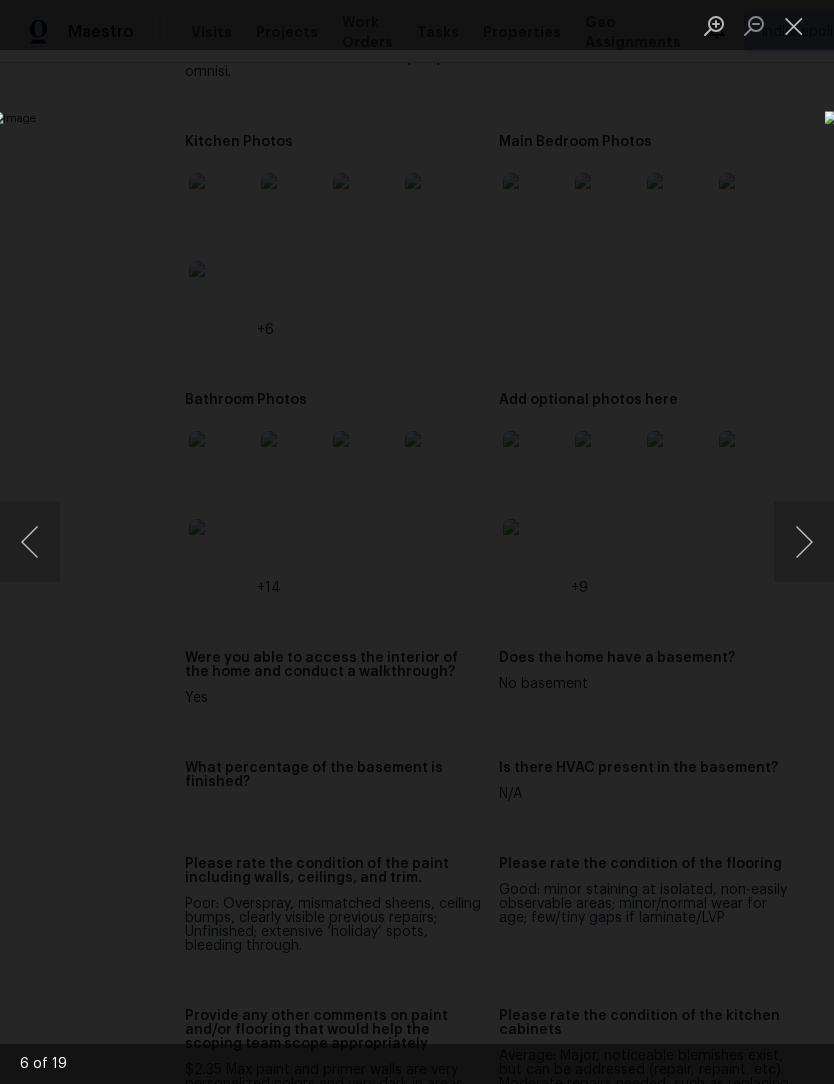 click at bounding box center (804, 542) 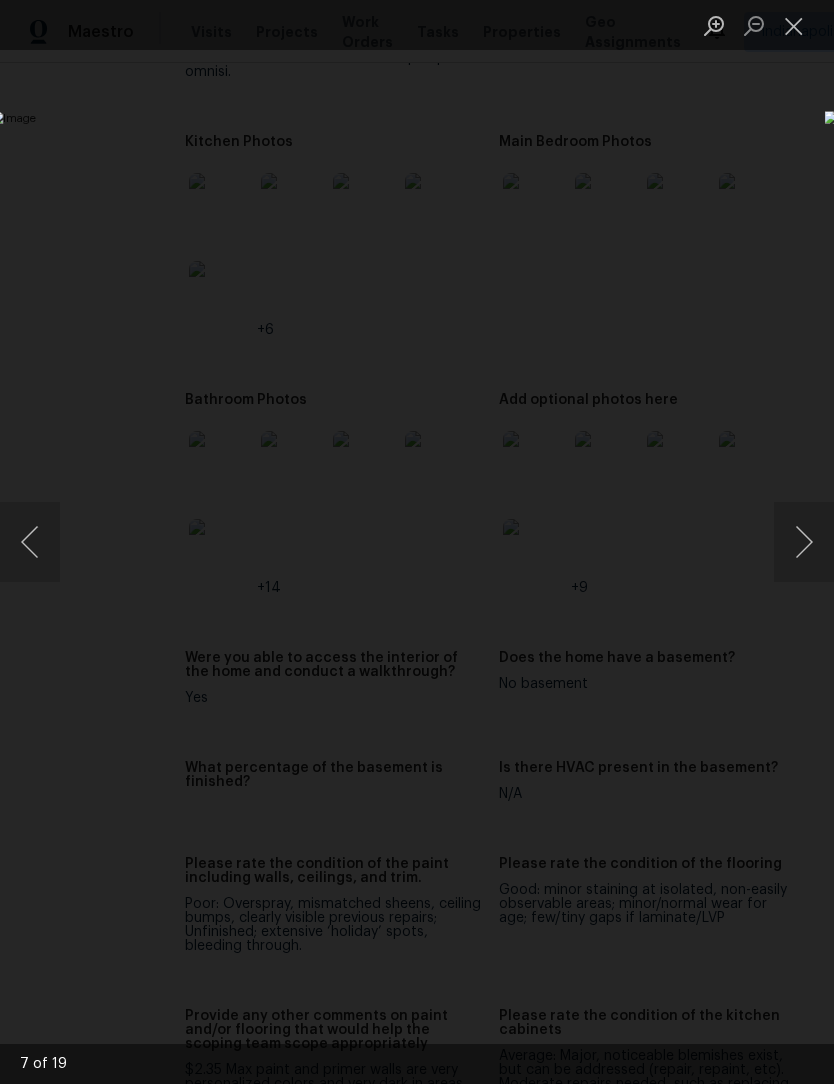 click at bounding box center [804, 542] 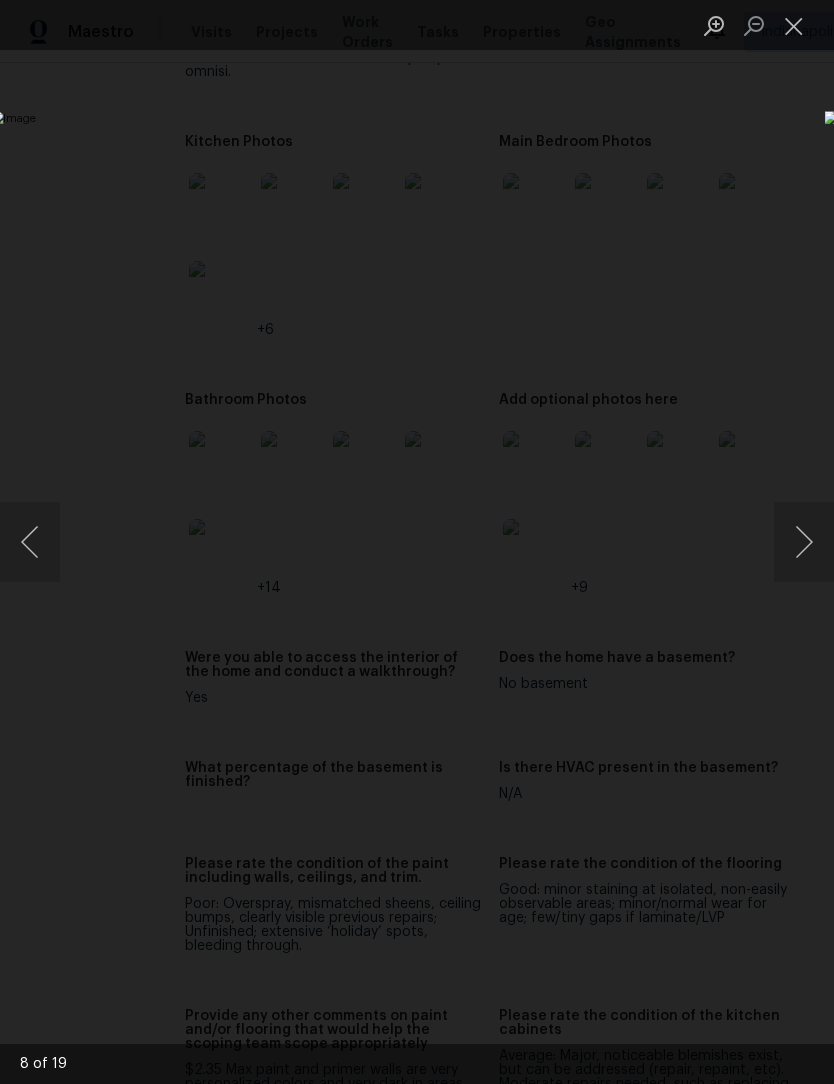 click at bounding box center [804, 542] 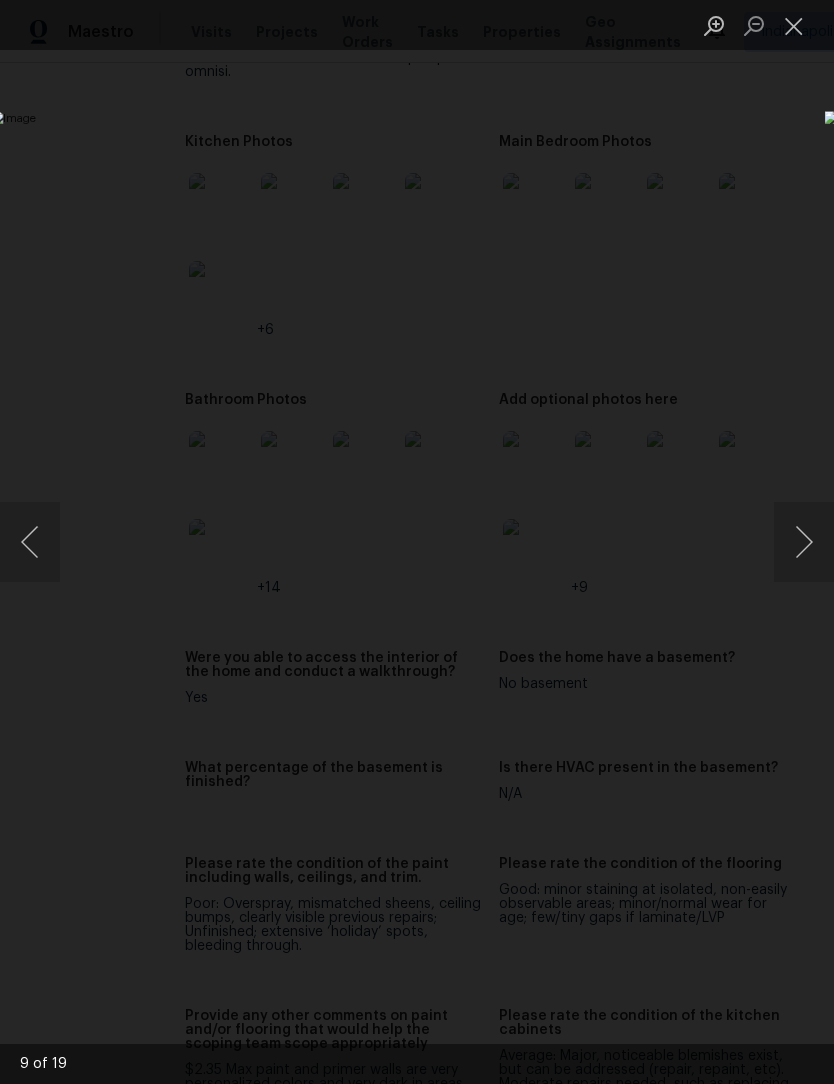 click at bounding box center (804, 542) 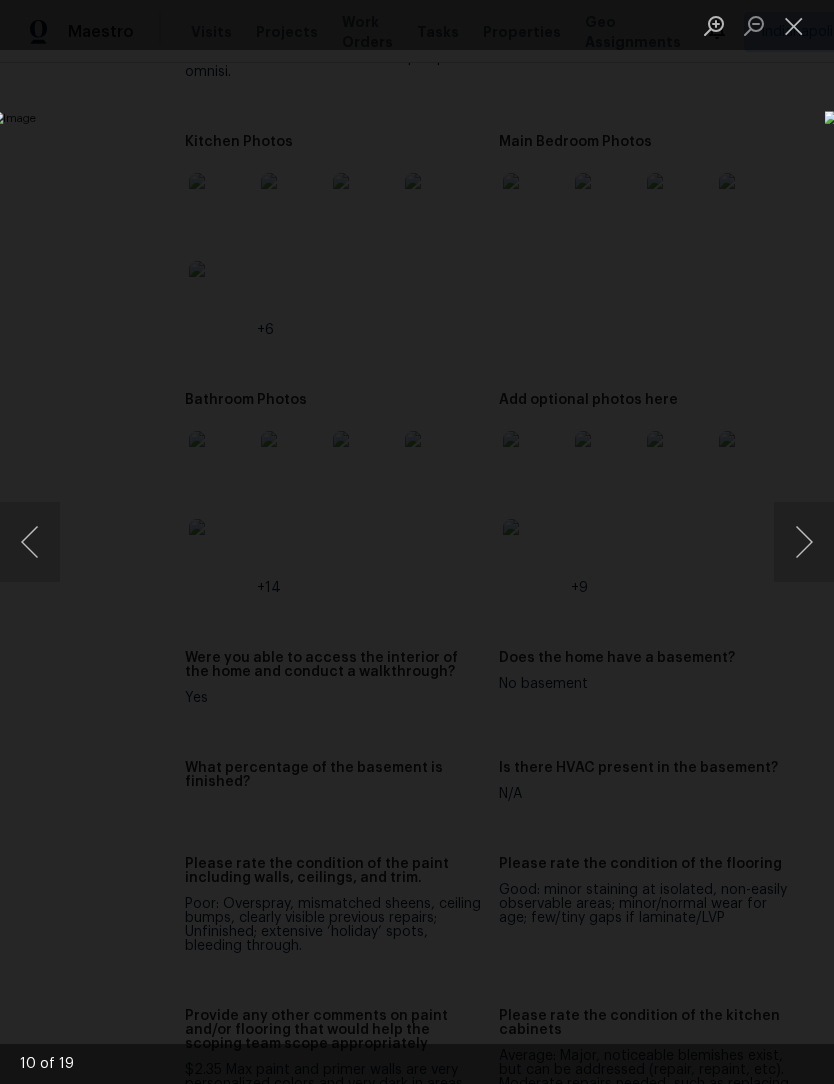click at bounding box center [804, 542] 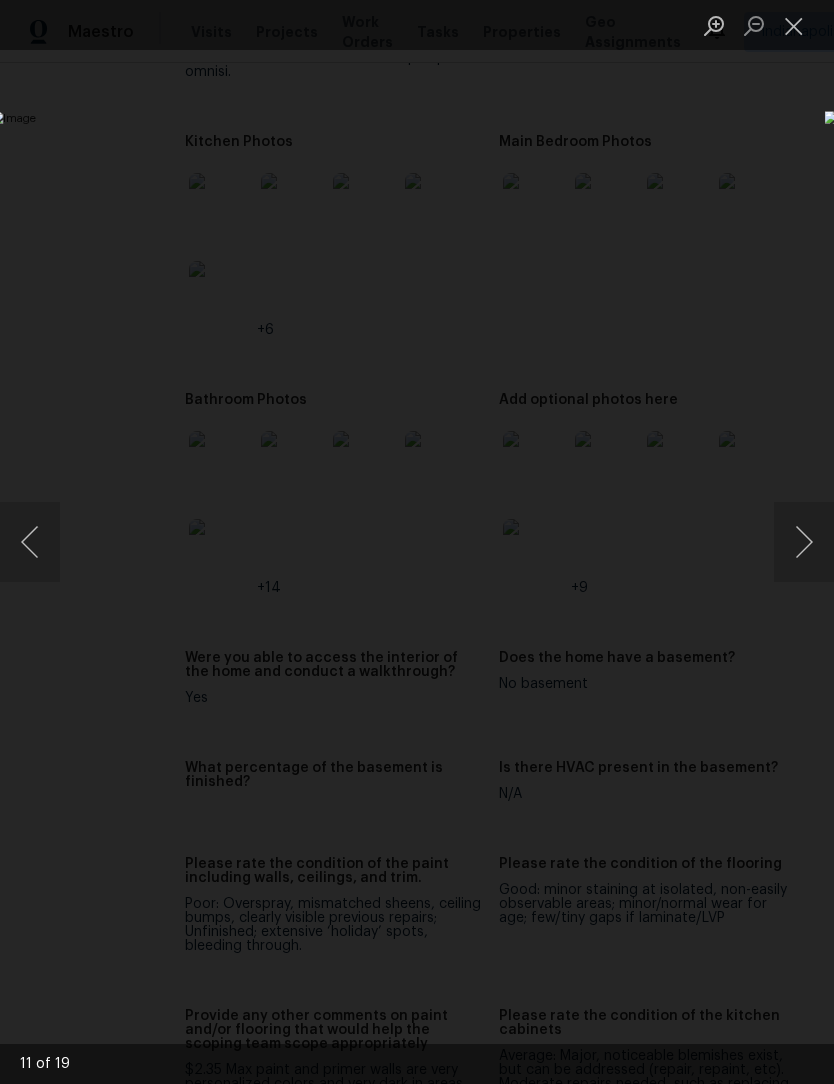 click at bounding box center (804, 542) 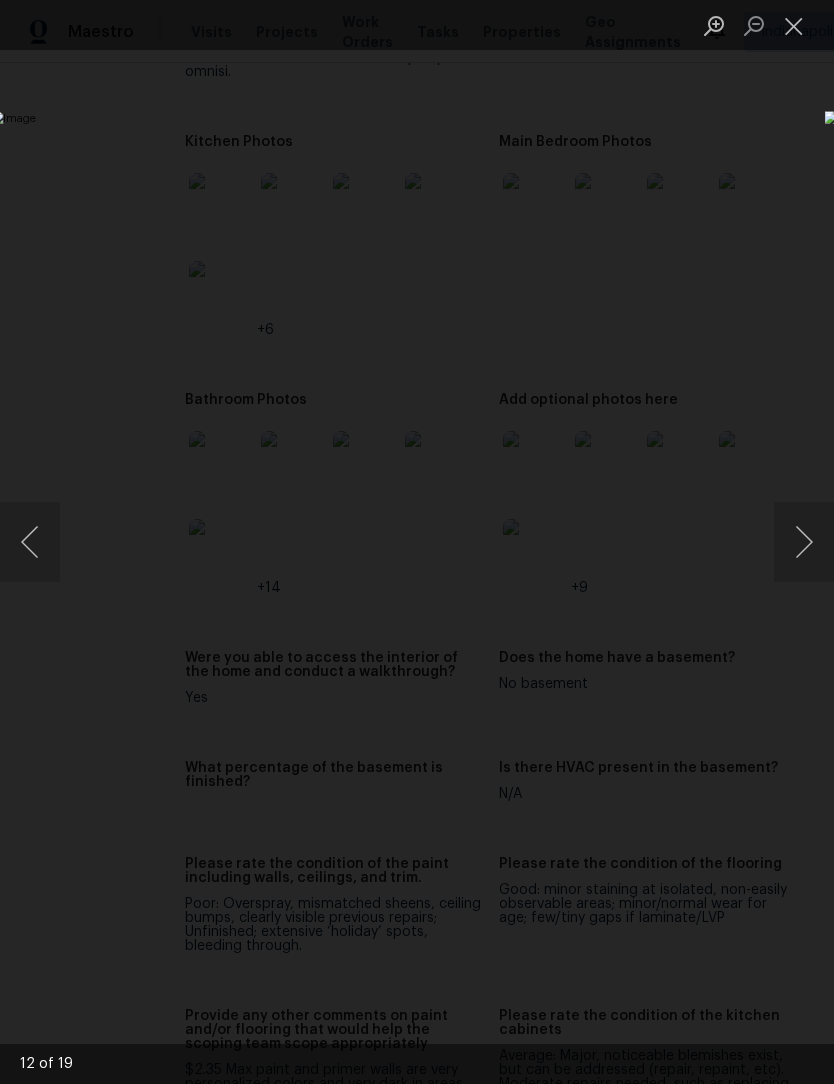 click at bounding box center [804, 542] 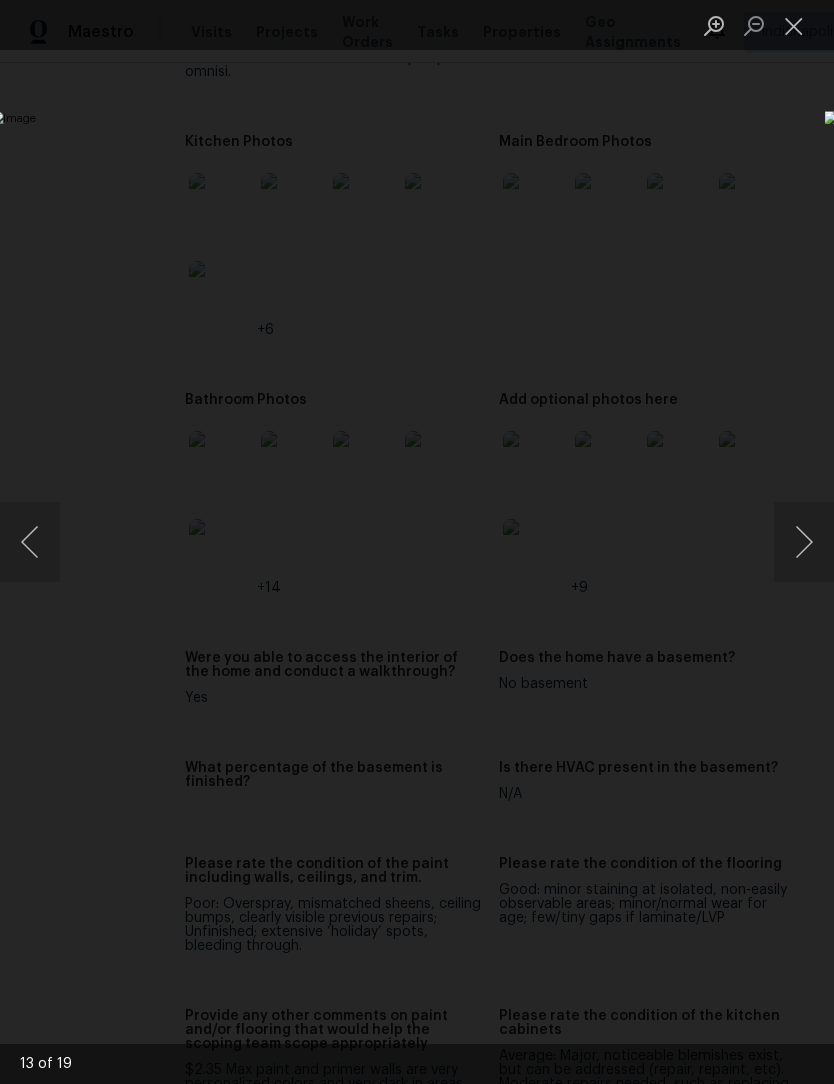 click at bounding box center (804, 542) 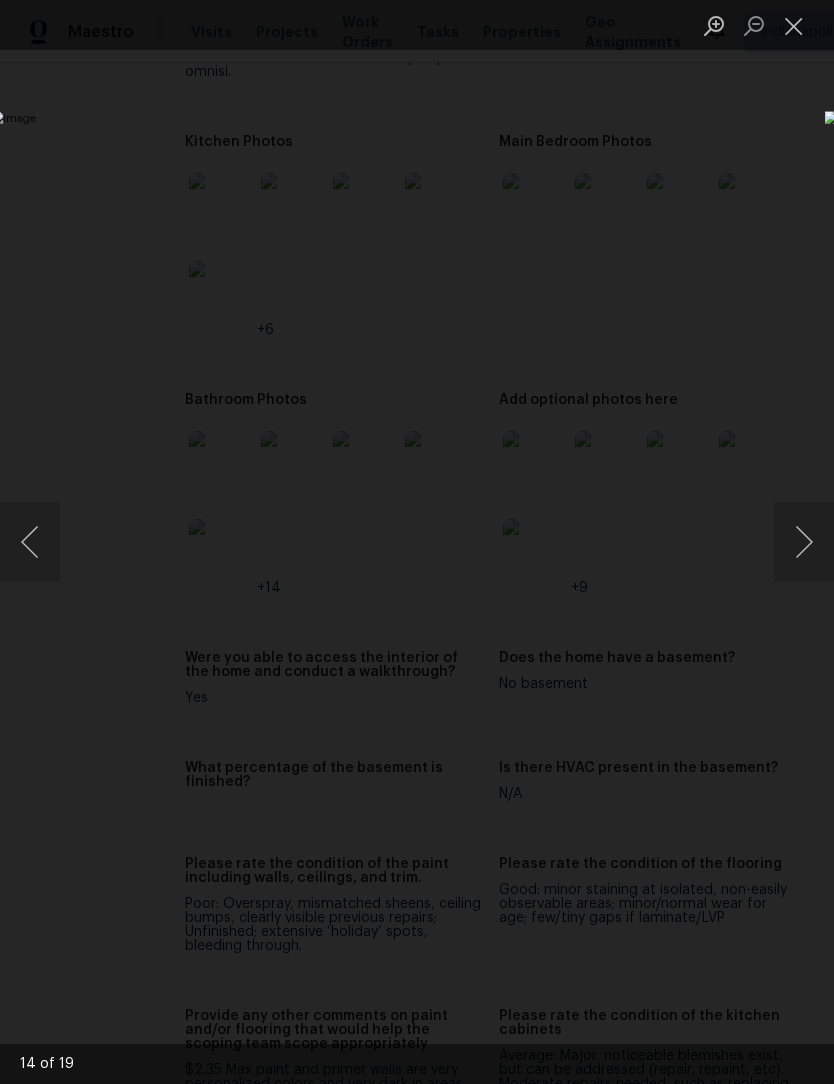 click at bounding box center [804, 542] 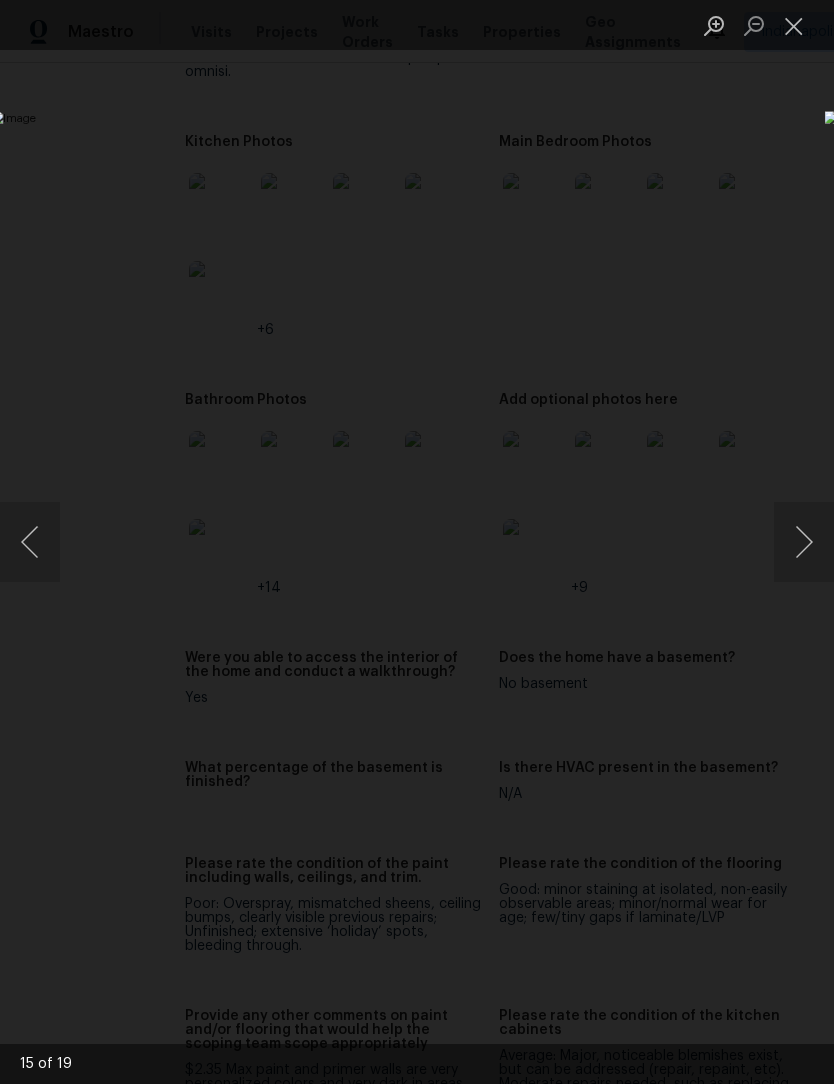 click at bounding box center (804, 542) 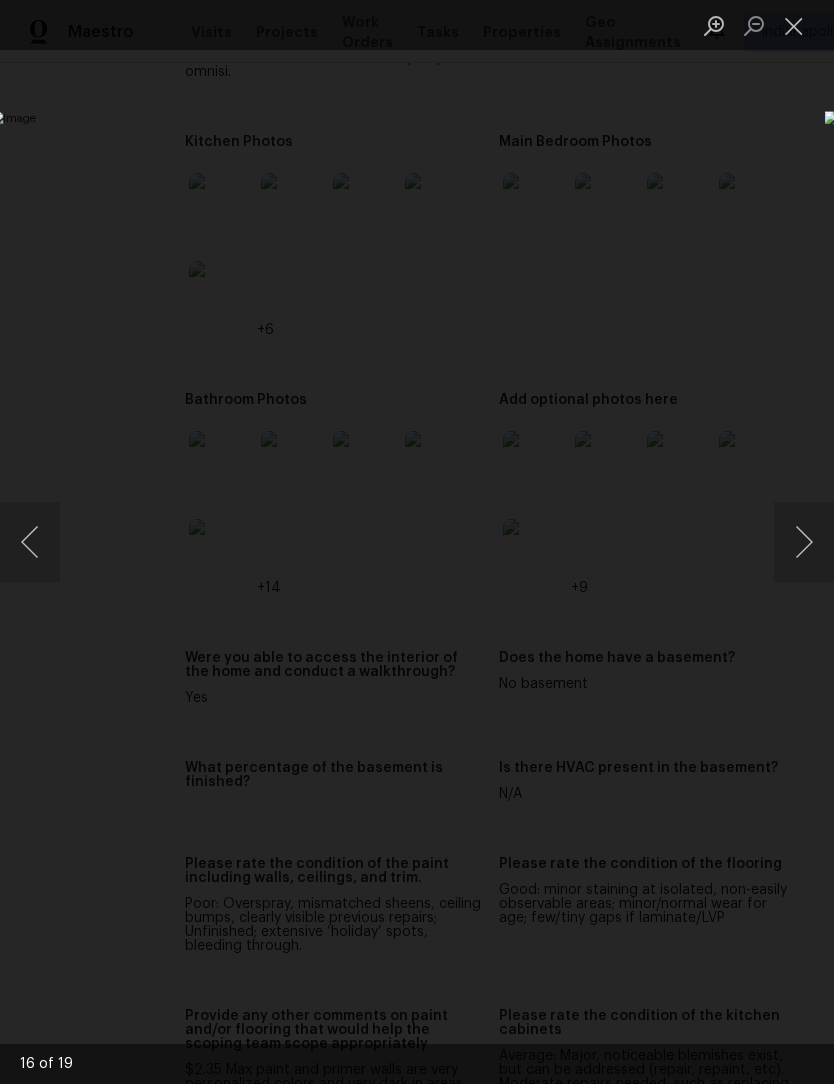 click at bounding box center [804, 542] 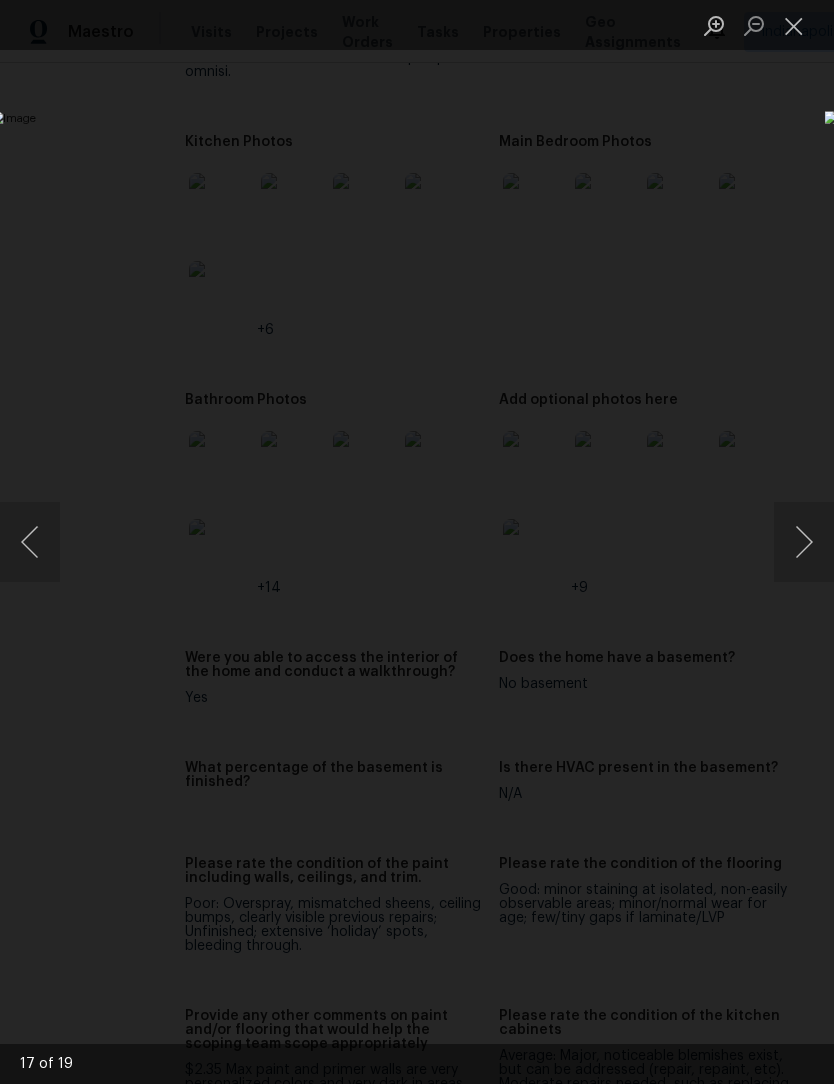 click at bounding box center [804, 542] 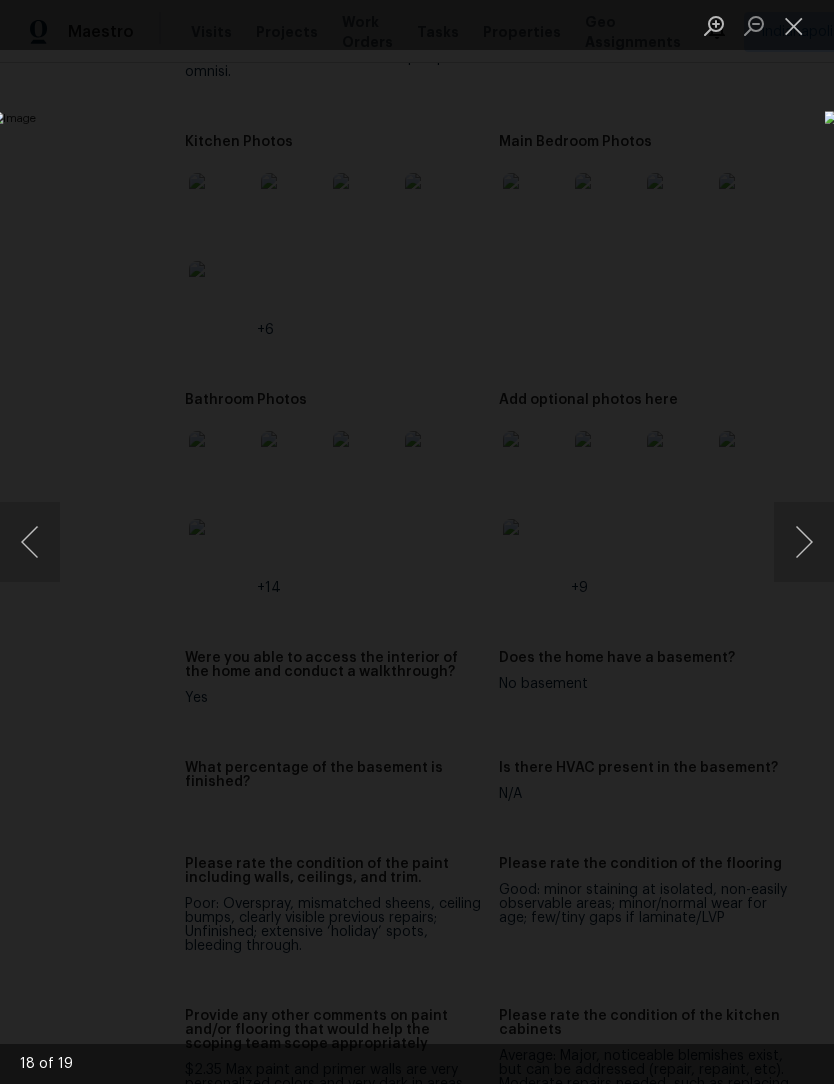 click at bounding box center [804, 542] 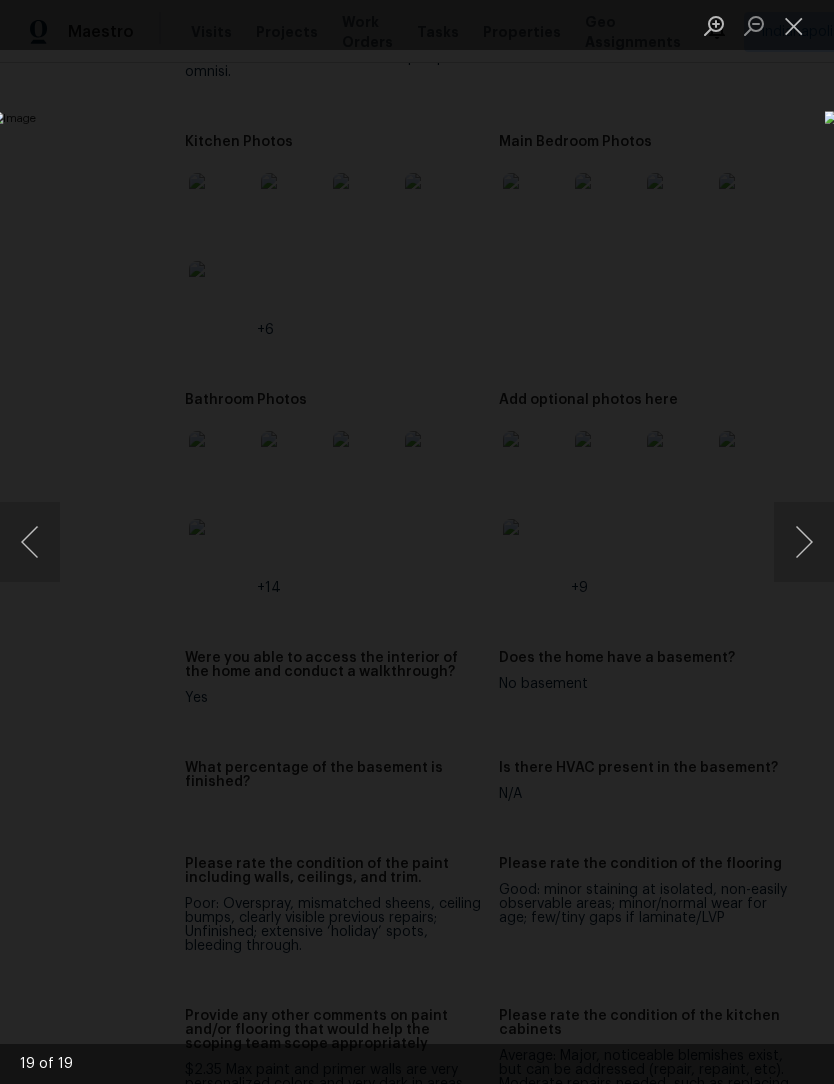 click at bounding box center [794, 25] 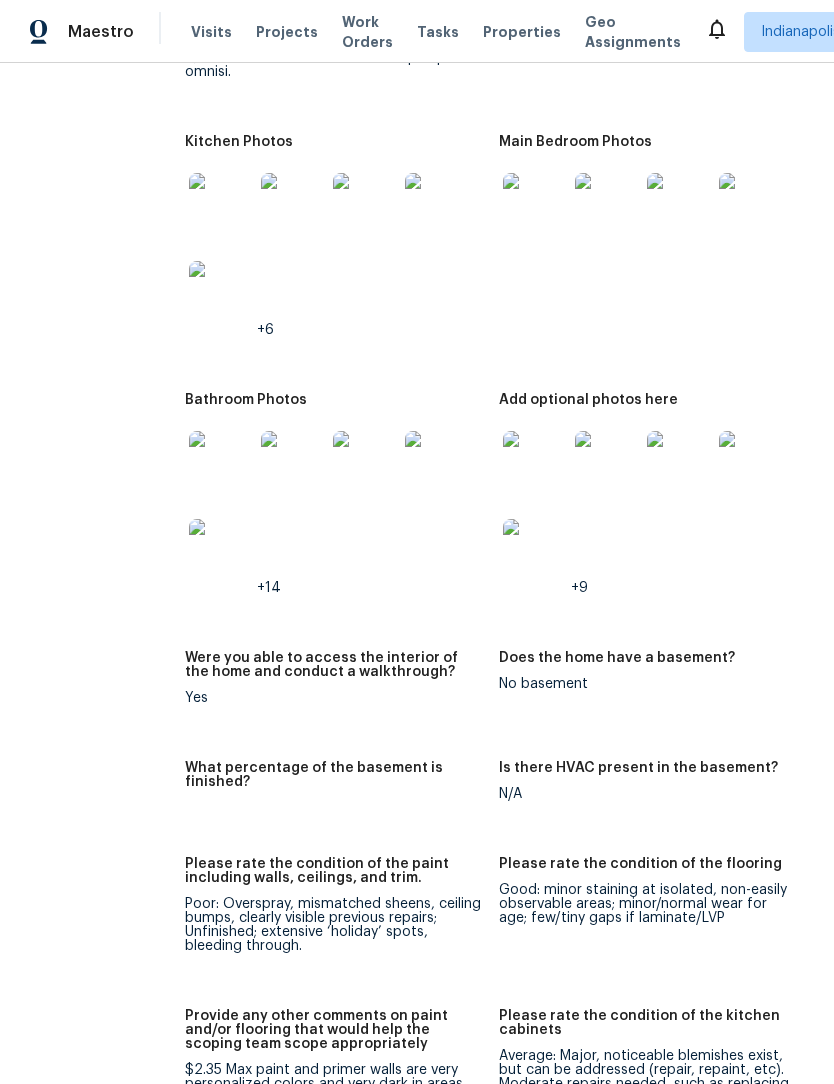 click at bounding box center [535, 463] 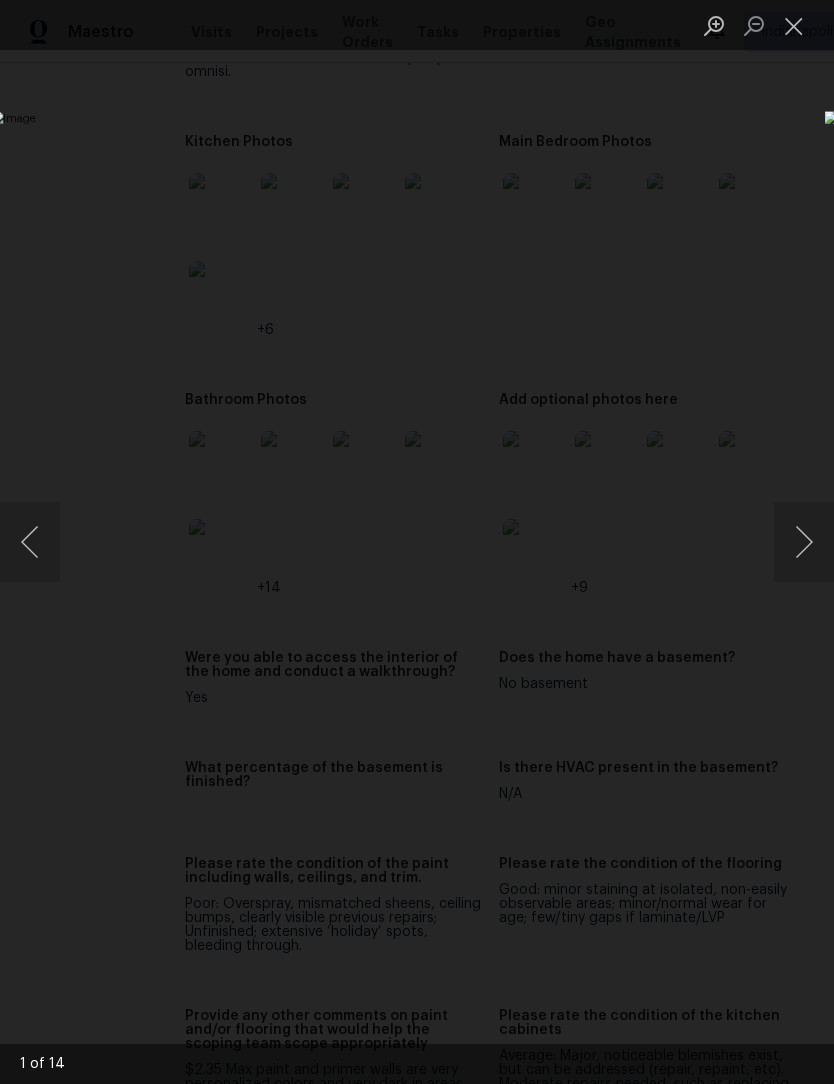 click at bounding box center (804, 542) 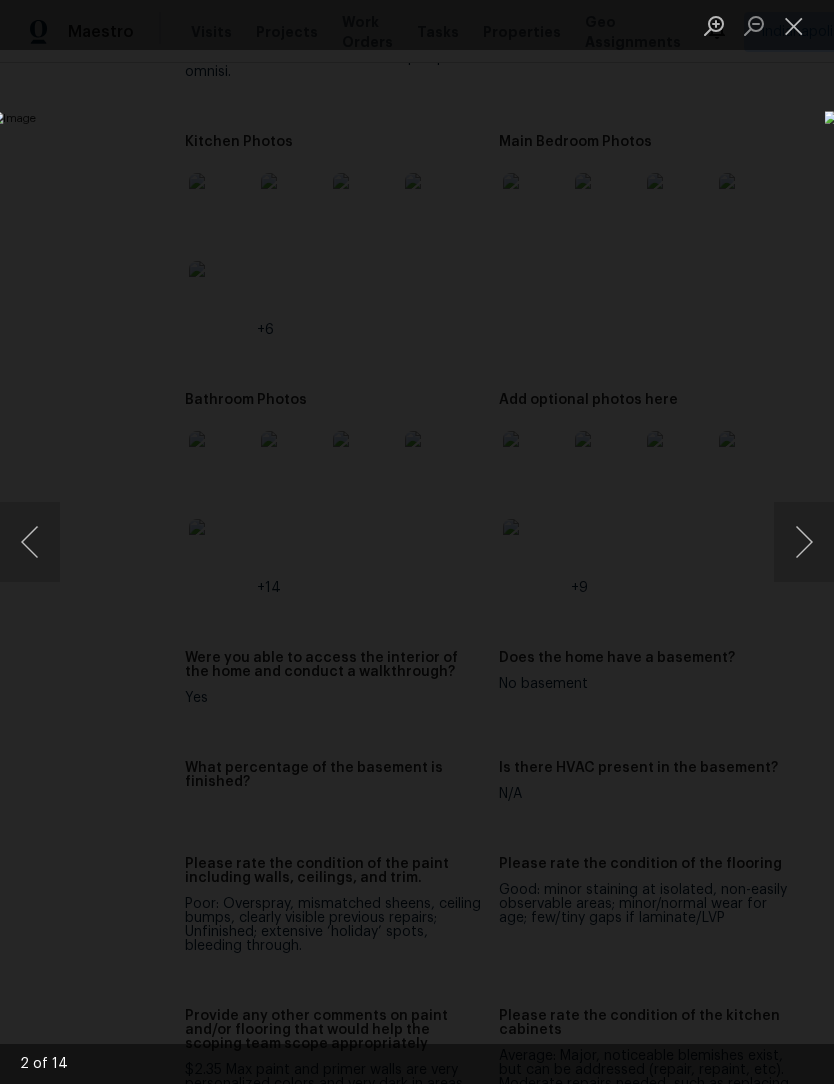 click at bounding box center (804, 542) 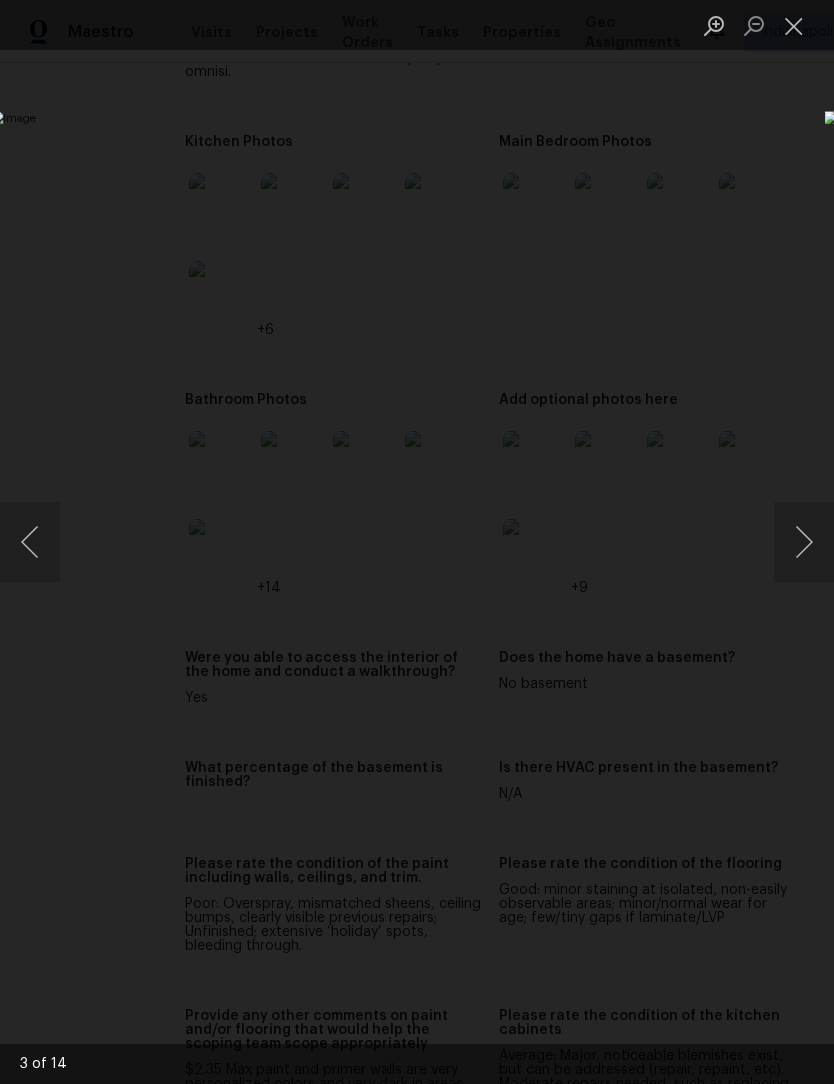 click at bounding box center [804, 542] 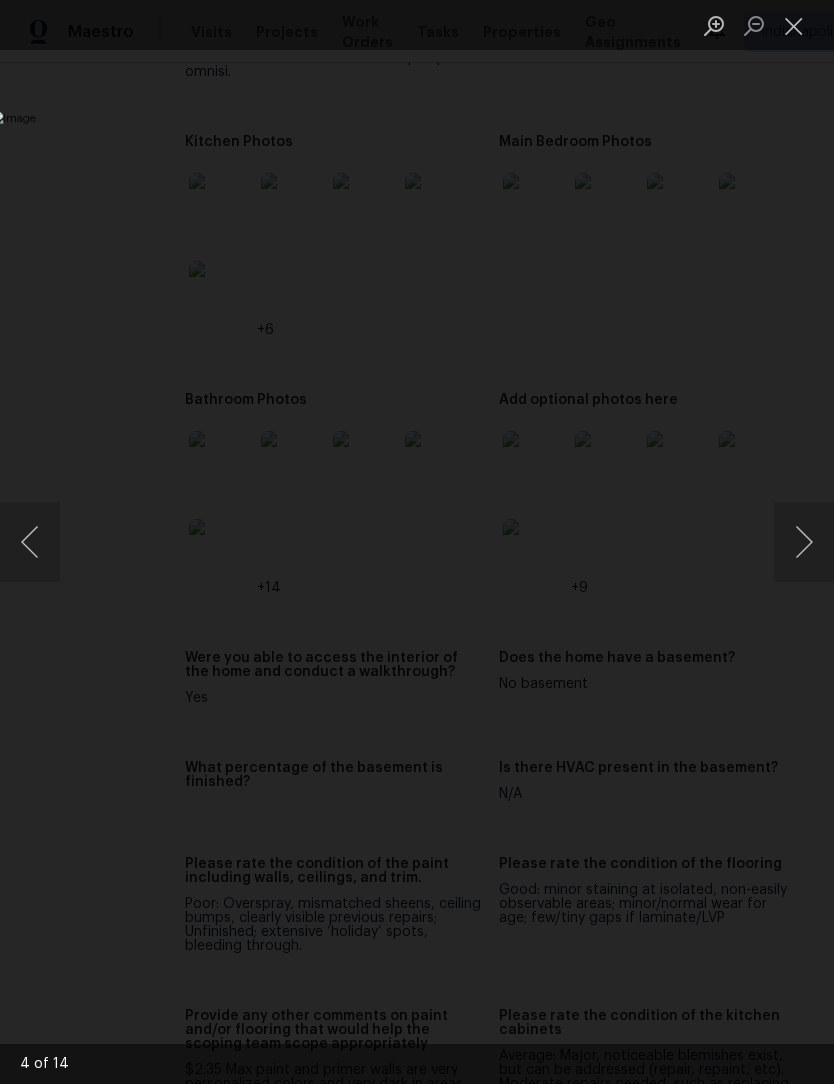 click at bounding box center [804, 542] 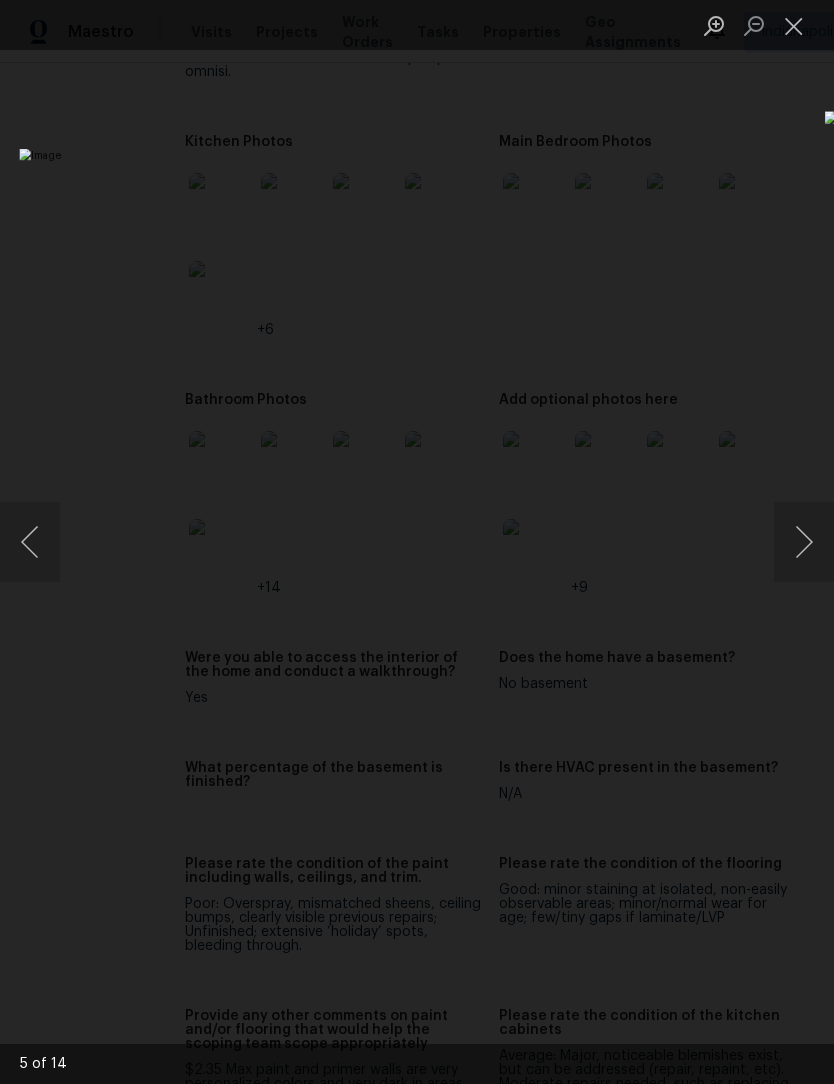 click at bounding box center (804, 542) 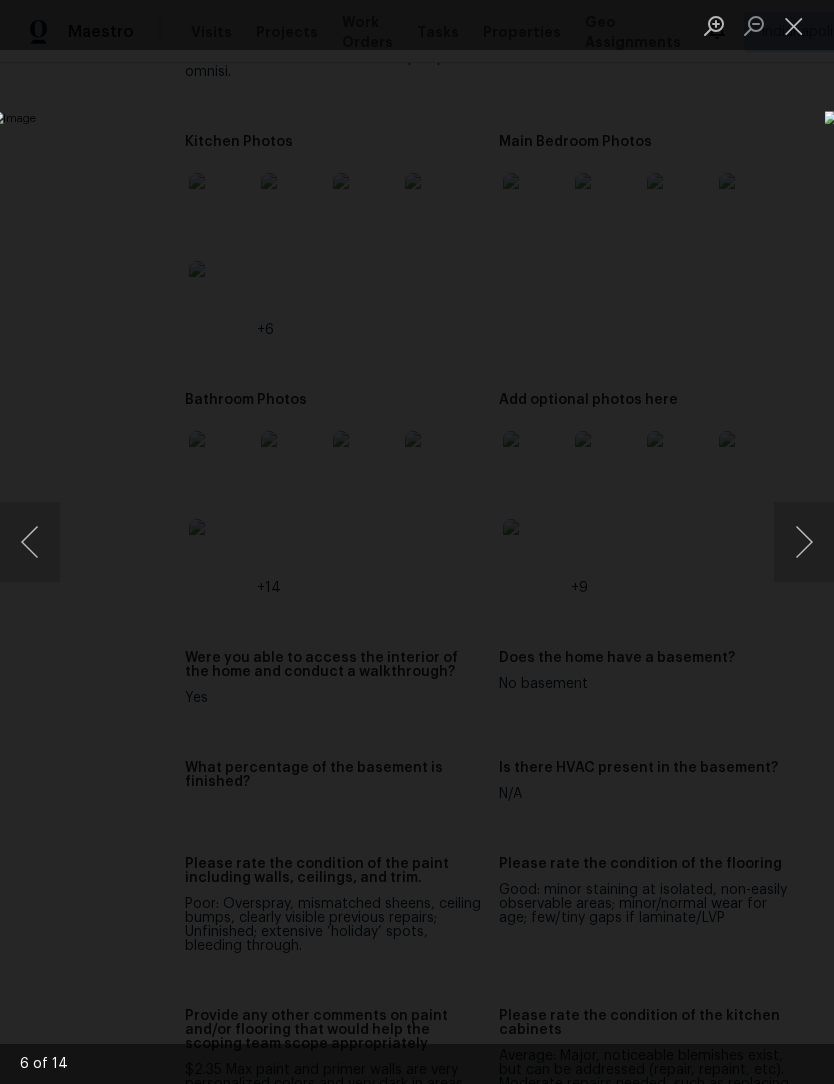 click at bounding box center [804, 542] 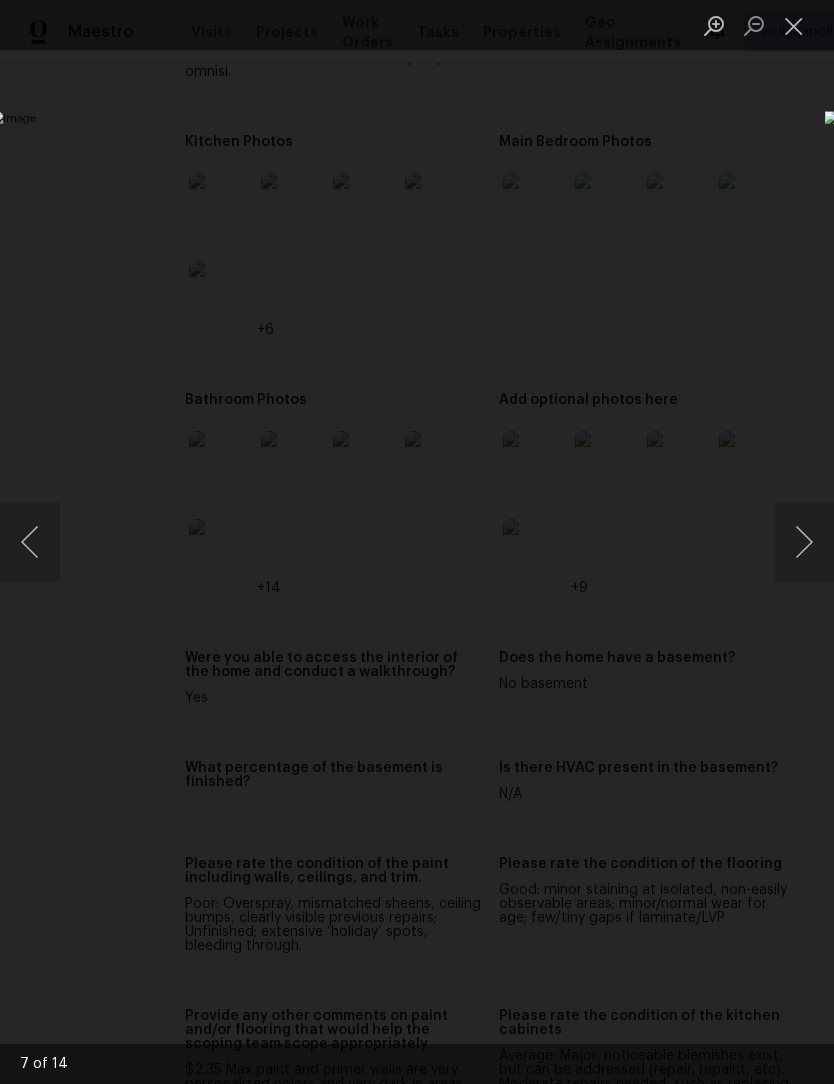 click at bounding box center [804, 542] 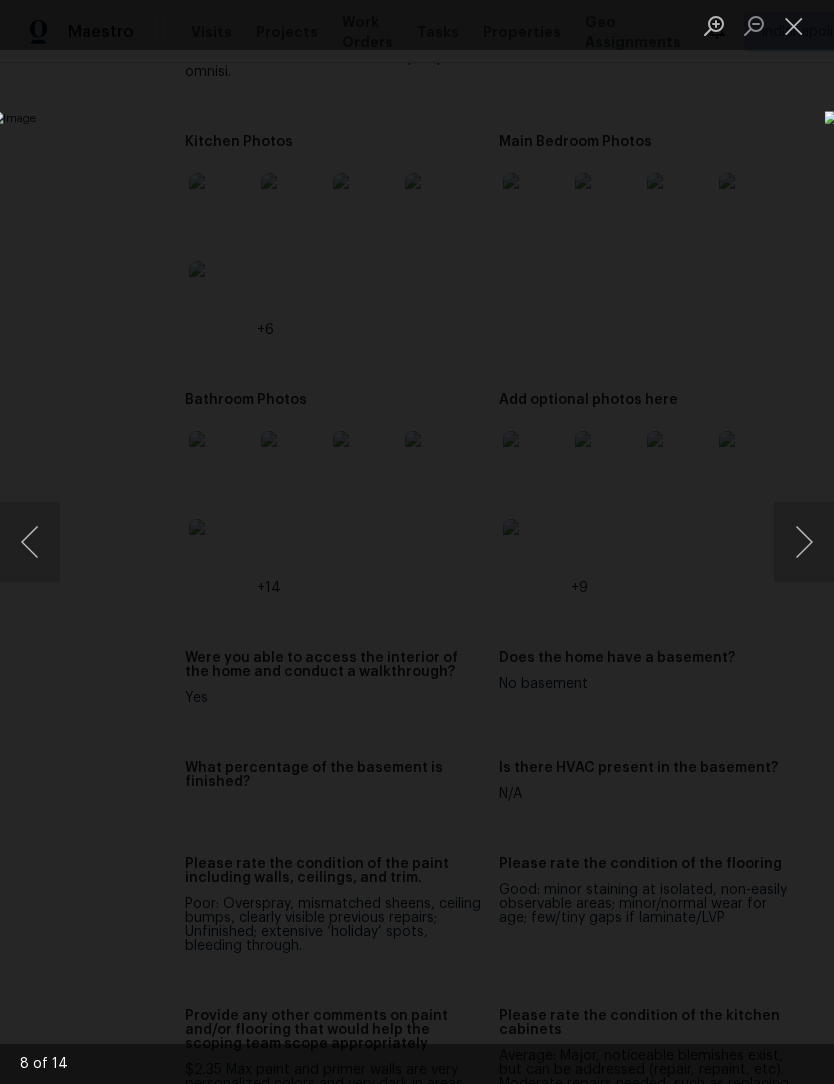 click at bounding box center [804, 542] 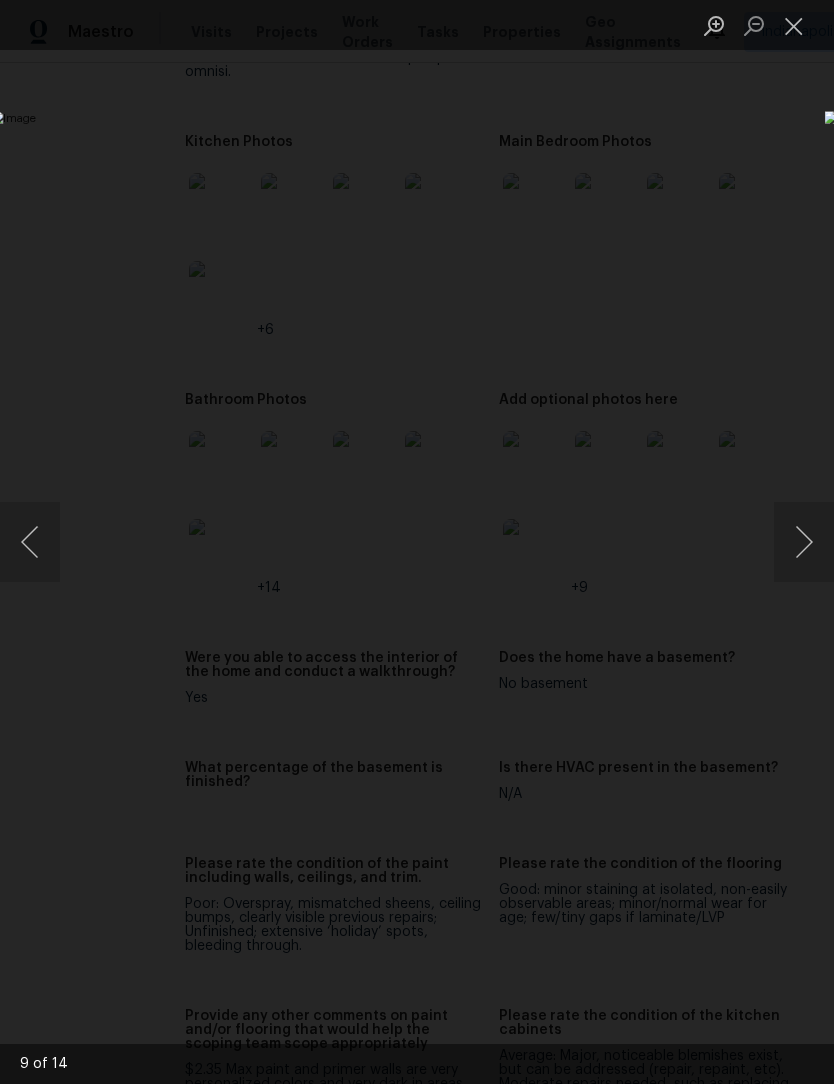 click at bounding box center (804, 542) 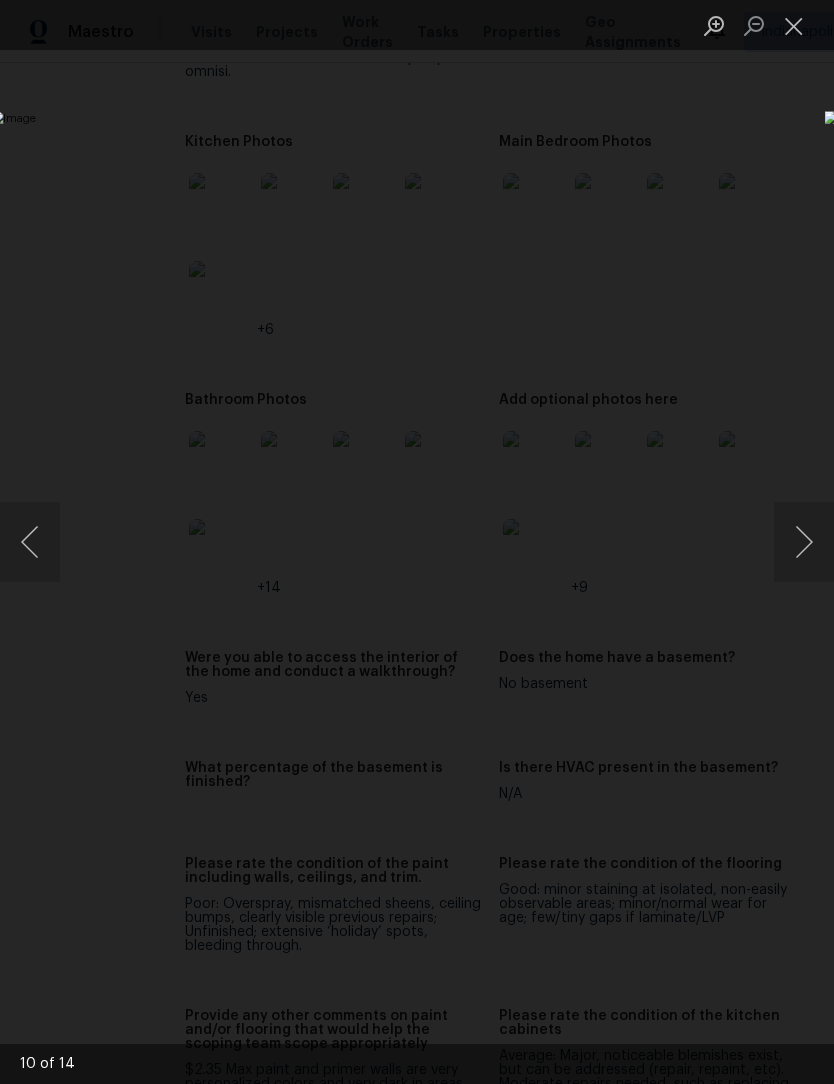 click at bounding box center (804, 542) 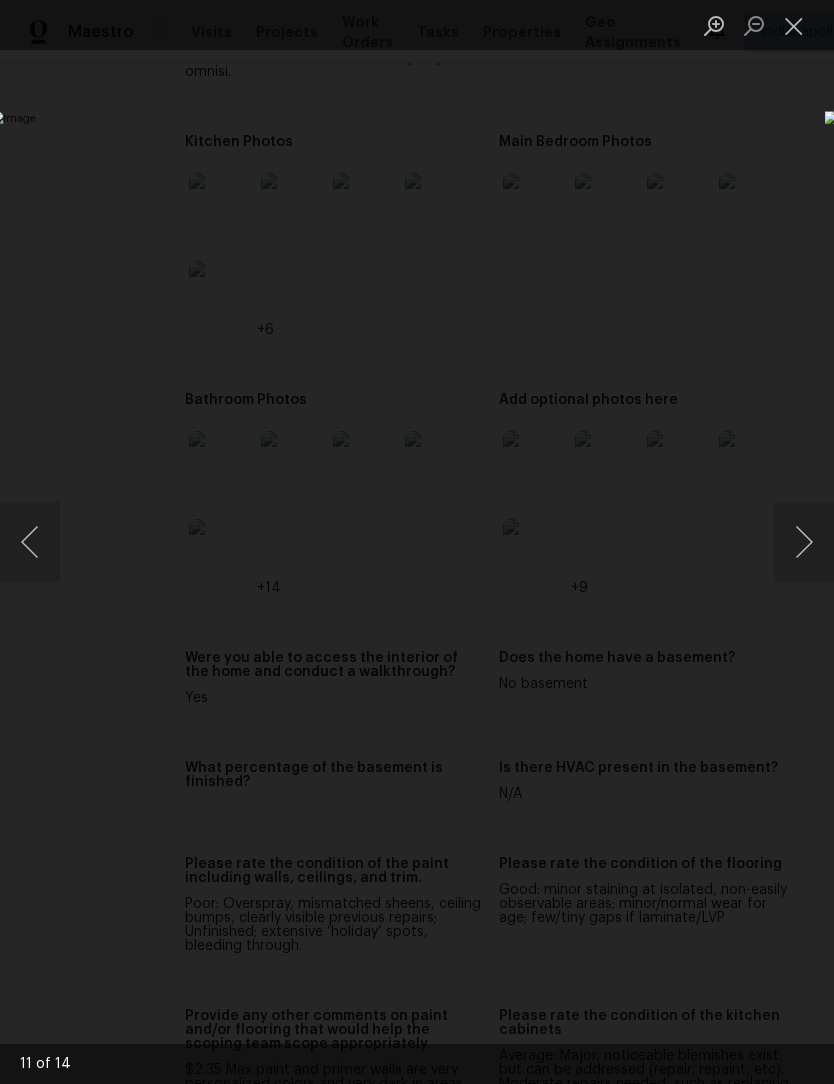 click at bounding box center (804, 542) 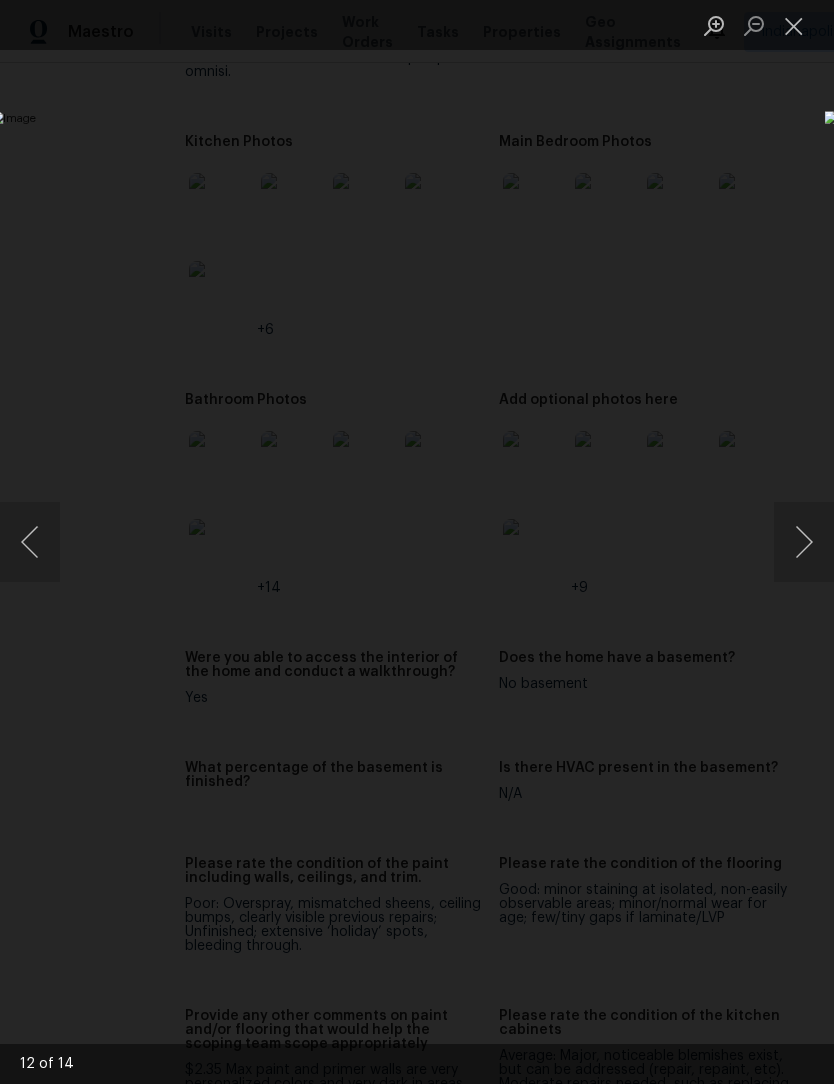 click at bounding box center [804, 542] 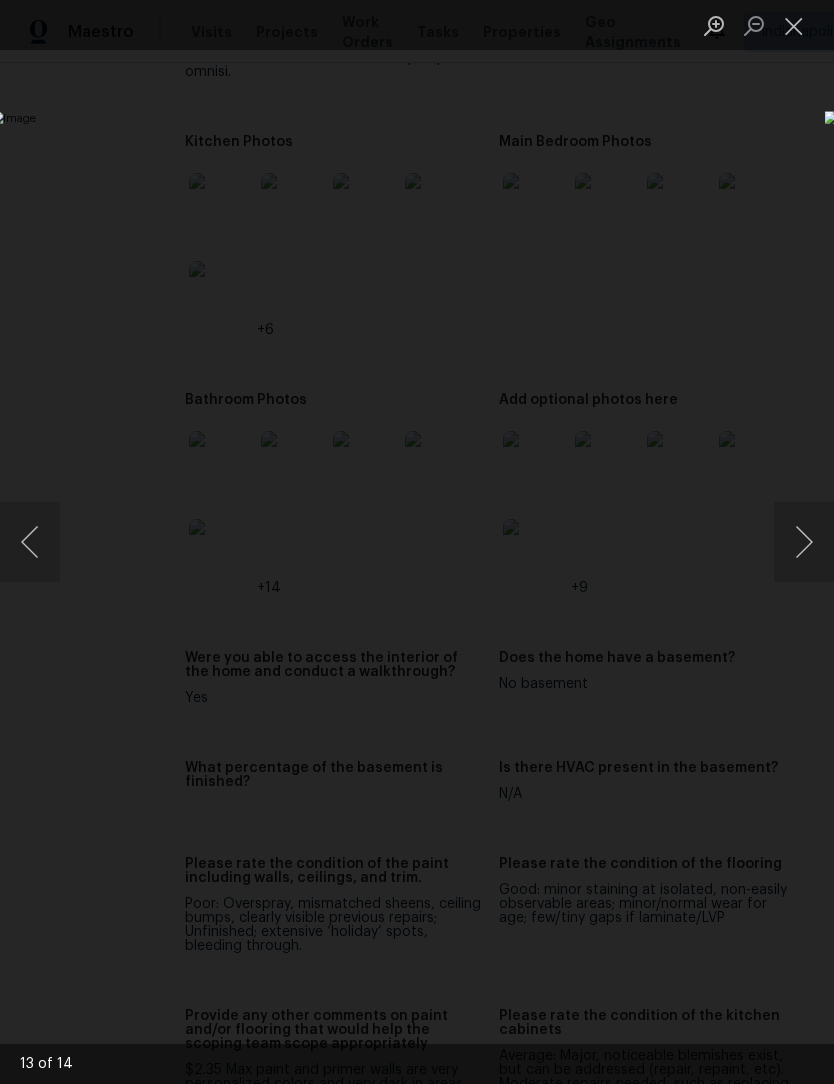 click at bounding box center (804, 542) 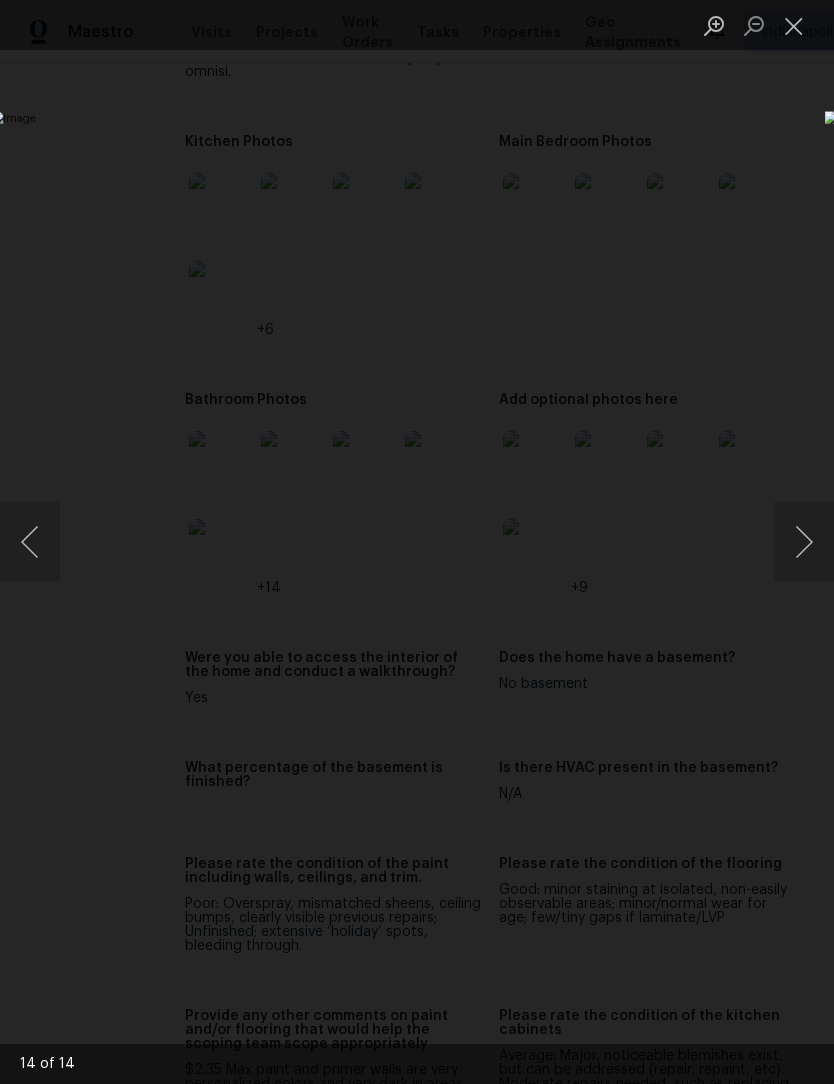 click at bounding box center [794, 25] 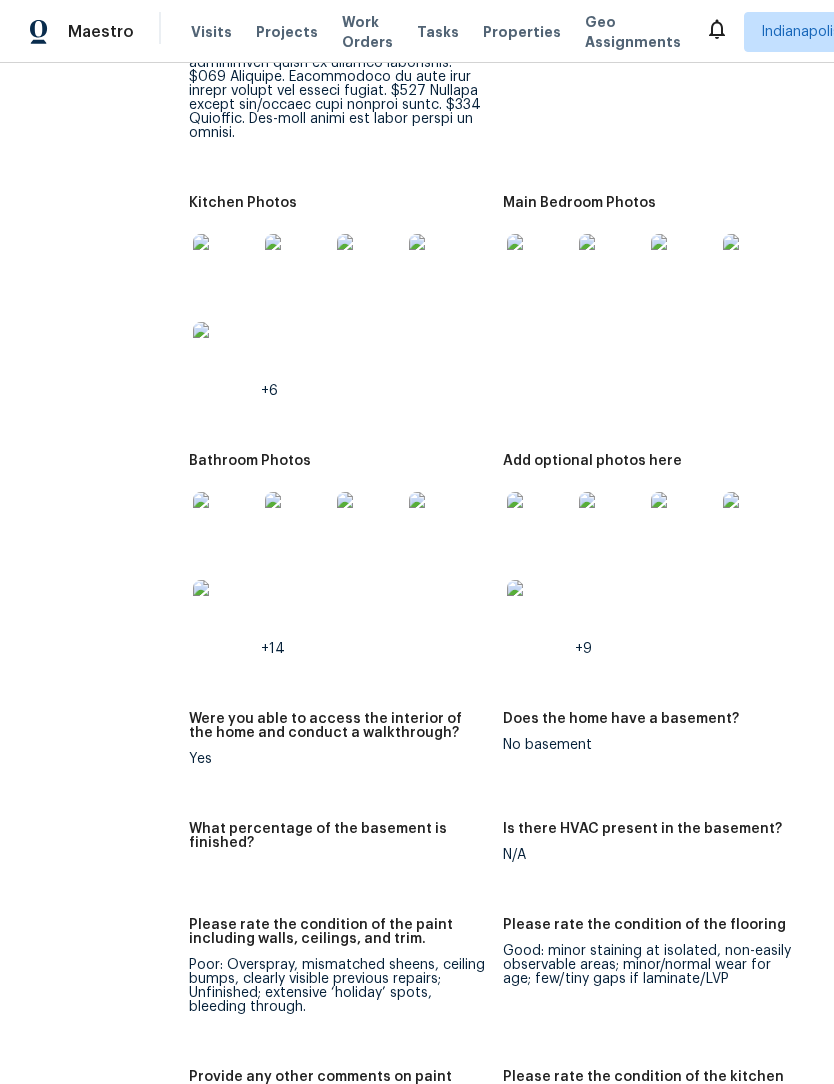 scroll, scrollTop: 3338, scrollLeft: 15, axis: both 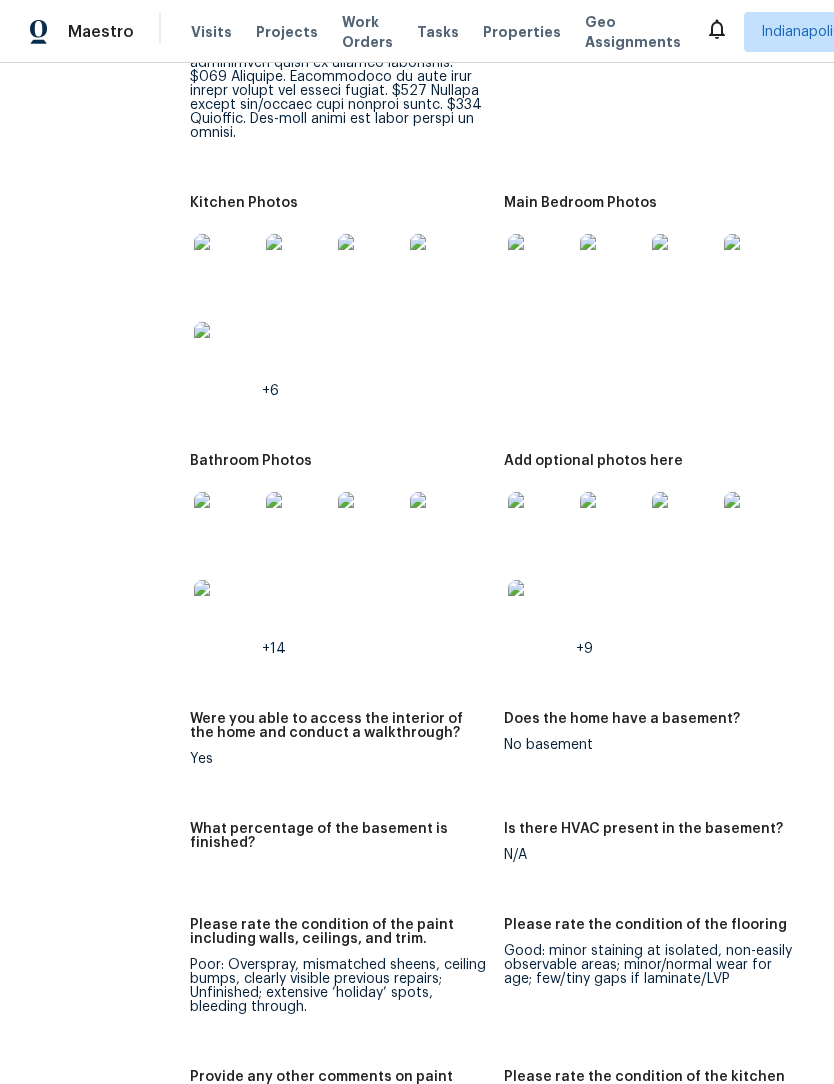 click at bounding box center [226, 524] 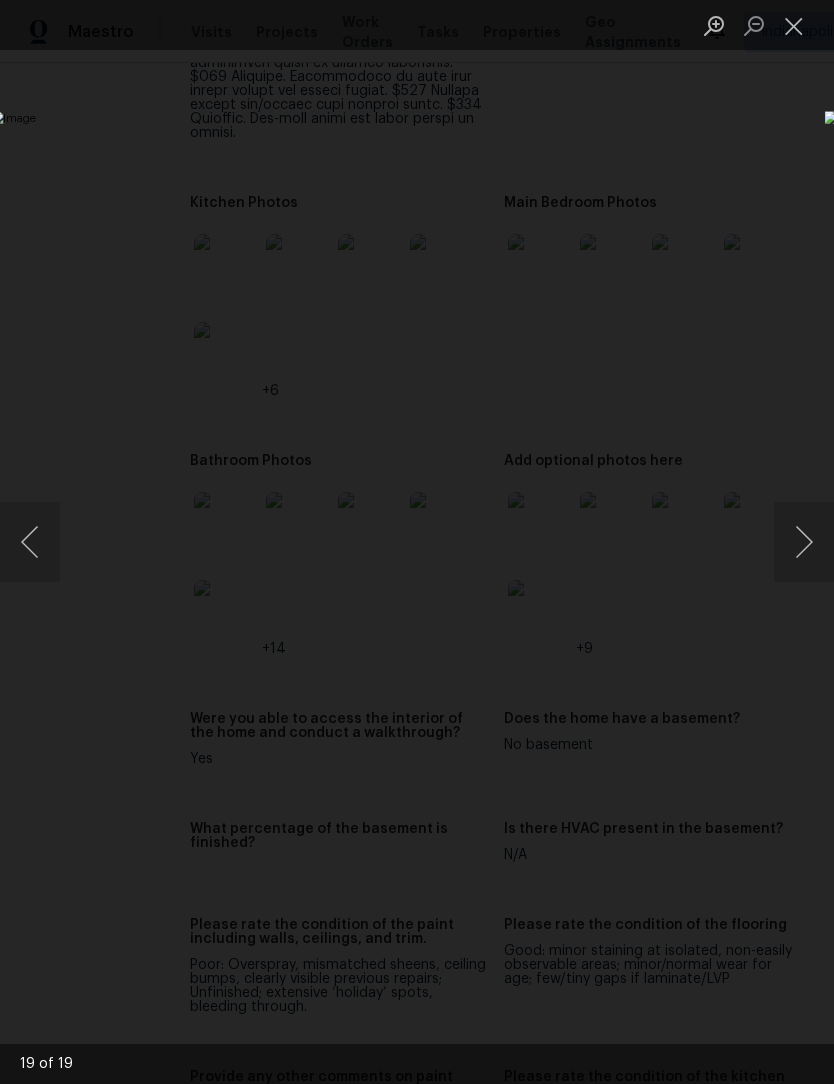 click at bounding box center (804, 542) 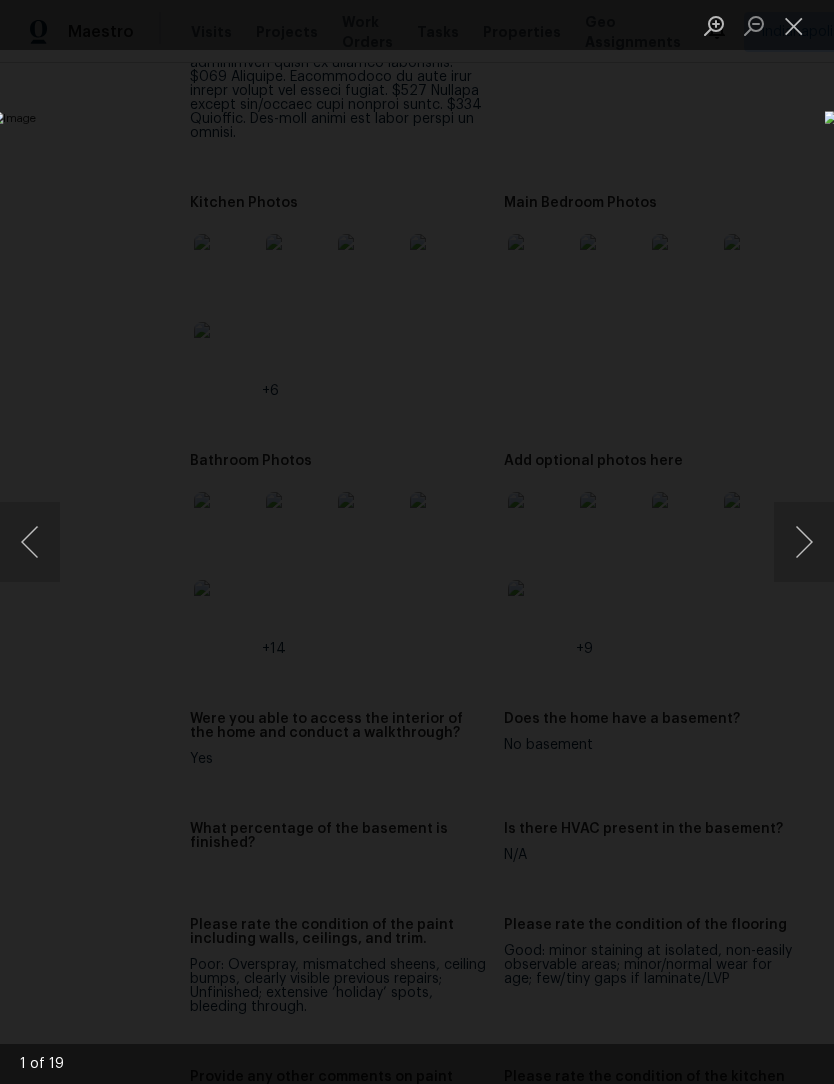 click at bounding box center (804, 542) 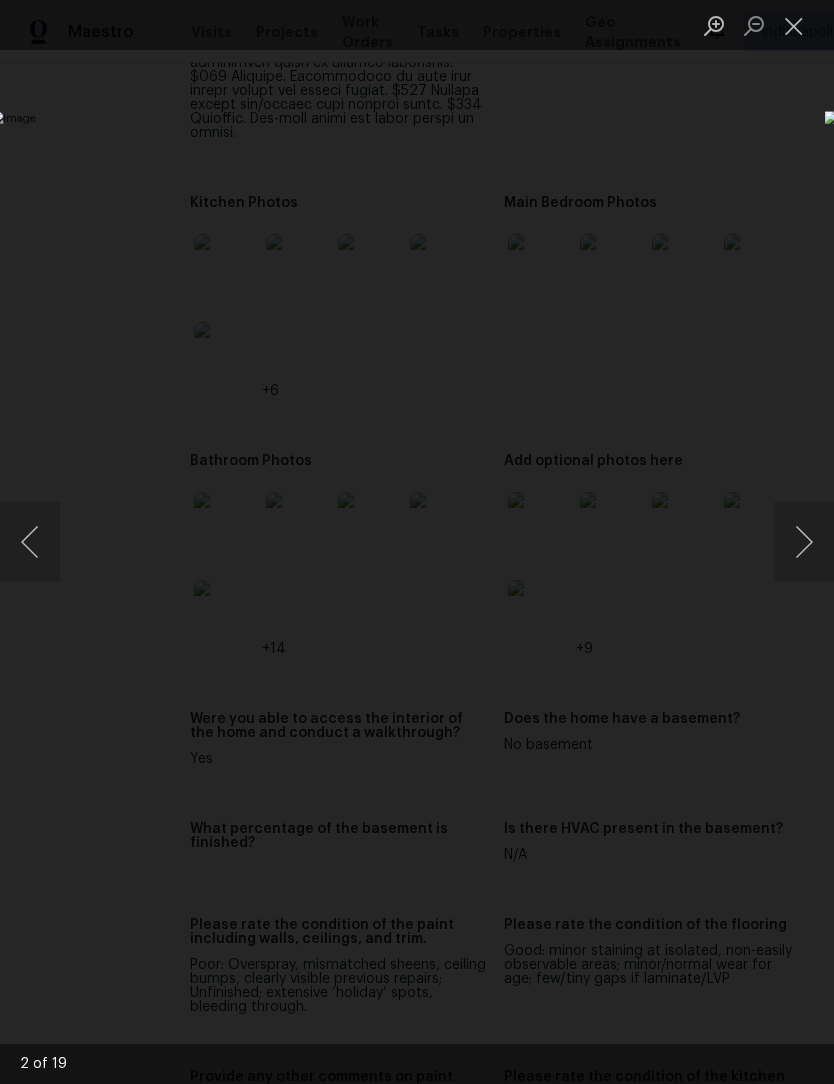 click at bounding box center [804, 542] 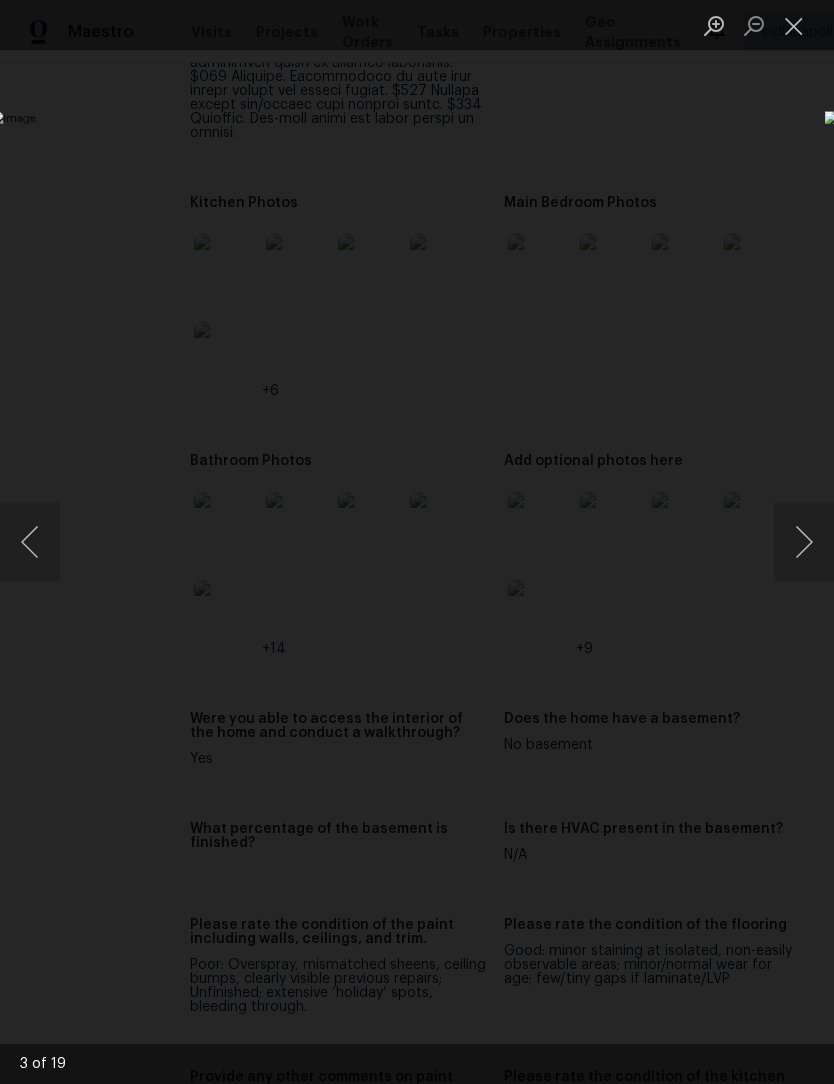 click at bounding box center [804, 542] 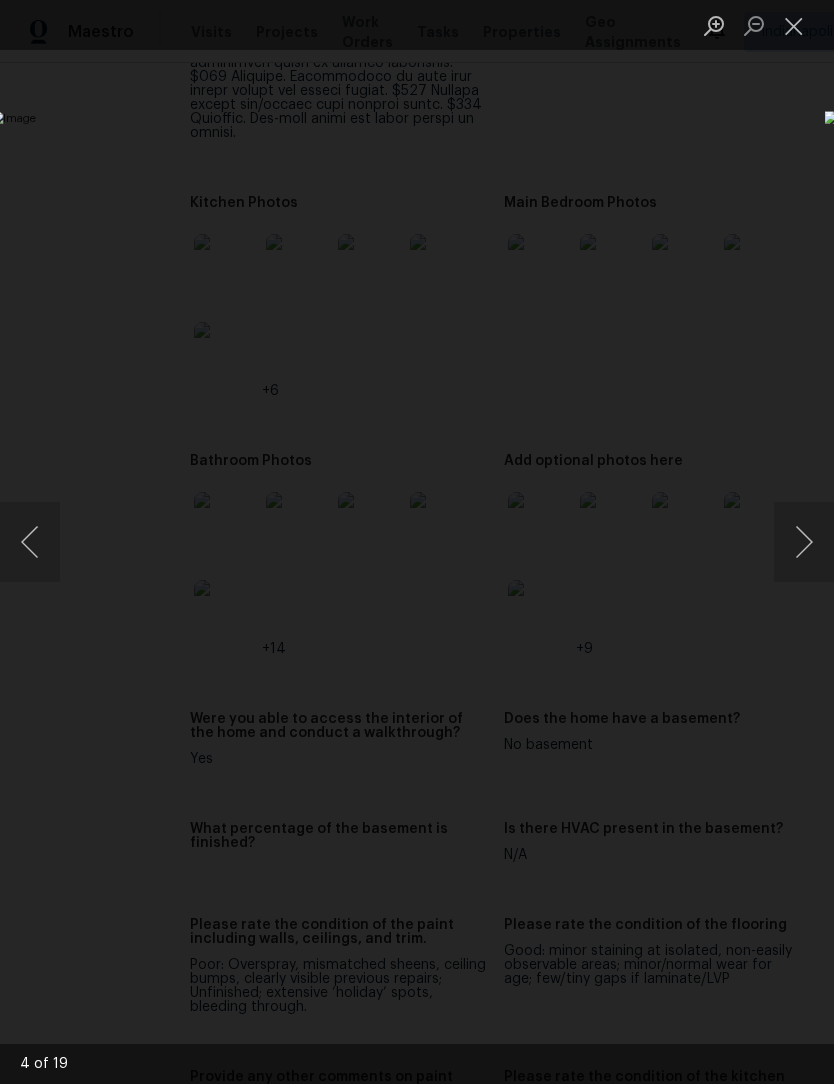 click at bounding box center [30, 542] 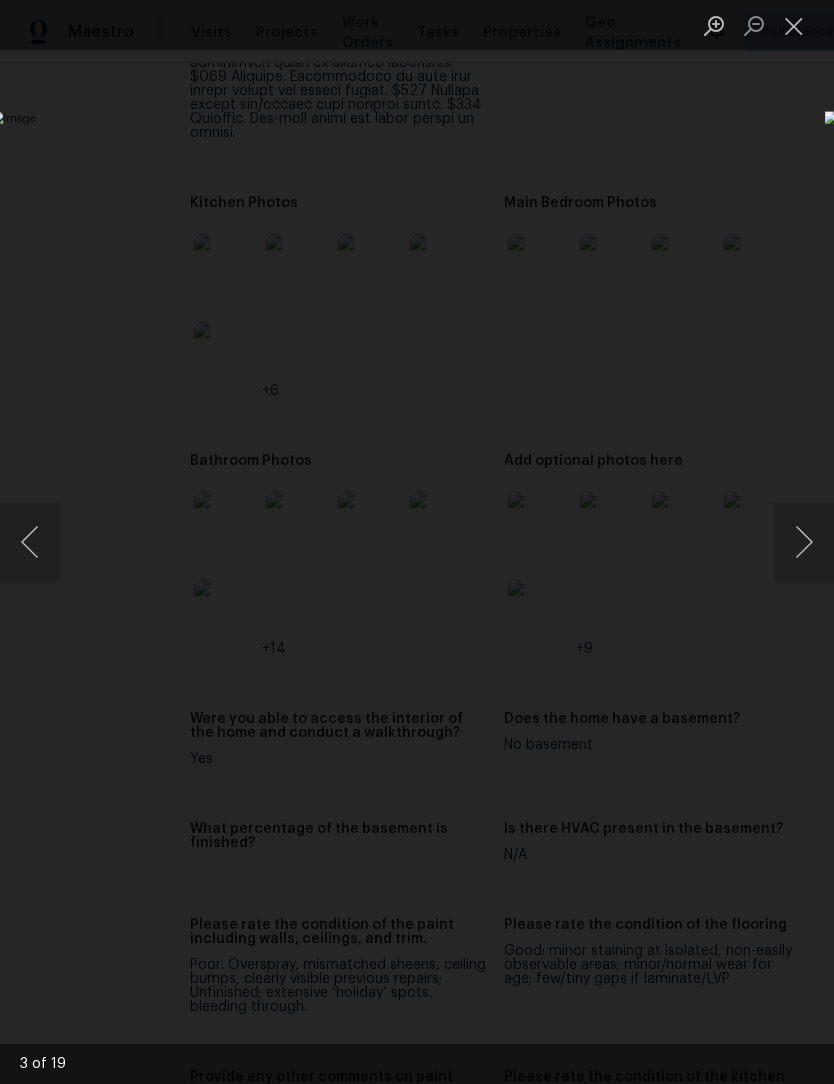 click at bounding box center (804, 542) 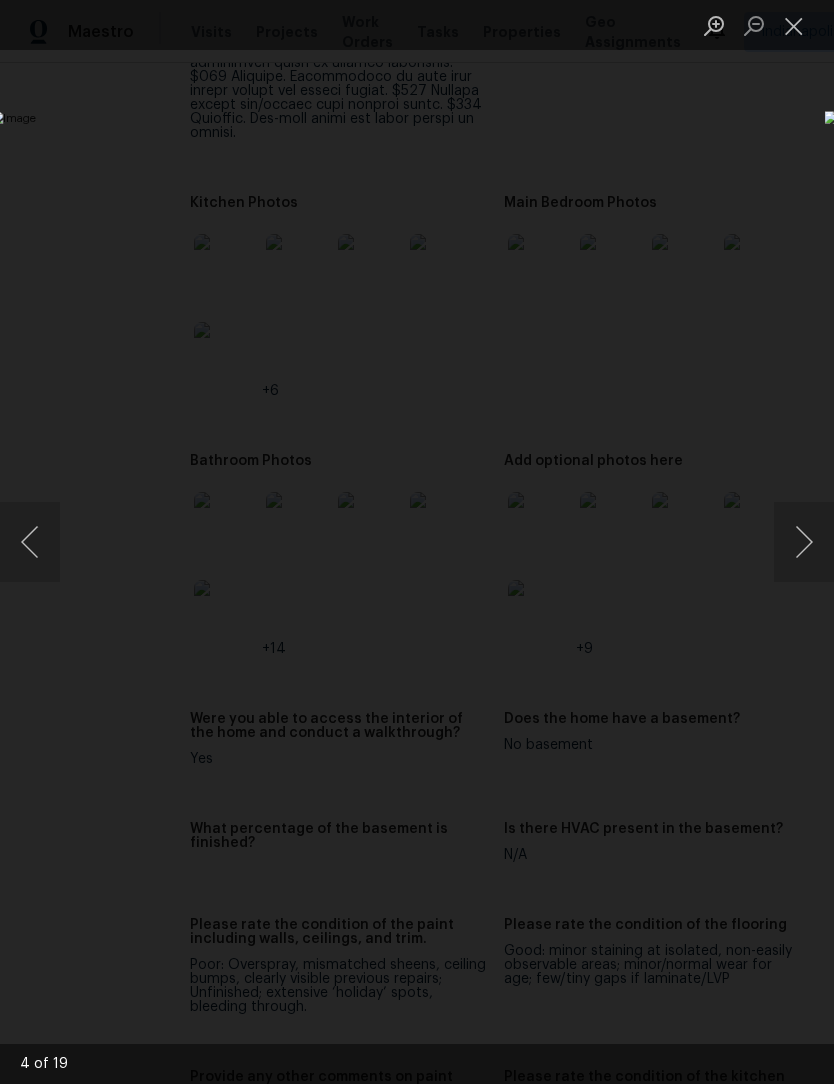 click at bounding box center (804, 542) 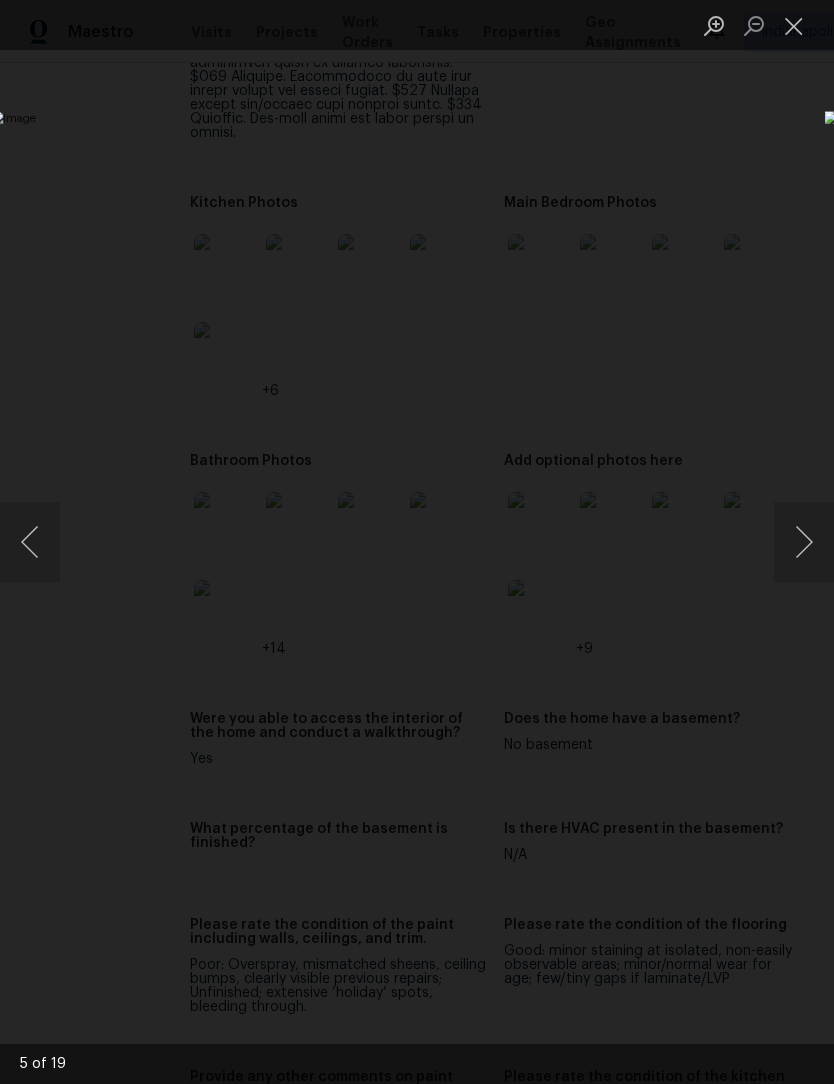 click at bounding box center (804, 542) 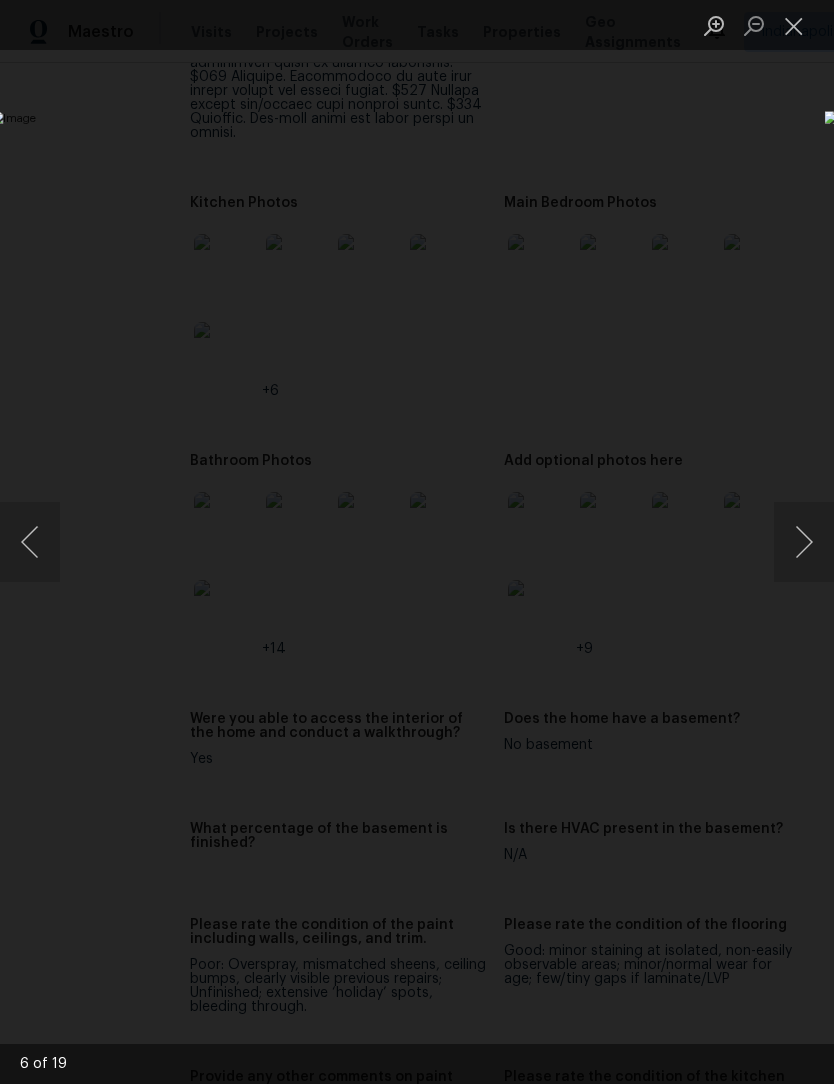 click at bounding box center [804, 542] 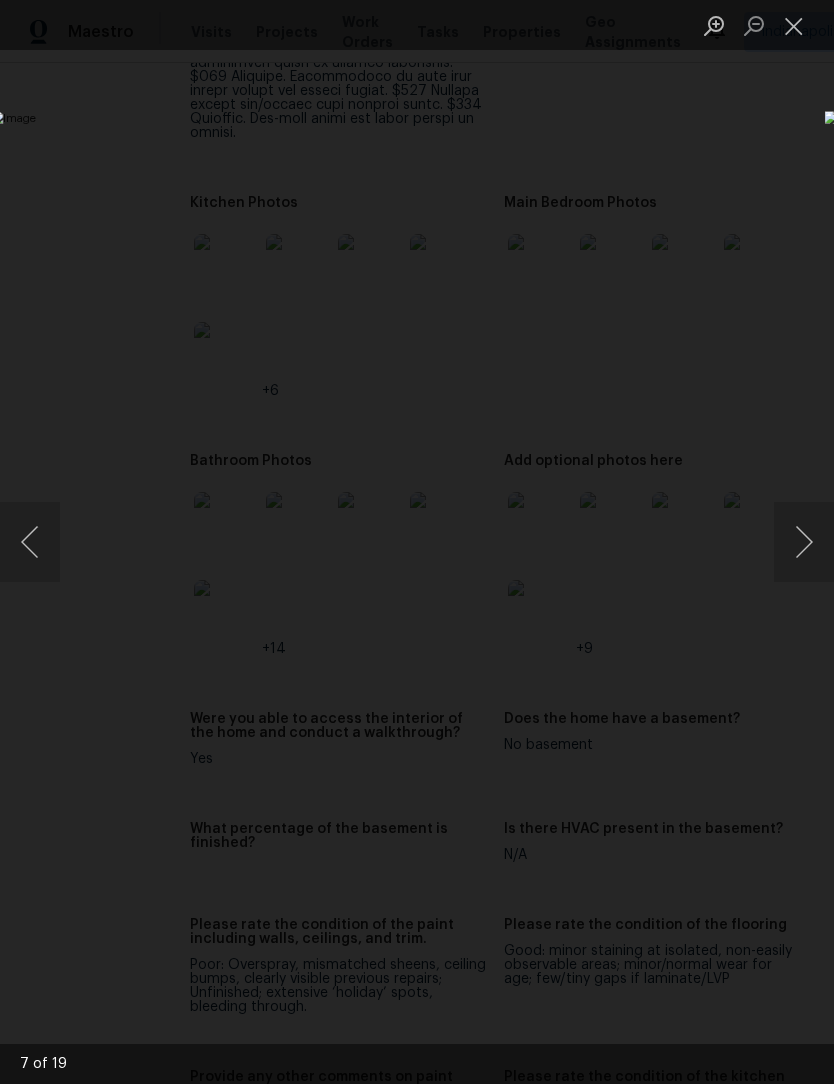 click at bounding box center [804, 542] 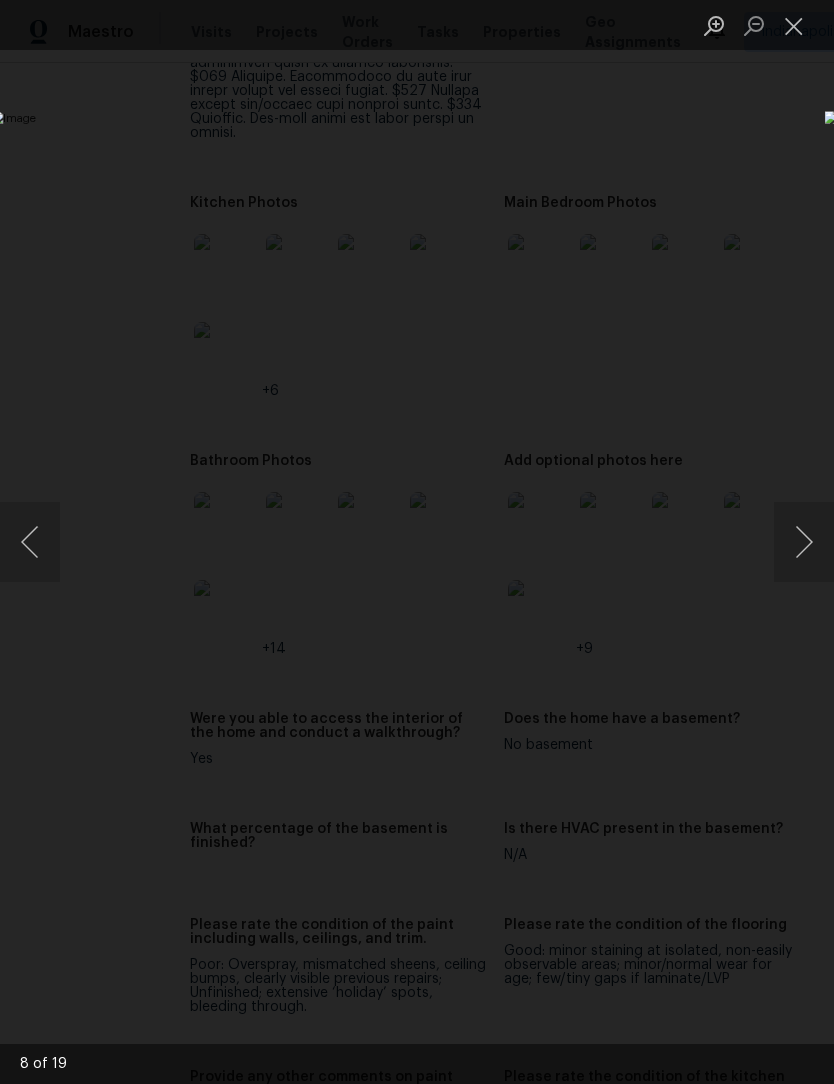 click at bounding box center (804, 542) 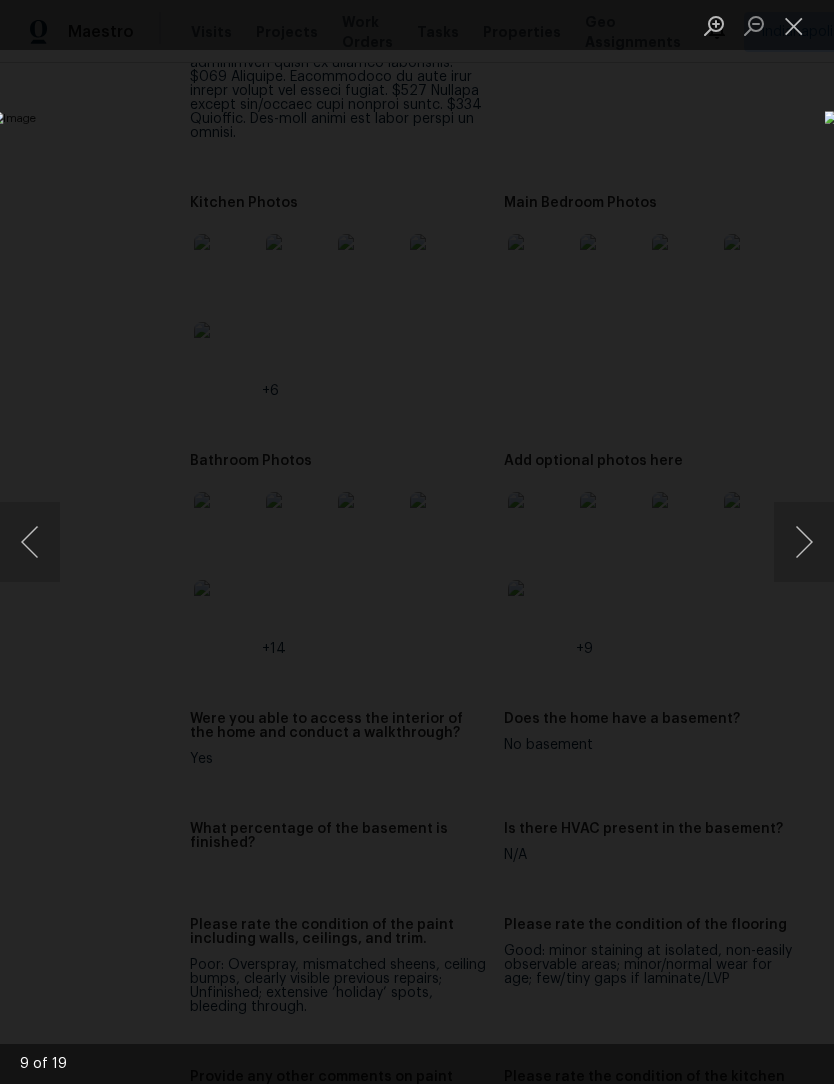 click at bounding box center [804, 542] 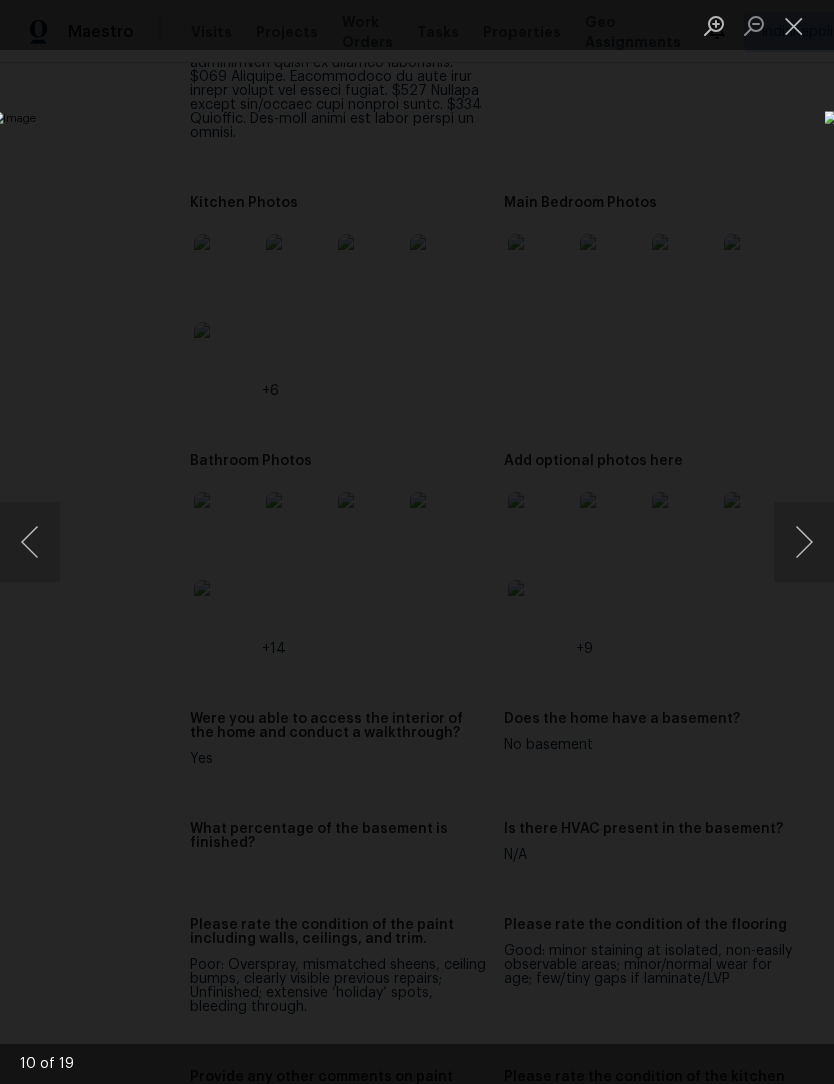 click at bounding box center [804, 542] 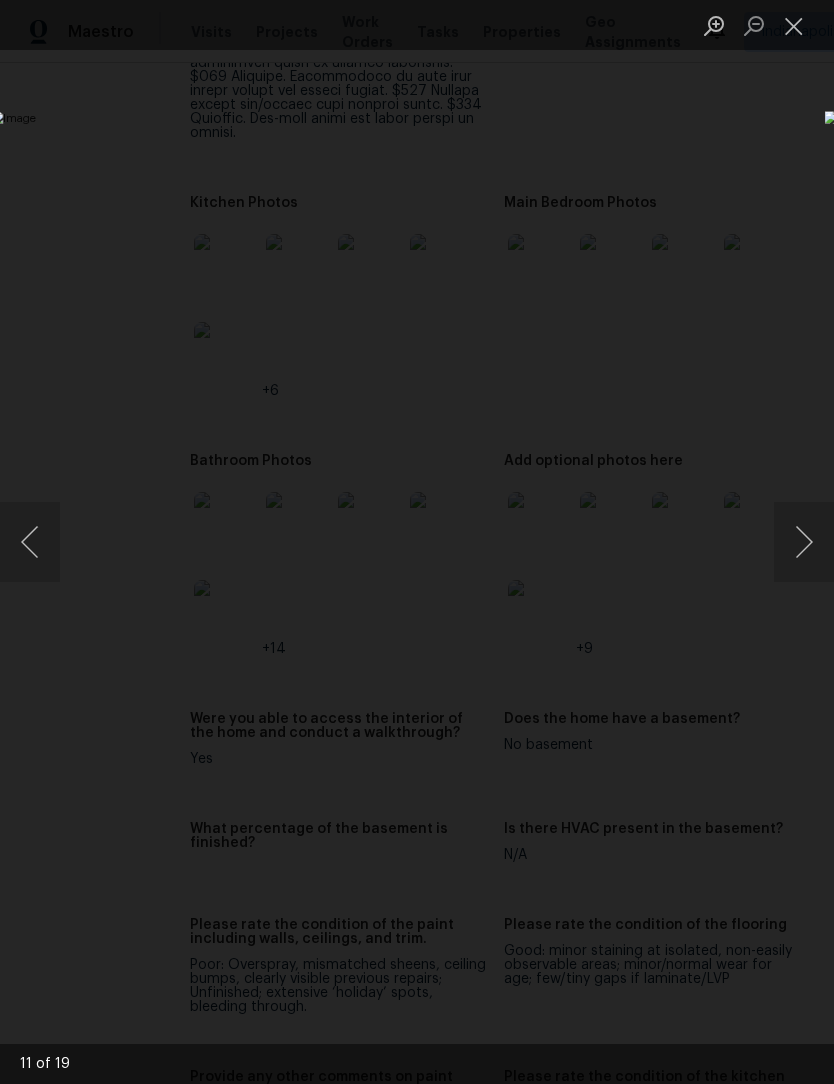 click at bounding box center (804, 542) 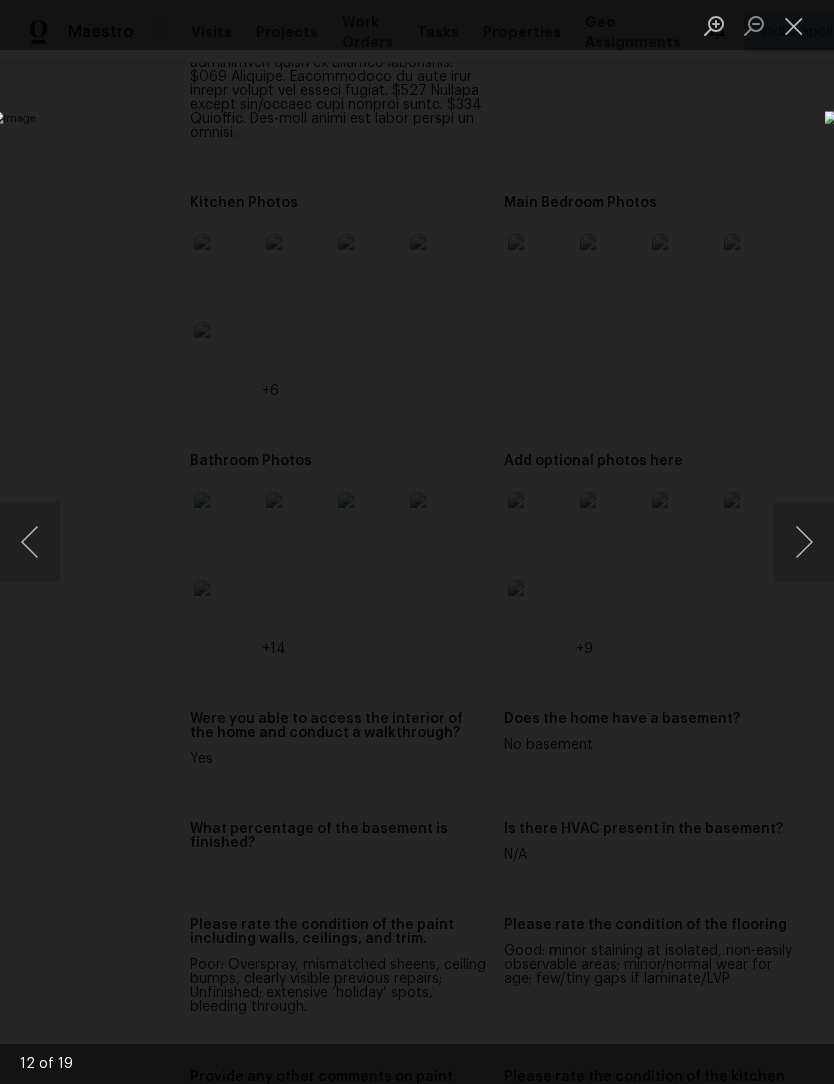 click at bounding box center (804, 542) 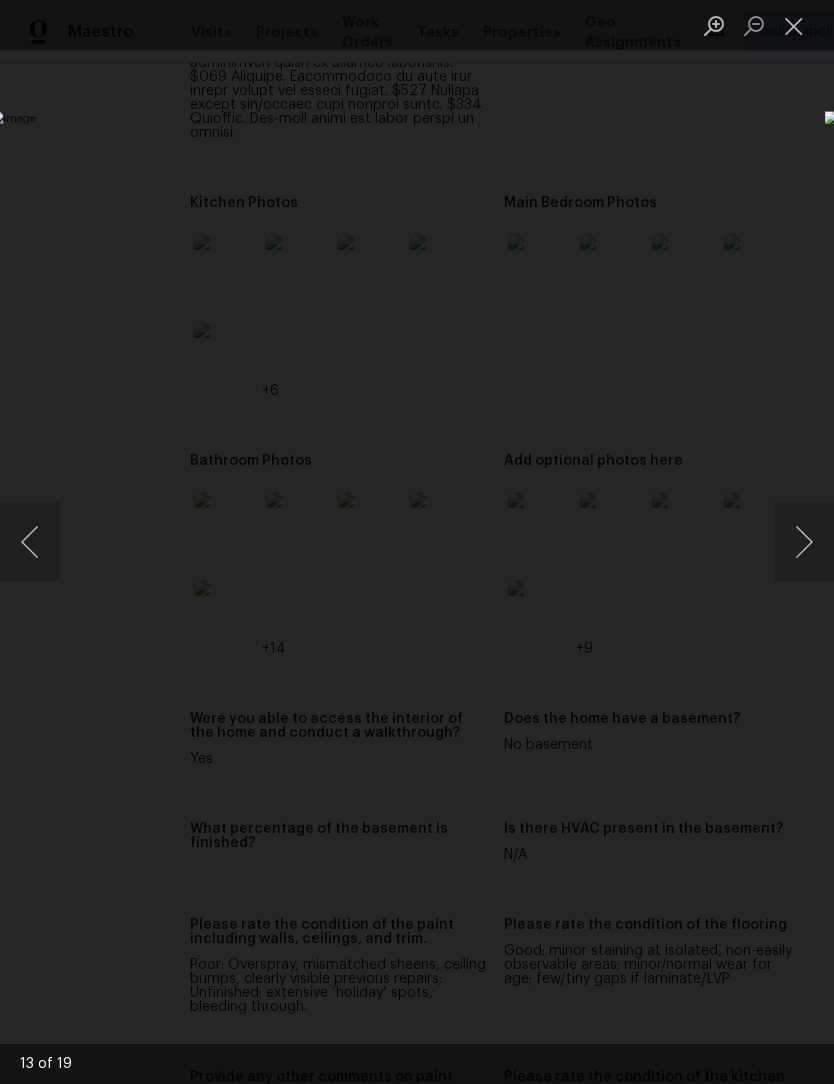 click at bounding box center [804, 542] 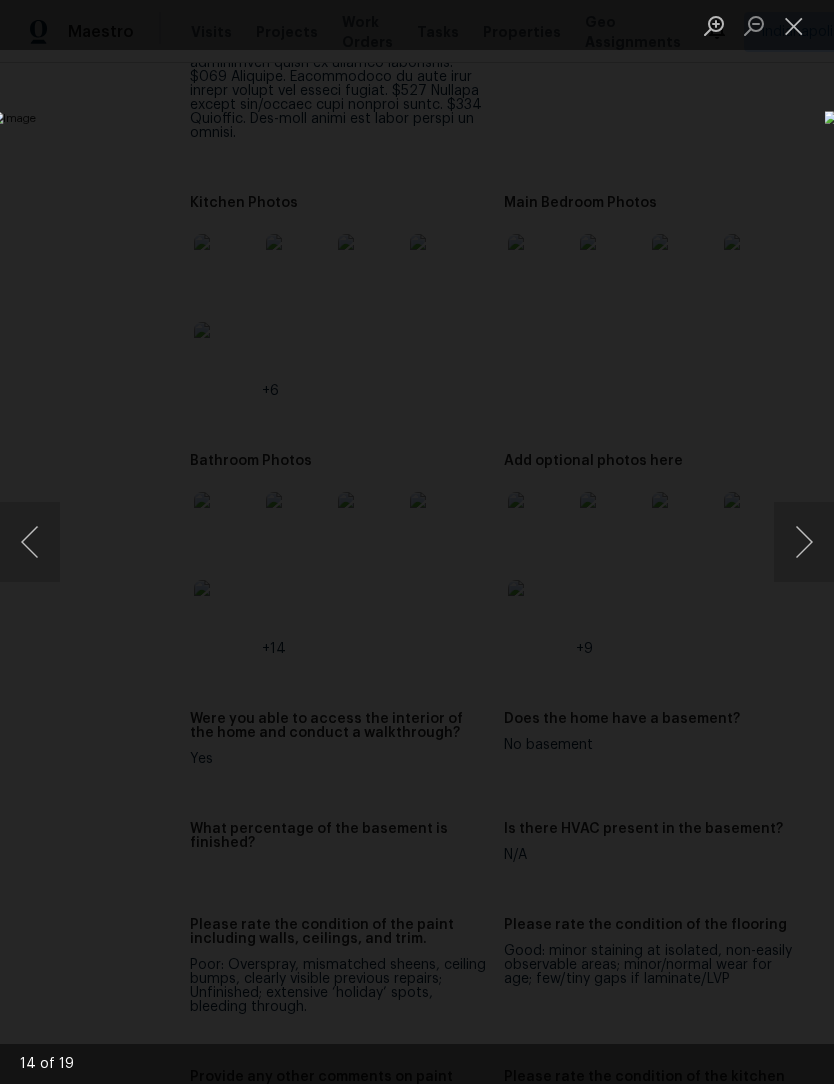 click at bounding box center (804, 542) 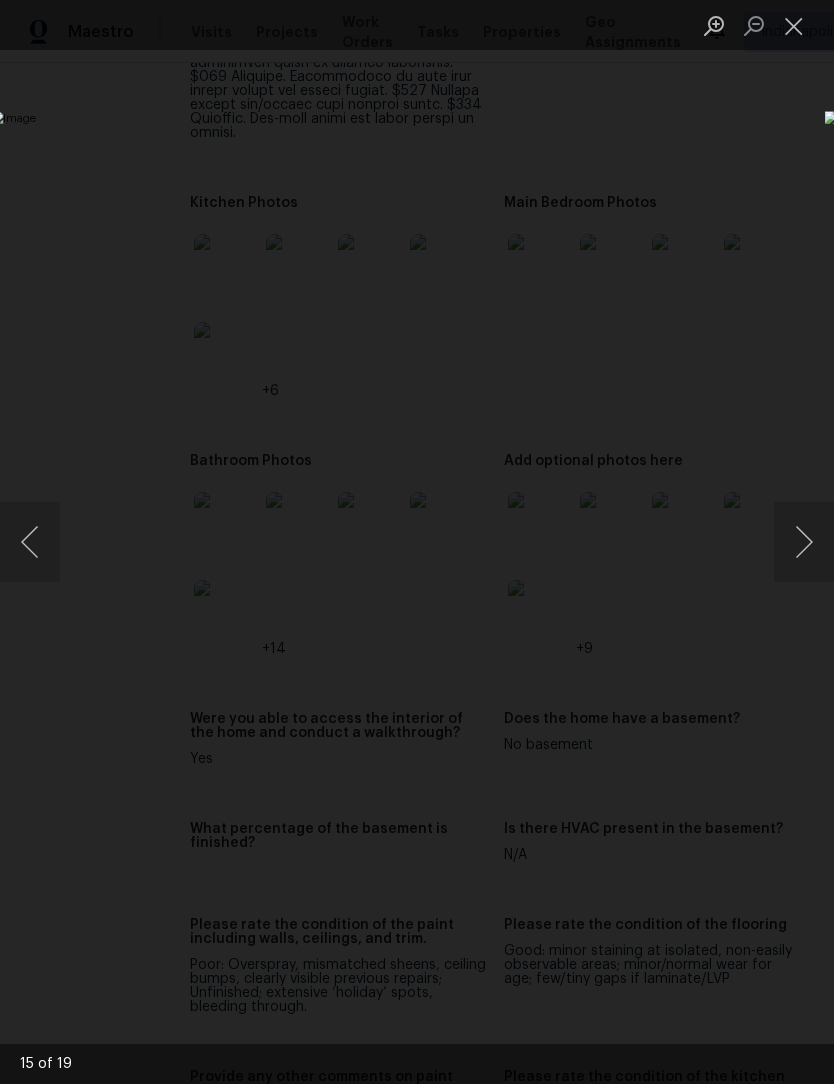 click at bounding box center (804, 542) 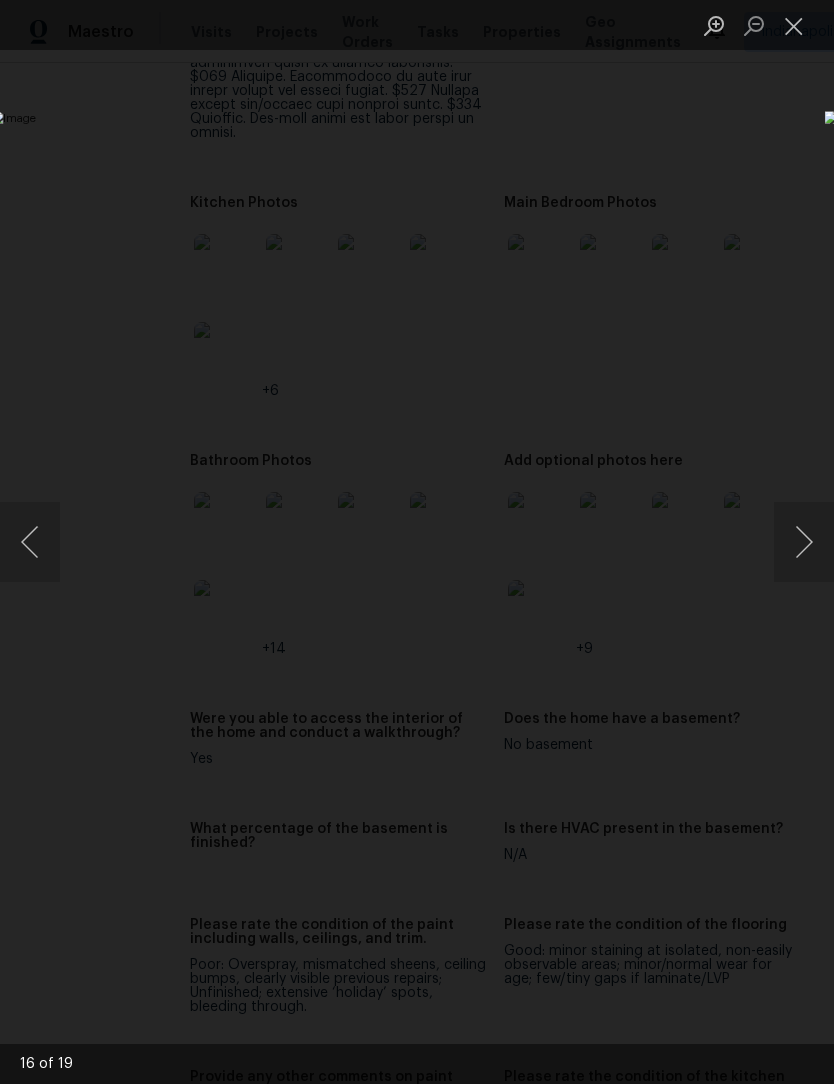 click at bounding box center (804, 542) 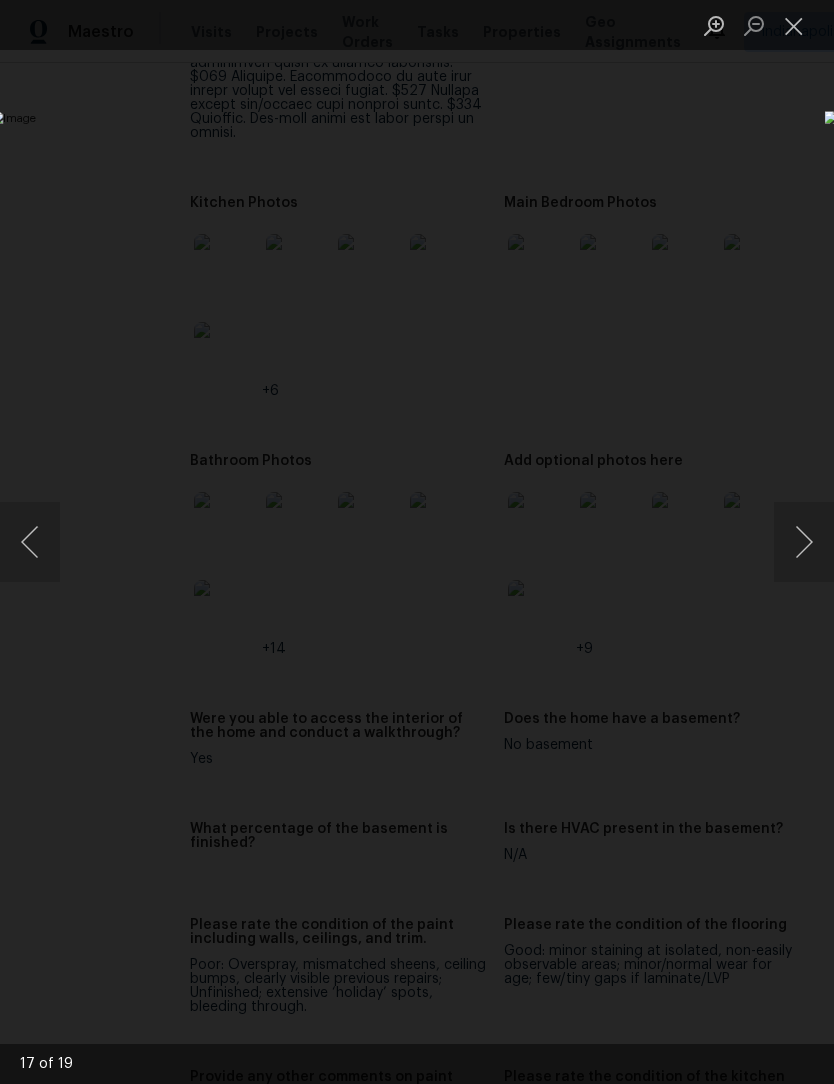 click at bounding box center (804, 542) 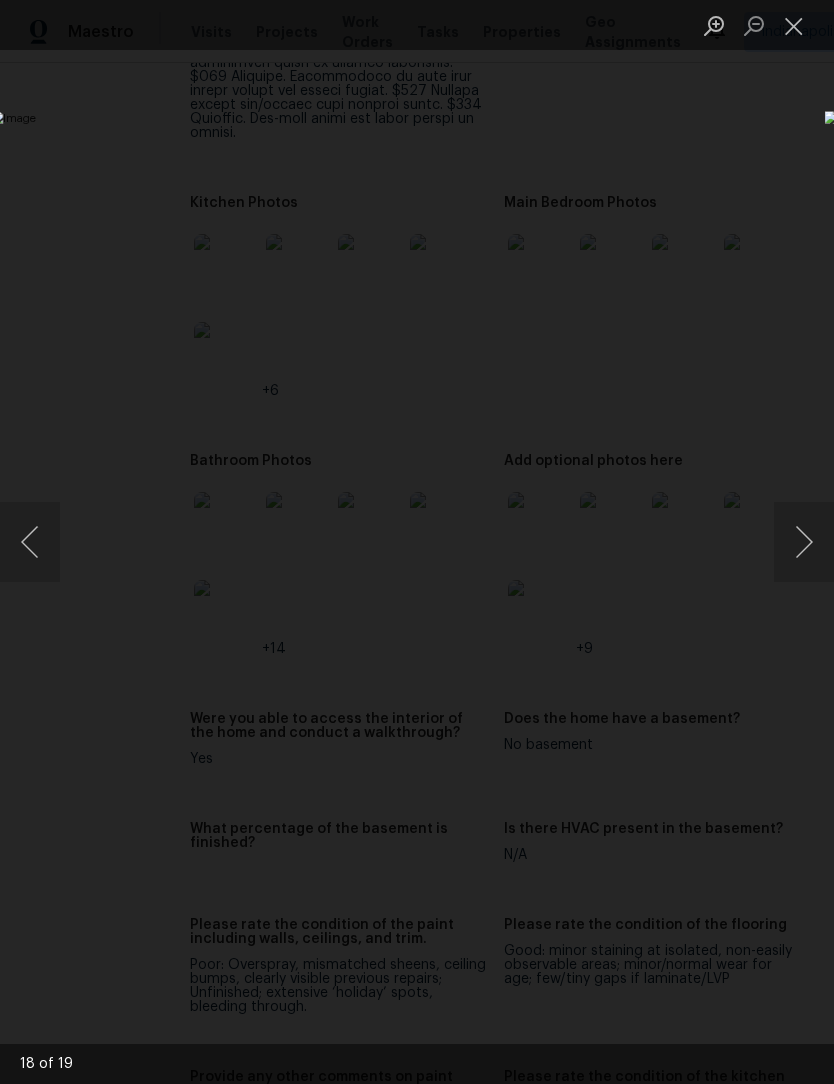click at bounding box center (804, 542) 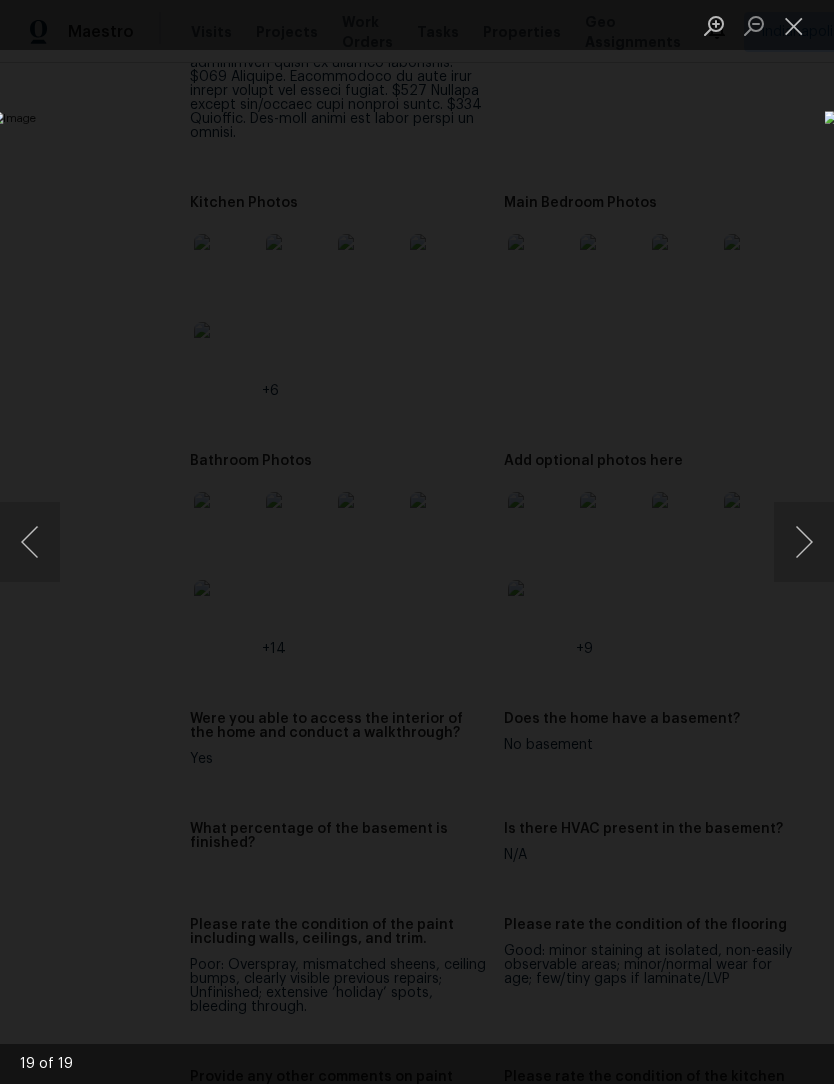 click at bounding box center [794, 25] 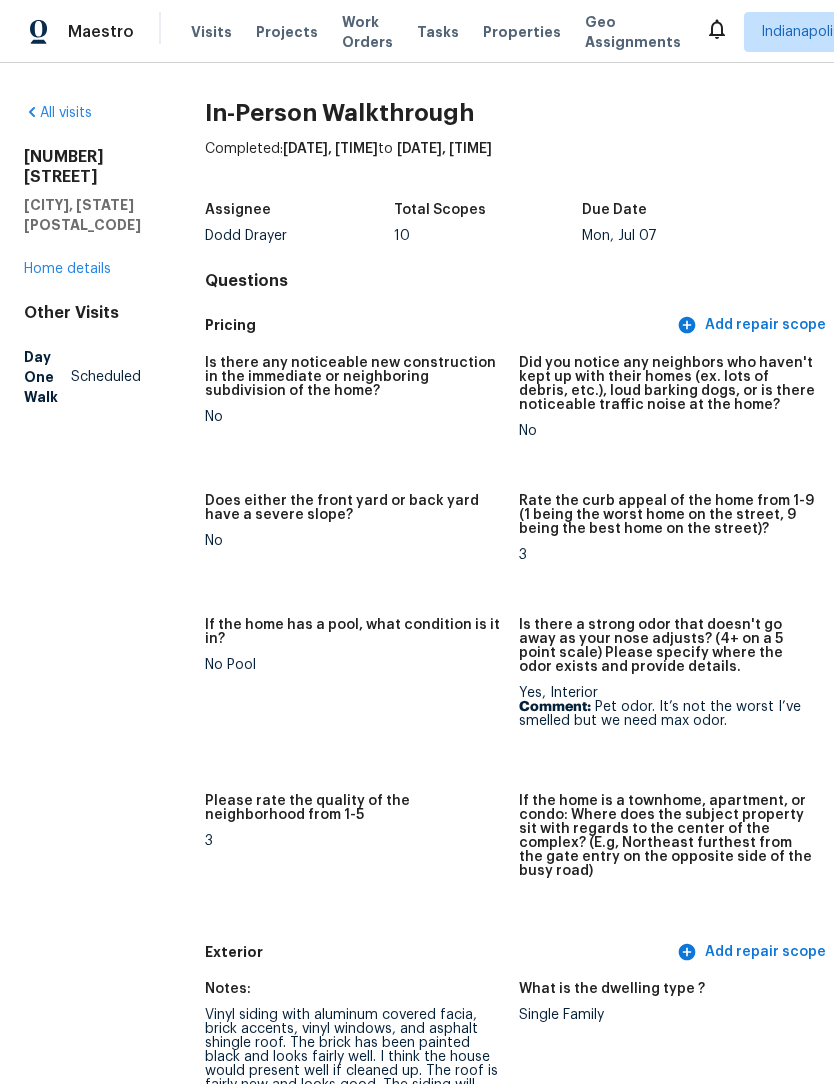 scroll, scrollTop: 0, scrollLeft: 0, axis: both 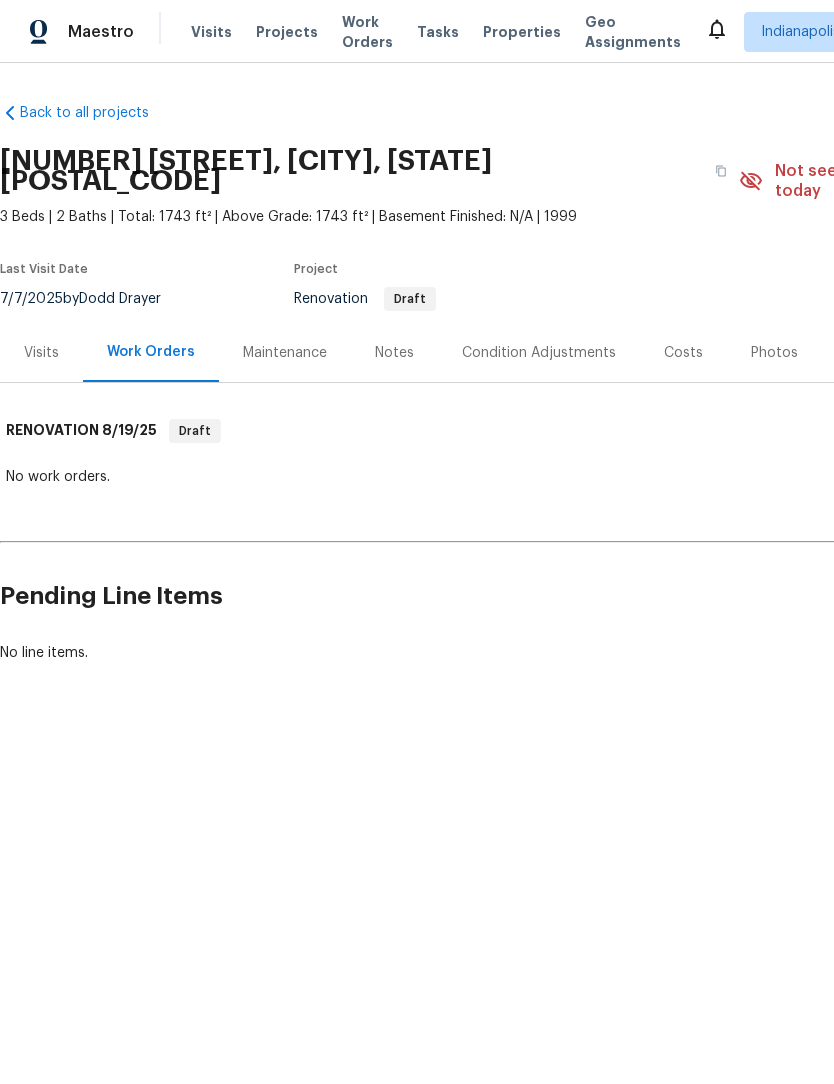 click on "Condition Adjustments" at bounding box center [539, 352] 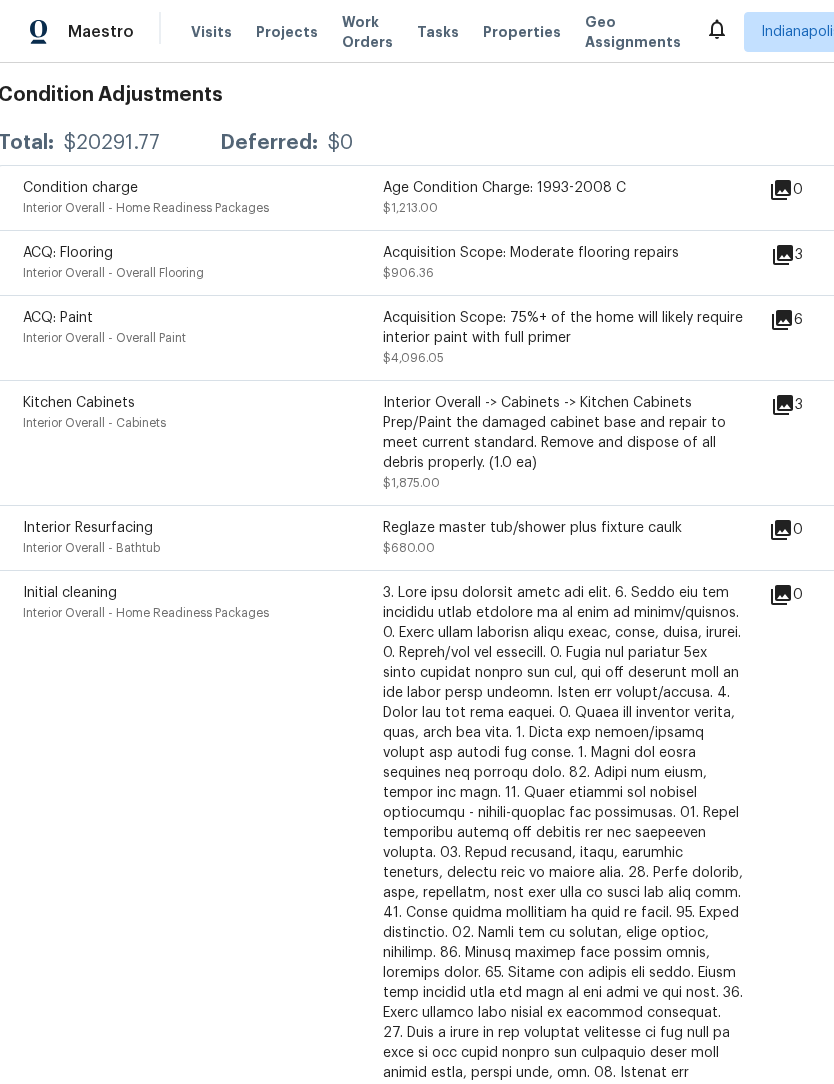 scroll, scrollTop: 360, scrollLeft: 2, axis: both 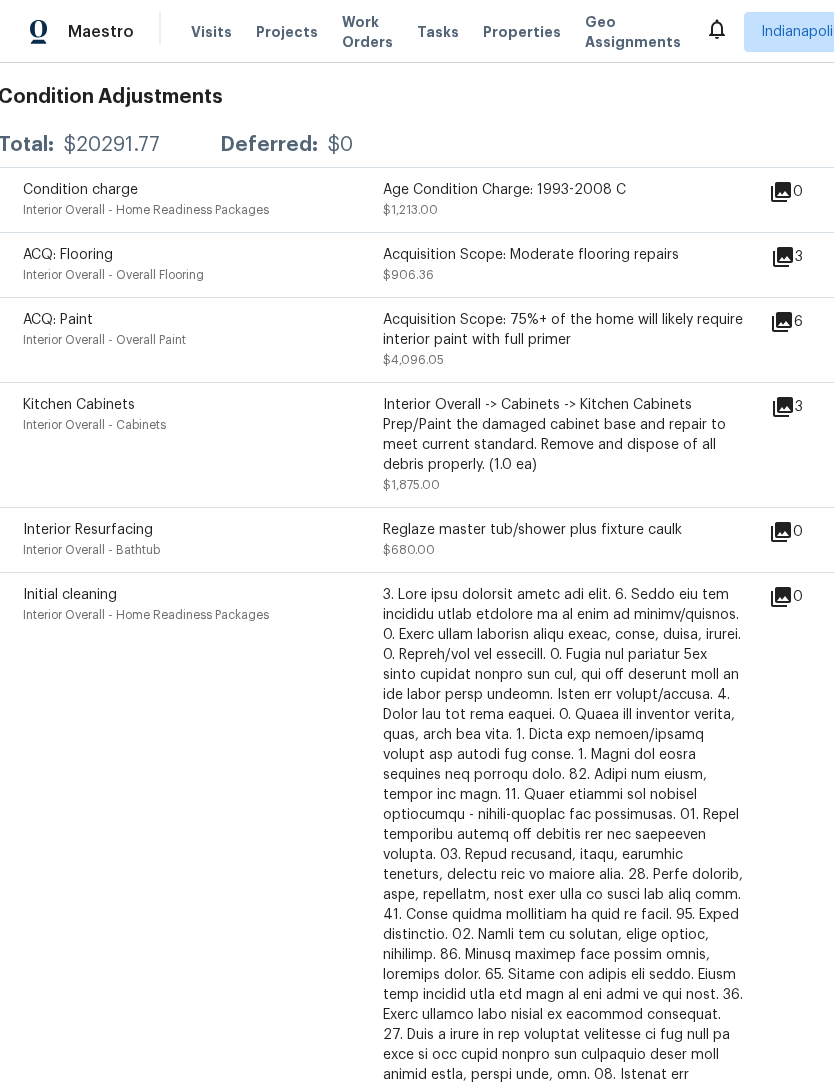 click 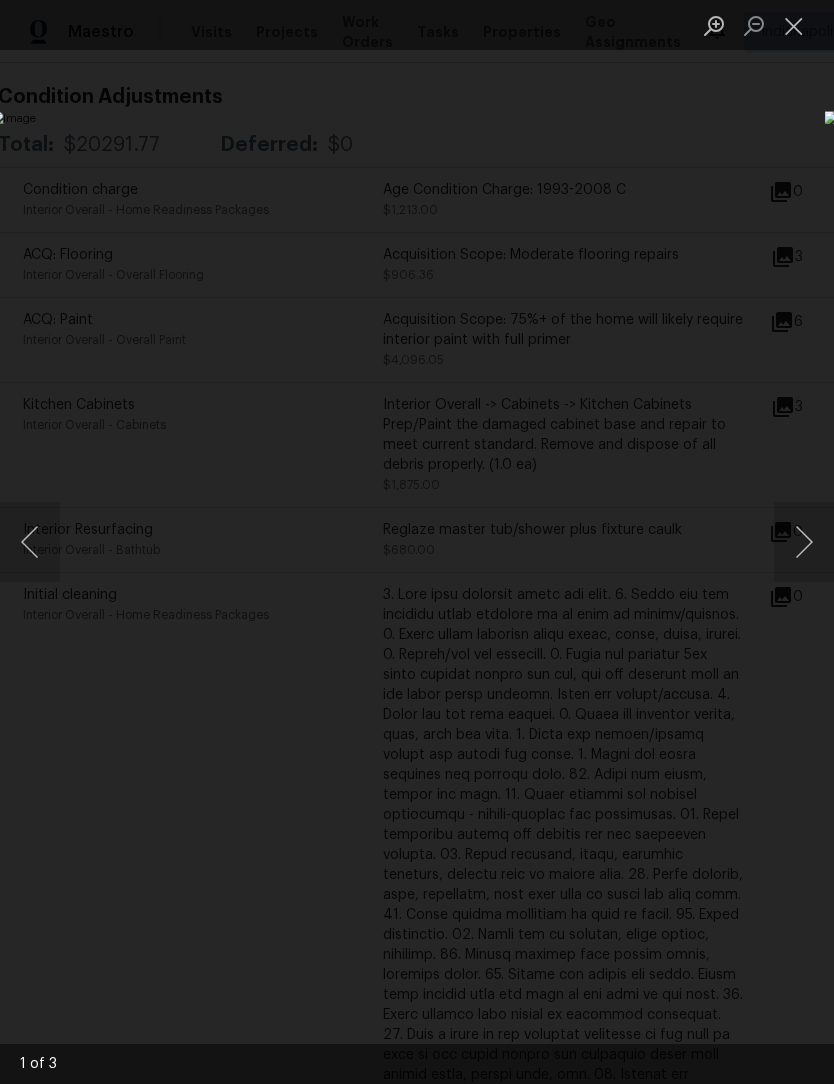 click at bounding box center (804, 542) 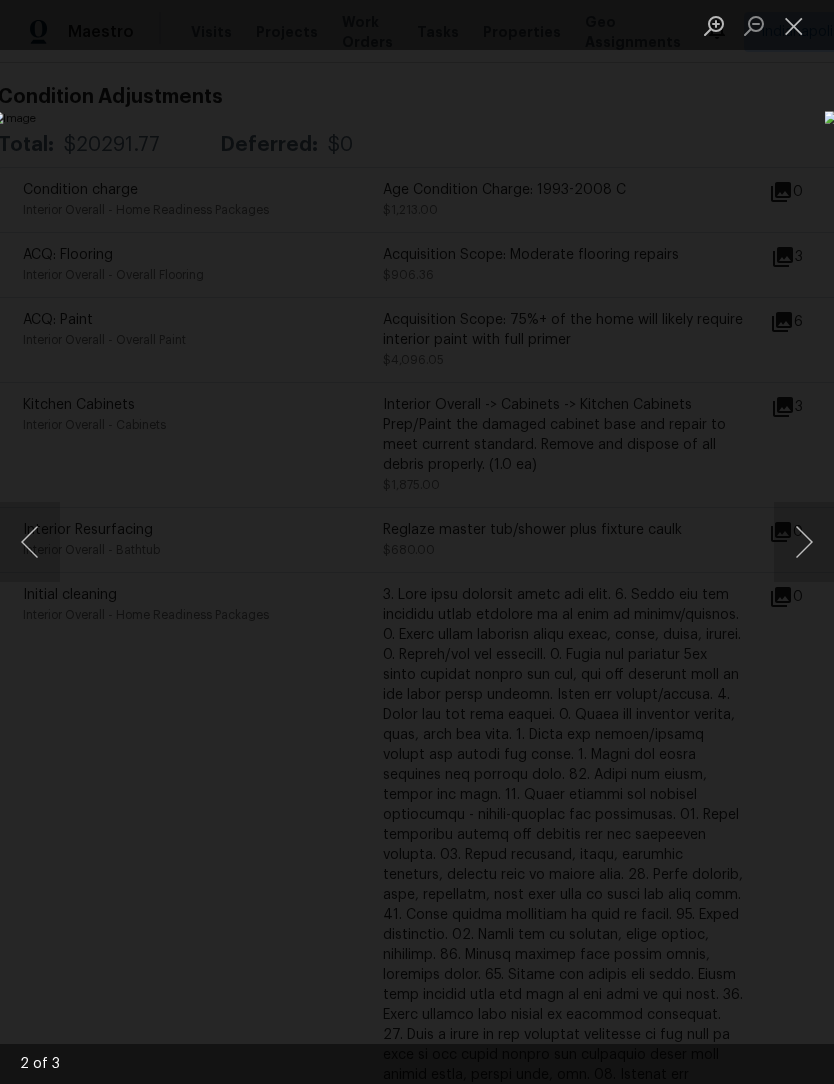 click at bounding box center [804, 542] 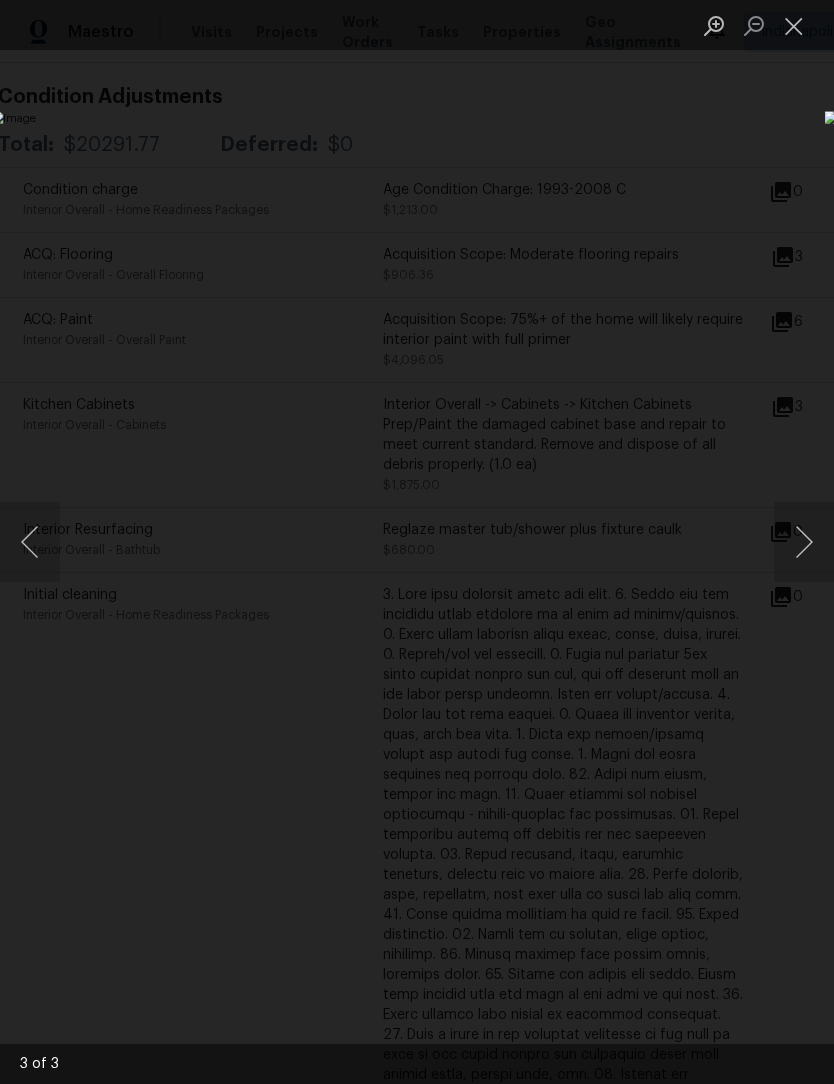 click at bounding box center [804, 542] 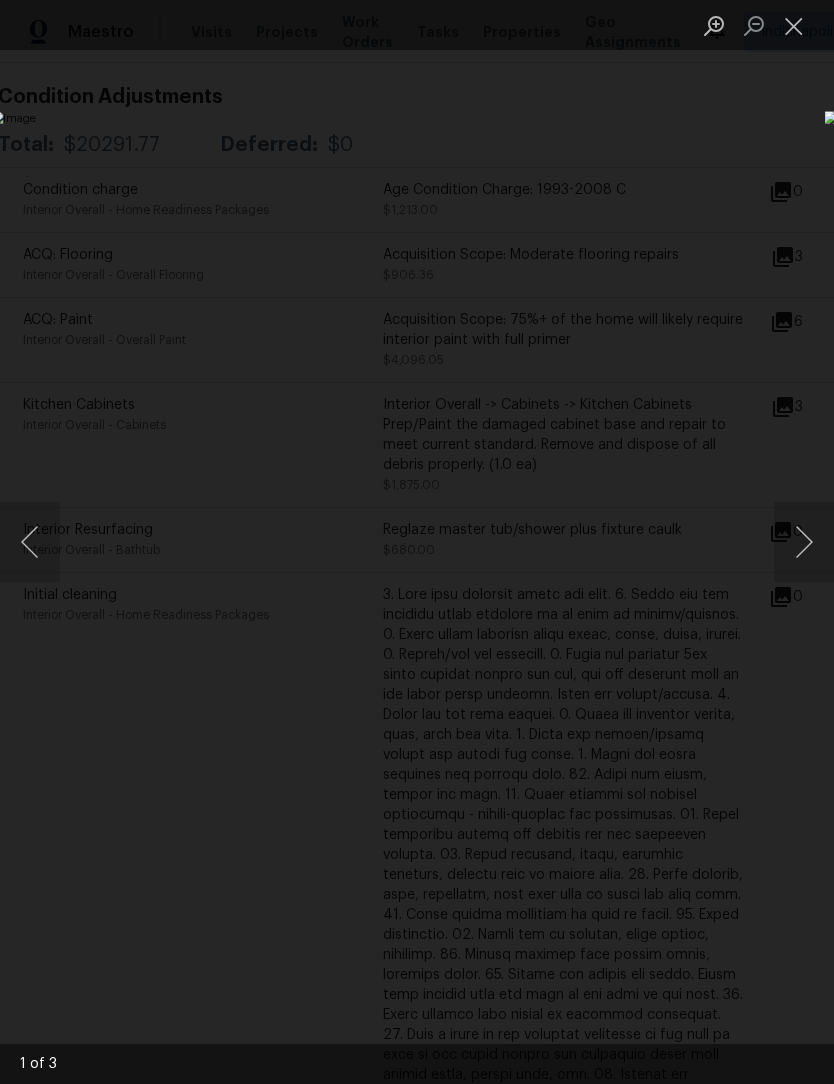 click at bounding box center (804, 542) 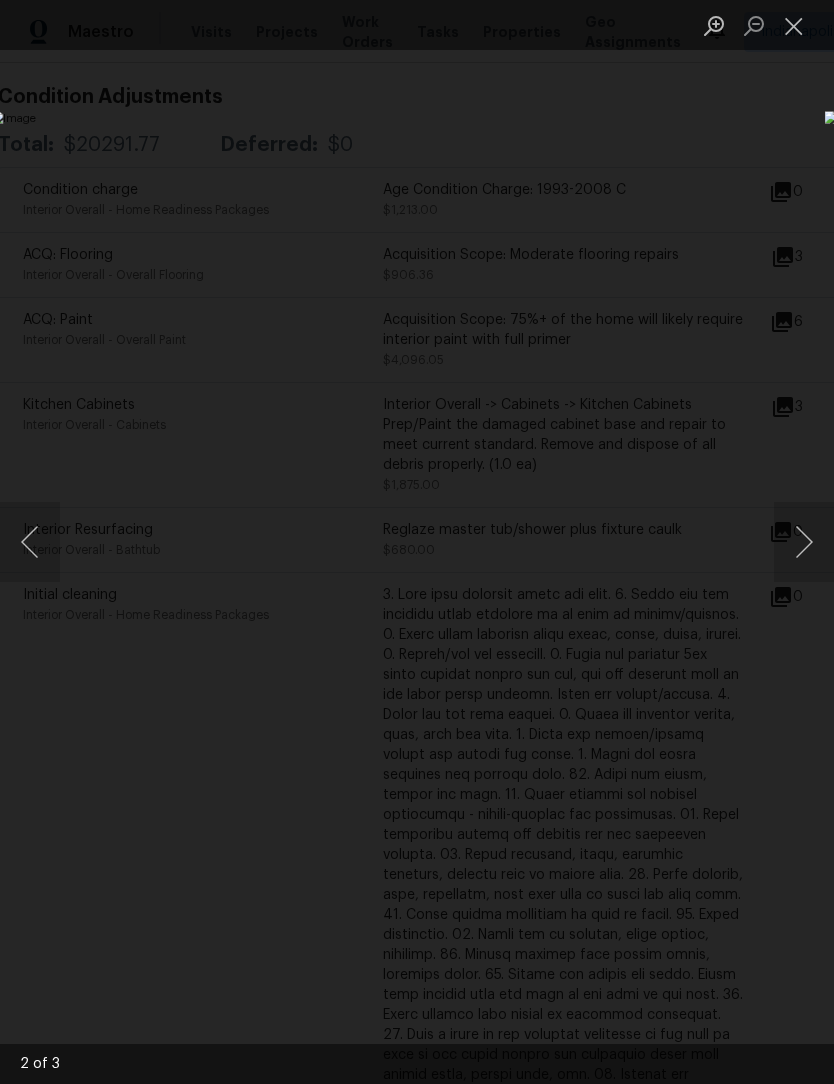 click at bounding box center [804, 542] 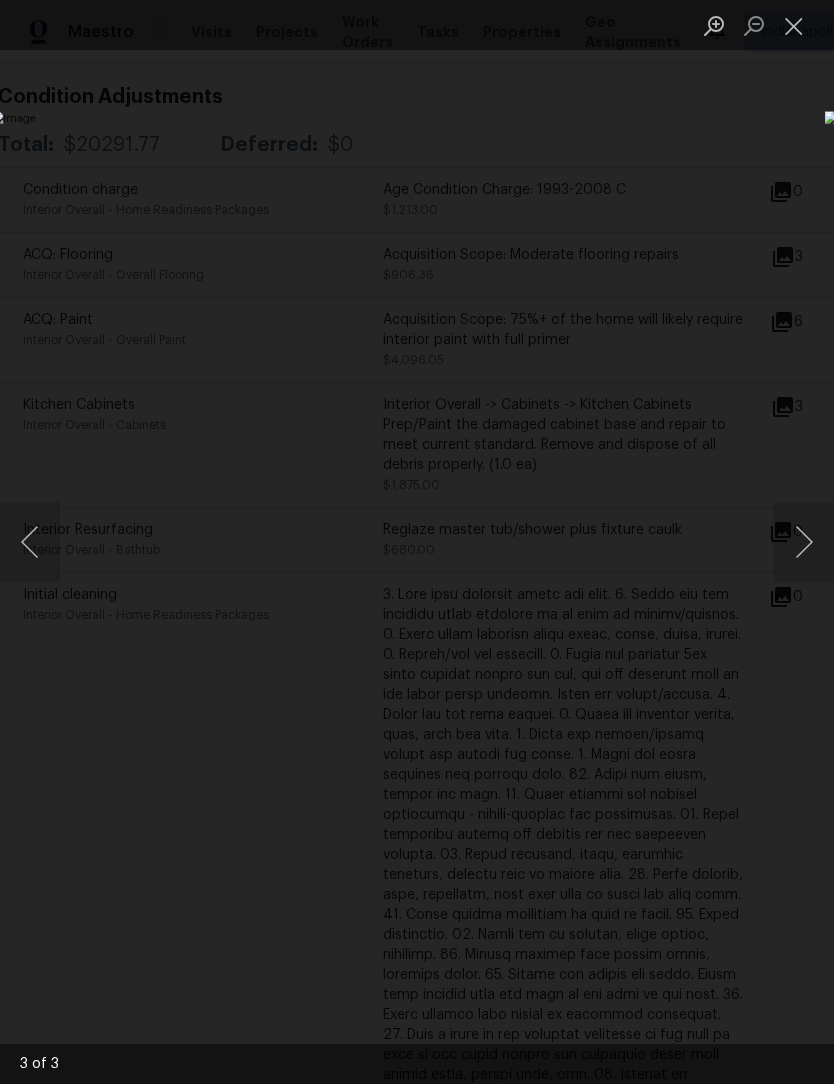 click at bounding box center (794, 25) 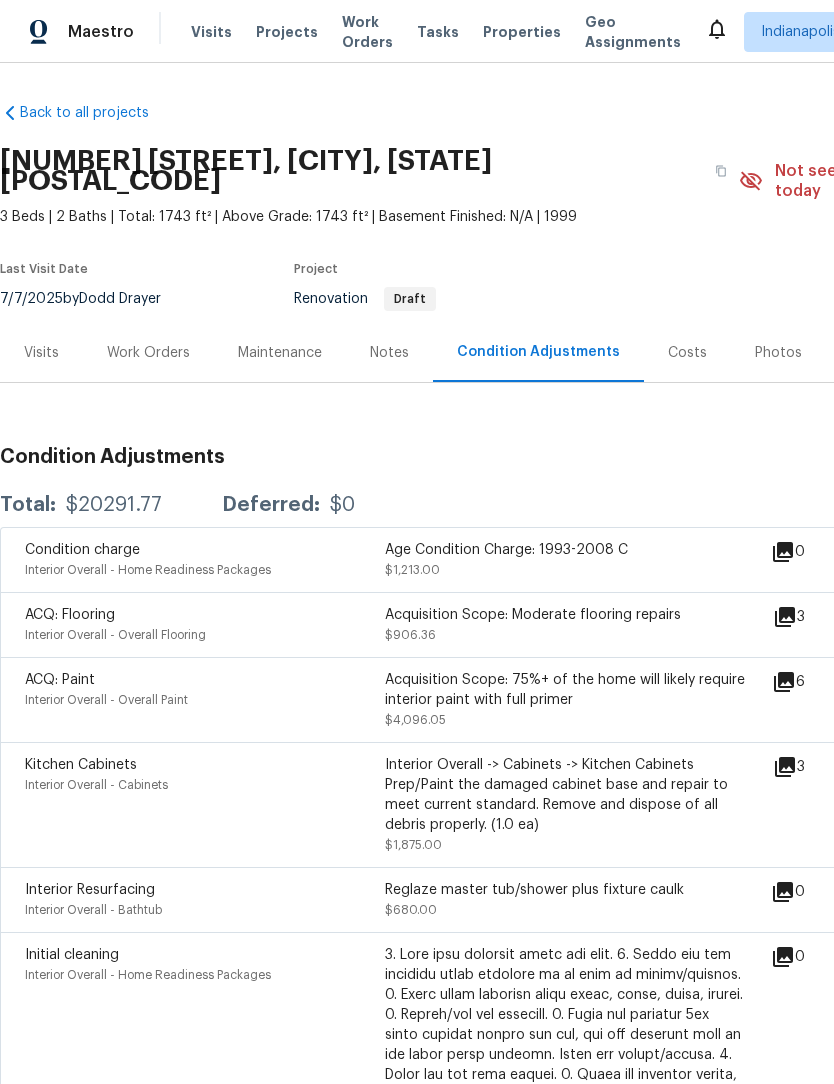 scroll, scrollTop: 0, scrollLeft: 0, axis: both 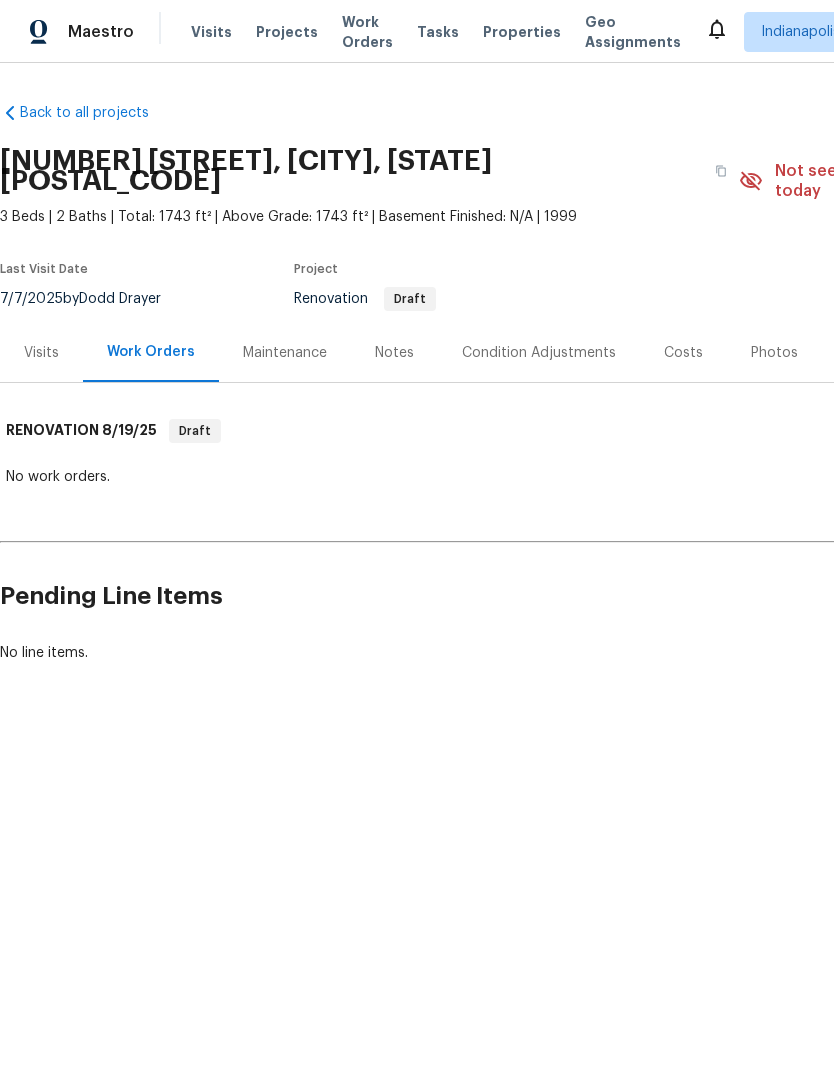 click on "Notes" at bounding box center (394, 353) 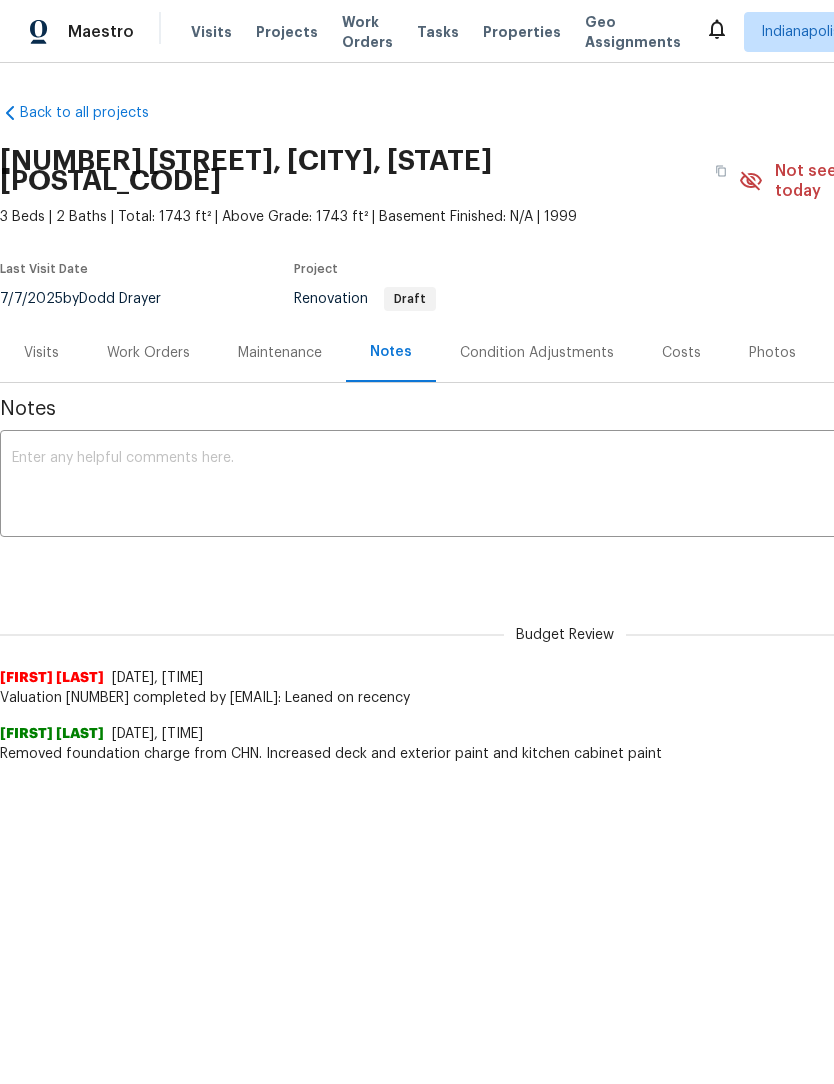 click on "Properties" at bounding box center (522, 32) 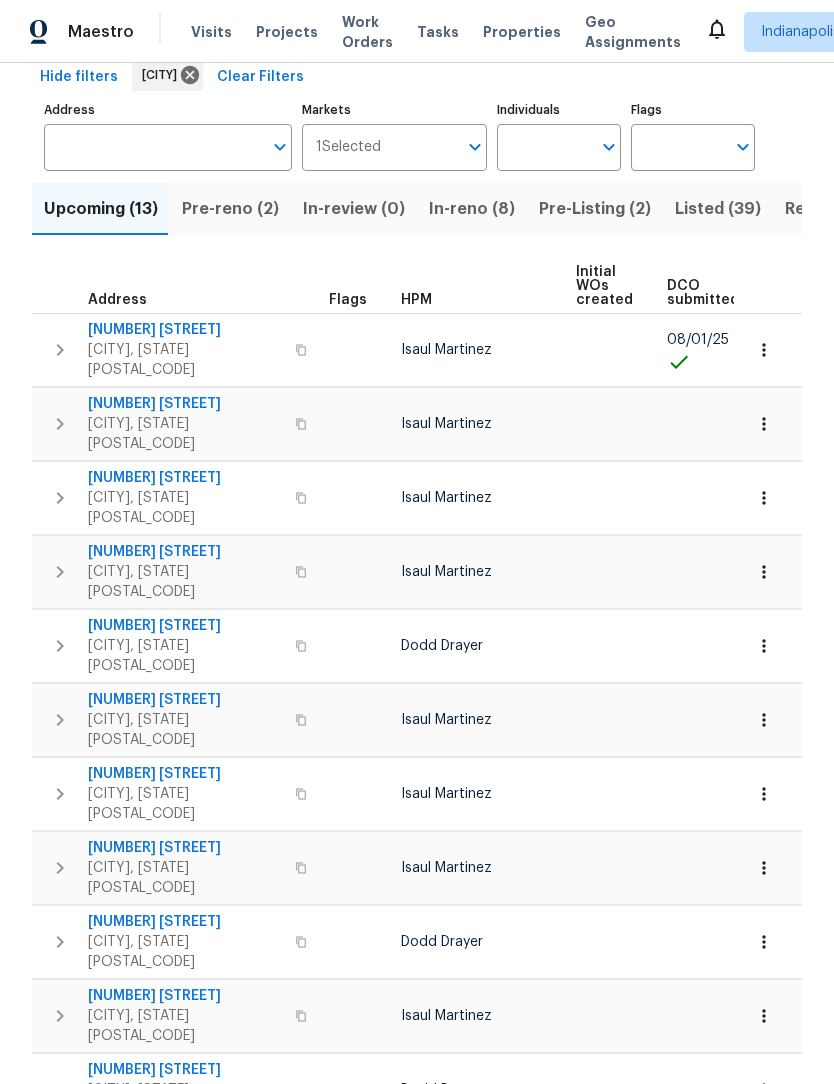 scroll, scrollTop: 99, scrollLeft: 0, axis: vertical 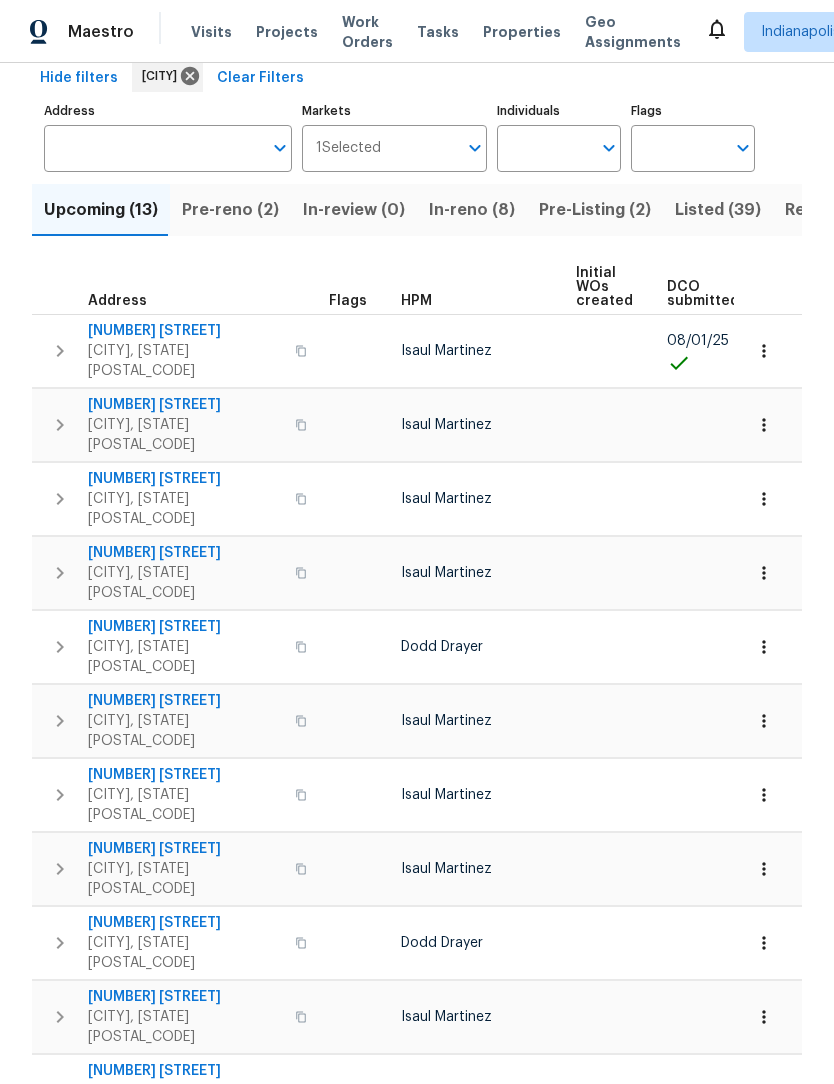 click 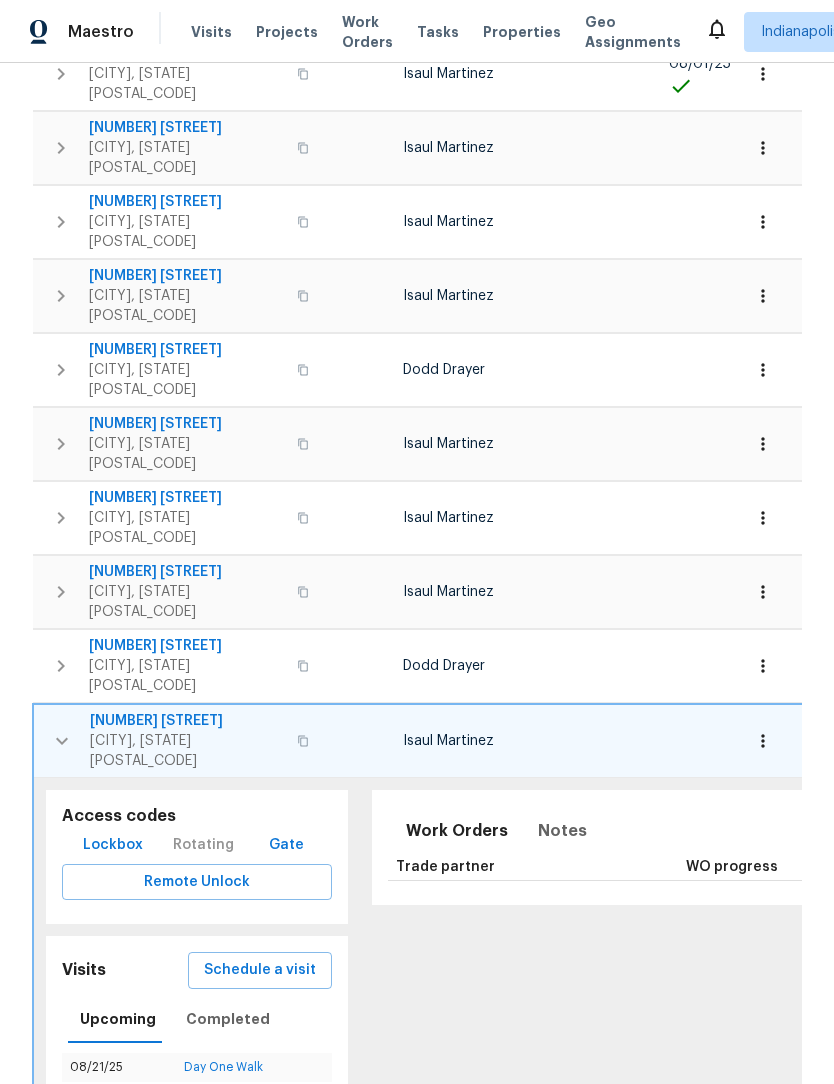 scroll, scrollTop: 395, scrollLeft: 0, axis: vertical 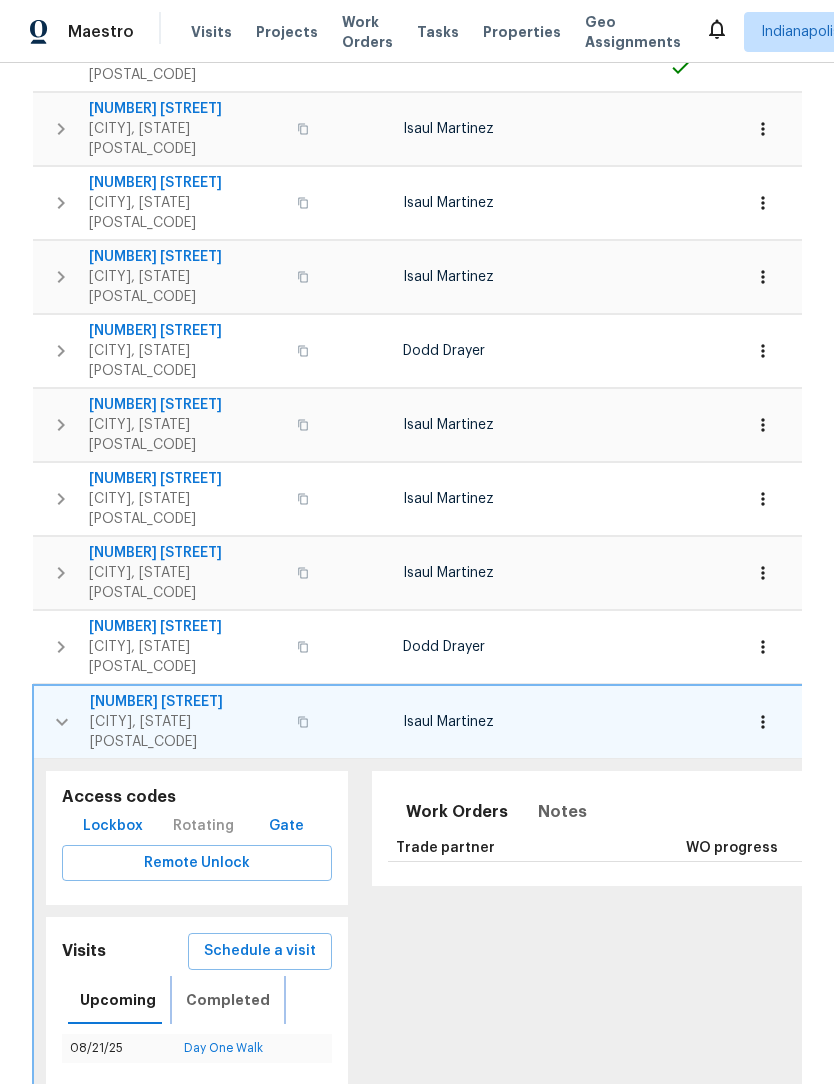 click on "Completed" at bounding box center [228, 1000] 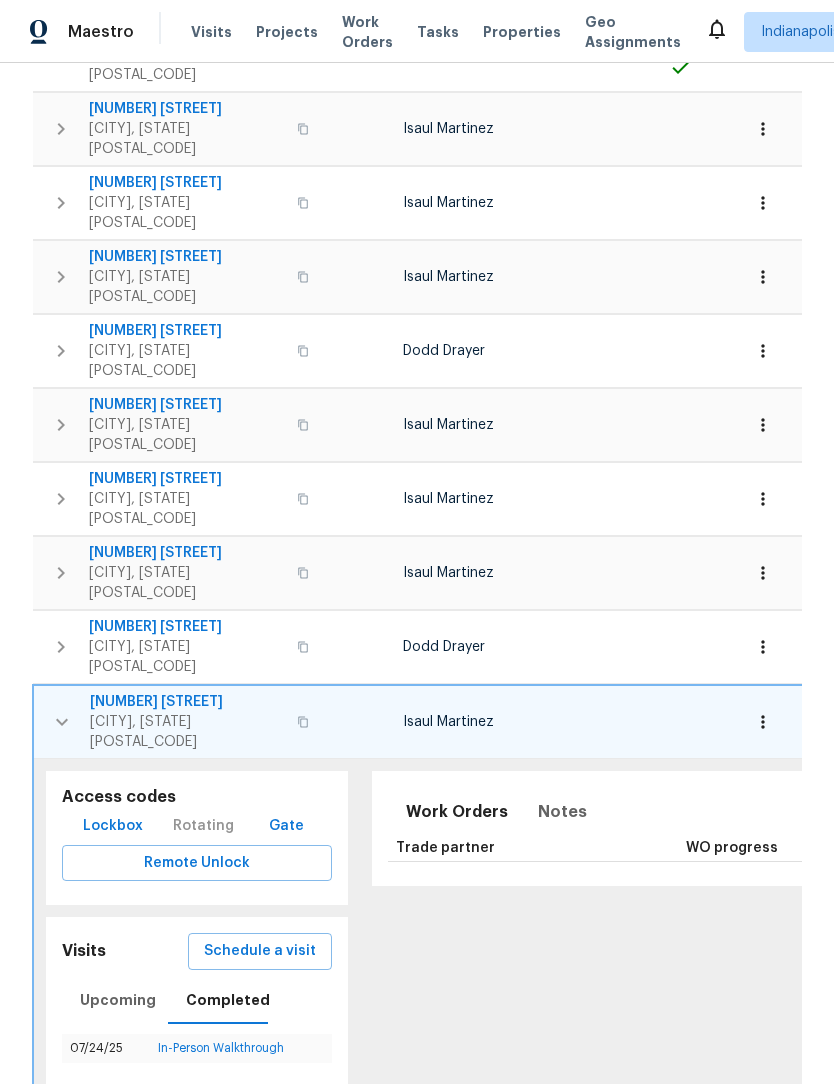 click on "In-Person Walkthrough" at bounding box center (221, 1048) 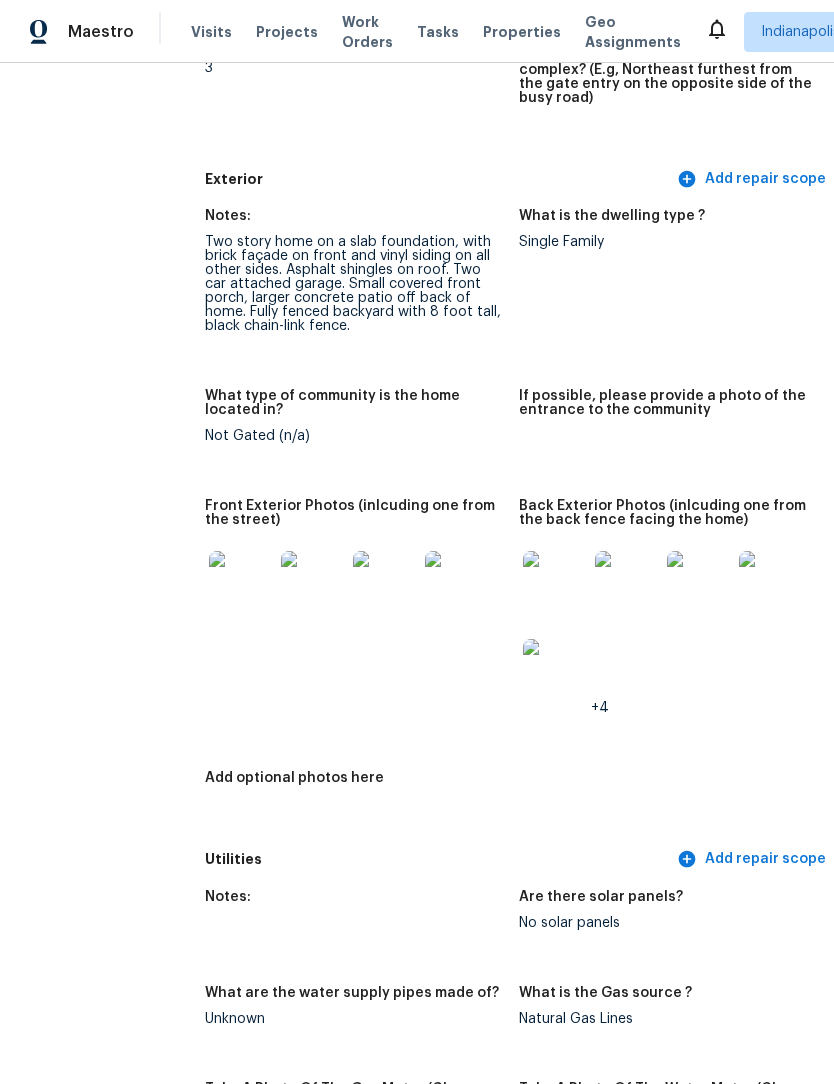 scroll, scrollTop: 738, scrollLeft: 1, axis: both 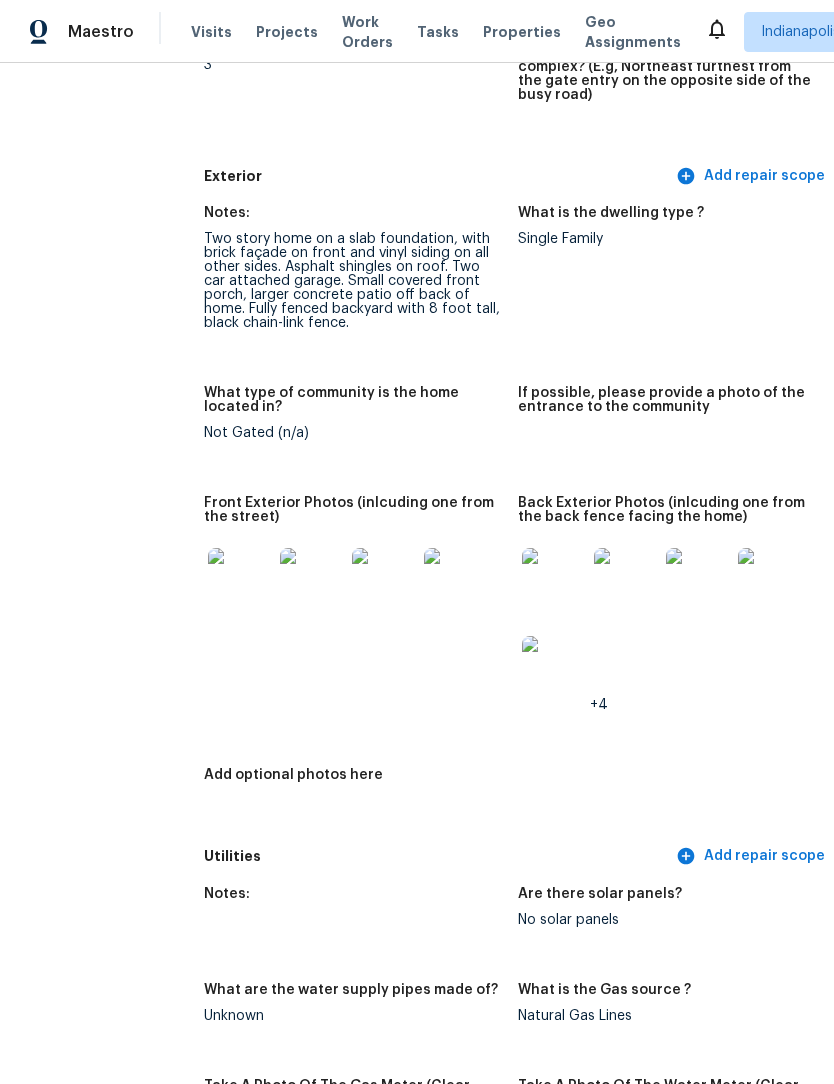 click at bounding box center [240, 580] 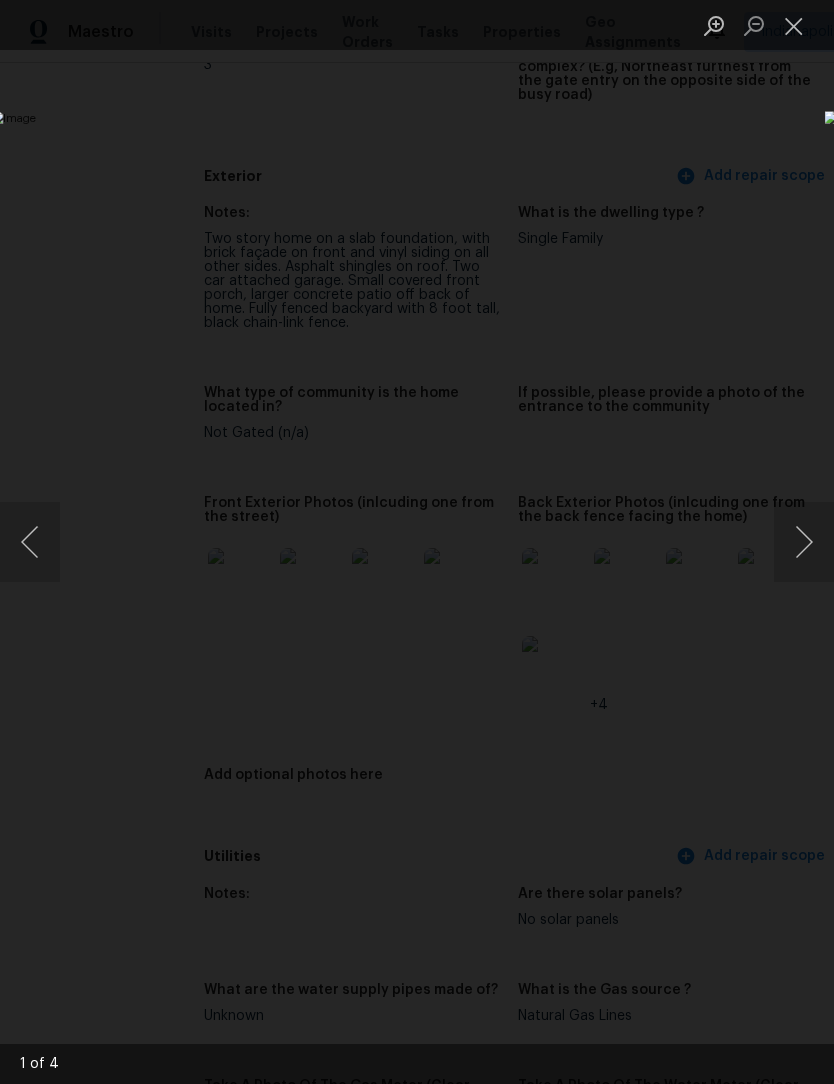 click at bounding box center (804, 542) 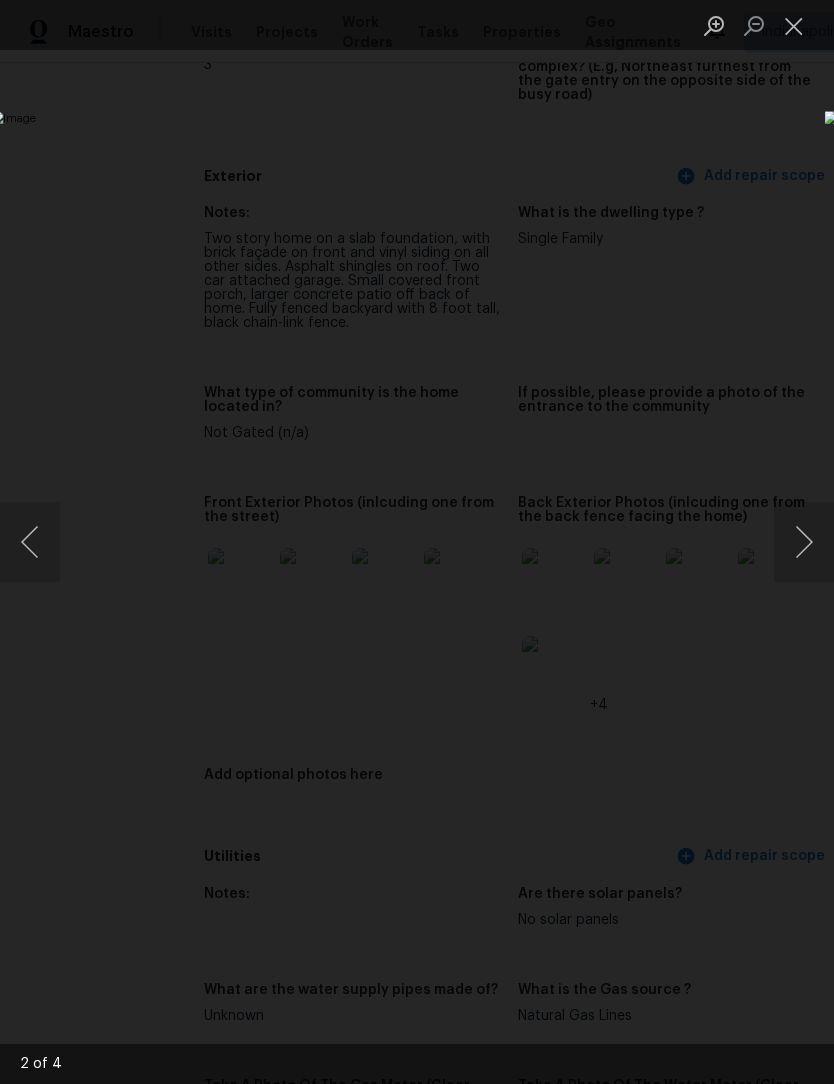 click at bounding box center (804, 542) 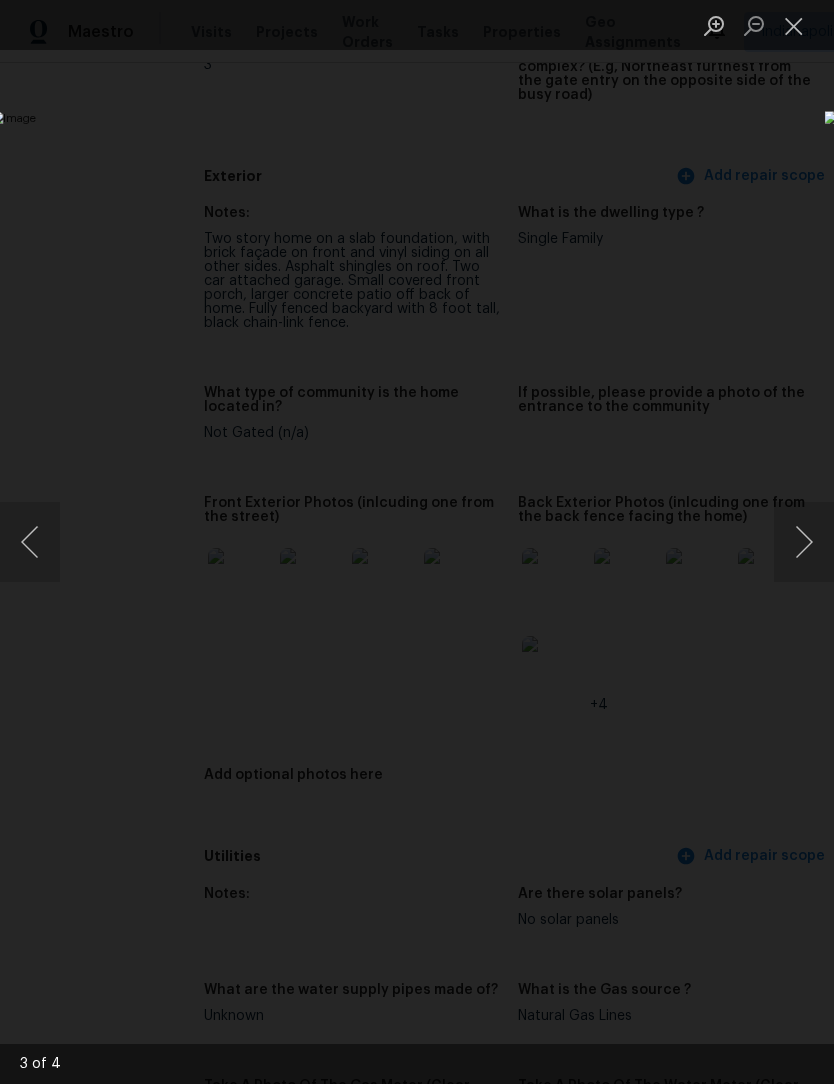 click at bounding box center [804, 542] 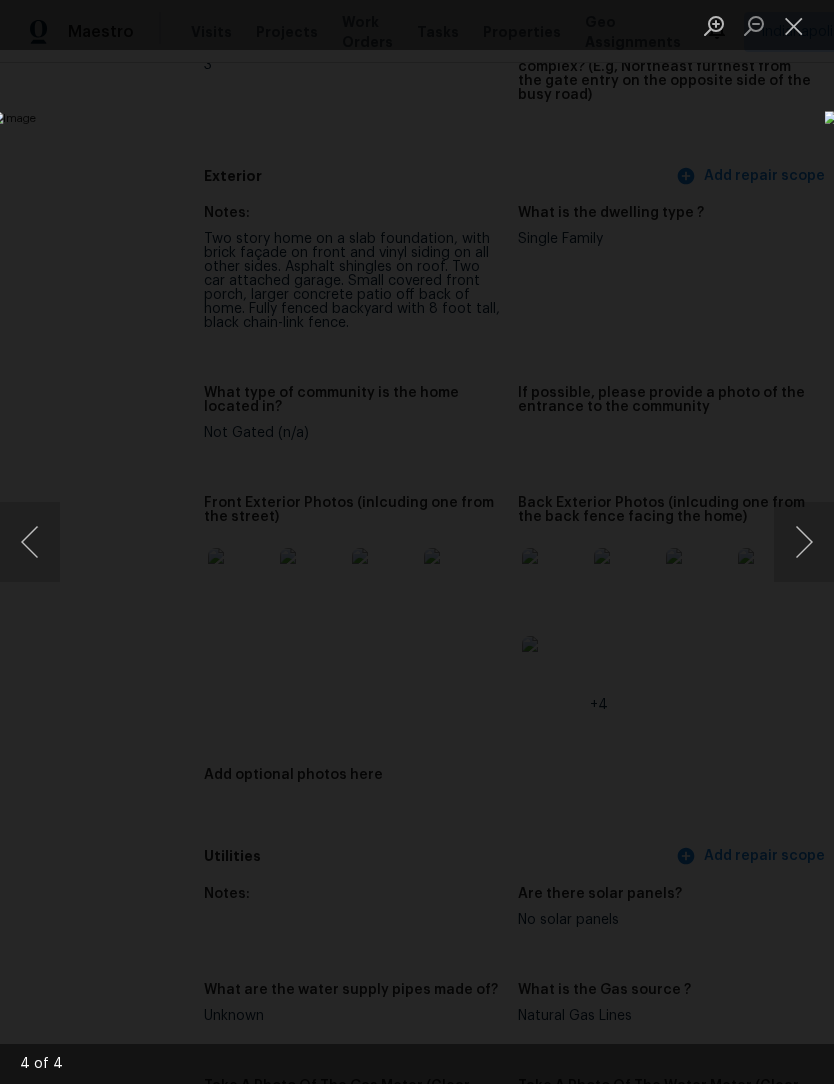 click at bounding box center [804, 542] 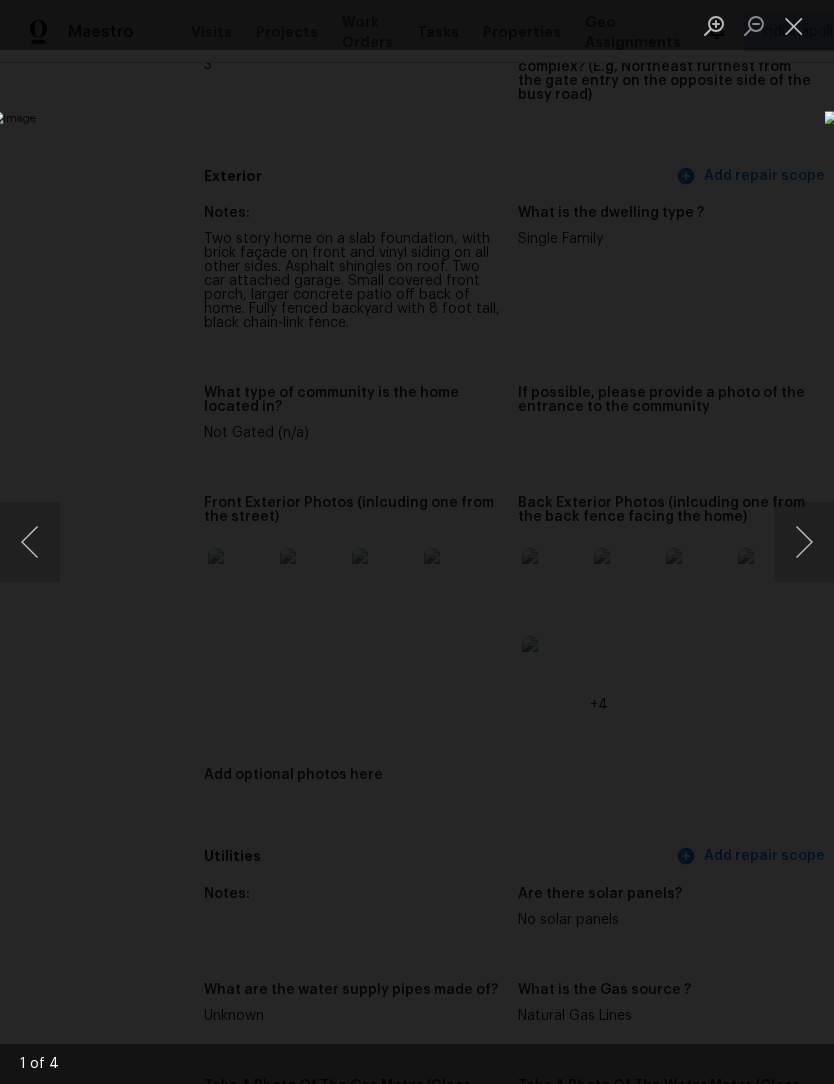 click at bounding box center (794, 25) 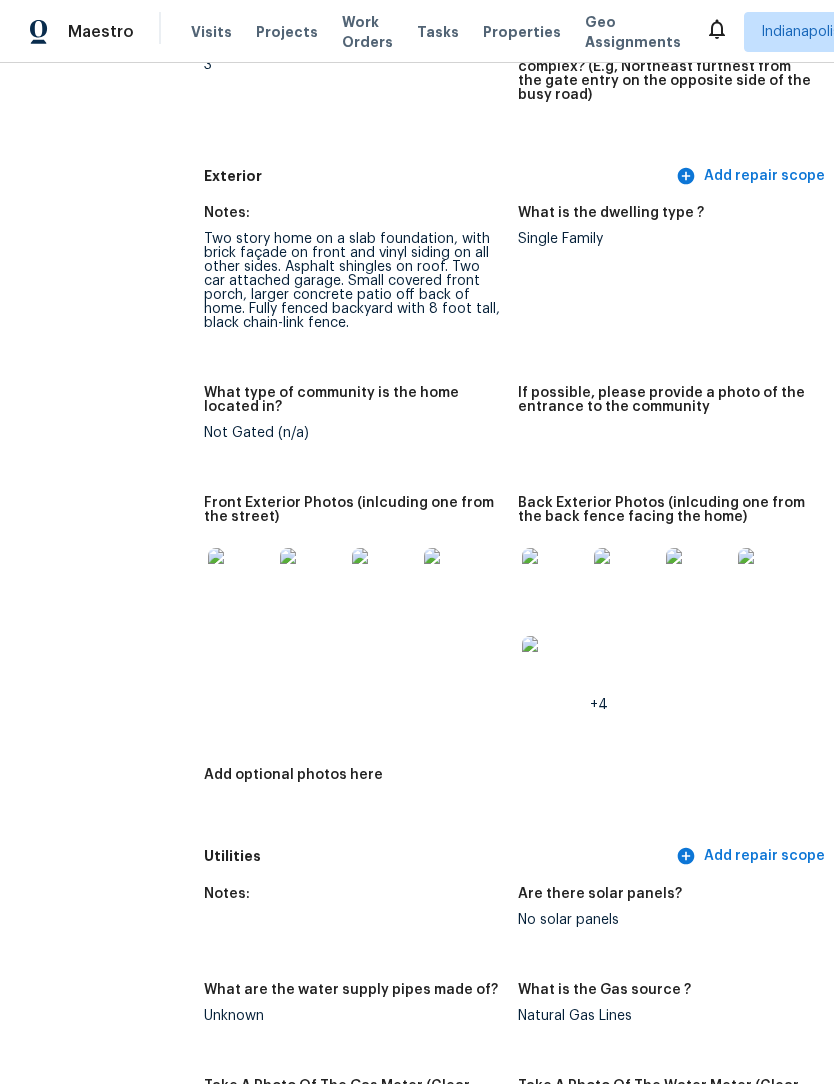 click at bounding box center [554, 580] 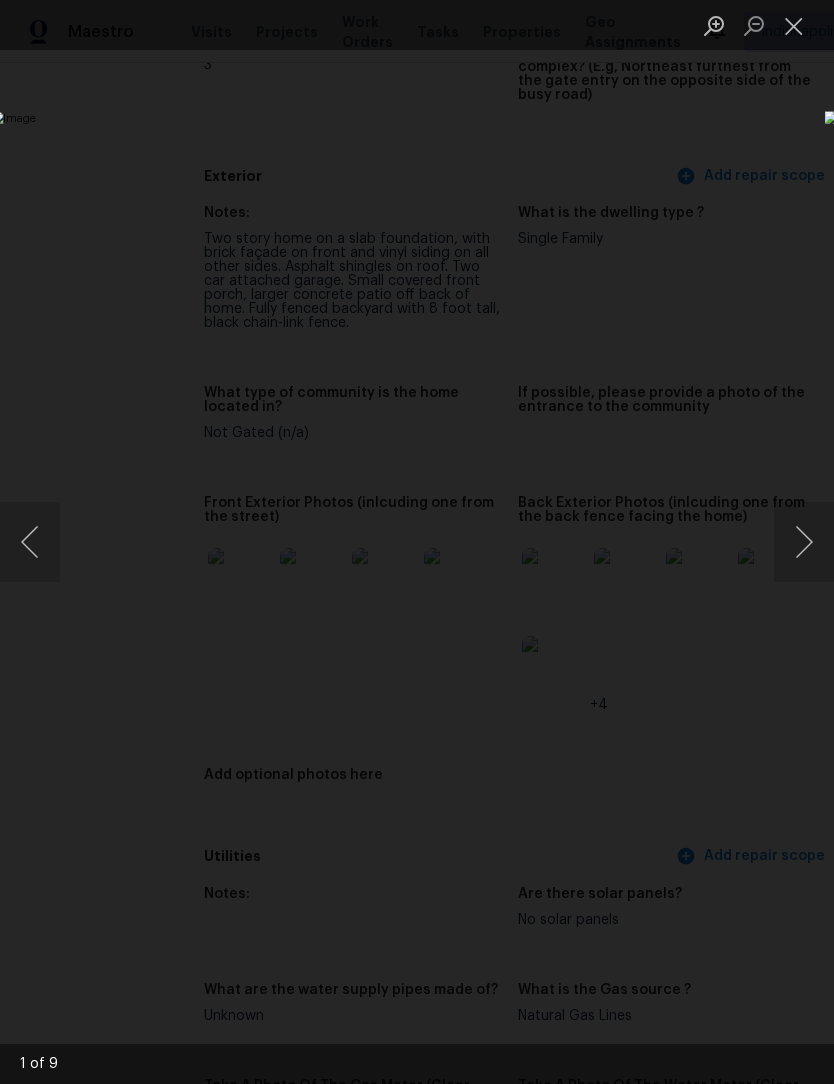 click at bounding box center (804, 542) 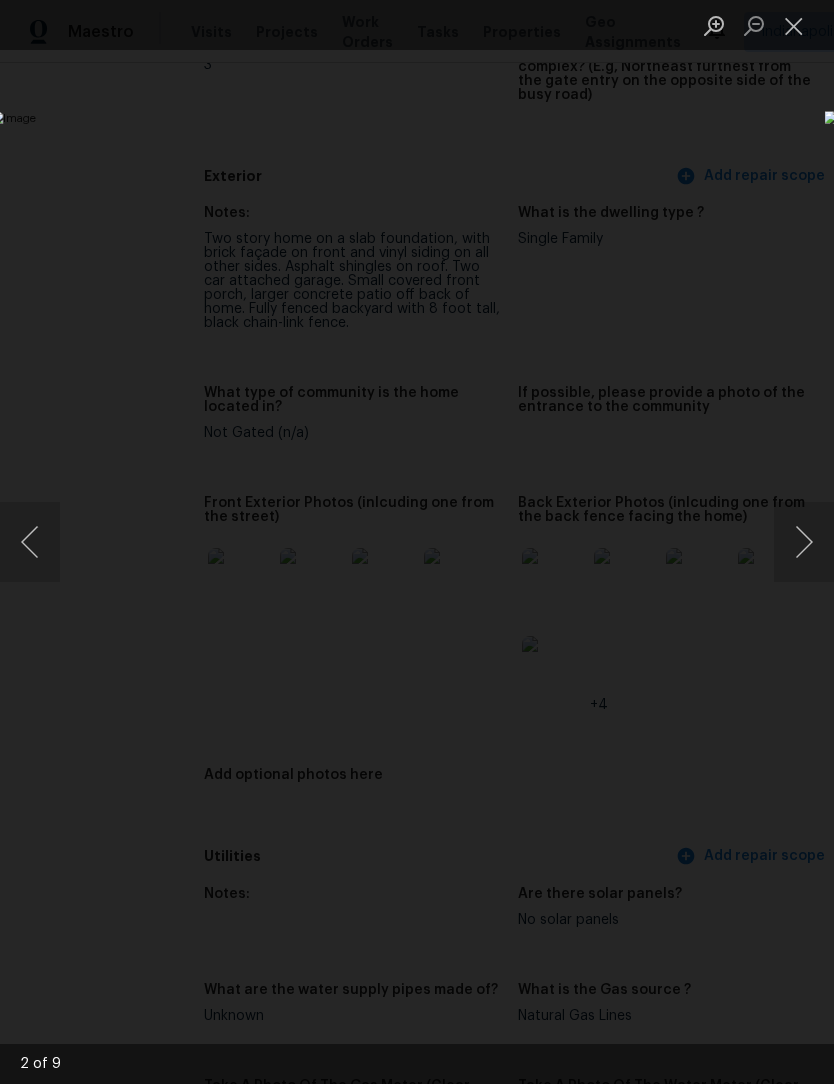 click at bounding box center (804, 542) 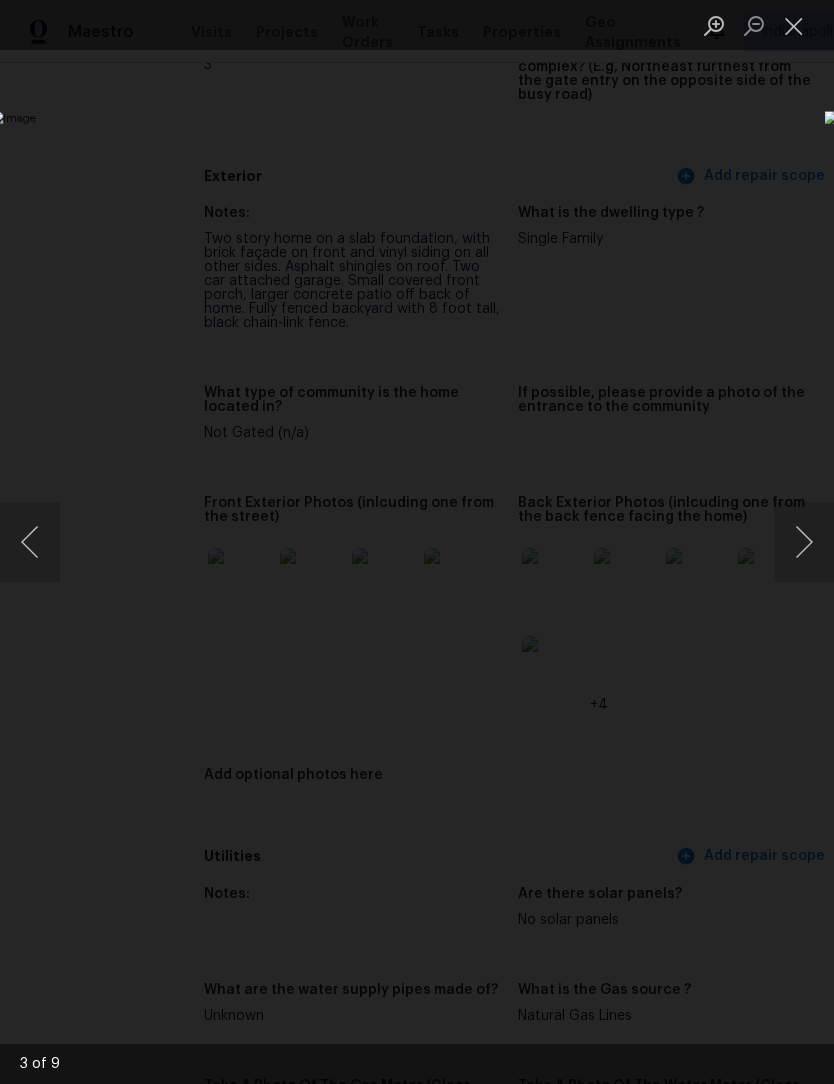 click at bounding box center (804, 542) 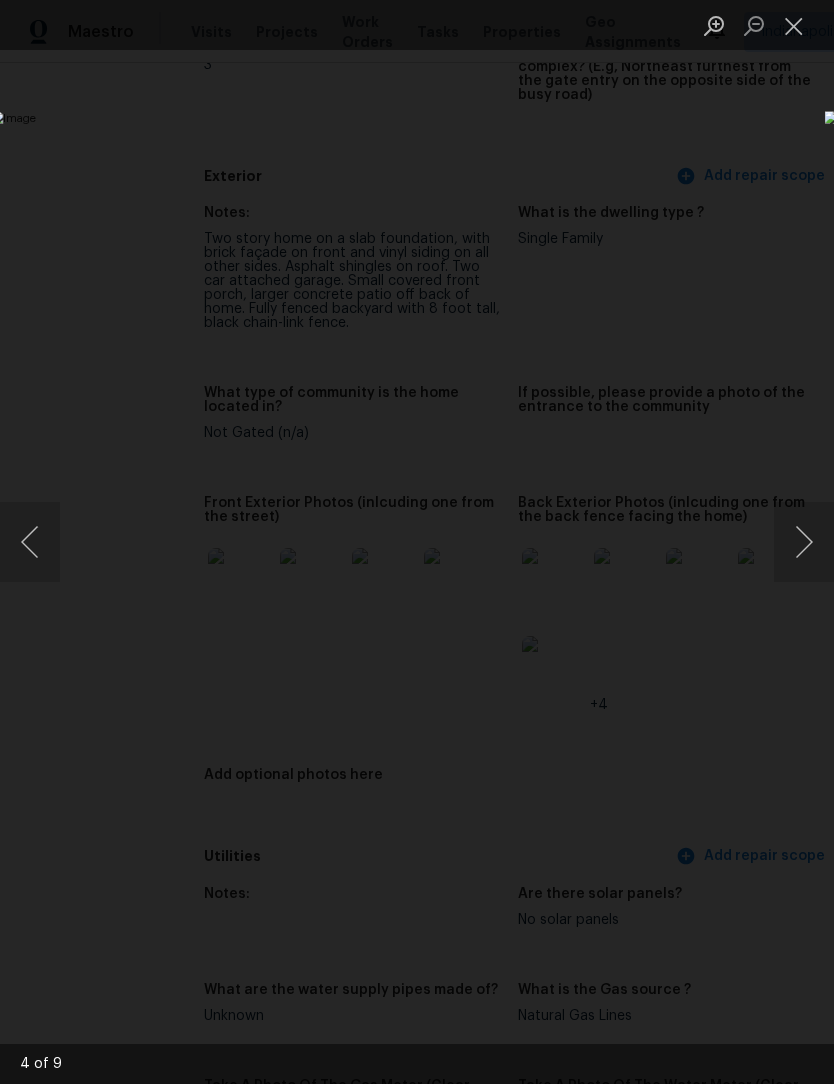 click at bounding box center [804, 542] 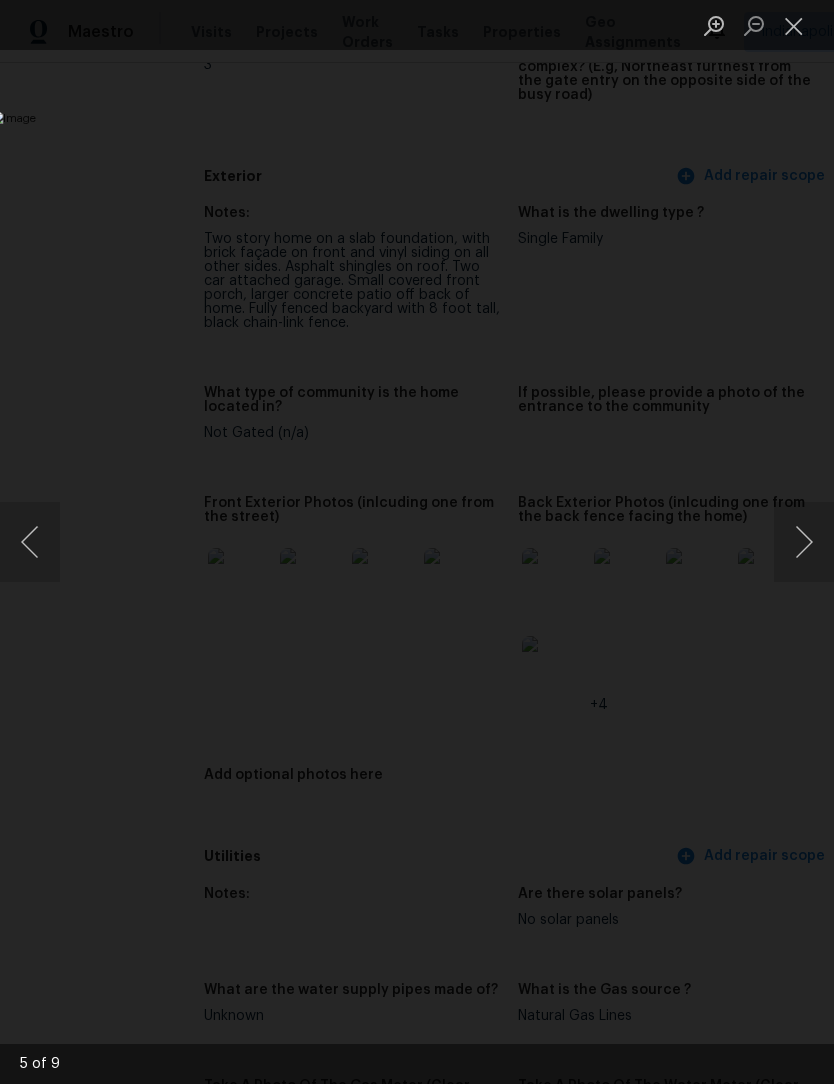 click at bounding box center (804, 542) 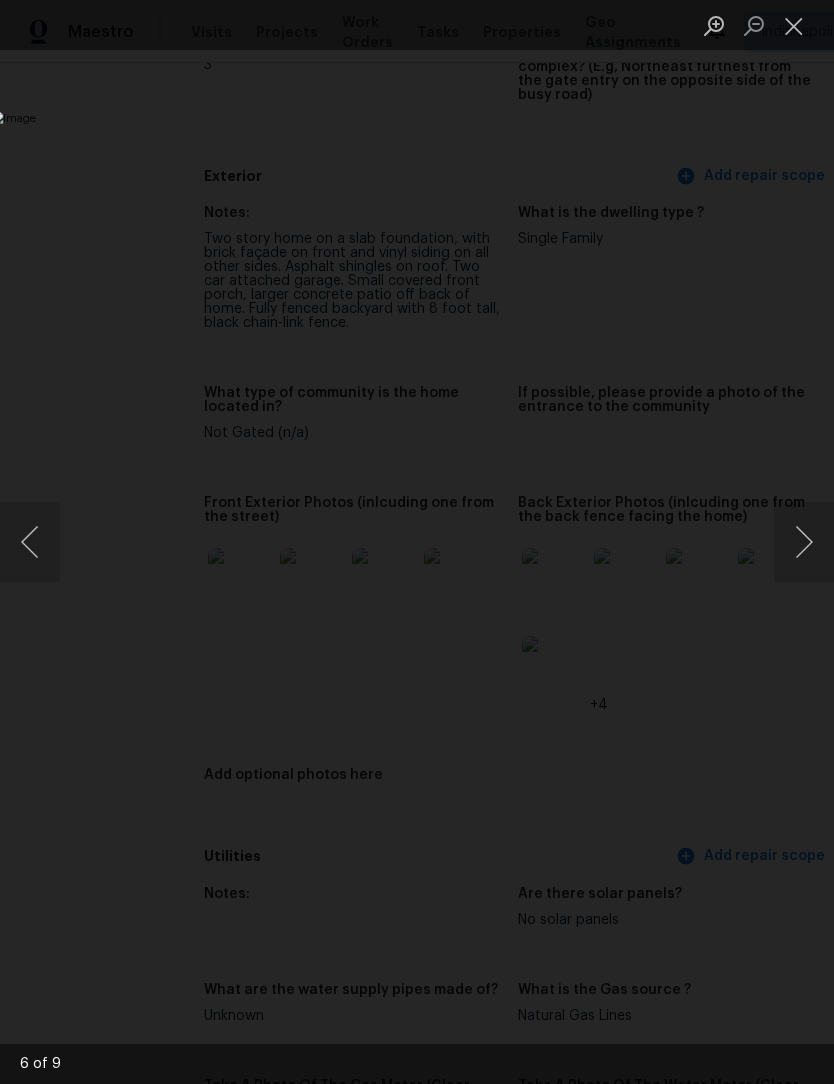 click at bounding box center [804, 542] 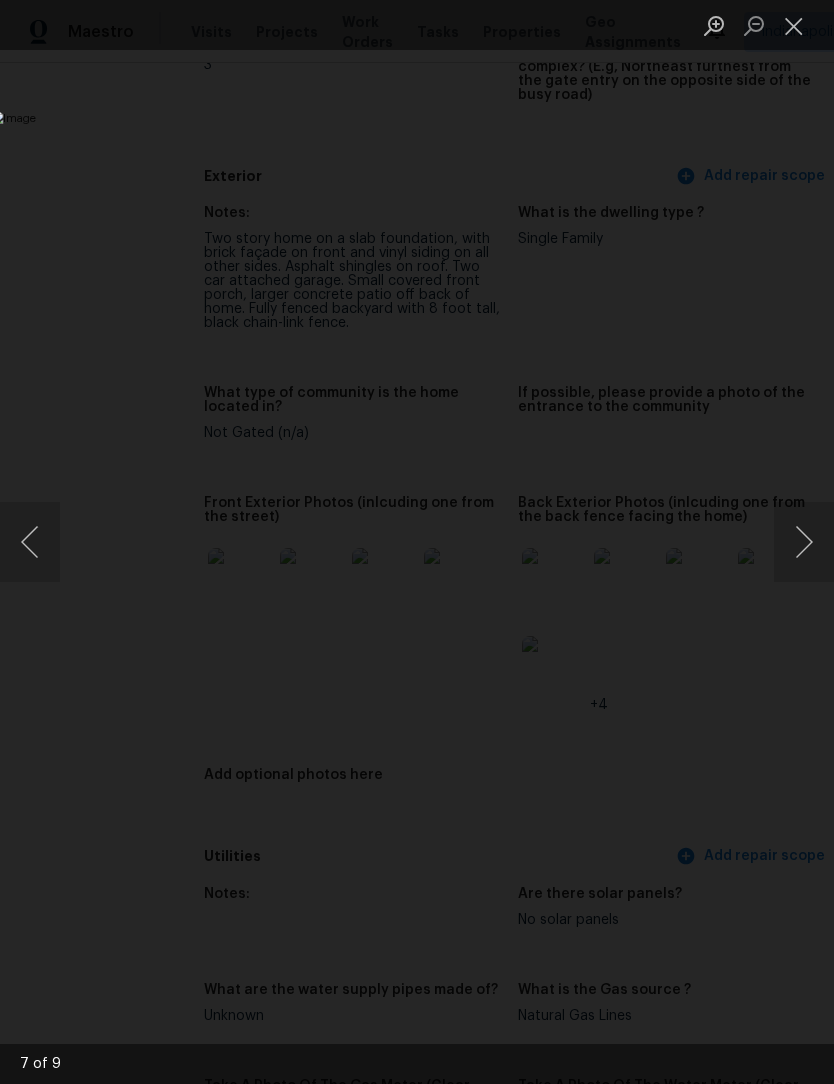 click at bounding box center (804, 542) 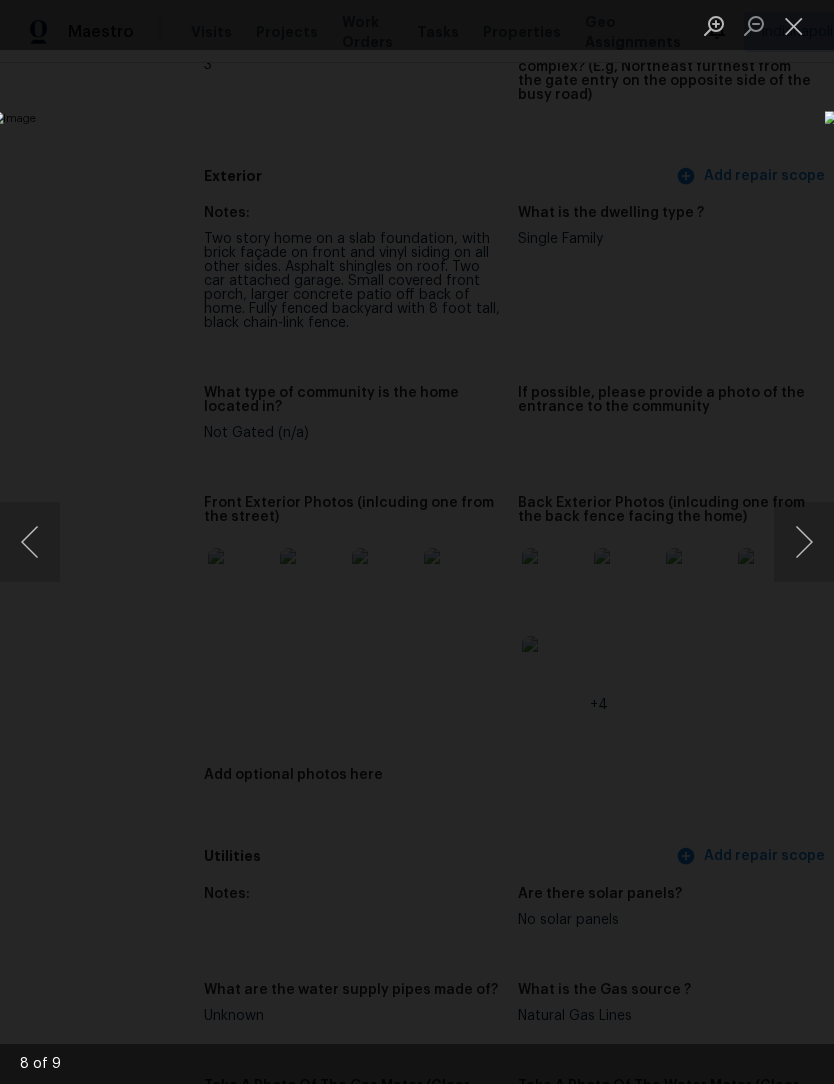 click at bounding box center (794, 25) 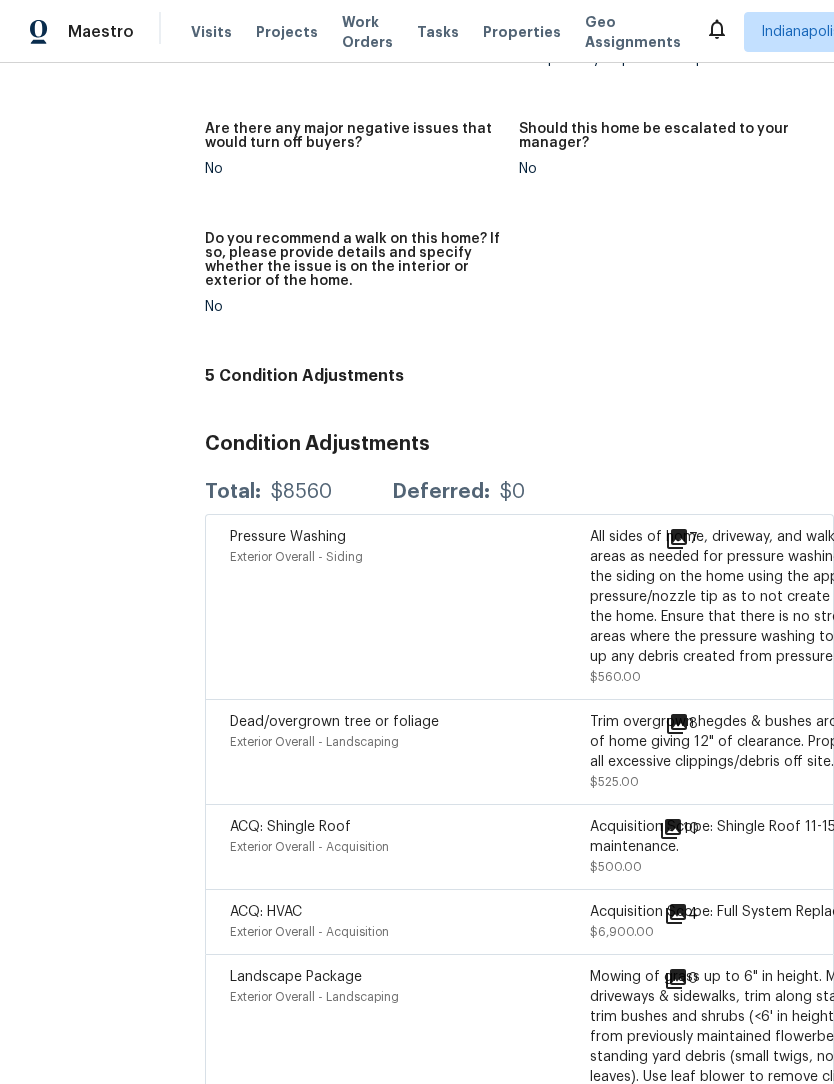 scroll, scrollTop: 5957, scrollLeft: 0, axis: vertical 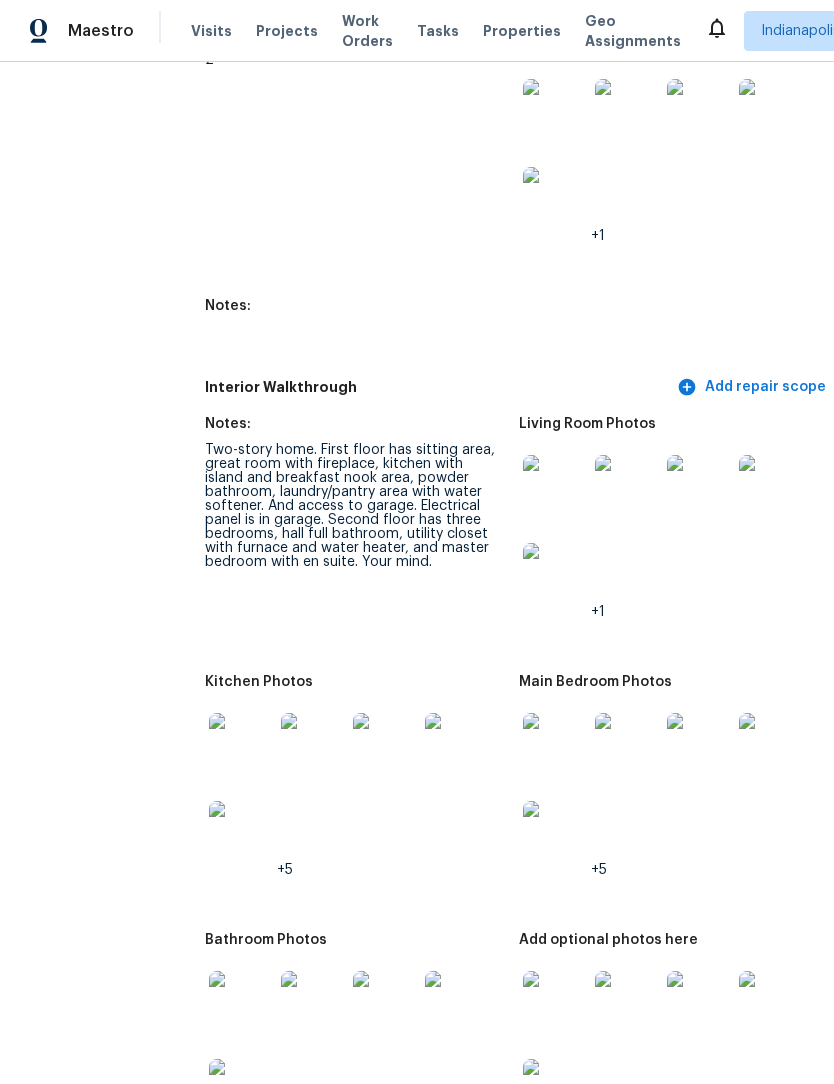 click at bounding box center (241, 746) 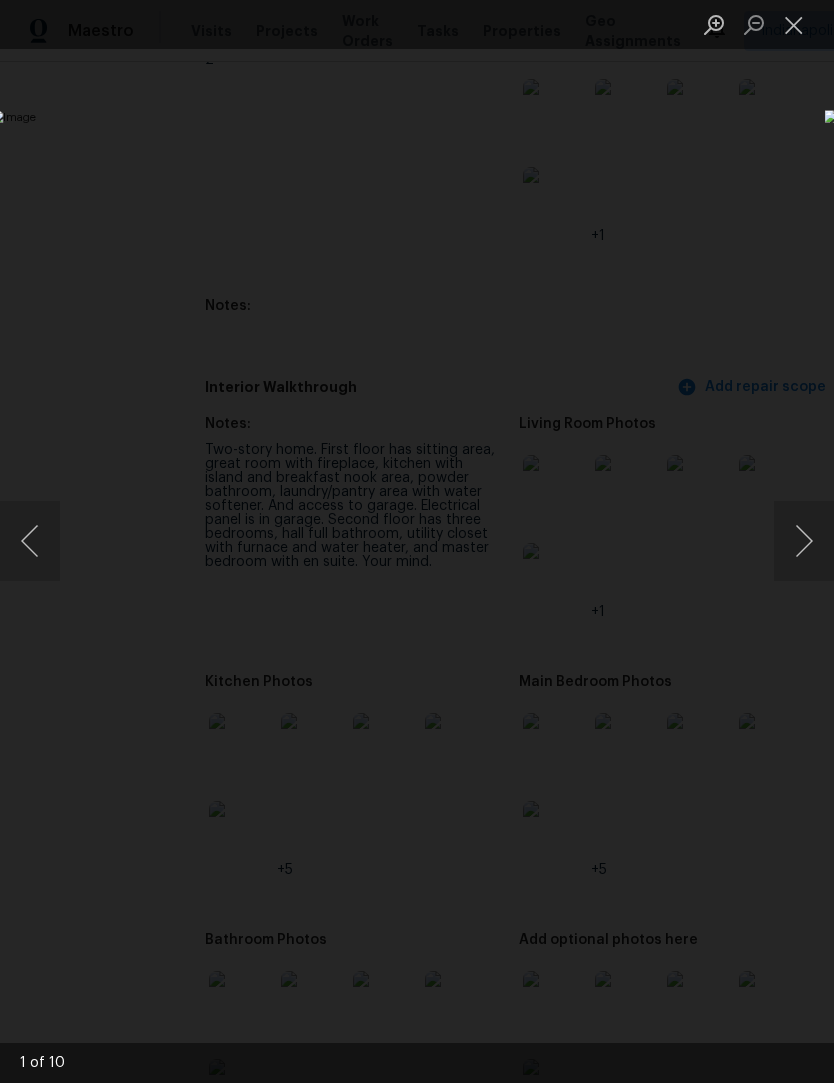 click at bounding box center (804, 542) 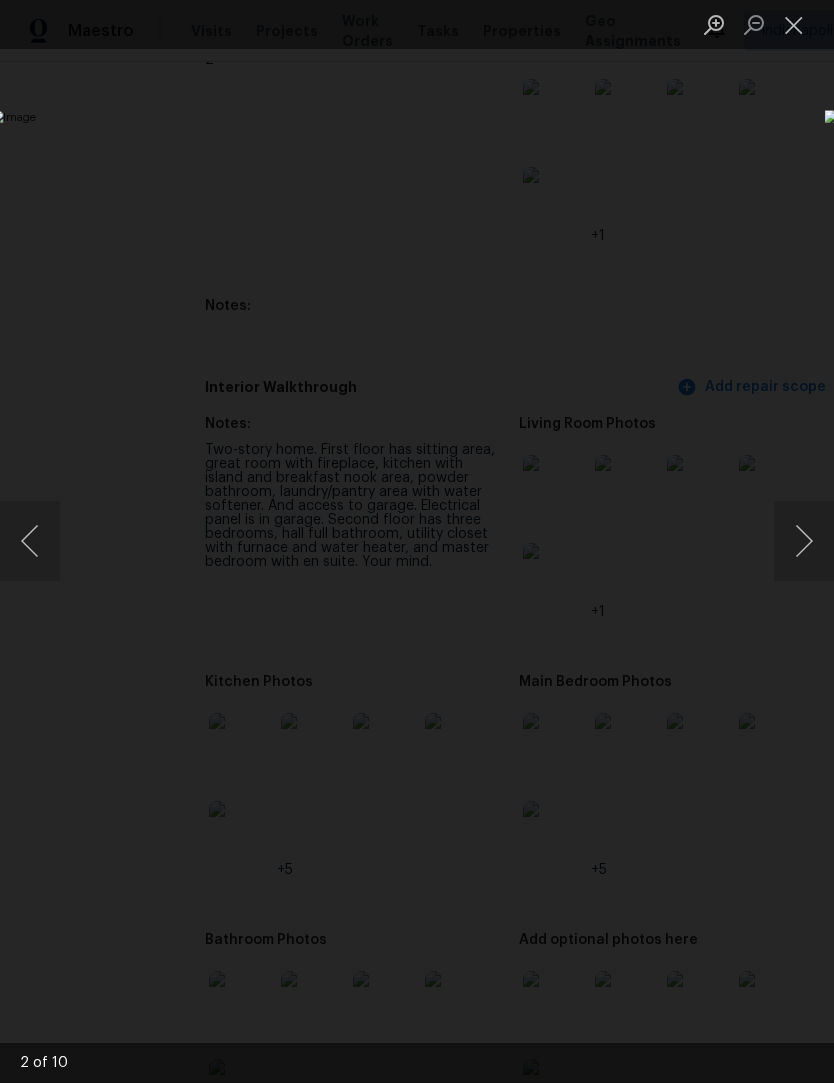 click at bounding box center [804, 542] 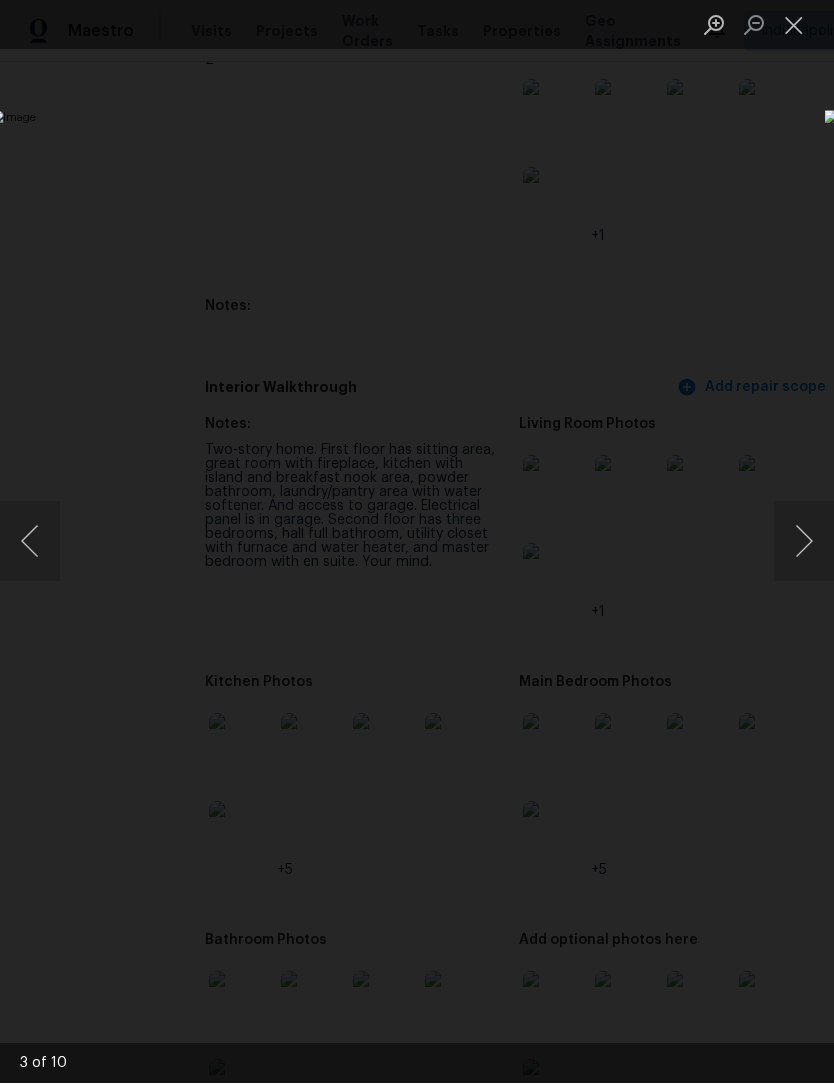click at bounding box center [804, 542] 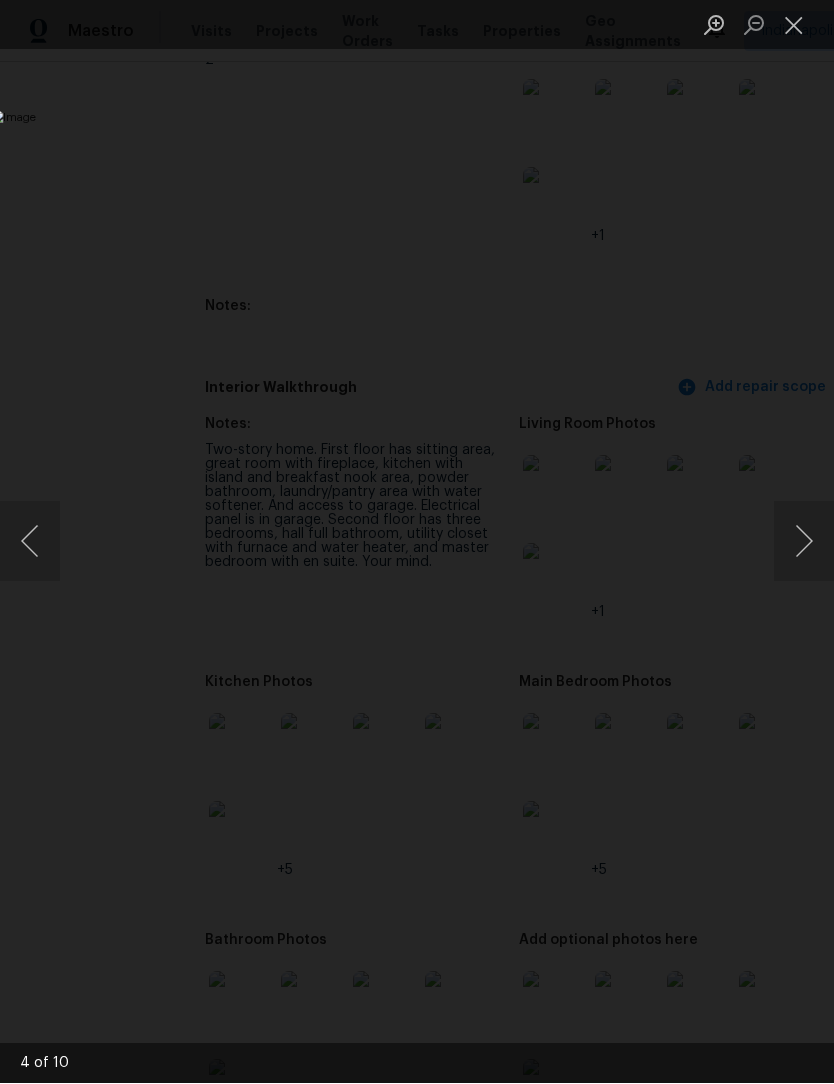 click at bounding box center (804, 542) 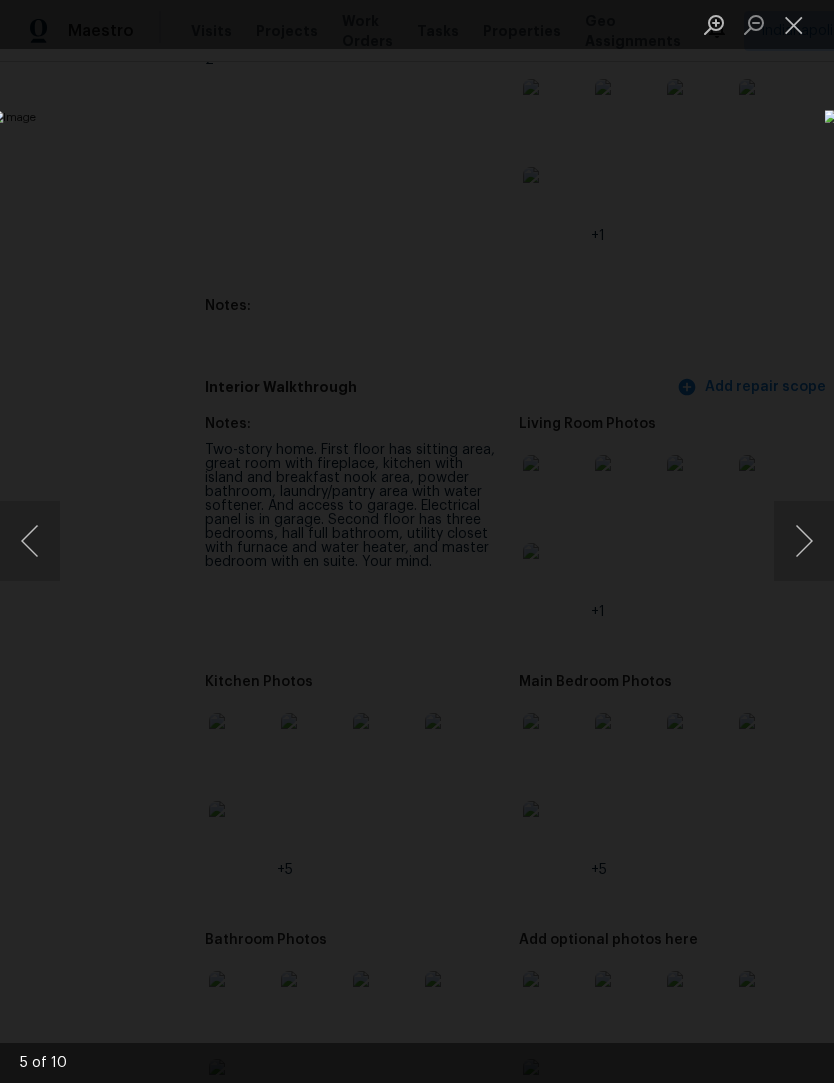click at bounding box center (794, 25) 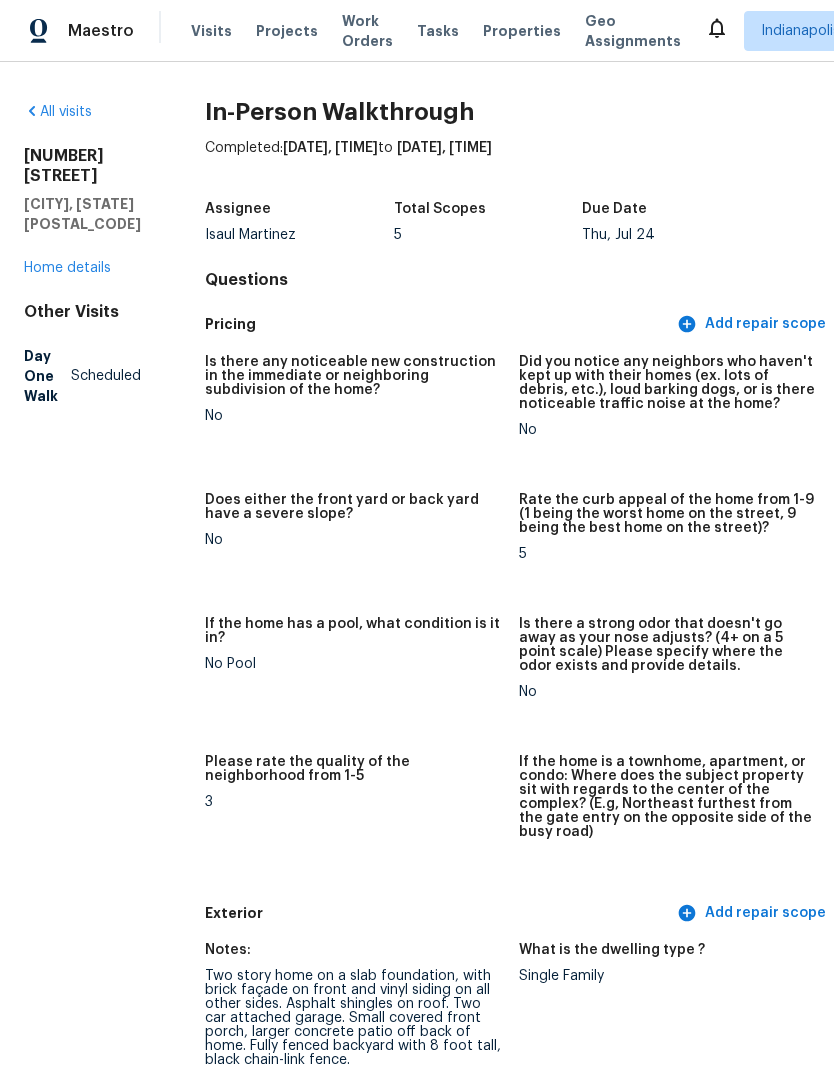 scroll, scrollTop: 0, scrollLeft: 0, axis: both 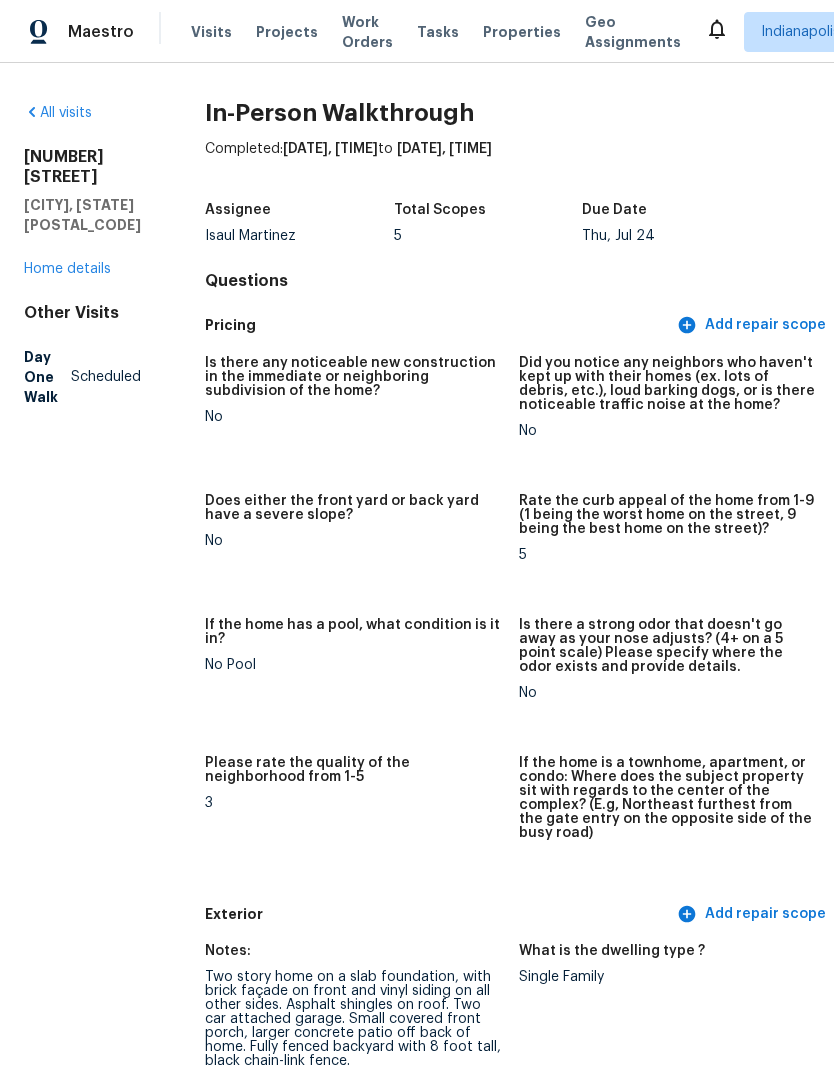 click on "Properties" at bounding box center (522, 32) 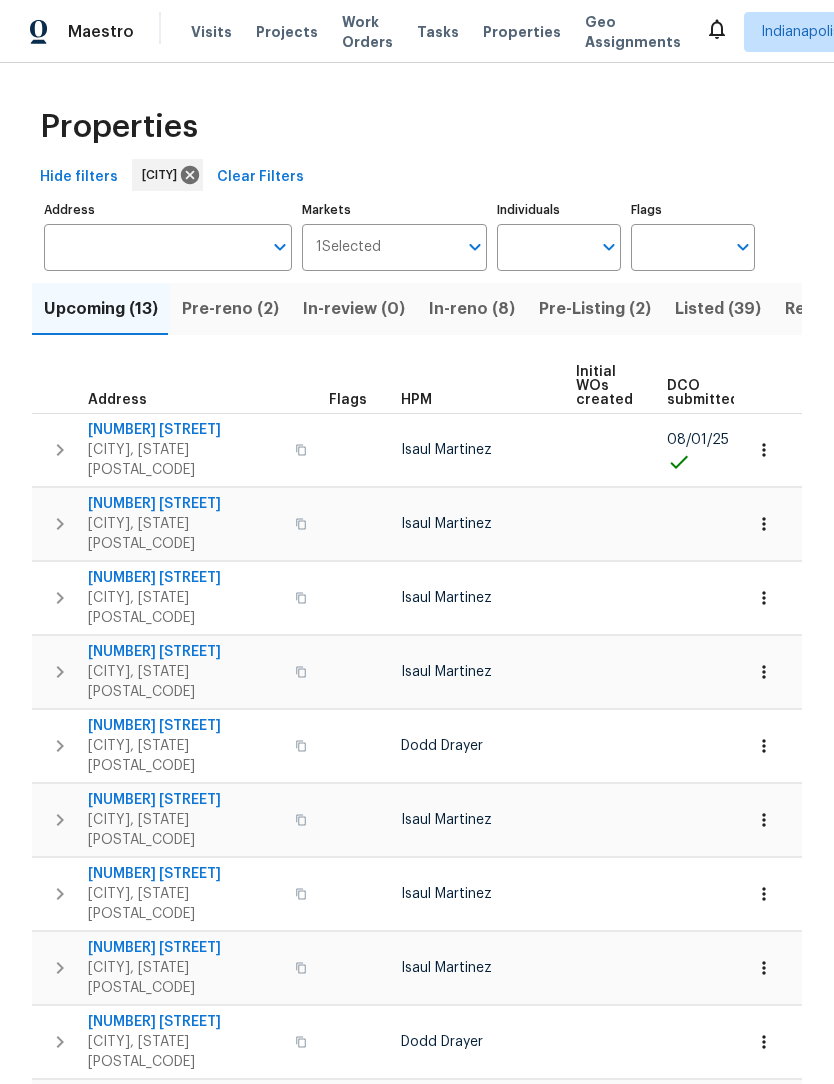 scroll, scrollTop: 0, scrollLeft: 0, axis: both 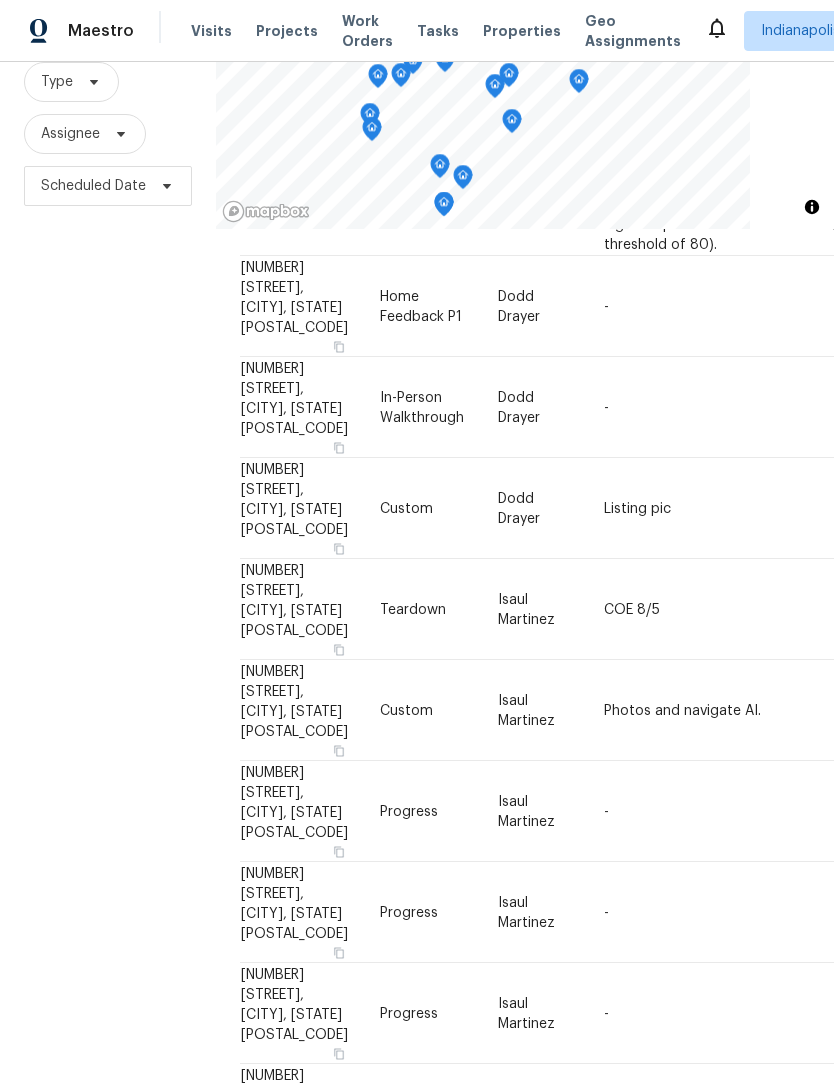 click 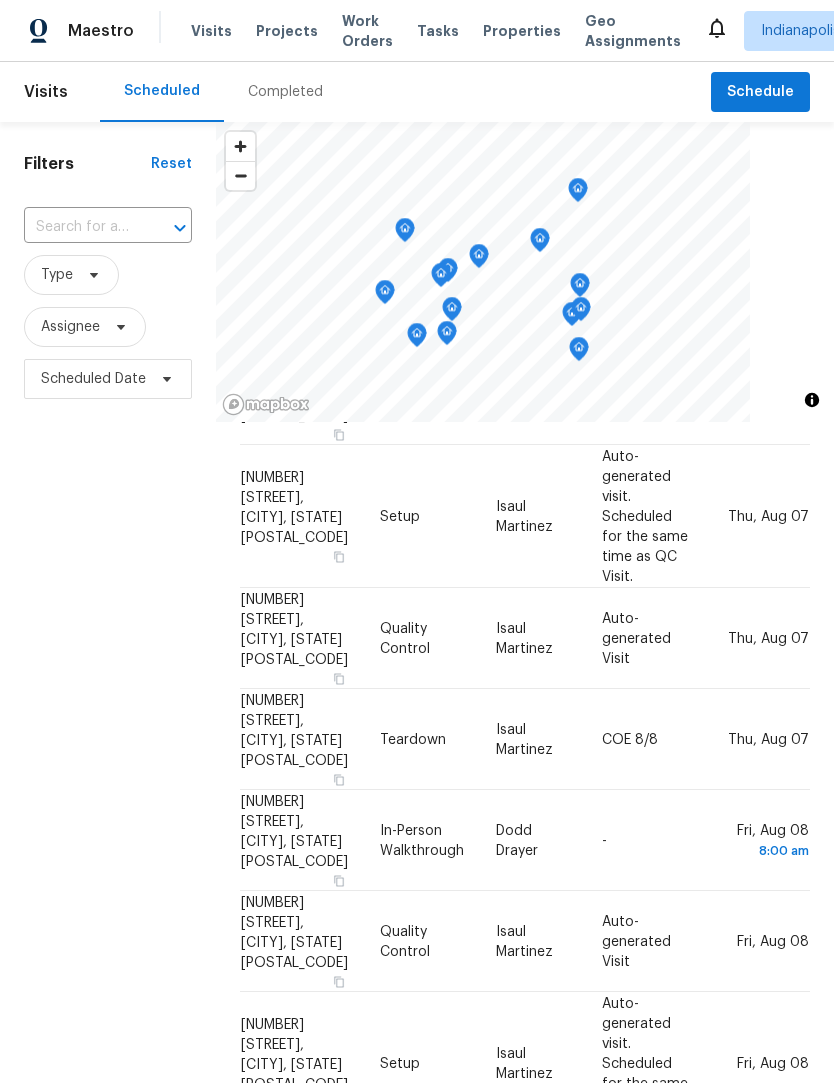 scroll, scrollTop: 1, scrollLeft: 0, axis: vertical 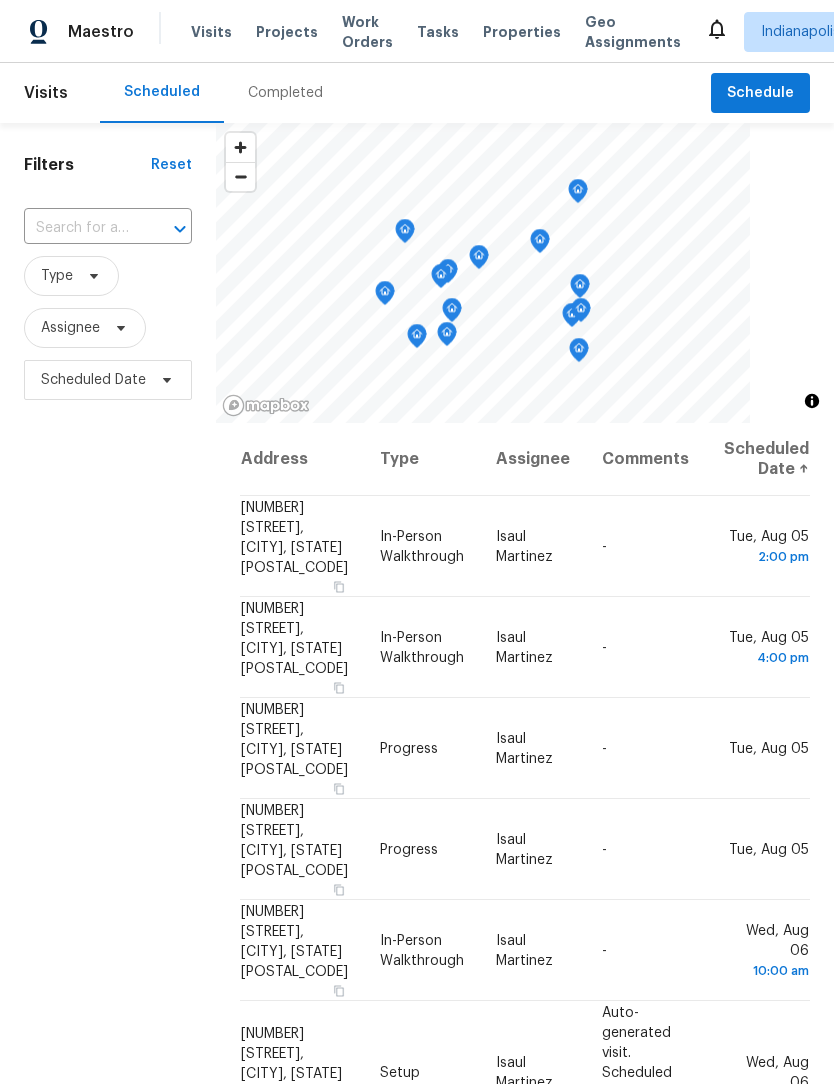 click on "Filters Reset ​ Type Assignee Scheduled Date" at bounding box center [108, 706] 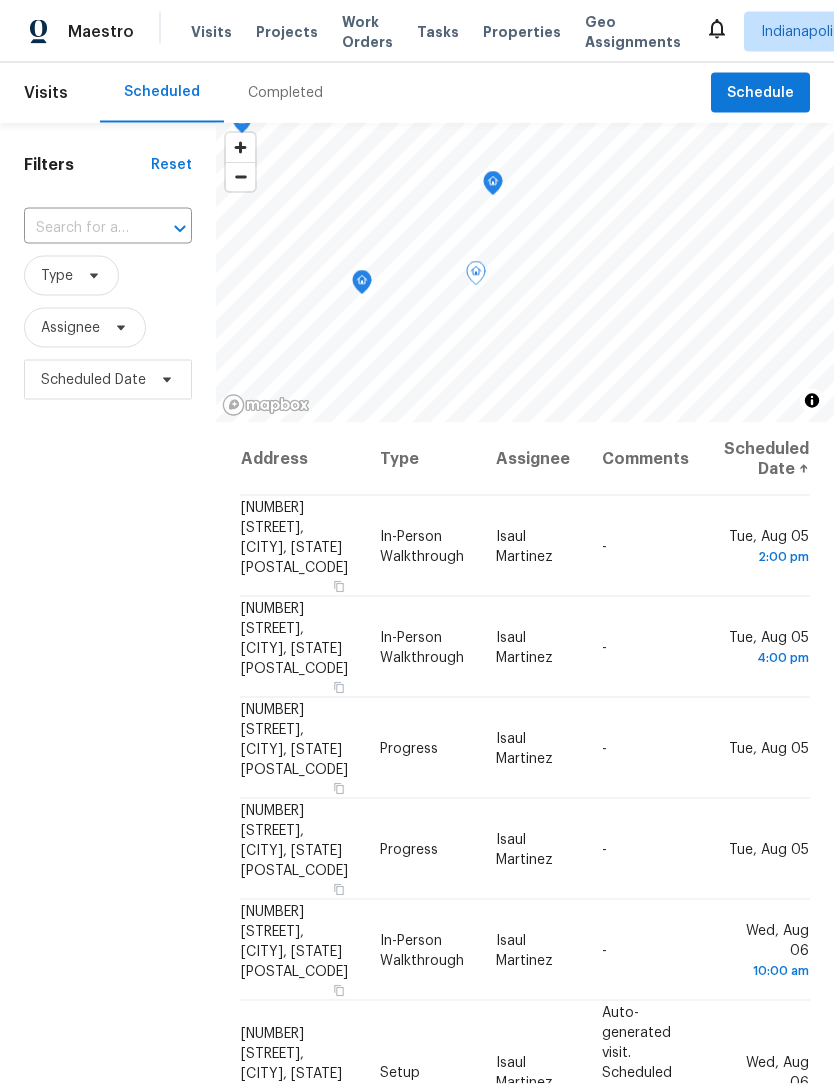 scroll, scrollTop: 0, scrollLeft: 0, axis: both 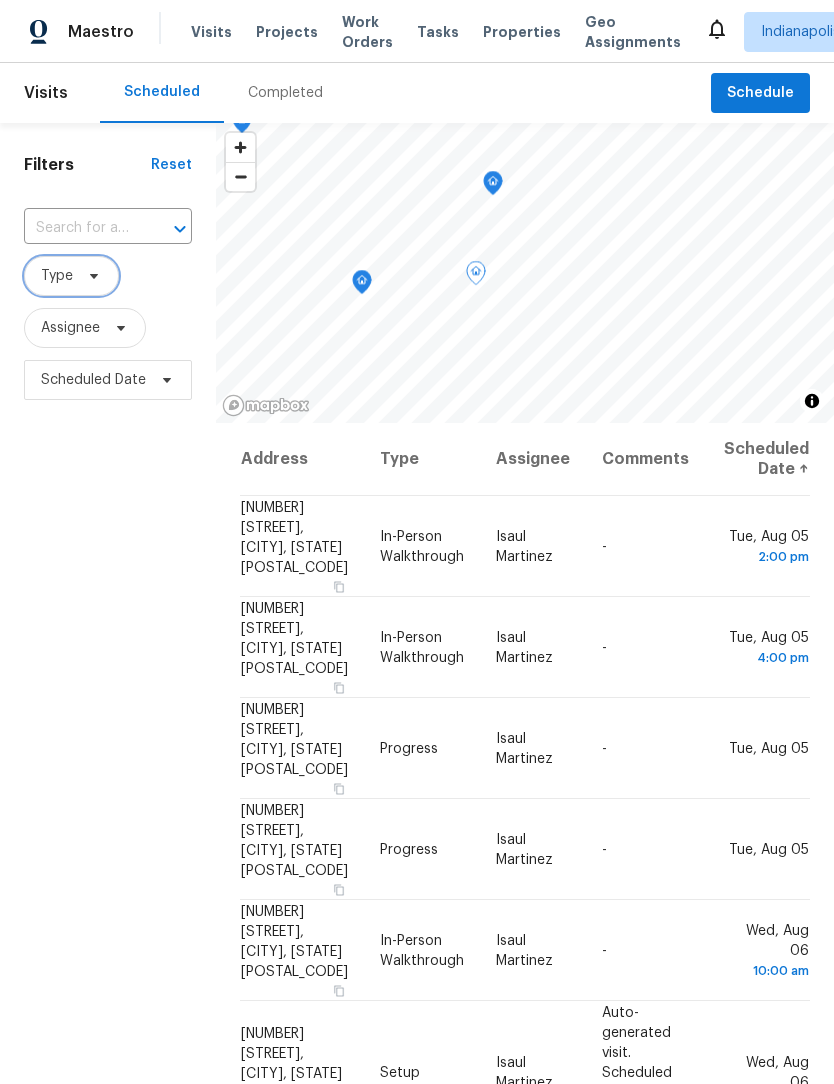 click on "Type" at bounding box center (57, 276) 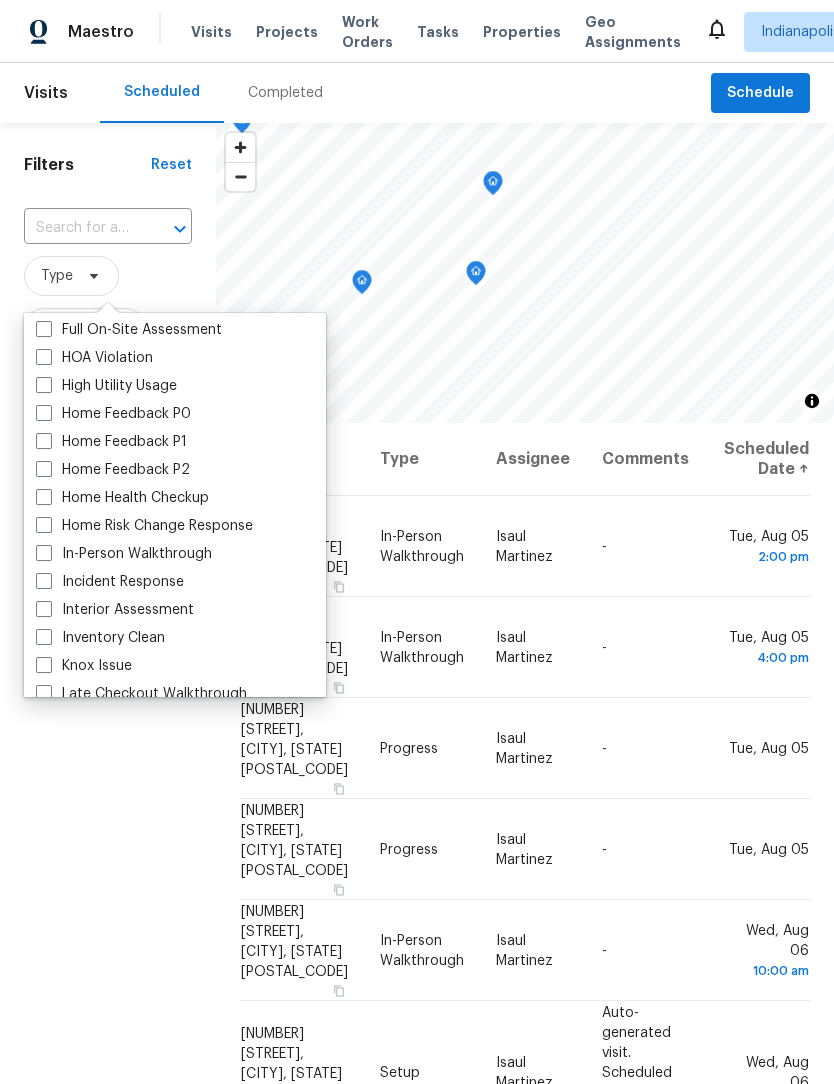 scroll, scrollTop: 562, scrollLeft: 0, axis: vertical 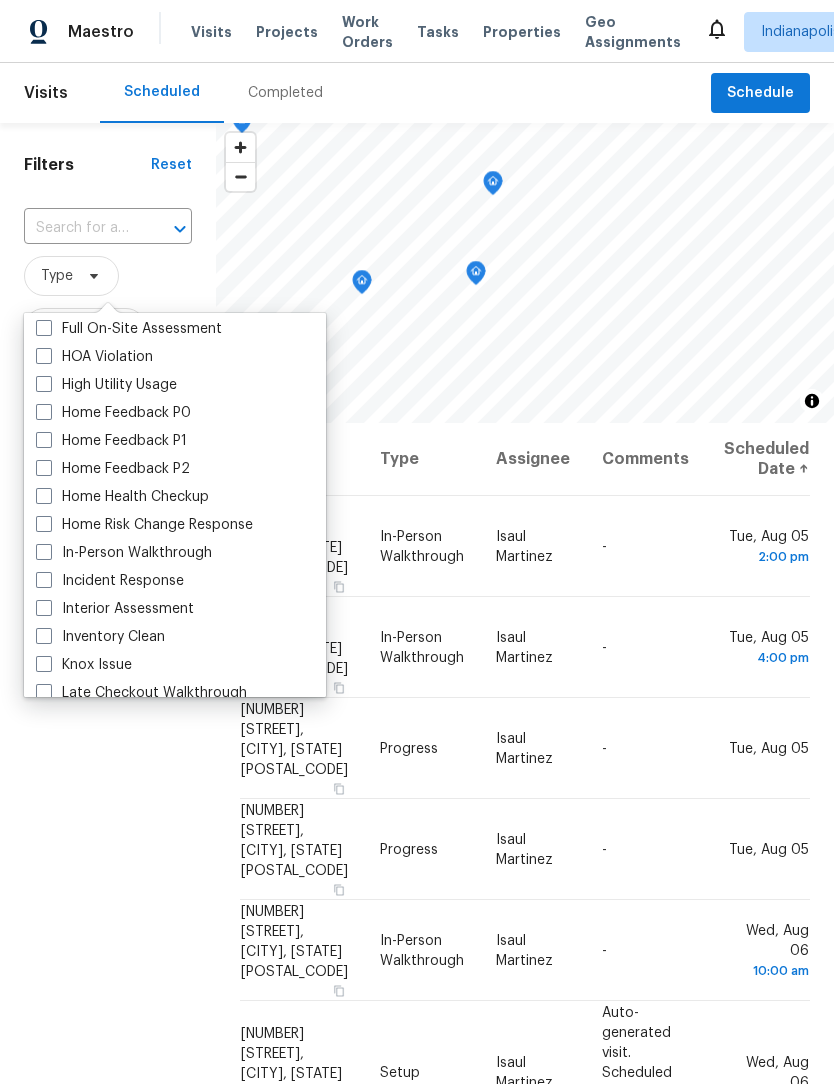 click at bounding box center [44, 552] 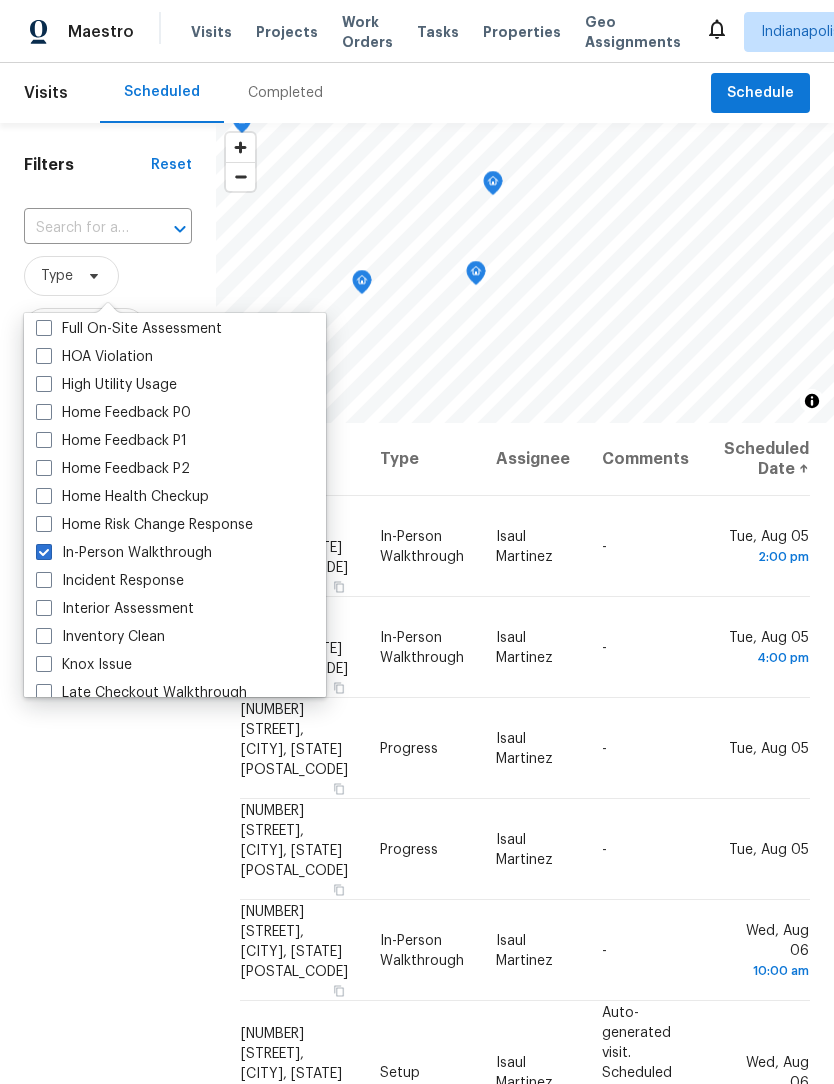 checkbox on "true" 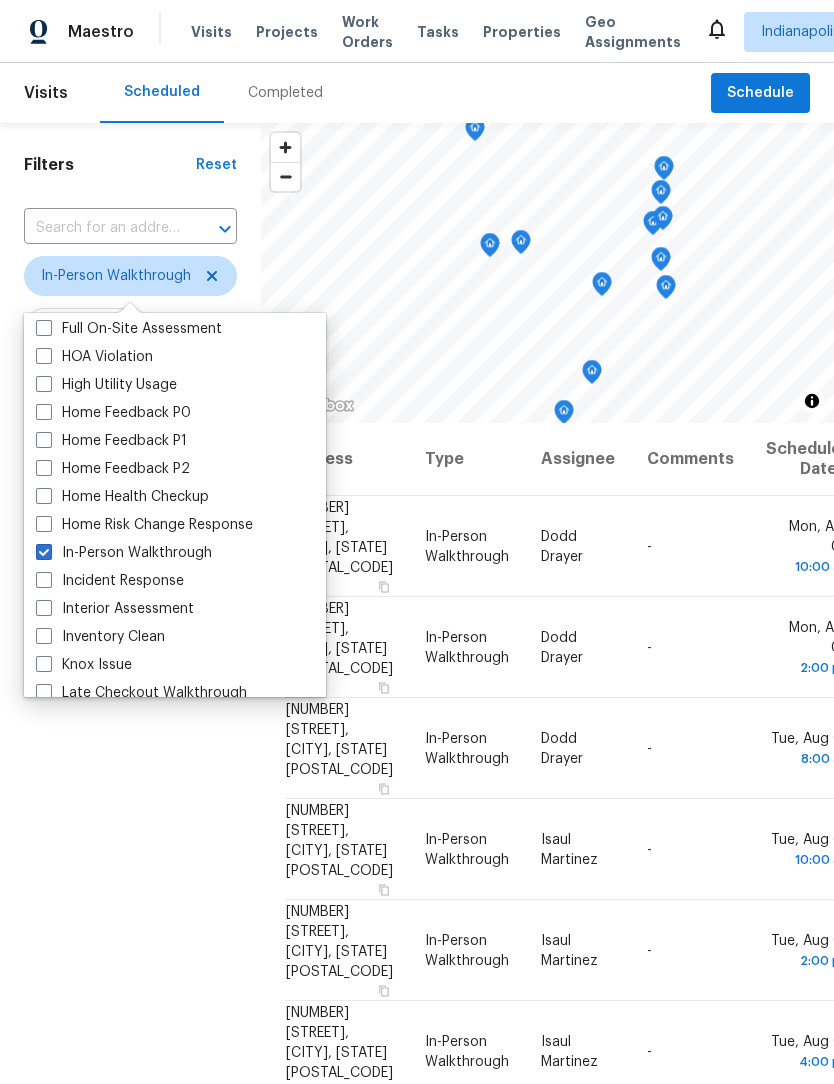 click on "Filters Reset ​ In-Person Walkthrough Assignee Scheduled Date" at bounding box center (130, 706) 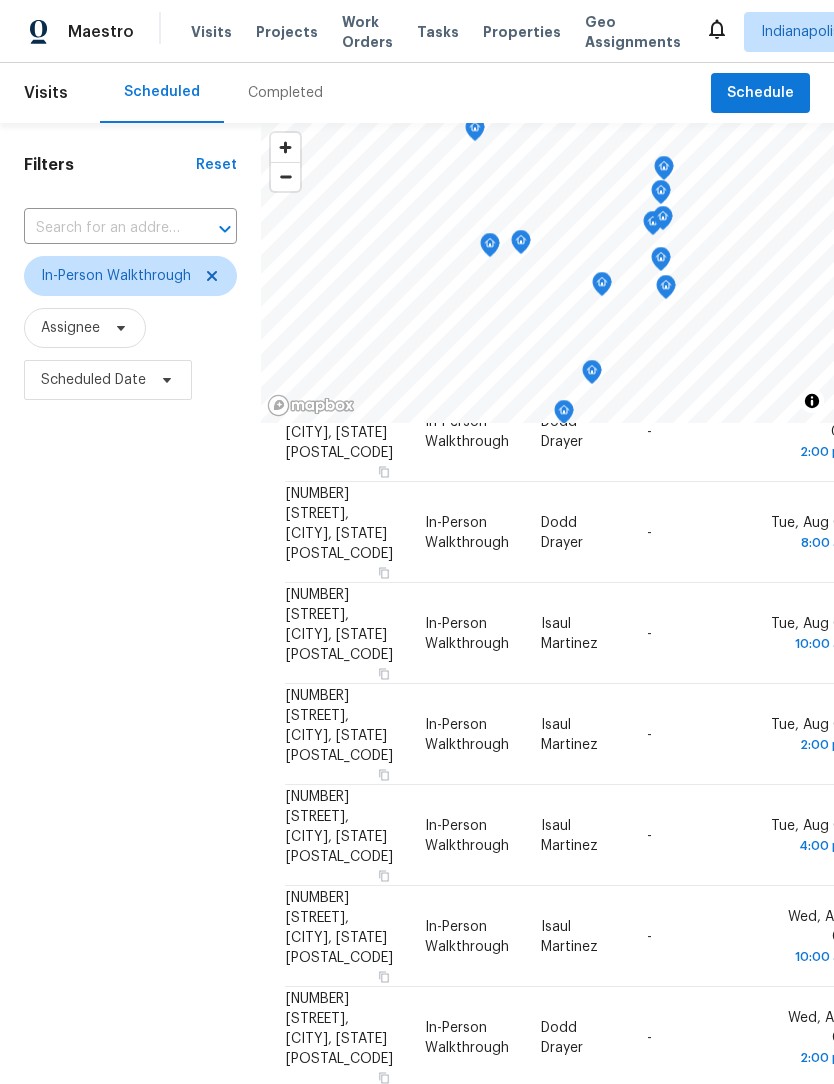 scroll, scrollTop: 218, scrollLeft: 0, axis: vertical 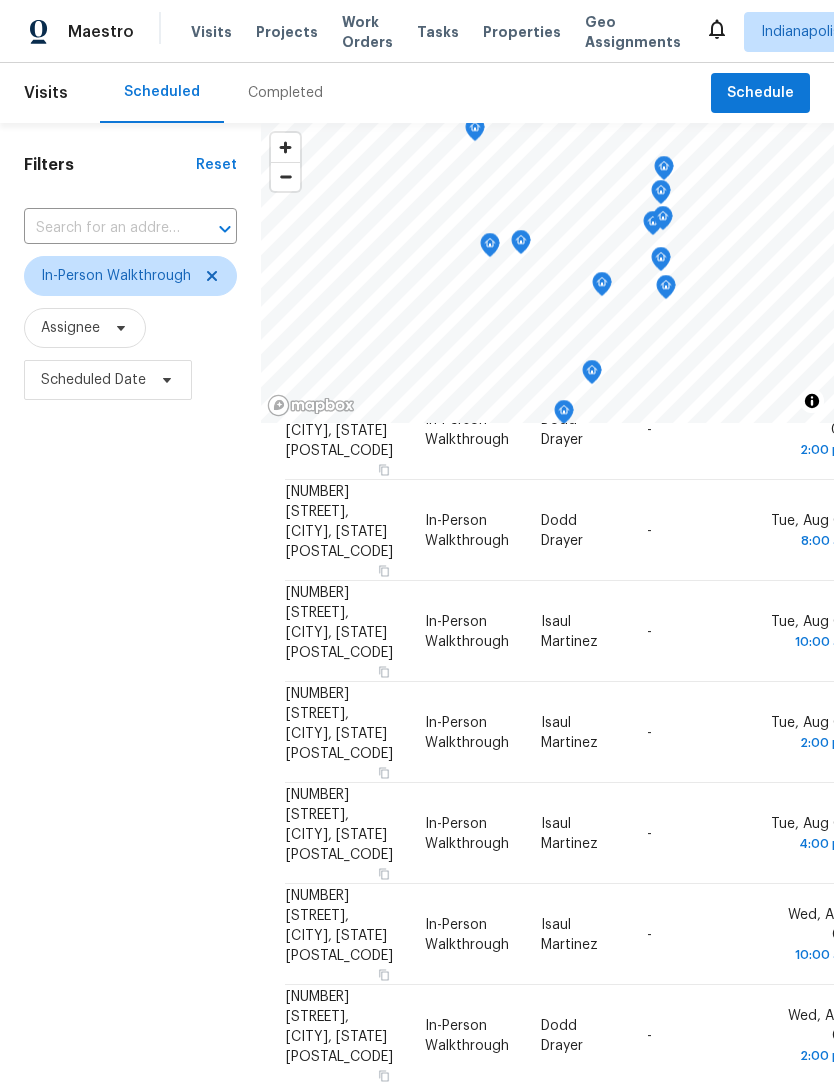 click on "Filters Reset ​ In-Person Walkthrough Assignee Scheduled Date" at bounding box center [130, 706] 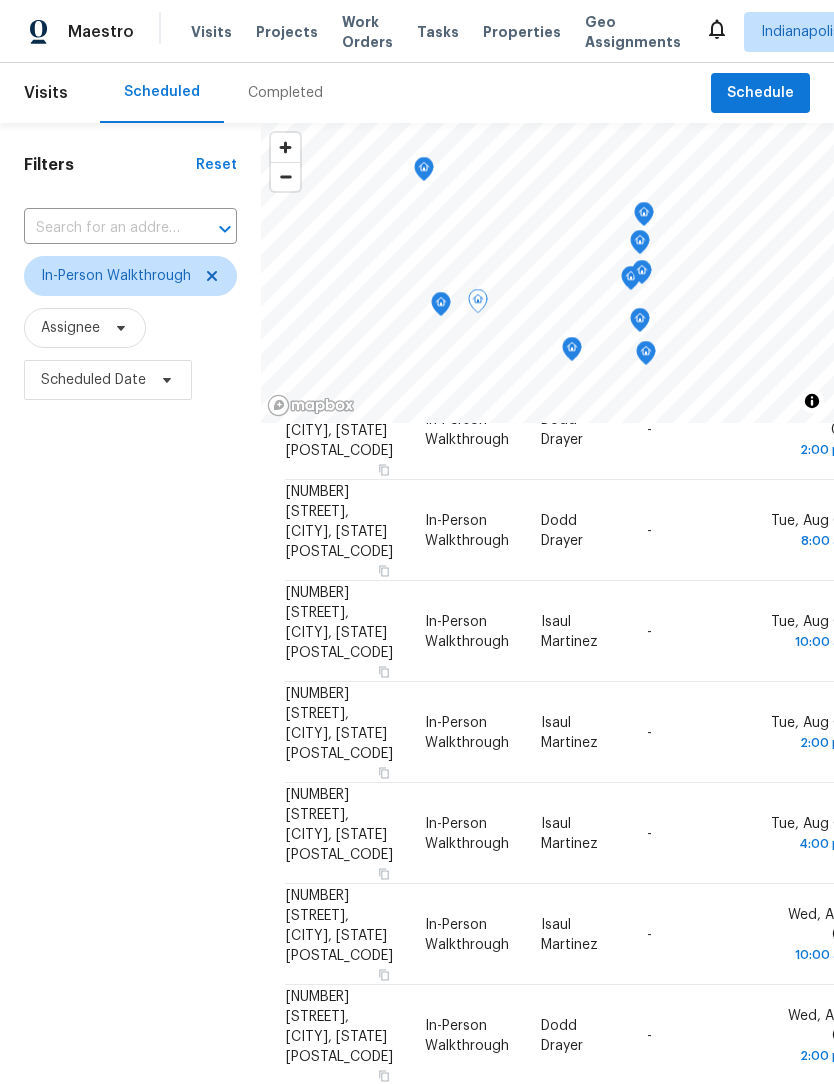 click 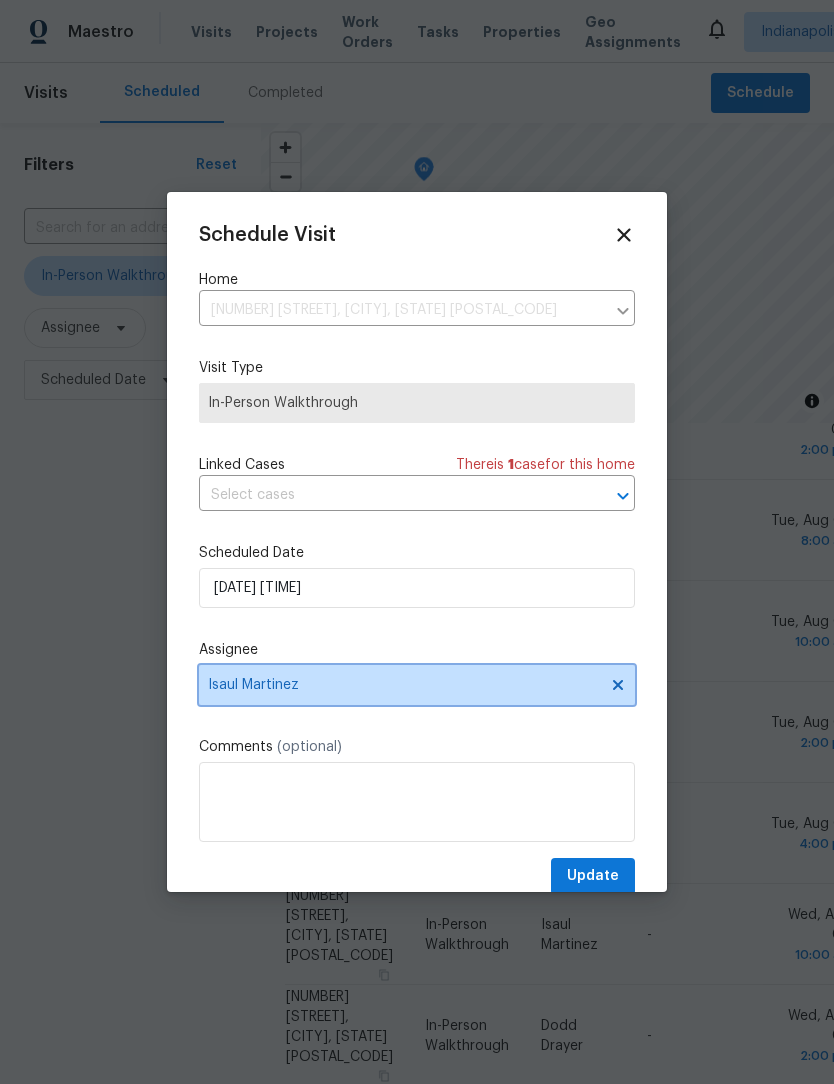 click on "Isaul Martinez" at bounding box center [404, 685] 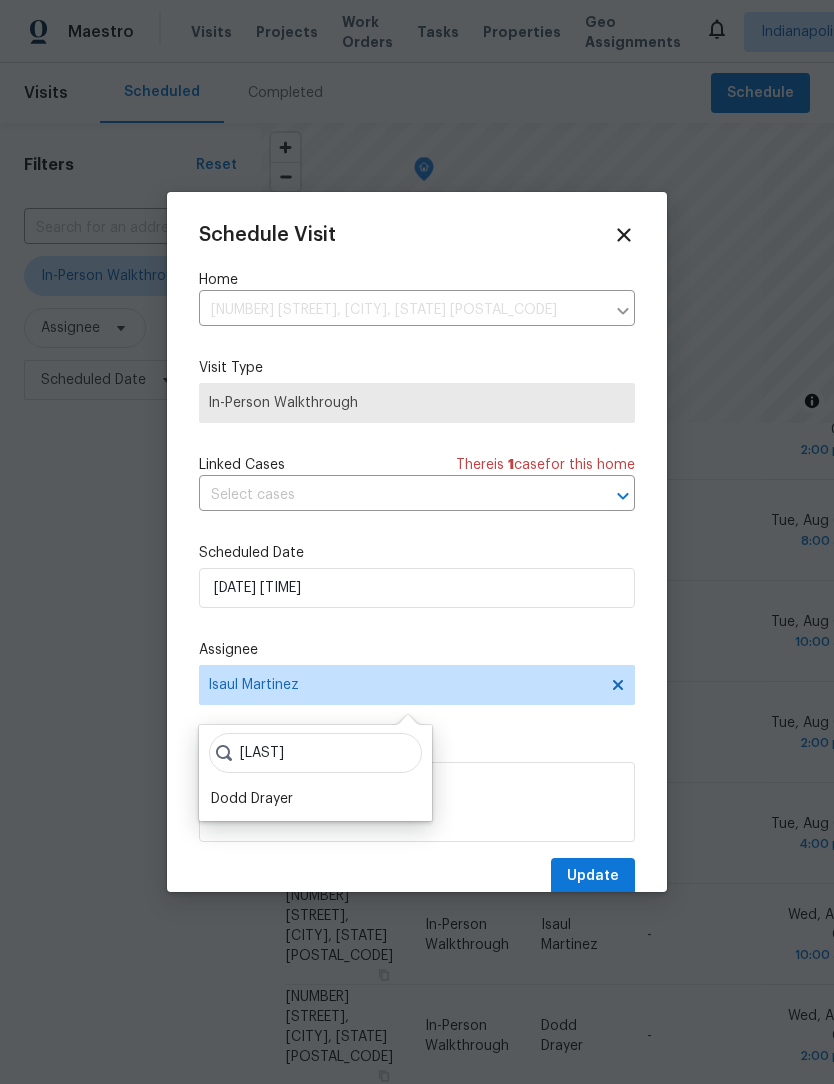 scroll, scrollTop: 41, scrollLeft: 0, axis: vertical 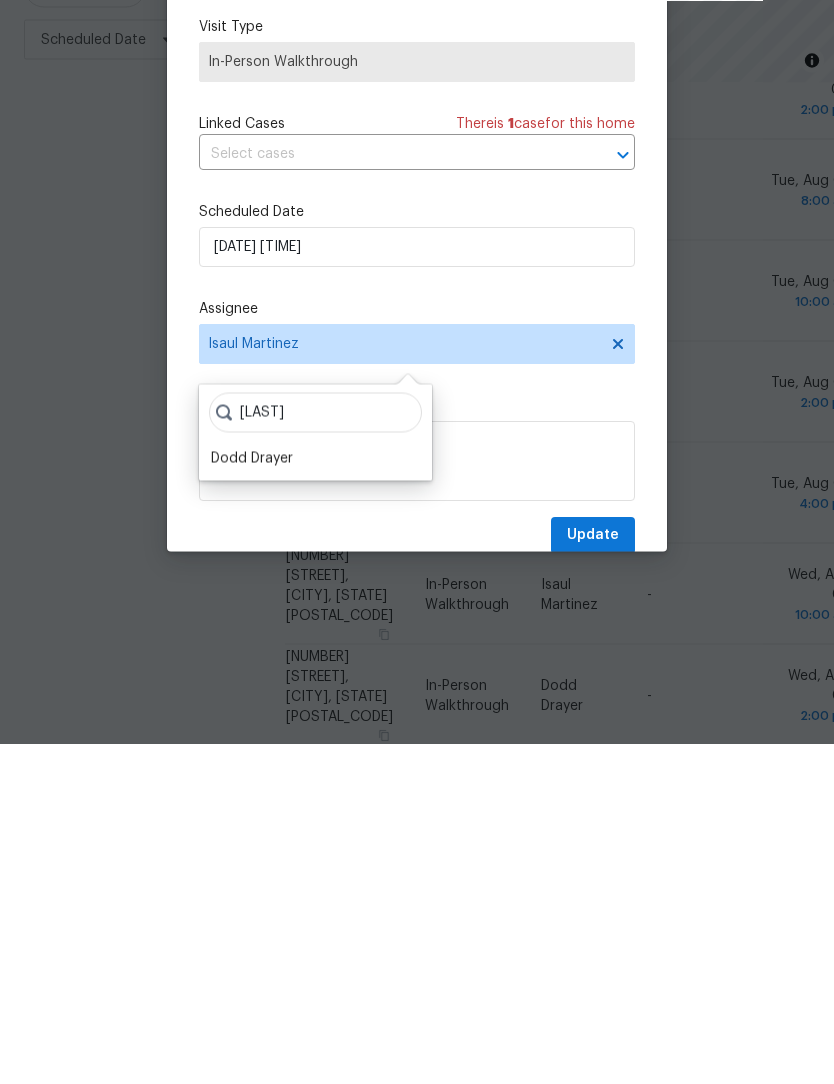 type on "Dodd" 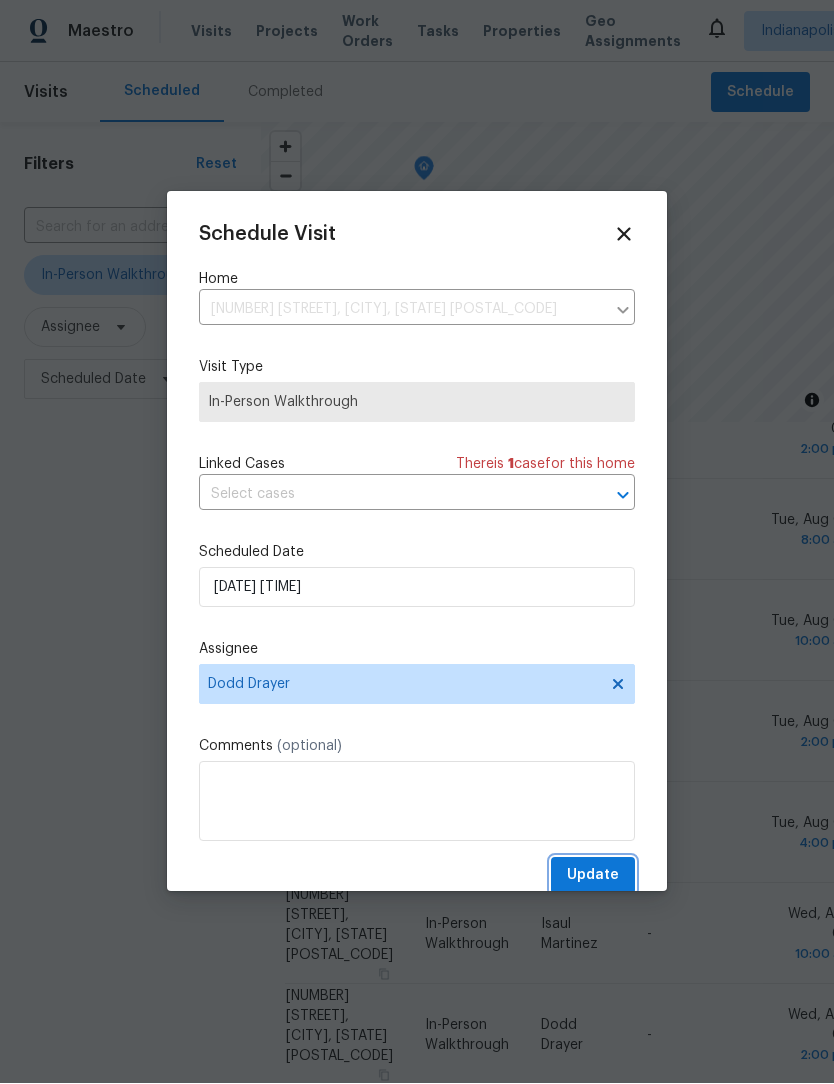 click on "Update" at bounding box center [593, 876] 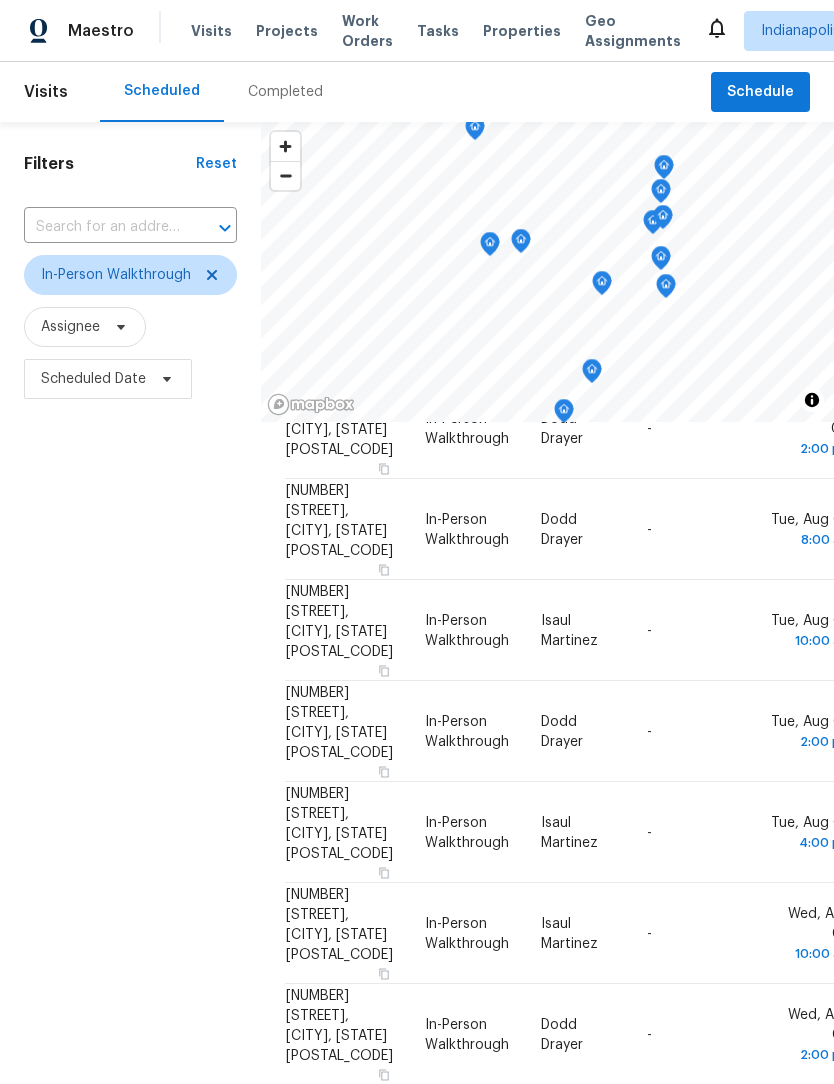 scroll, scrollTop: 0, scrollLeft: 0, axis: both 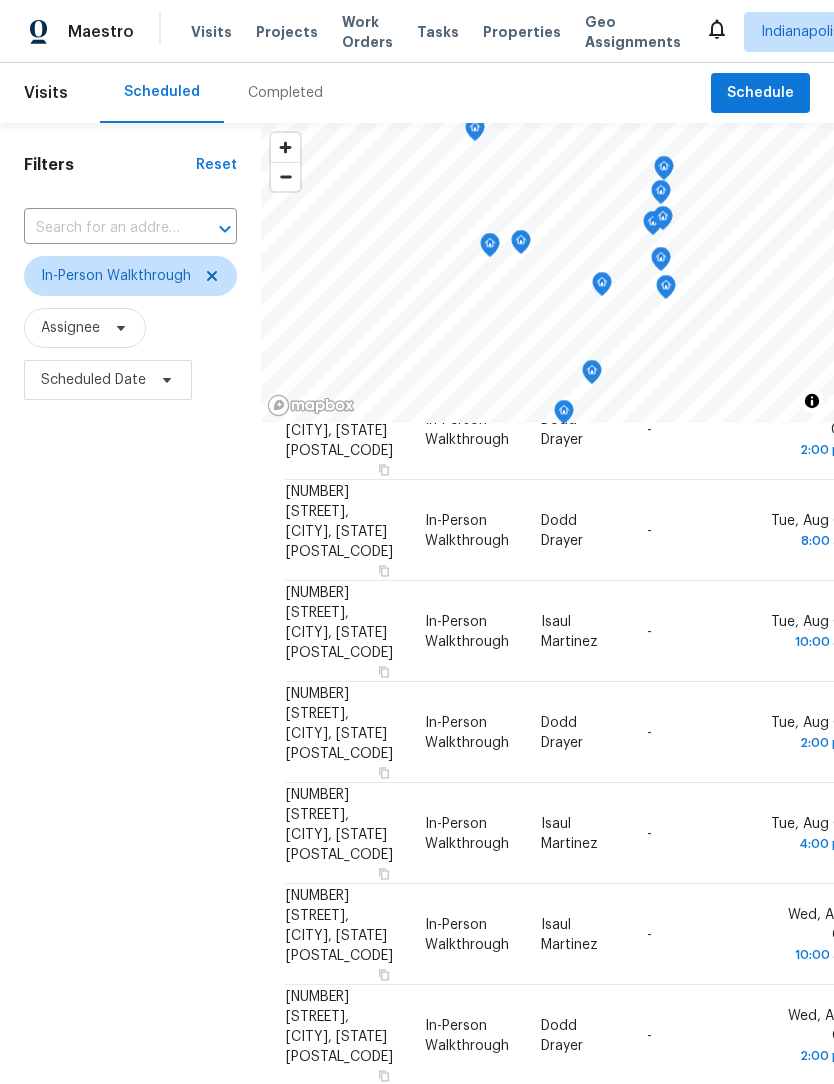 click on "Filters Reset ​ In-Person Walkthrough Assignee Scheduled Date" at bounding box center [130, 706] 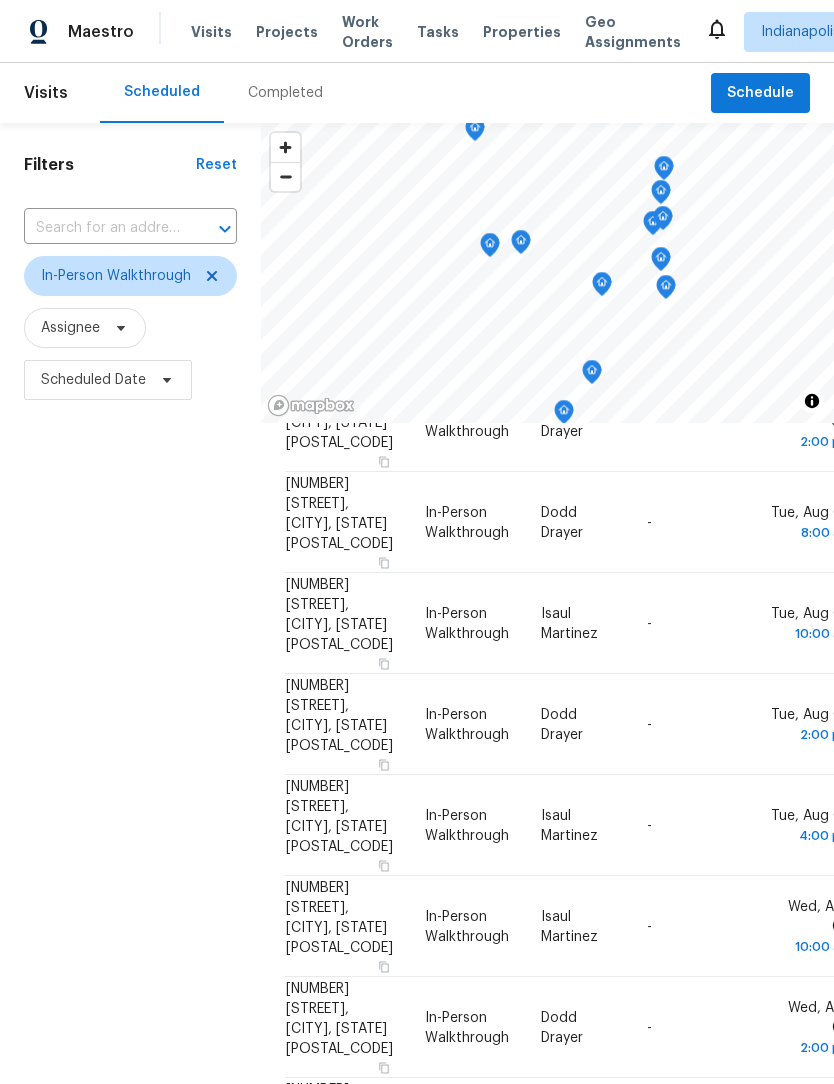 scroll, scrollTop: 225, scrollLeft: 0, axis: vertical 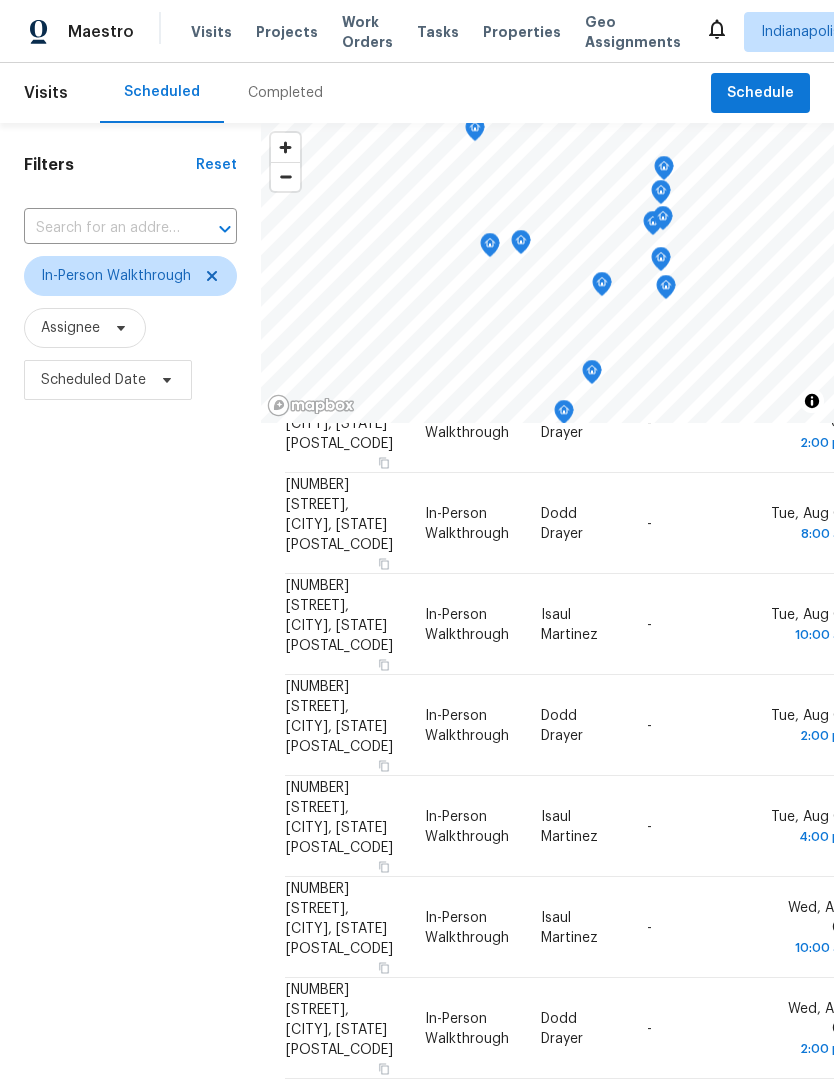 click on "Filters Reset ​ In-Person Walkthrough Assignee Scheduled Date" at bounding box center (130, 706) 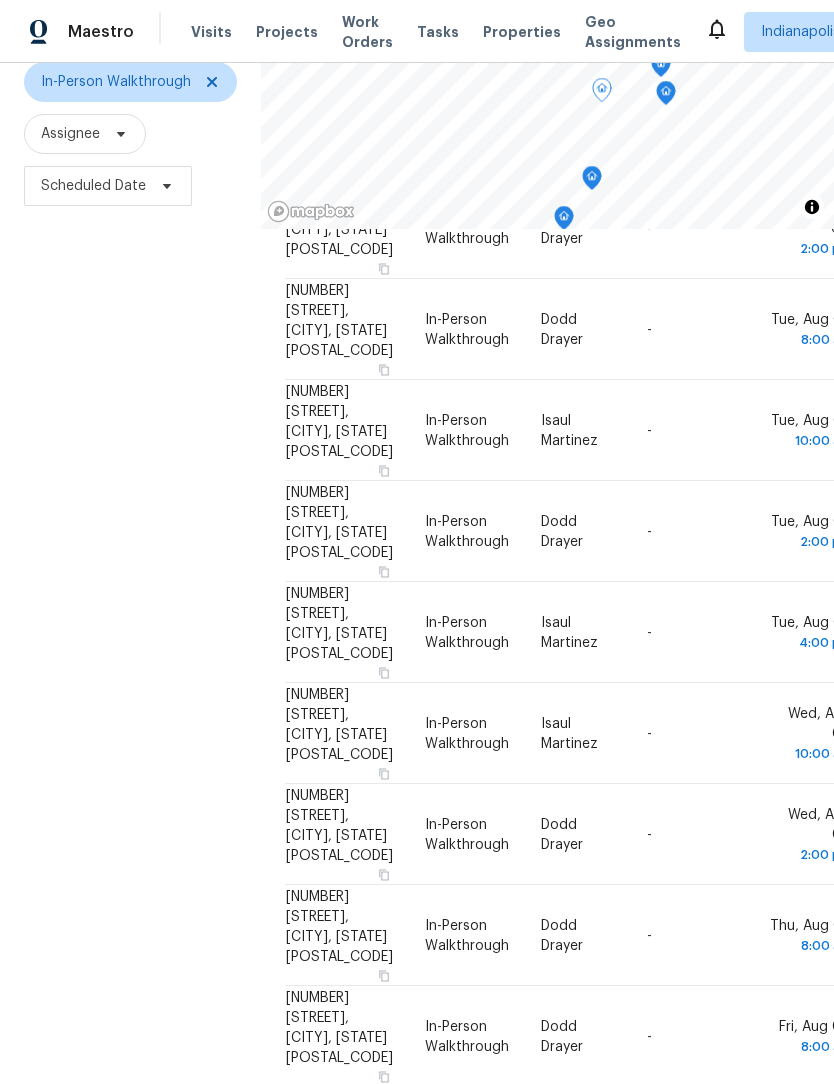 scroll, scrollTop: 193, scrollLeft: 0, axis: vertical 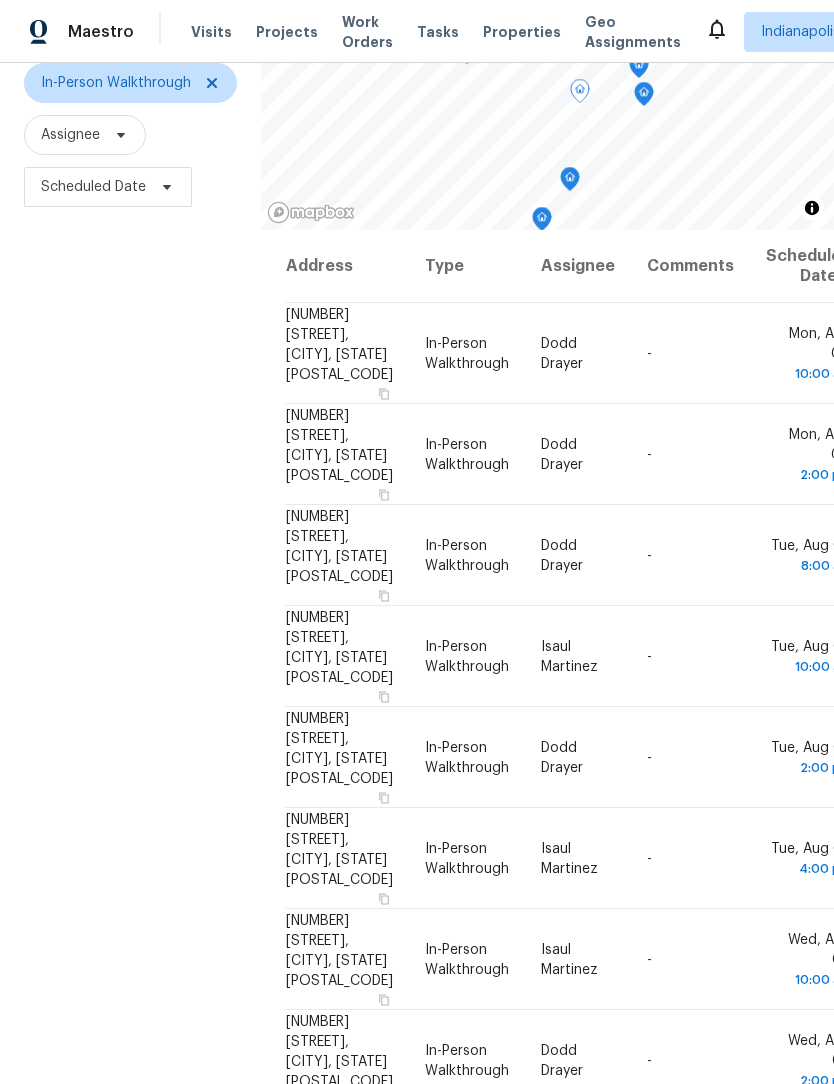 click on "Filters Reset ​ In-Person Walkthrough Assignee Scheduled Date" at bounding box center (130, 513) 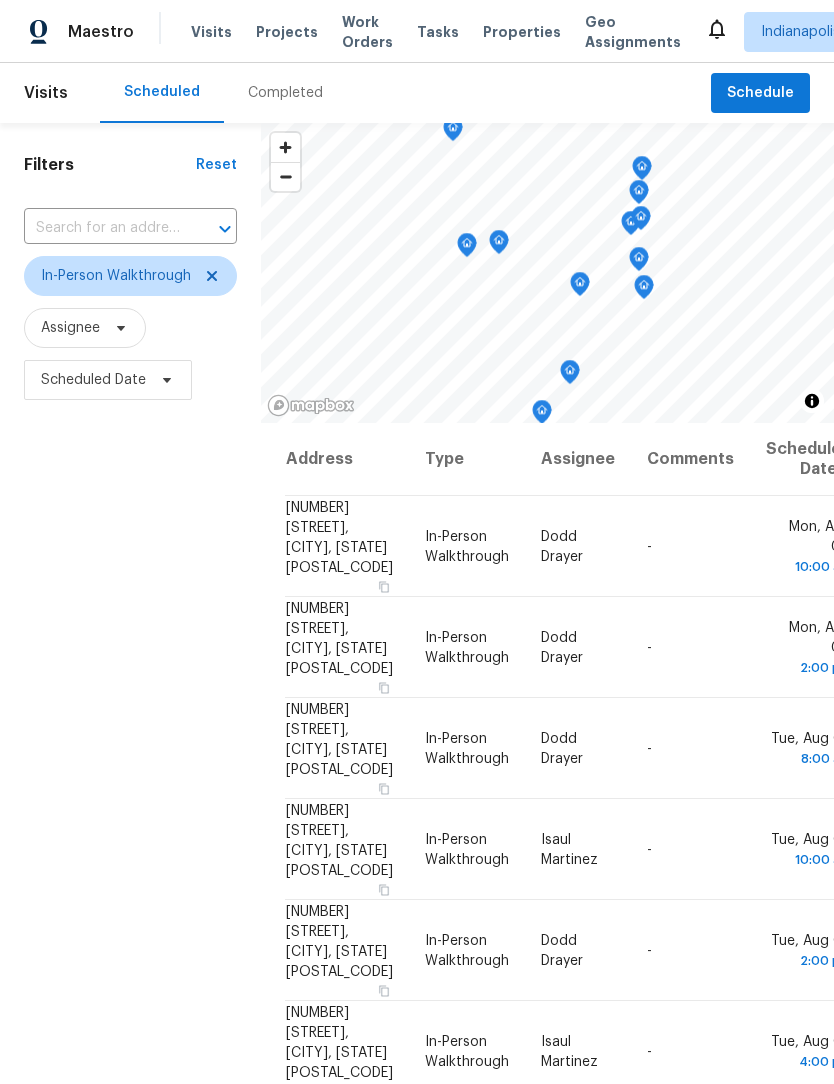 scroll, scrollTop: 0, scrollLeft: 0, axis: both 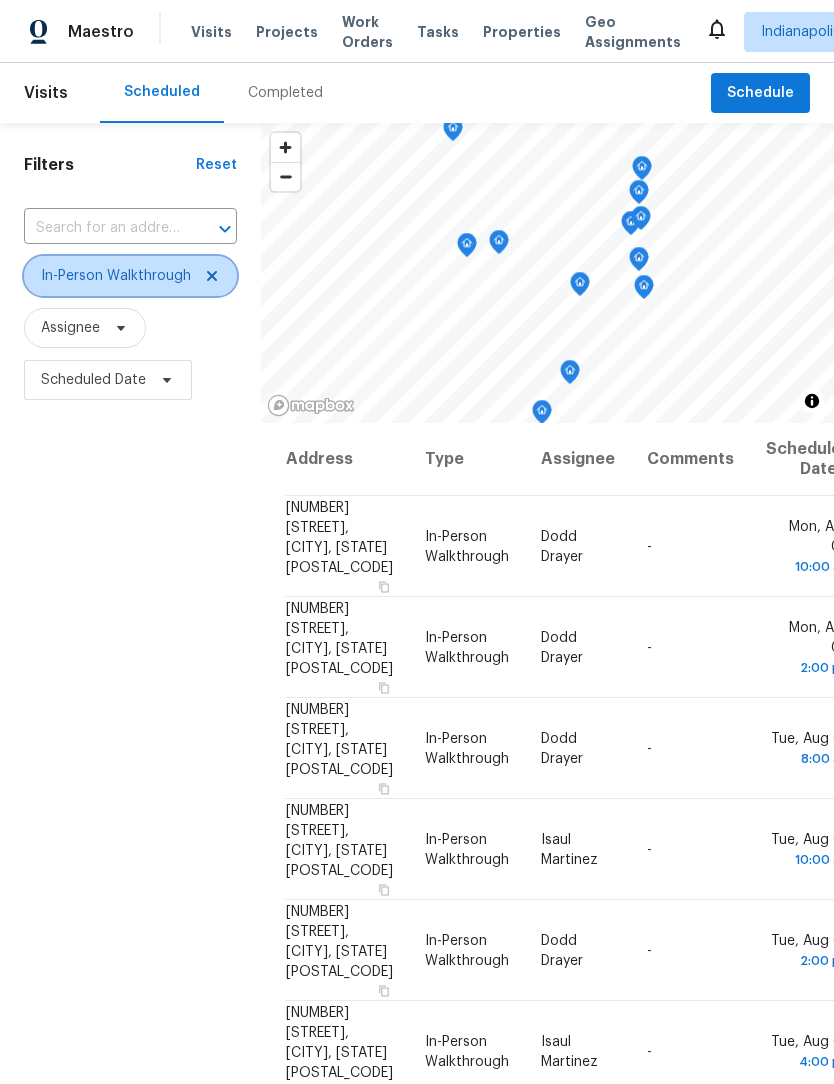 click 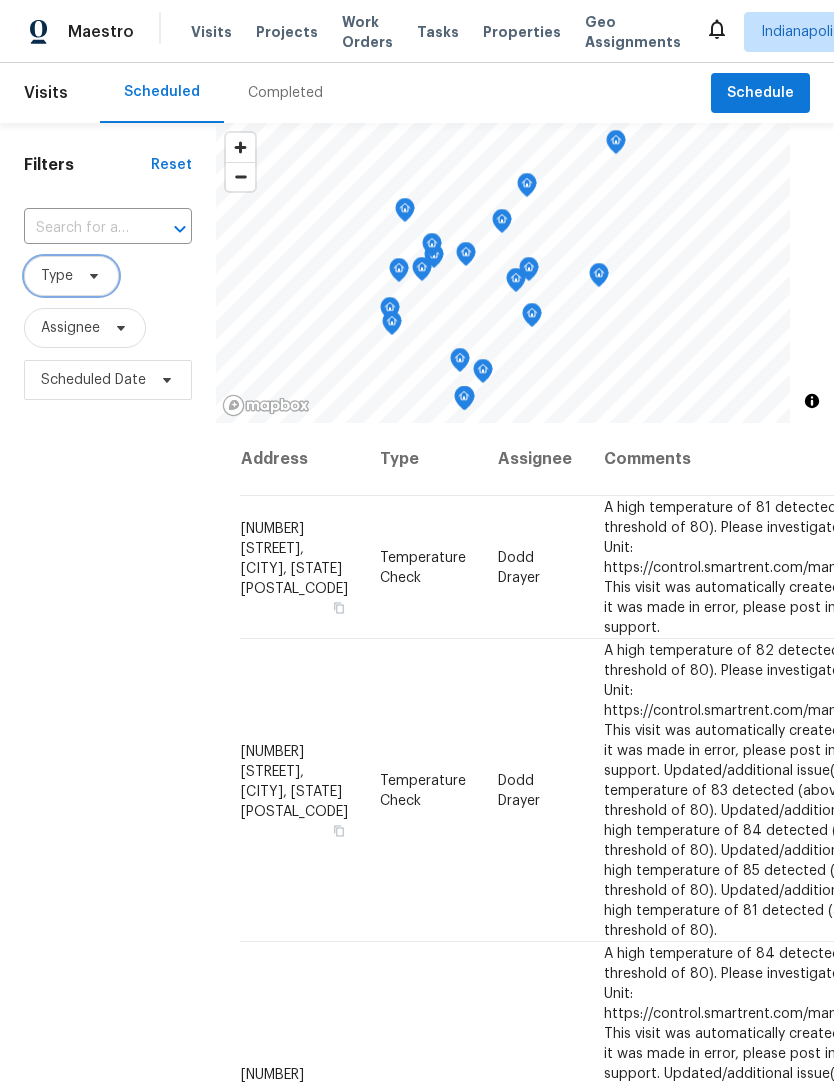 click on "Type" at bounding box center (57, 276) 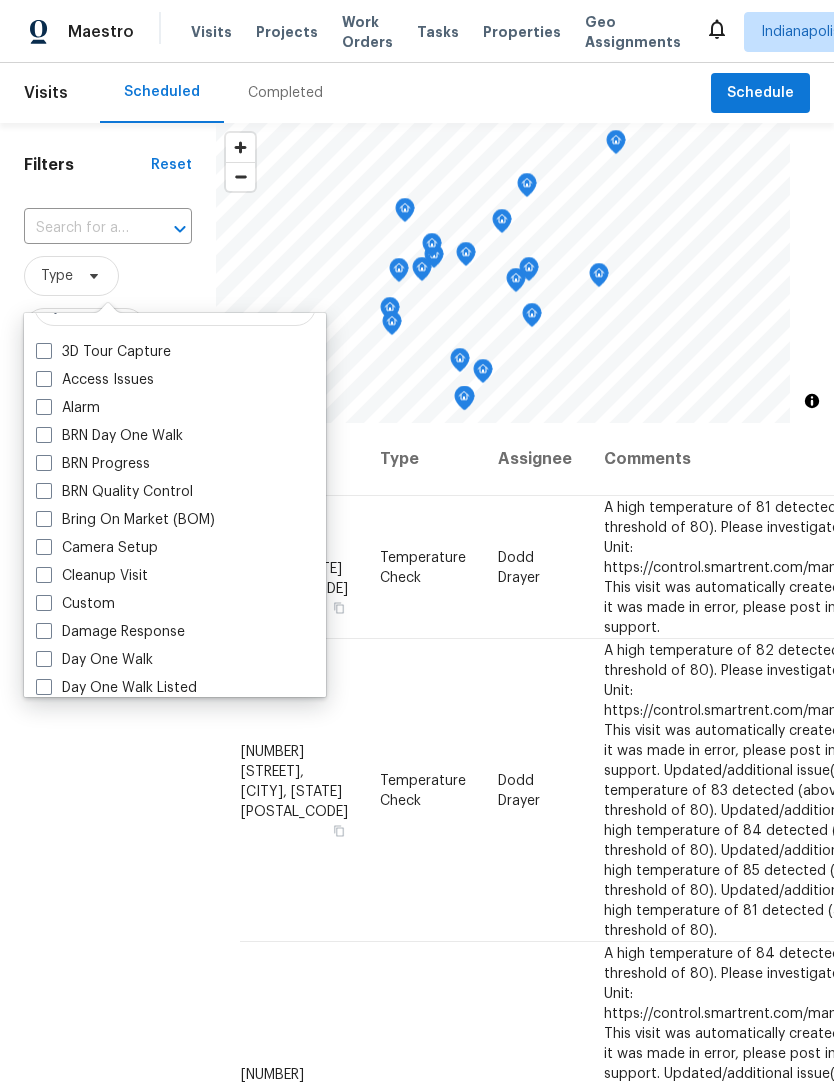 scroll, scrollTop: 92, scrollLeft: 0, axis: vertical 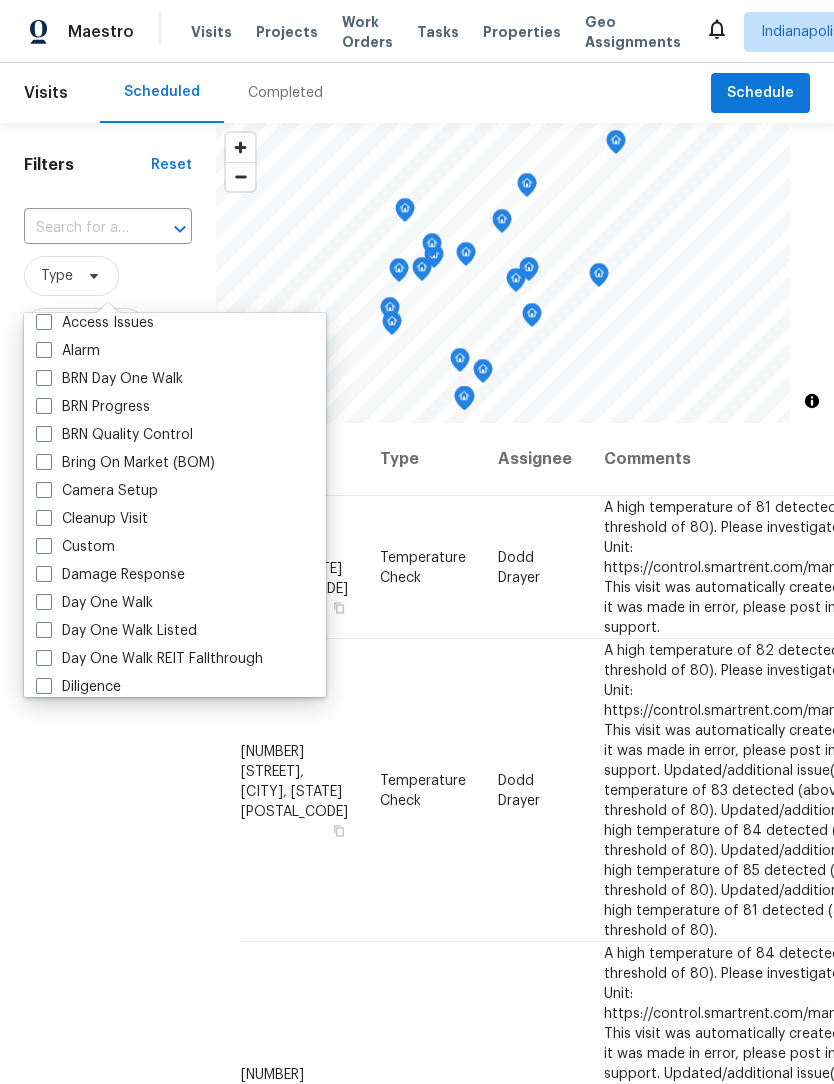click at bounding box center (44, 602) 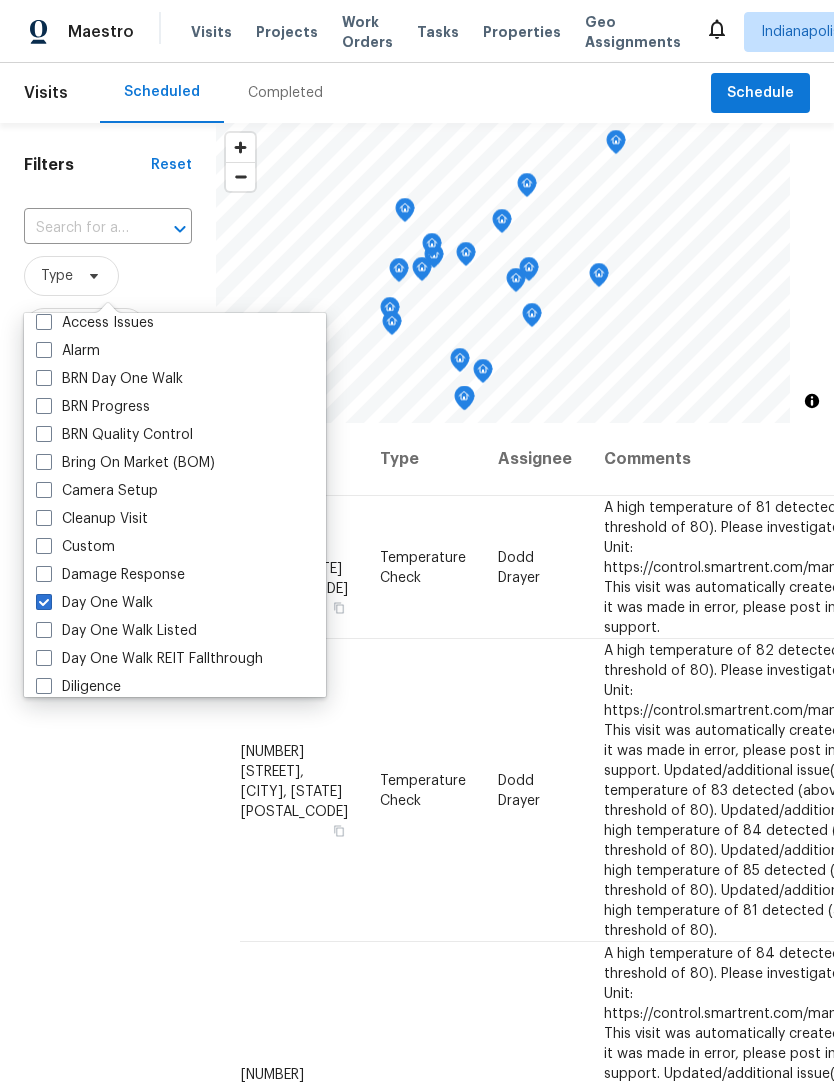 checkbox on "true" 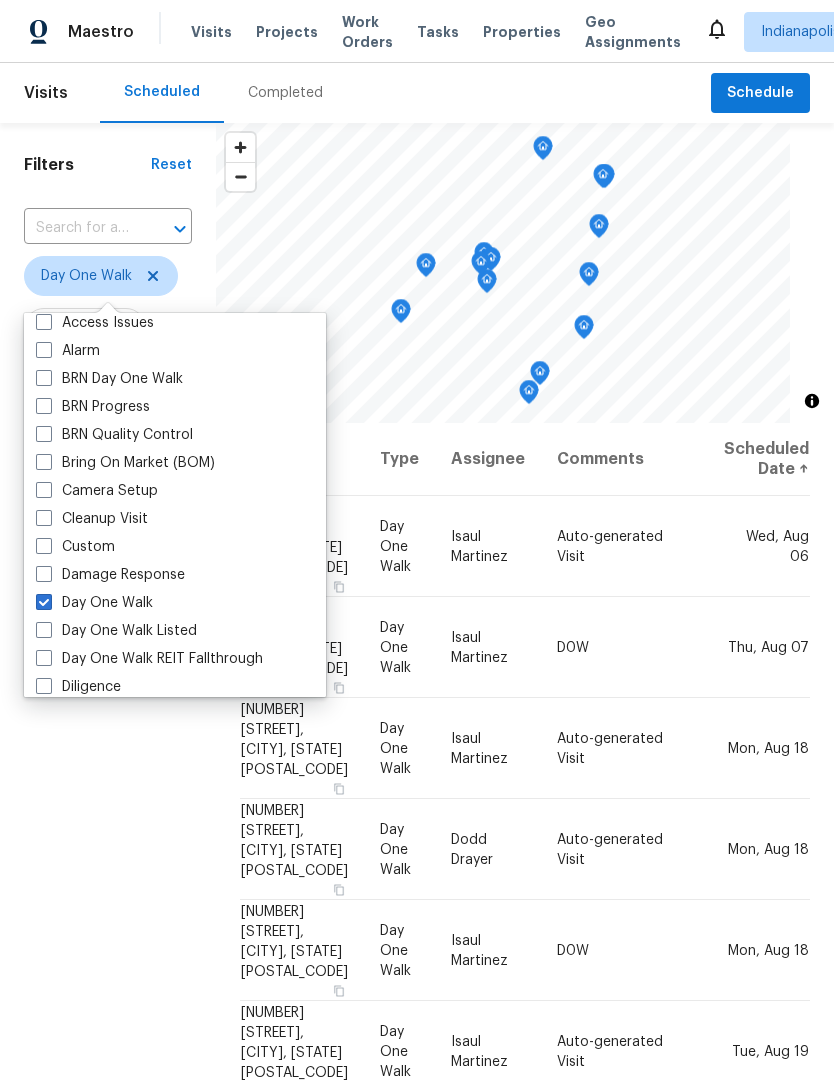 click on "Filters Reset ​ Day One Walk Assignee Scheduled Date" at bounding box center [108, 706] 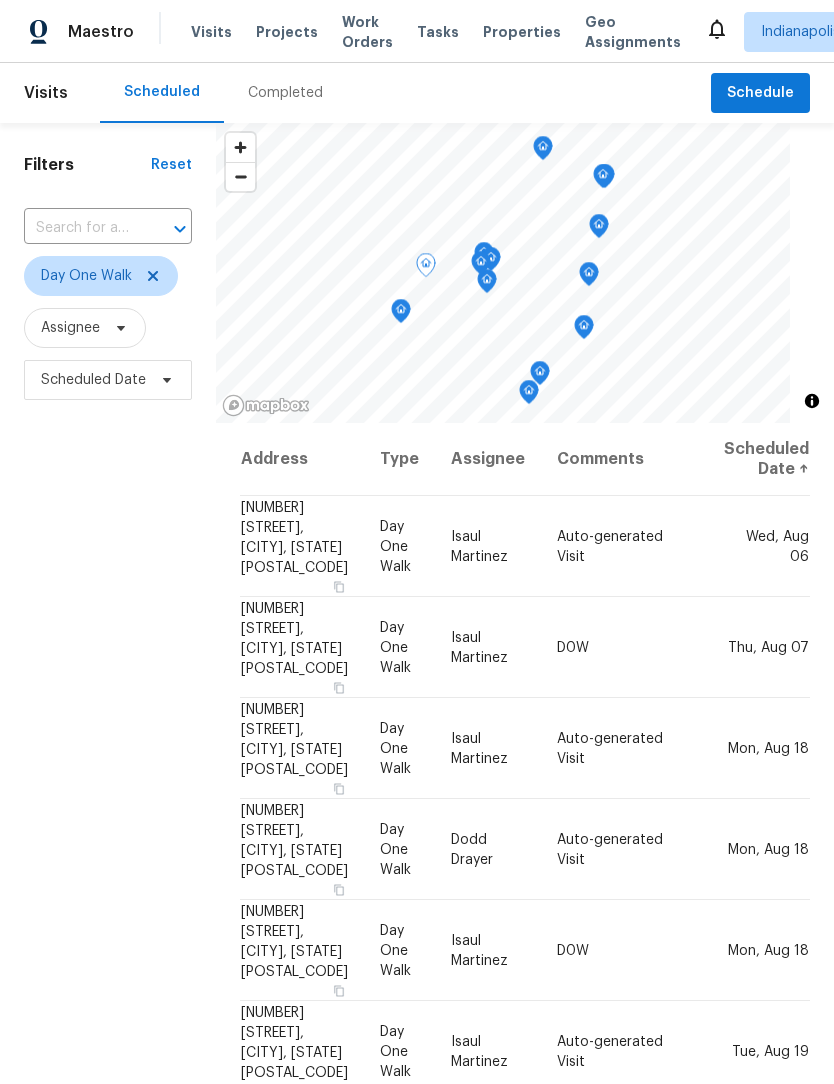 click 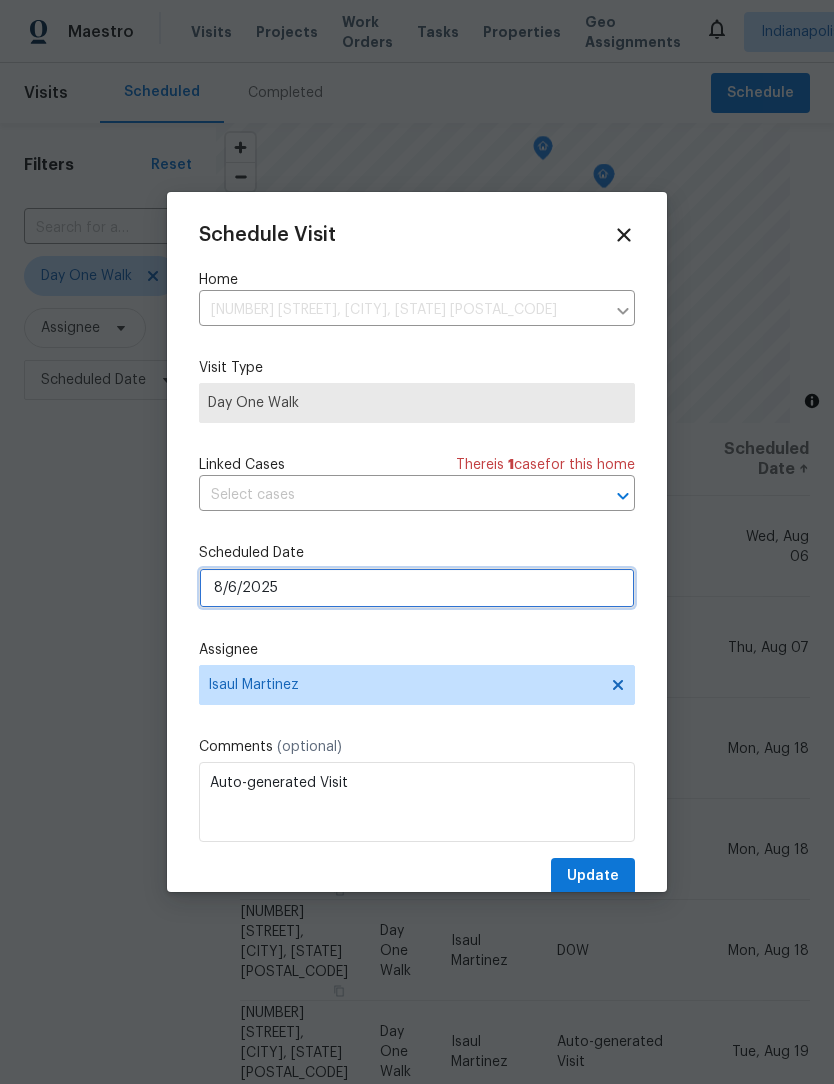 click on "8/6/2025" at bounding box center [417, 588] 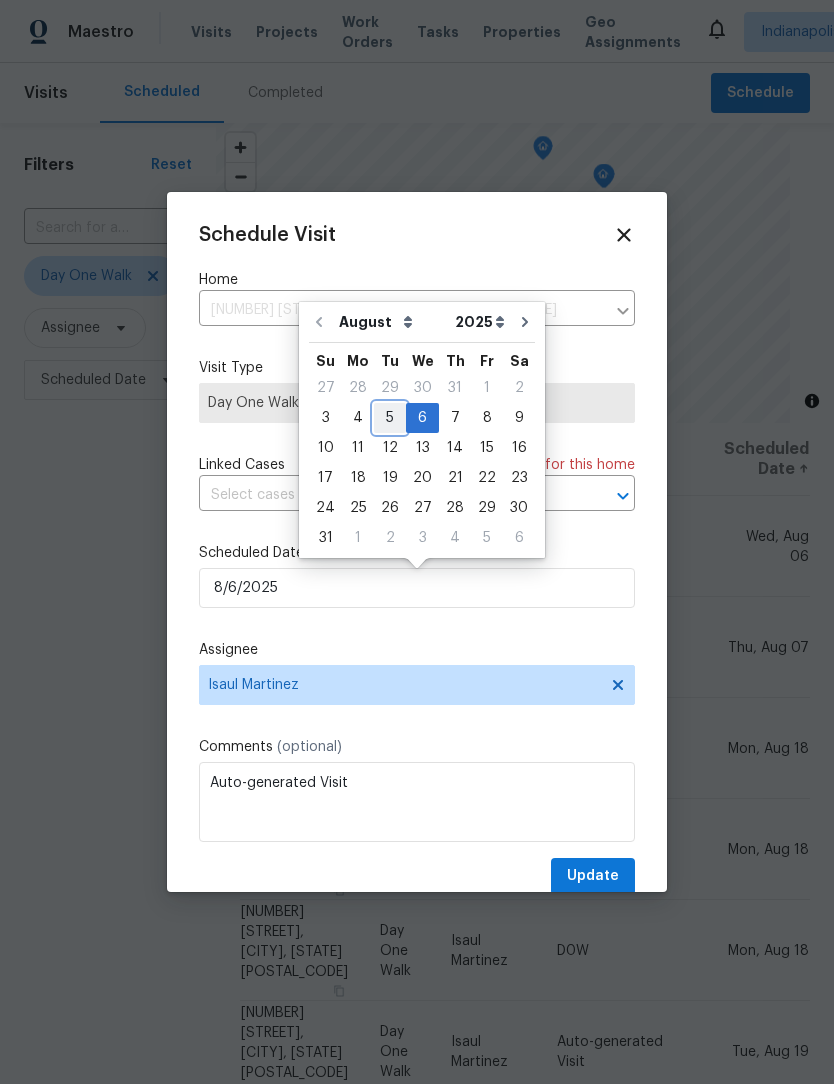 click on "5" at bounding box center (390, 418) 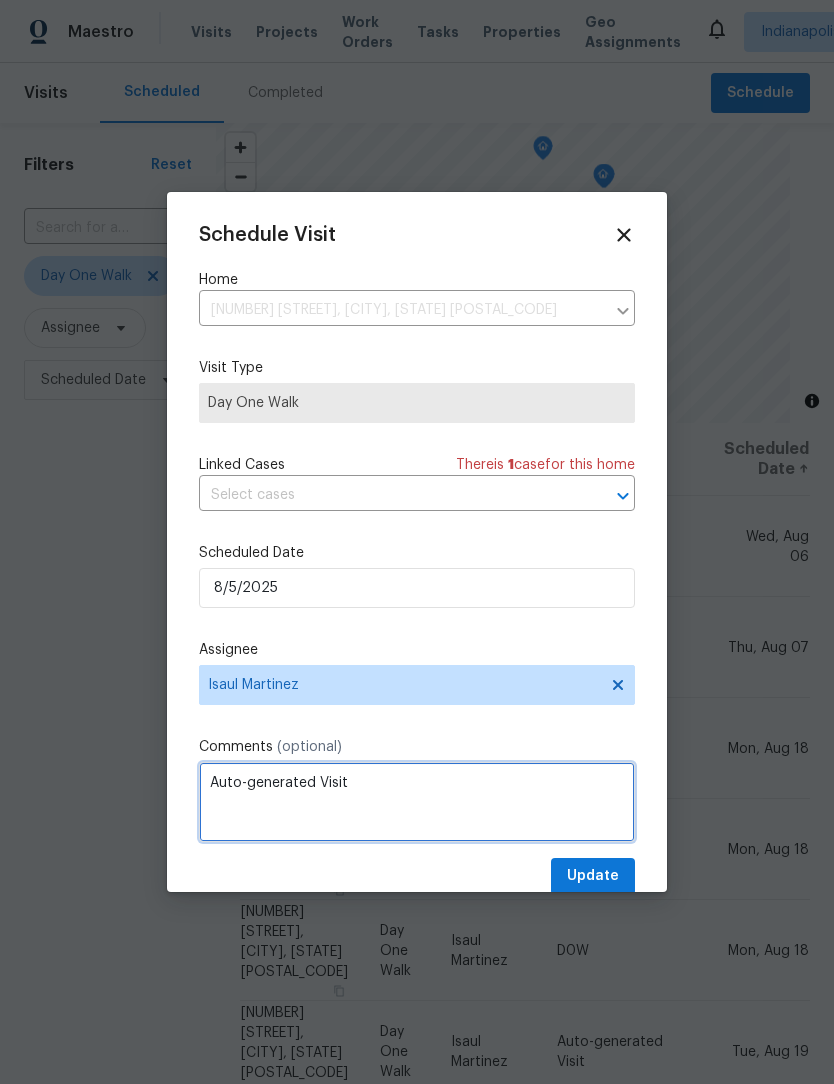 click on "Auto-generated Visit" at bounding box center (417, 802) 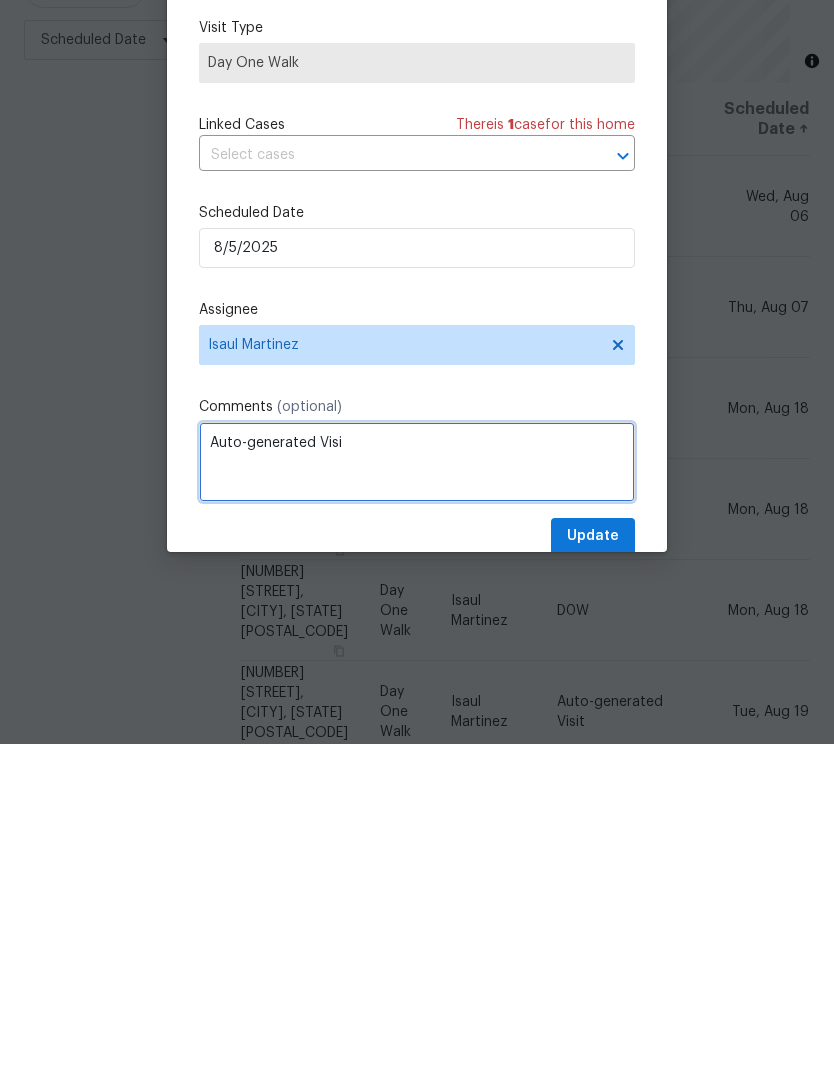 scroll, scrollTop: 66, scrollLeft: 0, axis: vertical 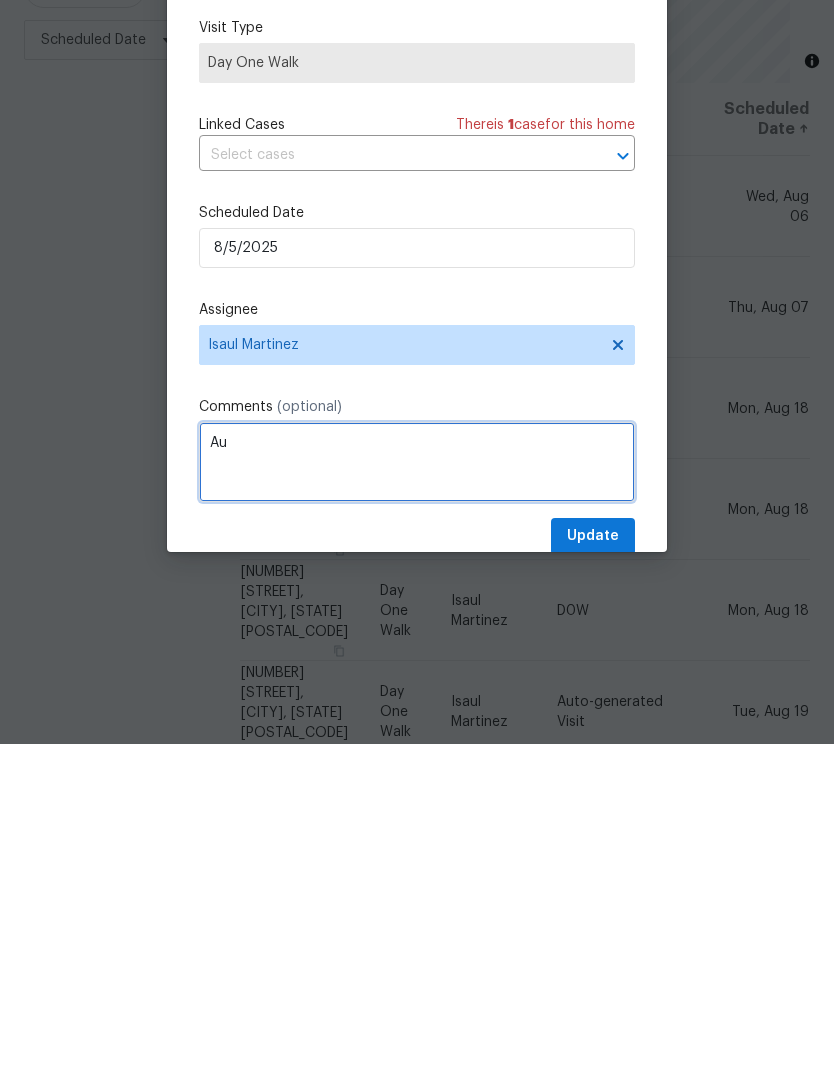 type on "A" 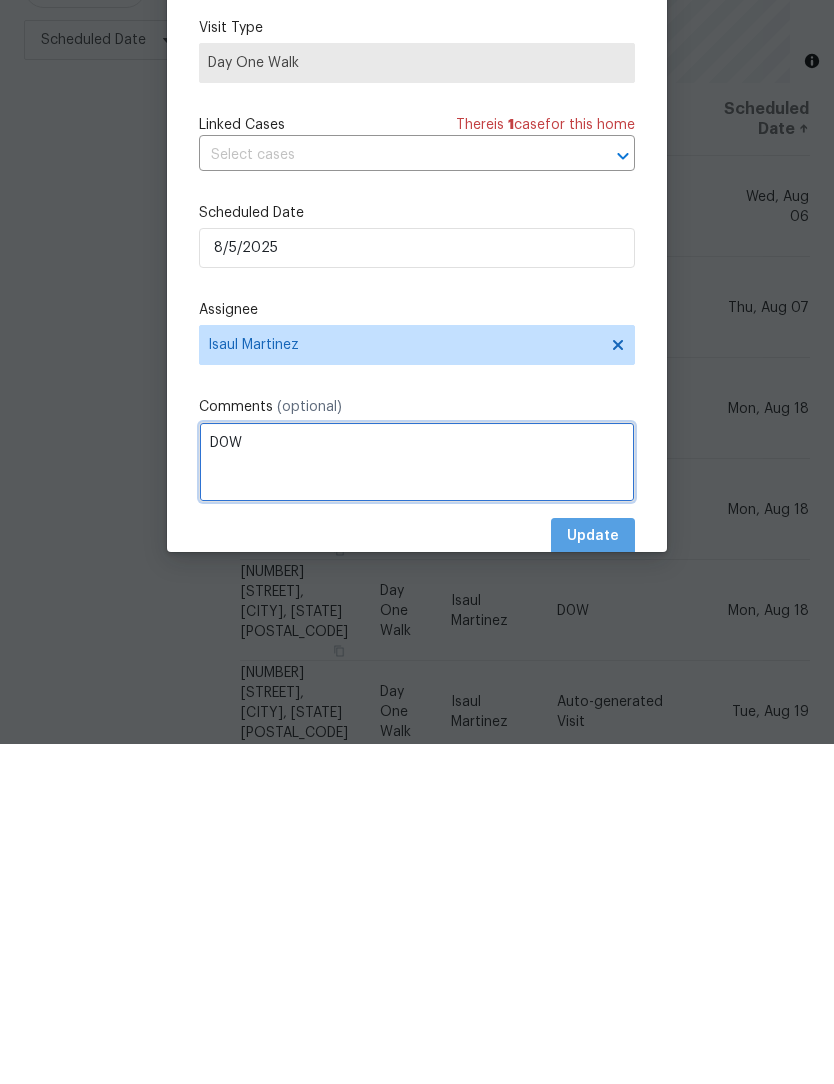 type on "D0W" 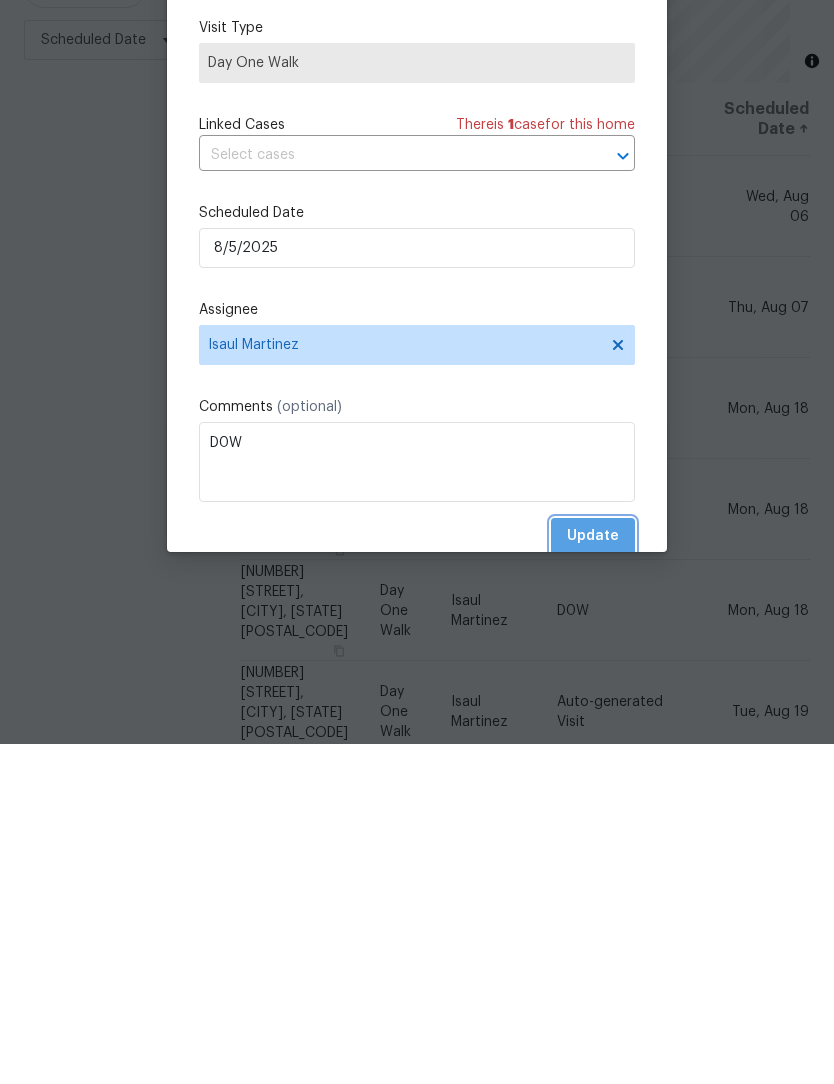 click on "Update" at bounding box center [593, 876] 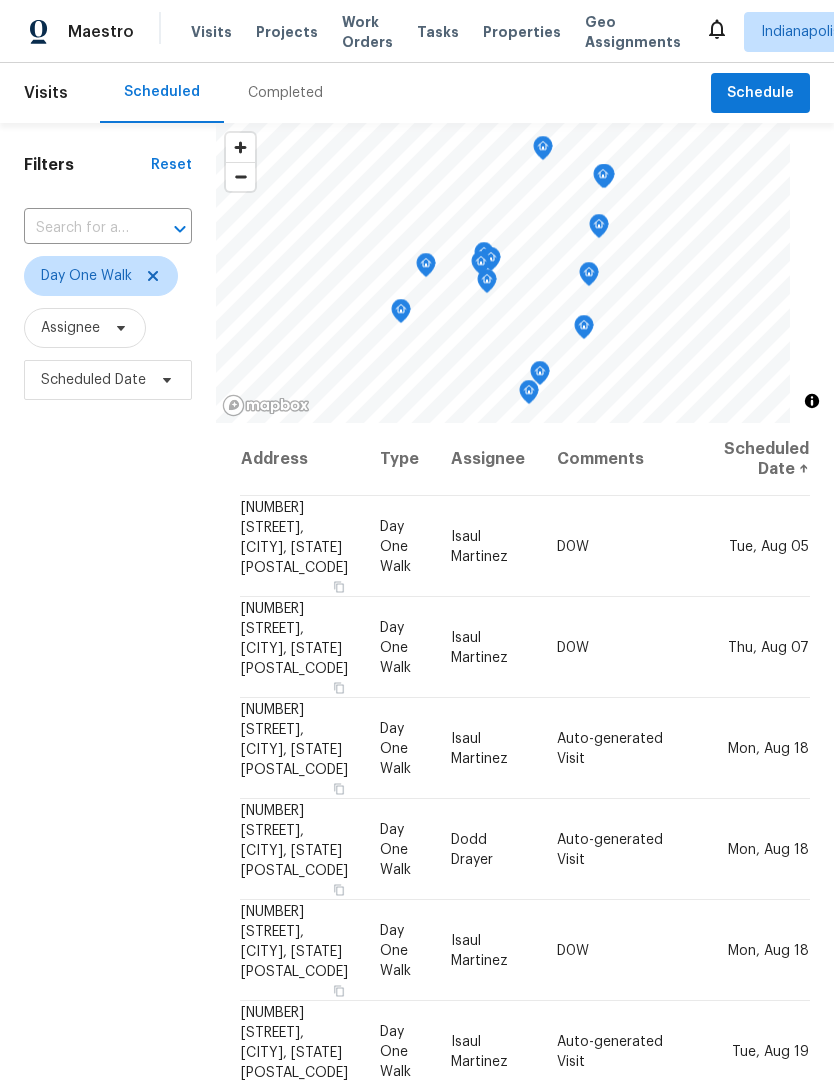 click on "Filters Reset ​ Day One Walk Assignee Scheduled Date" at bounding box center [108, 706] 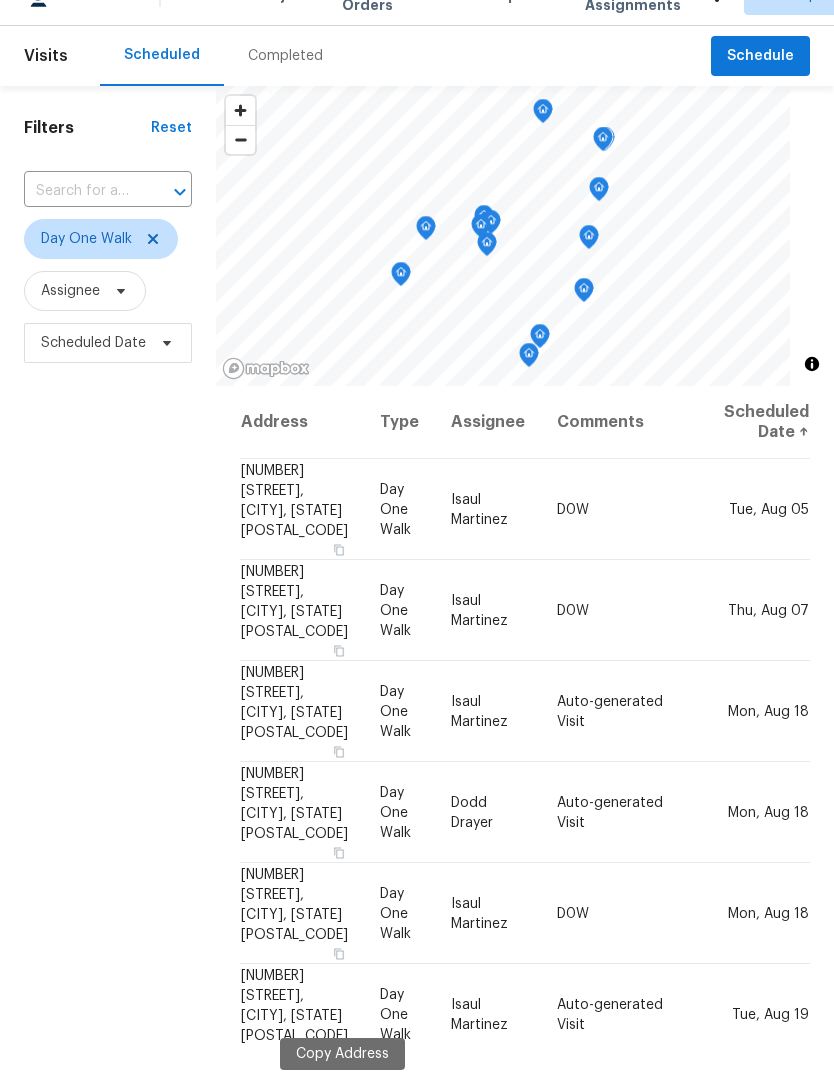 click 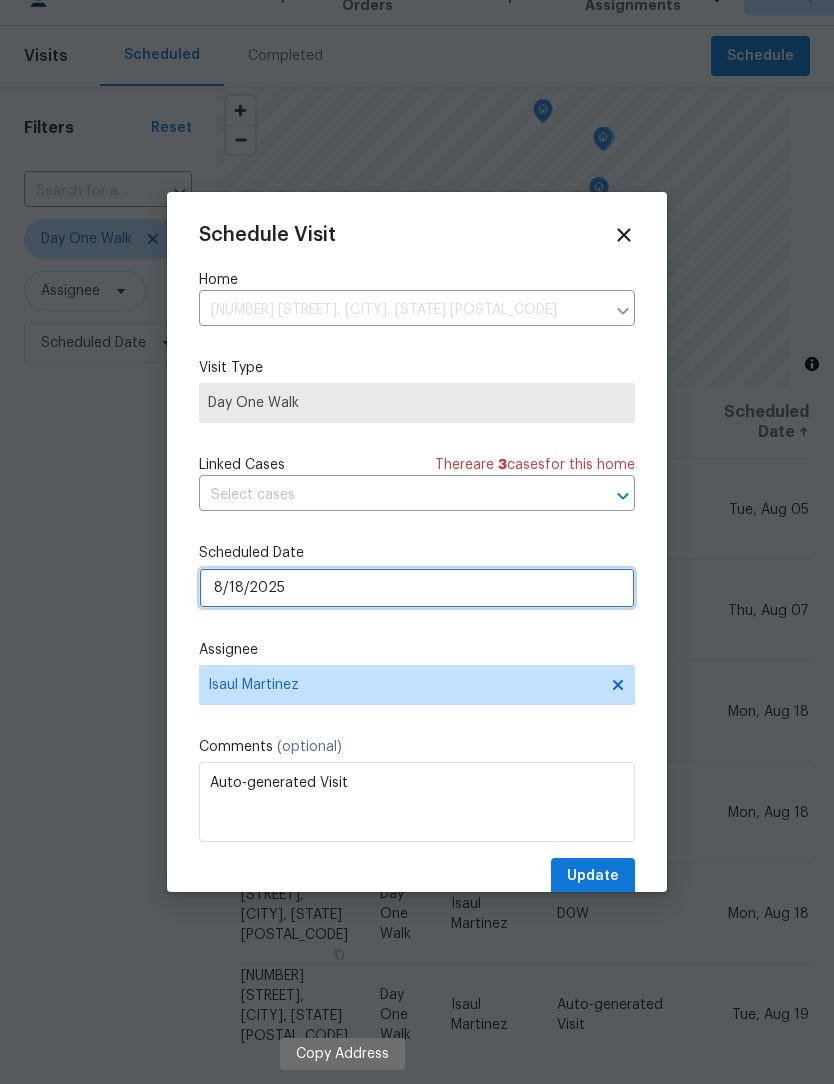 click on "8/18/2025" at bounding box center [417, 588] 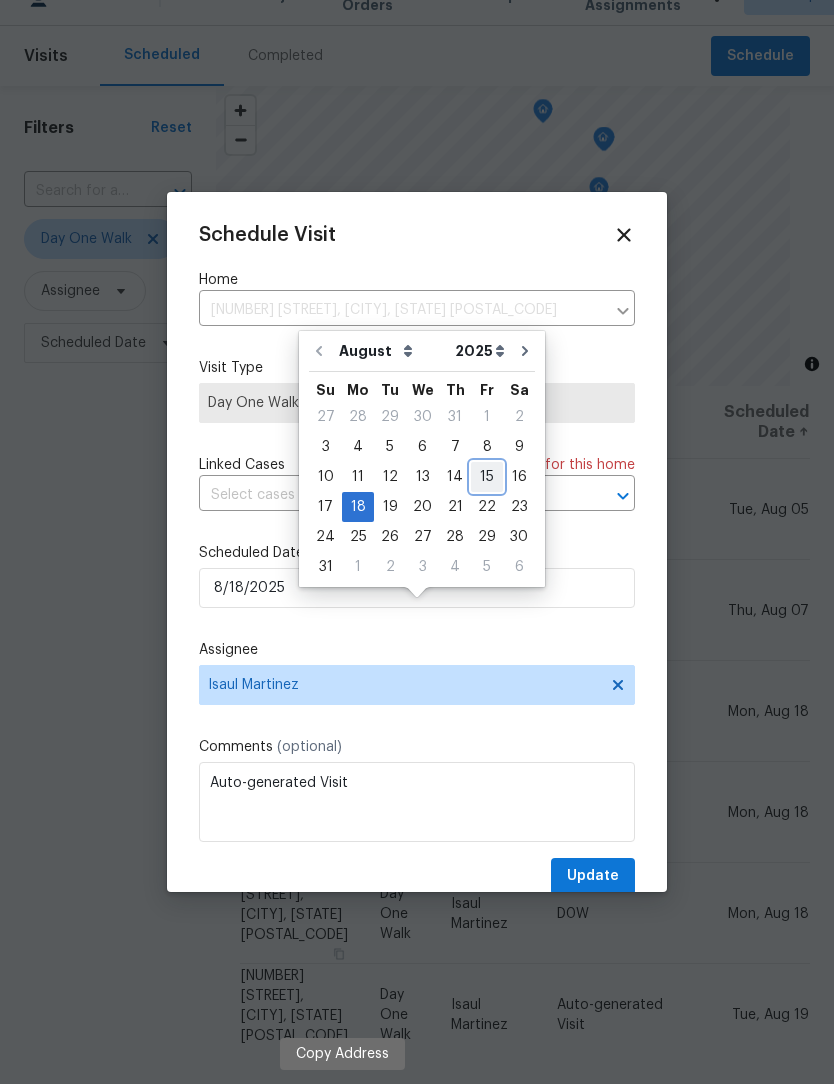 click on "15" at bounding box center [487, 477] 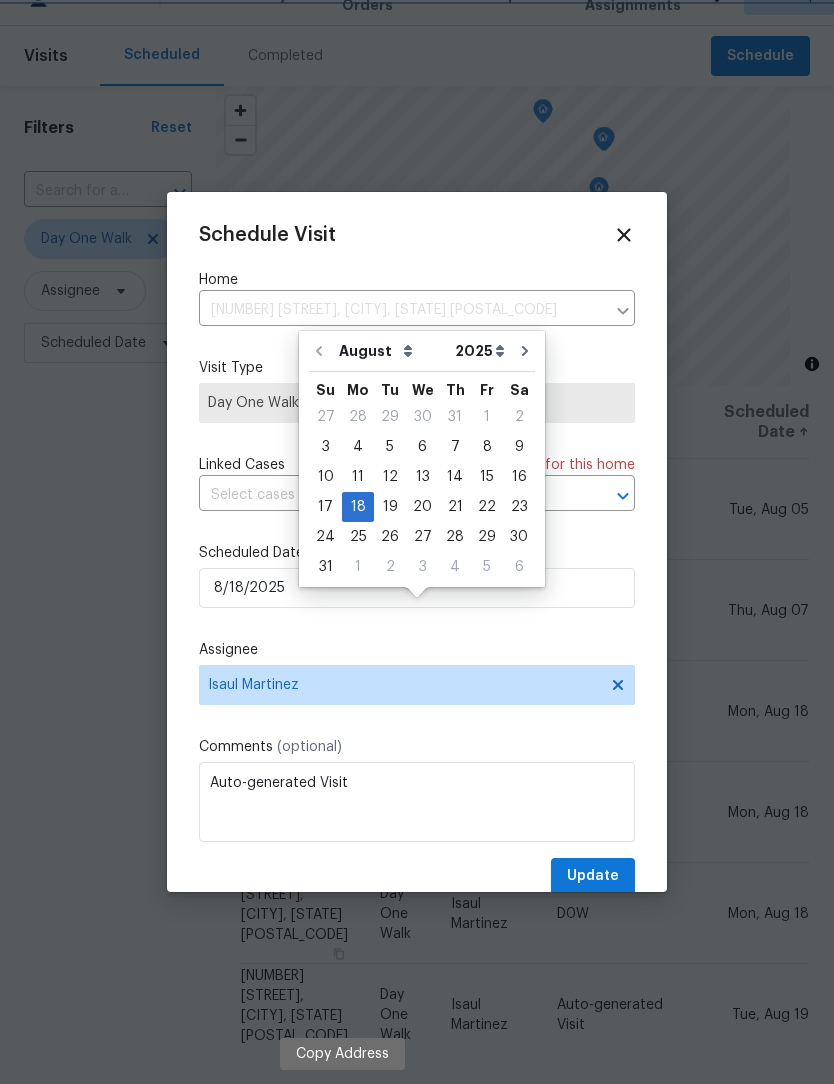 type on "8/15/2025" 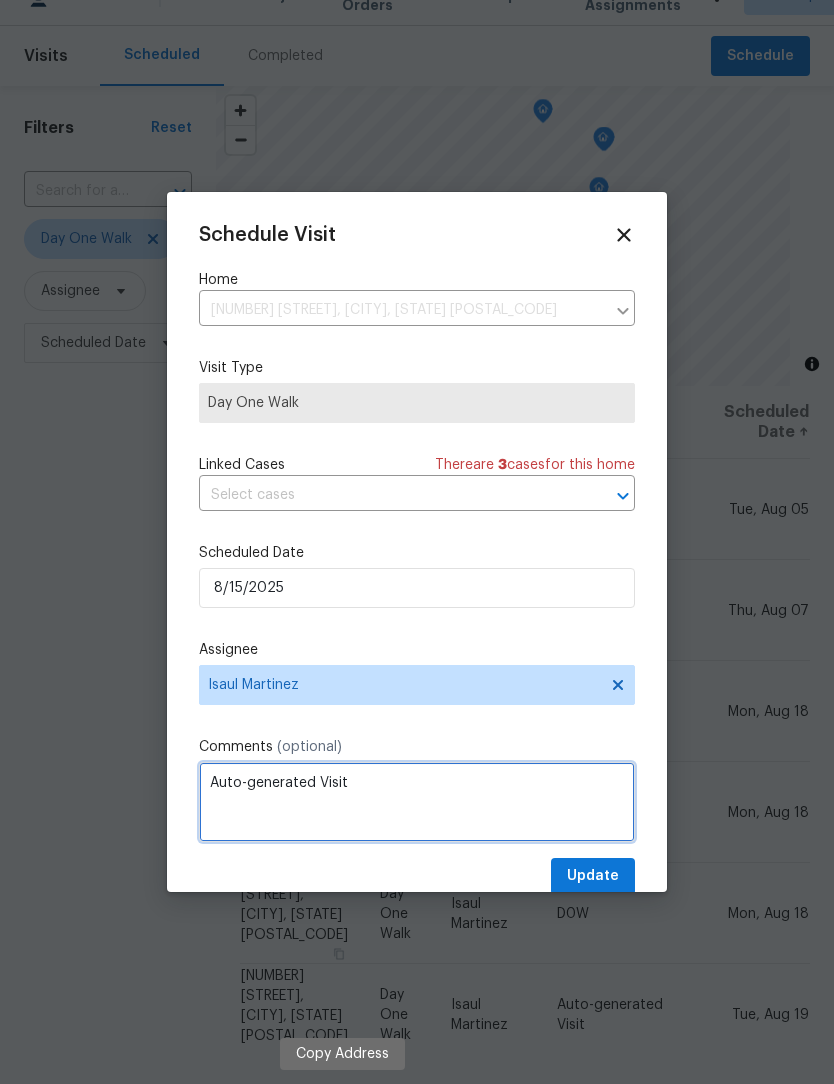 click on "Auto-generated Visit" at bounding box center (417, 802) 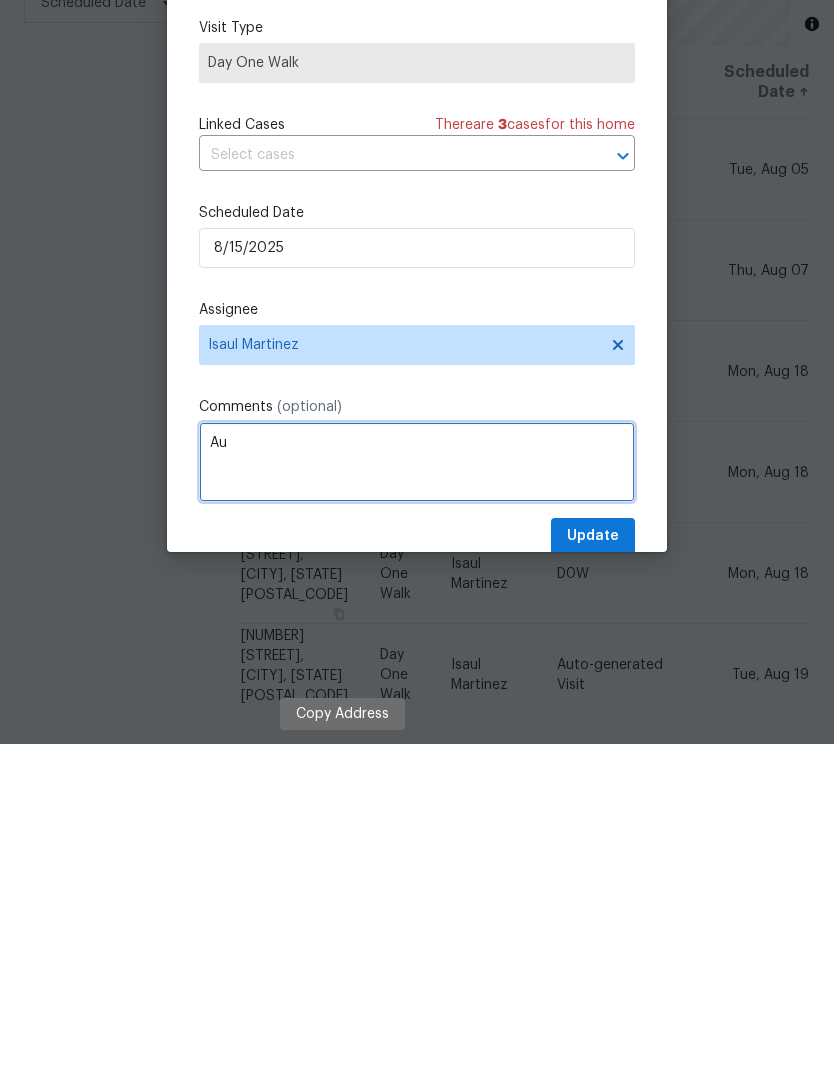 type on "A" 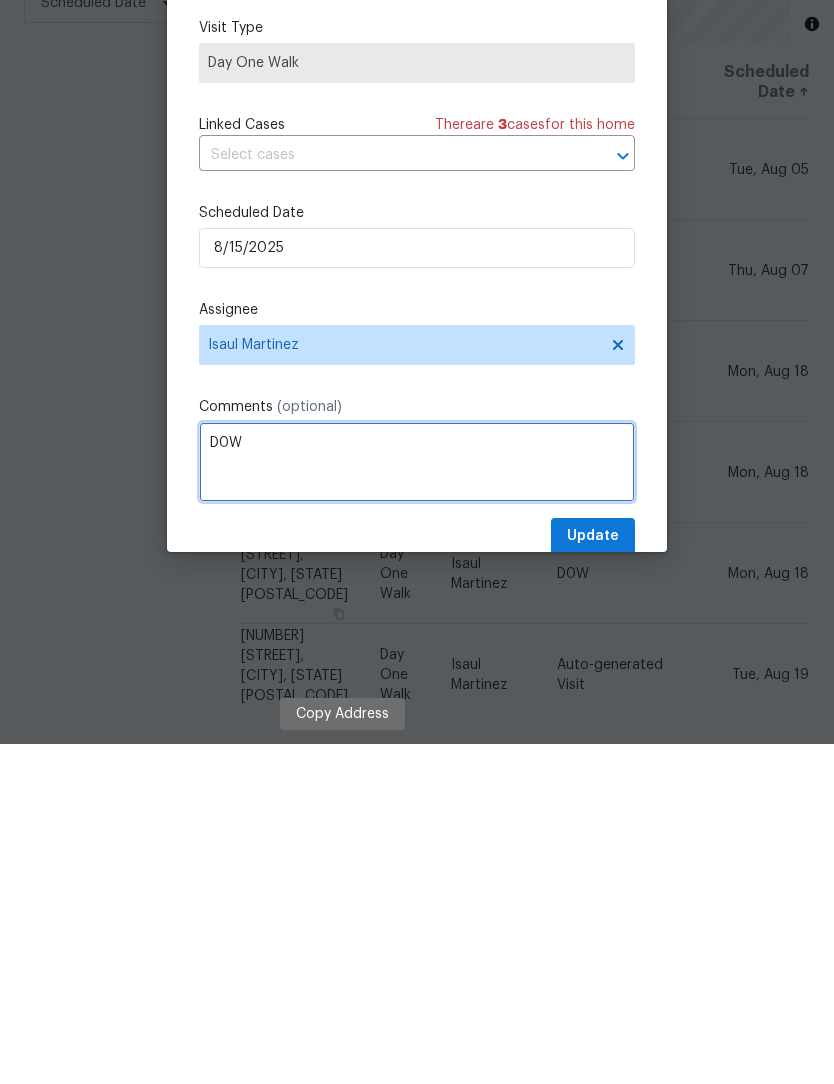 type on "D0W" 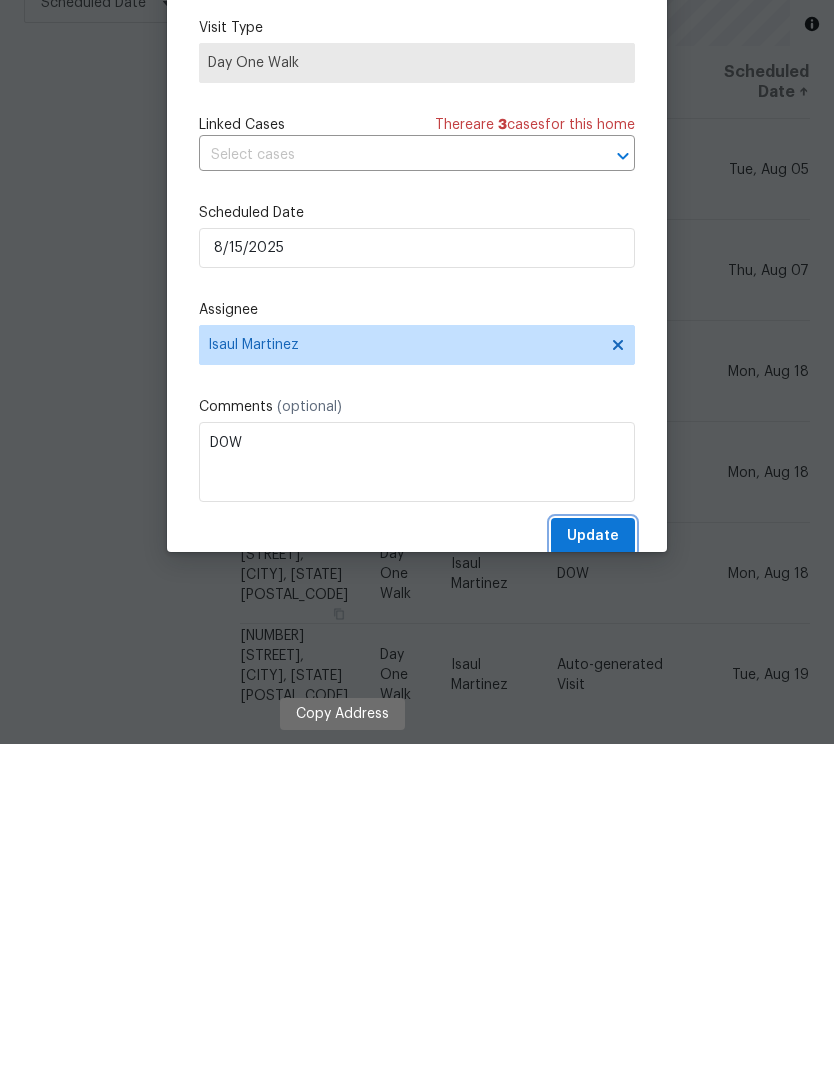 click on "Update" at bounding box center [593, 876] 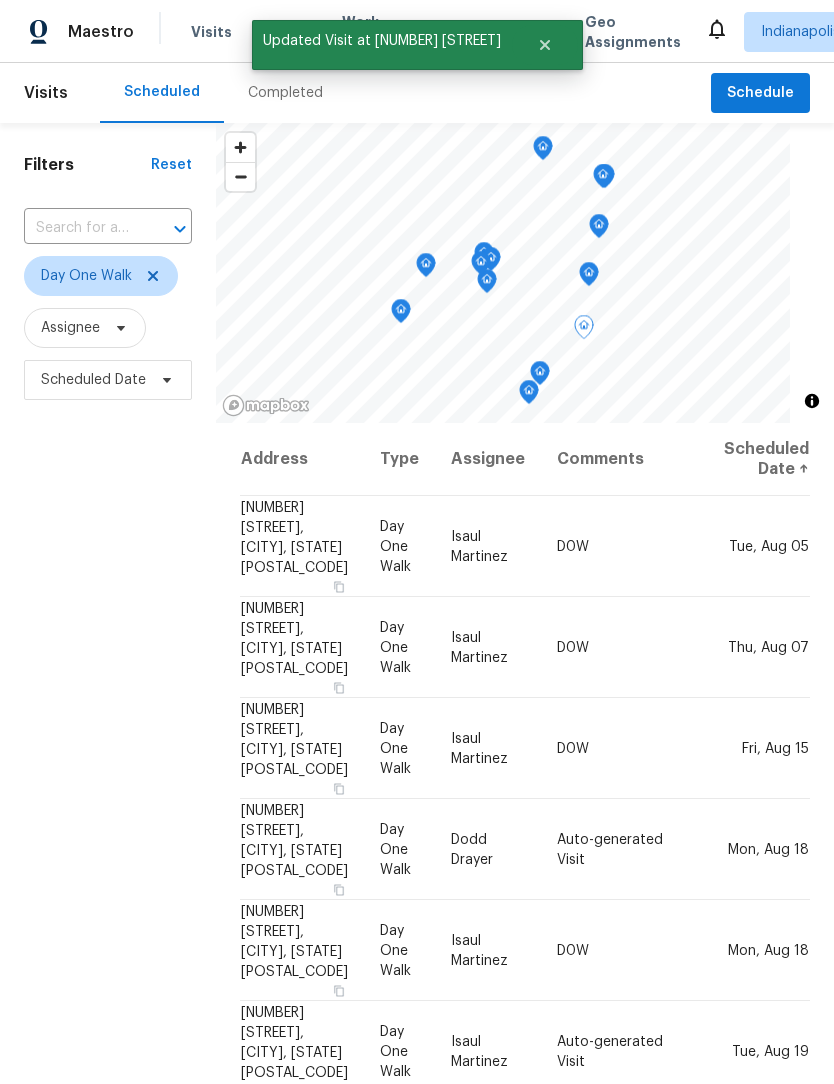 click 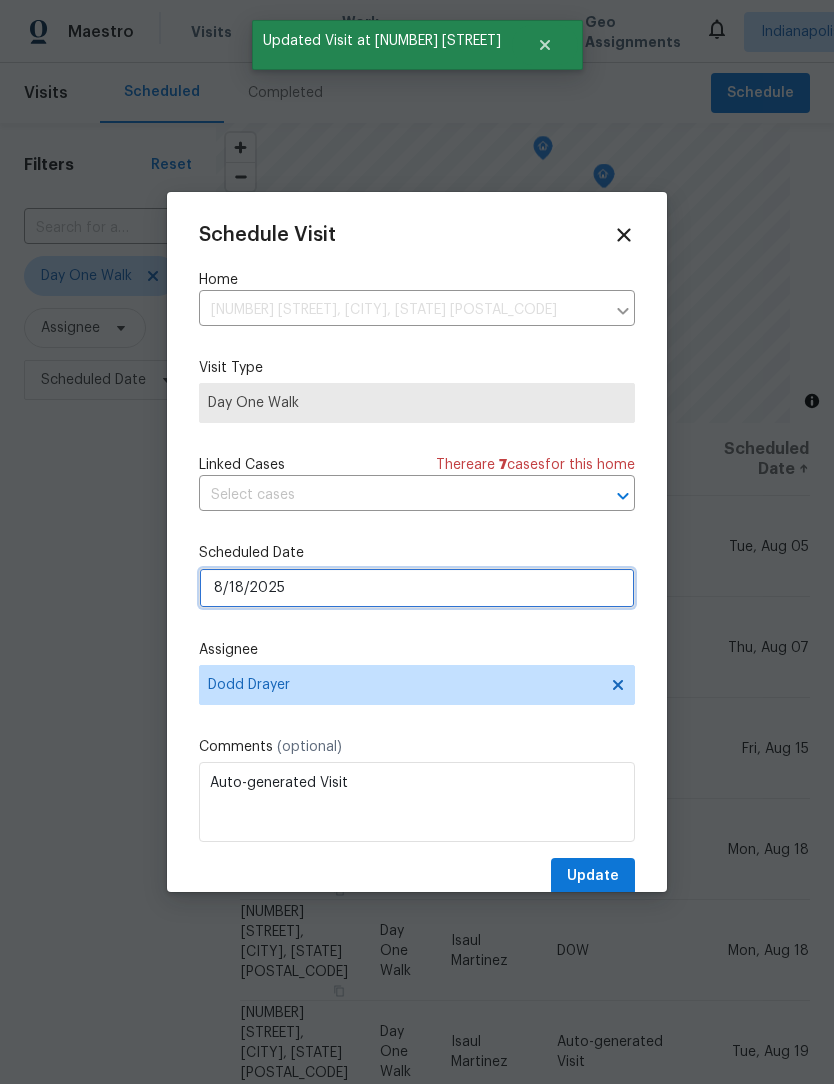click on "8/18/2025" at bounding box center [417, 588] 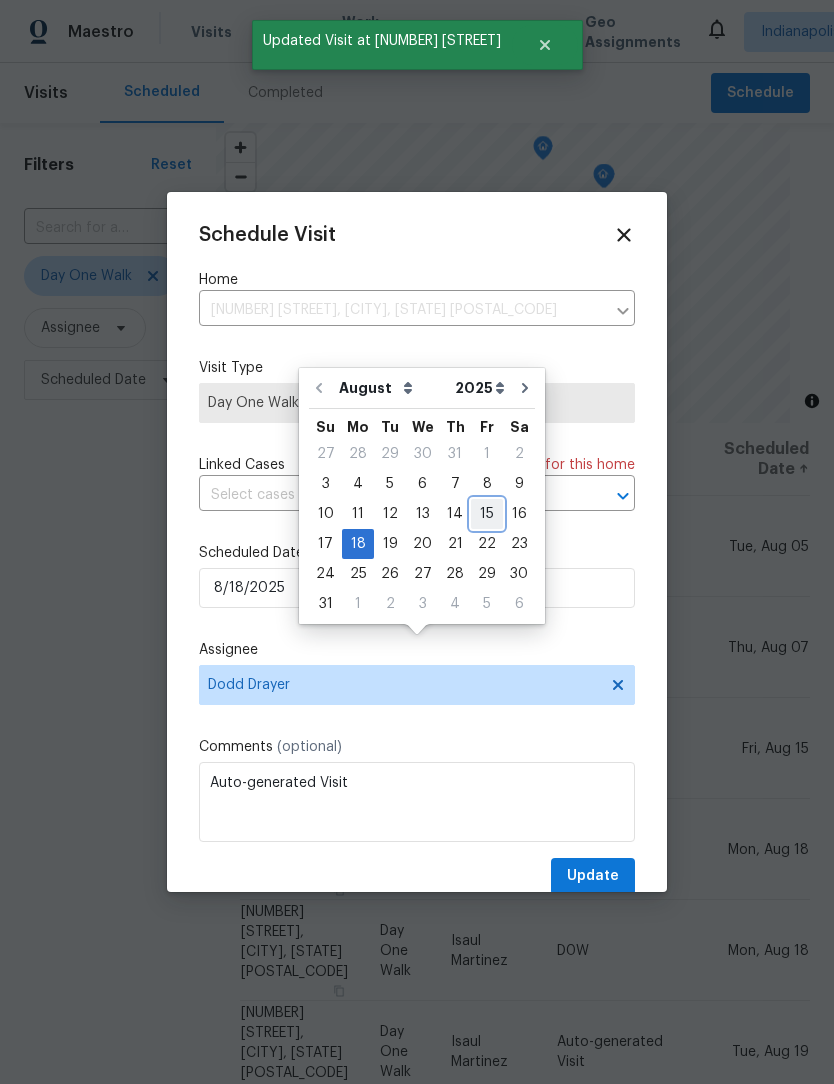 click on "15" at bounding box center (487, 514) 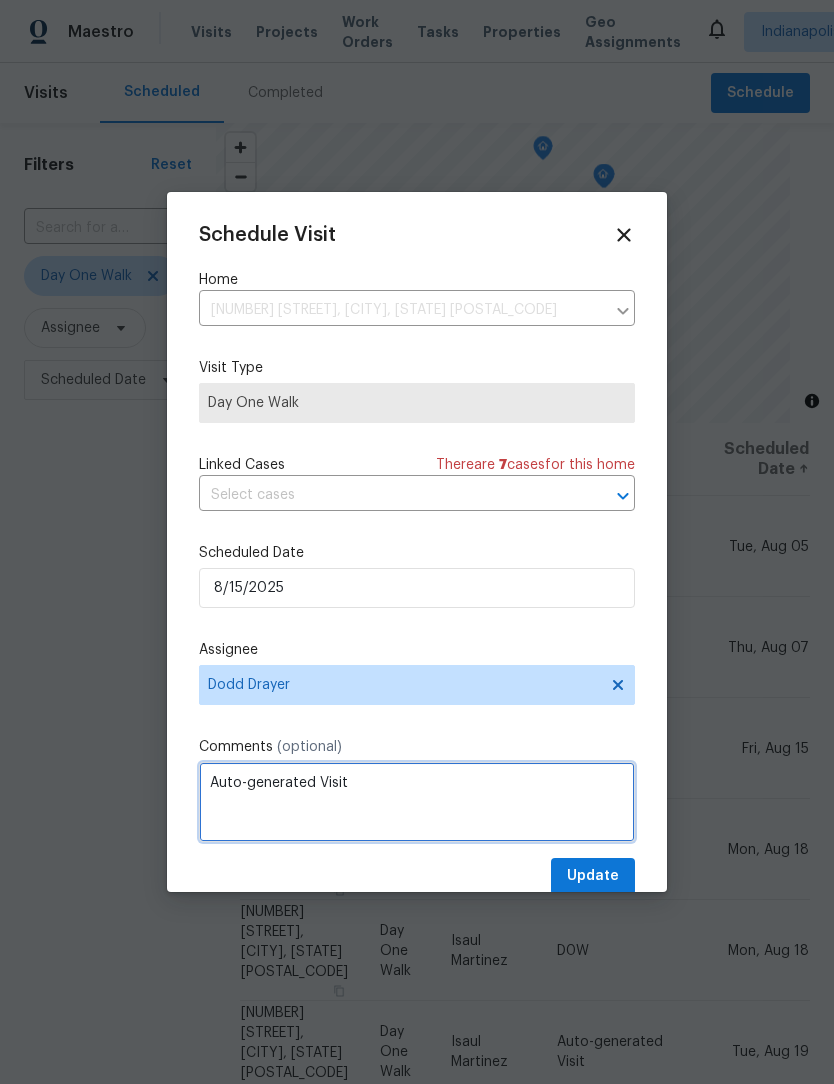click on "Auto-generated Visit" at bounding box center [417, 802] 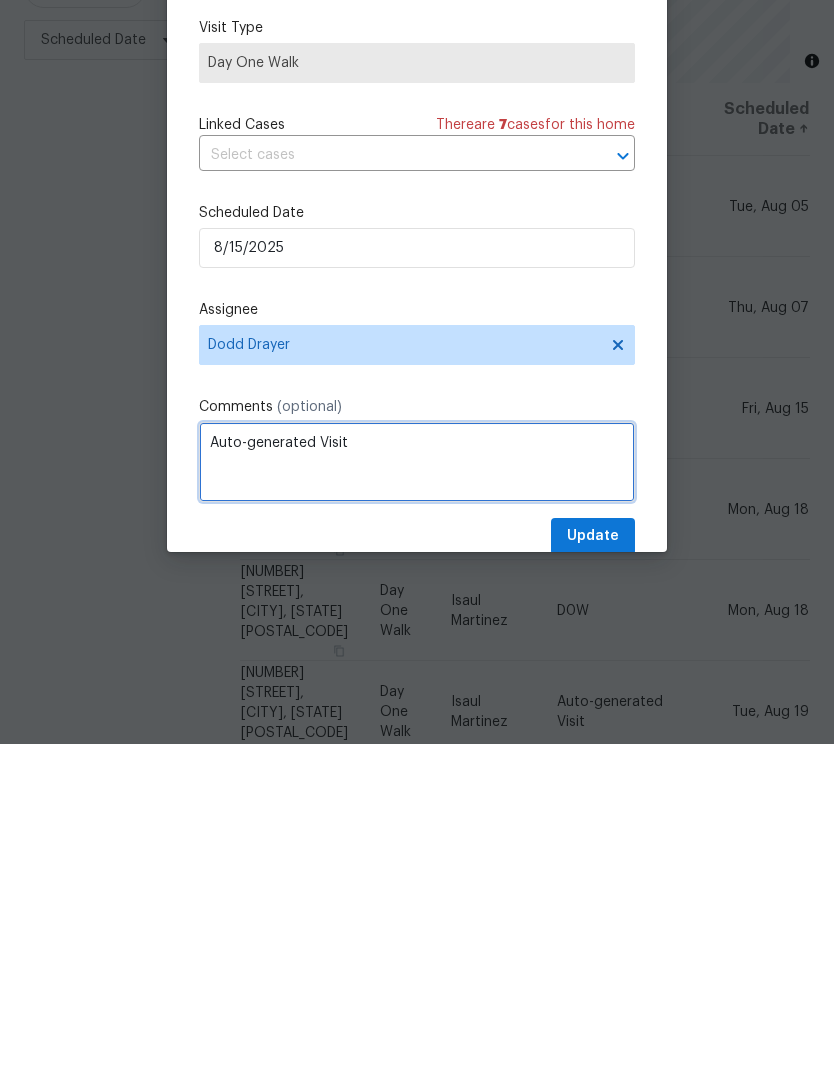 click on "Auto-generated Visit" at bounding box center [417, 802] 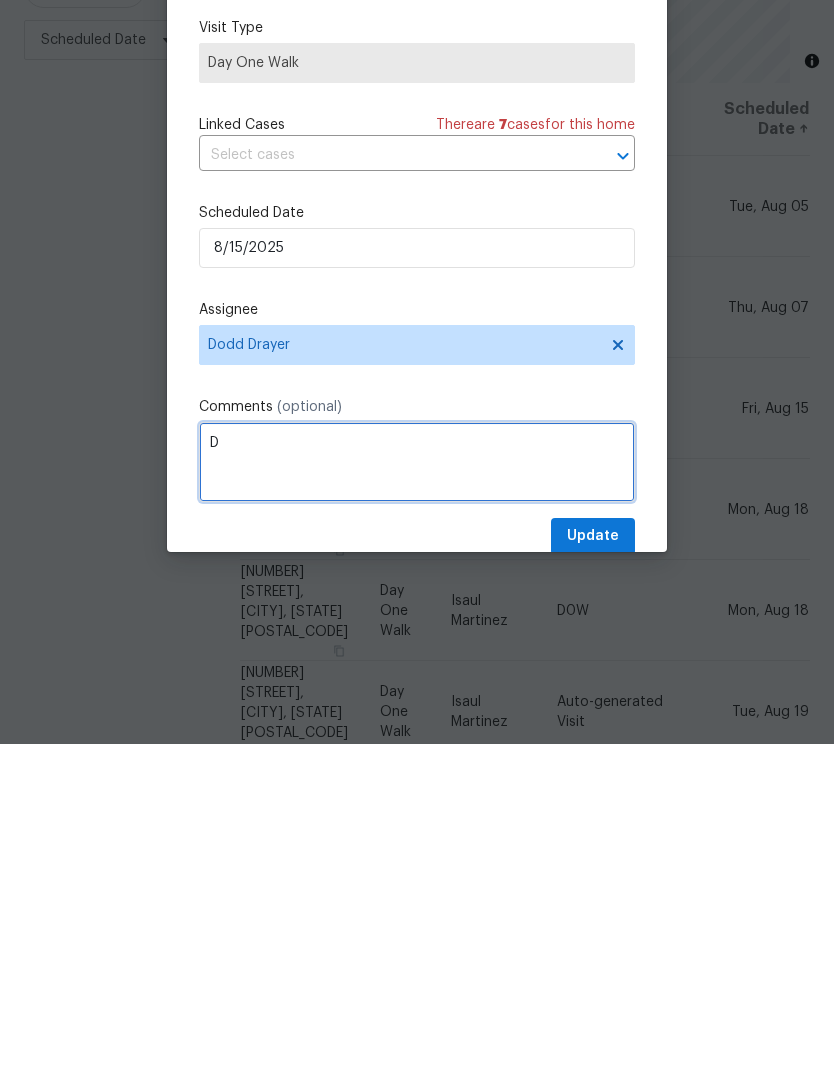 scroll, scrollTop: 66, scrollLeft: 0, axis: vertical 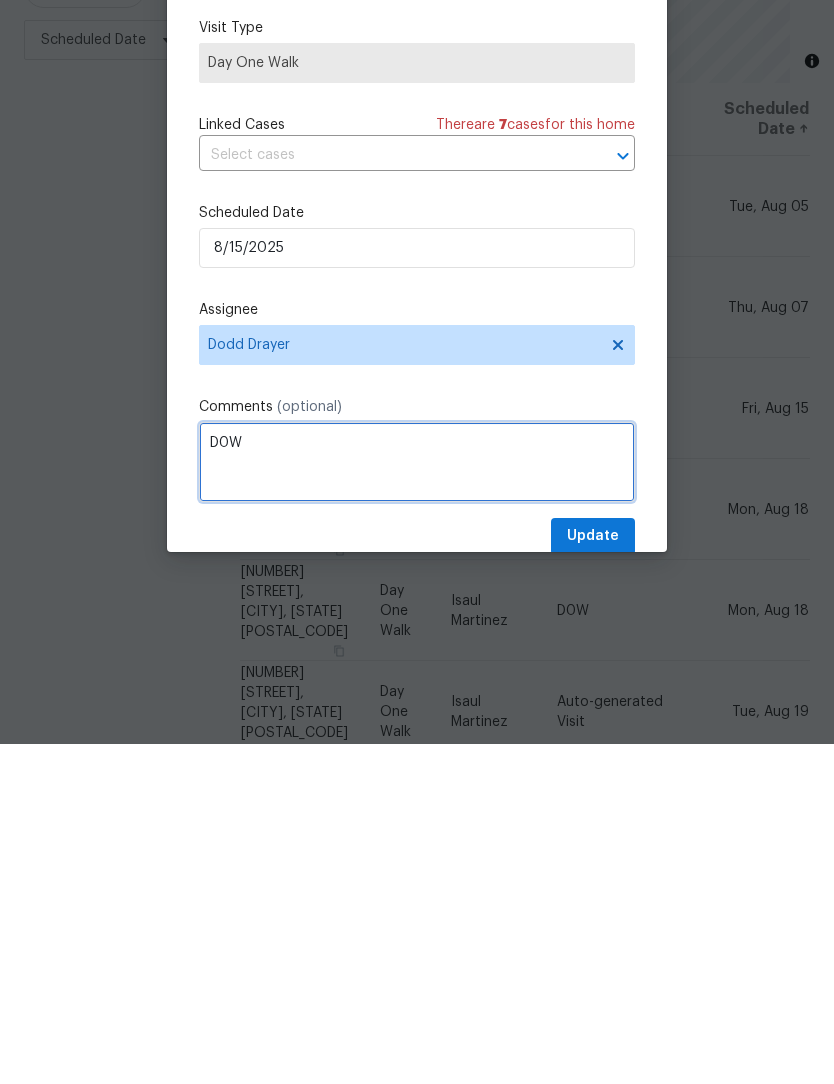 type on "D0W" 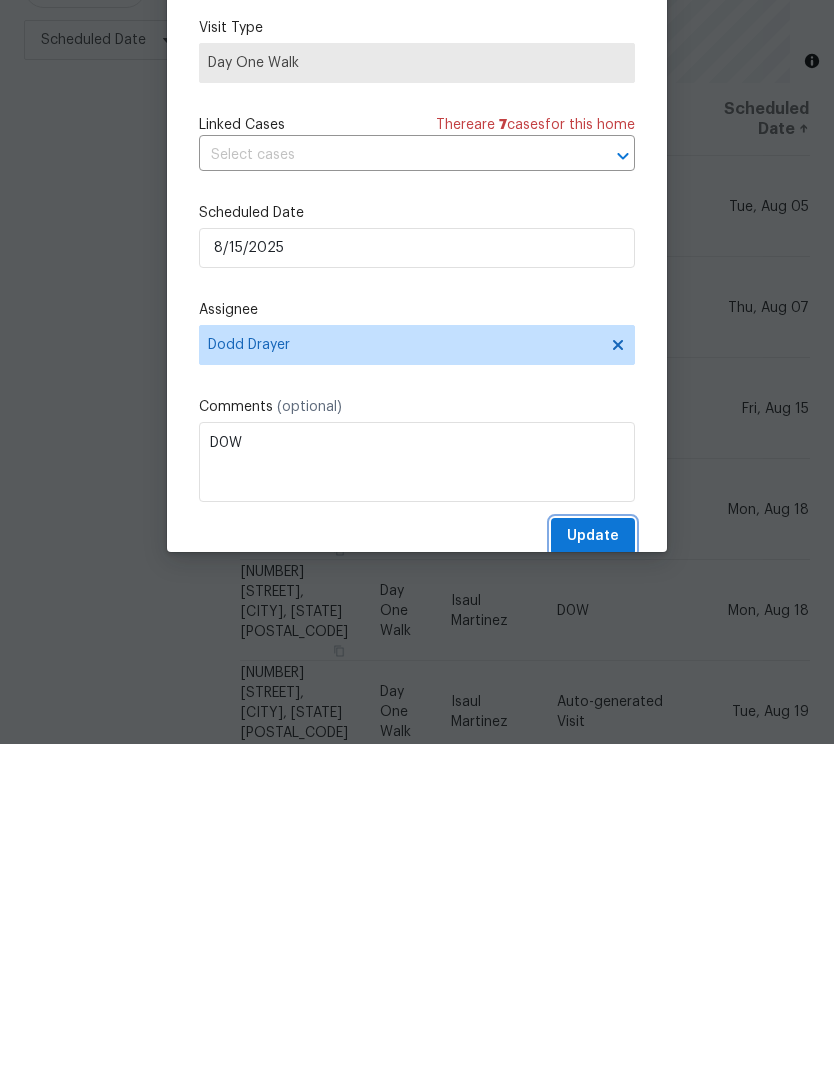 click on "Update" at bounding box center [593, 876] 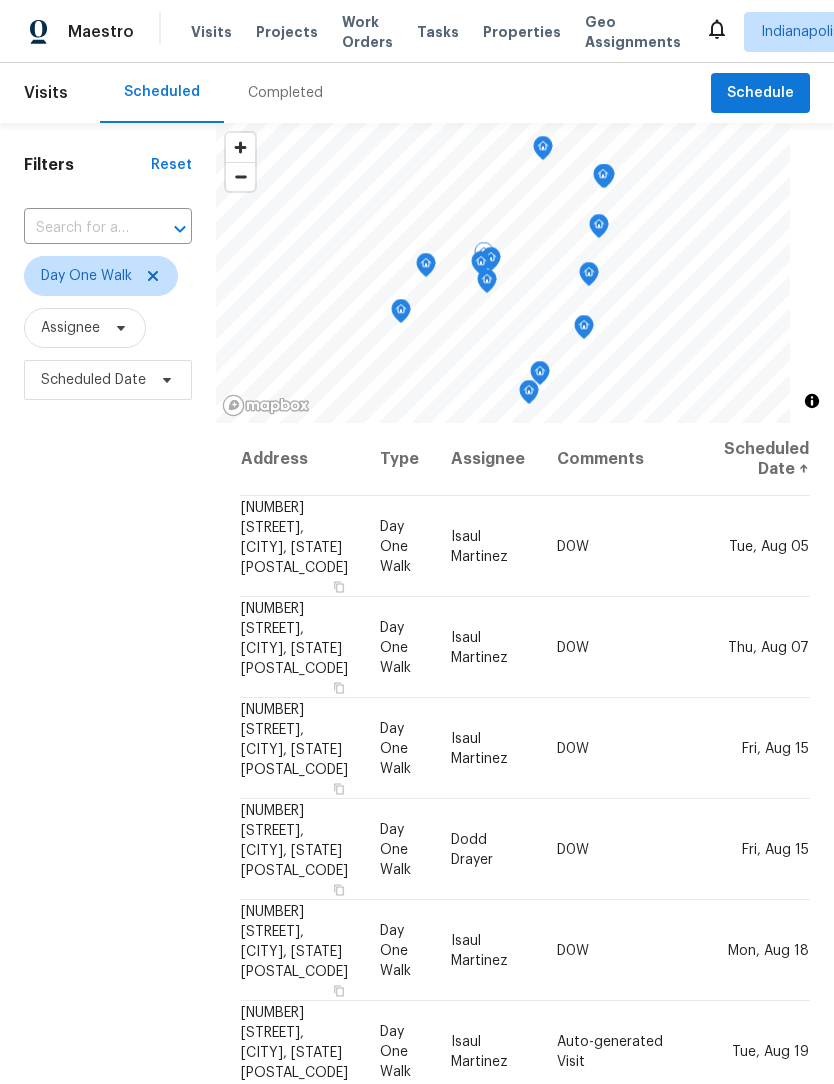click 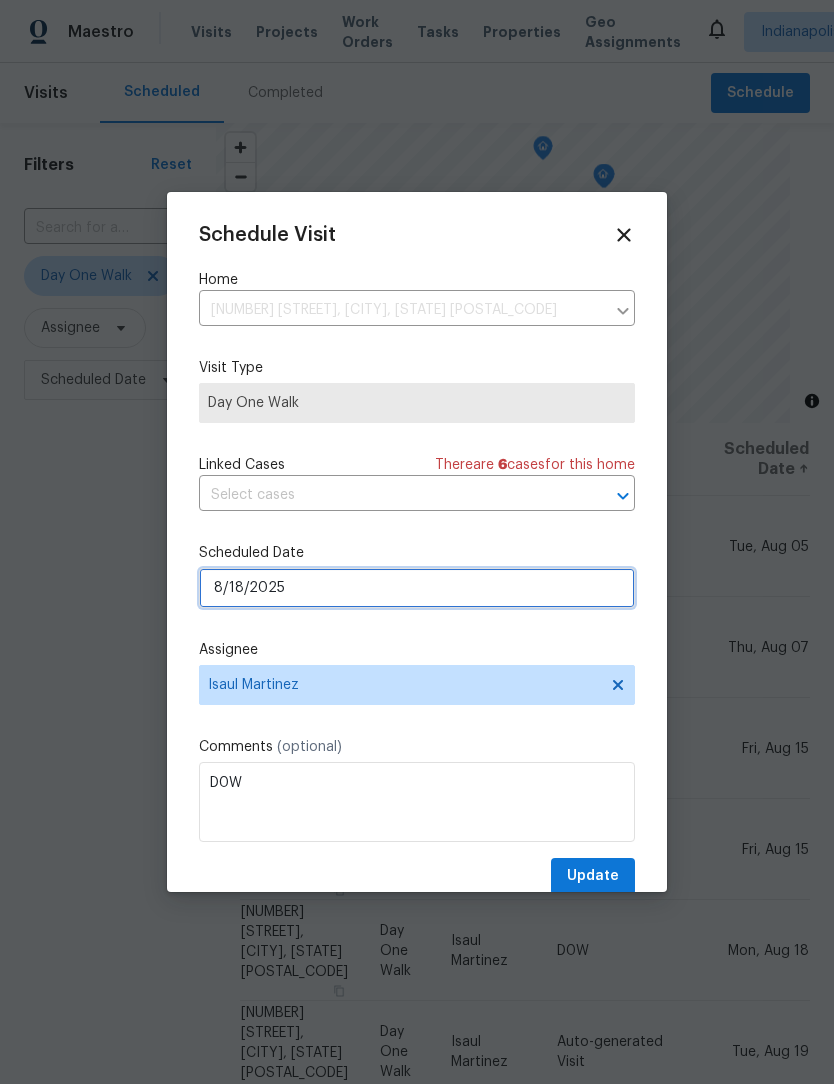 click on "8/18/2025" at bounding box center (417, 588) 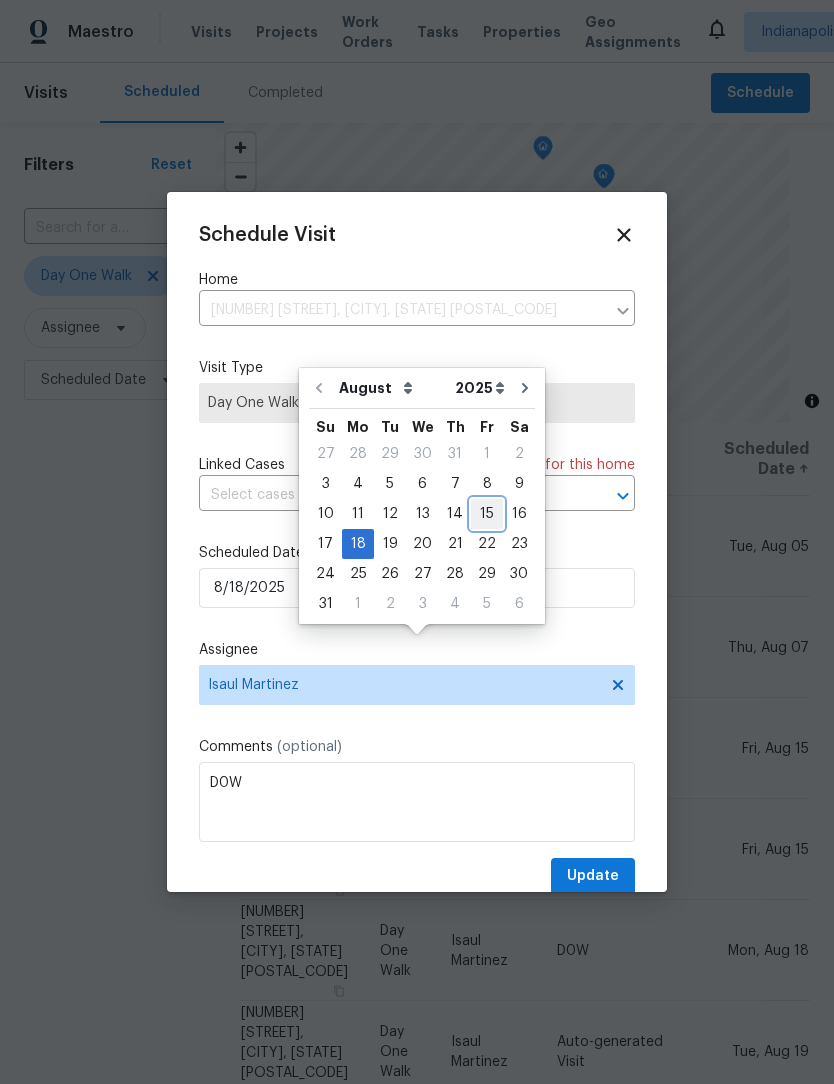 click on "15" at bounding box center [487, 514] 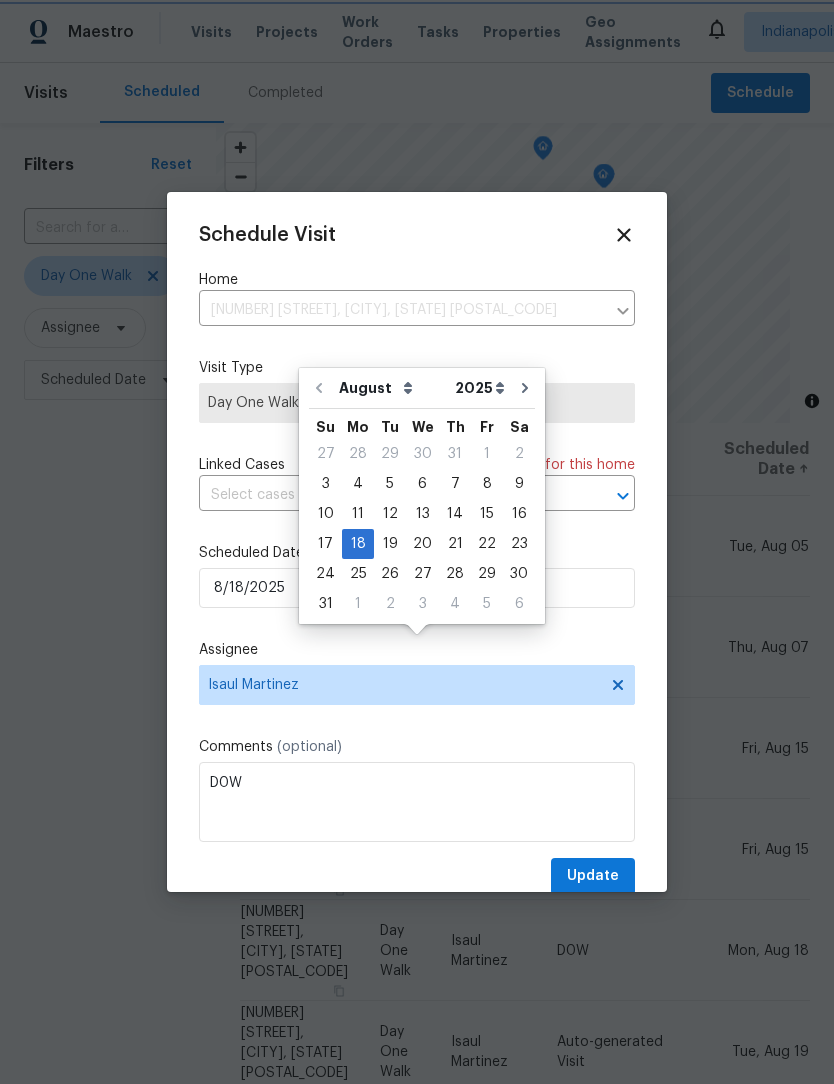 type on "8/15/2025" 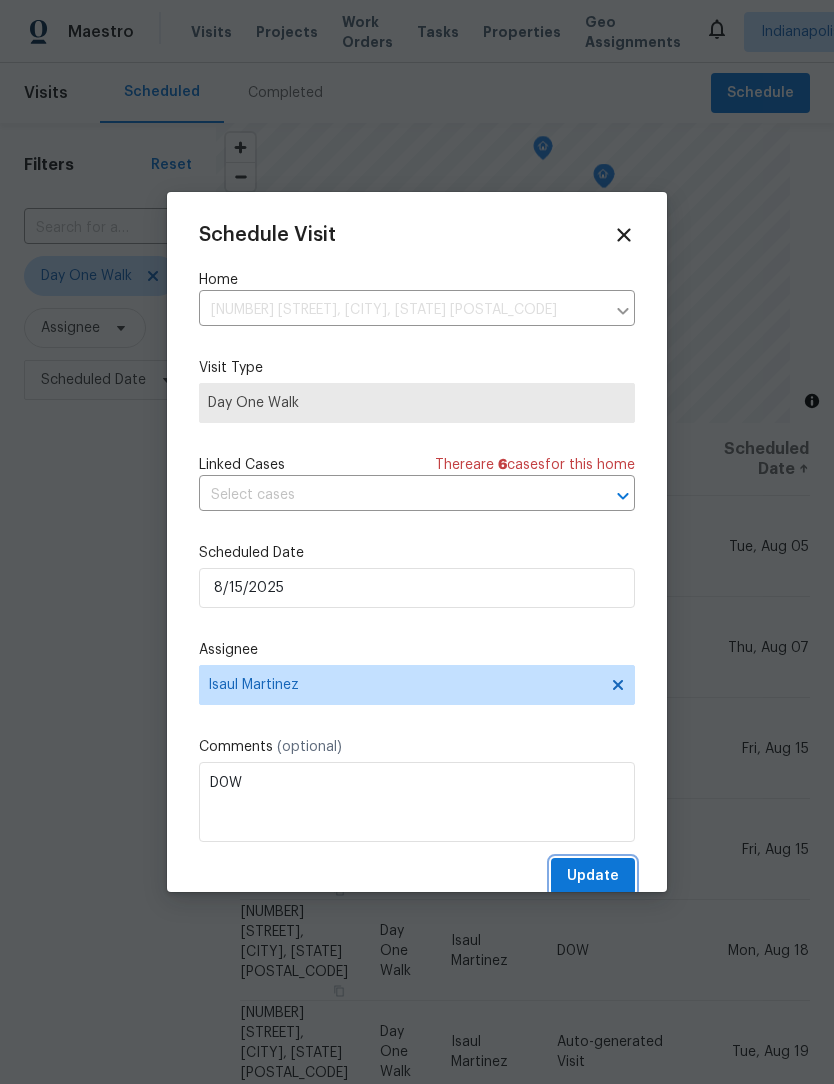 click on "Update" at bounding box center (593, 876) 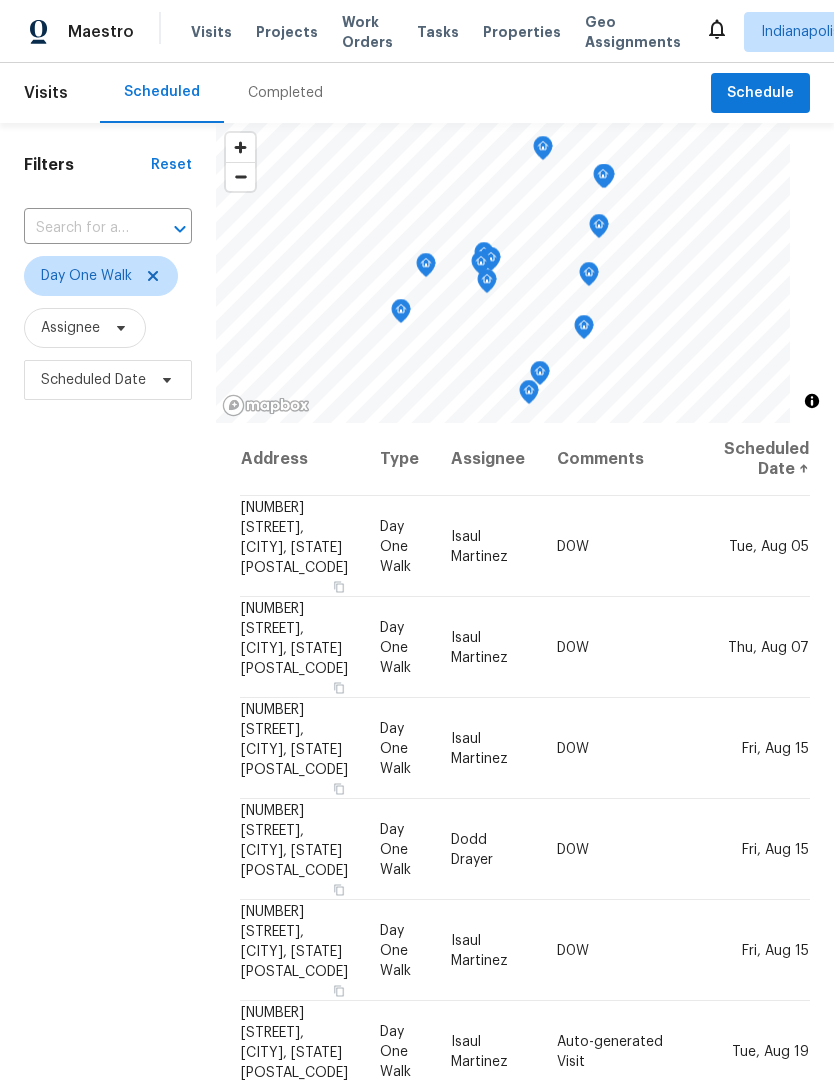 scroll, scrollTop: -1, scrollLeft: 0, axis: vertical 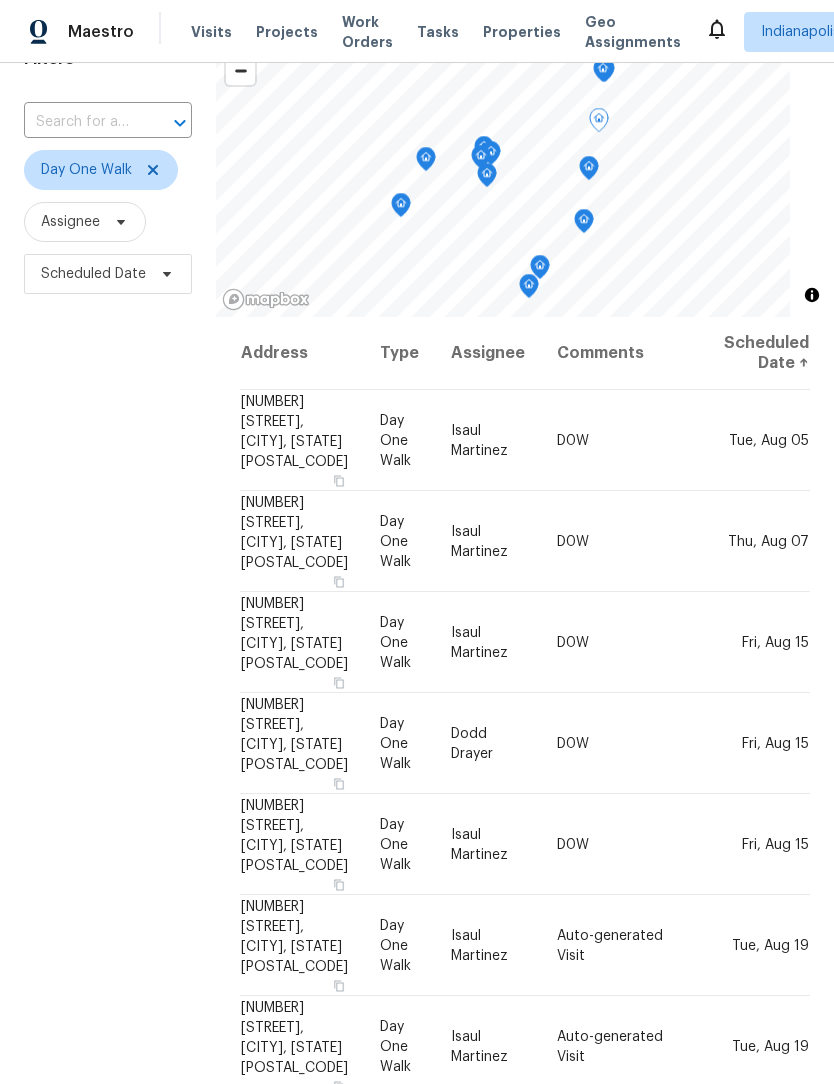 click 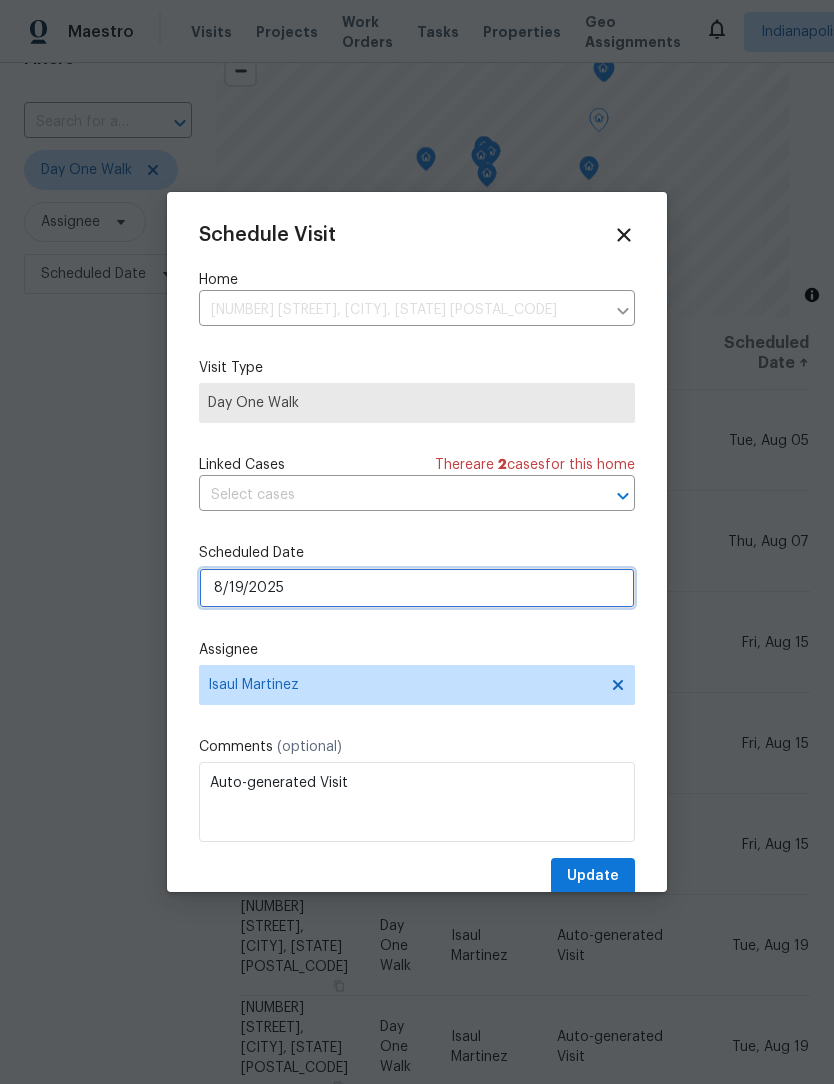 click on "8/19/2025" at bounding box center (417, 588) 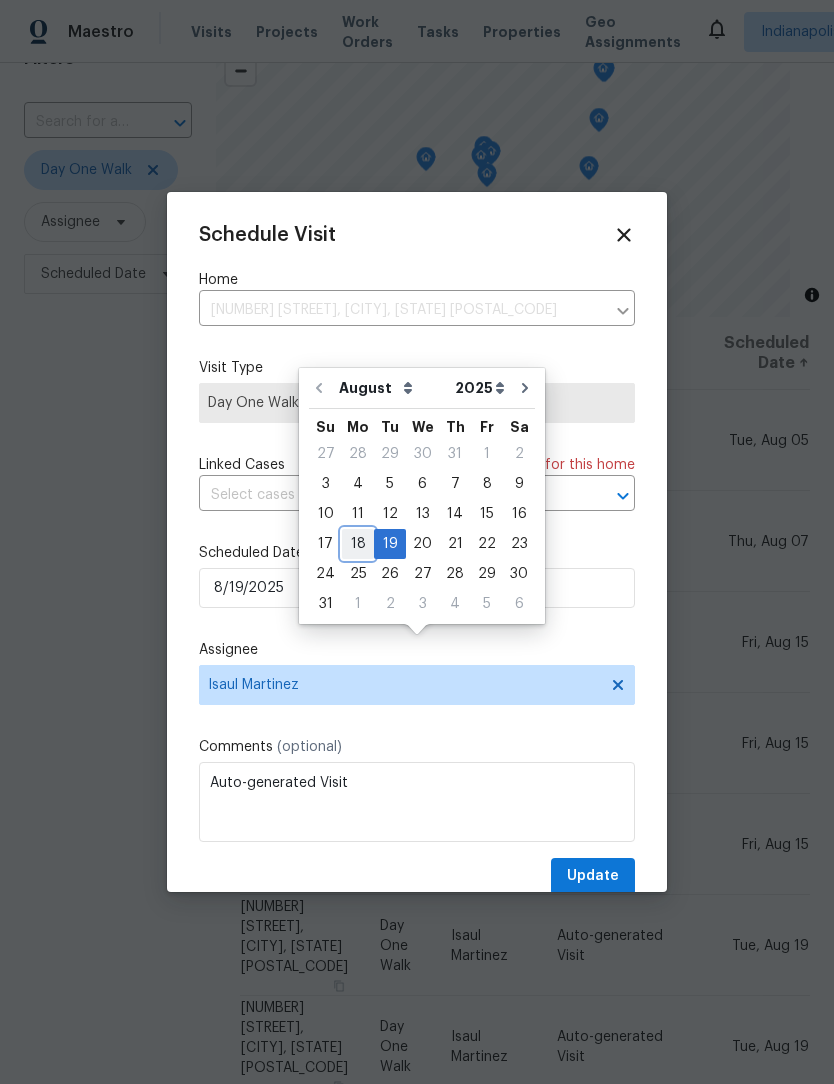 click on "18" at bounding box center [358, 544] 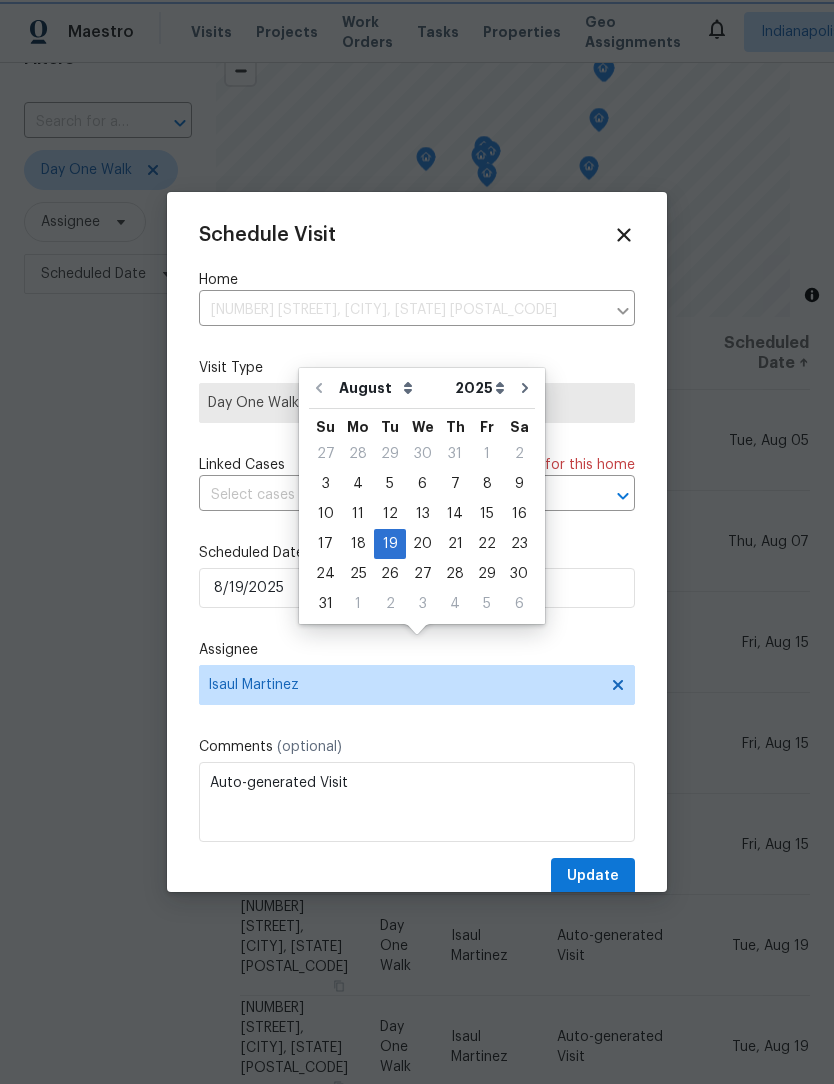 type on "8/18/2025" 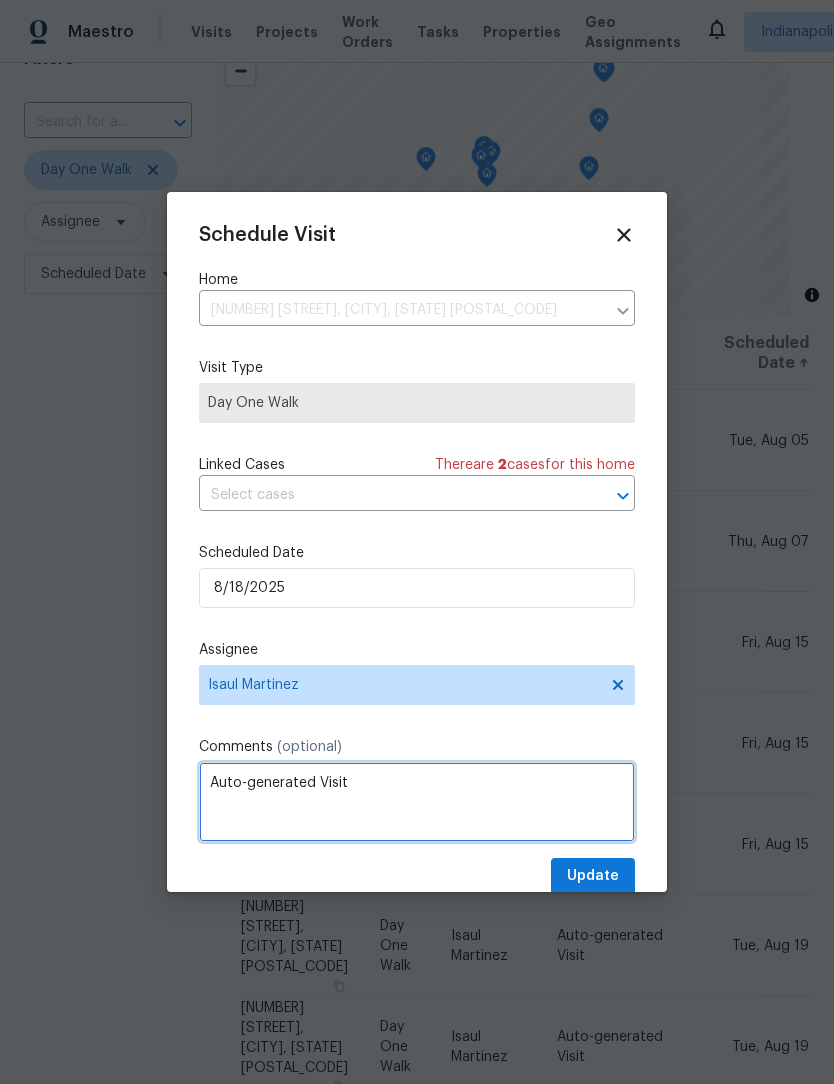 click on "Auto-generated Visit" at bounding box center (417, 802) 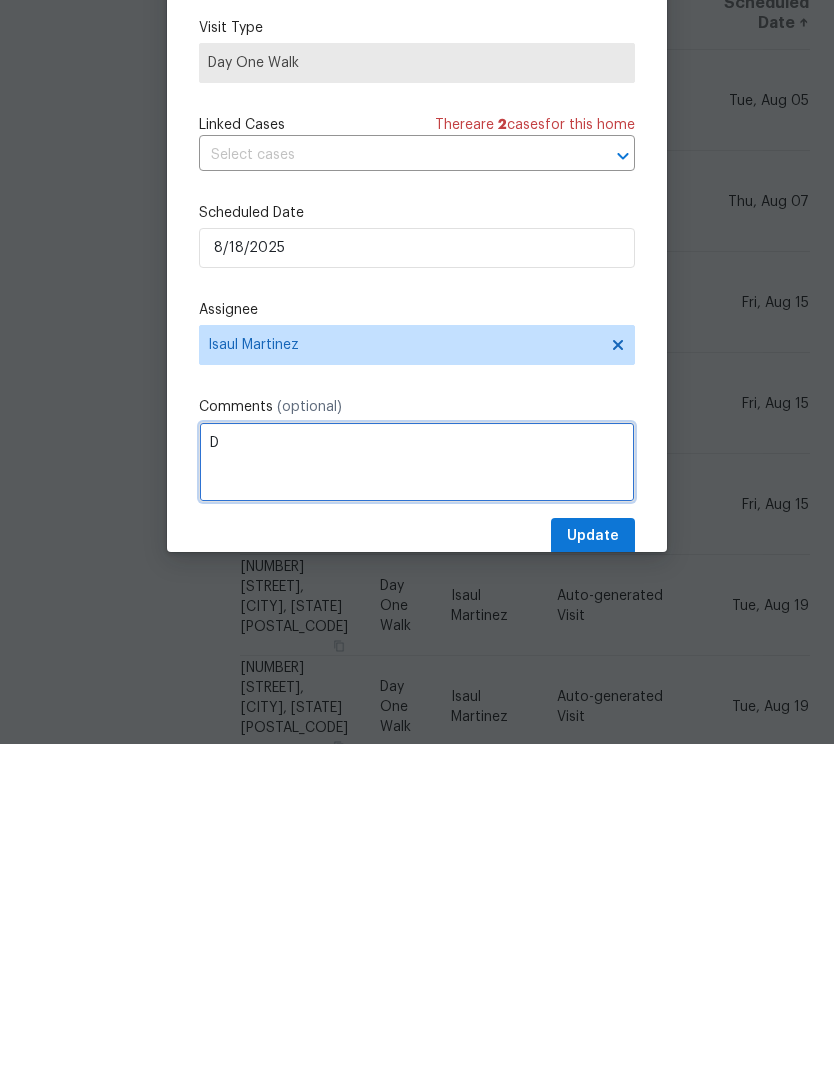 scroll, scrollTop: 66, scrollLeft: 0, axis: vertical 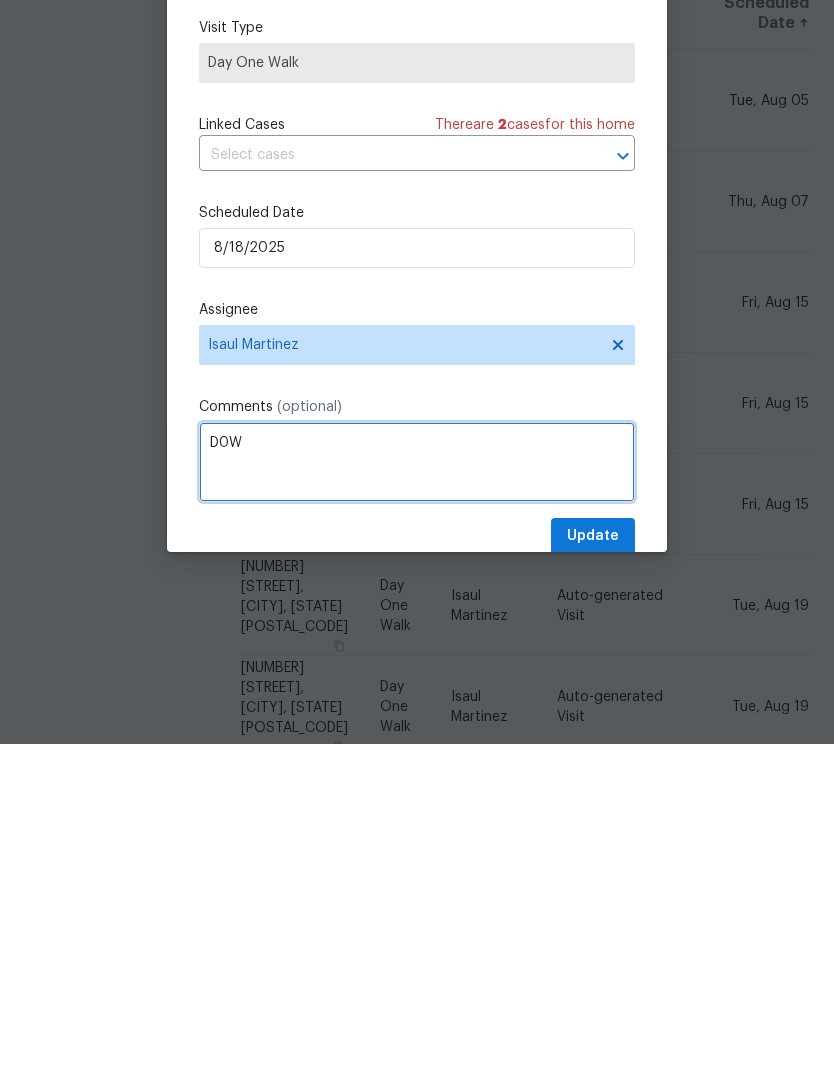 type on "D0W" 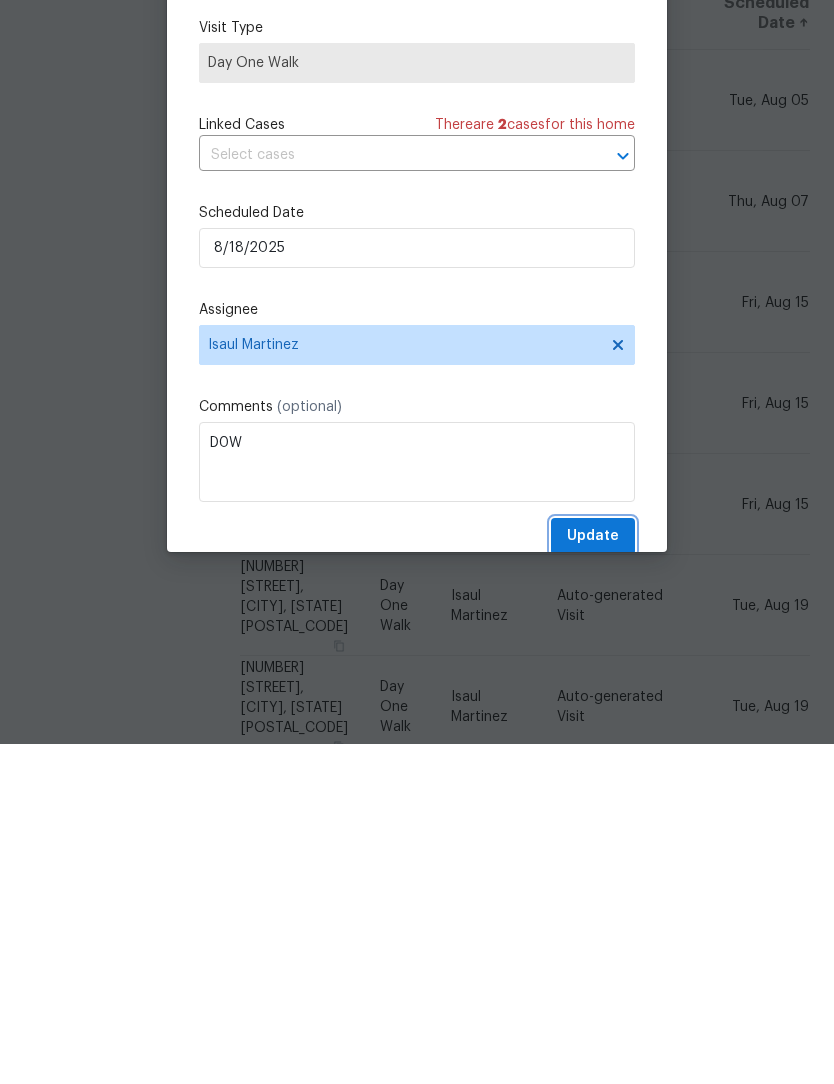 click on "Update" at bounding box center (593, 876) 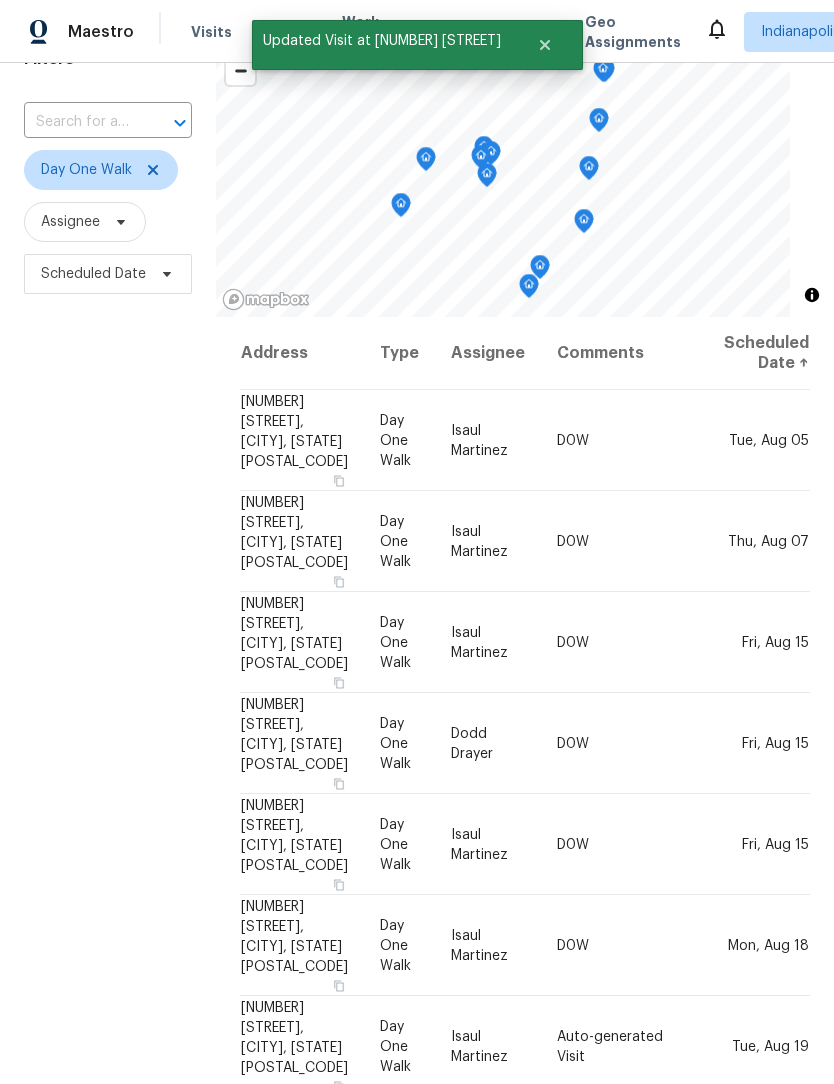 click 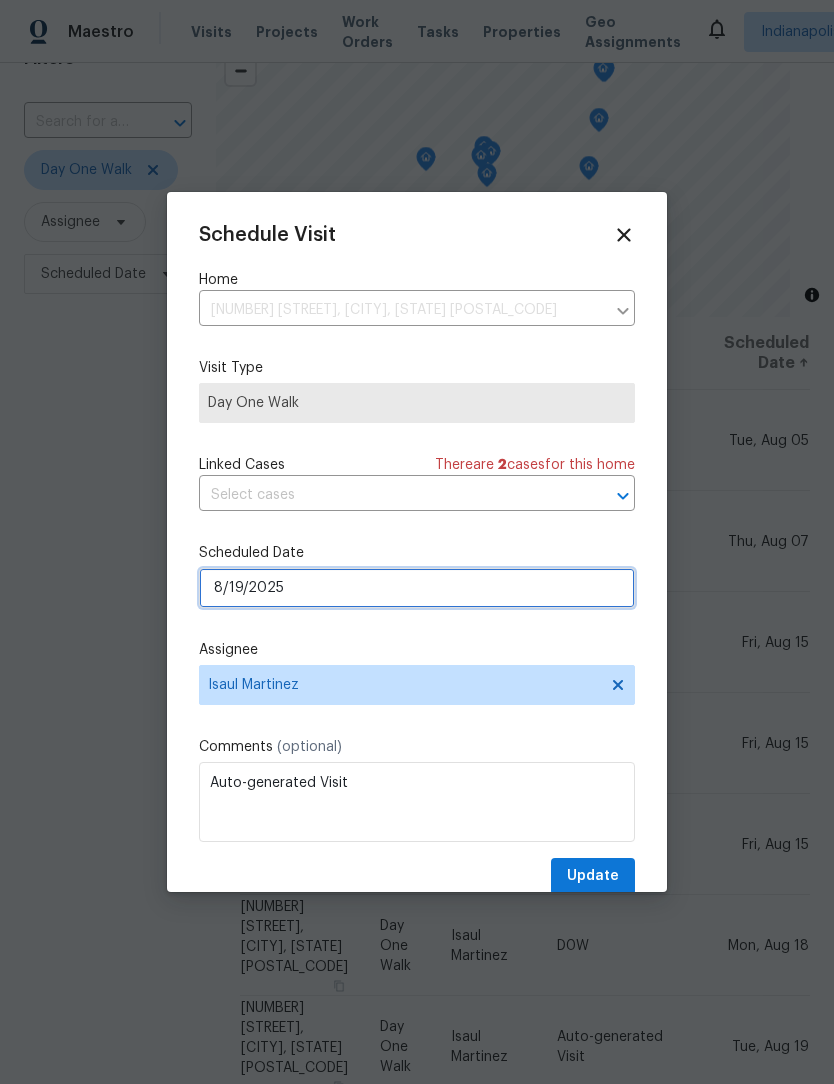 click on "8/19/2025" at bounding box center [417, 588] 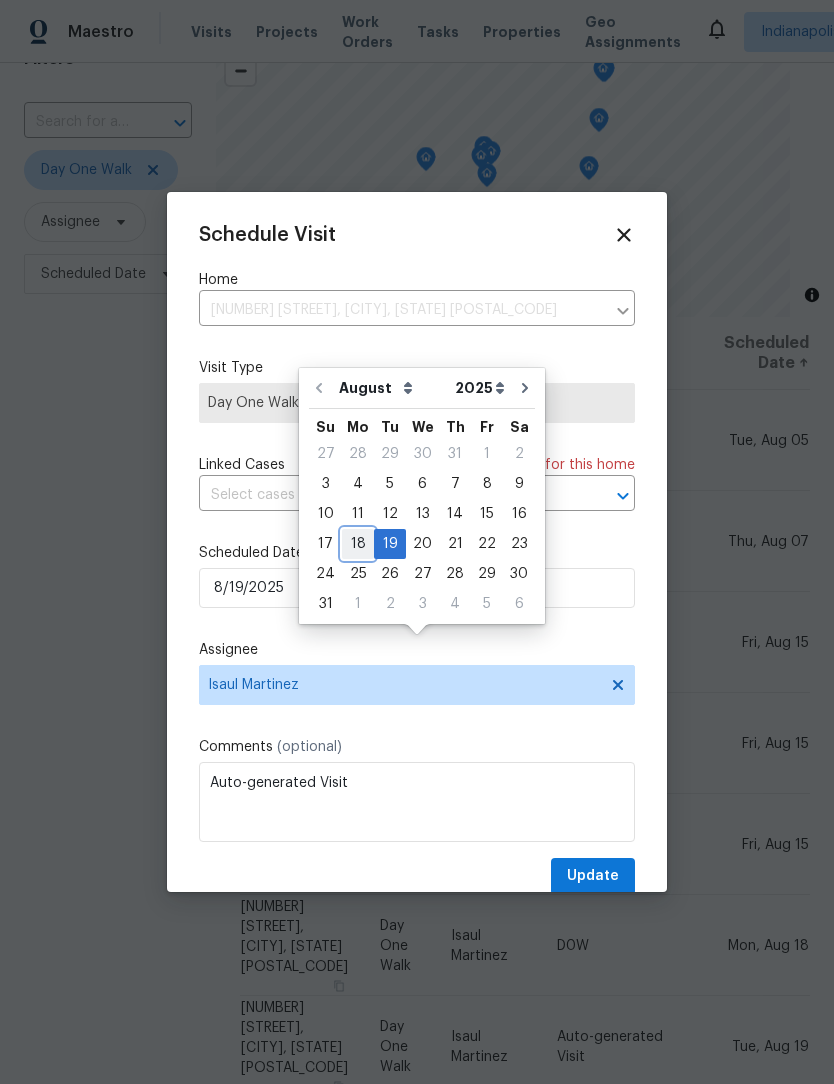 click on "18" at bounding box center (358, 544) 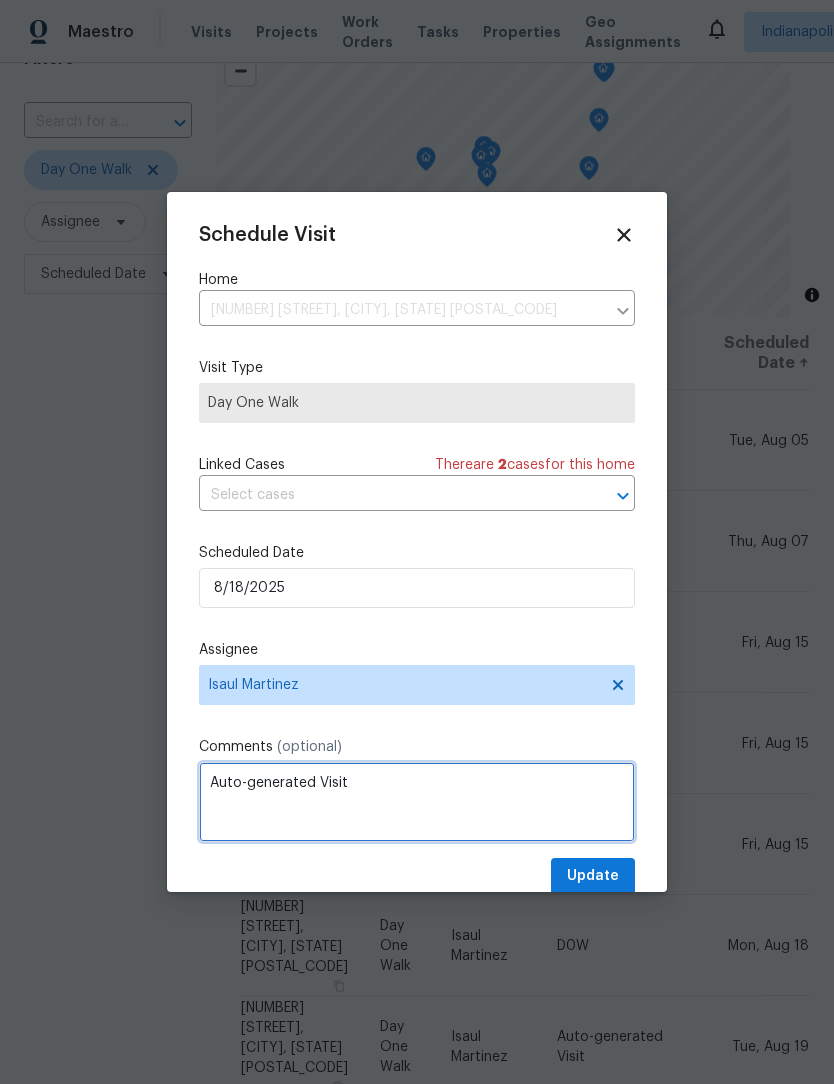 click on "Auto-generated Visit" at bounding box center (417, 802) 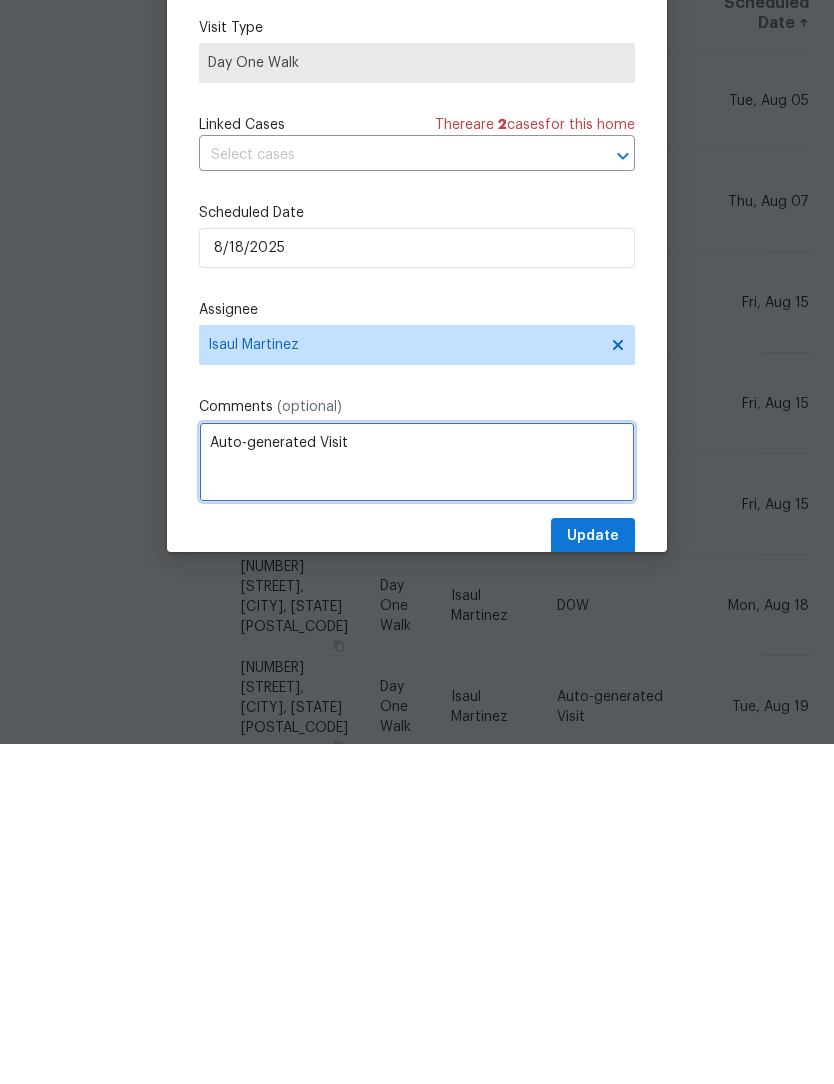 click on "Auto-generated Visit" at bounding box center (417, 802) 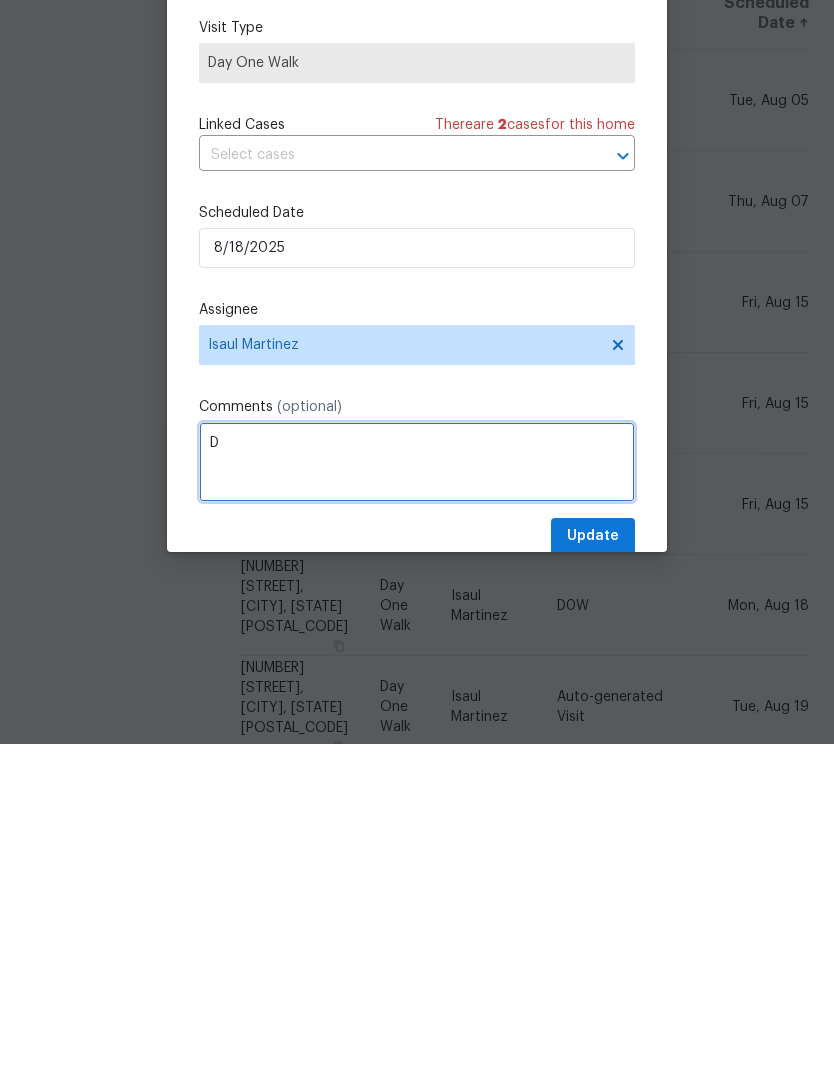 scroll, scrollTop: 66, scrollLeft: 0, axis: vertical 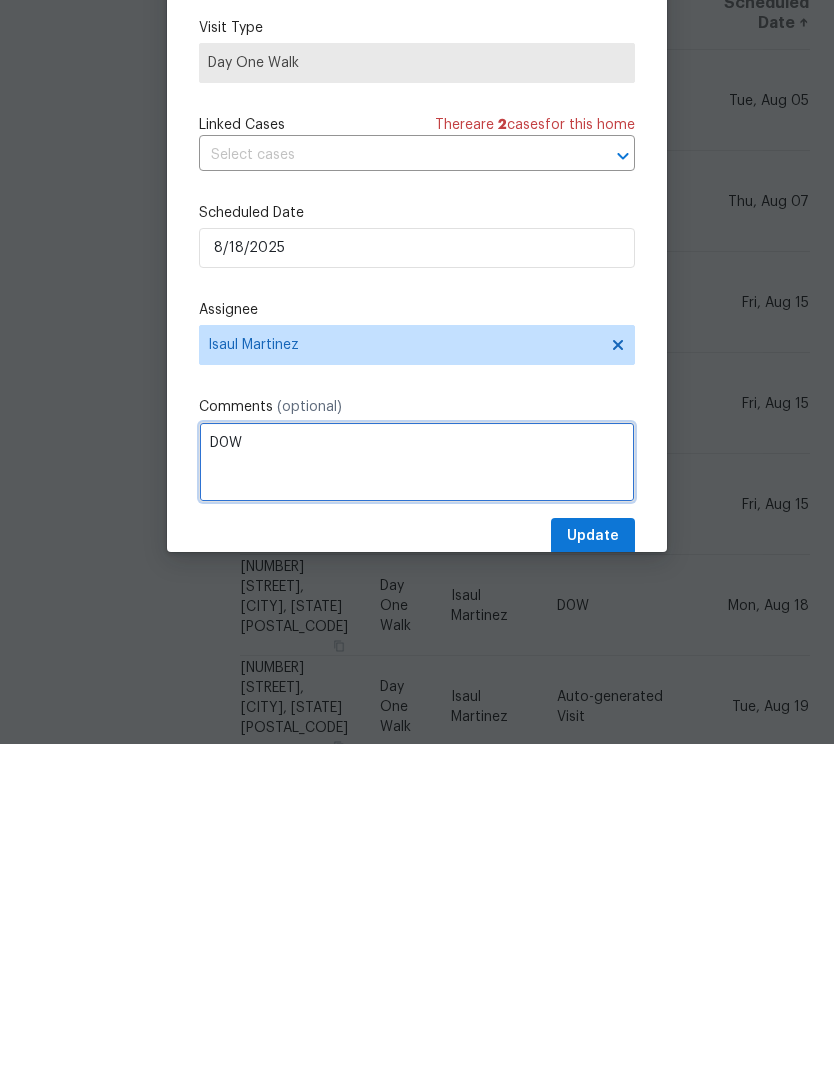type on "D0W" 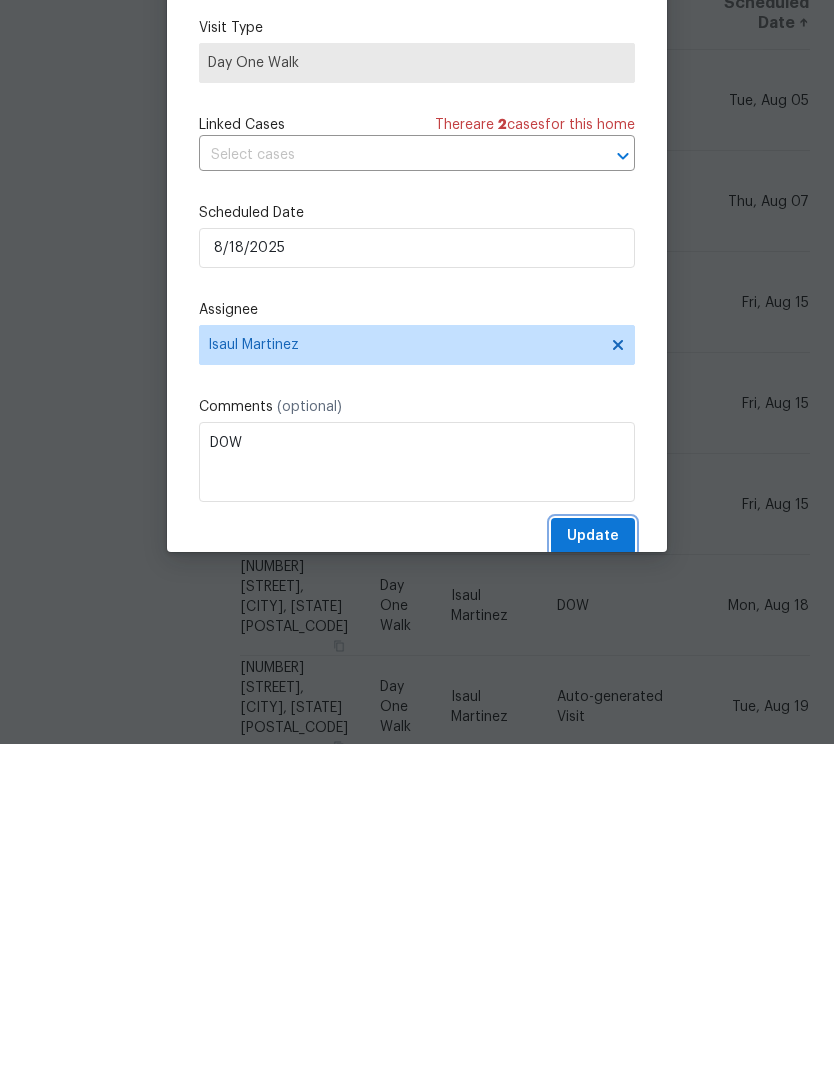 click on "Update" at bounding box center (593, 876) 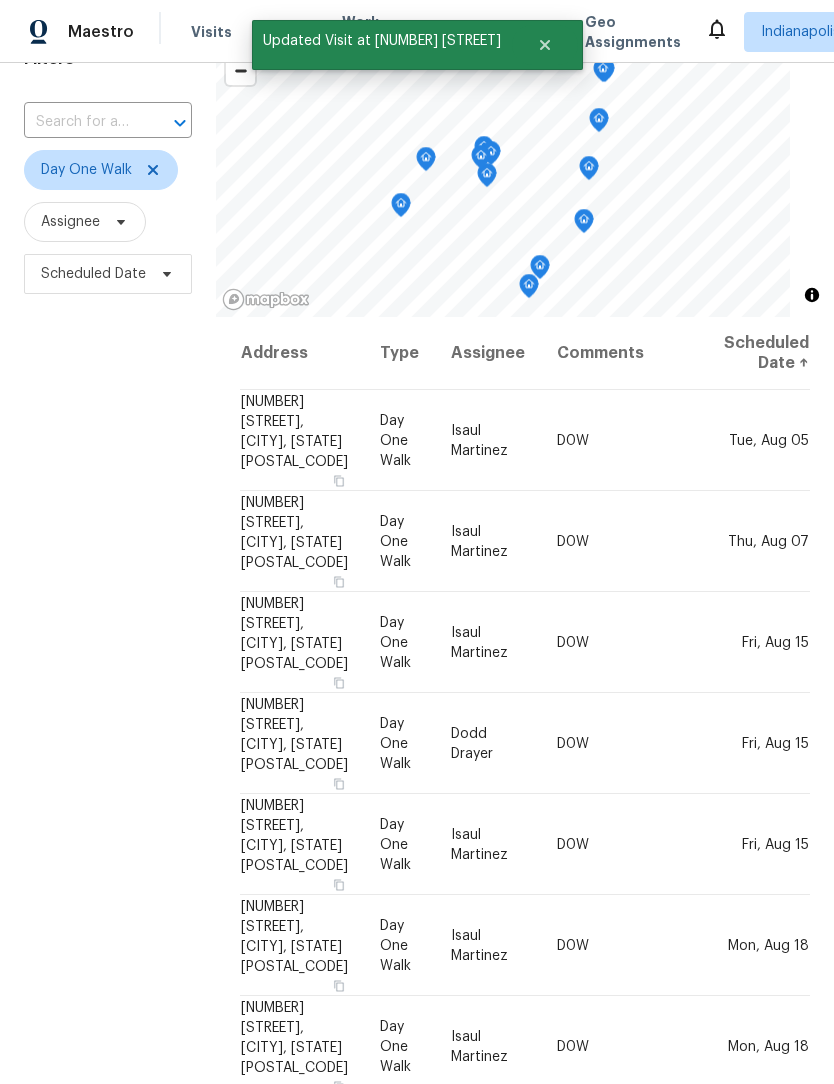 click on "Filters Reset ​ Day One Walk Assignee Scheduled Date" at bounding box center [108, 600] 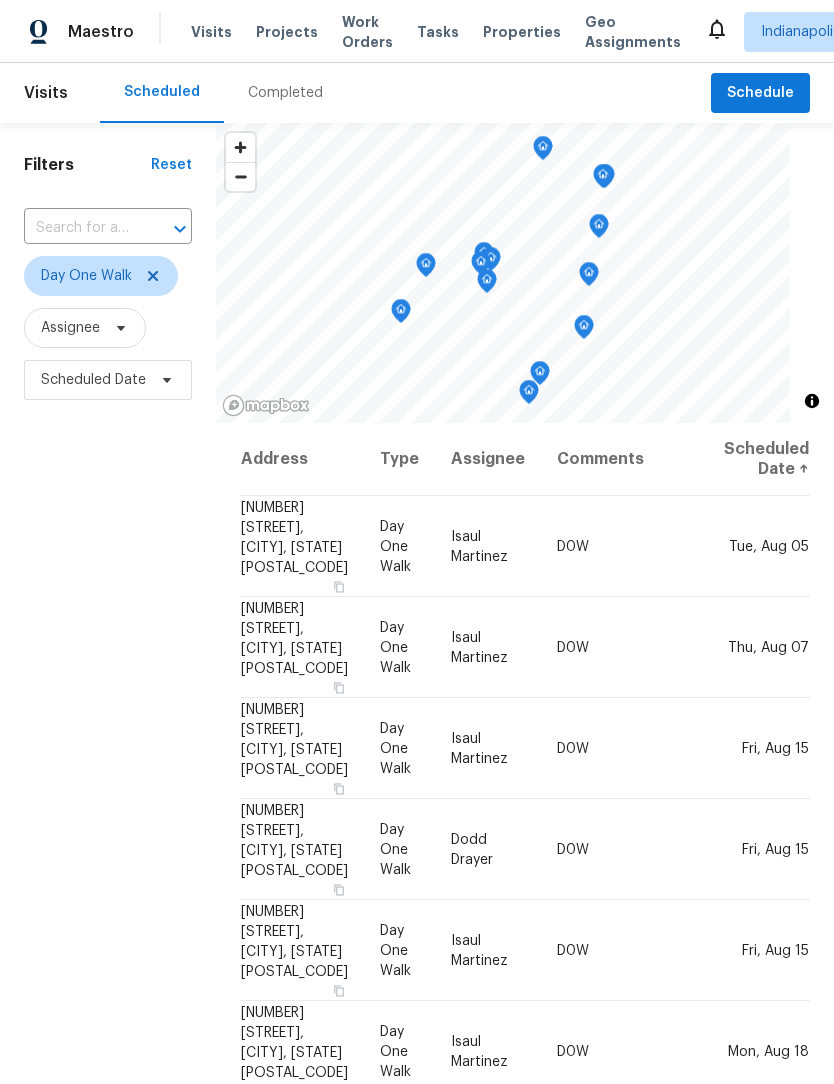 scroll, scrollTop: 0, scrollLeft: 0, axis: both 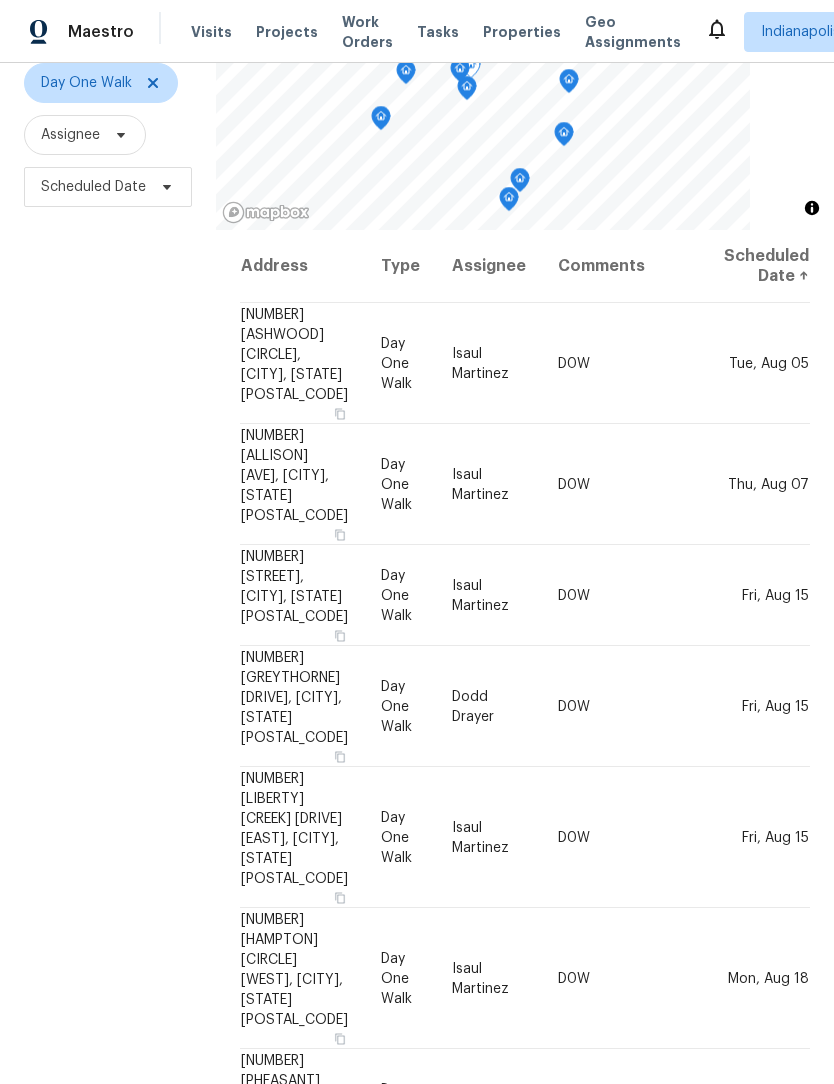 click 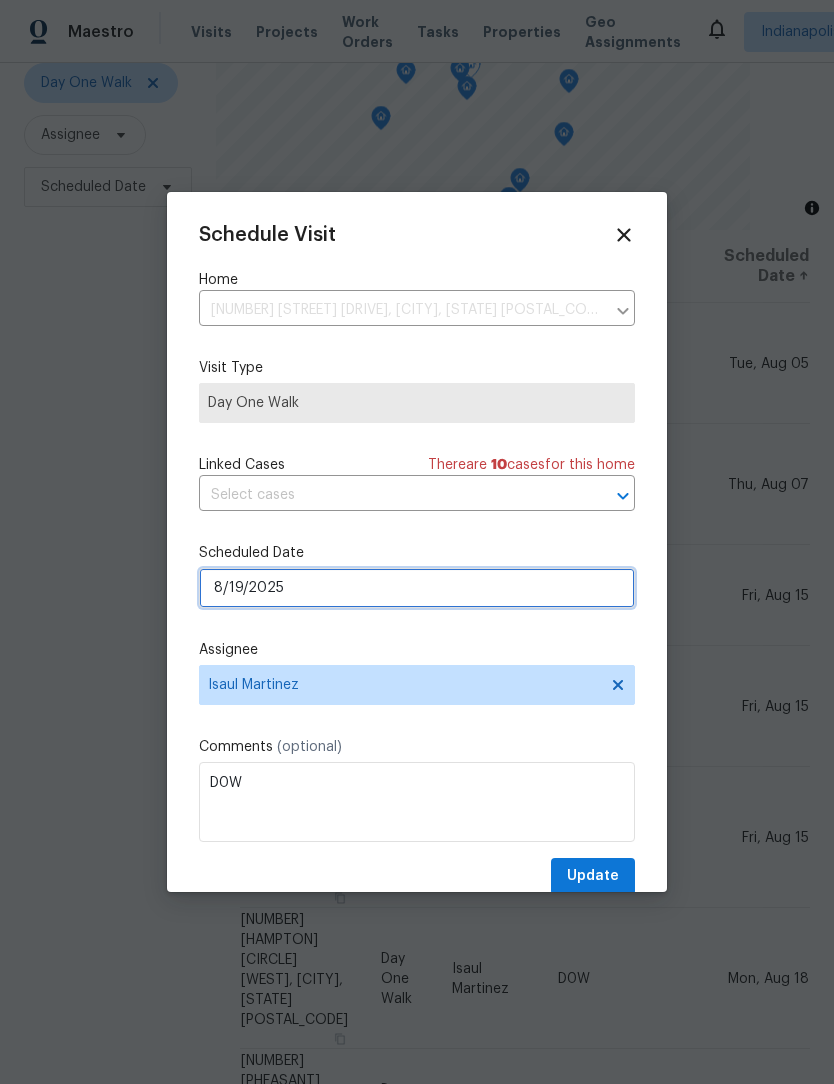 click on "8/19/2025" at bounding box center (417, 588) 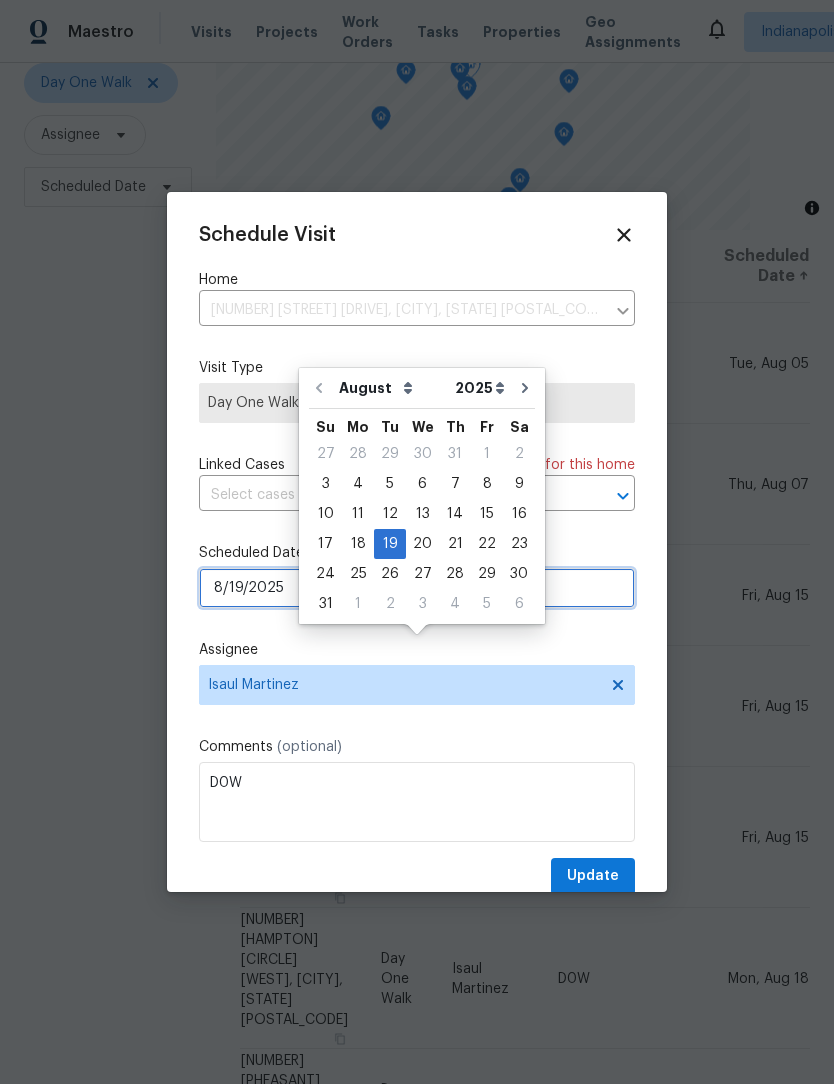 scroll, scrollTop: 65, scrollLeft: 0, axis: vertical 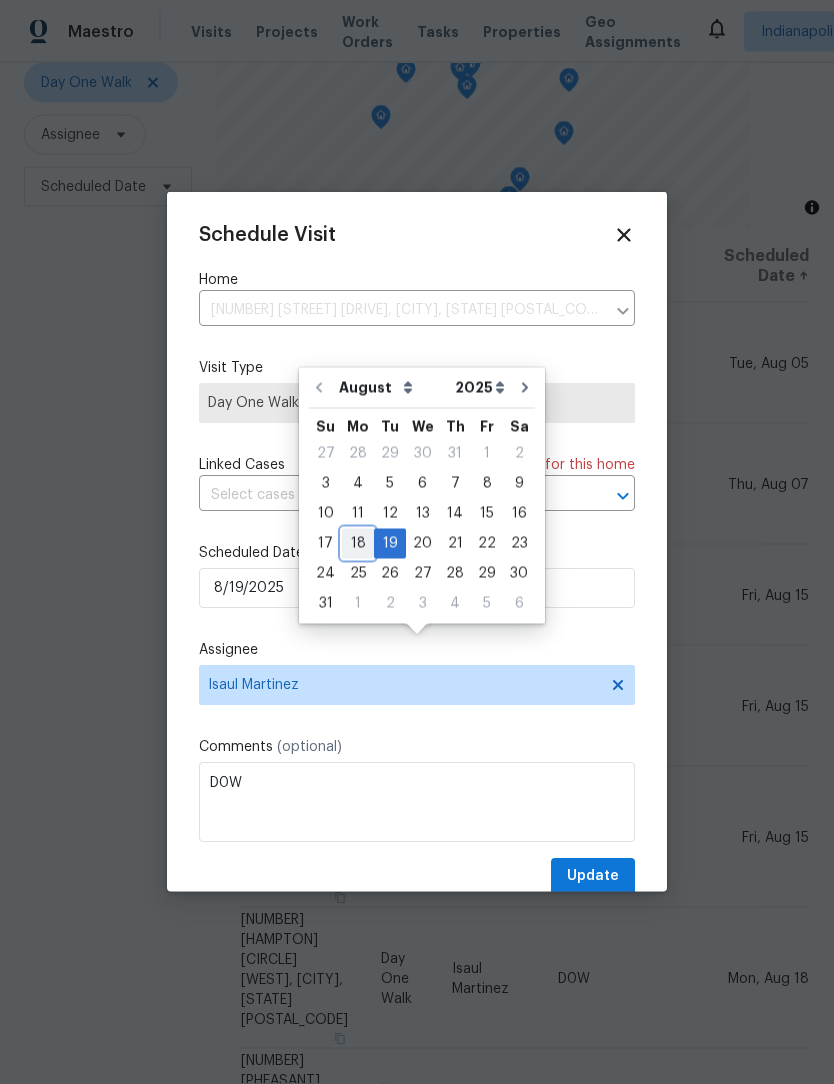 click on "18" at bounding box center [358, 544] 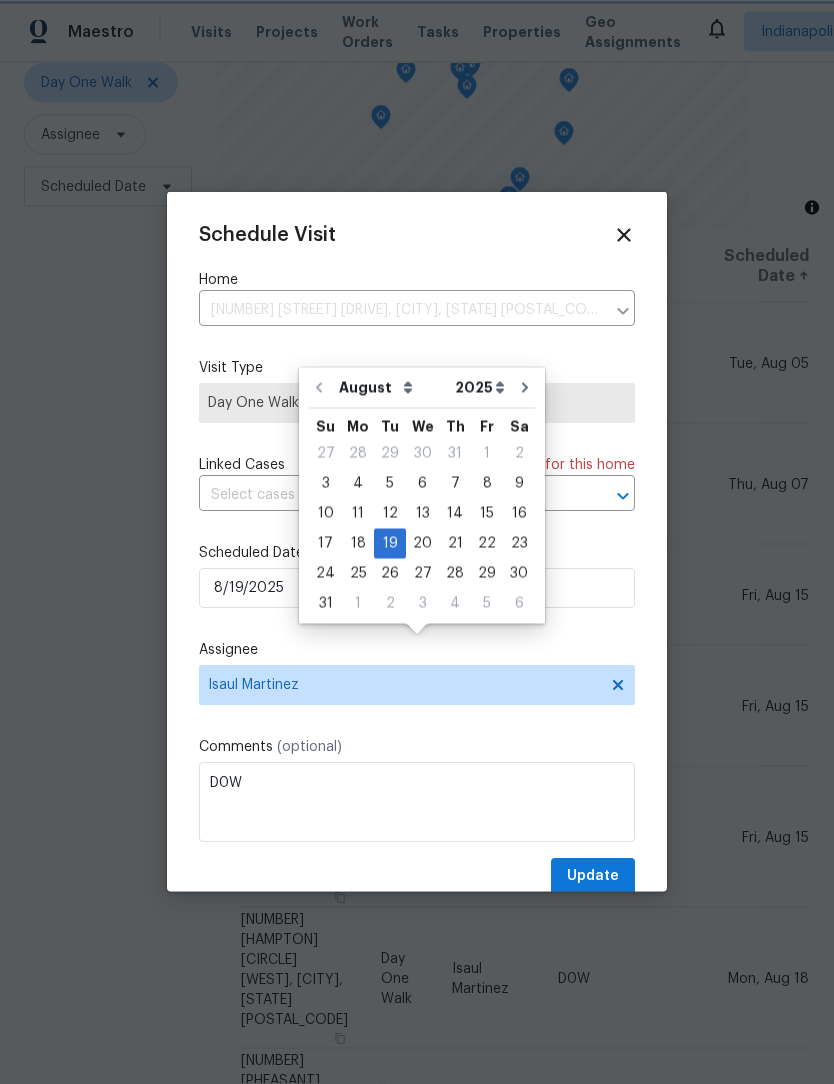 type on "8/18/2025" 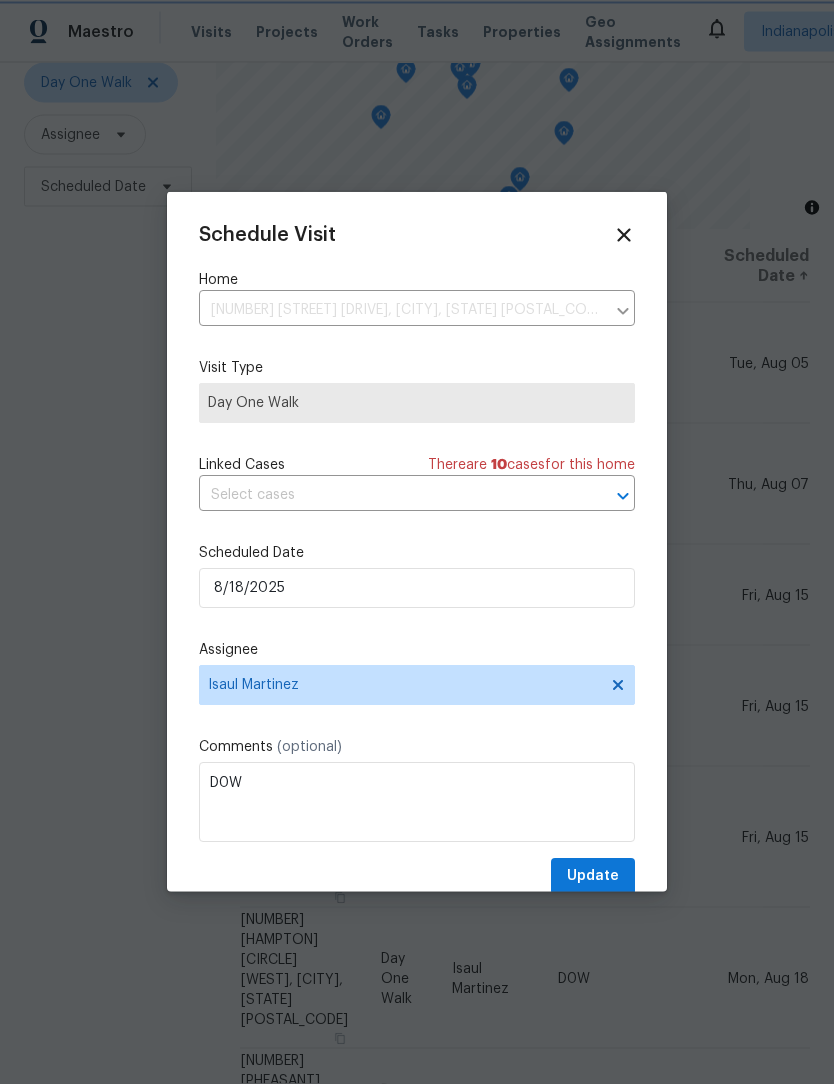 scroll, scrollTop: 66, scrollLeft: 0, axis: vertical 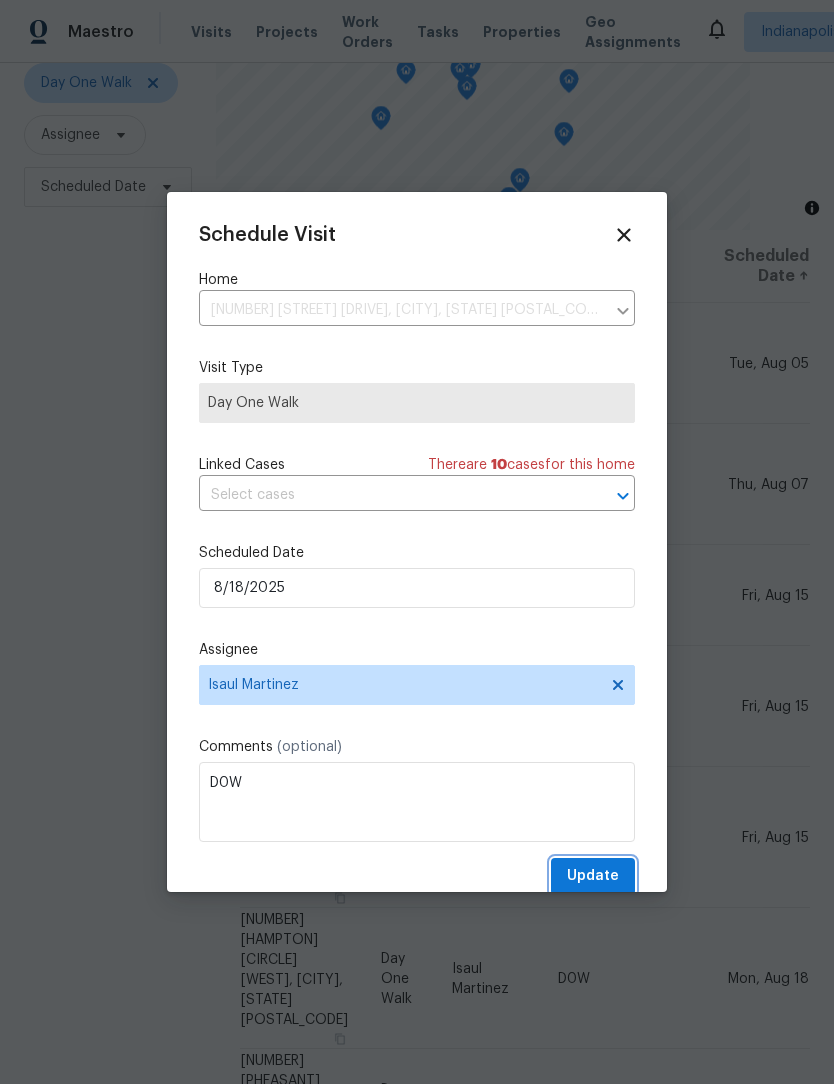 click on "Update" at bounding box center [593, 876] 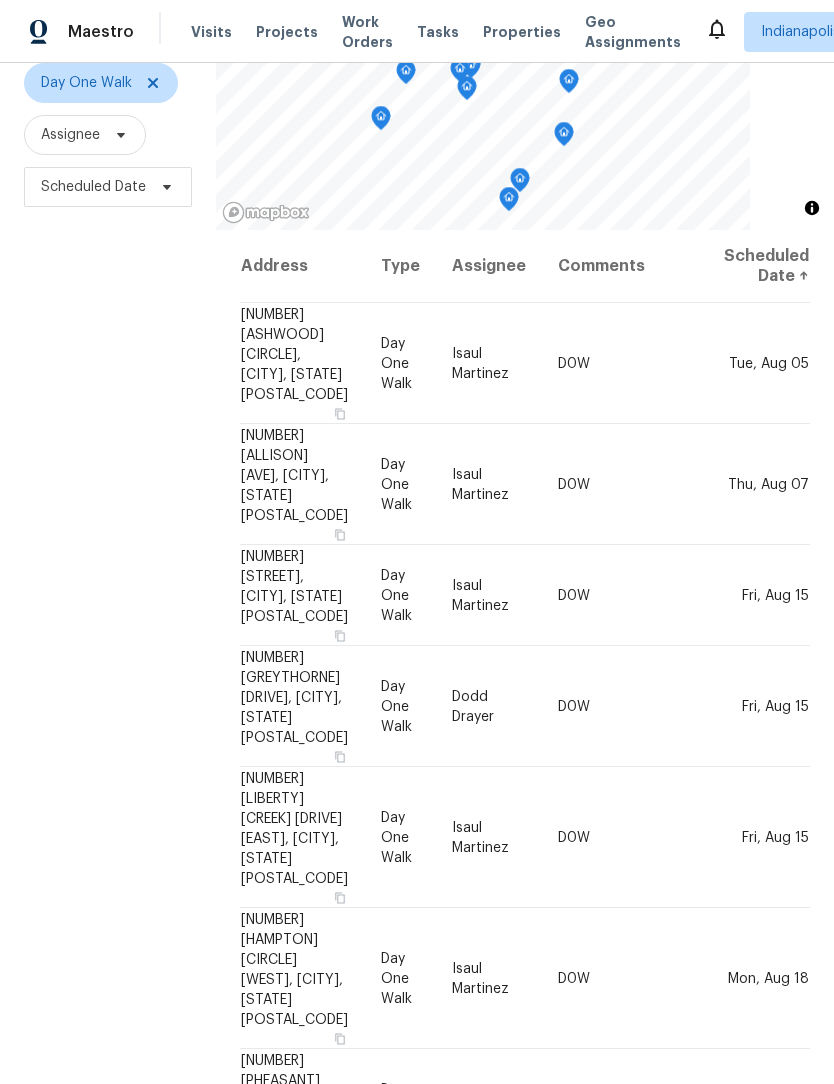 click on "Filters Reset ​ Day One Walk Assignee Scheduled Date" at bounding box center [108, 513] 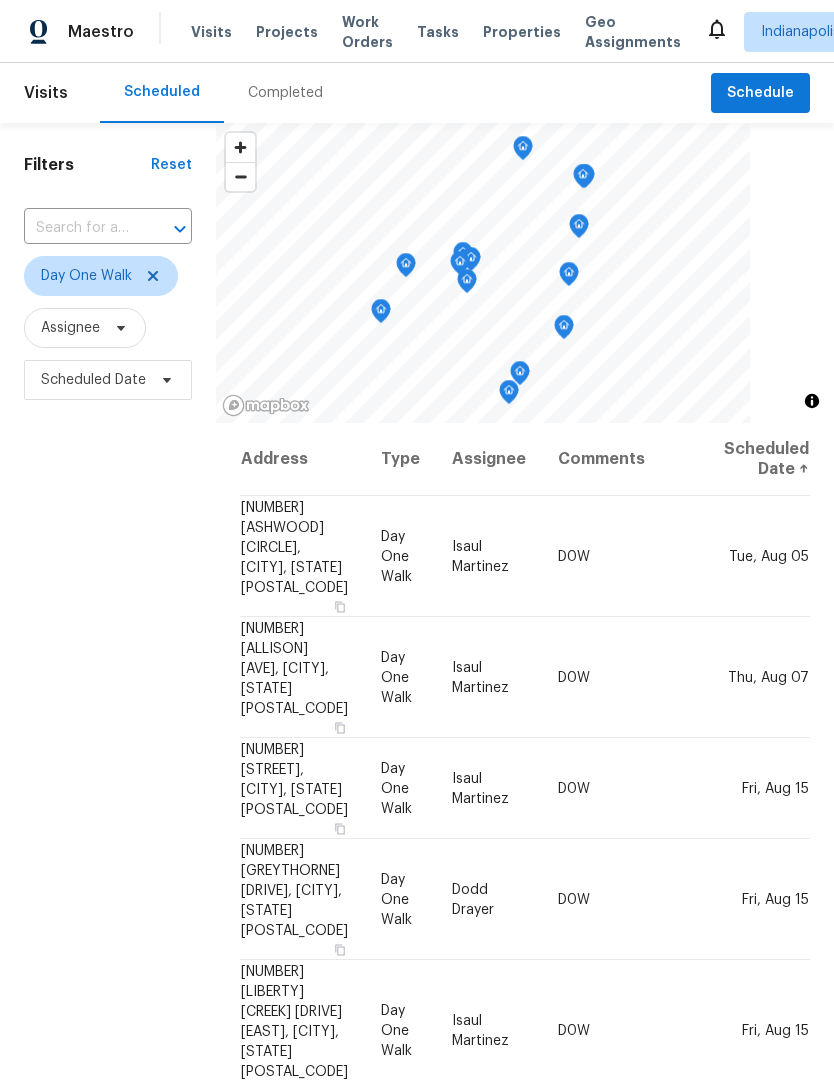 scroll, scrollTop: 0, scrollLeft: 0, axis: both 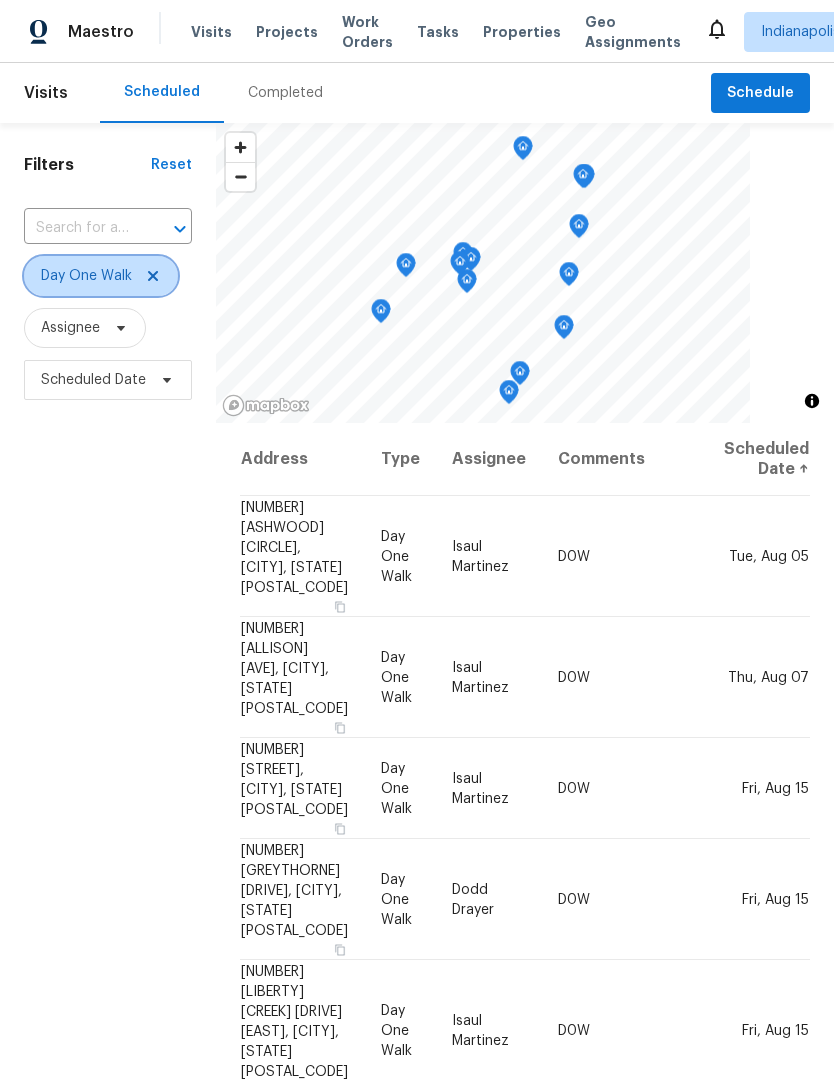 click at bounding box center [150, 276] 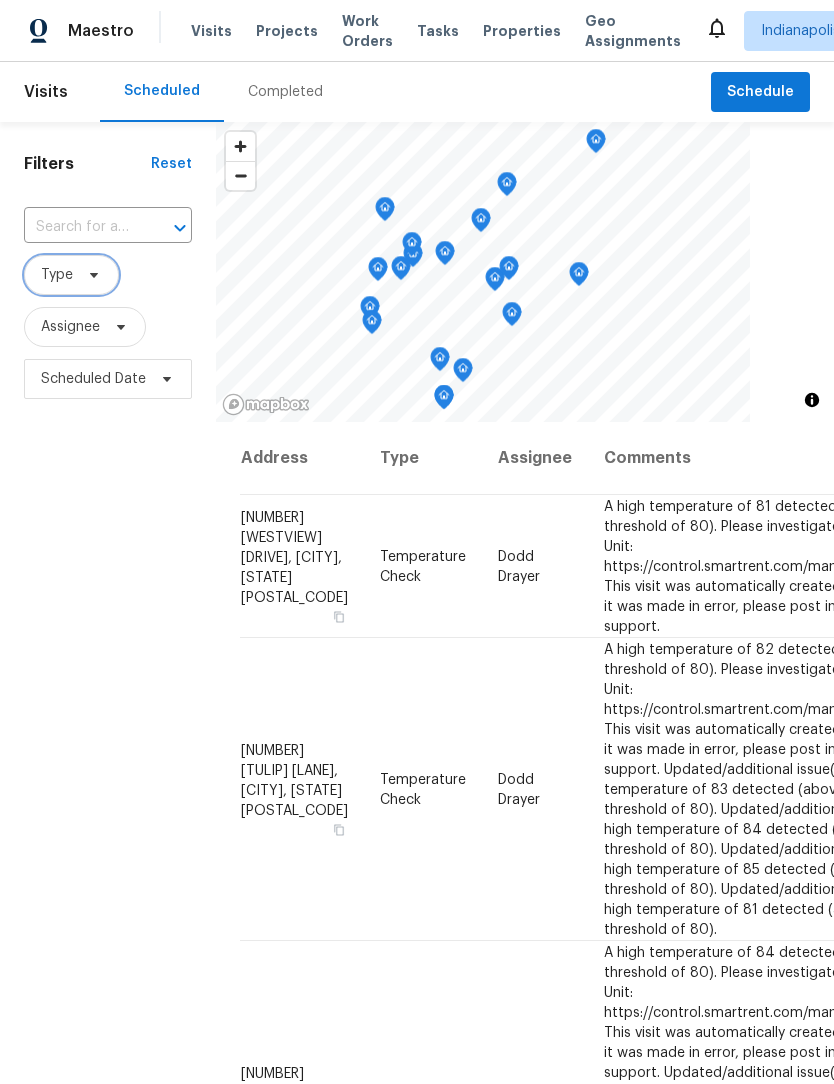 scroll, scrollTop: 1, scrollLeft: 0, axis: vertical 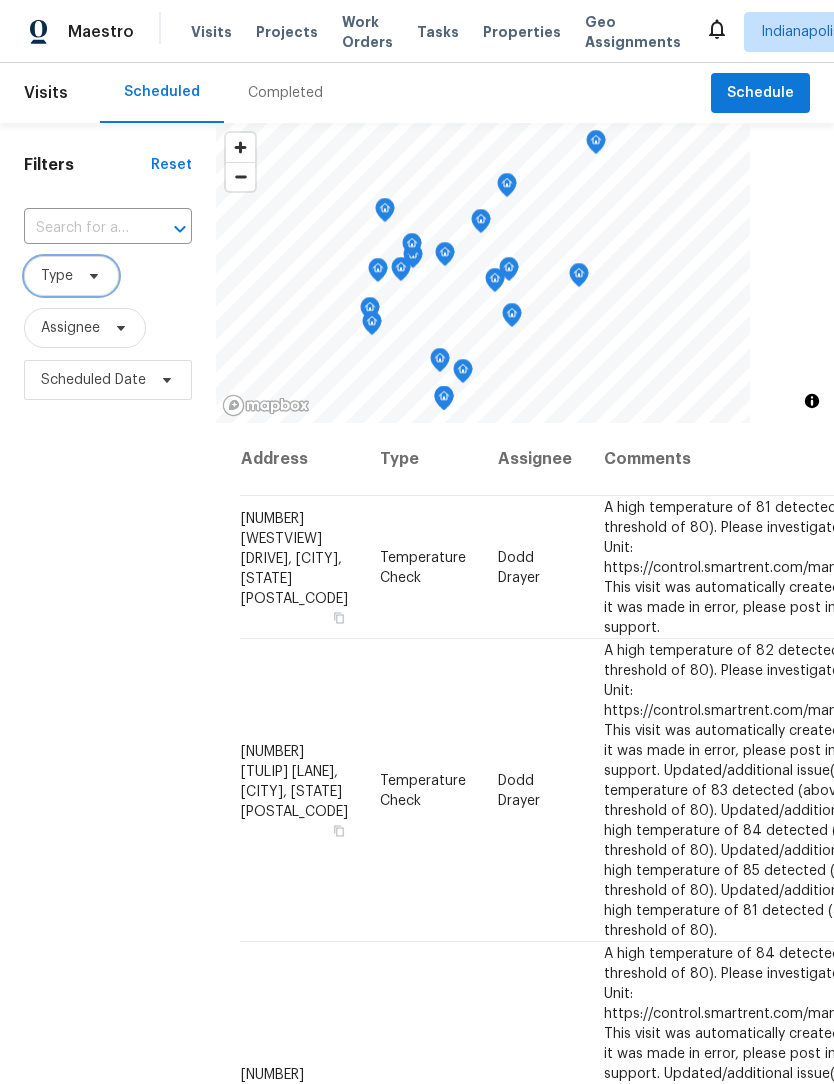 click on "Type" at bounding box center (57, 276) 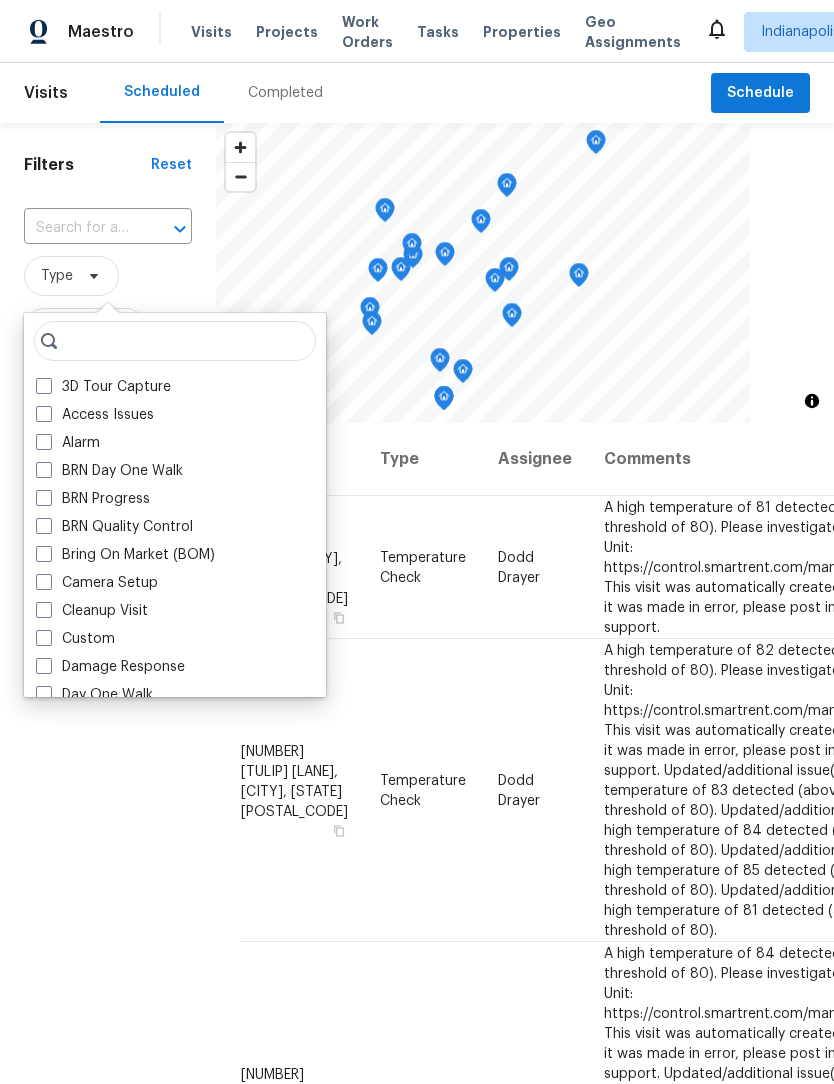 scroll, scrollTop: 0, scrollLeft: 0, axis: both 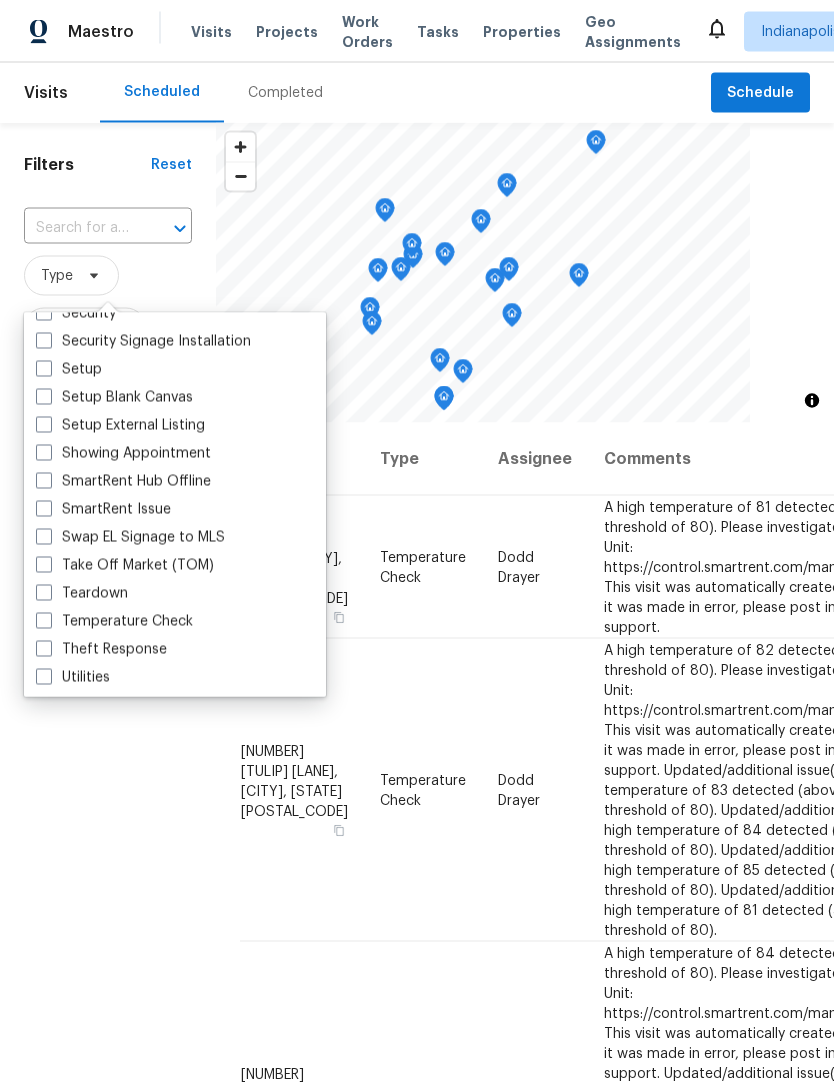 click at bounding box center (44, 593) 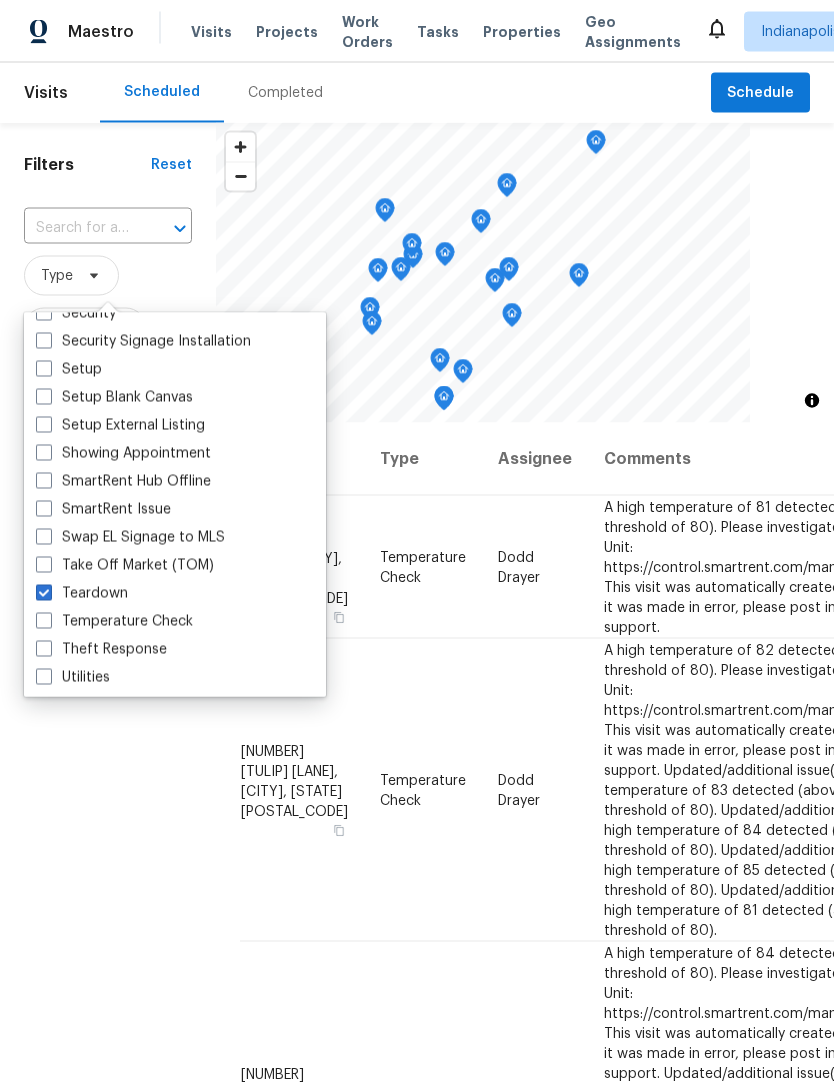 checkbox on "true" 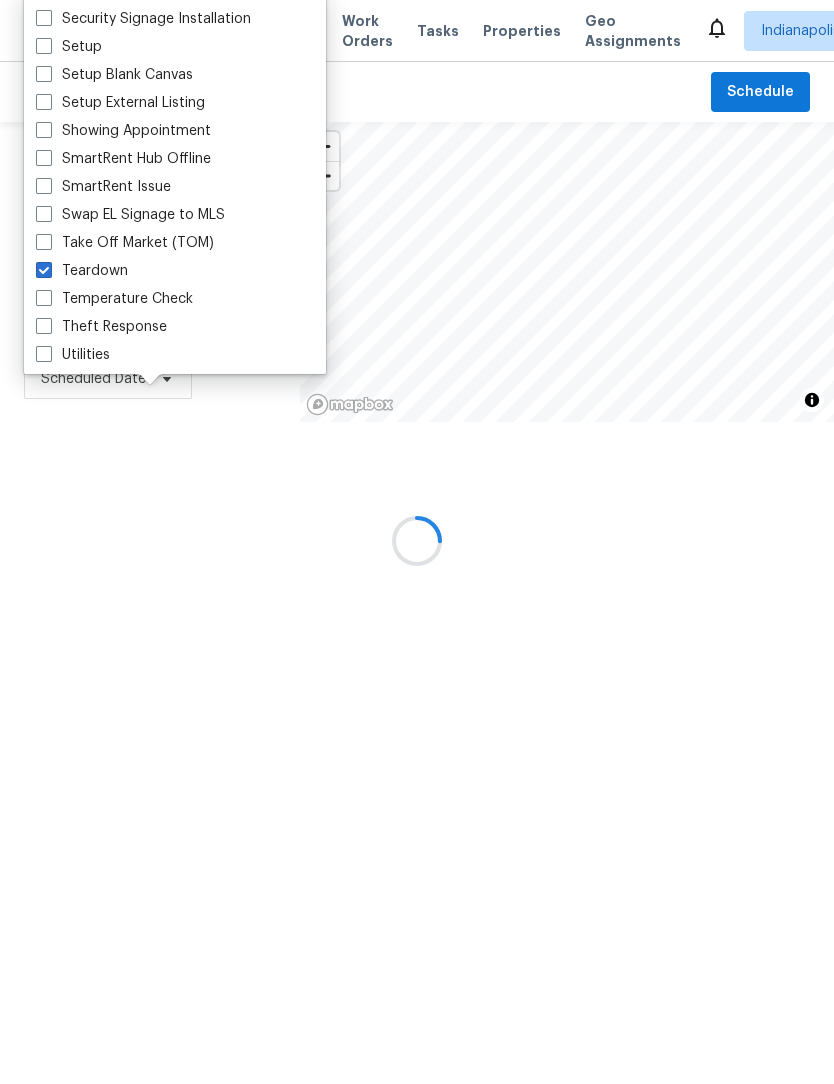 scroll, scrollTop: 1, scrollLeft: 0, axis: vertical 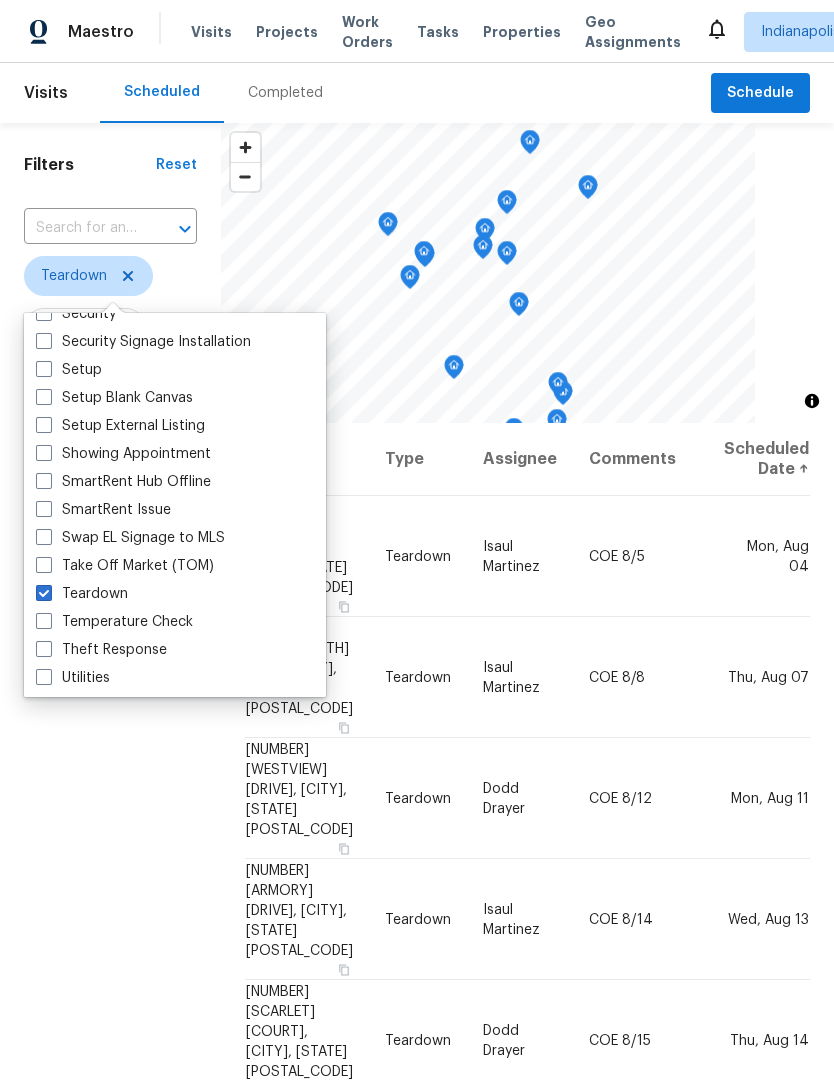 click on "Filters Reset ​ Teardown Assignee Scheduled Date" at bounding box center (110, 706) 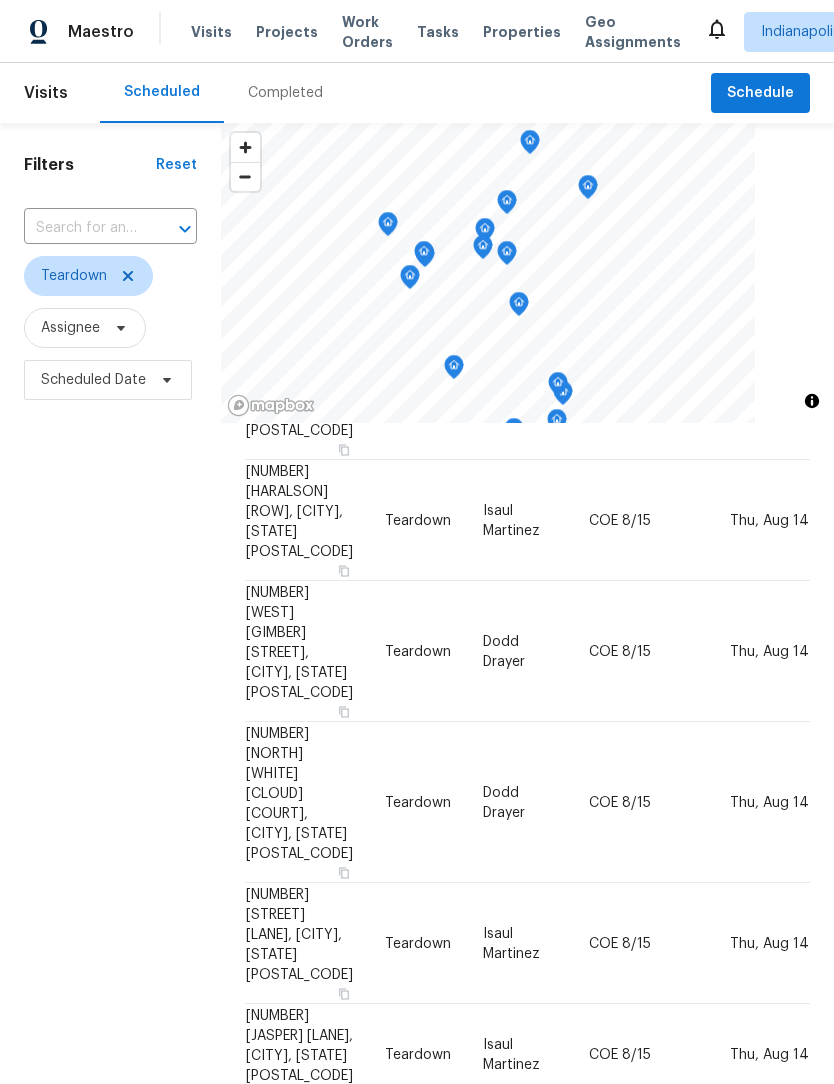 scroll, scrollTop: 640, scrollLeft: 0, axis: vertical 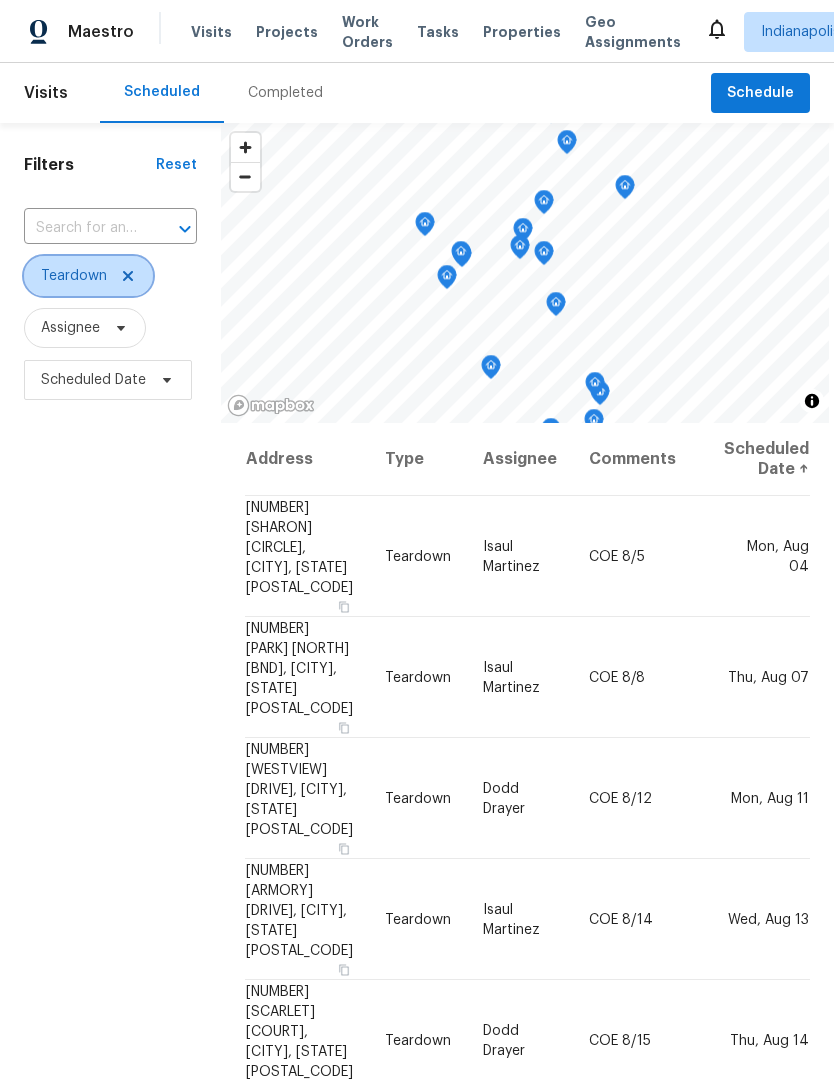click at bounding box center (125, 276) 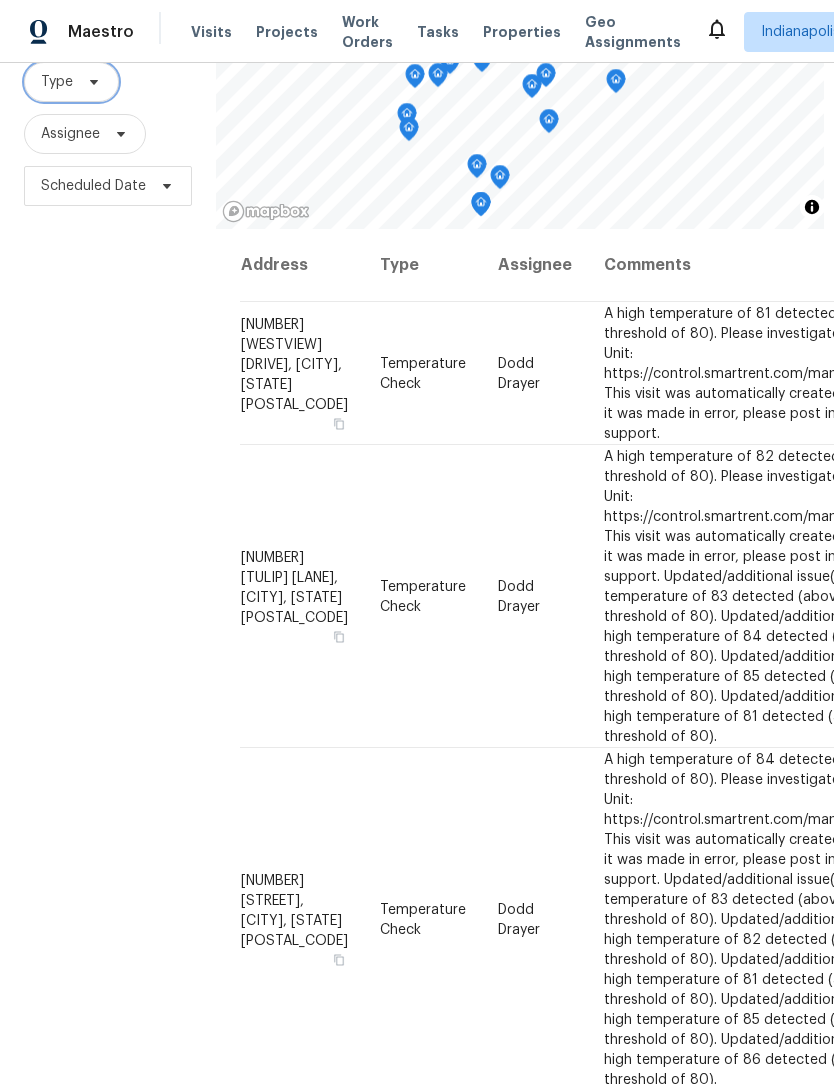 scroll, scrollTop: 193, scrollLeft: 0, axis: vertical 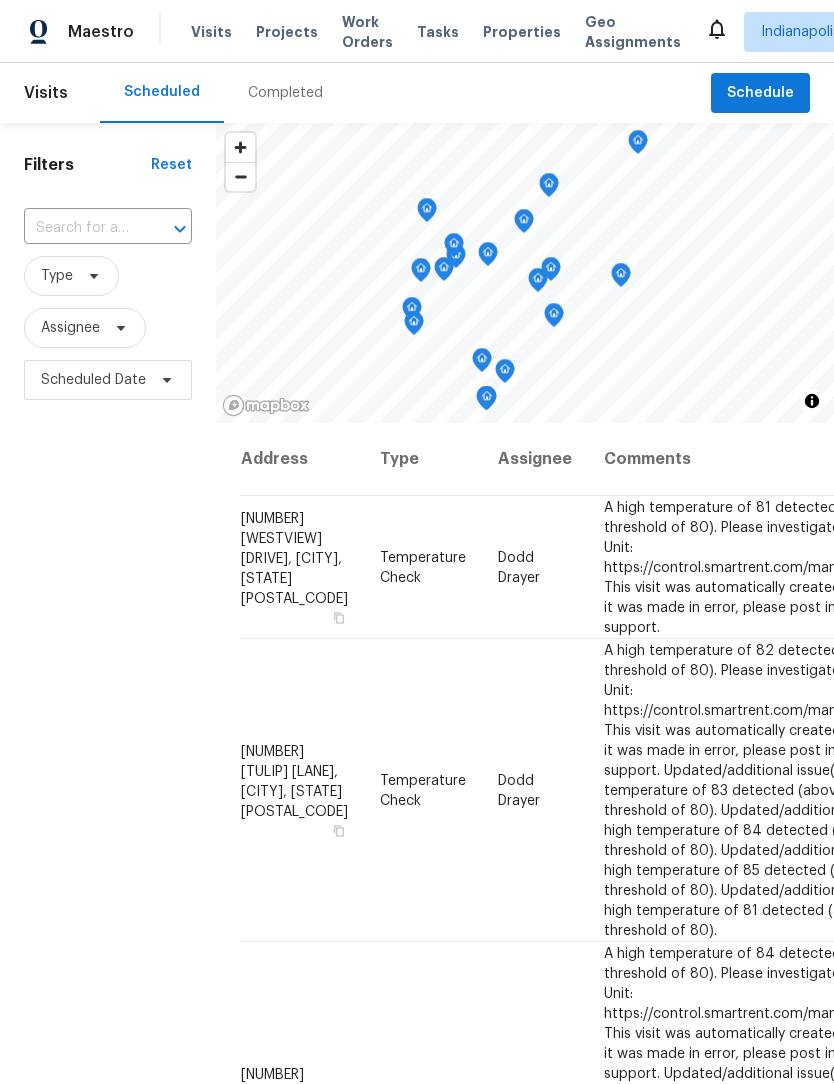 click on "Completed" at bounding box center [285, 93] 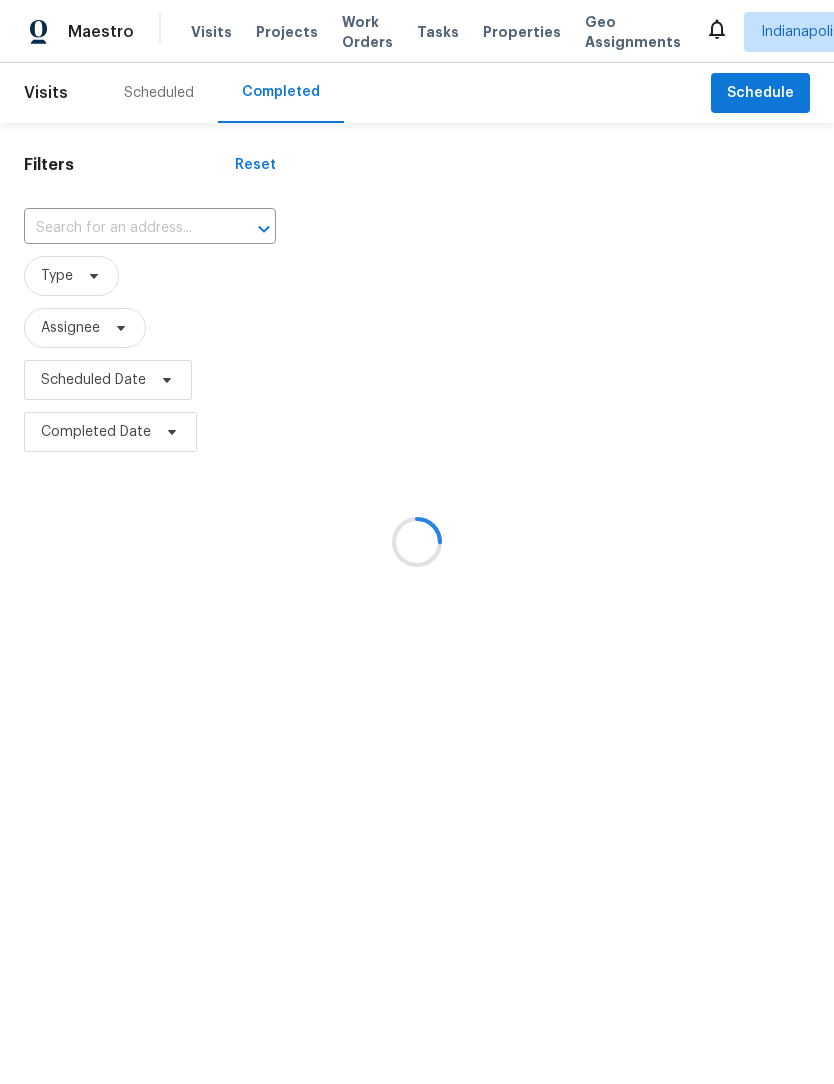 click at bounding box center (417, 542) 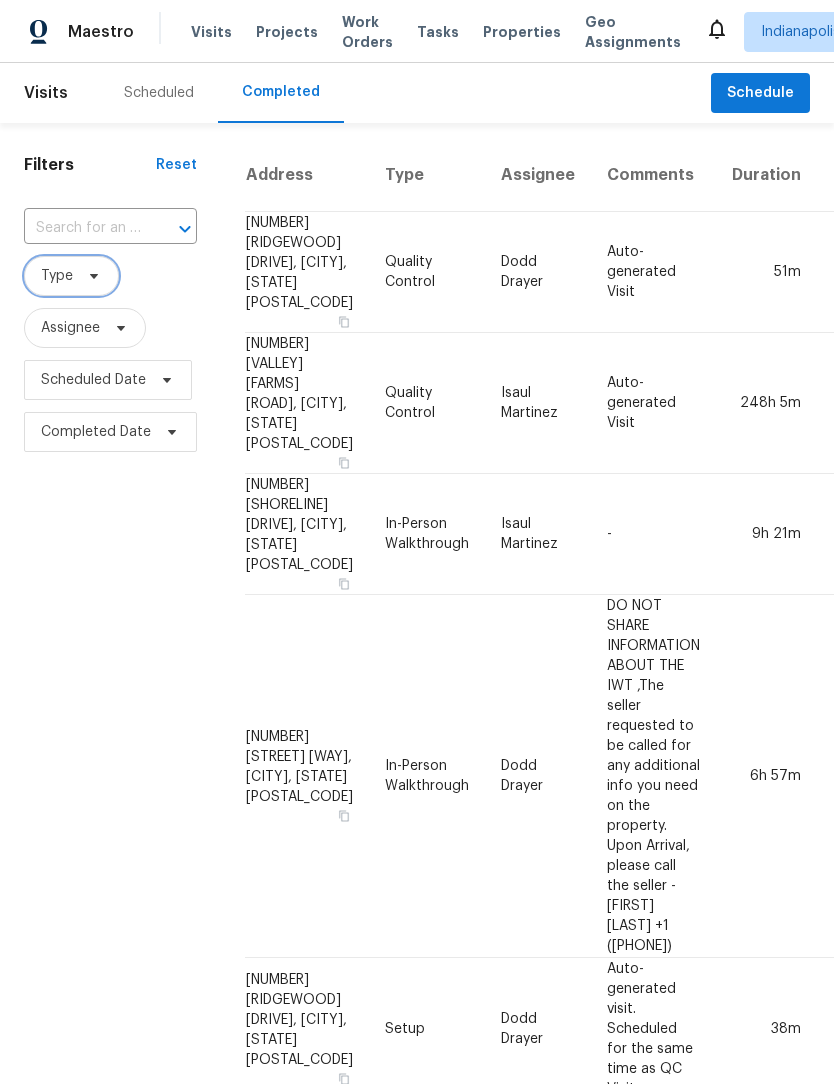 click on "Type" at bounding box center [71, 276] 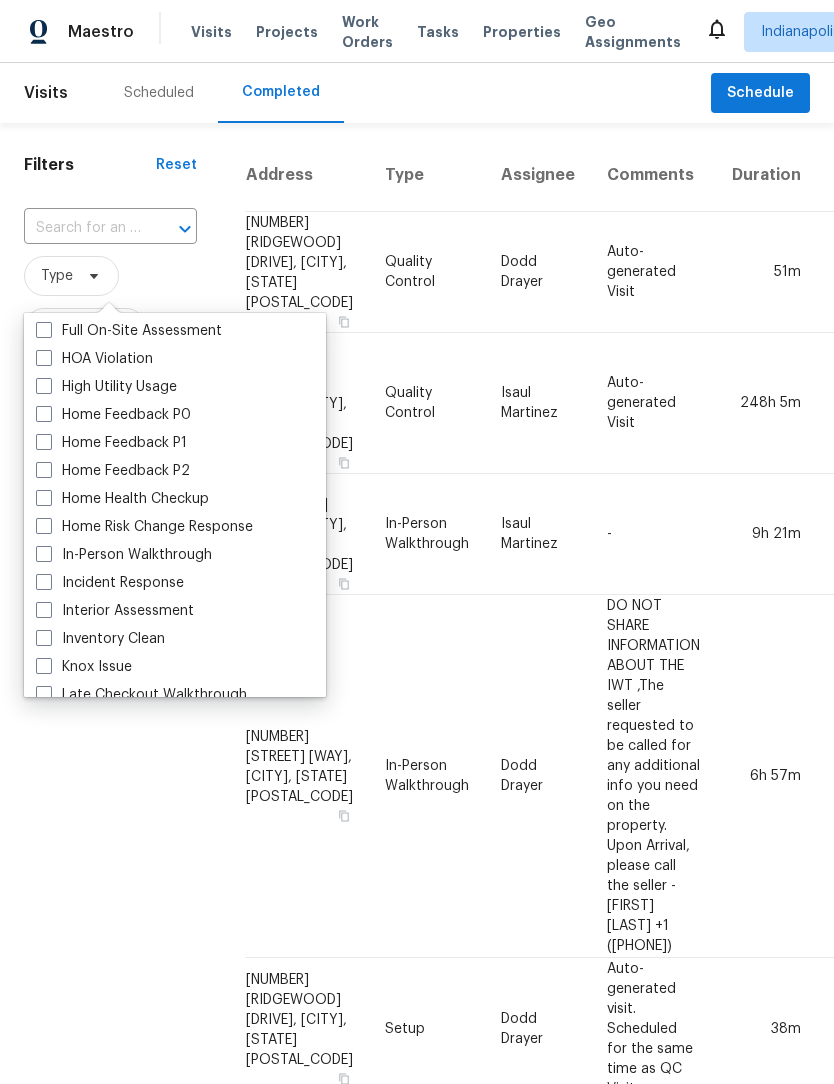 scroll, scrollTop: 564, scrollLeft: 0, axis: vertical 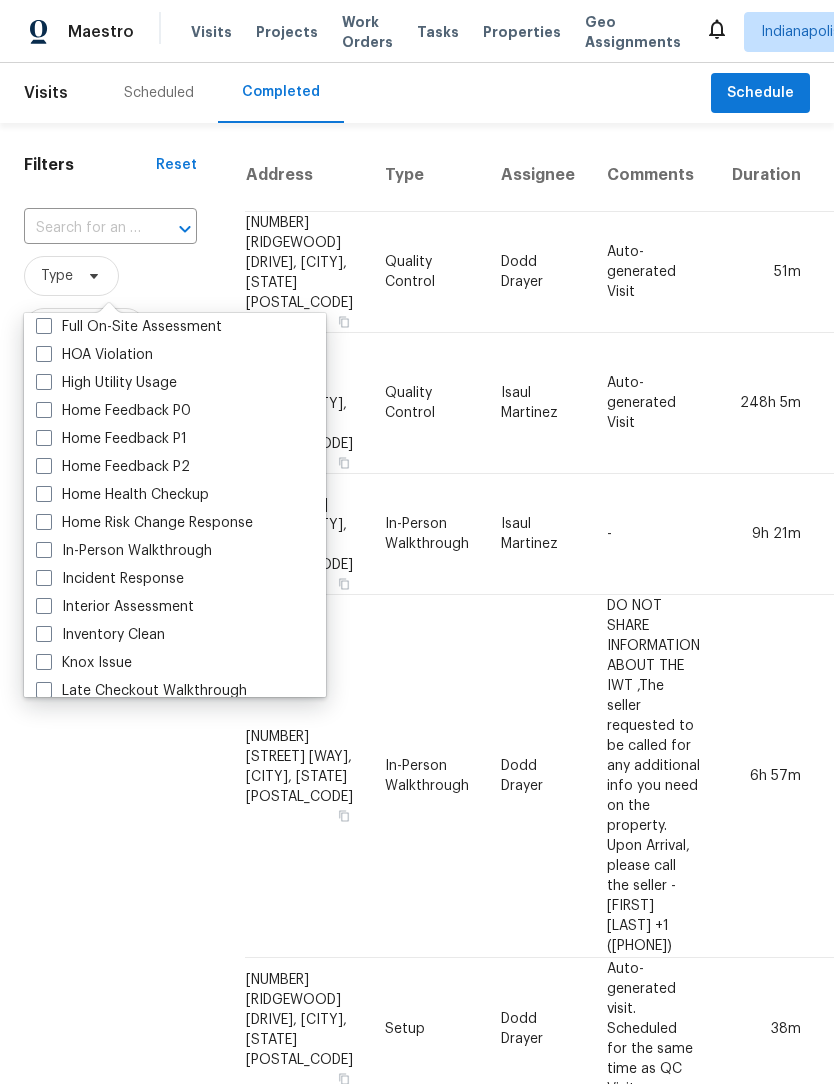 click on "In-Person Walkthrough" at bounding box center (124, 551) 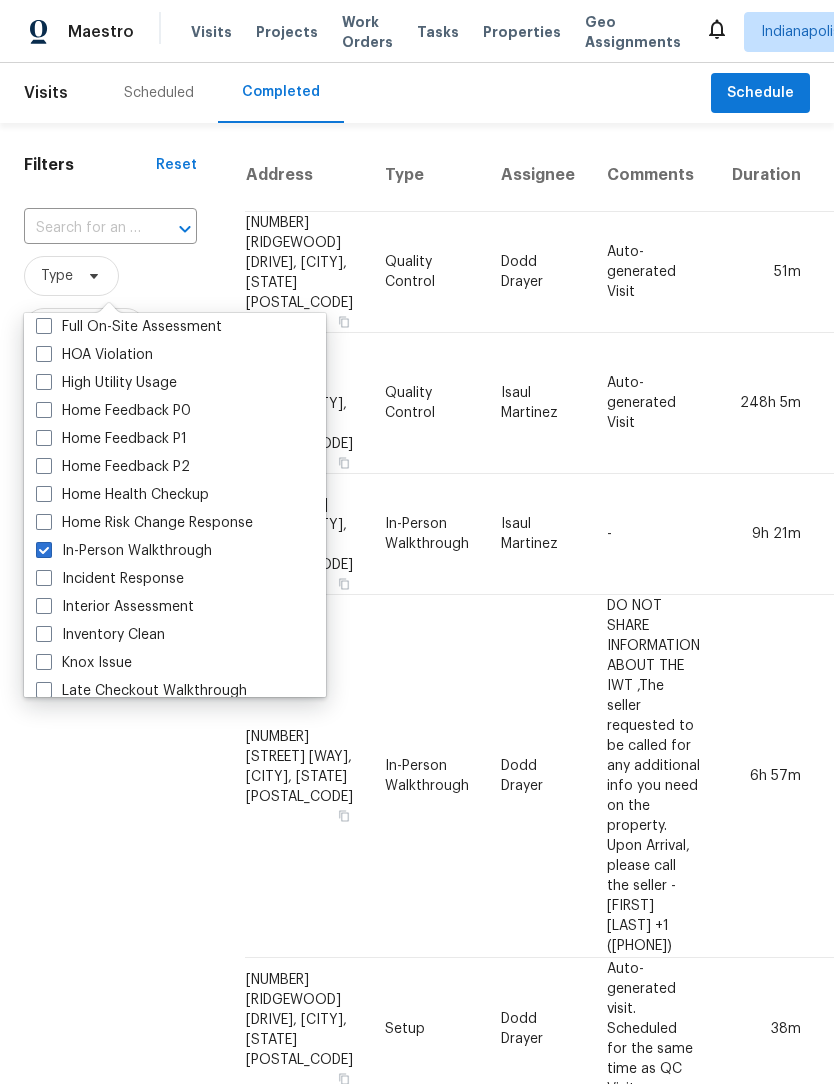 checkbox on "true" 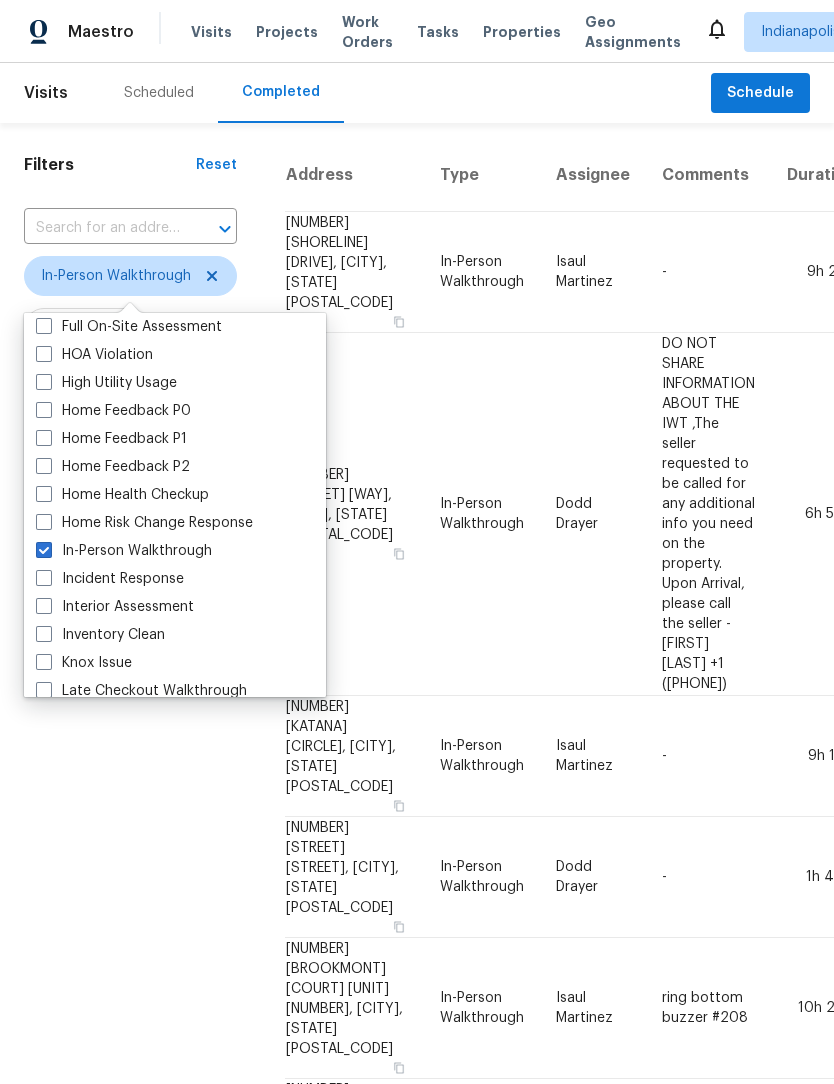 click on "Filters Reset ​ In-Person Walkthrough Assignee Scheduled Date Completed Date" at bounding box center (130, 1556) 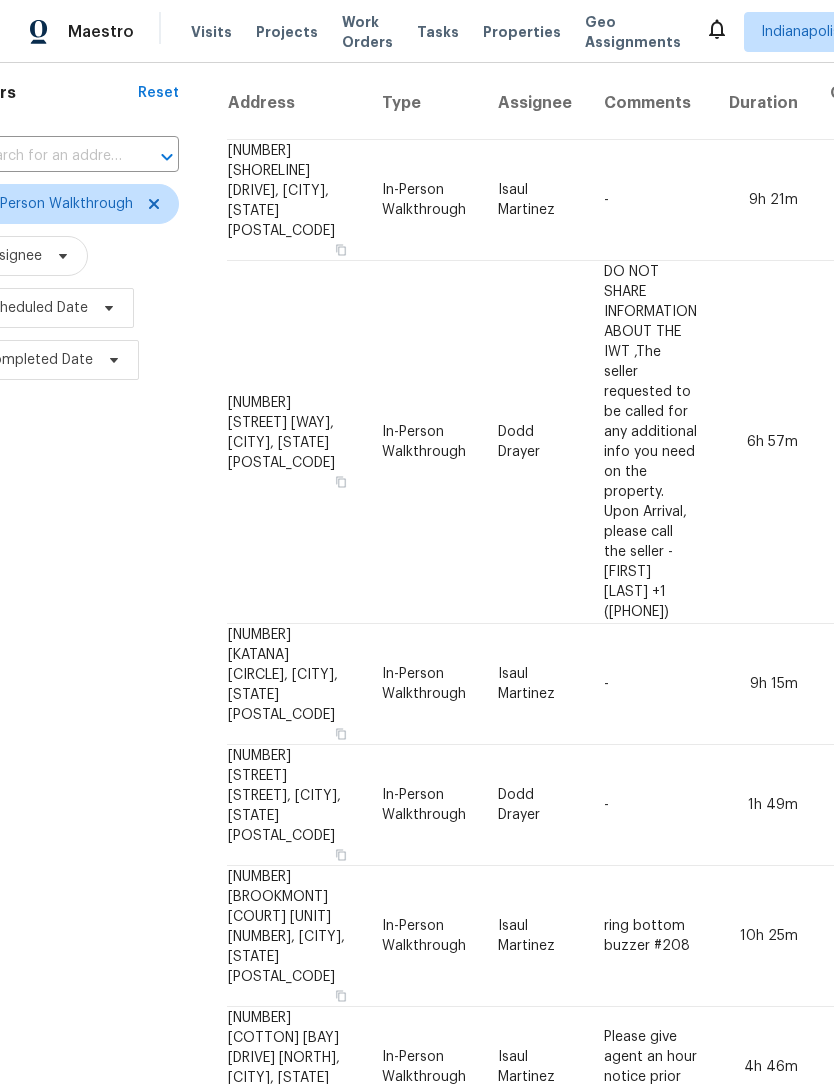scroll, scrollTop: 71, scrollLeft: 46, axis: both 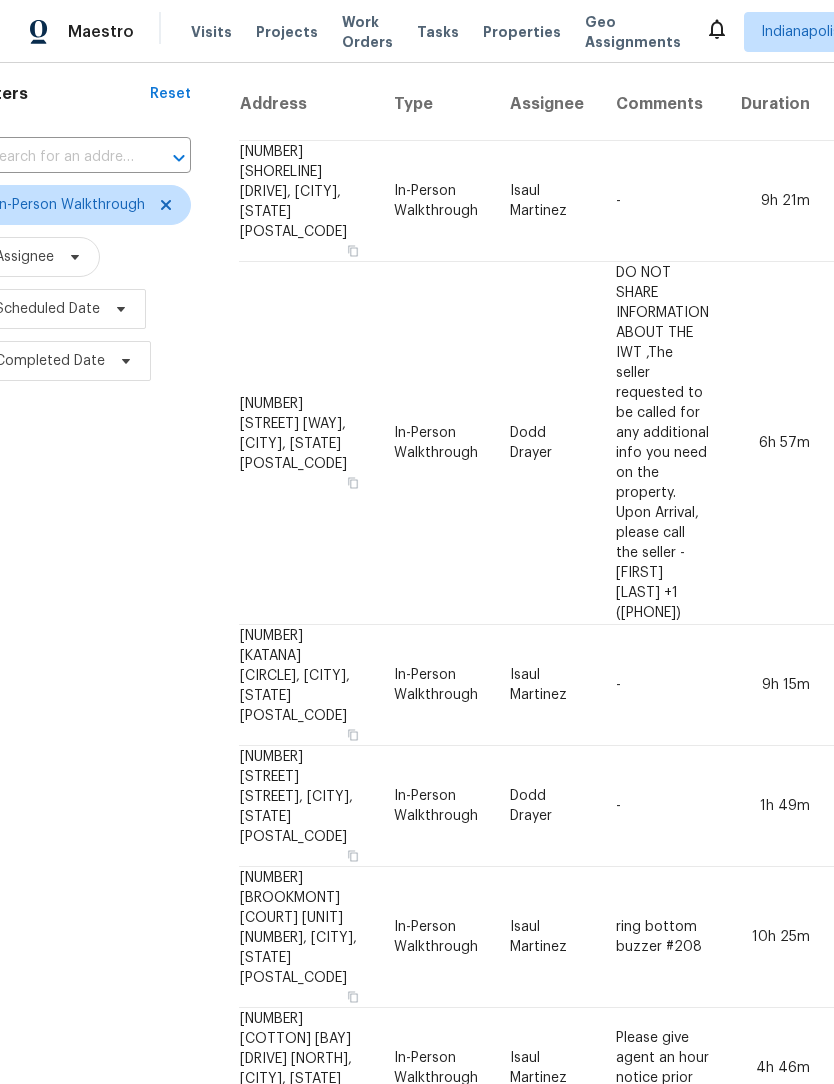 click on "DO NOT SHARE INFORMATION ABOUT THE IWT ,The seller requested to be called for any additional info you need on the property. Upon Arrival, please call the seller - Ramiro Rincones +1 (317) 363-9293" at bounding box center (662, 443) 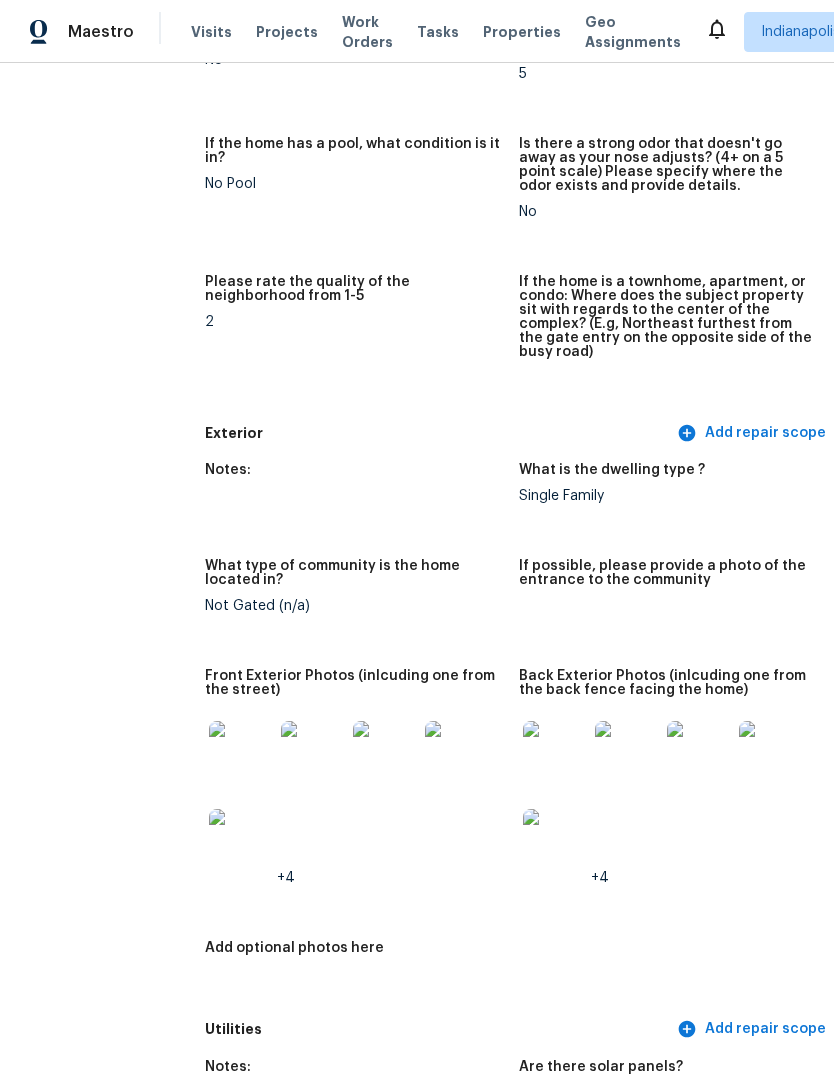 scroll, scrollTop: 520, scrollLeft: 0, axis: vertical 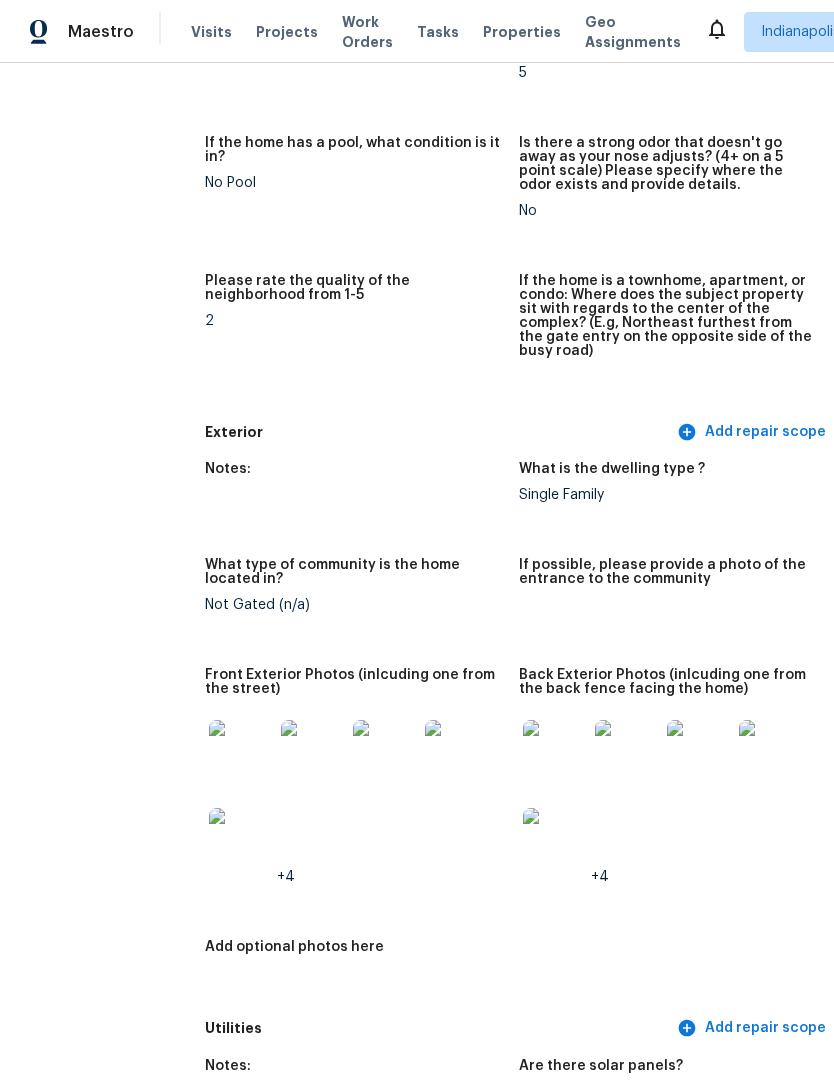click at bounding box center (241, 752) 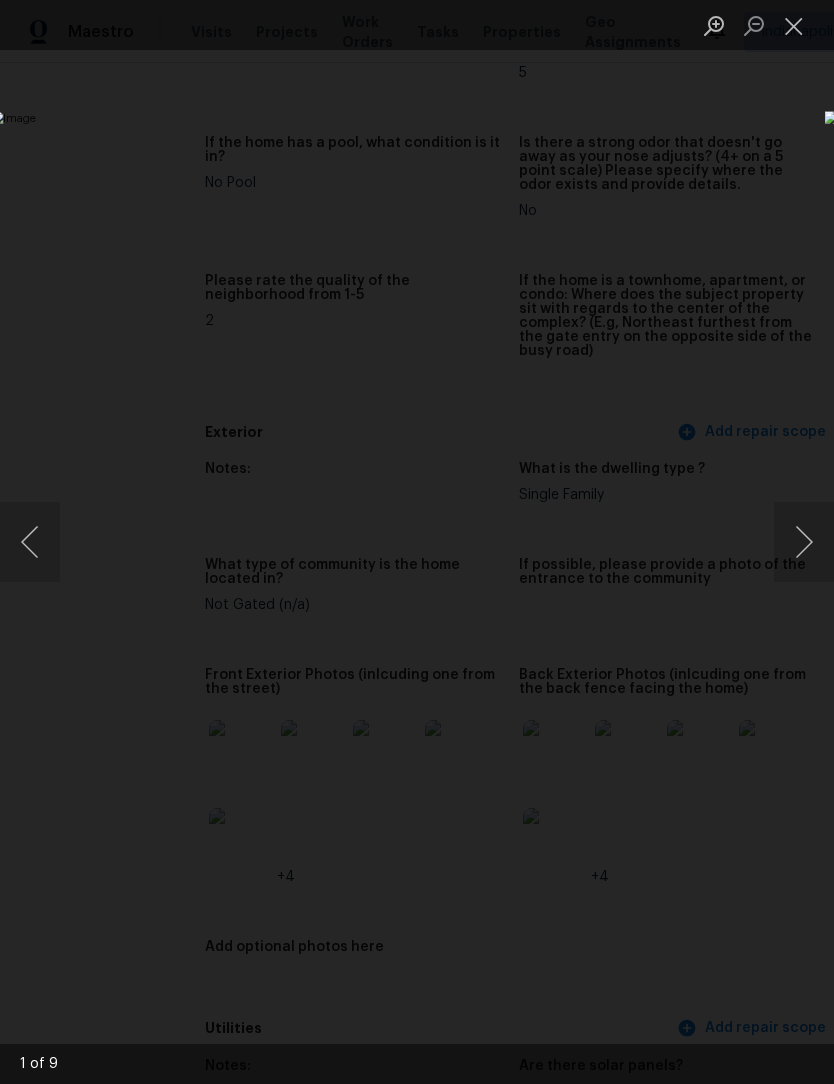 click at bounding box center [804, 542] 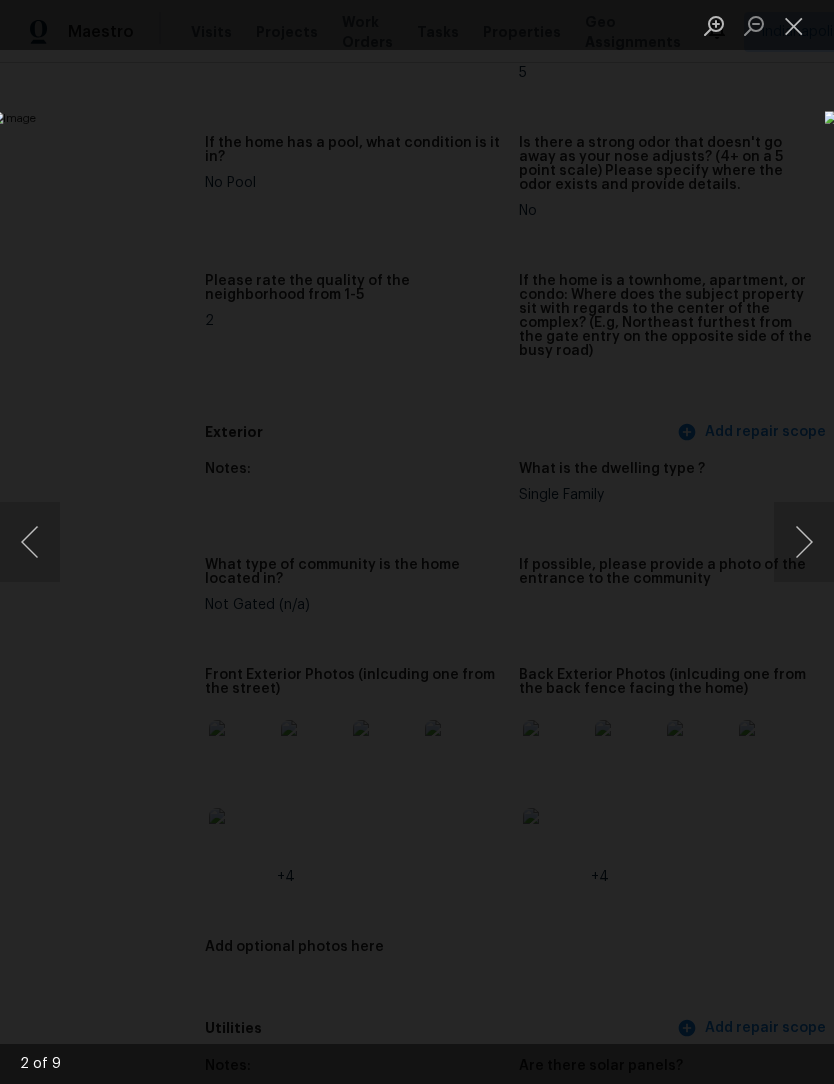 click at bounding box center [804, 542] 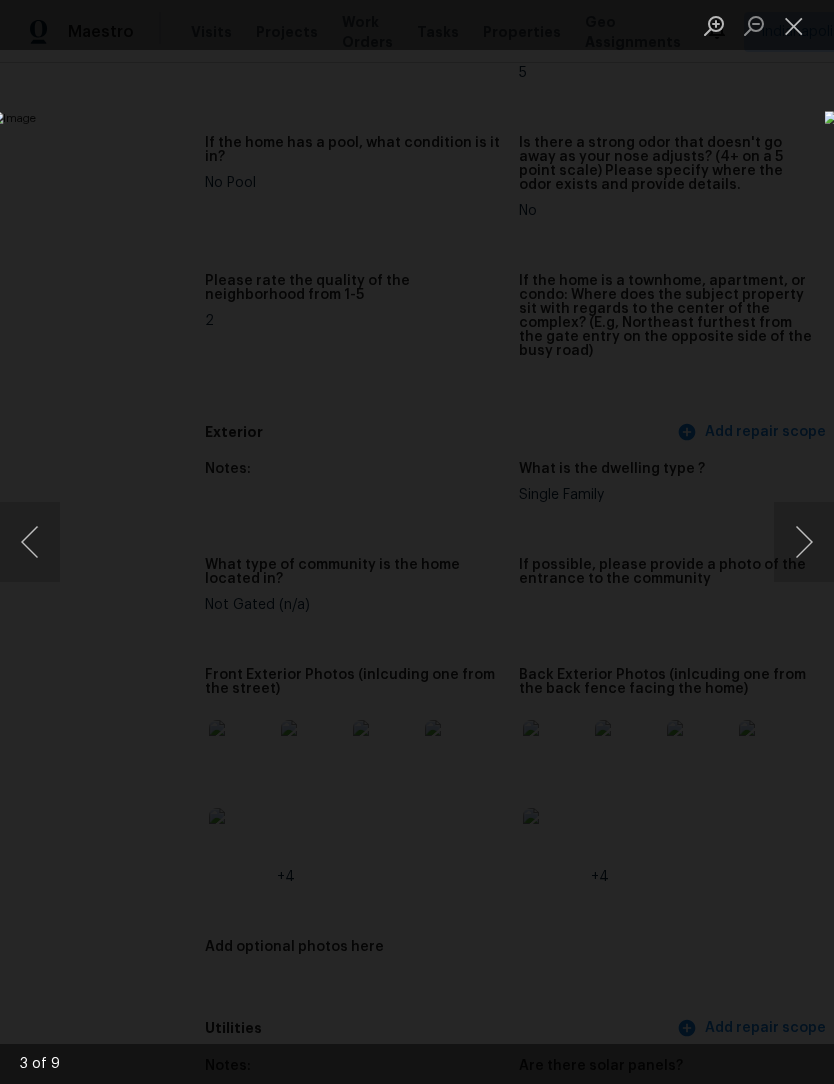 click at bounding box center (804, 542) 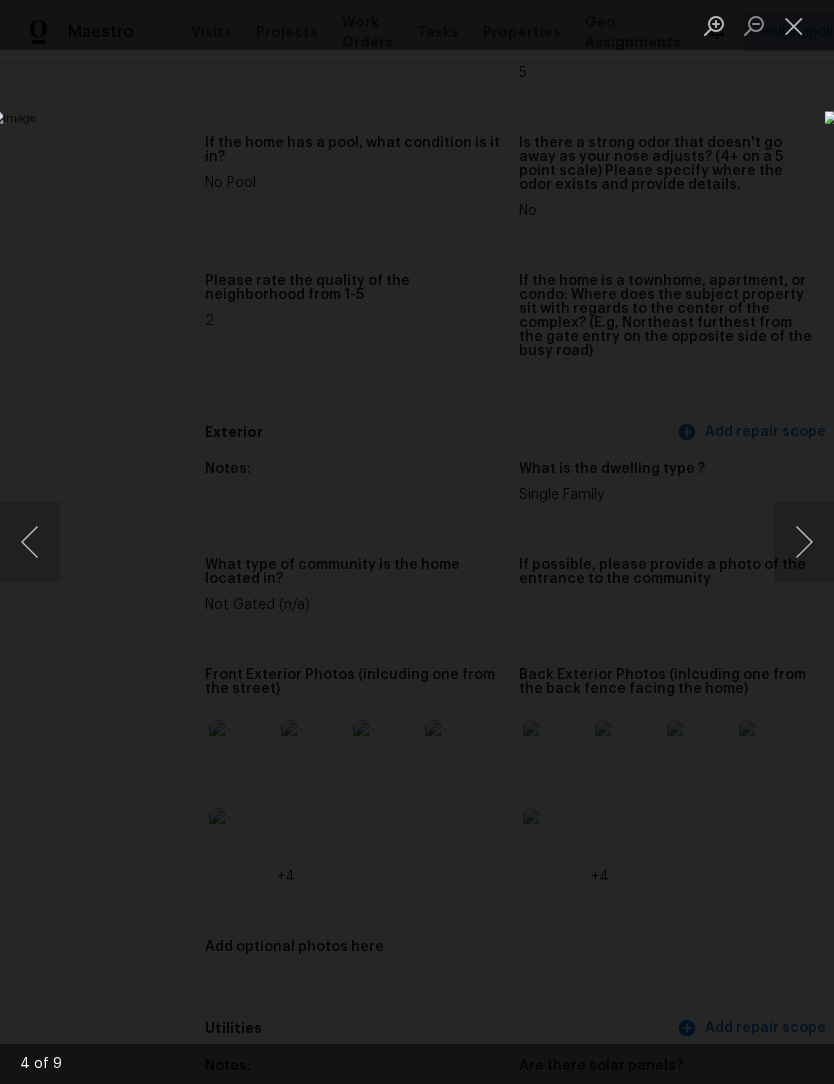 click at bounding box center [804, 542] 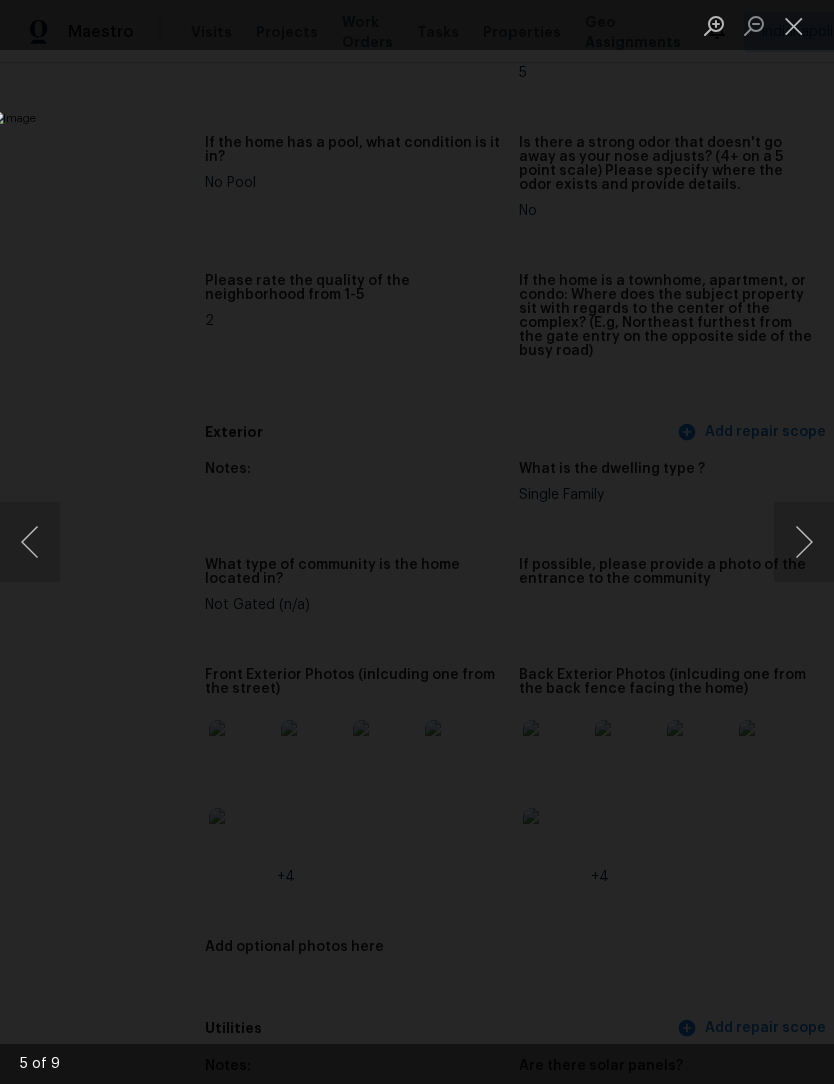 click at bounding box center [804, 542] 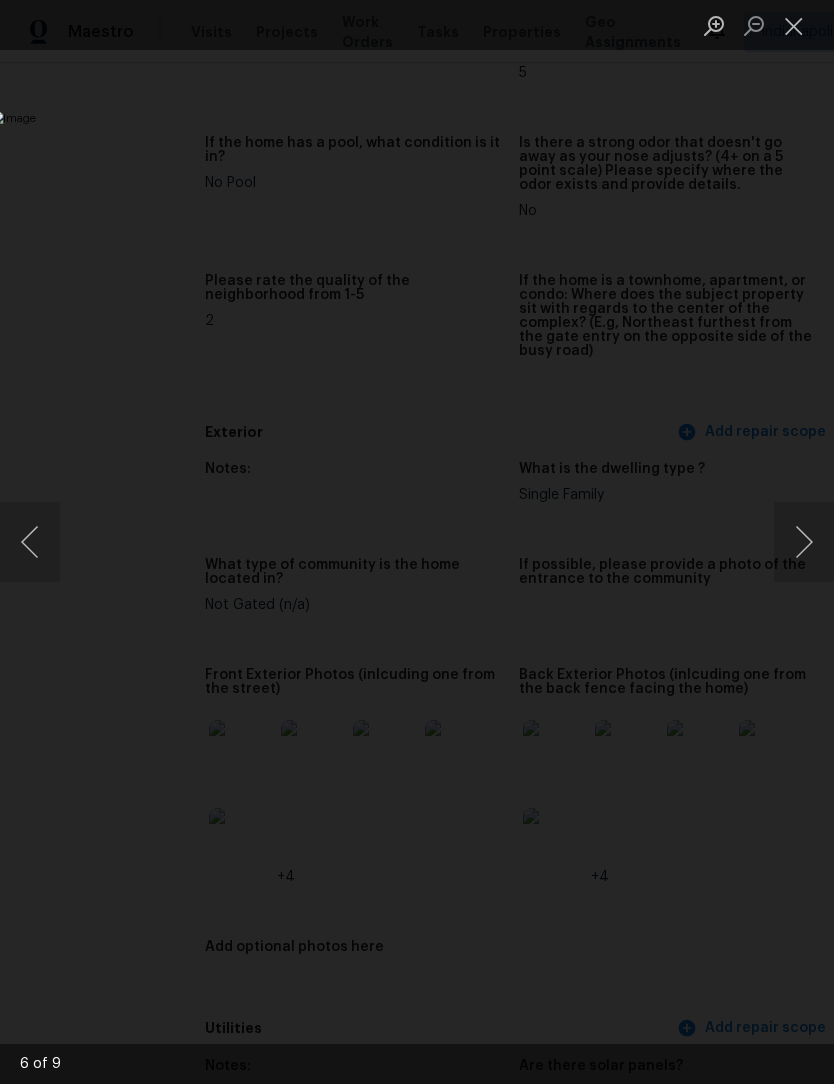 click at bounding box center [804, 542] 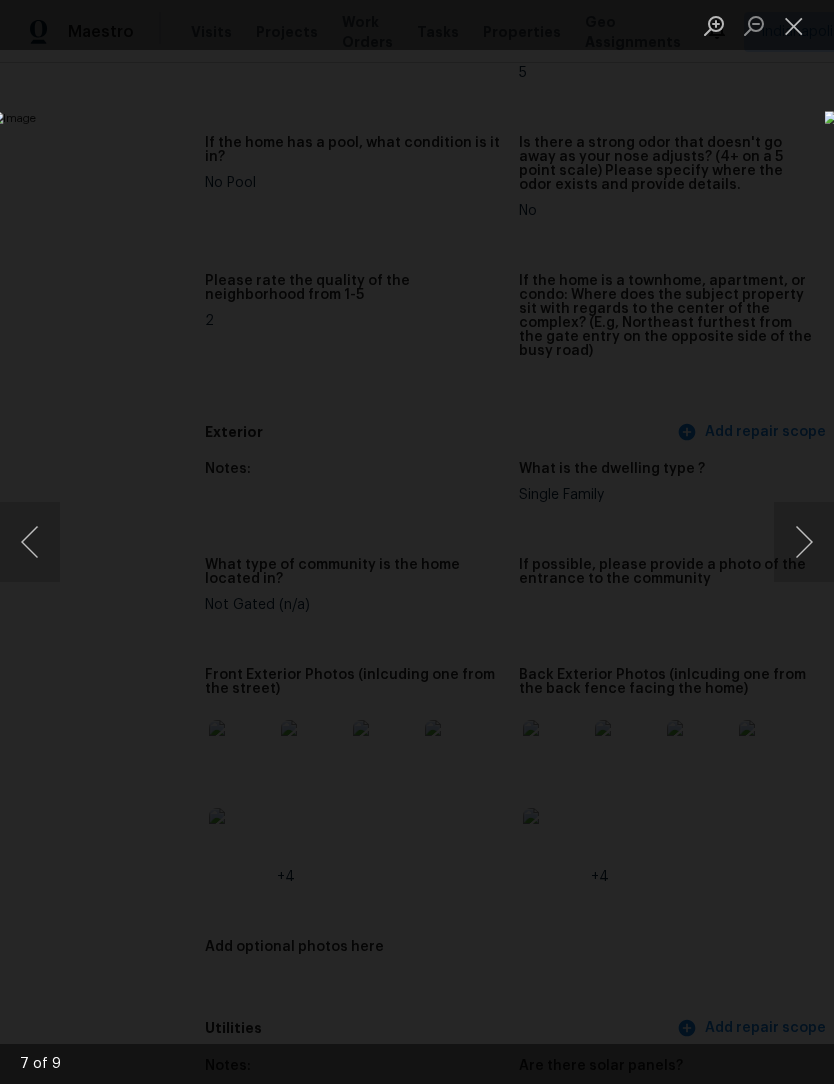click at bounding box center [804, 542] 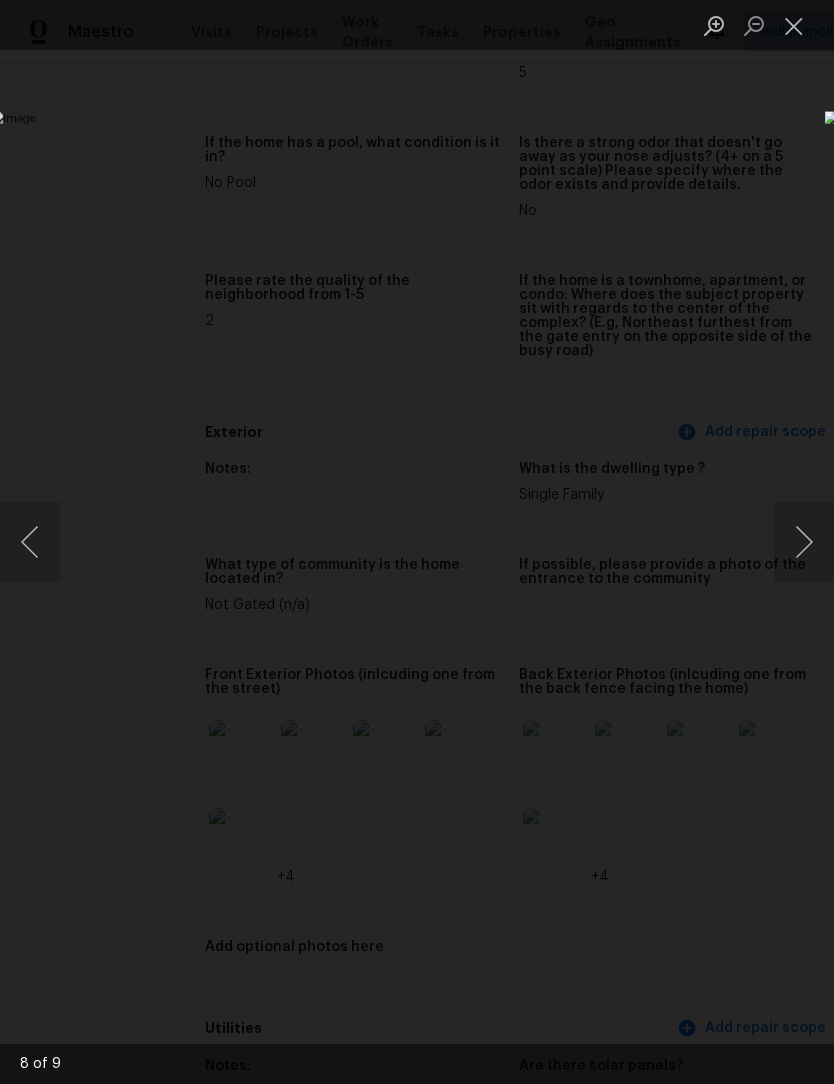 click at bounding box center (804, 542) 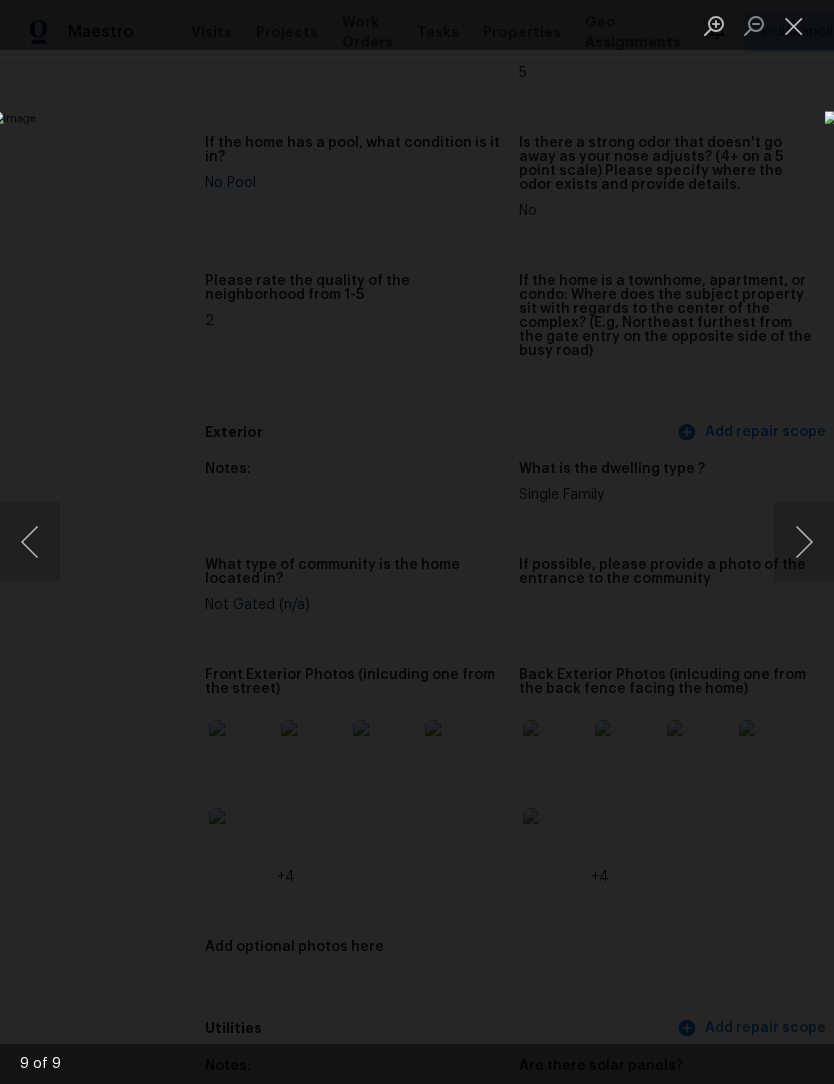click at bounding box center [794, 25] 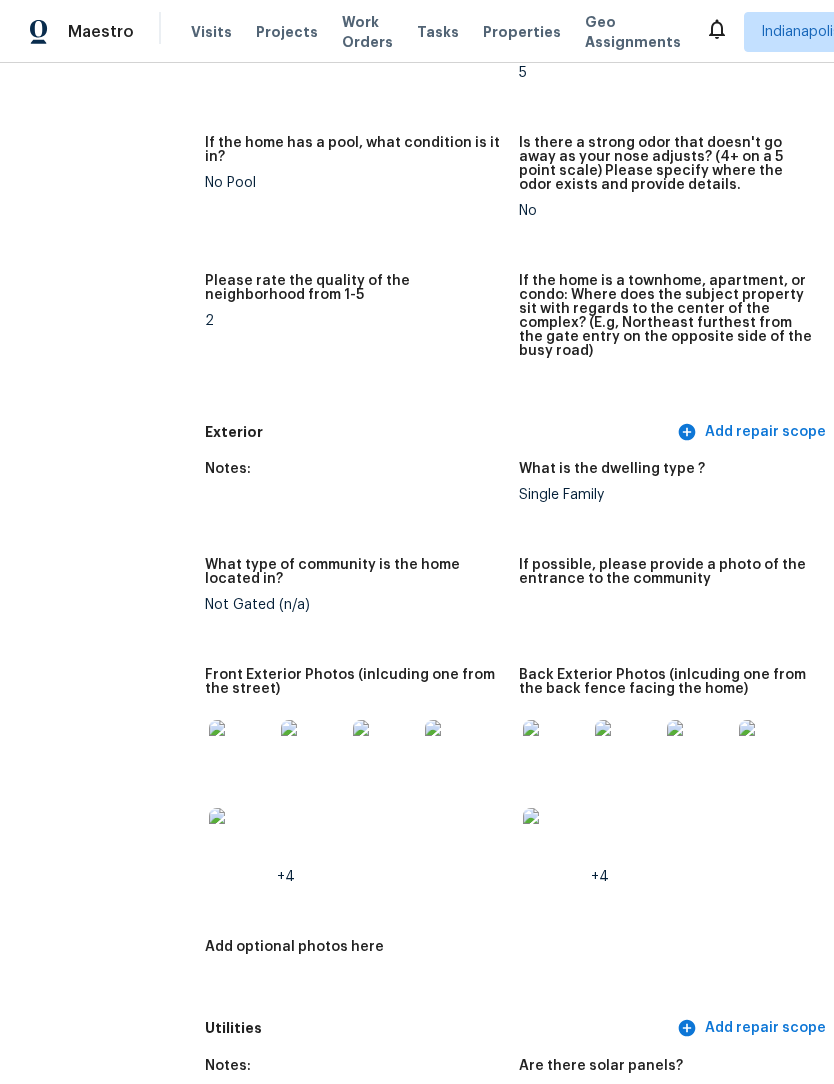 click at bounding box center (555, 752) 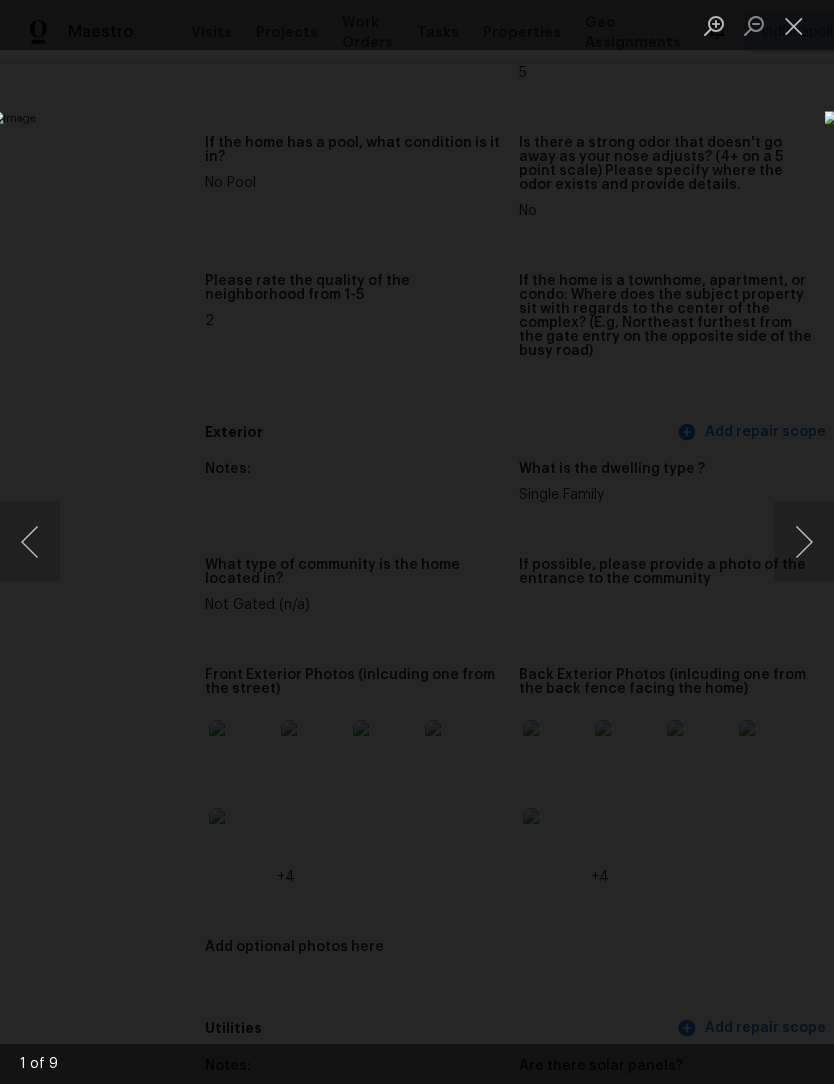 click at bounding box center (804, 542) 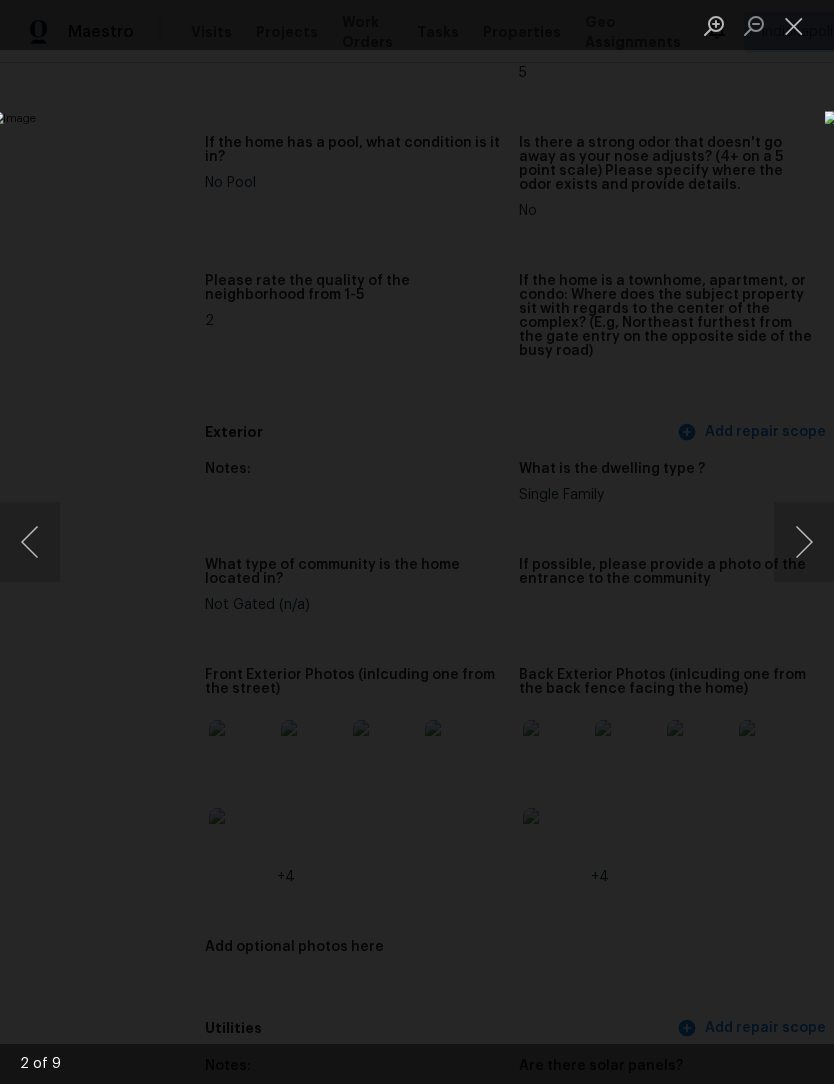 click at bounding box center [804, 542] 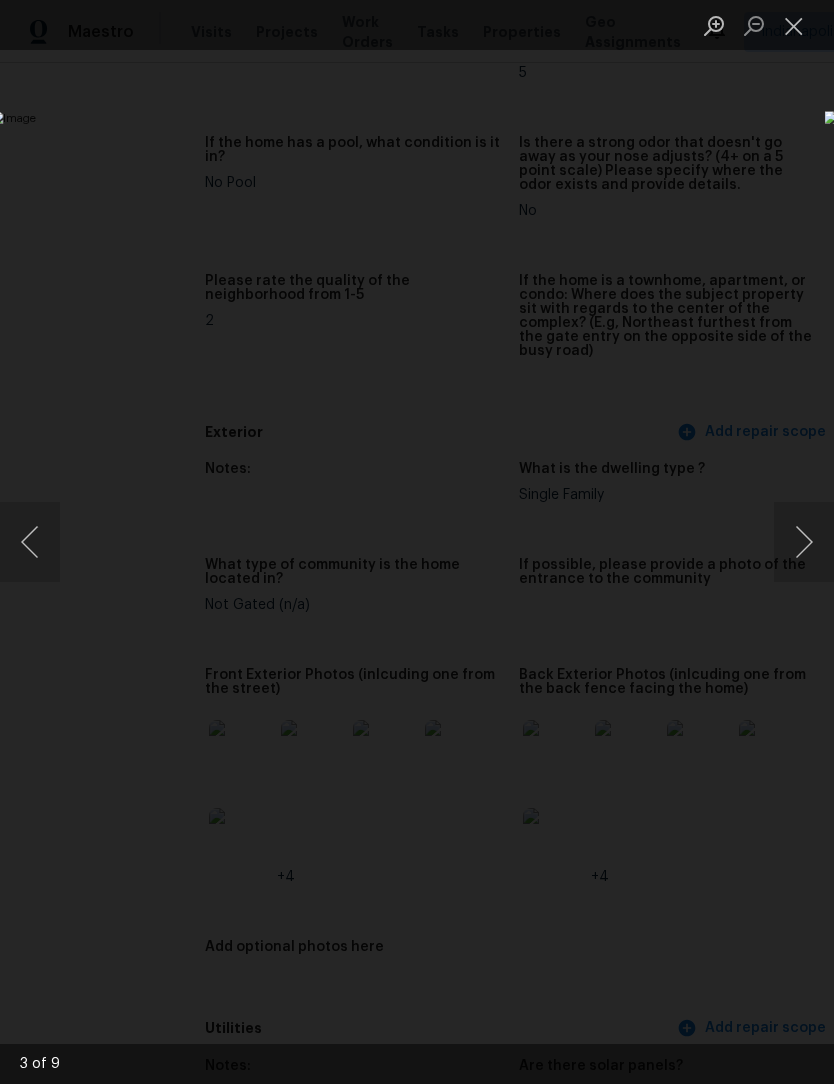 click at bounding box center [804, 542] 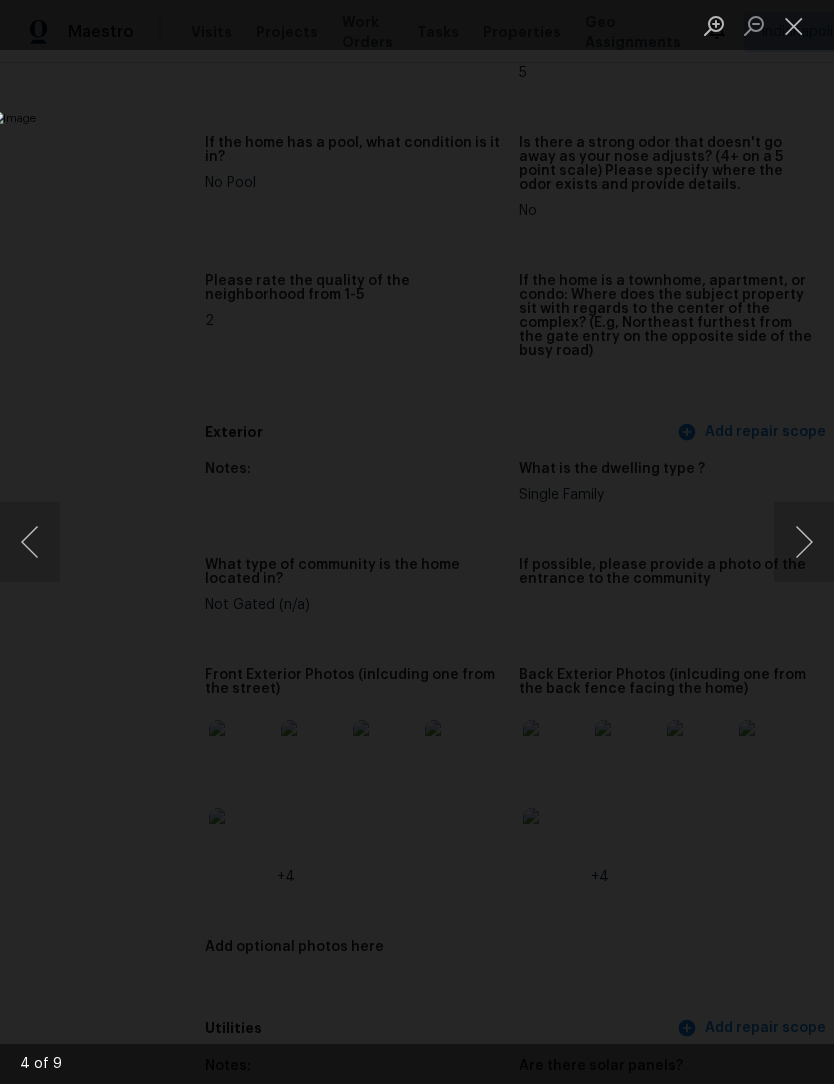 click at bounding box center [804, 542] 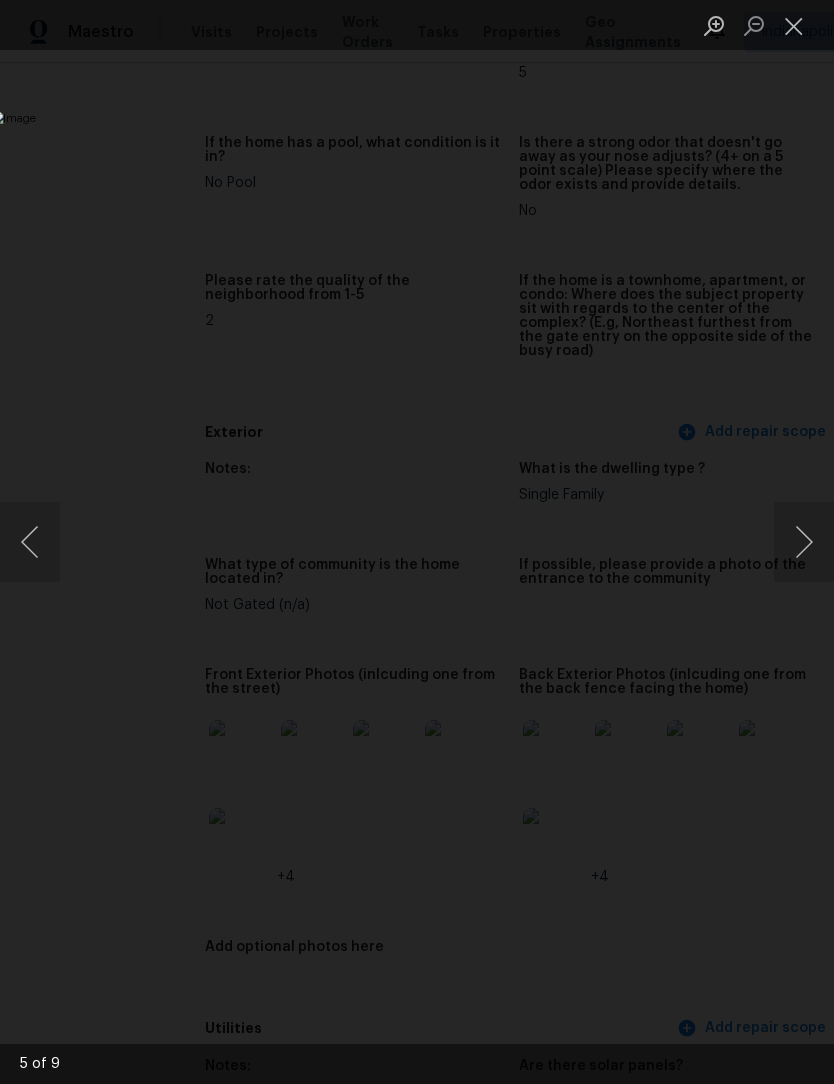 click at bounding box center [804, 542] 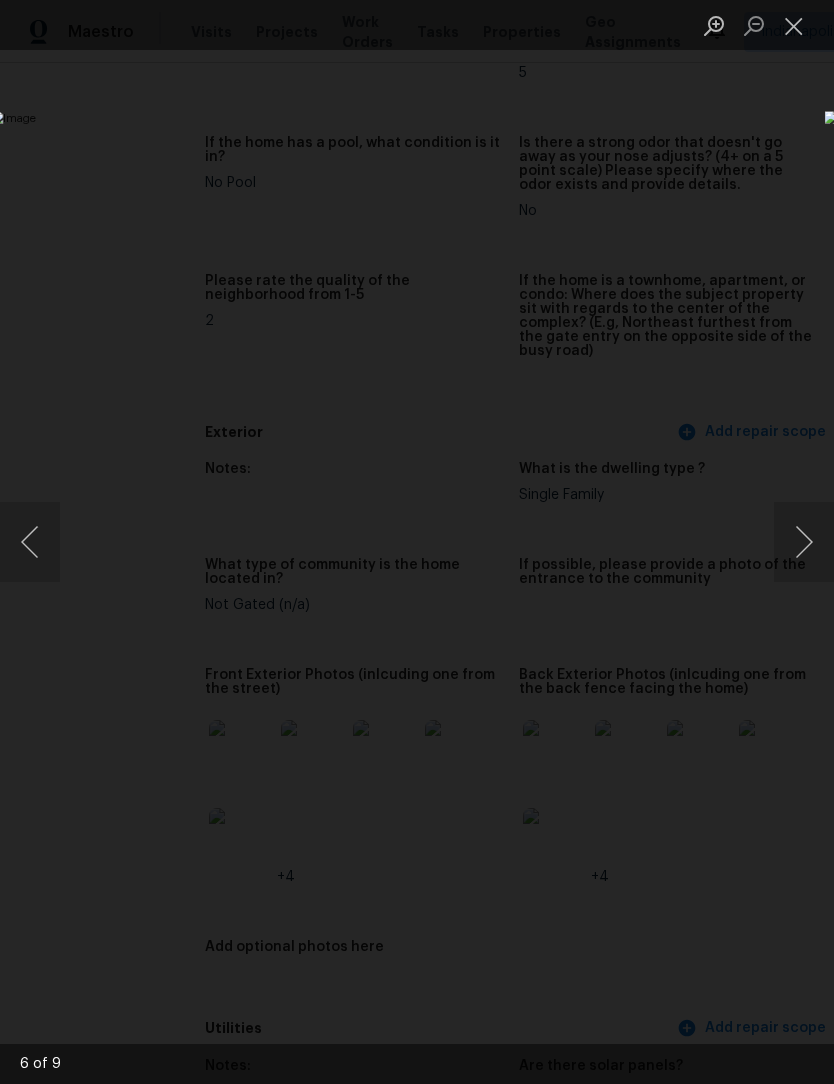 click at bounding box center [804, 542] 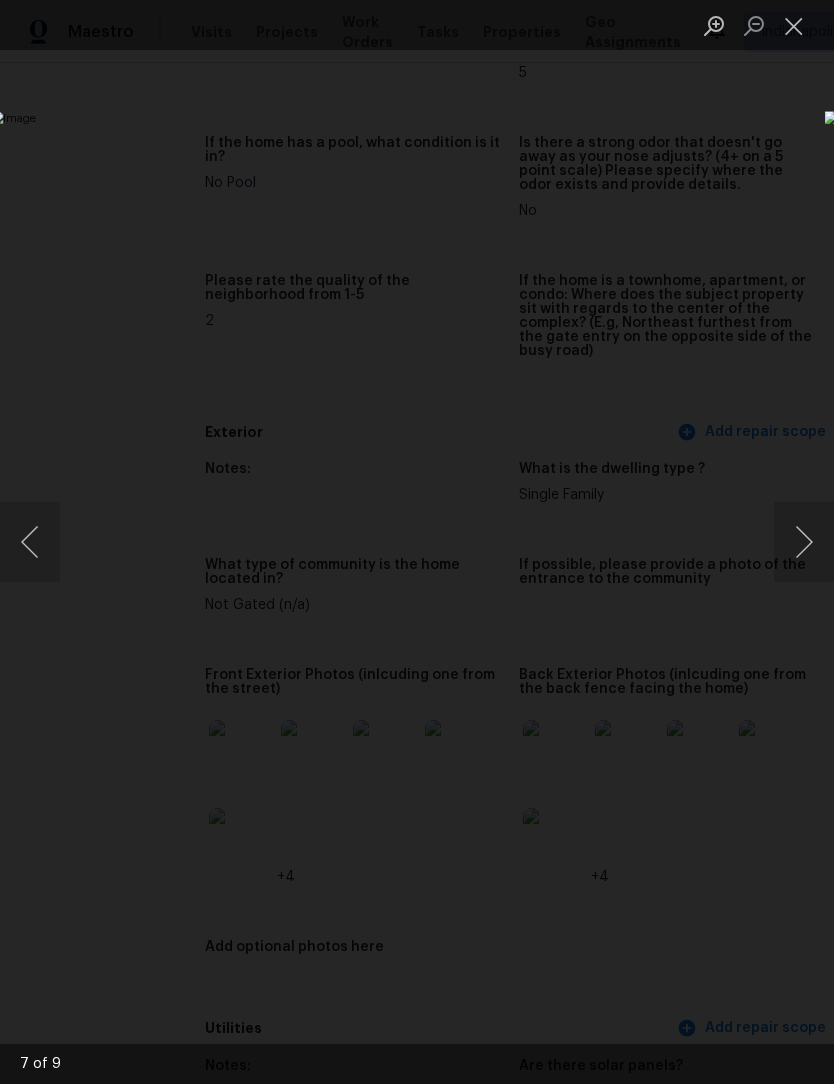 click at bounding box center (804, 542) 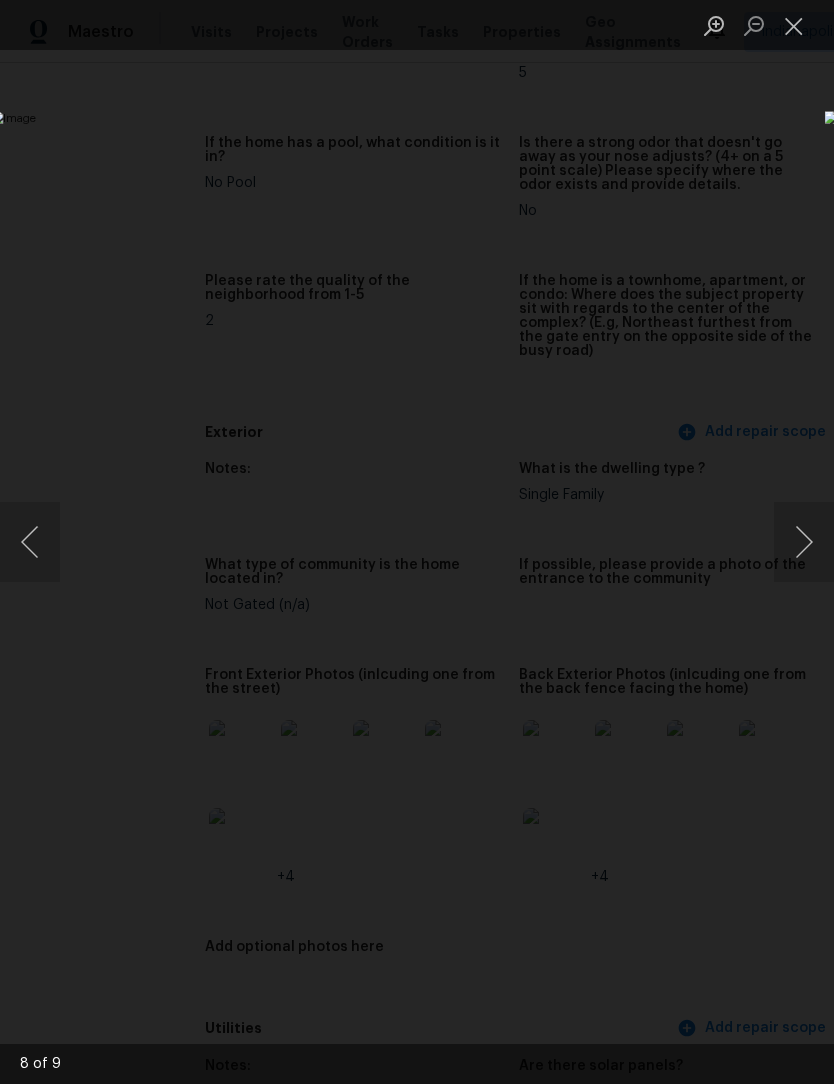 click at bounding box center (804, 542) 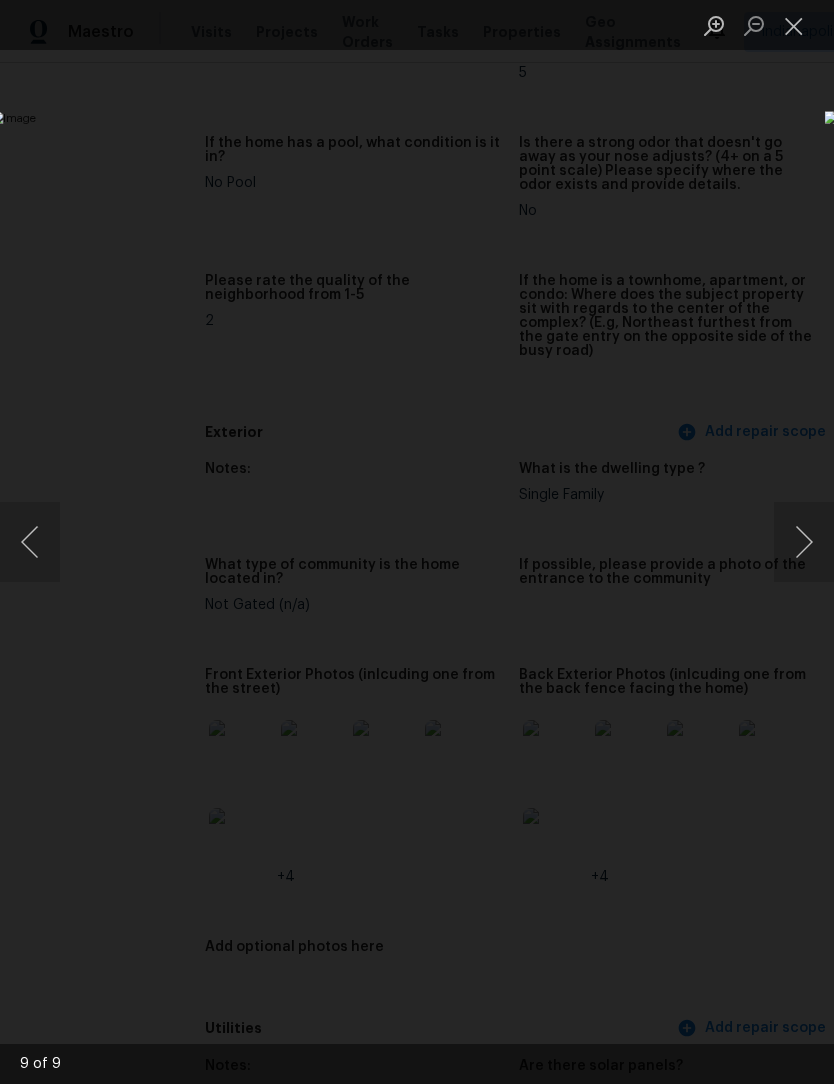 click at bounding box center (794, 25) 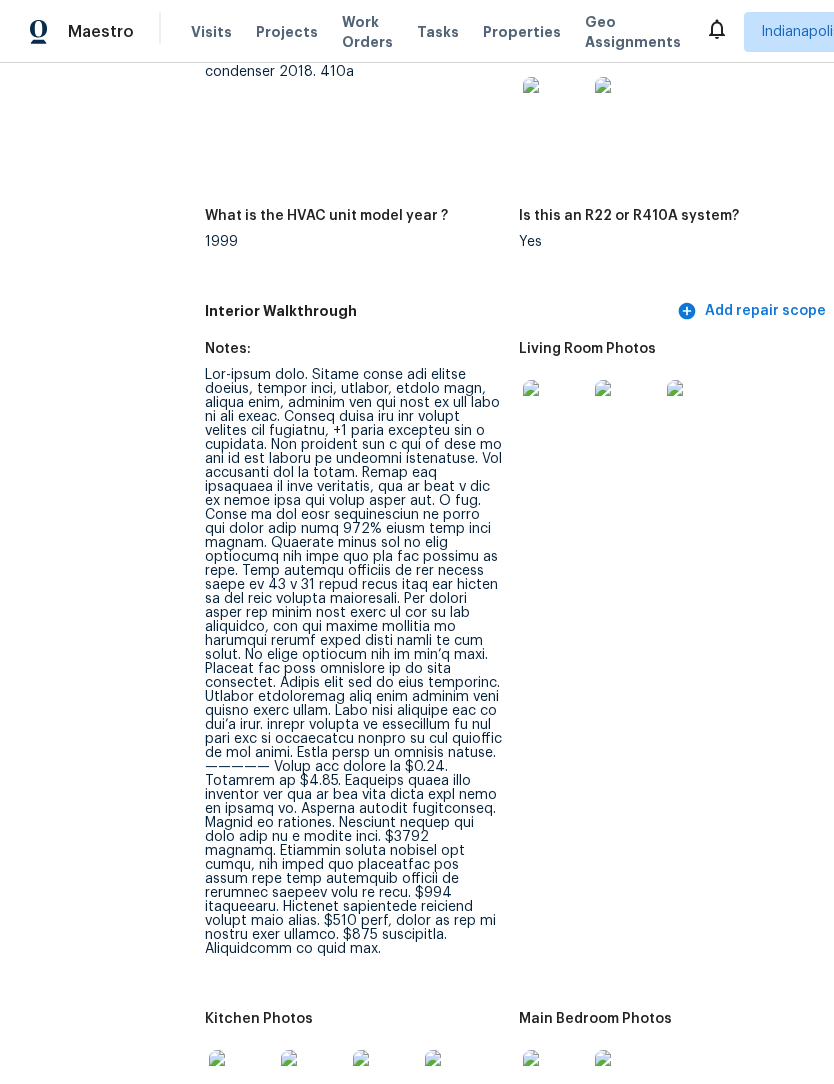 scroll, scrollTop: 2151, scrollLeft: 0, axis: vertical 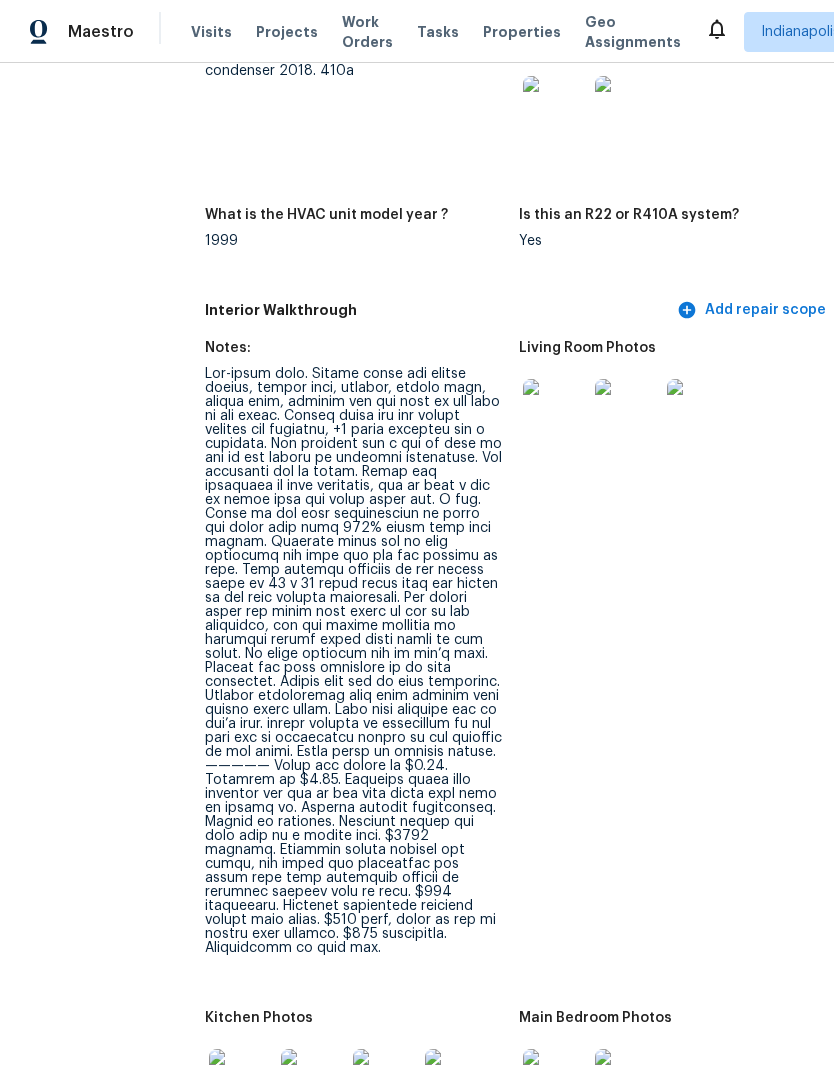 click at bounding box center [555, 411] 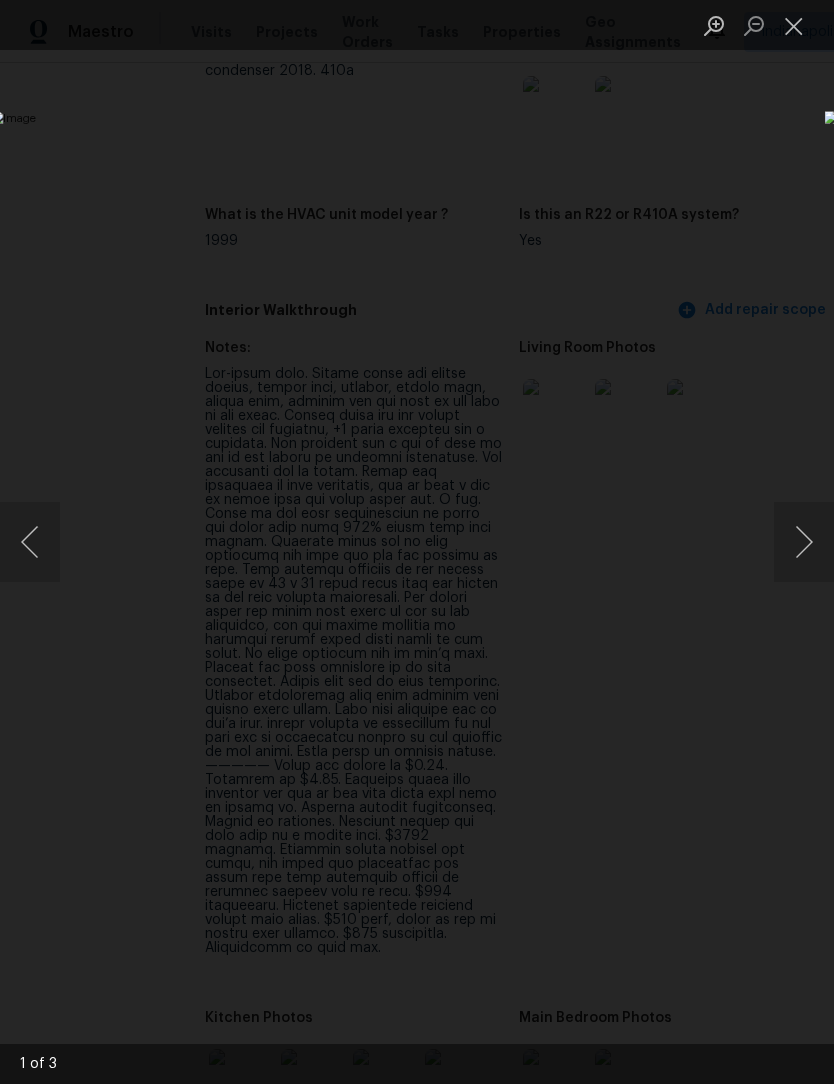 click at bounding box center (804, 542) 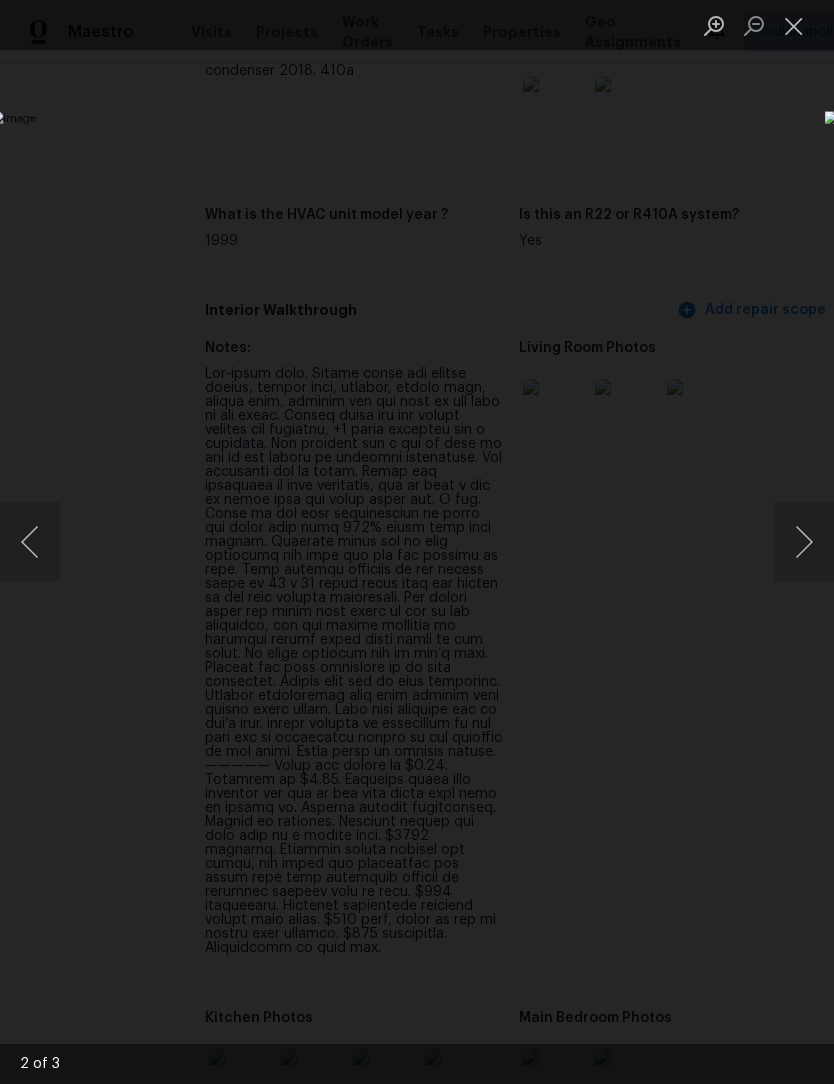 click at bounding box center (804, 542) 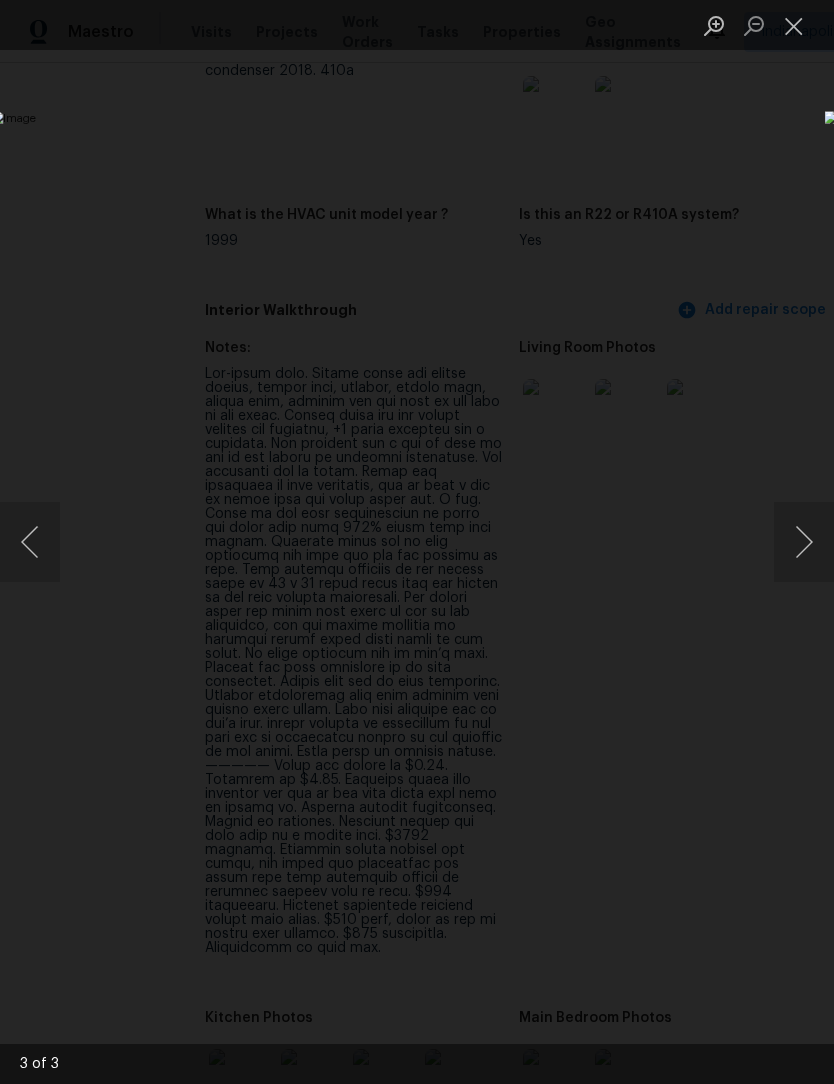 click at bounding box center (804, 542) 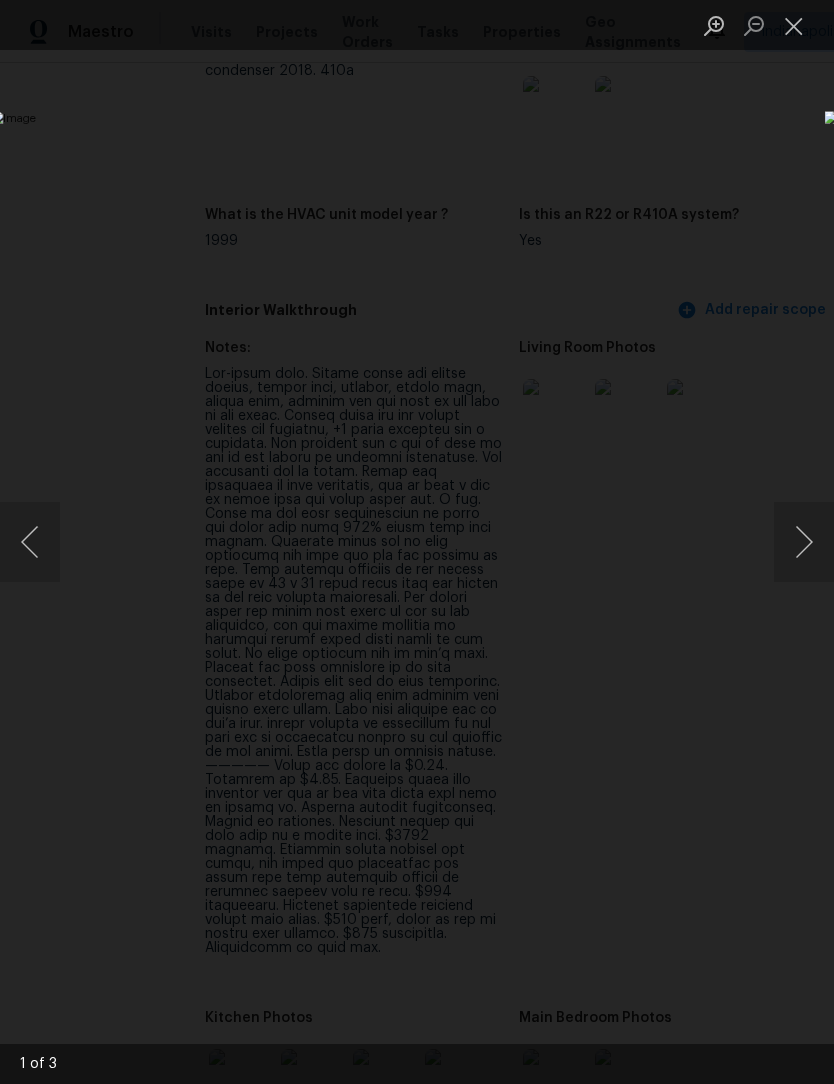 click at bounding box center (794, 25) 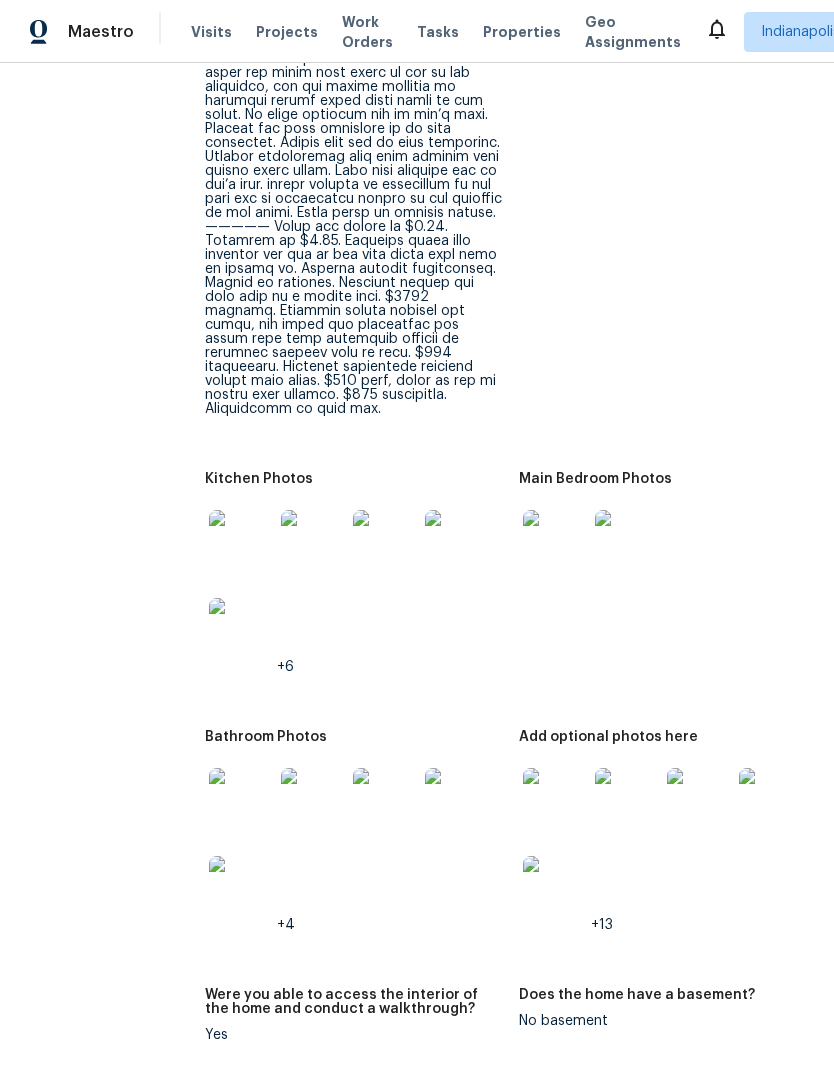 scroll, scrollTop: 2691, scrollLeft: 0, axis: vertical 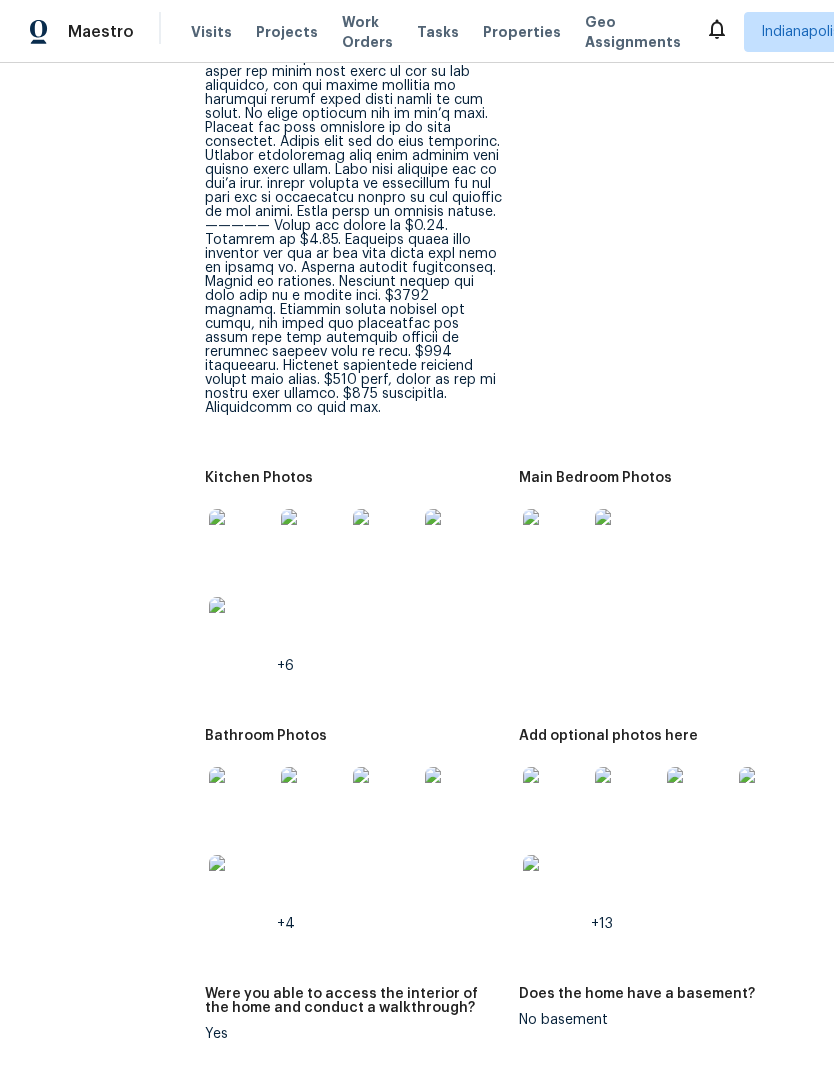 click at bounding box center [241, 541] 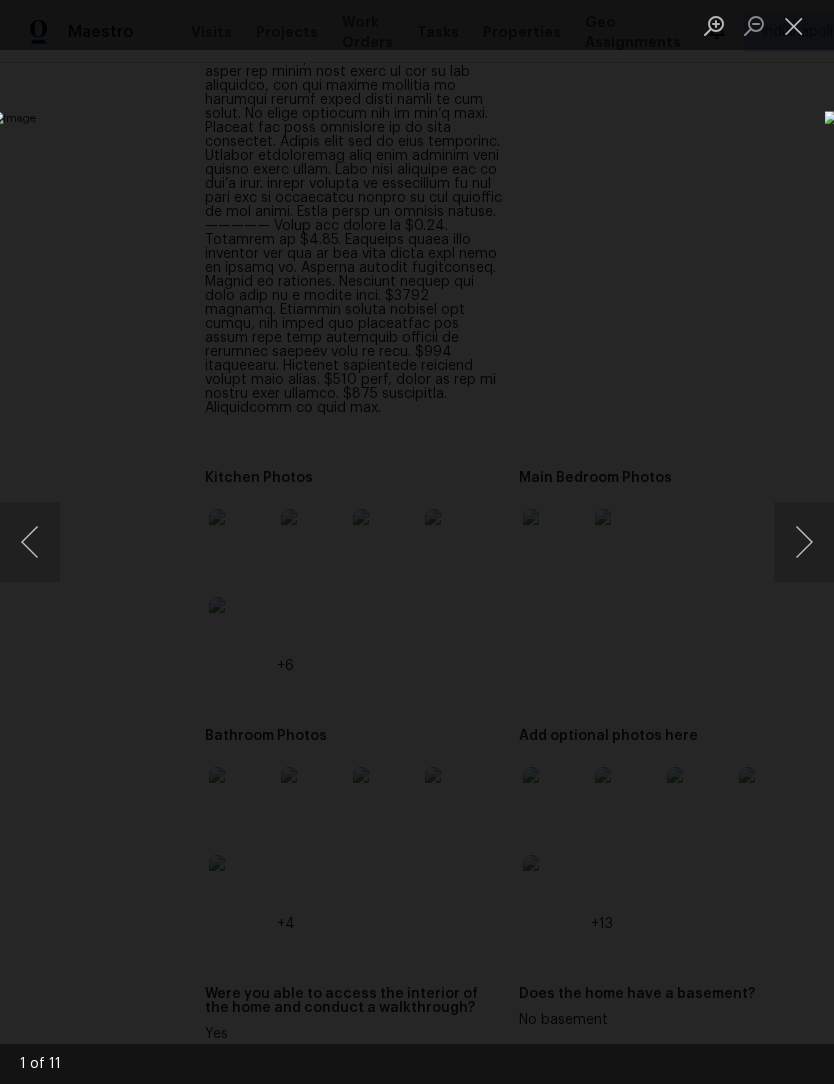 click at bounding box center [804, 542] 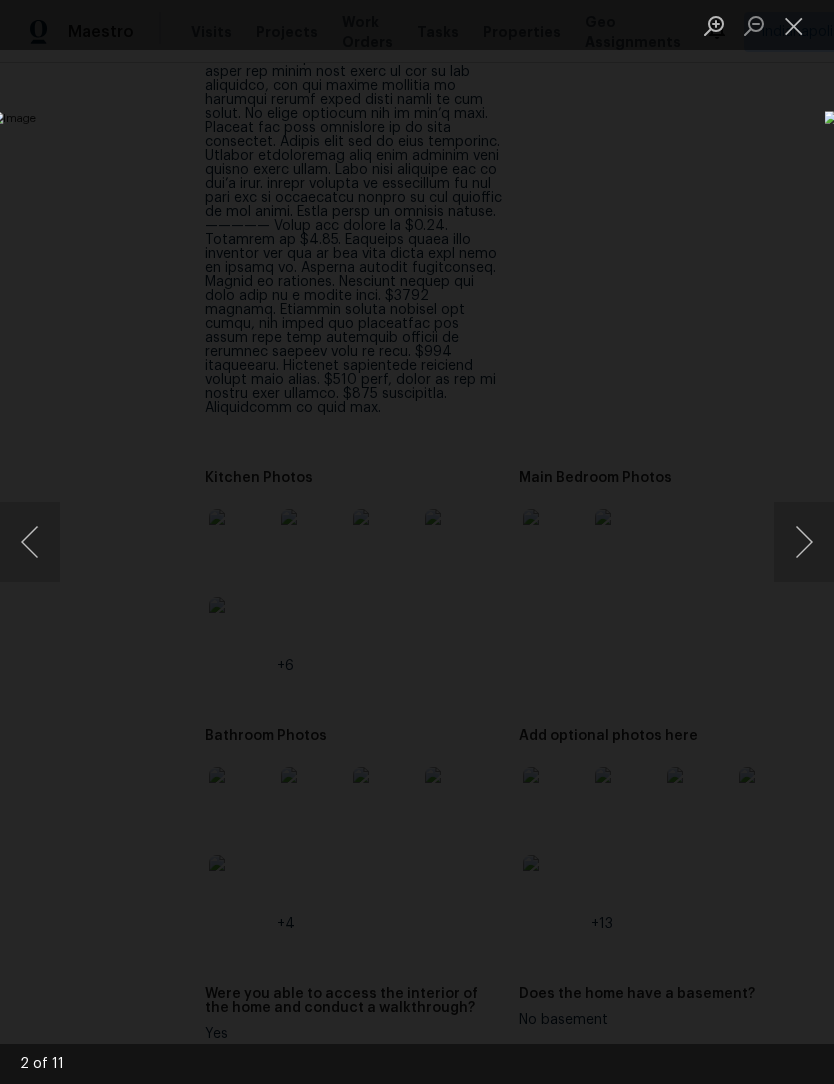 click at bounding box center (804, 542) 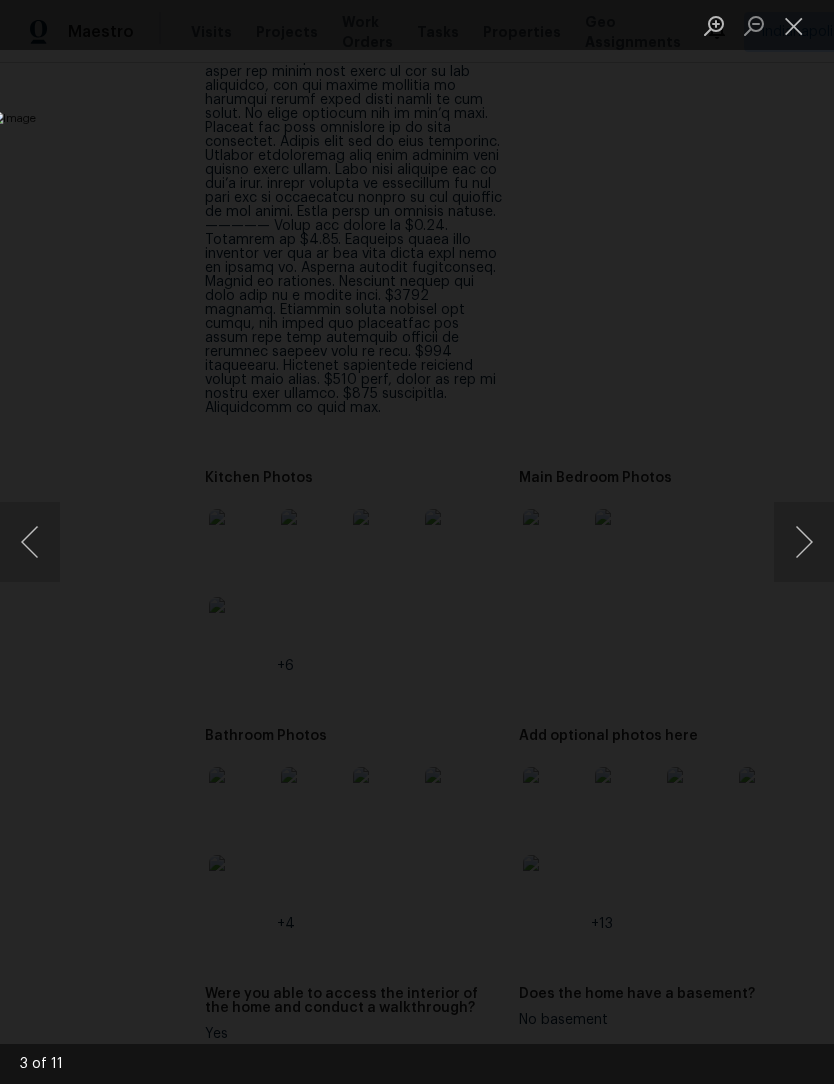 click at bounding box center (804, 542) 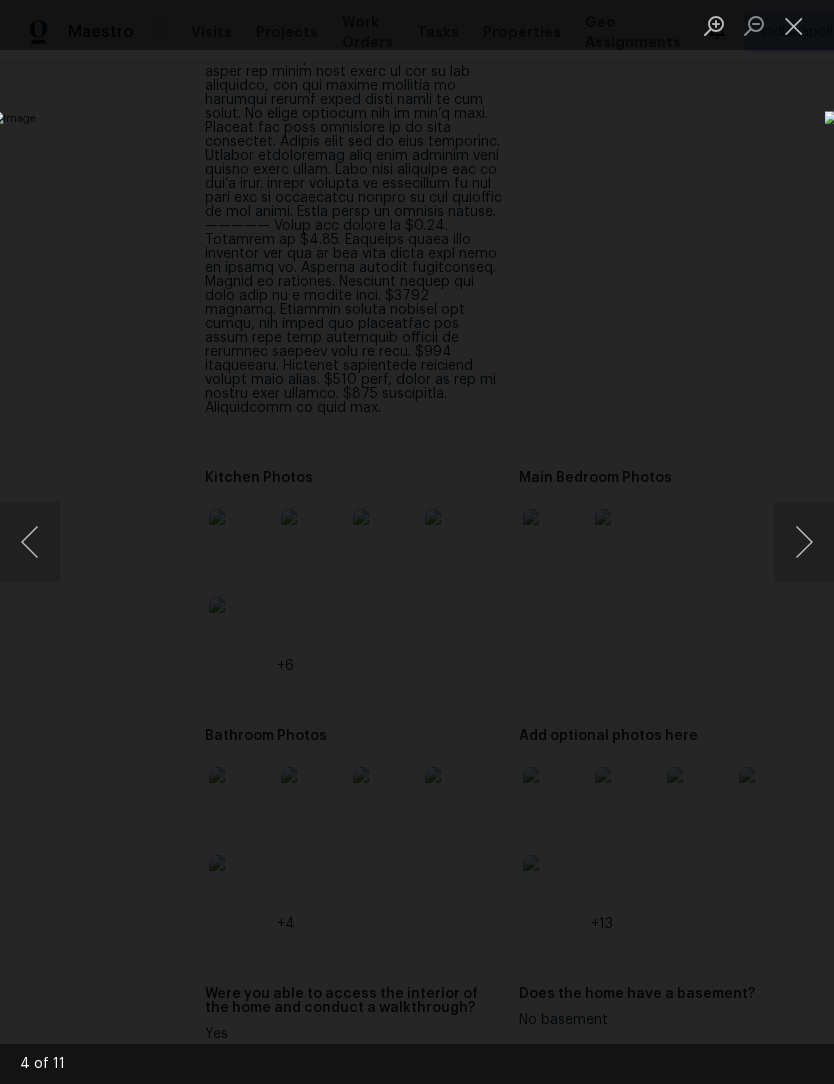 click at bounding box center [804, 542] 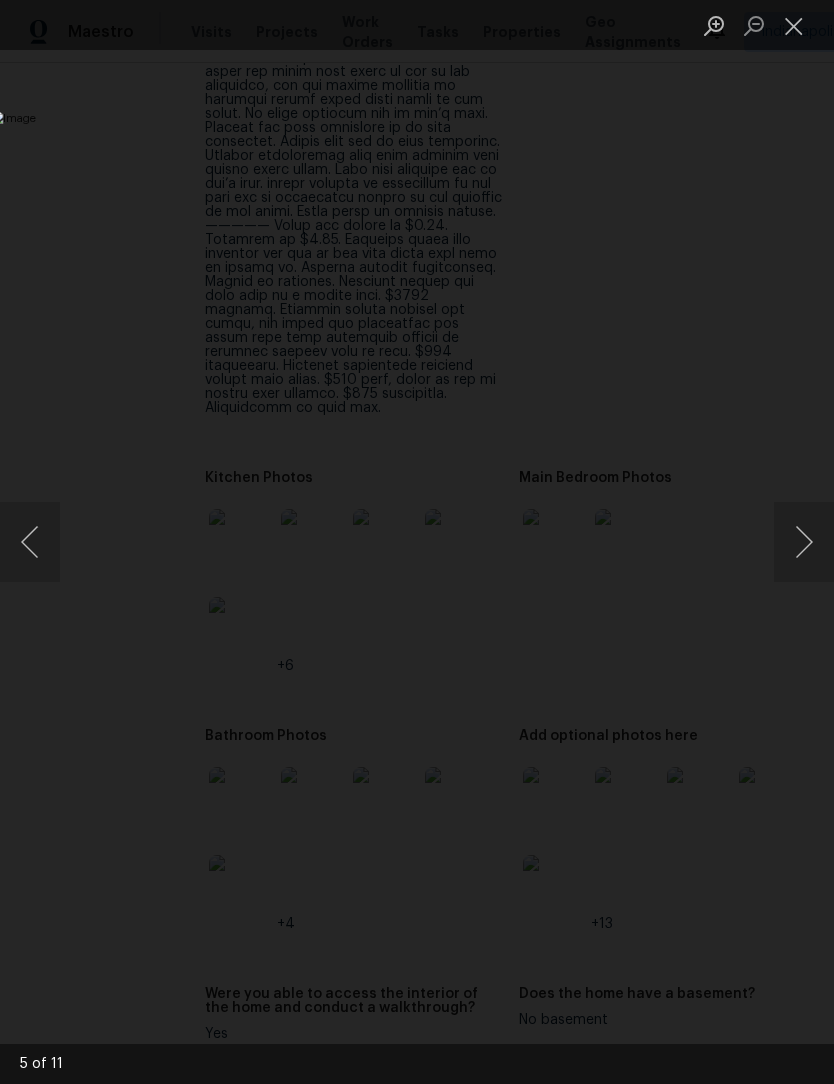 click at bounding box center (804, 542) 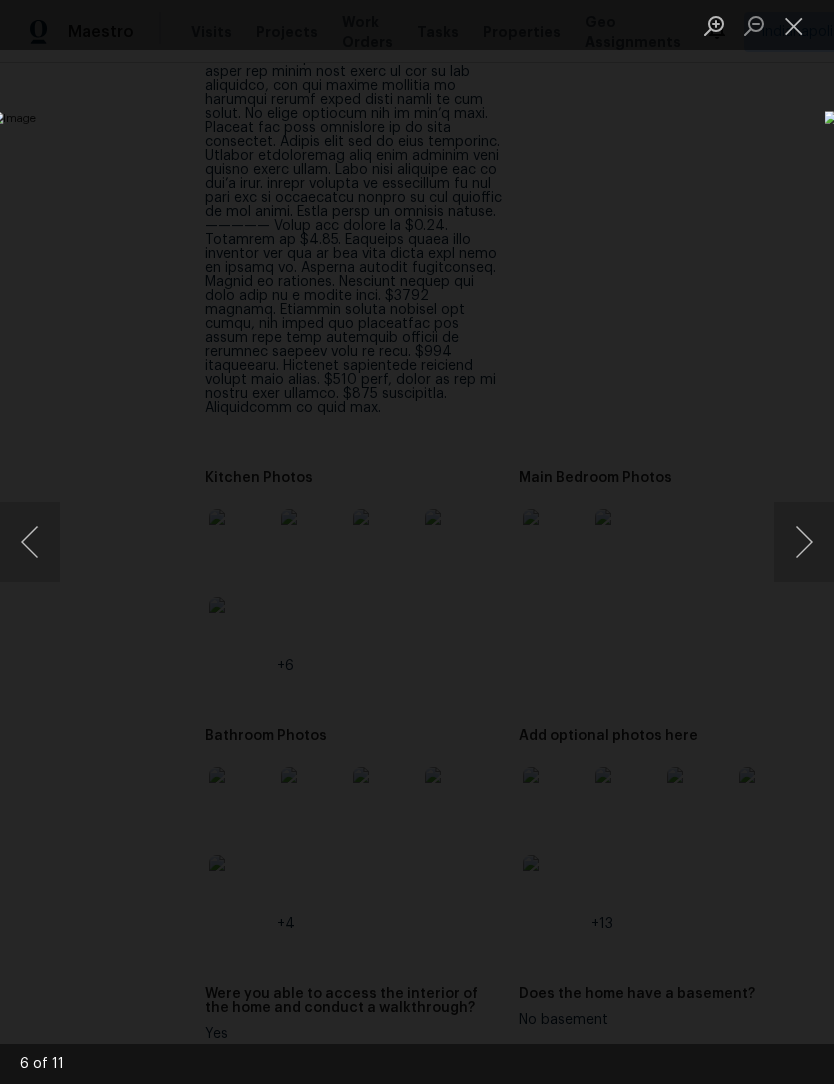 click at bounding box center [804, 542] 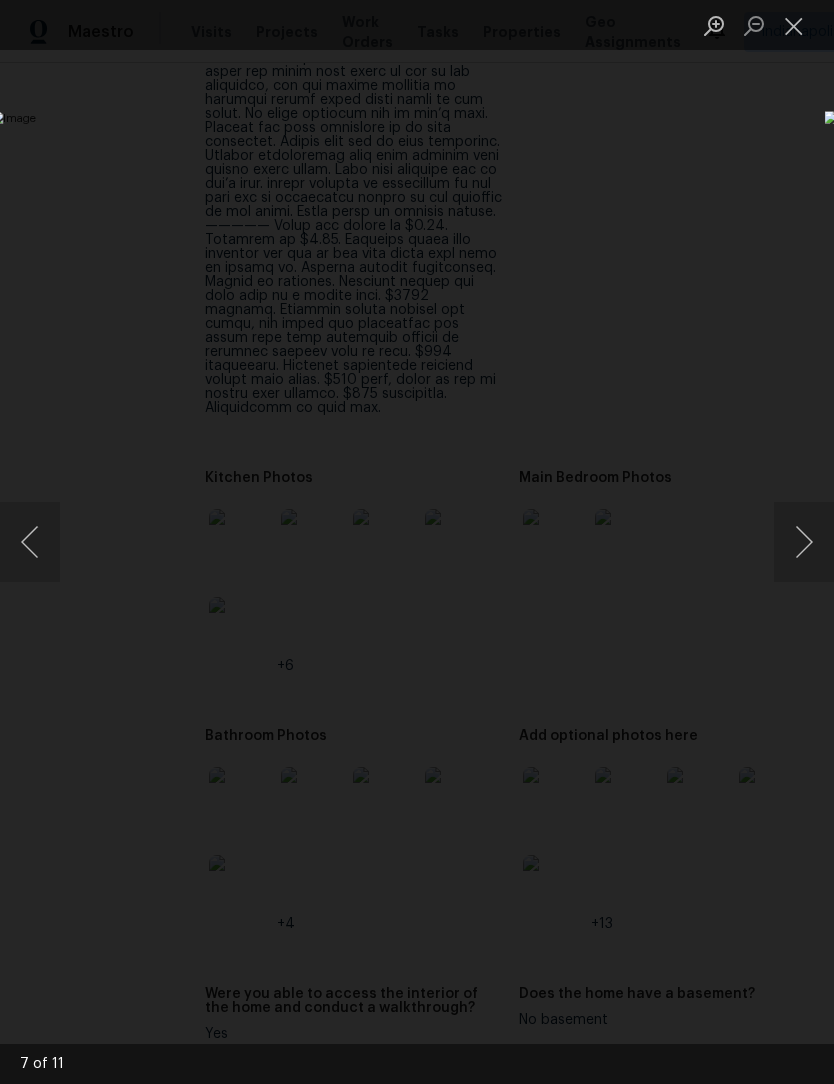 click at bounding box center (804, 542) 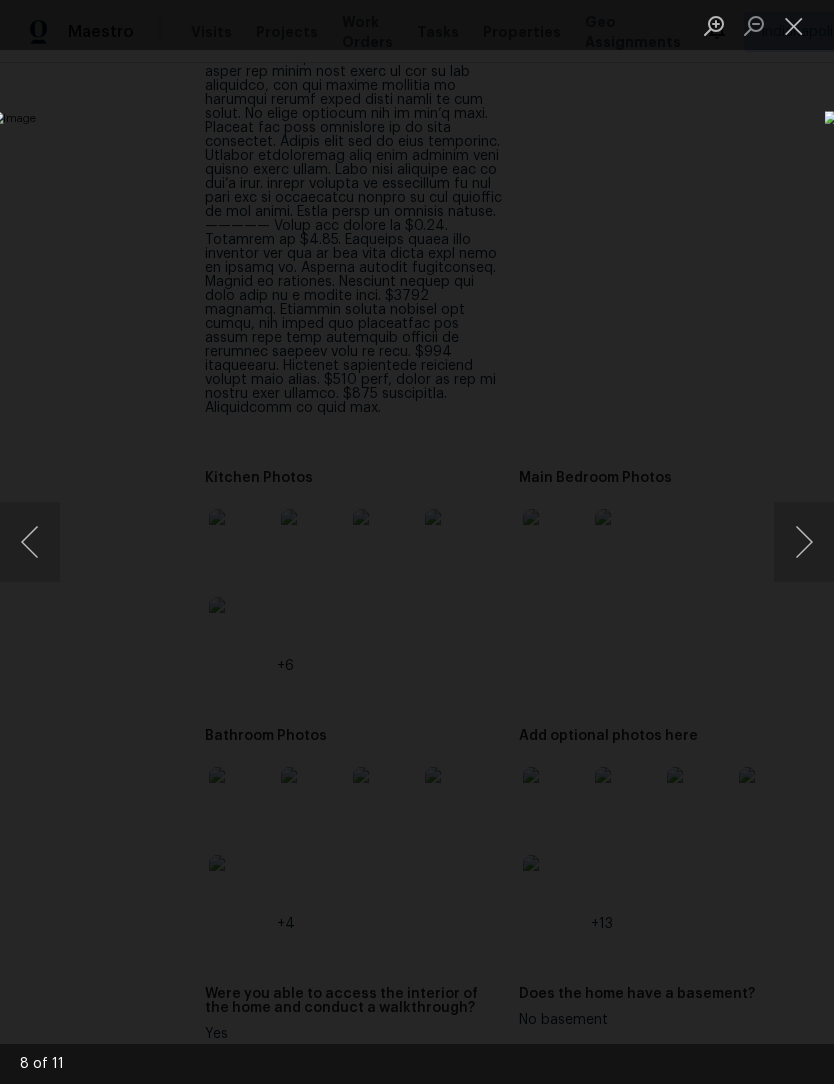 click at bounding box center [804, 542] 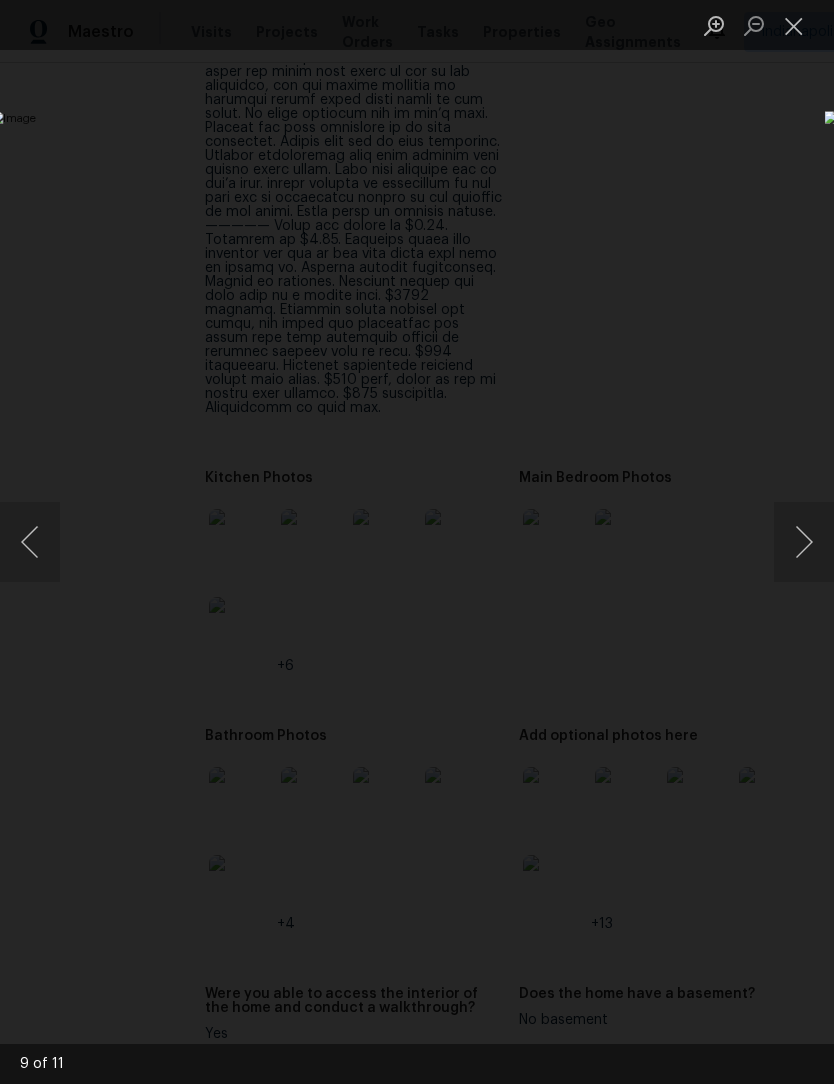 click at bounding box center (804, 542) 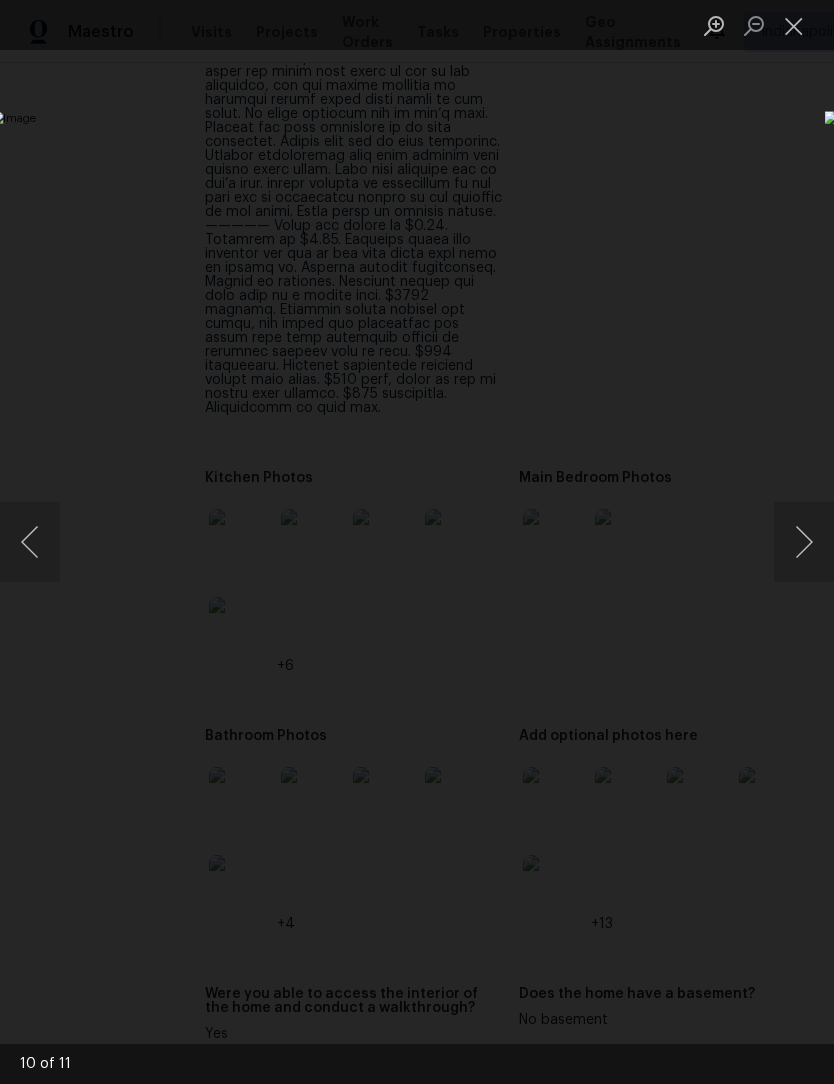 click at bounding box center (804, 542) 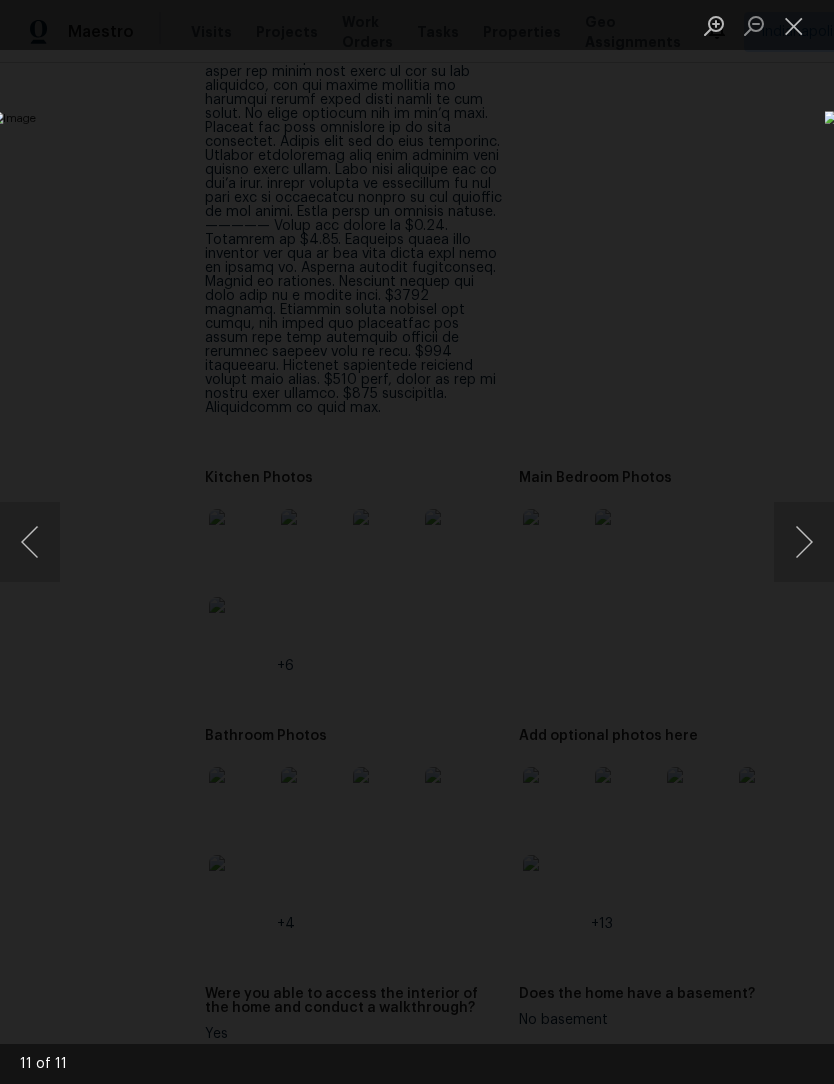 click at bounding box center (804, 542) 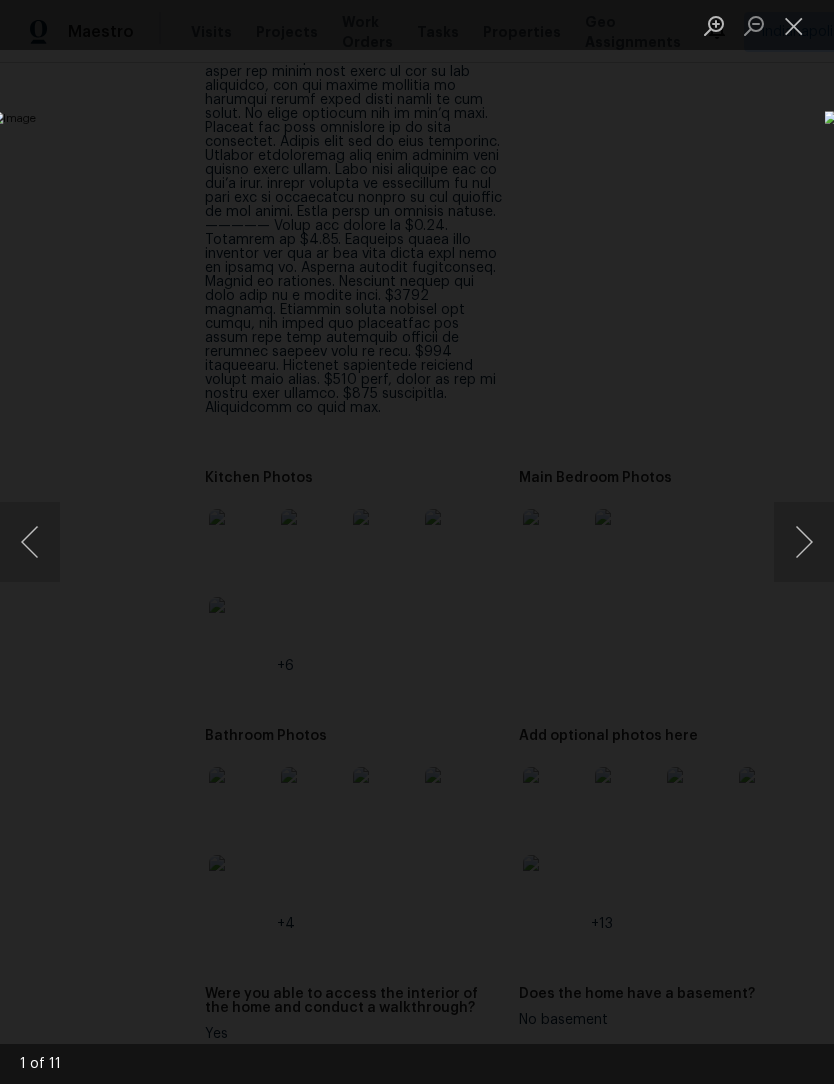 click at bounding box center (794, 25) 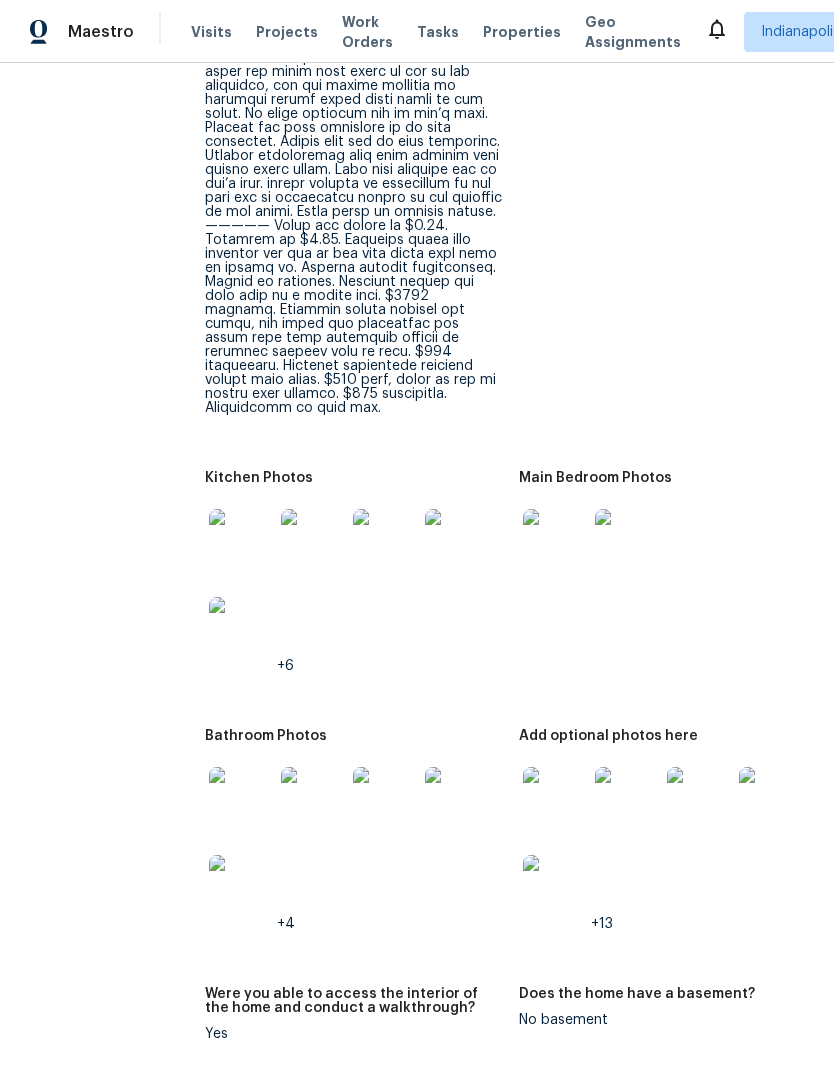 click at bounding box center (555, 541) 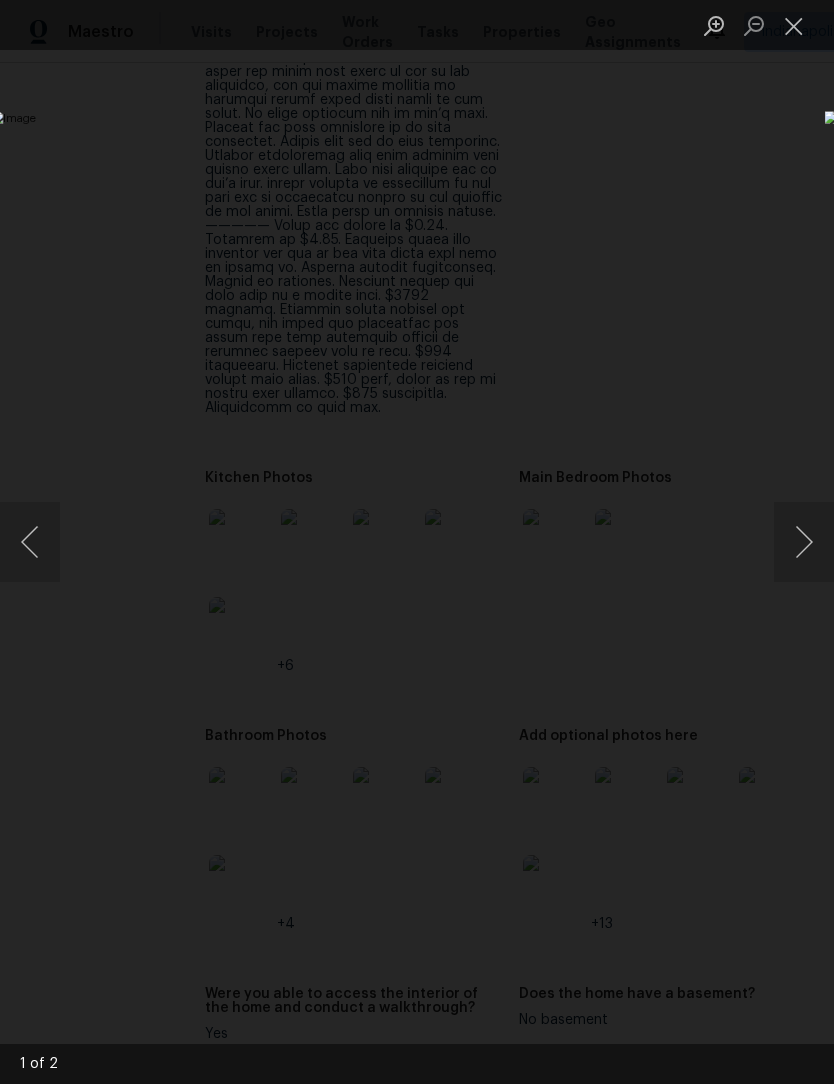 click at bounding box center (804, 542) 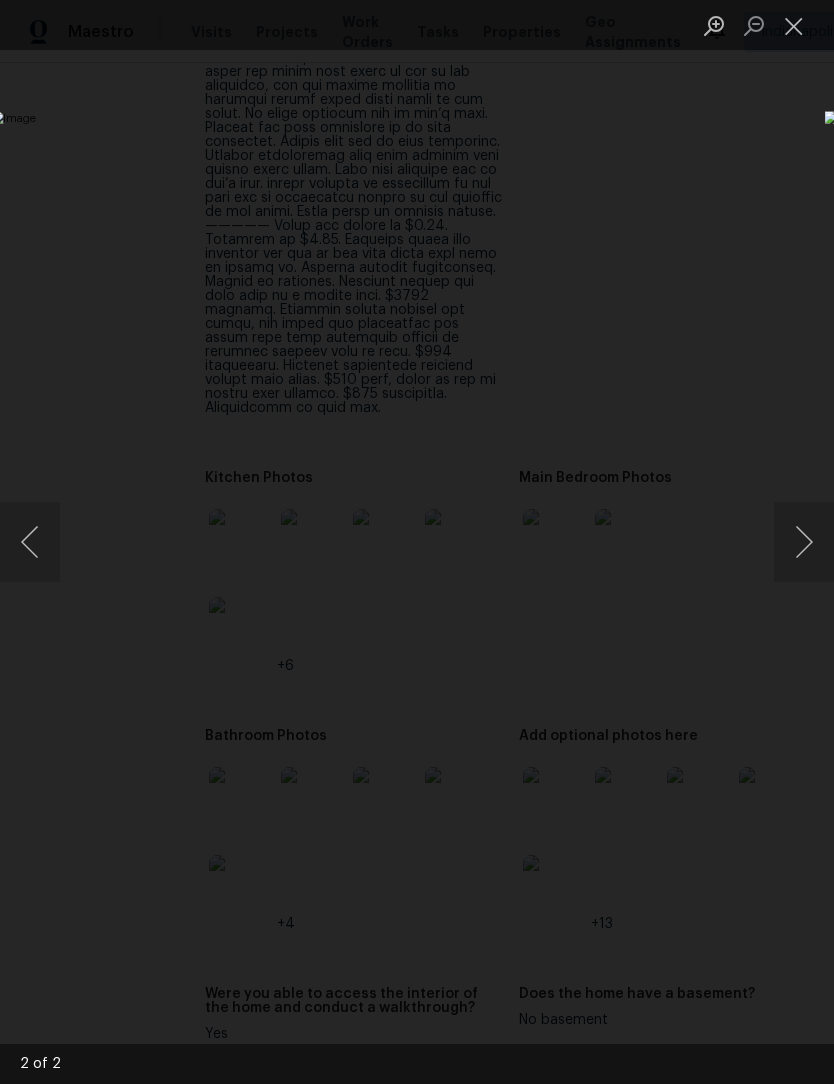 click at bounding box center [804, 542] 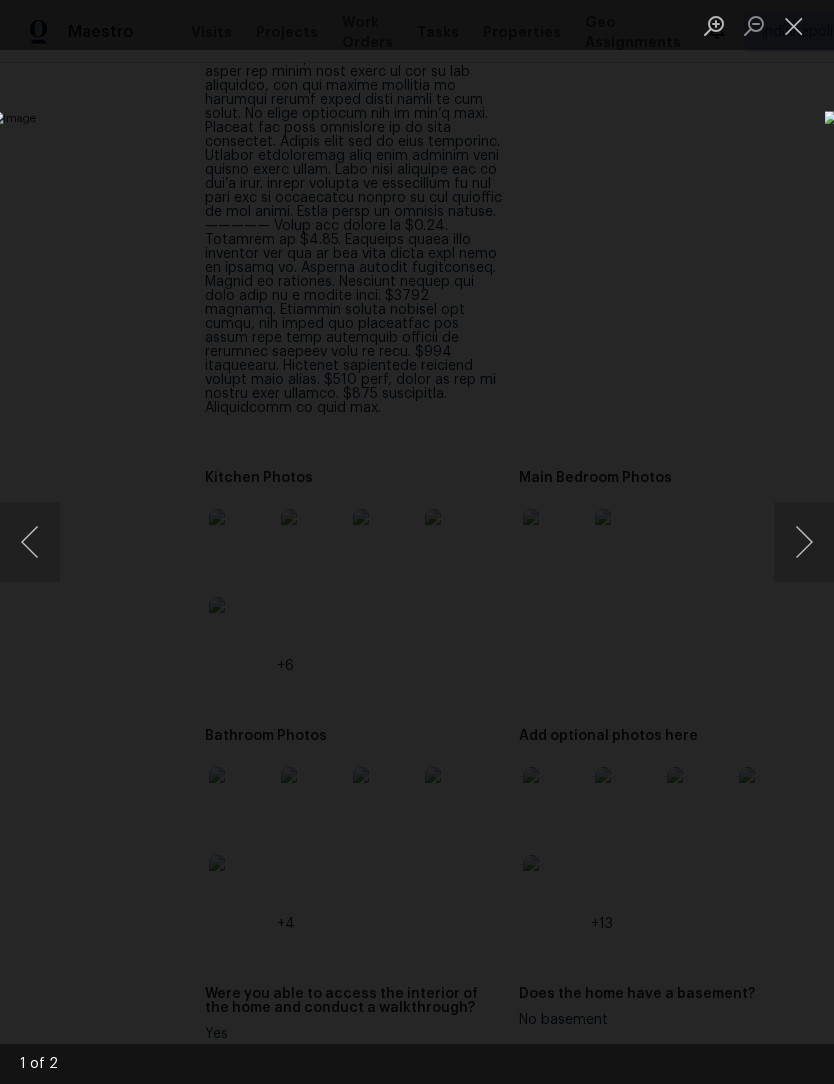 click at bounding box center (794, 25) 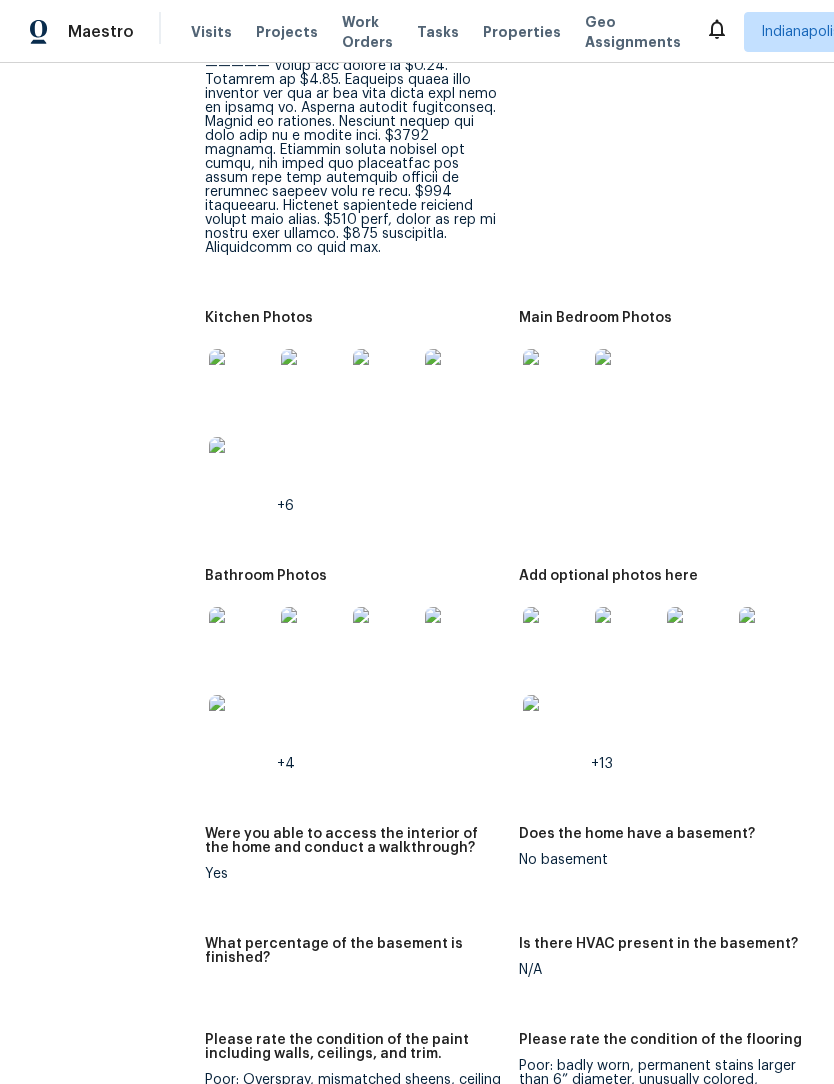 scroll, scrollTop: 2851, scrollLeft: 0, axis: vertical 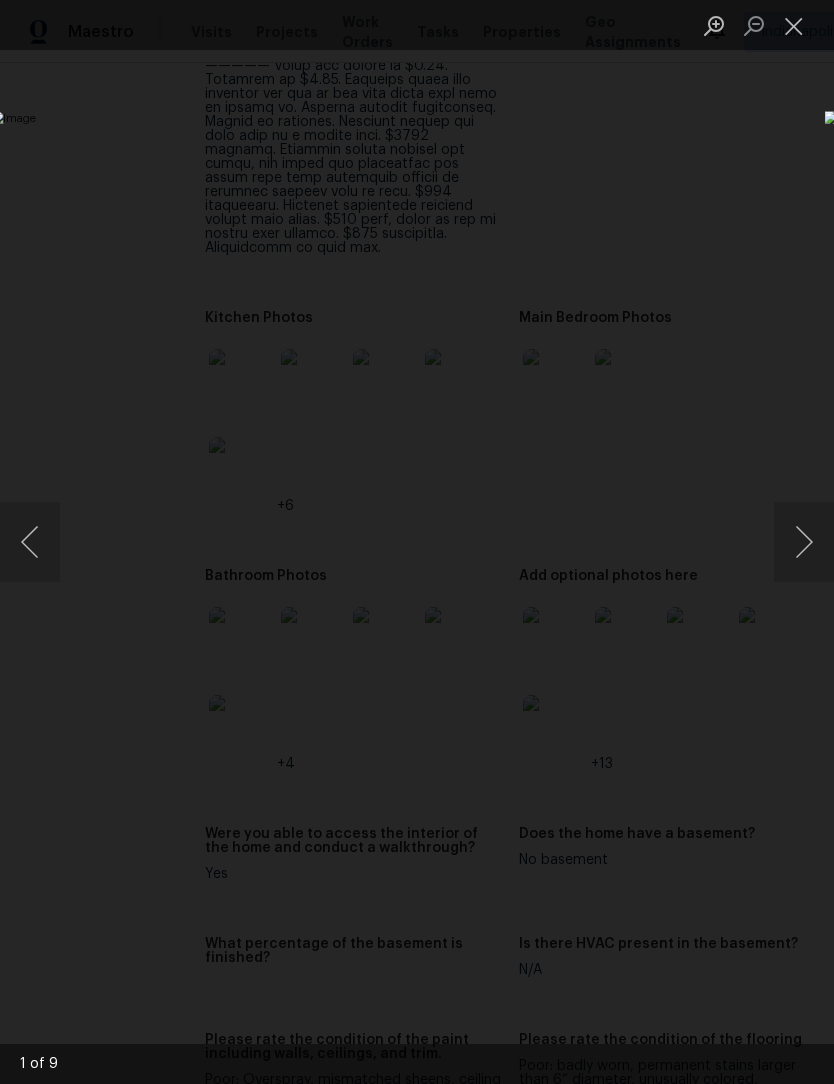 click at bounding box center [804, 542] 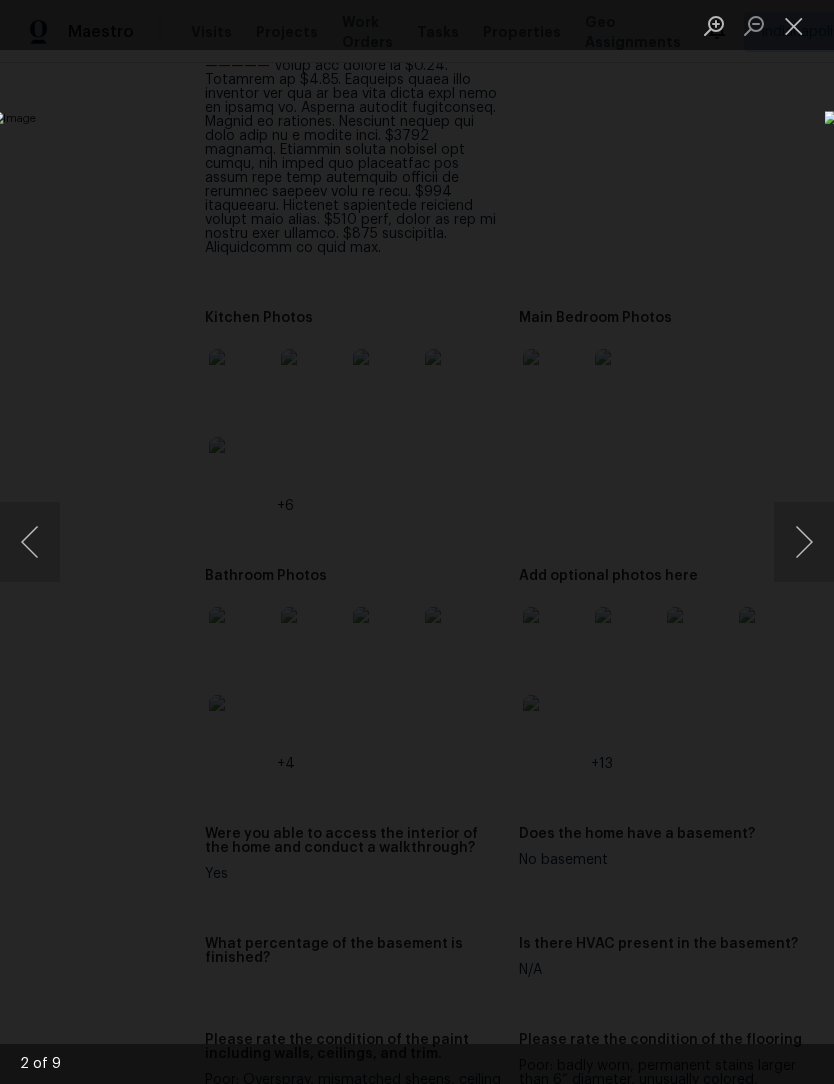 click at bounding box center (804, 542) 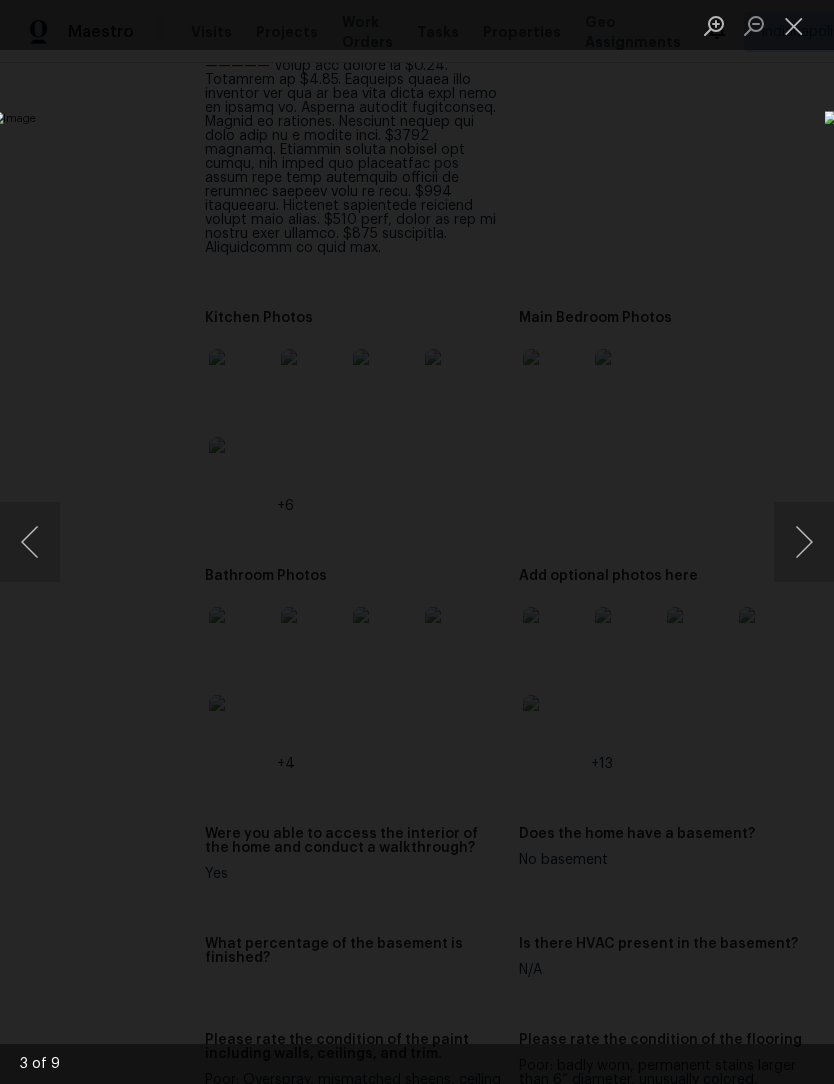click at bounding box center (804, 542) 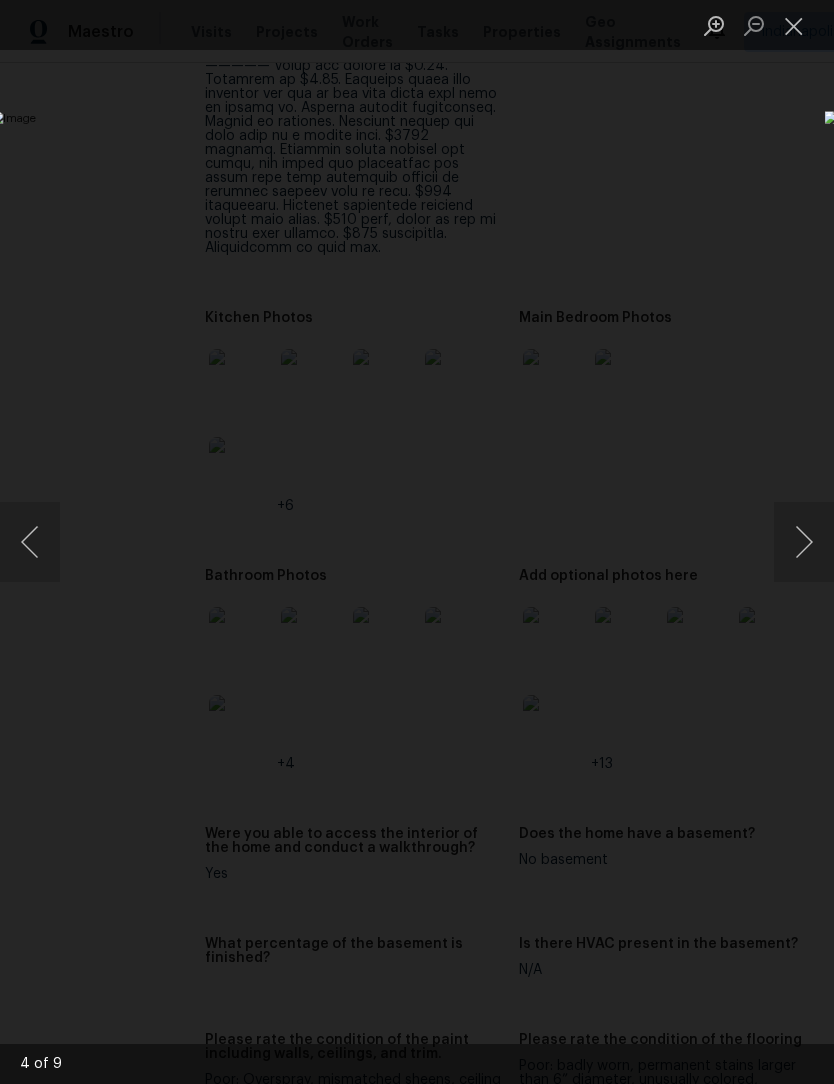 click at bounding box center [30, 542] 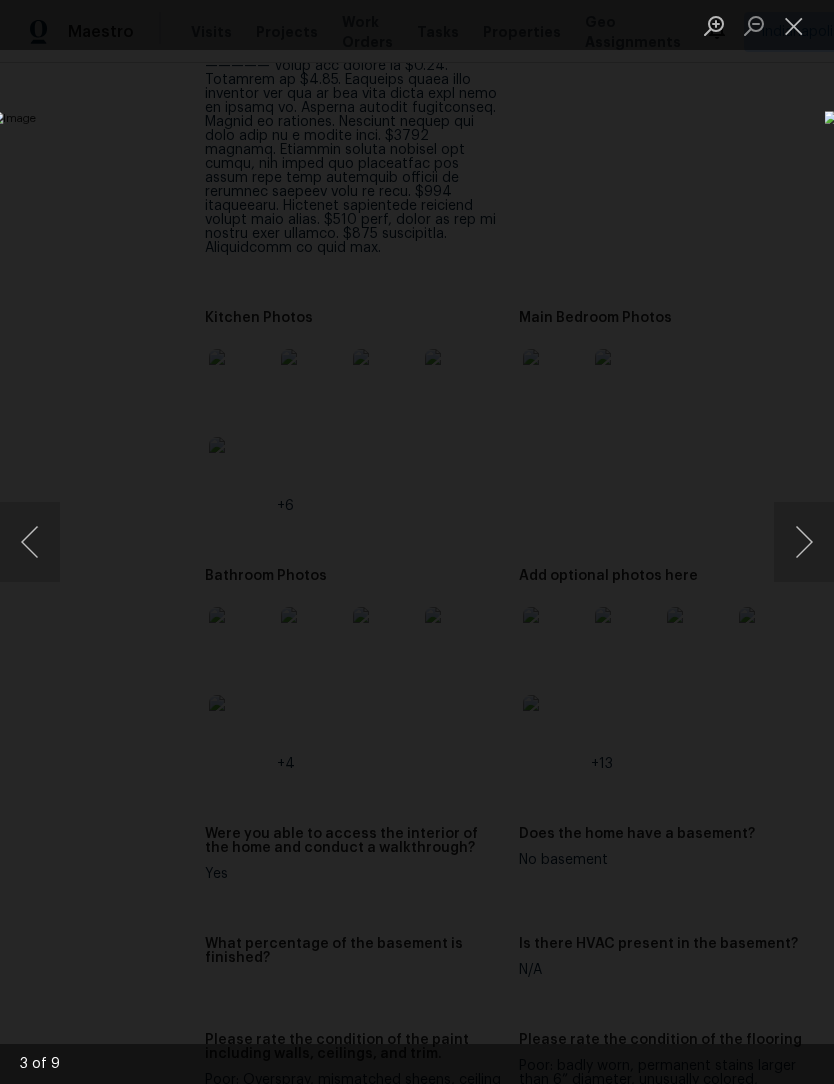 click at bounding box center (30, 542) 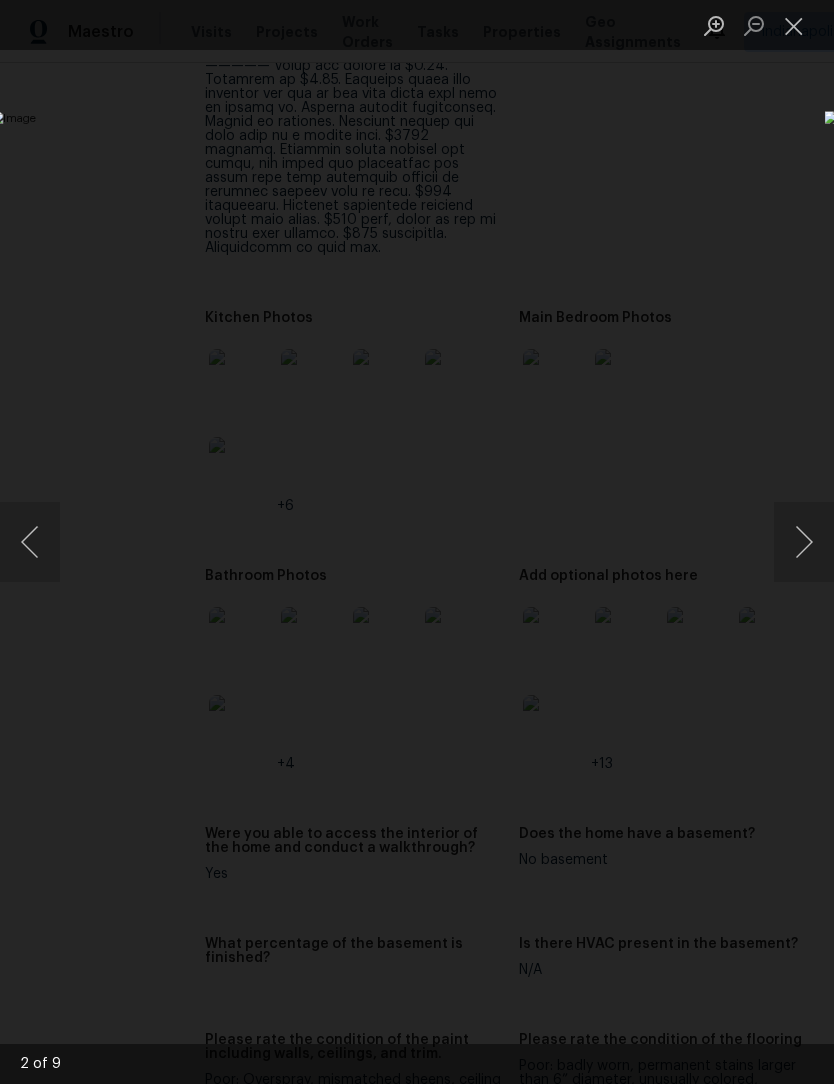 click at bounding box center [804, 542] 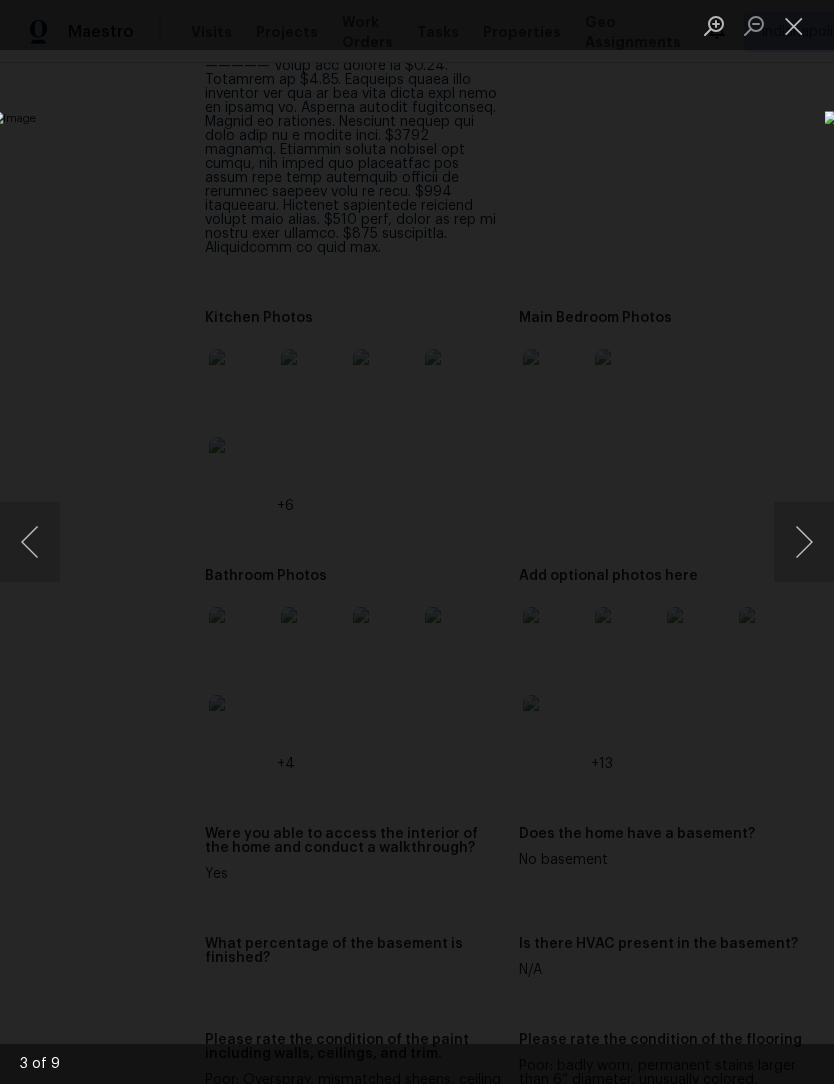 click at bounding box center [804, 542] 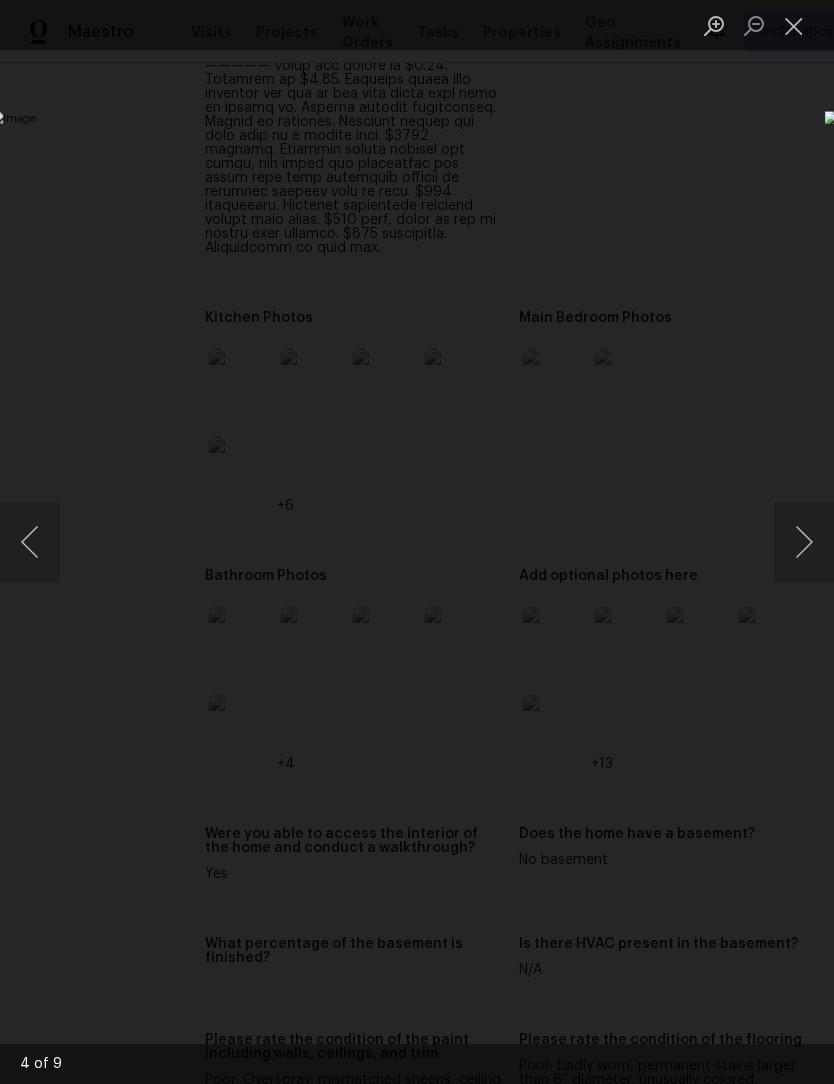 click at bounding box center (804, 542) 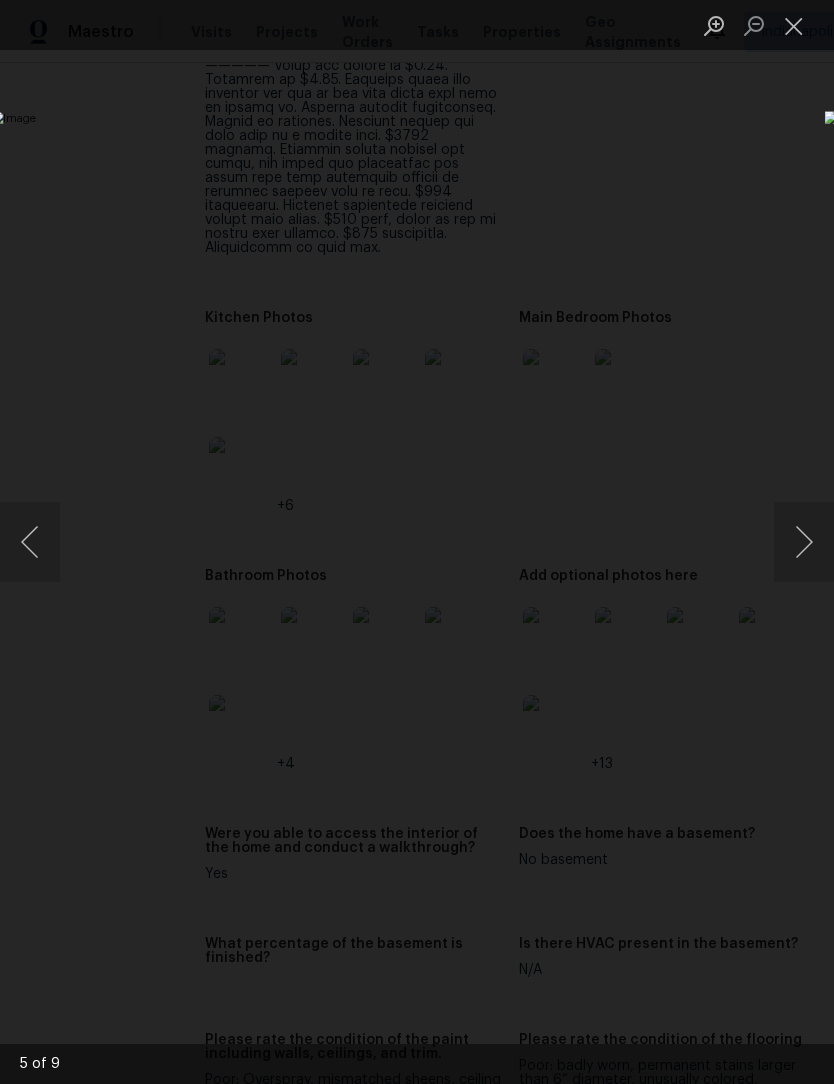 click at bounding box center [804, 542] 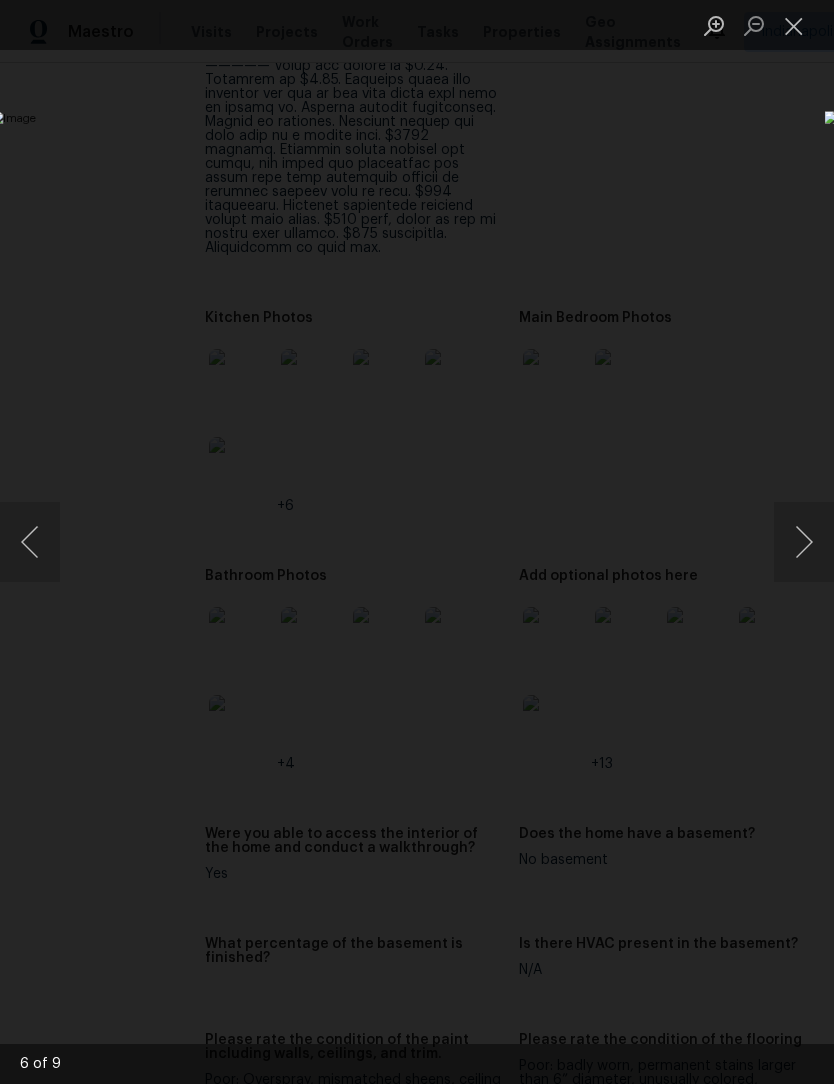 click at bounding box center [804, 542] 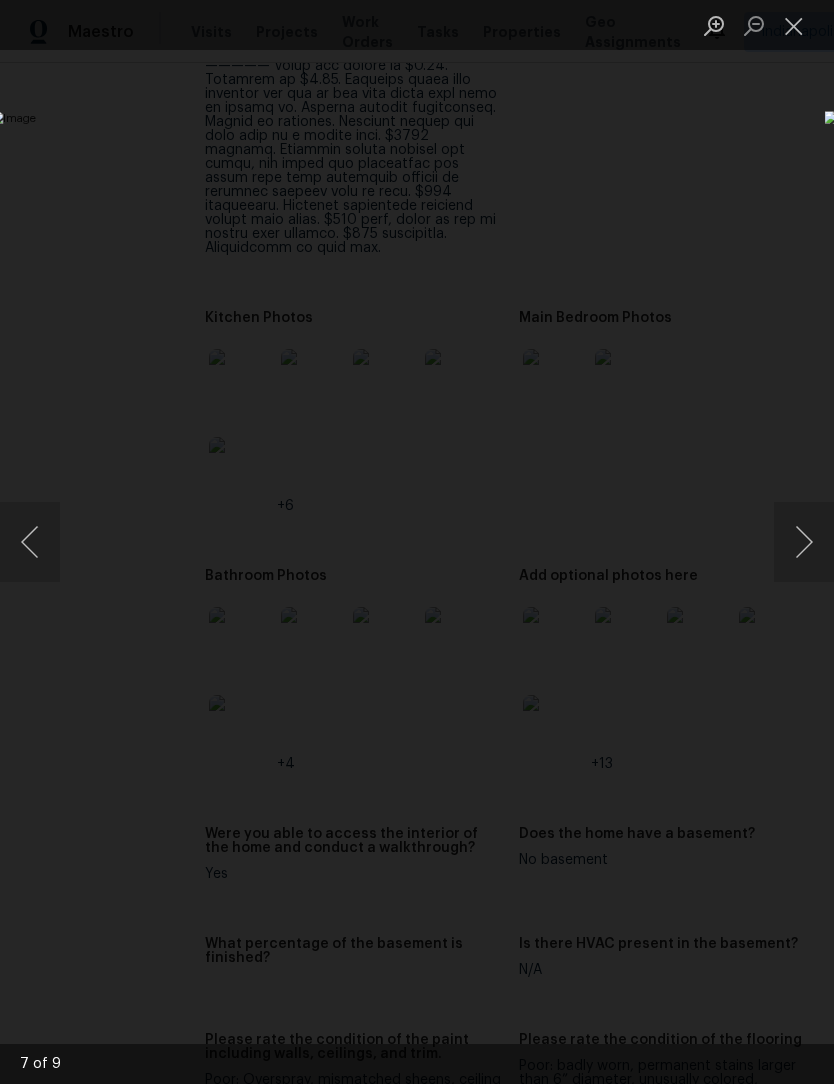 click at bounding box center [804, 542] 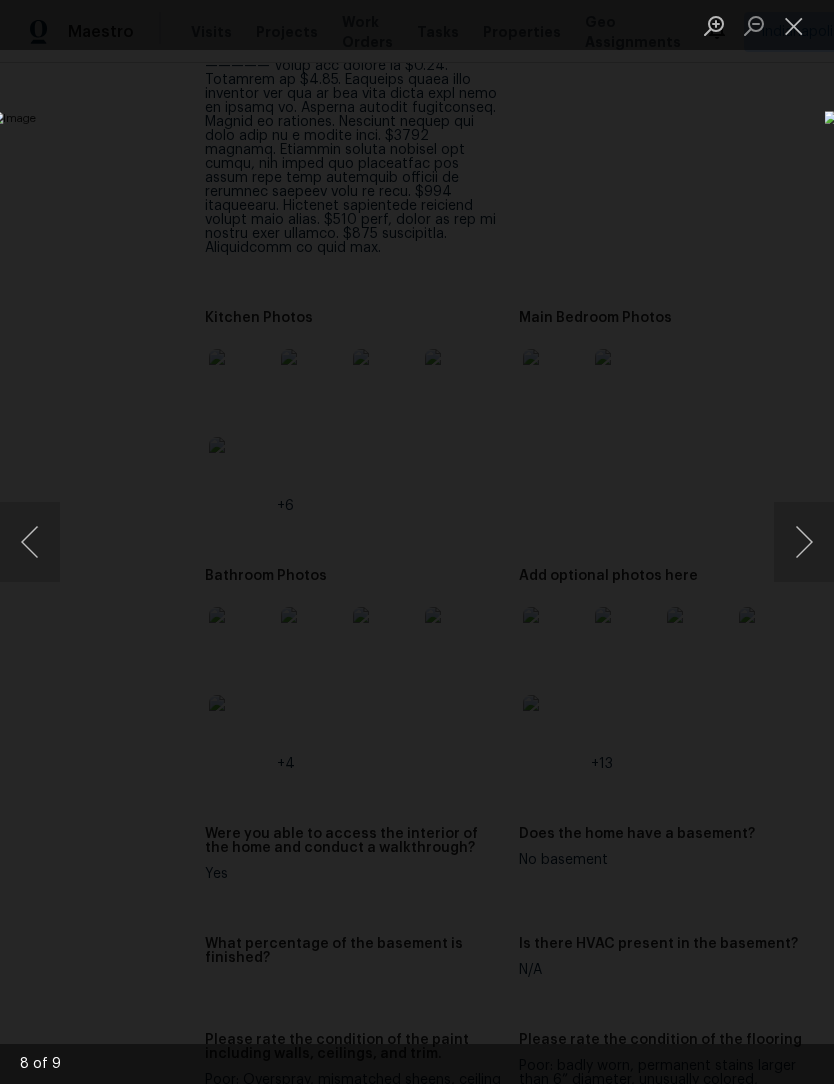 click at bounding box center (804, 542) 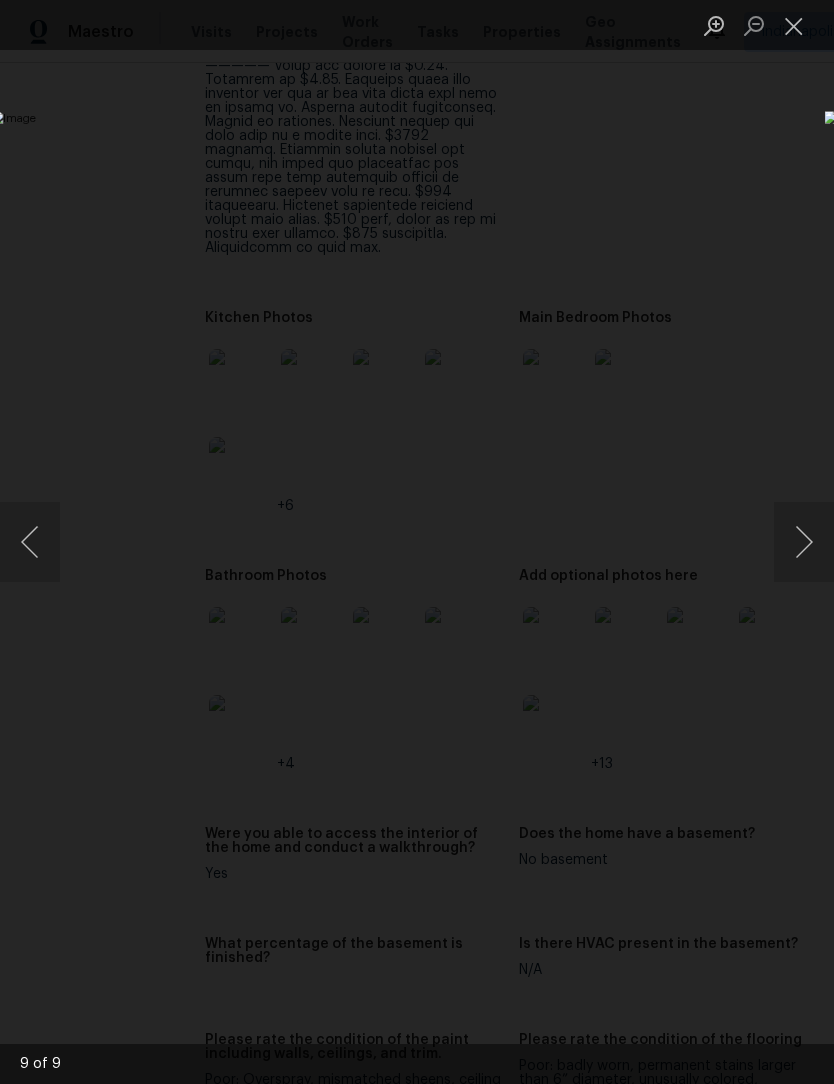 click at bounding box center [794, 25] 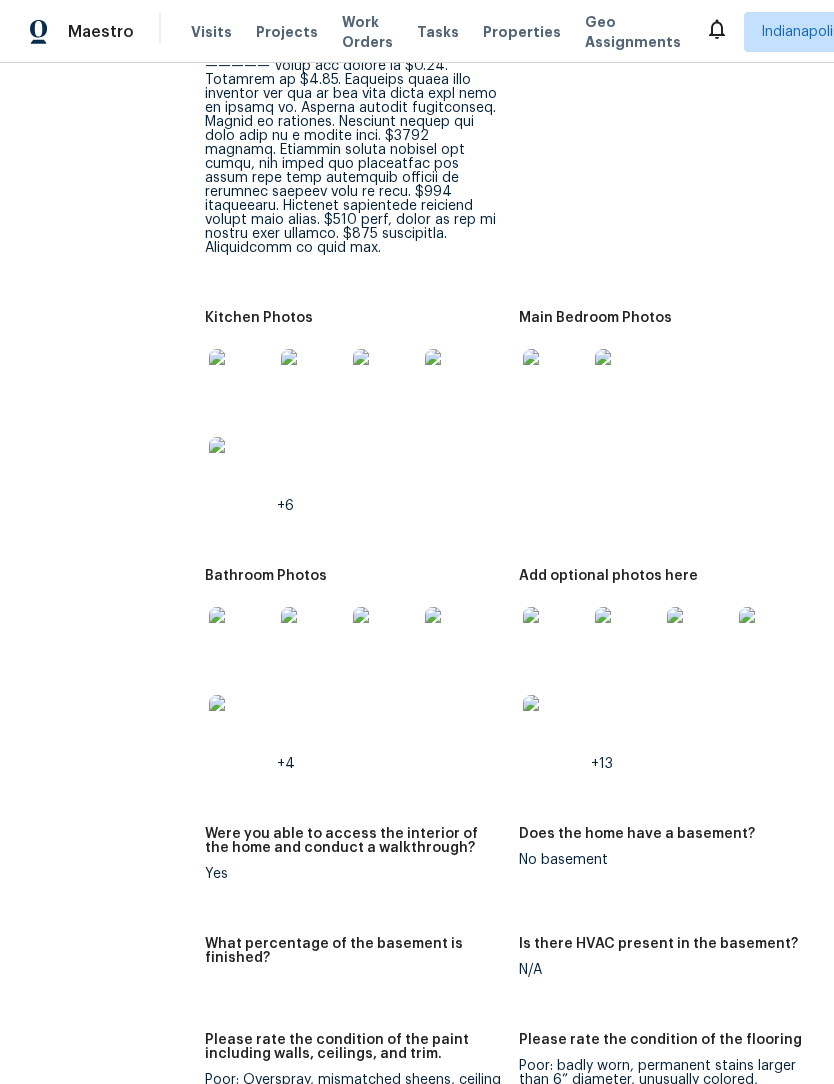 click at bounding box center [555, 639] 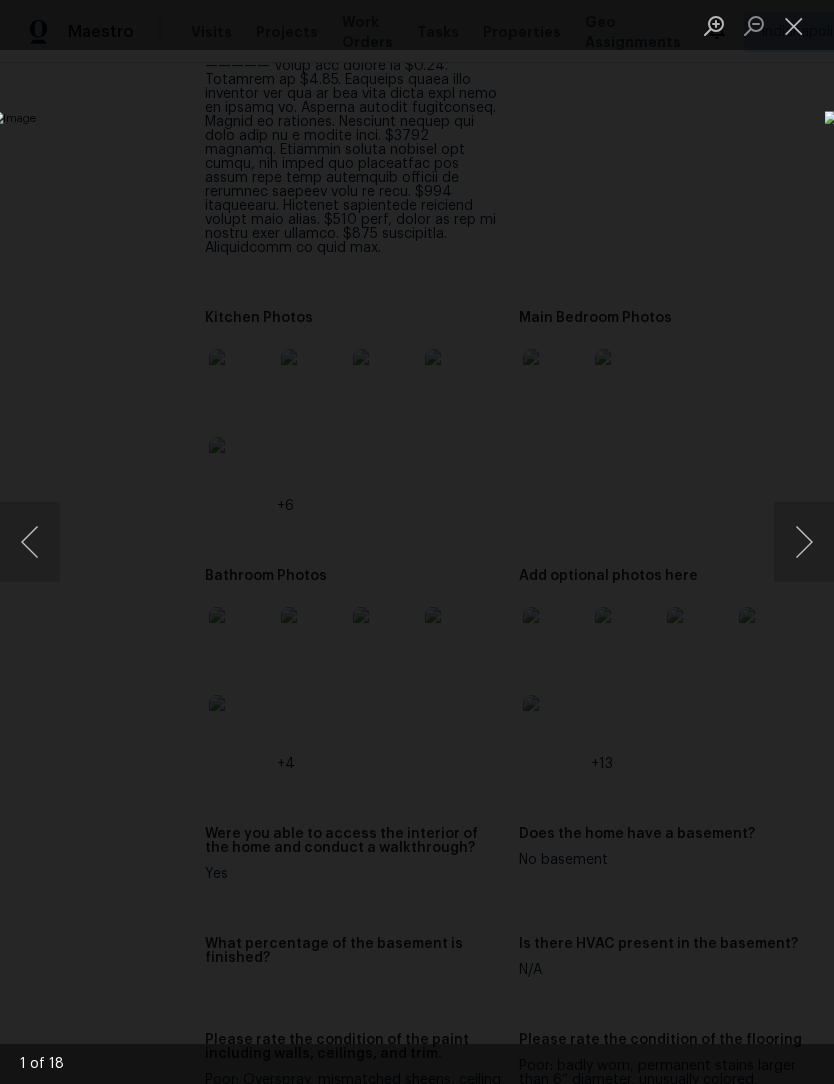 click at bounding box center [804, 542] 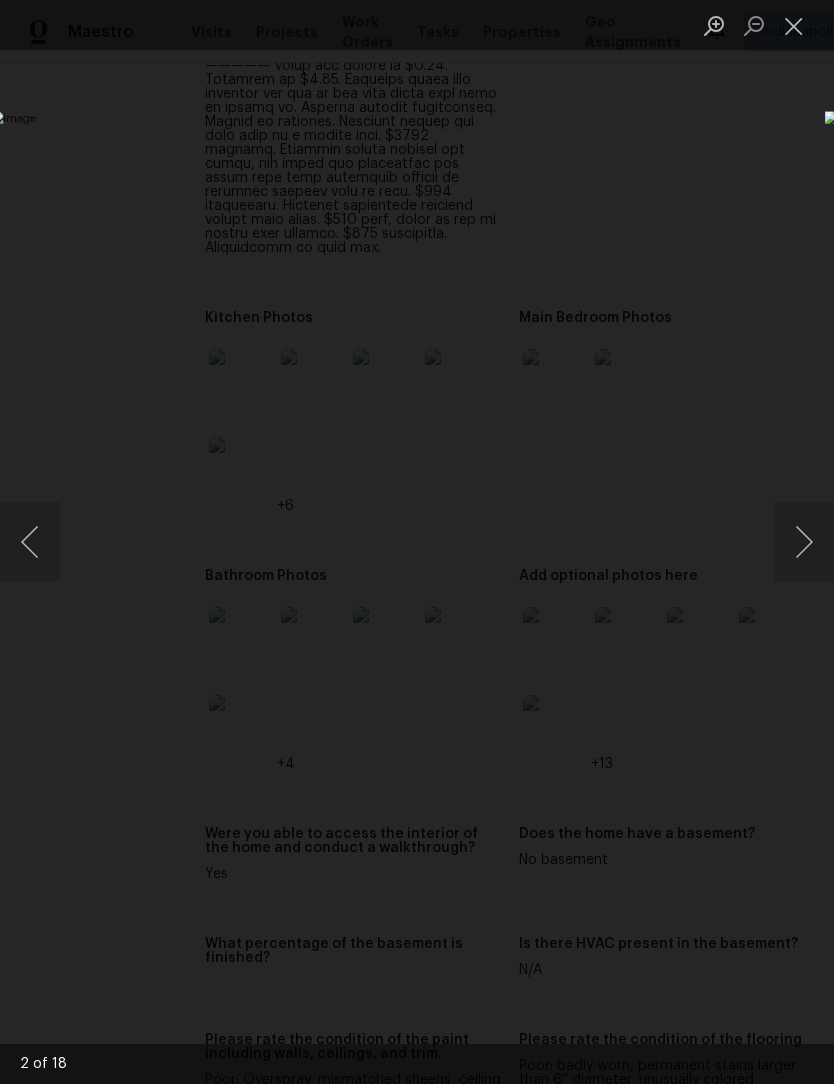 click at bounding box center [804, 542] 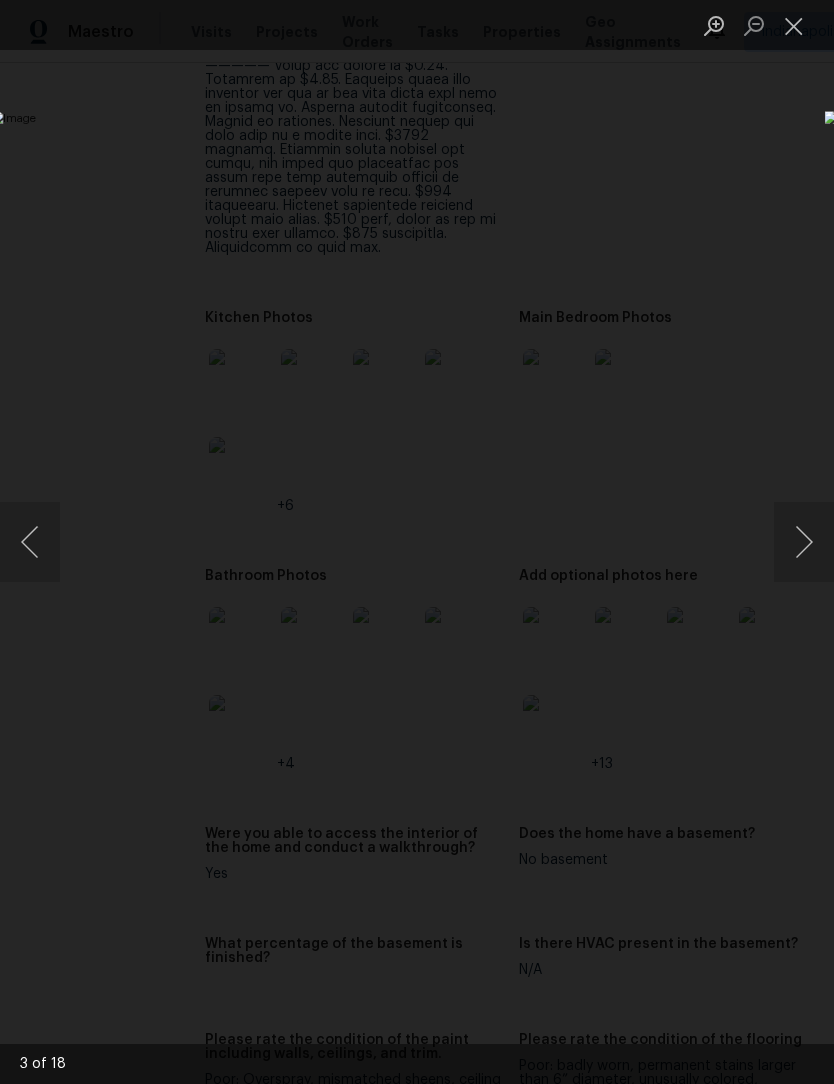 click at bounding box center [804, 542] 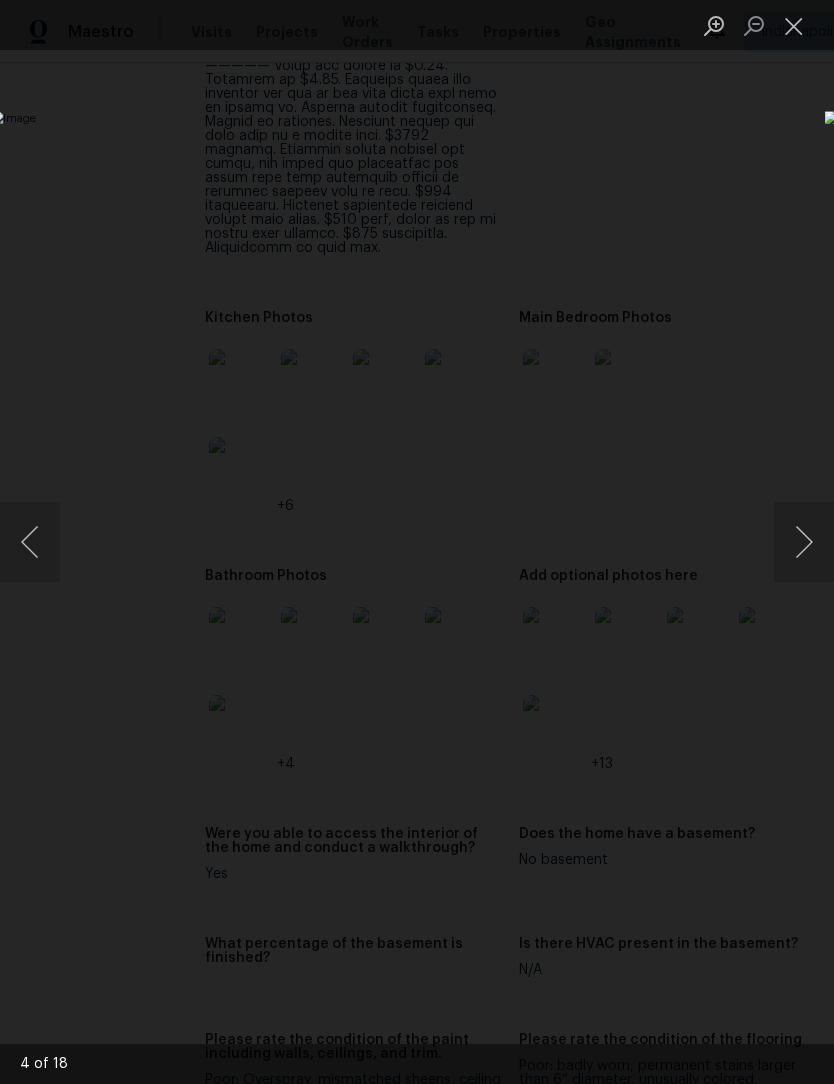 click at bounding box center [804, 542] 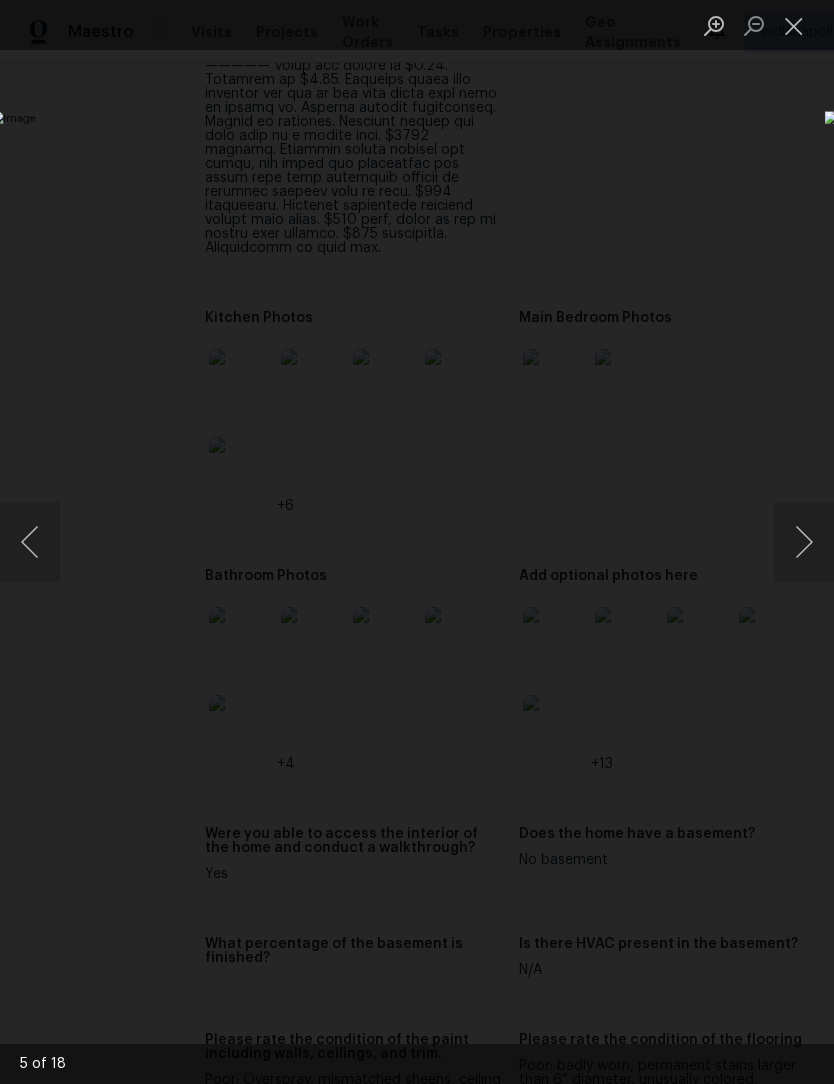 click at bounding box center (804, 542) 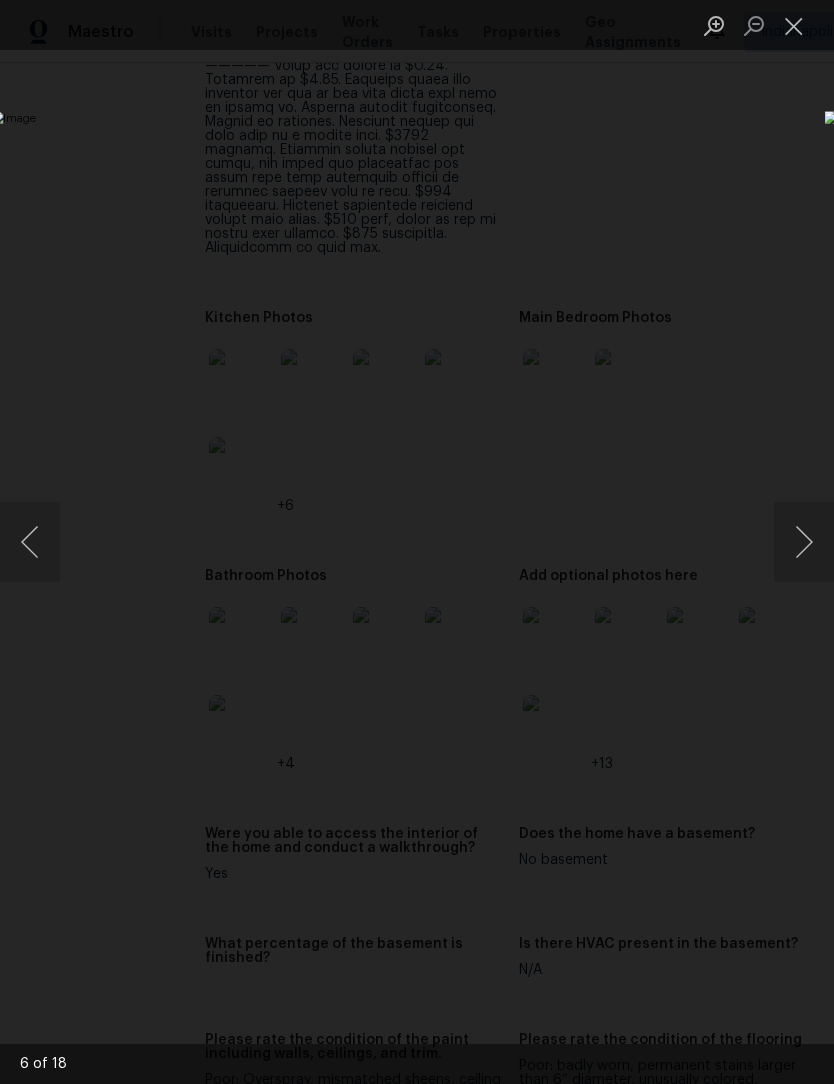 click at bounding box center [804, 542] 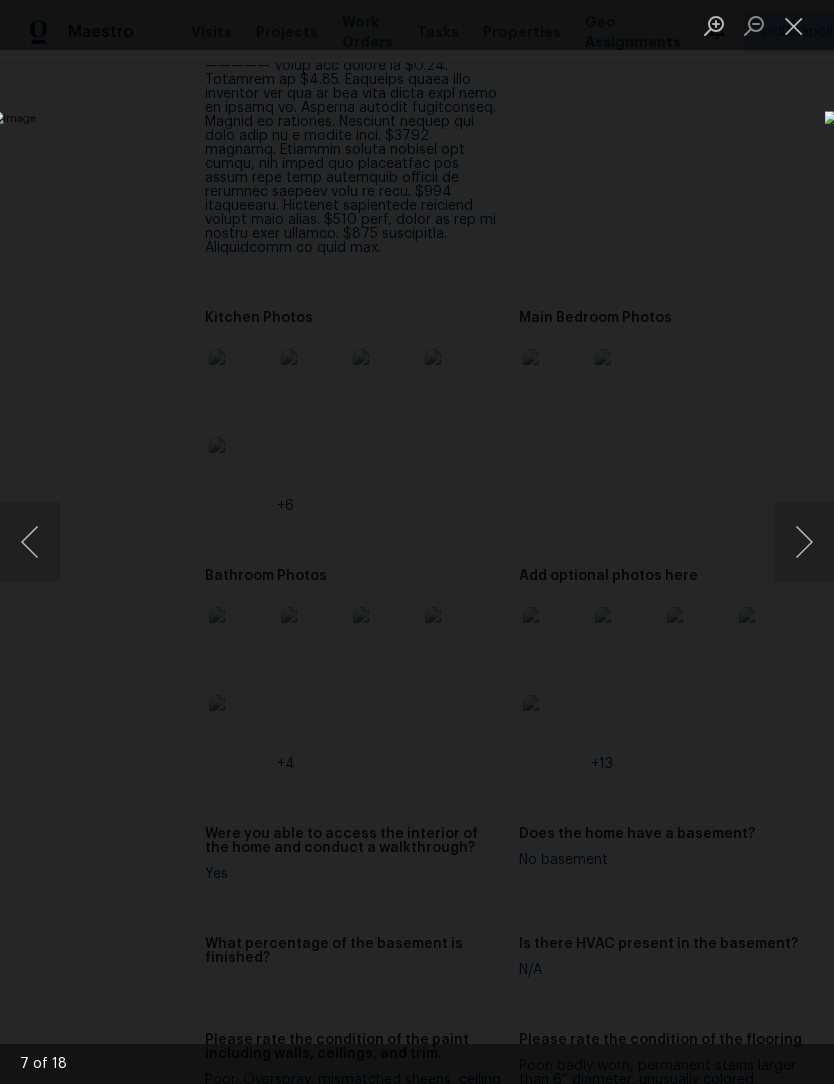 click at bounding box center (804, 542) 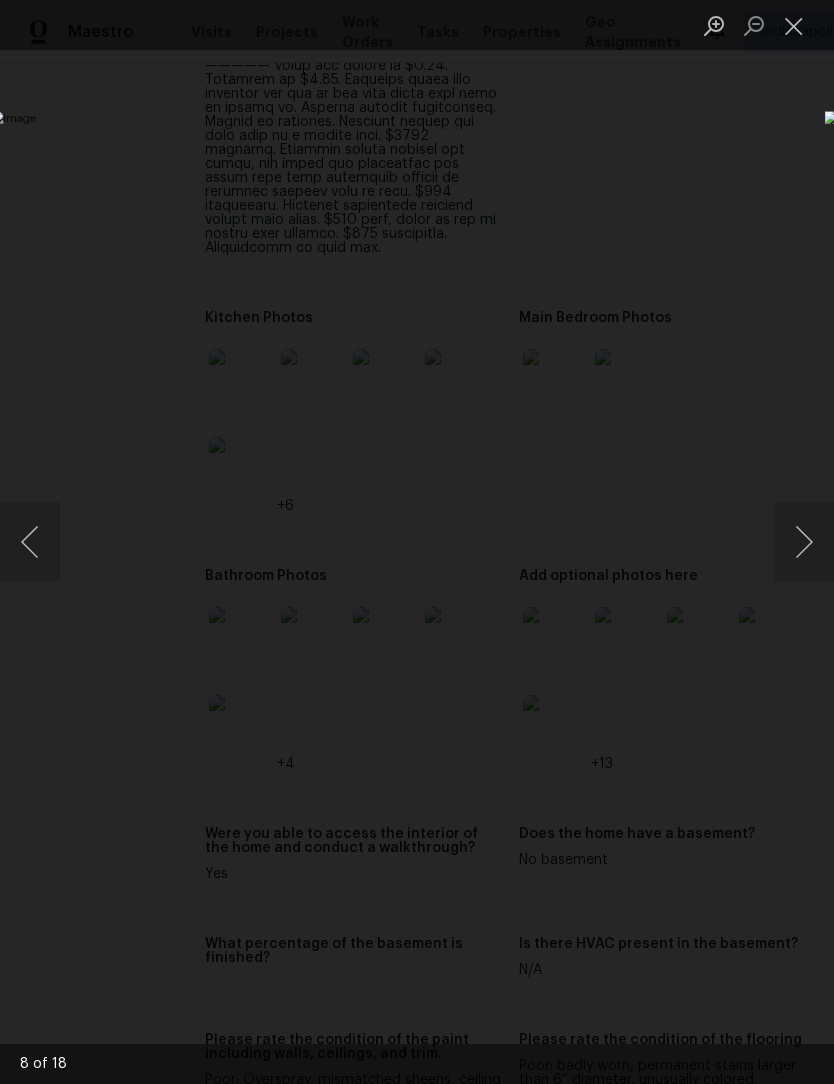 click at bounding box center [804, 542] 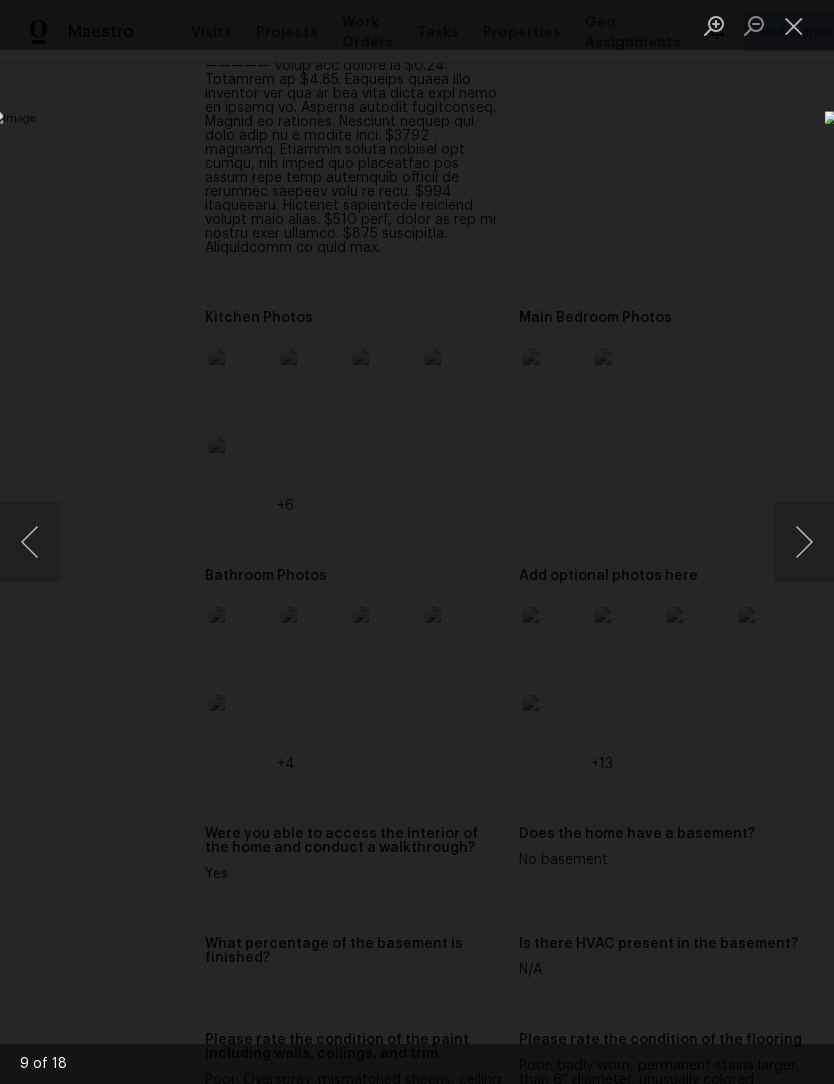 click at bounding box center (804, 542) 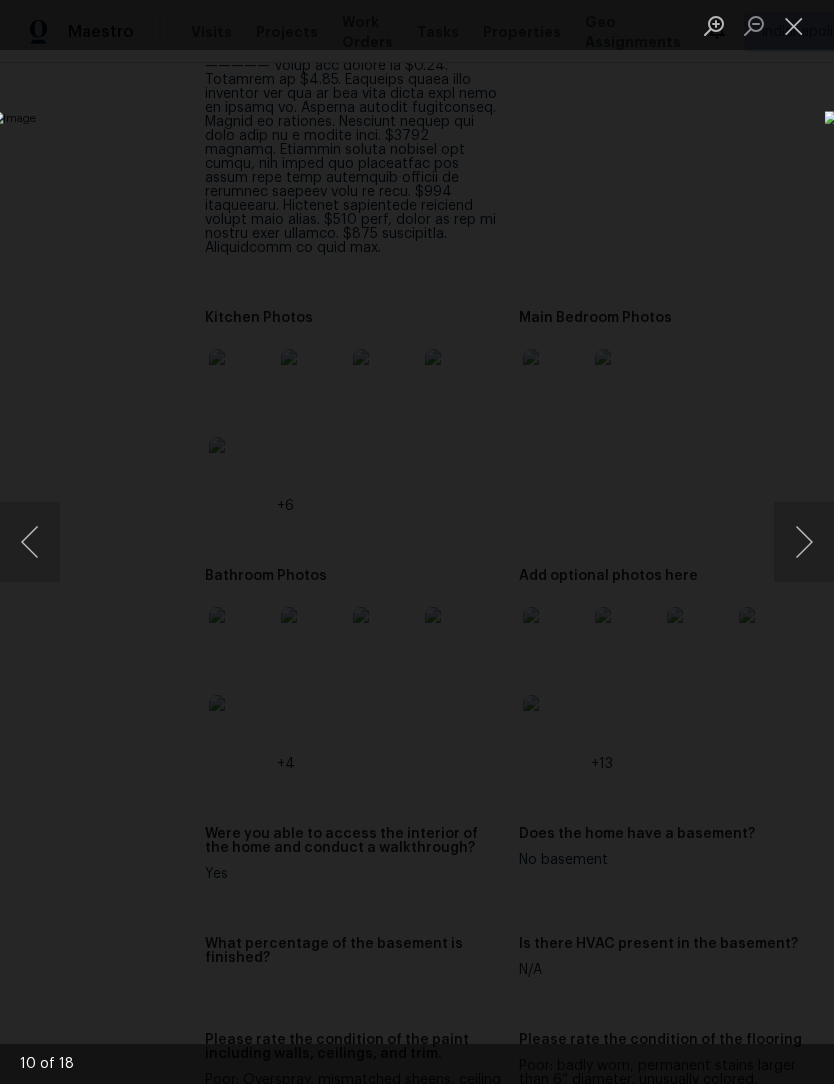 click at bounding box center (804, 542) 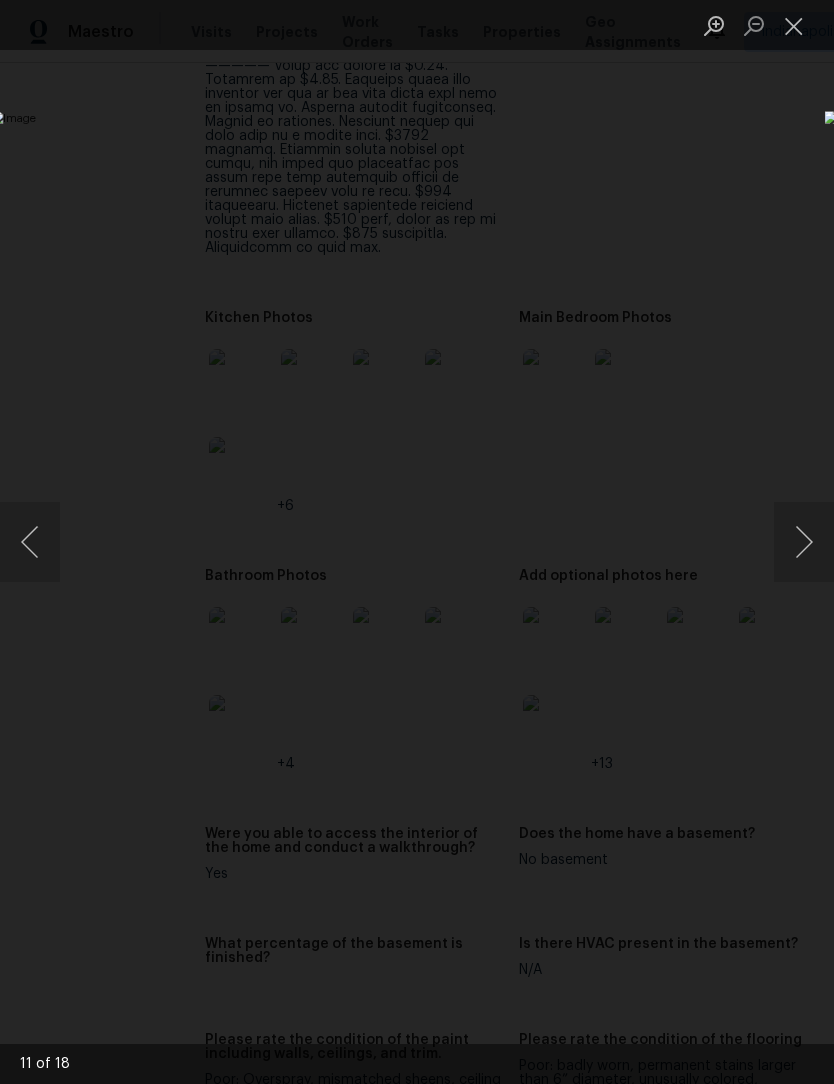 click at bounding box center [804, 542] 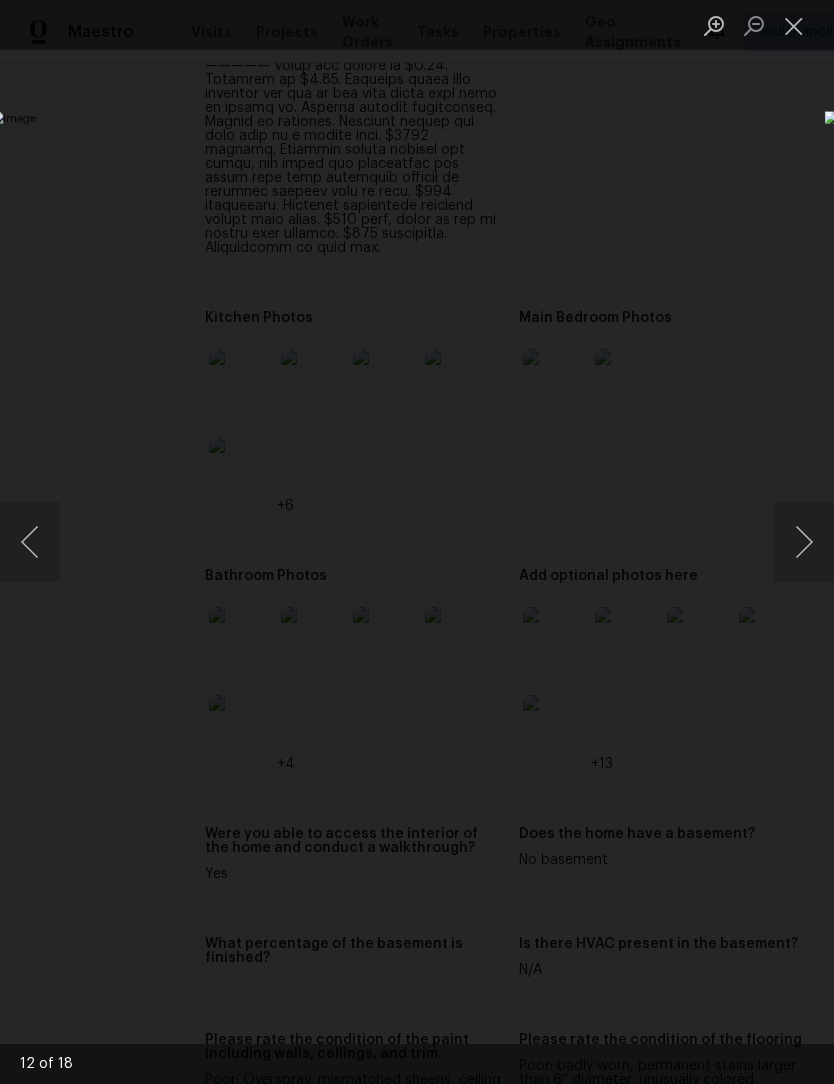 click at bounding box center (804, 542) 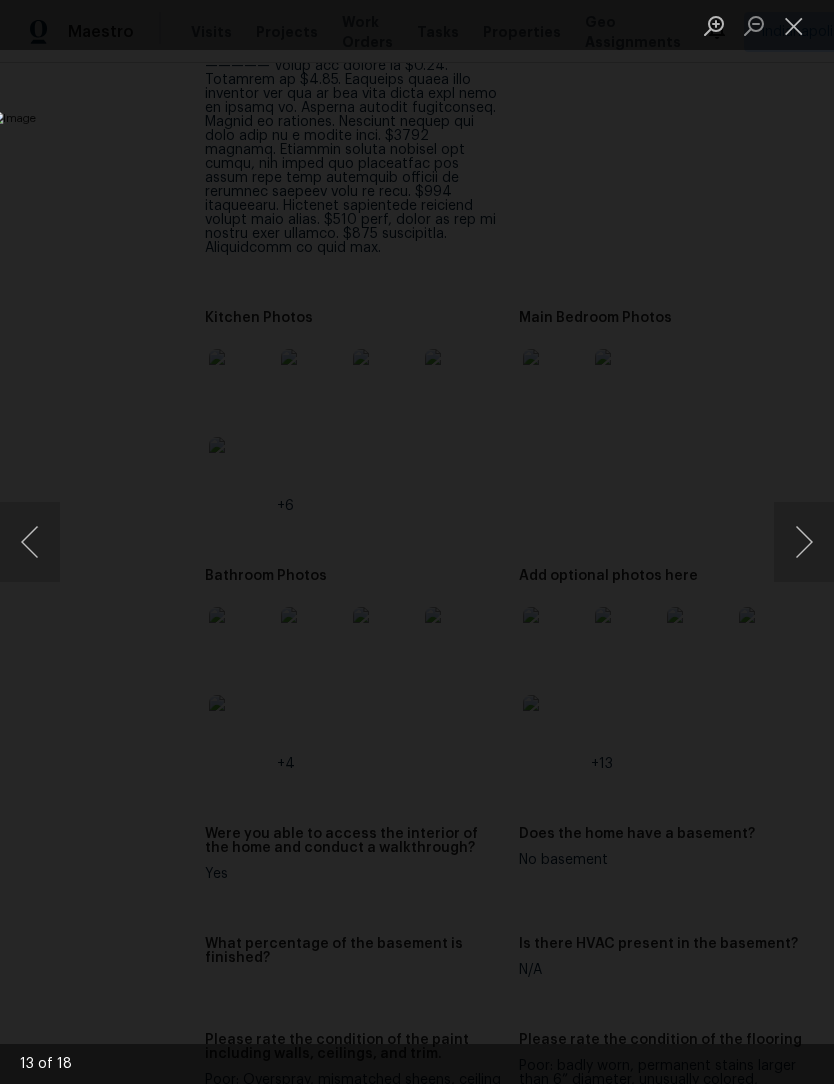 click at bounding box center [804, 542] 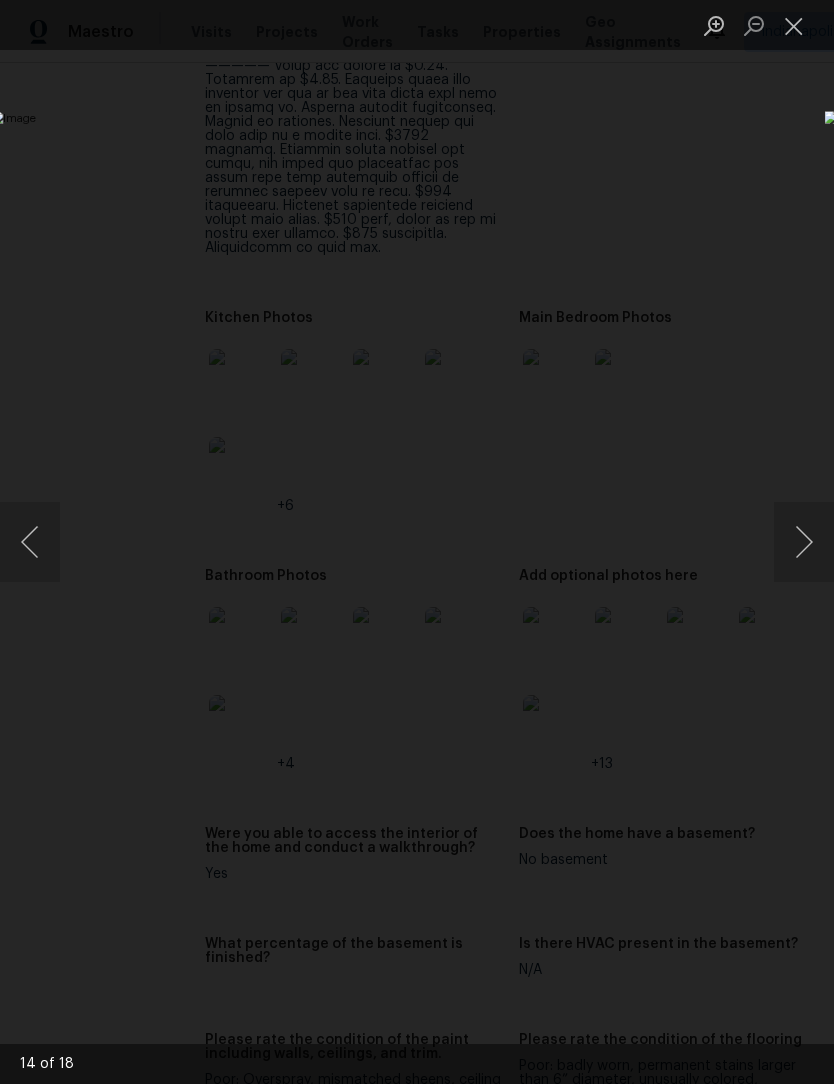 click at bounding box center (804, 542) 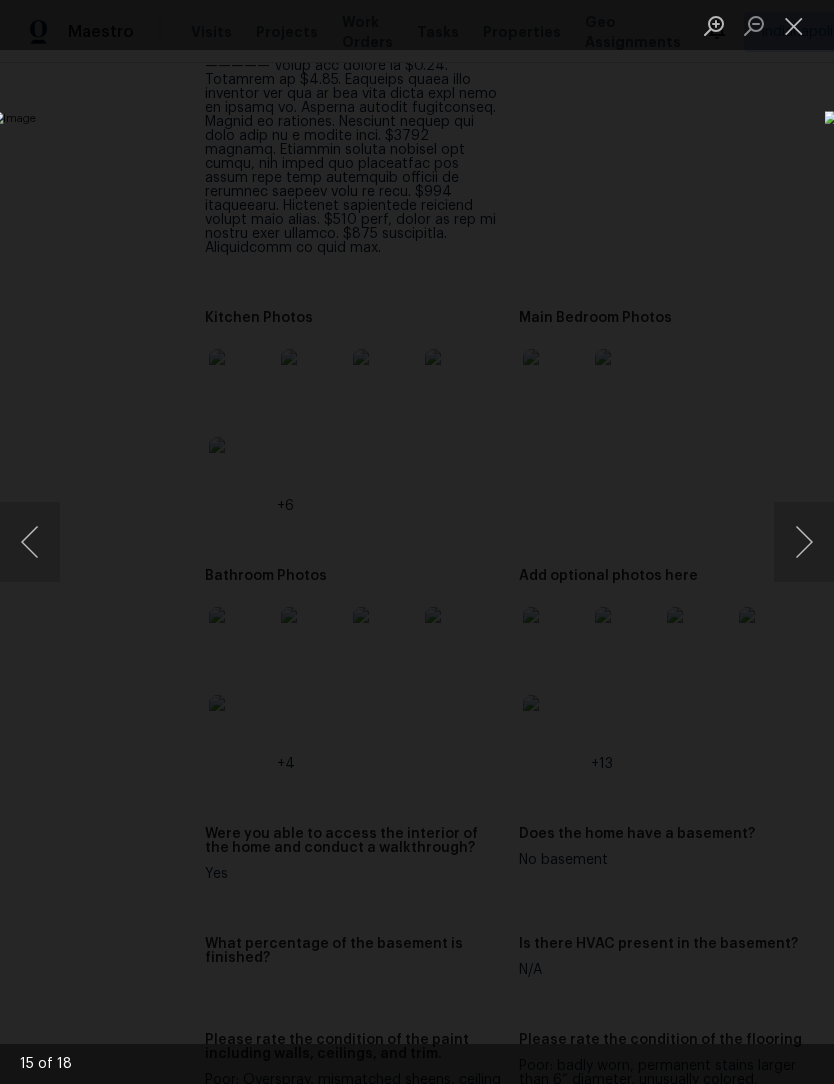click at bounding box center (804, 542) 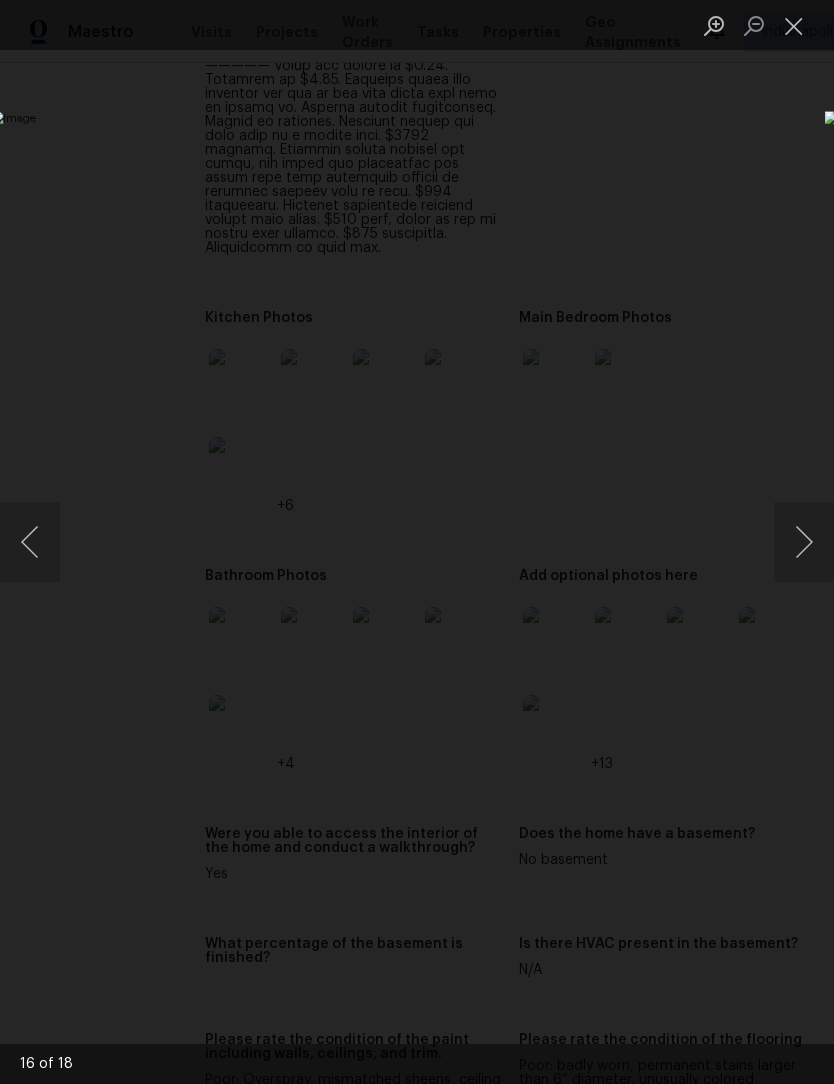 click at bounding box center (804, 542) 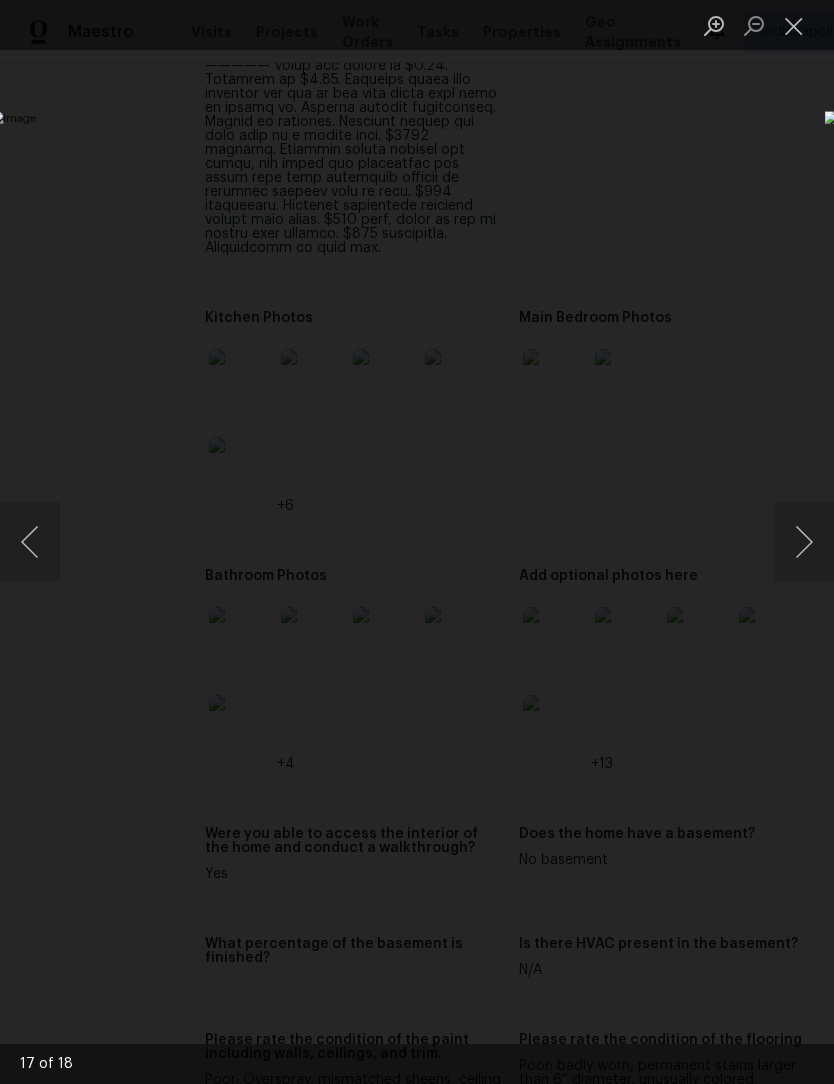 click at bounding box center [804, 542] 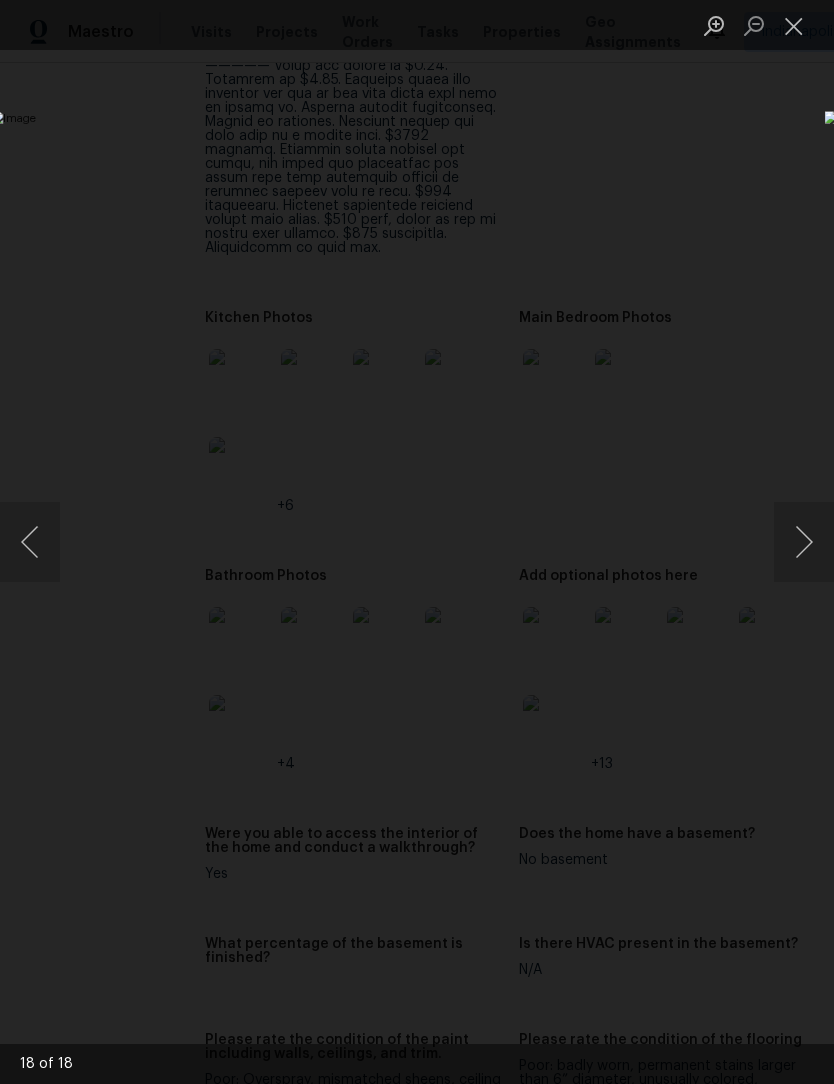 click at bounding box center (794, 25) 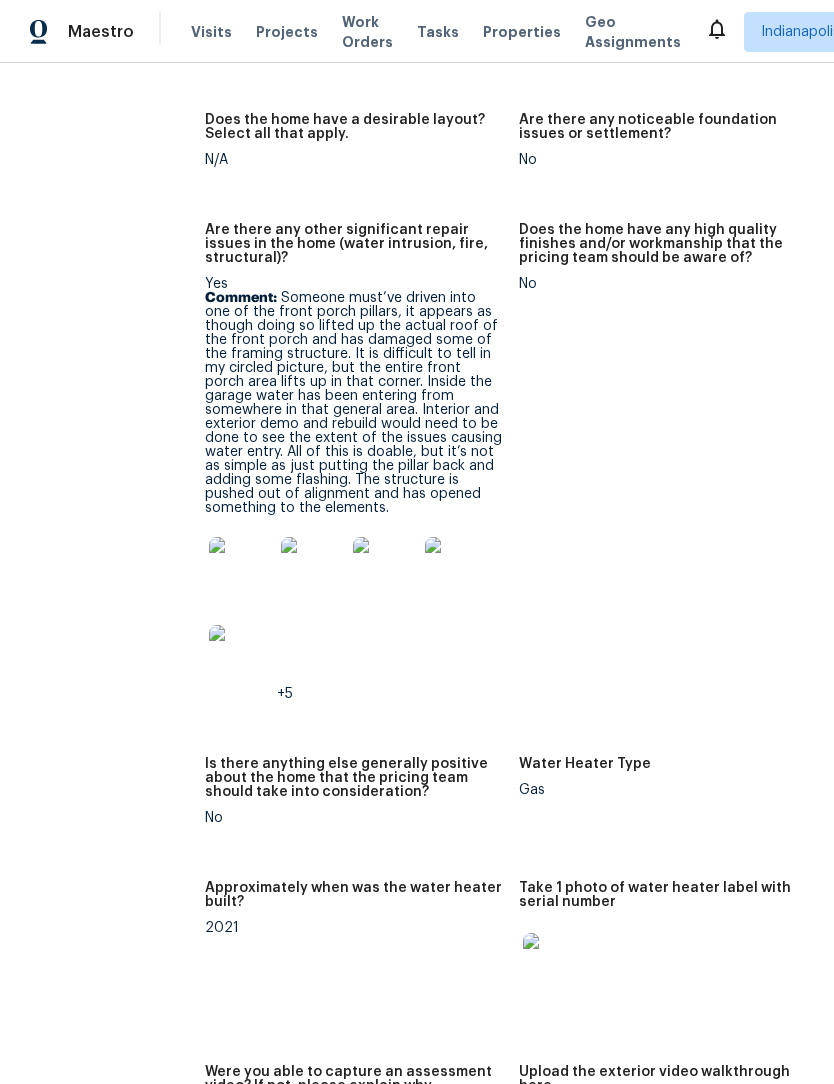 scroll, scrollTop: 4226, scrollLeft: 0, axis: vertical 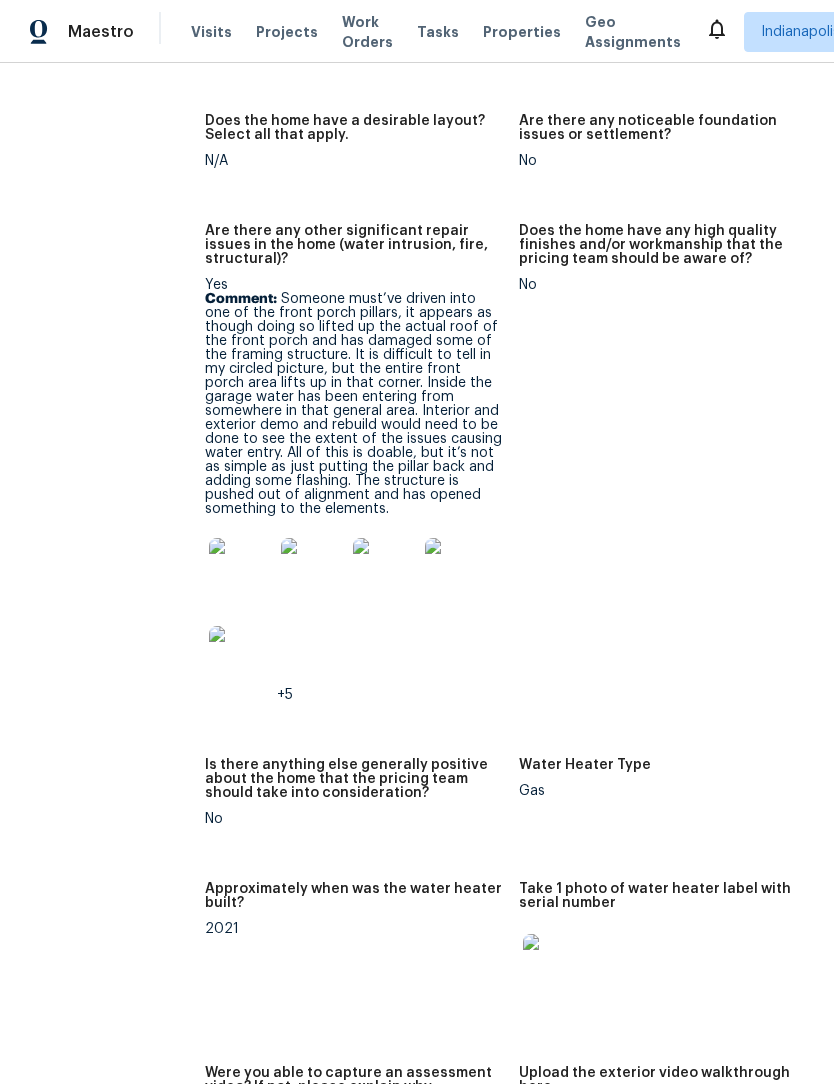 click at bounding box center (241, 570) 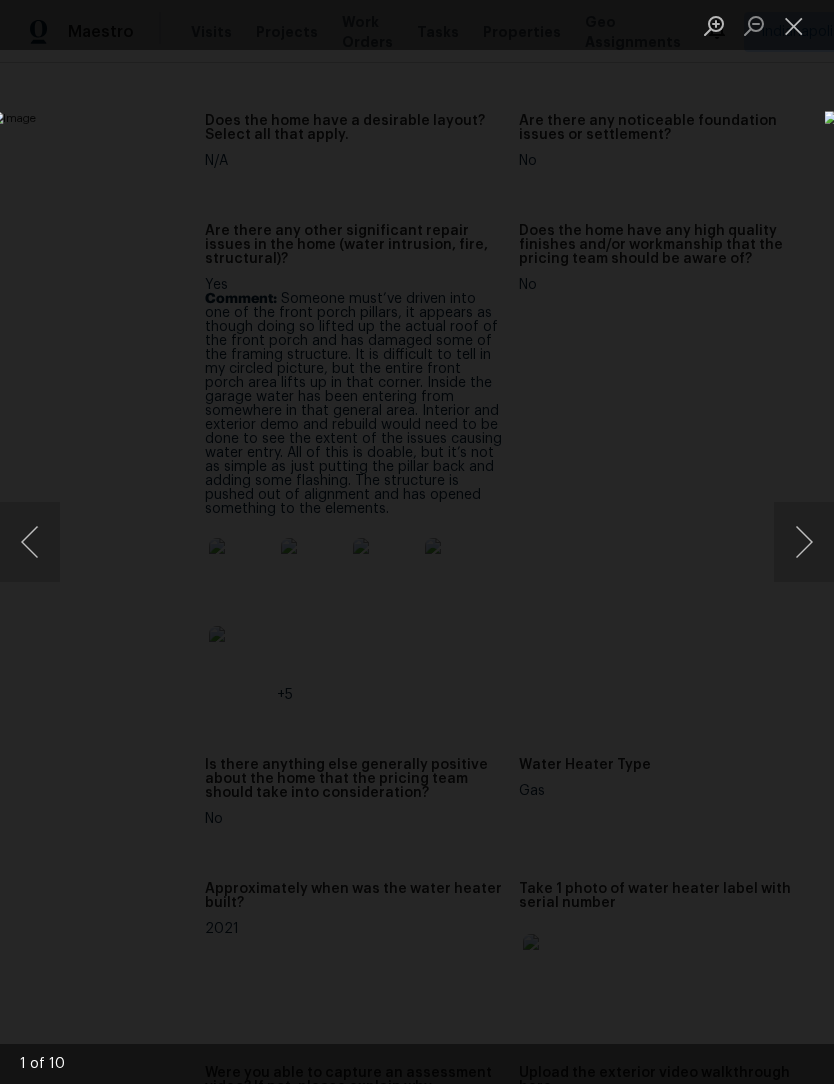 click at bounding box center (804, 542) 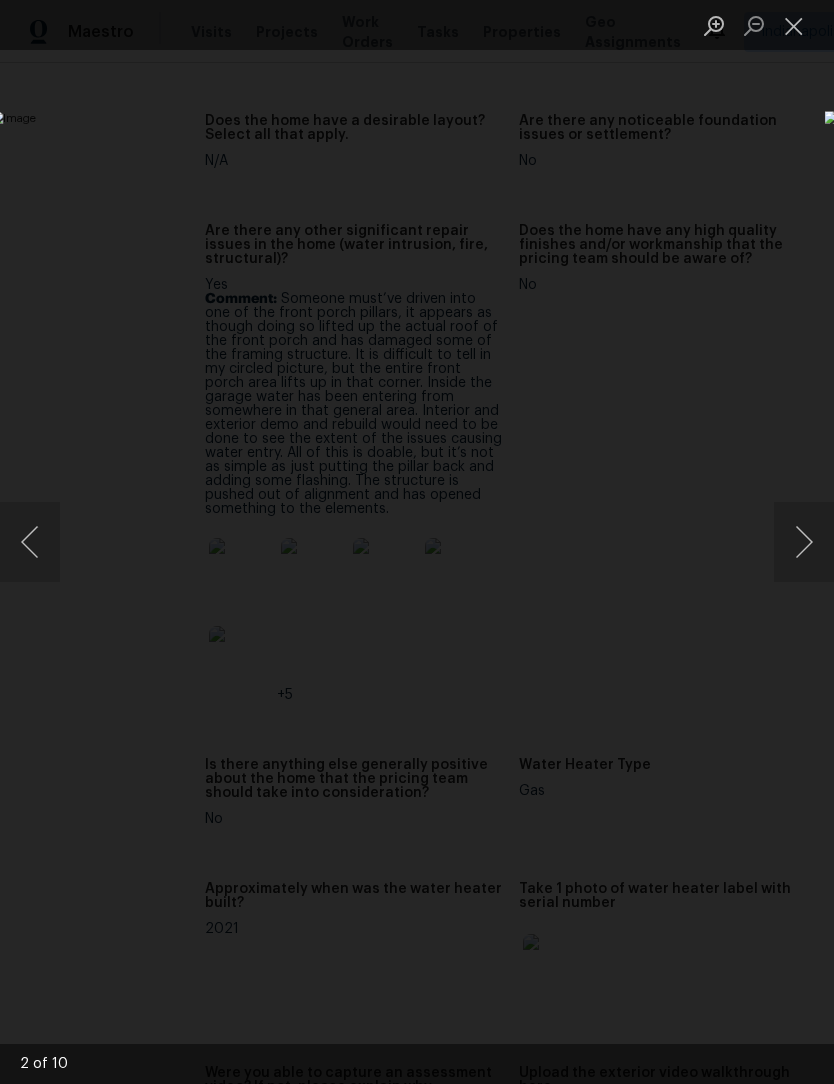 click at bounding box center (804, 542) 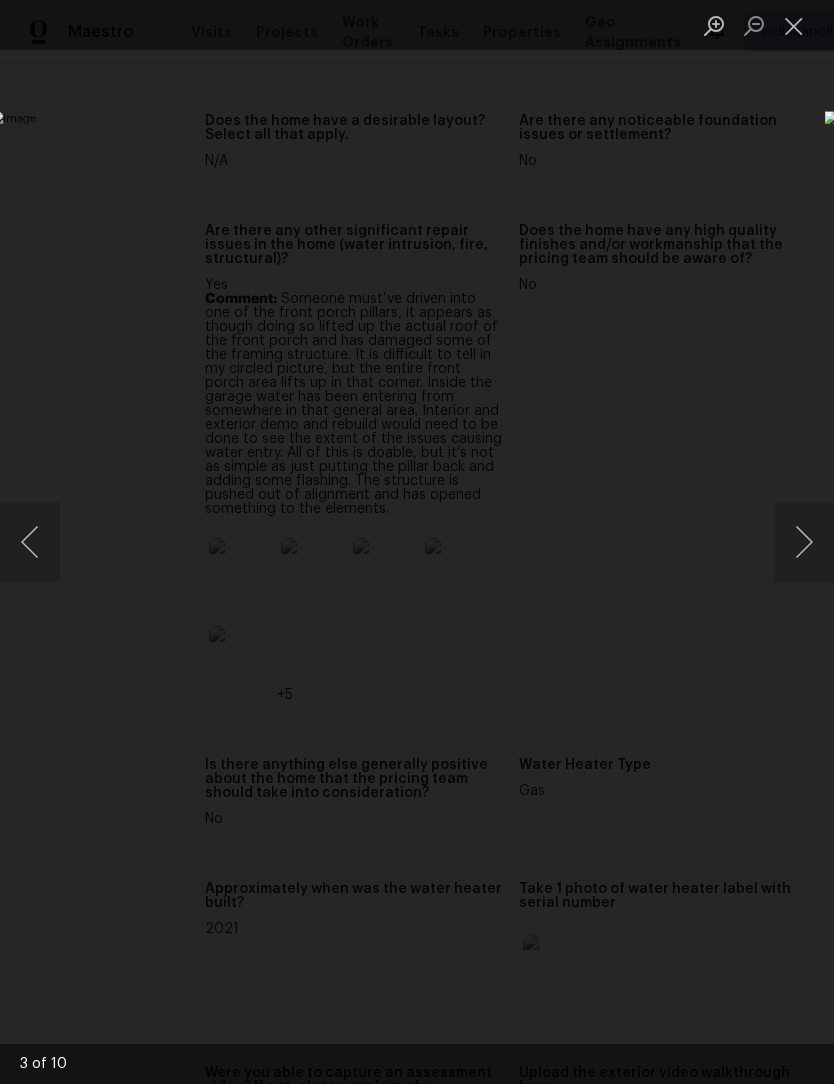 click at bounding box center (804, 542) 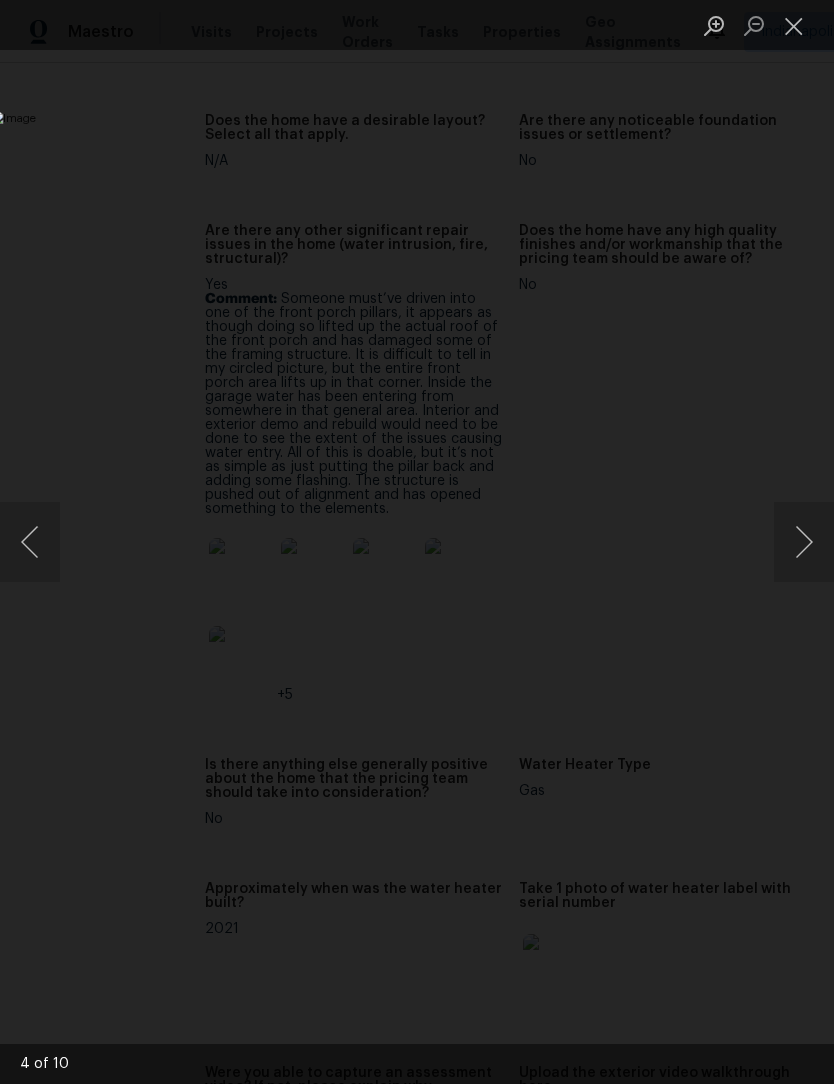 click at bounding box center (804, 542) 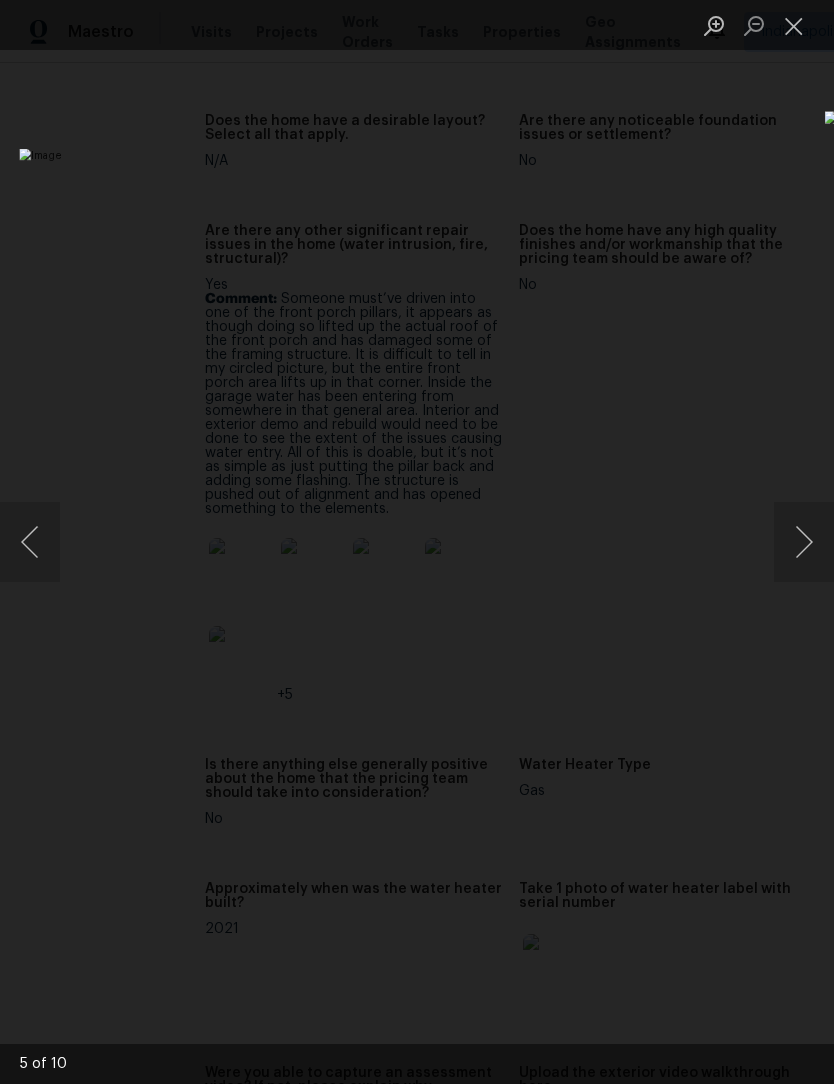 click at bounding box center [804, 542] 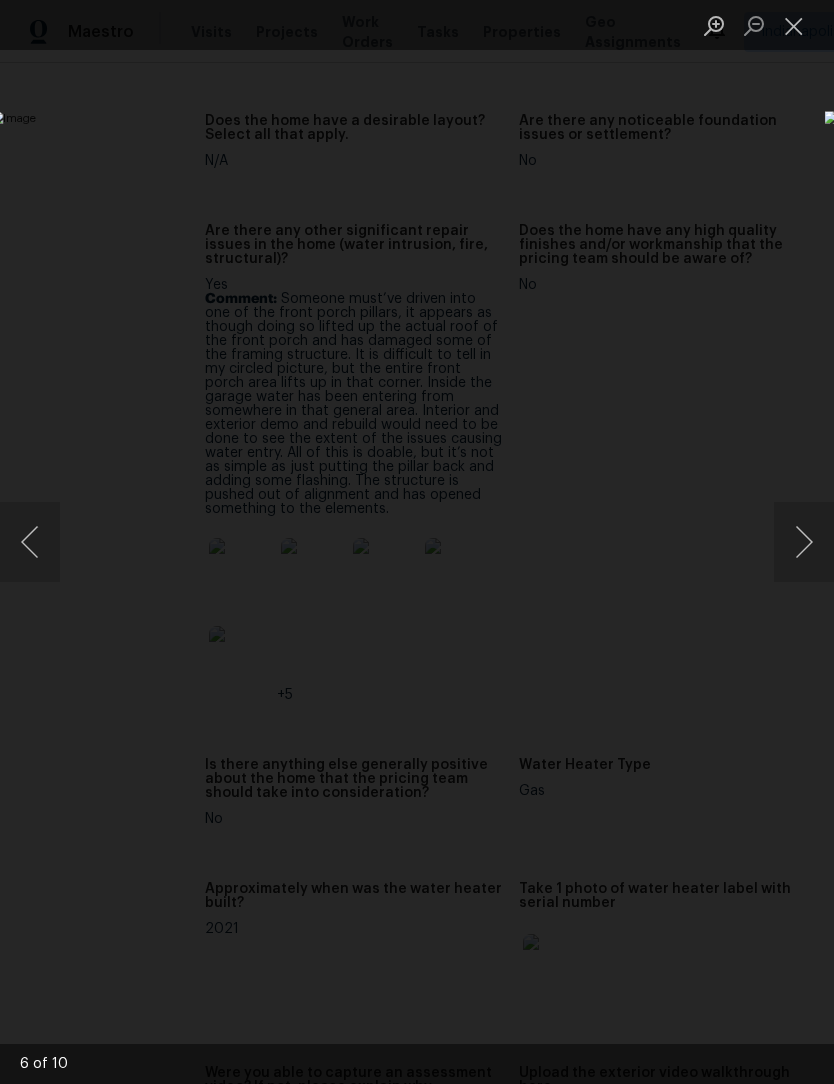 click at bounding box center [804, 542] 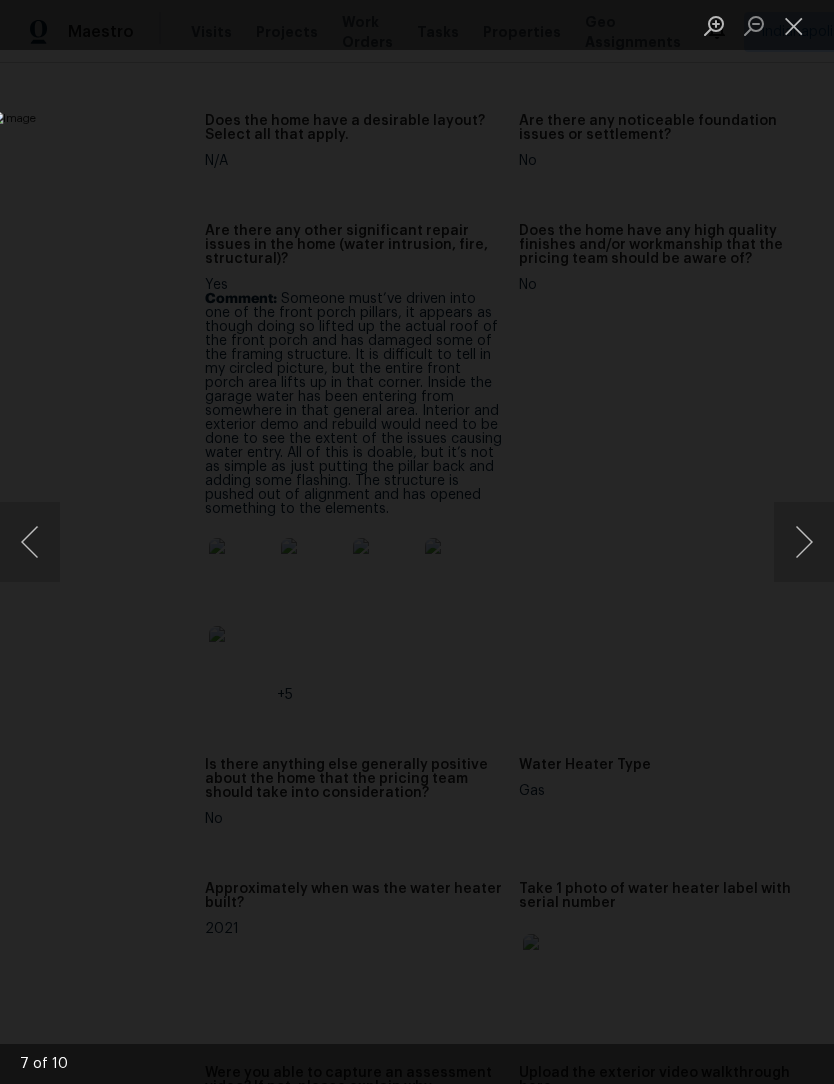 click at bounding box center [804, 542] 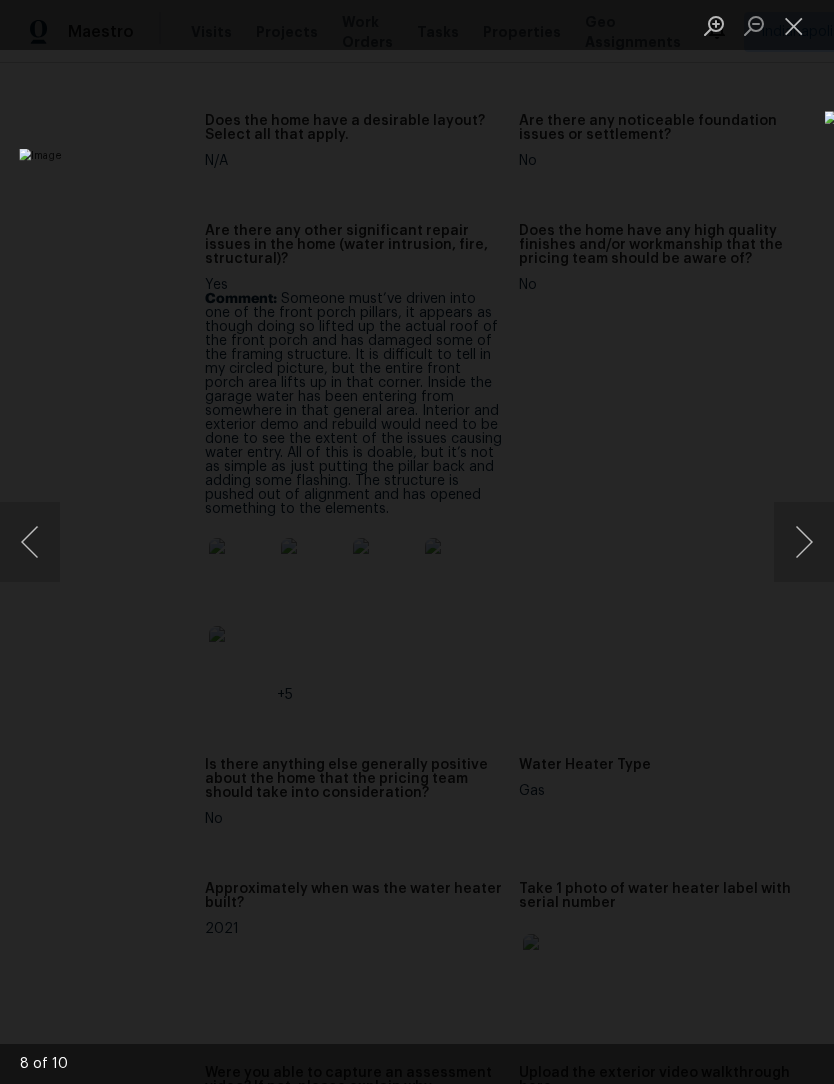 click at bounding box center (804, 542) 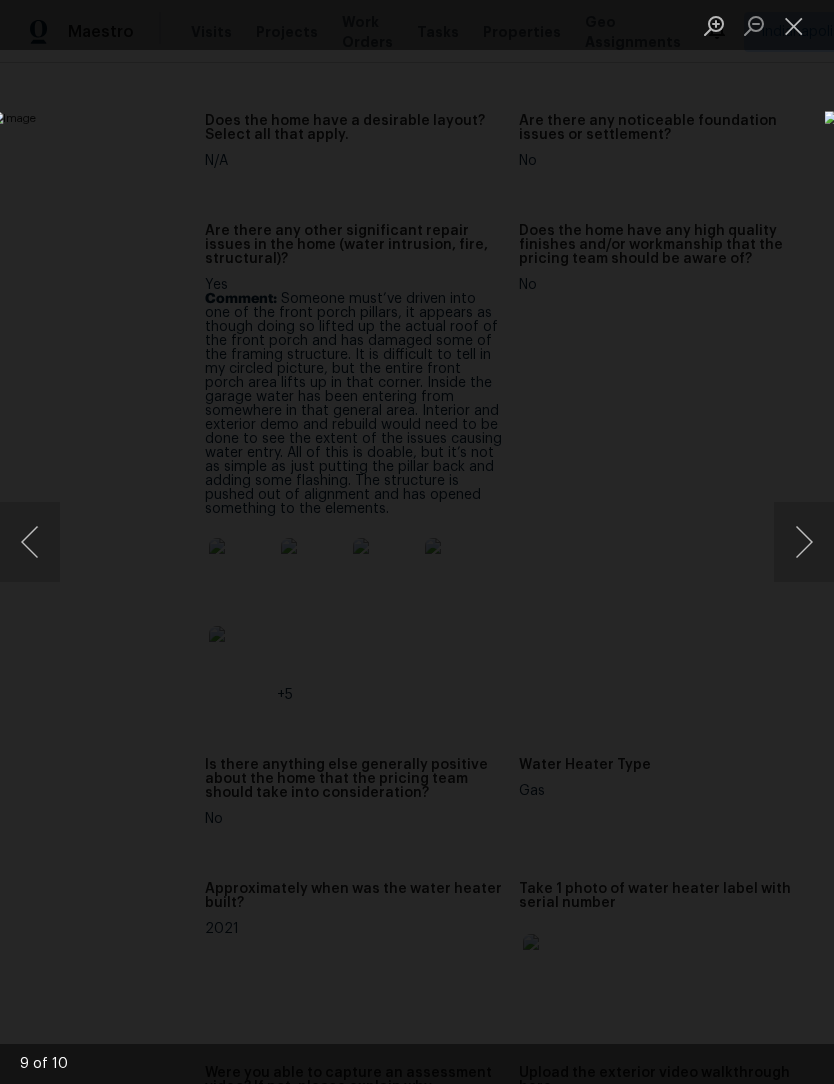 click at bounding box center (804, 542) 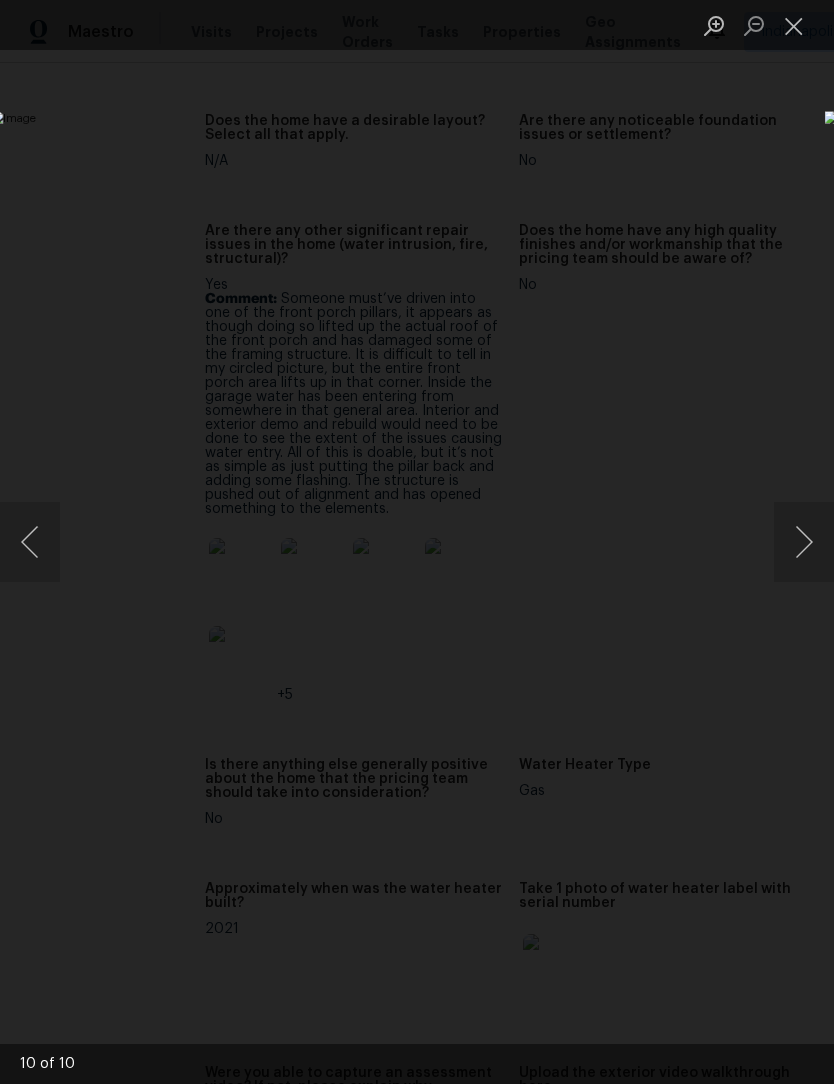 click at bounding box center (794, 25) 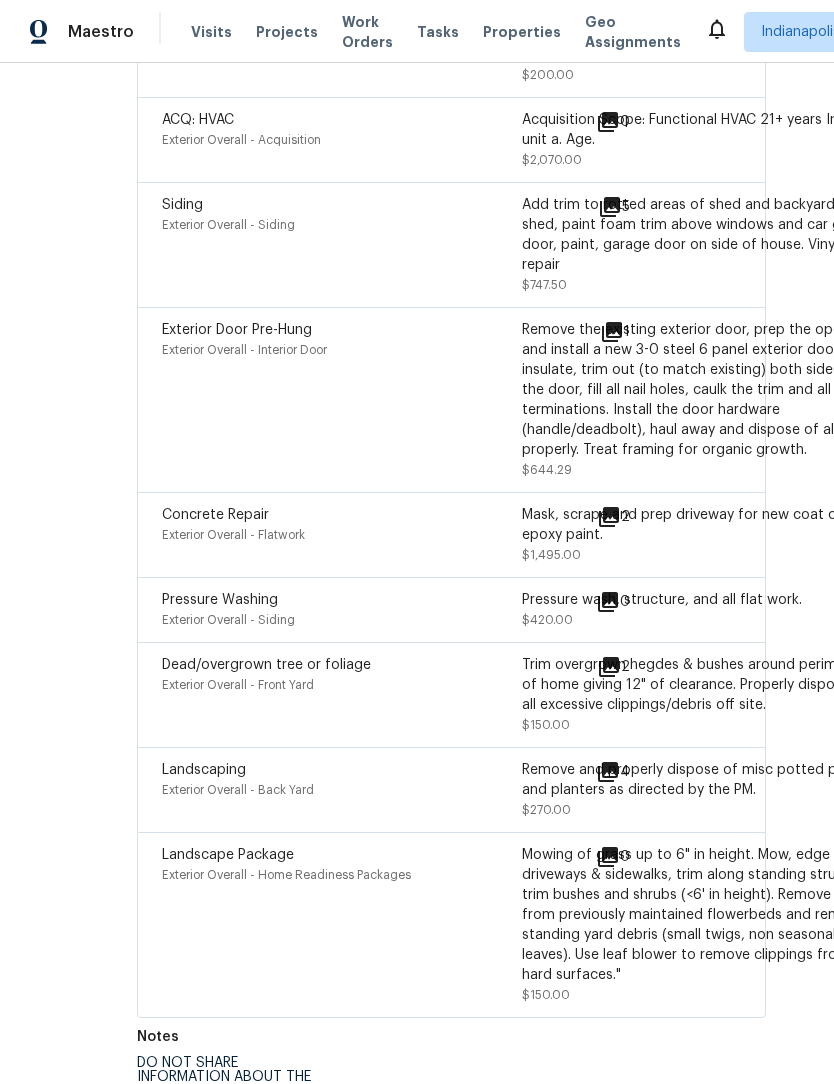 scroll, scrollTop: 7283, scrollLeft: 69, axis: both 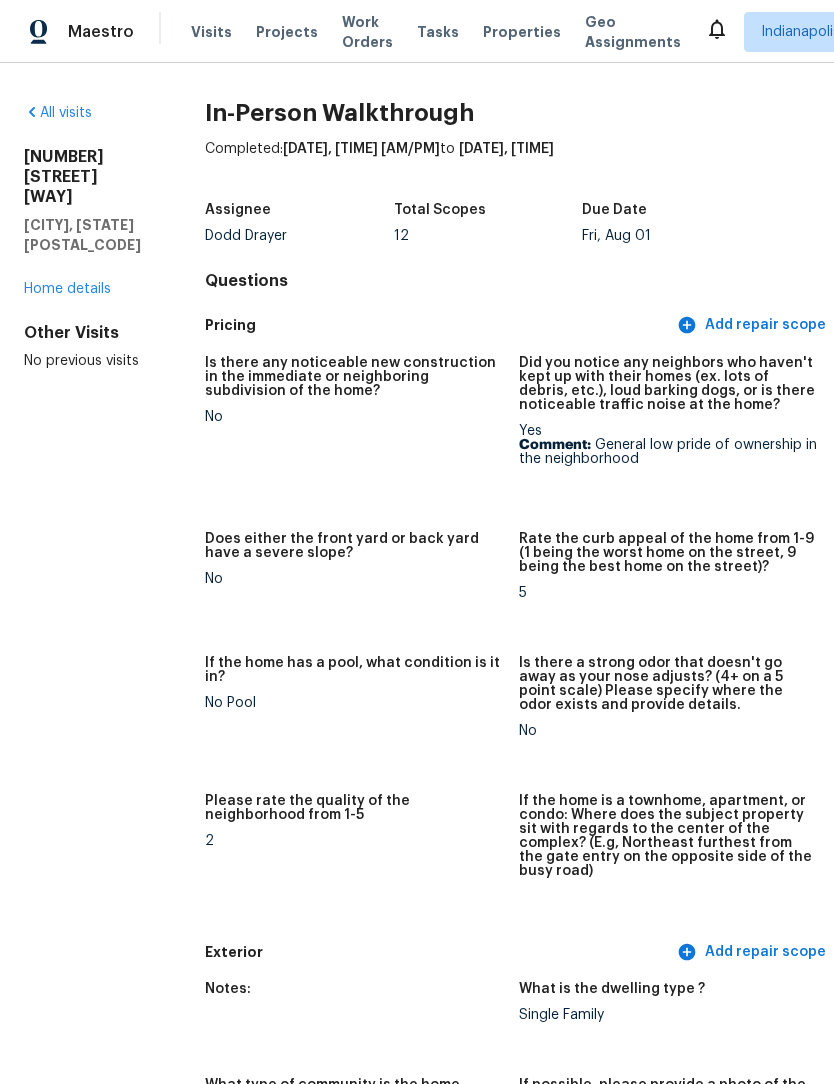 click on "Visits" at bounding box center (211, 32) 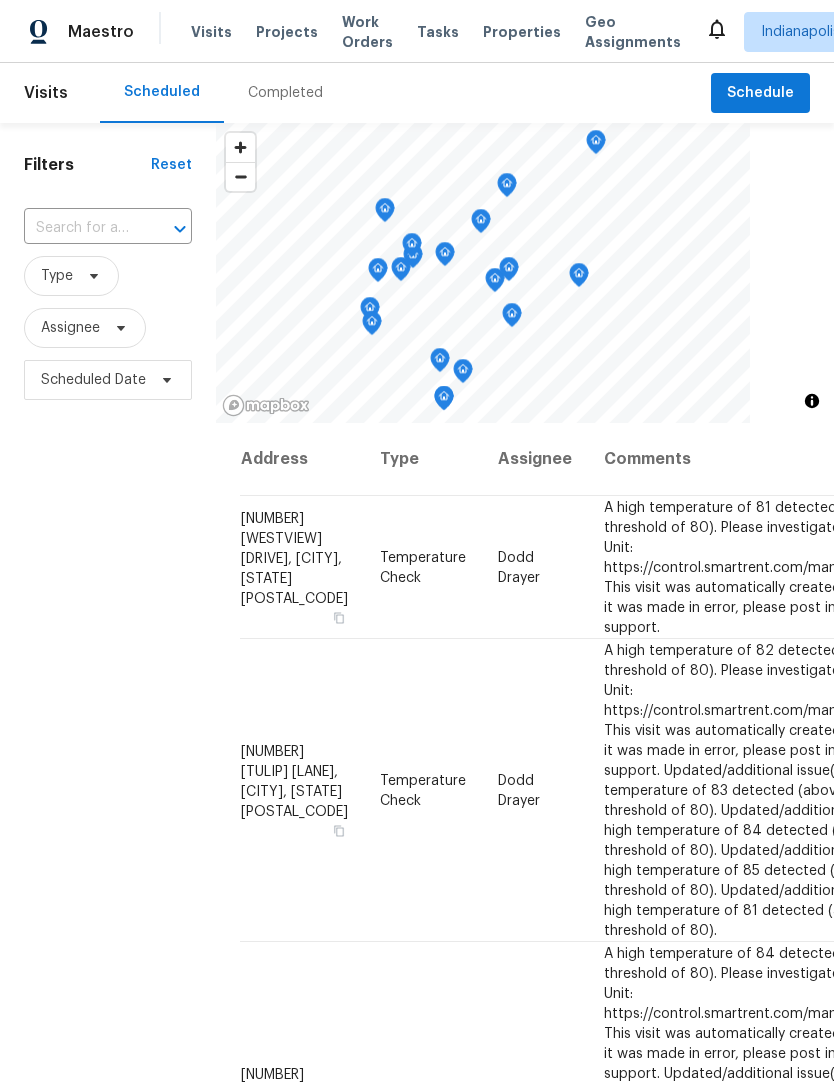 click on "Completed" at bounding box center [285, 93] 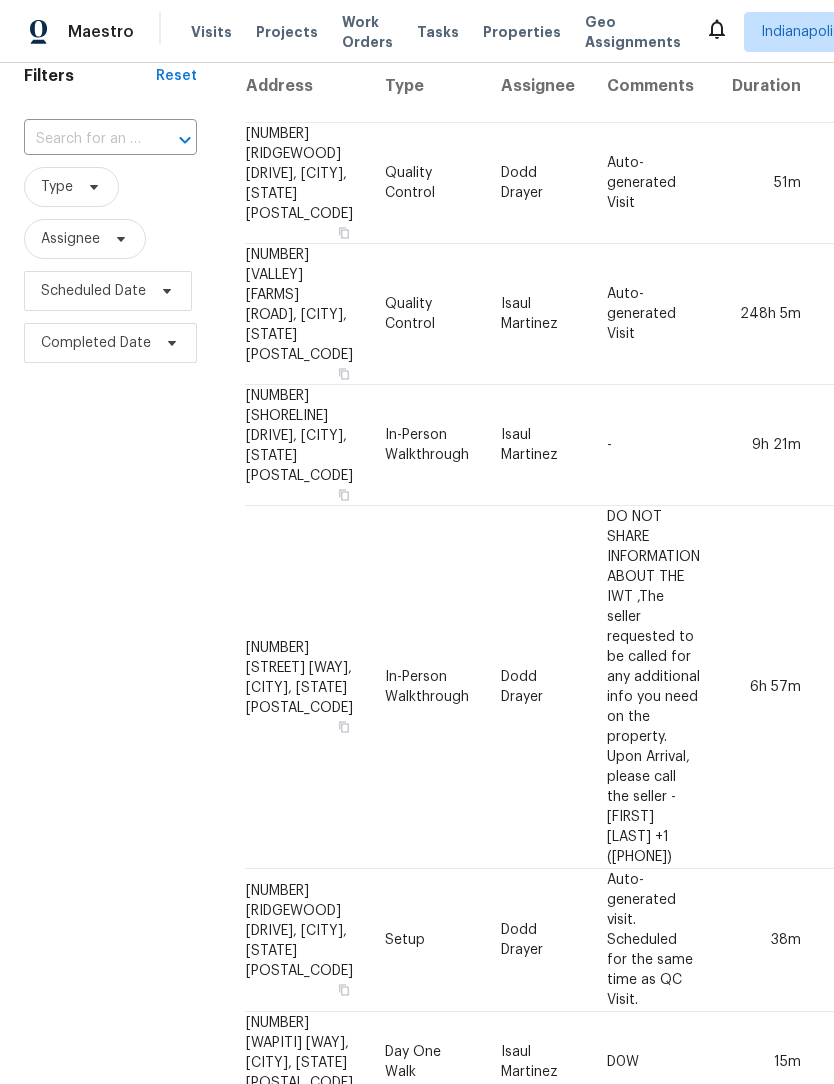 scroll, scrollTop: 89, scrollLeft: 0, axis: vertical 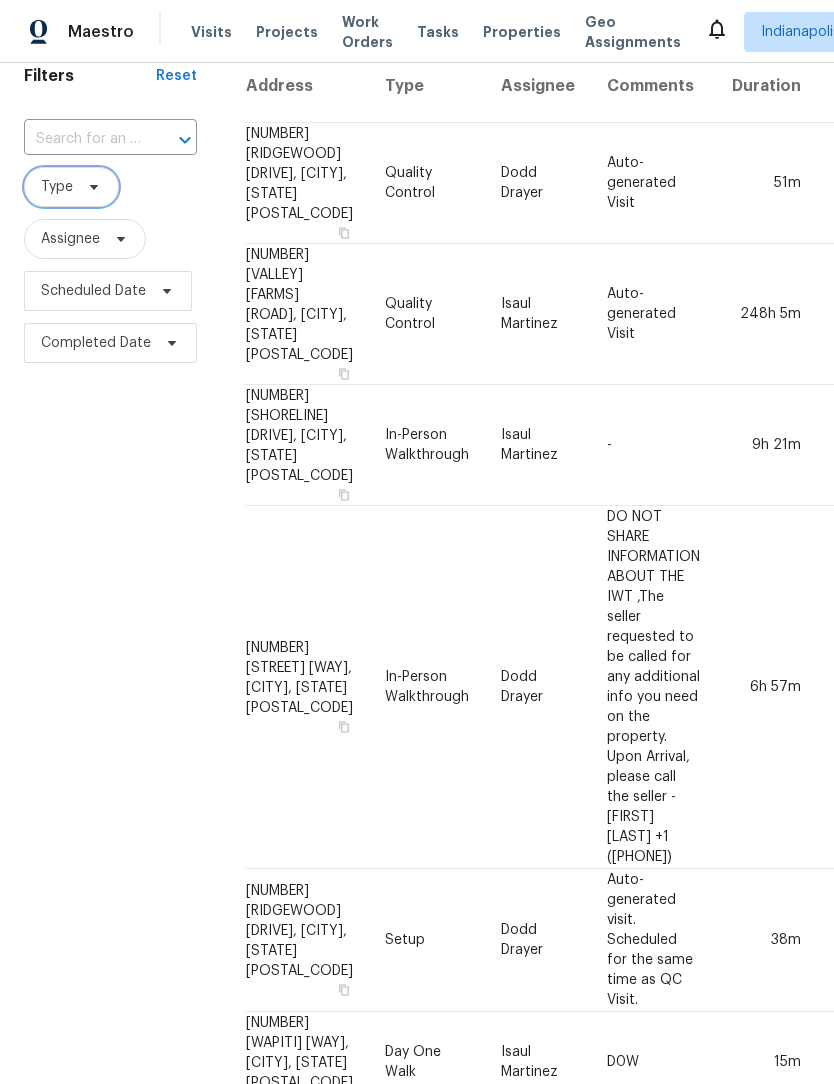 click on "Type" at bounding box center [57, 187] 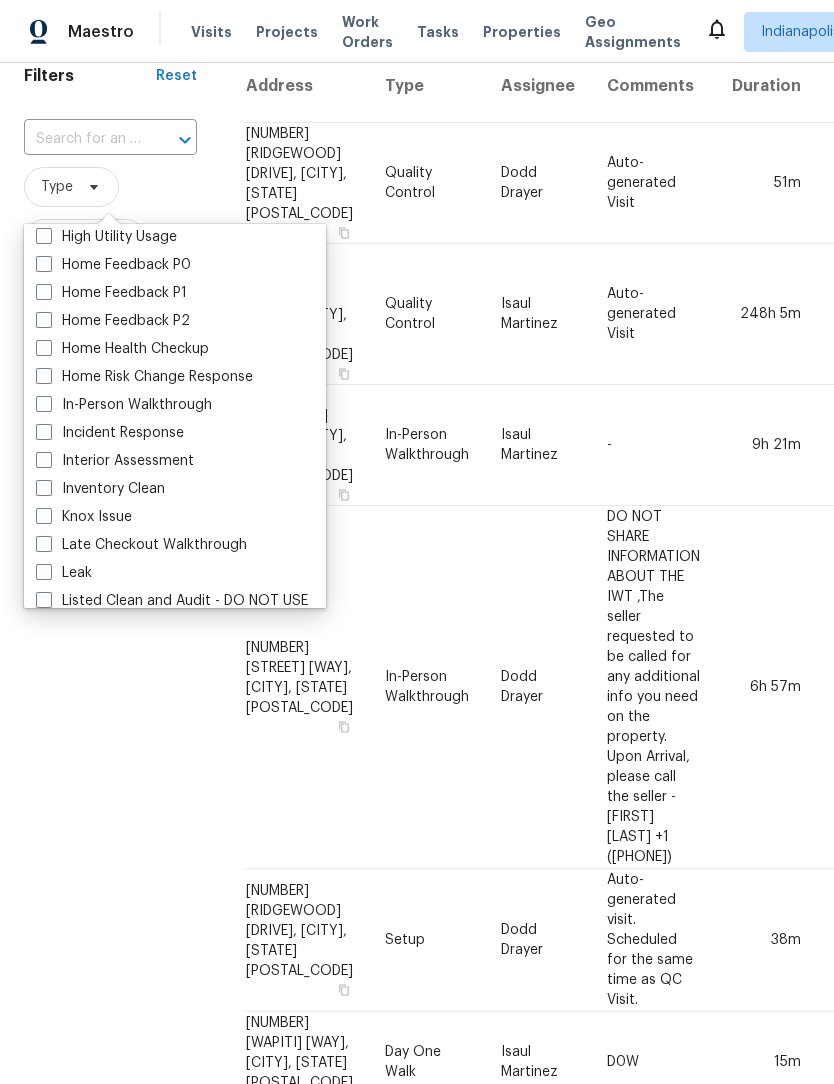 scroll, scrollTop: 622, scrollLeft: 0, axis: vertical 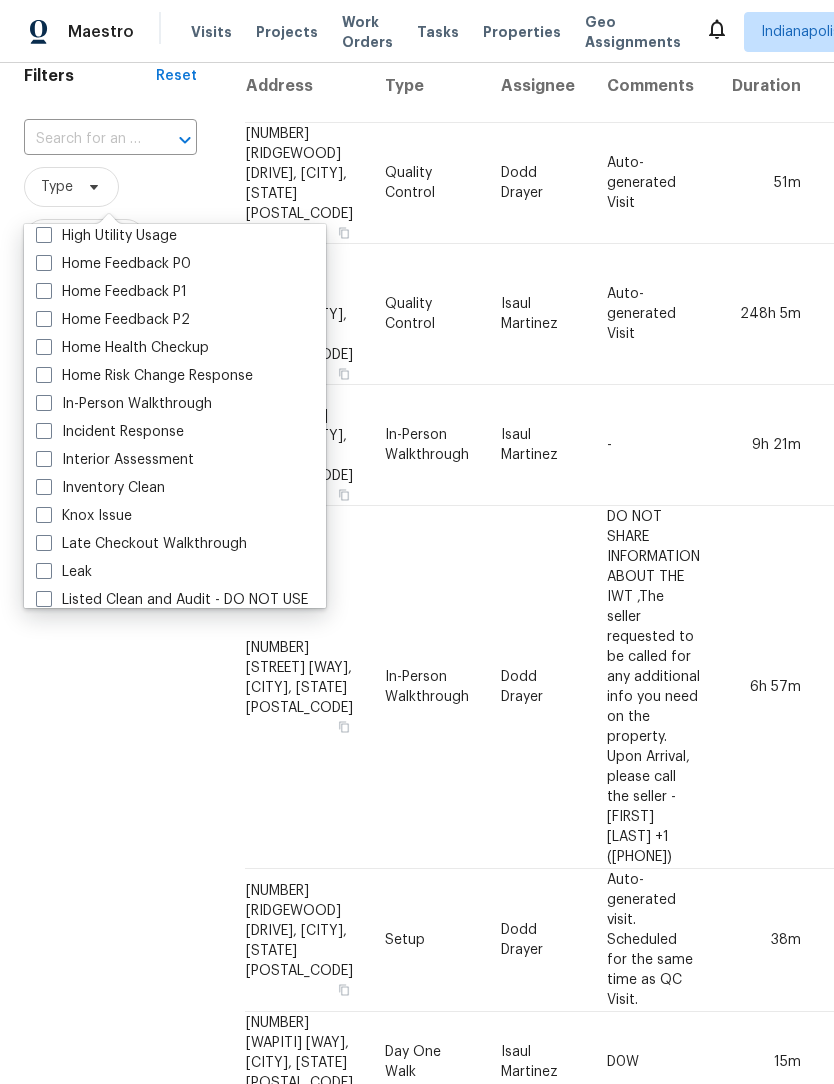 click at bounding box center (44, 403) 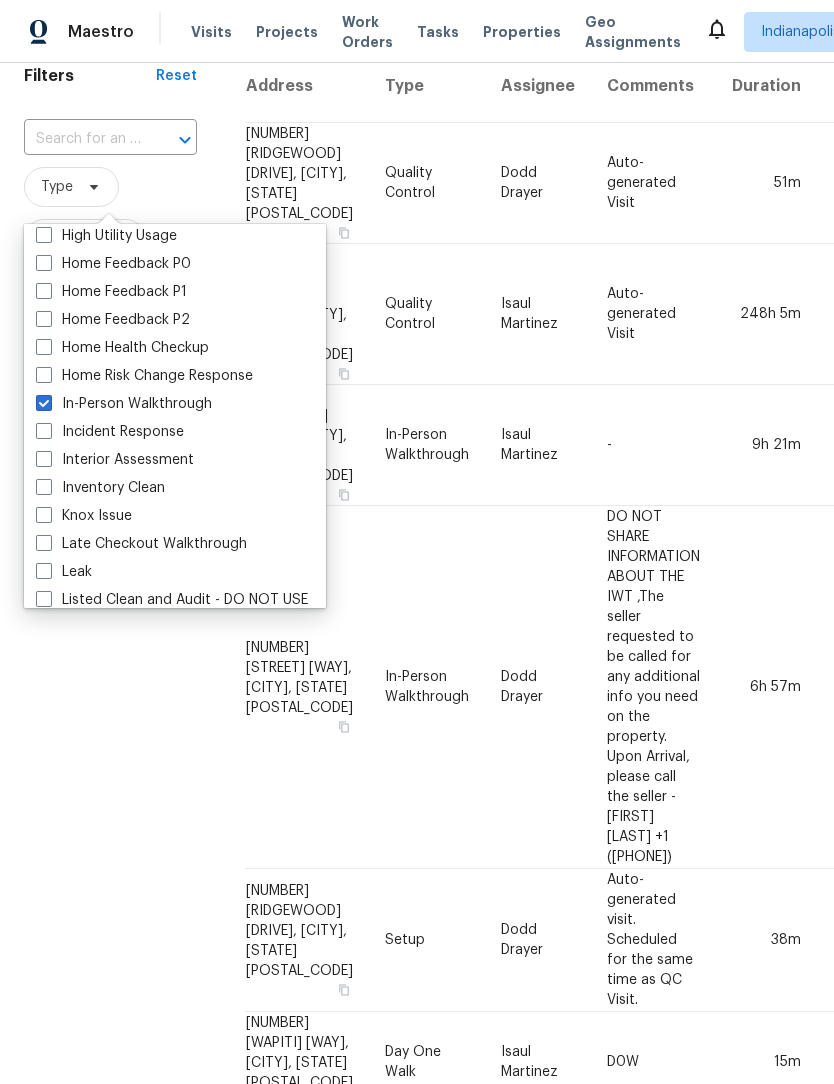 checkbox on "true" 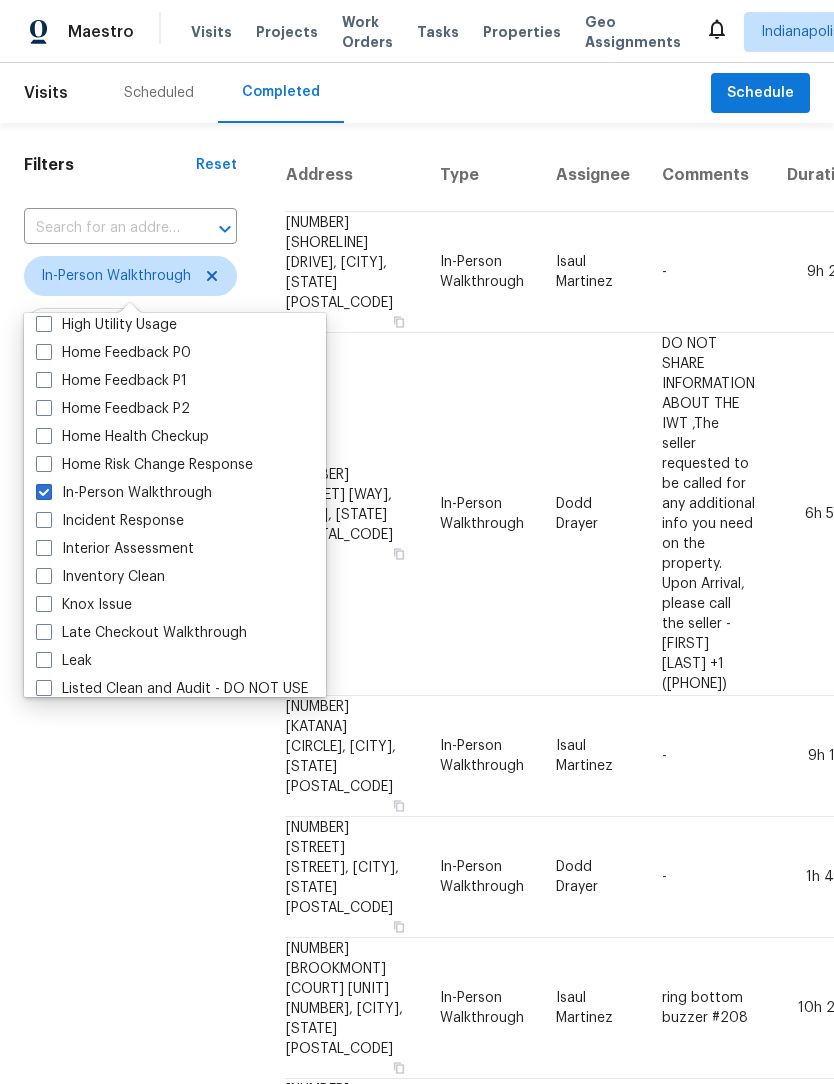 click on "Filters Reset ​ In-Person Walkthrough Assignee Scheduled Date Completed Date" at bounding box center [130, 1556] 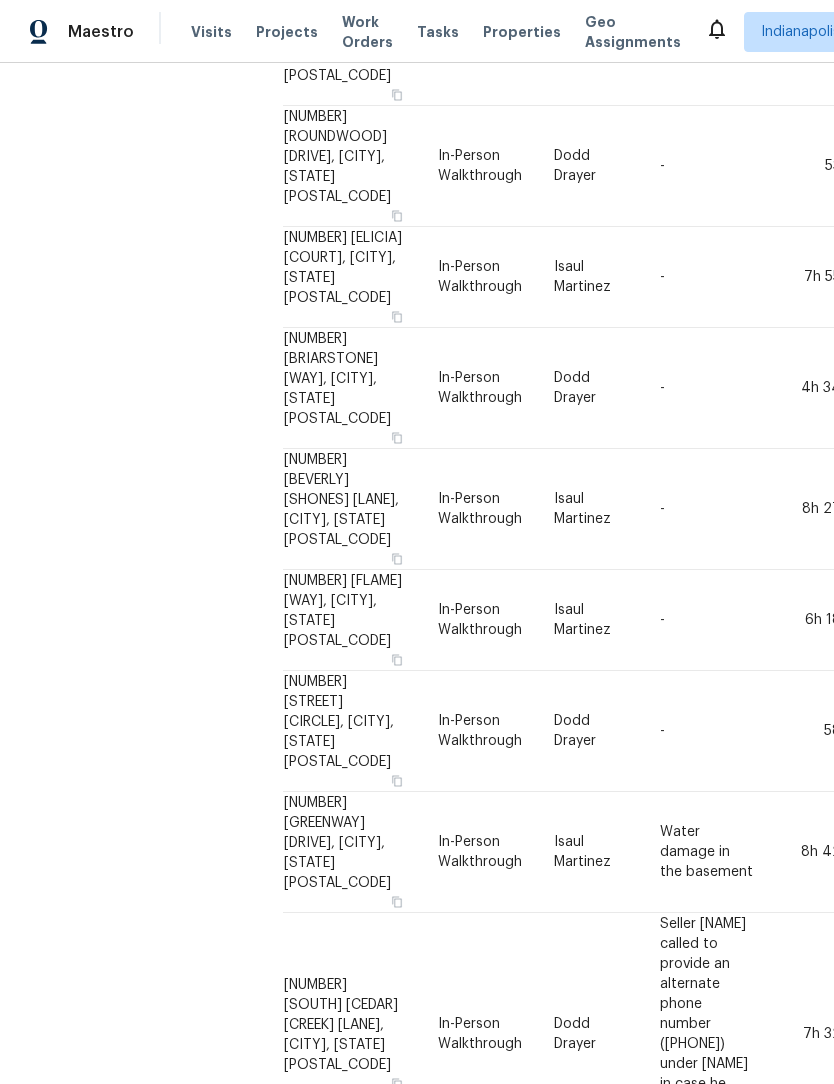 scroll, scrollTop: 1335, scrollLeft: 2, axis: both 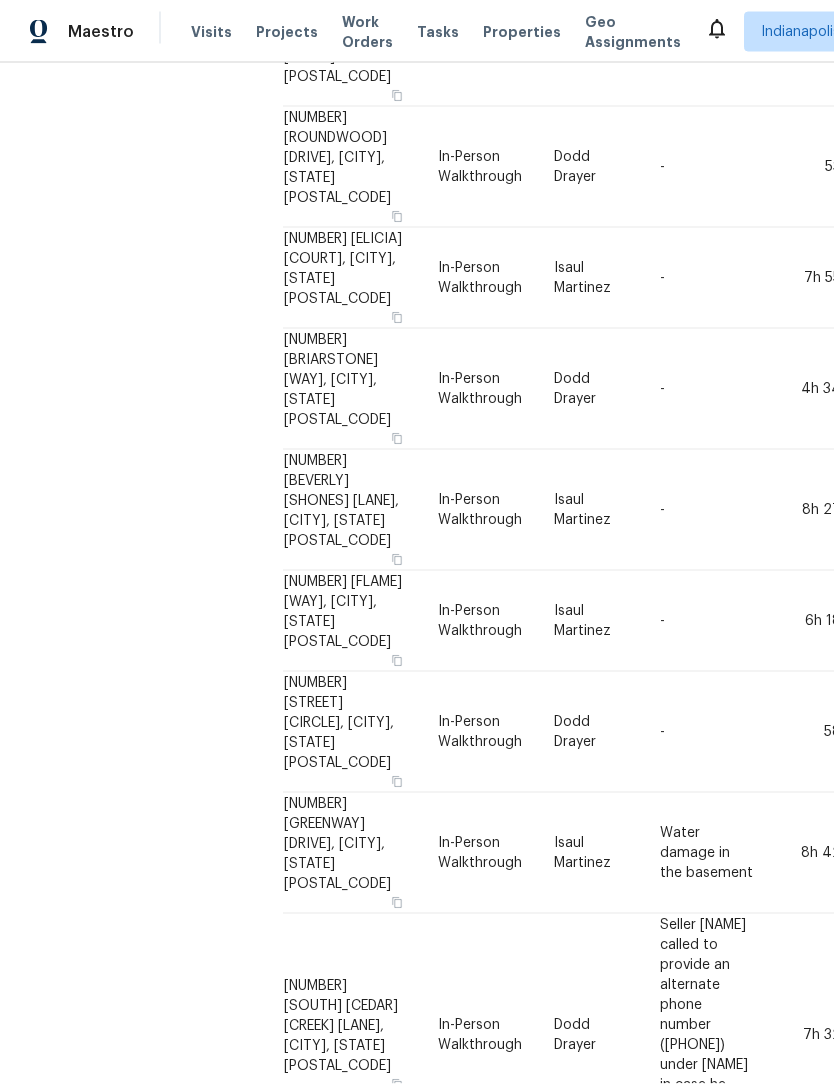 click 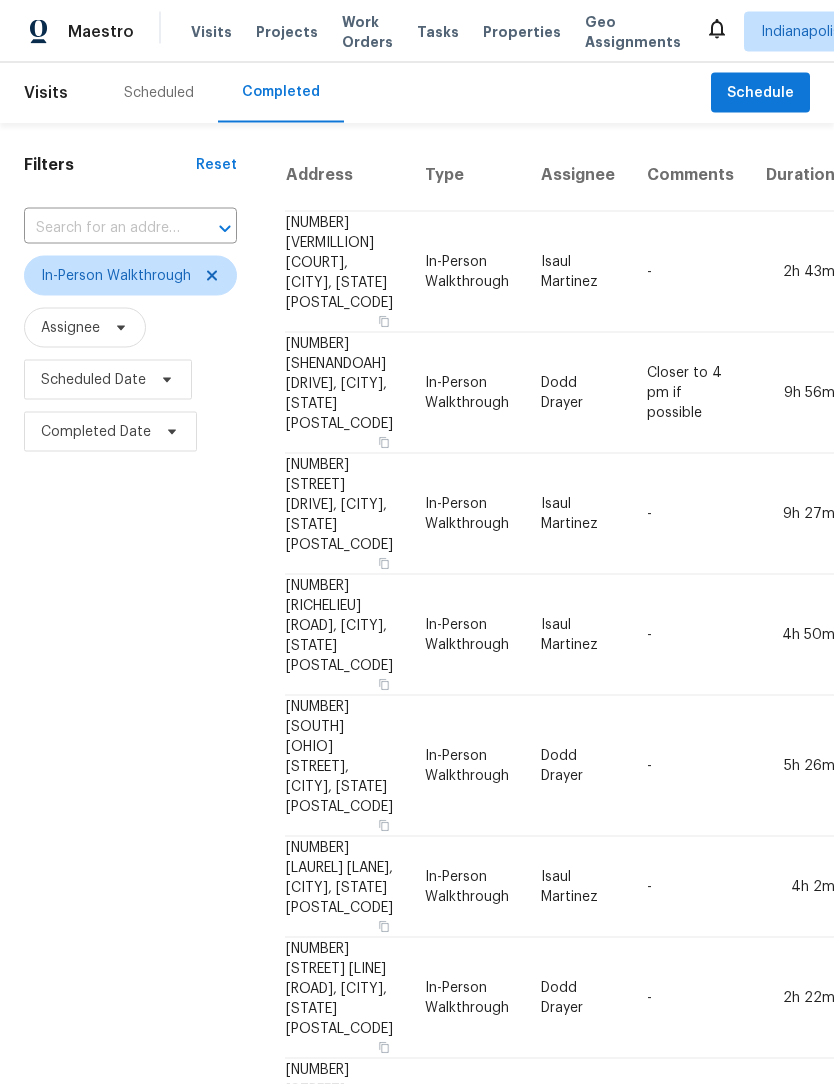 scroll, scrollTop: 16, scrollLeft: 0, axis: vertical 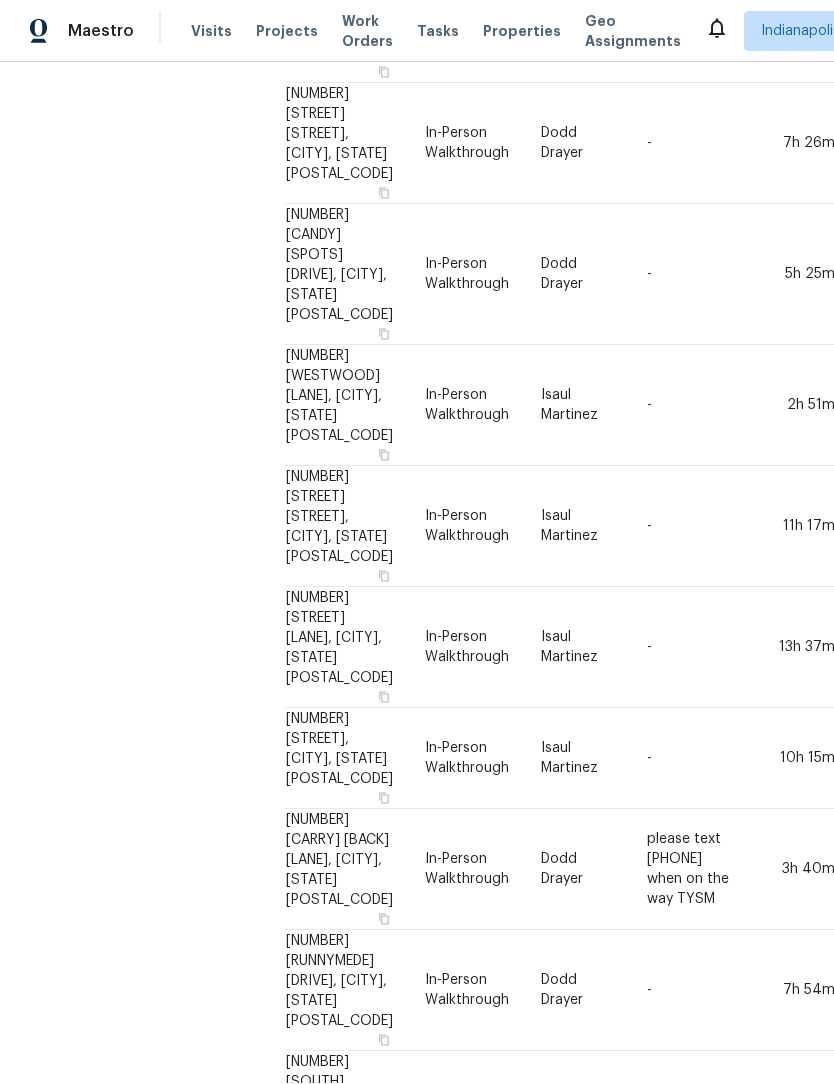 click on "Address Type Assignee Comments Duration Completed On 4832 Vermillion Ct, Avon, IN 46123 In-Person Walkthrough Isaul Martinez - 2h 43m Mon, Jul 21 9338 Shenandoah Dr, Indianapolis, IN 46229 In-Person Walkthrough Dodd Drayer Closer  to 4 pm if possible  9h 56m Fri, Jul 18 3937 Candle Berry Dr, Indianapolis, IN 46235 In-Person Walkthrough Isaul Martinez - 9h 27m Fri, Jul 18 3647 Richelieu Rd, Indianapolis, IN 46226 In-Person Walkthrough Isaul Martinez - 4h 50m Fri, Jul 18 1110 S Ohio St, Martinsville, IN 46151 In-Person Walkthrough Dodd Drayer - 5h 26m Fri, Jul 18 3522 Laurel Ln, Anderson, IN 46011 In-Person Walkthrough Isaul Martinez - 4h 2m Thu, Jul 17 981 W County Line Rd, Greenwood, IN 46142 In-Person Walkthrough Dodd Drayer - 2h 22m Thu, Jul 17 6303 Bertha St, Indianapolis, IN 46241 In-Person Walkthrough Dodd Drayer - 7h 26m Wed, Jul 16 4921 Candy Spots Dr, Indianapolis, IN 46237 In-Person Walkthrough Dodd Drayer - 5h 25m Wed, Jul 16 13293 Westwood Ln, Fishers, IN 46038 In-Person Walkthrough Isaul Martinez" at bounding box center (547, 448) 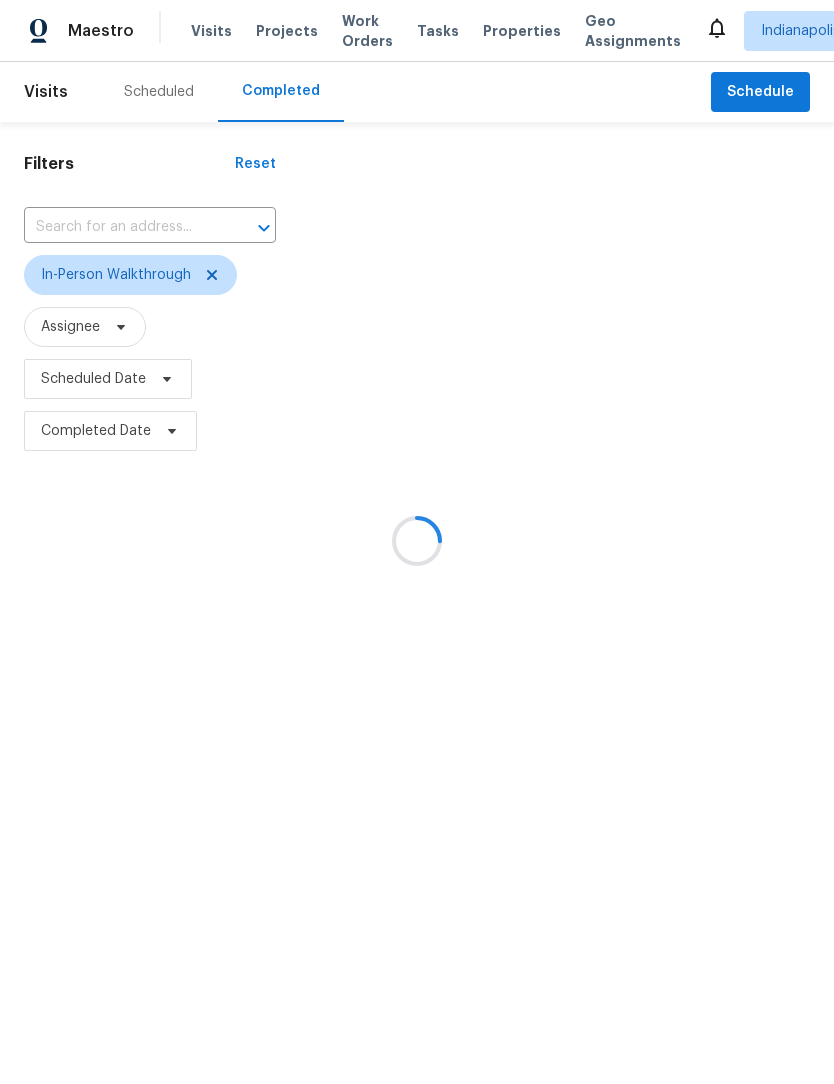 scroll, scrollTop: 0, scrollLeft: 0, axis: both 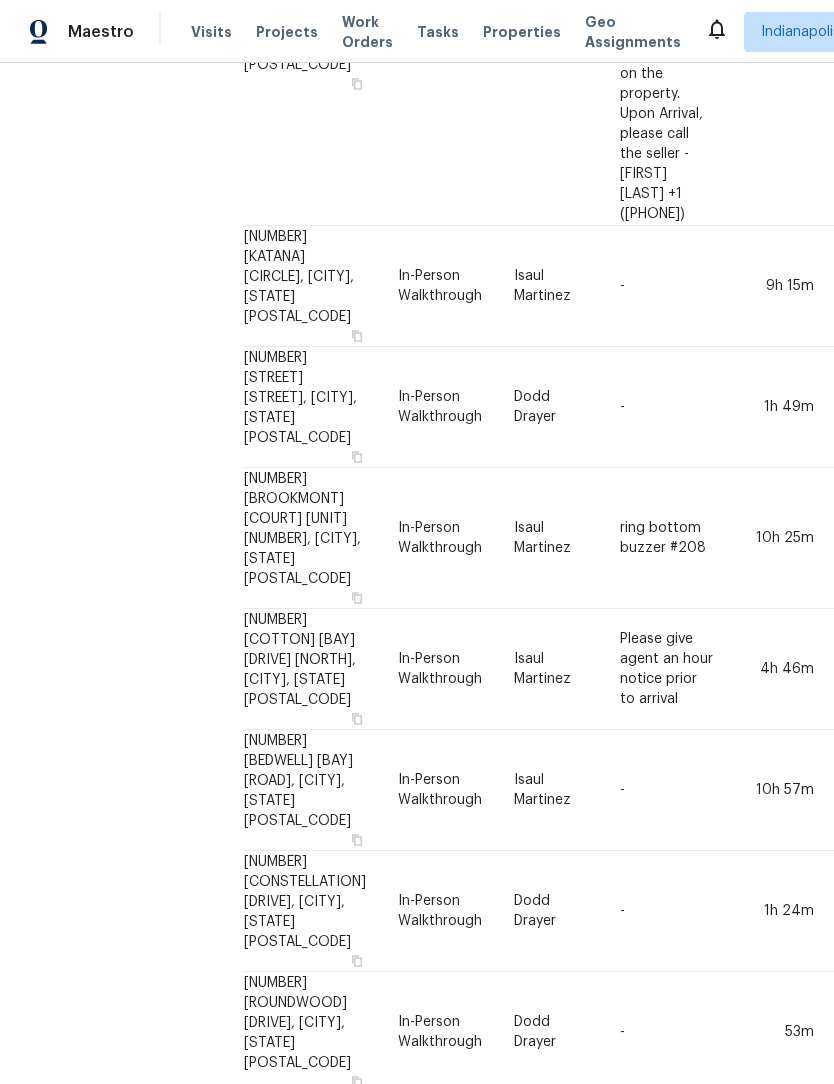 click on "677 Bedwell Bay Rd, Westfield, IN 46074" at bounding box center (312, 790) 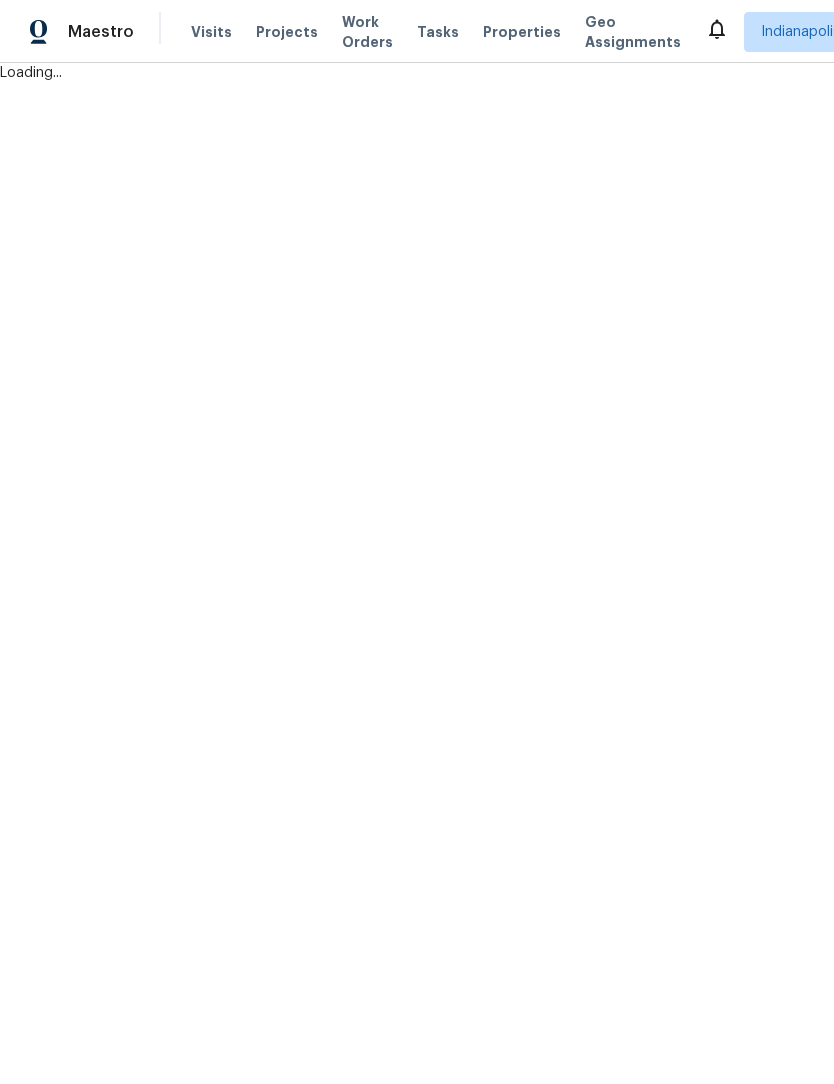 scroll, scrollTop: 0, scrollLeft: 0, axis: both 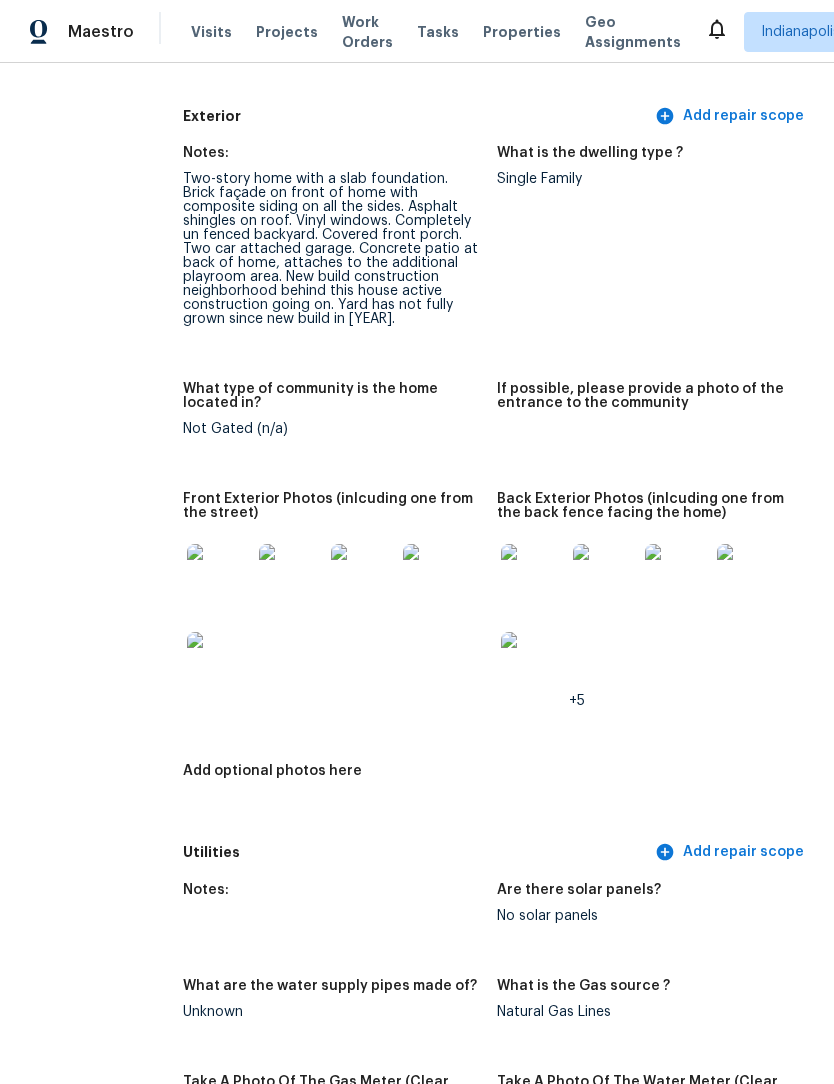 click at bounding box center (219, 576) 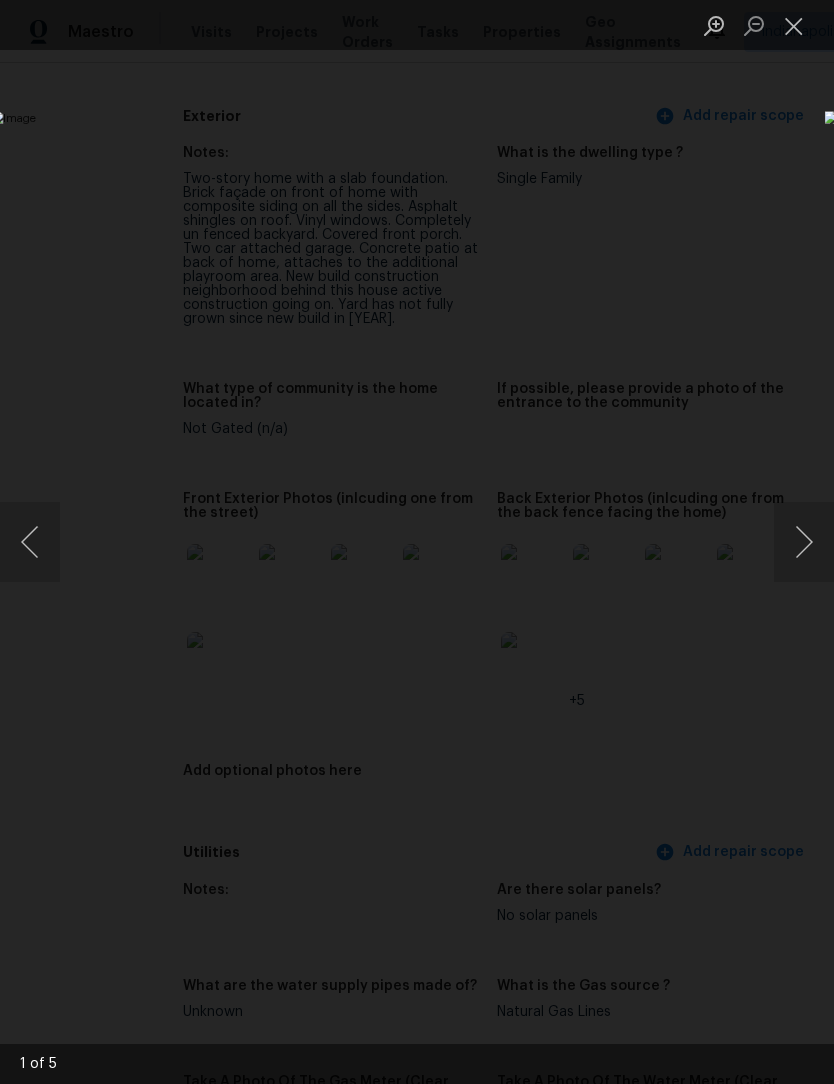 click at bounding box center [804, 542] 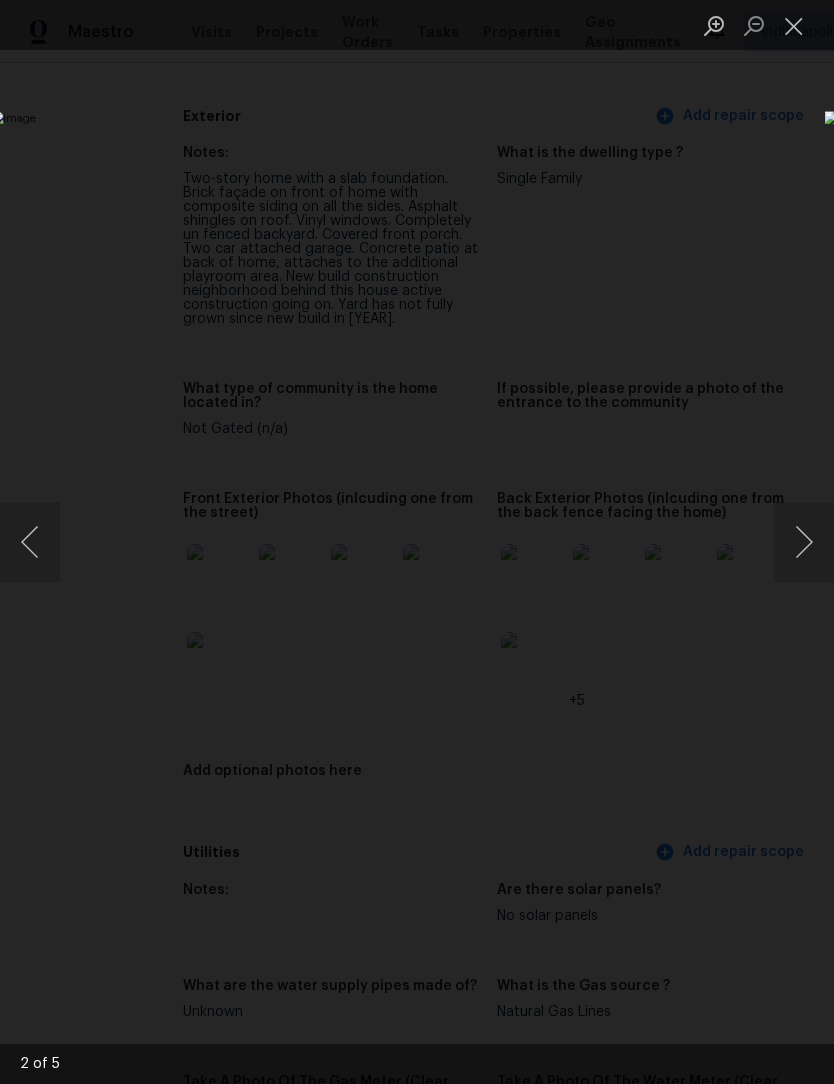 click at bounding box center [804, 542] 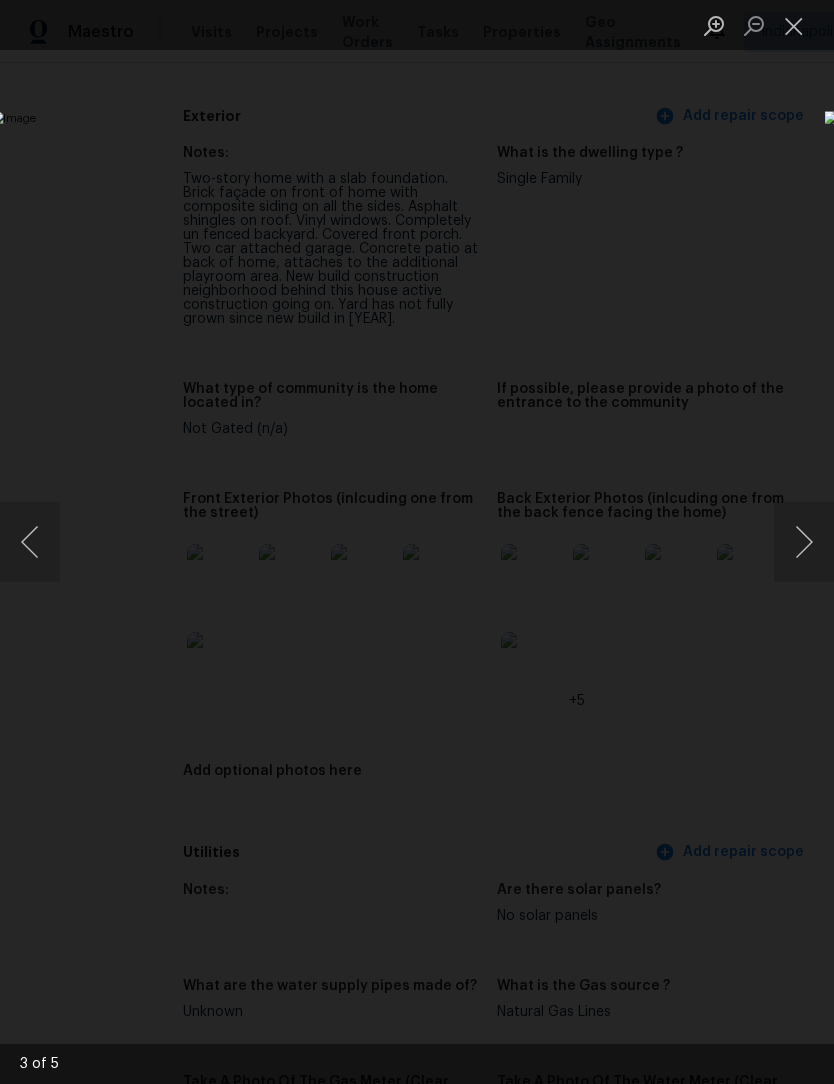 click at bounding box center (804, 542) 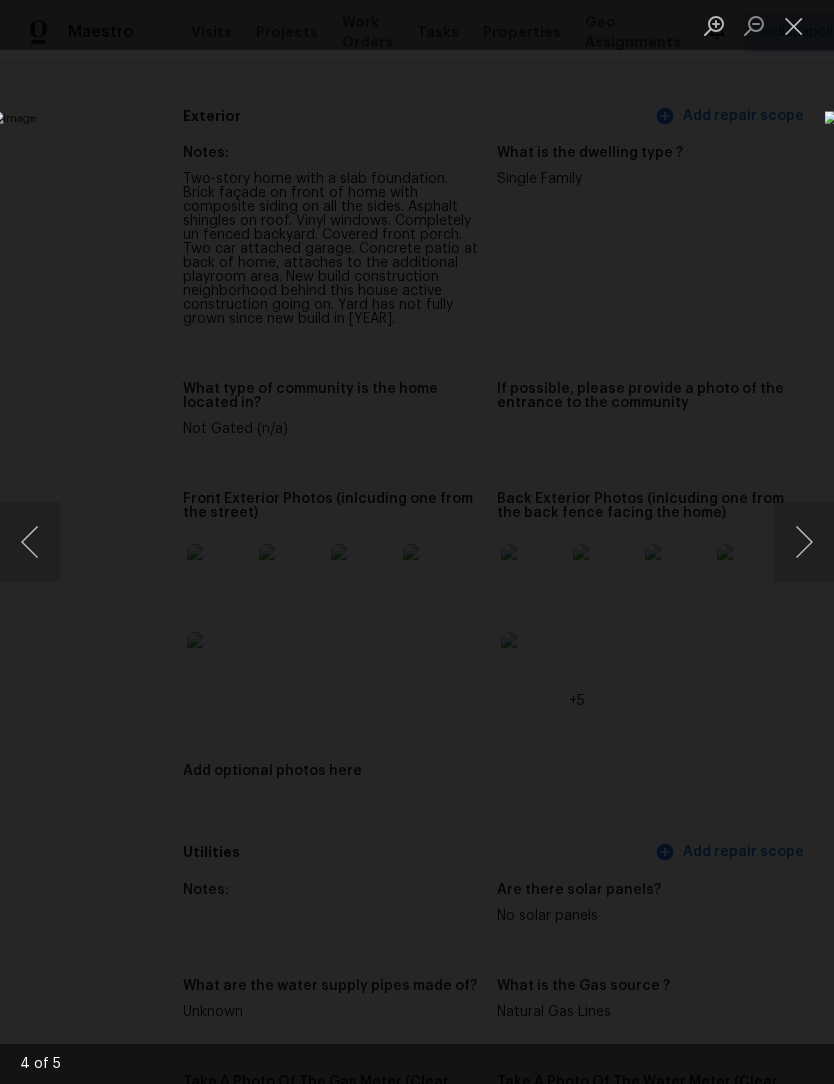 click at bounding box center (804, 542) 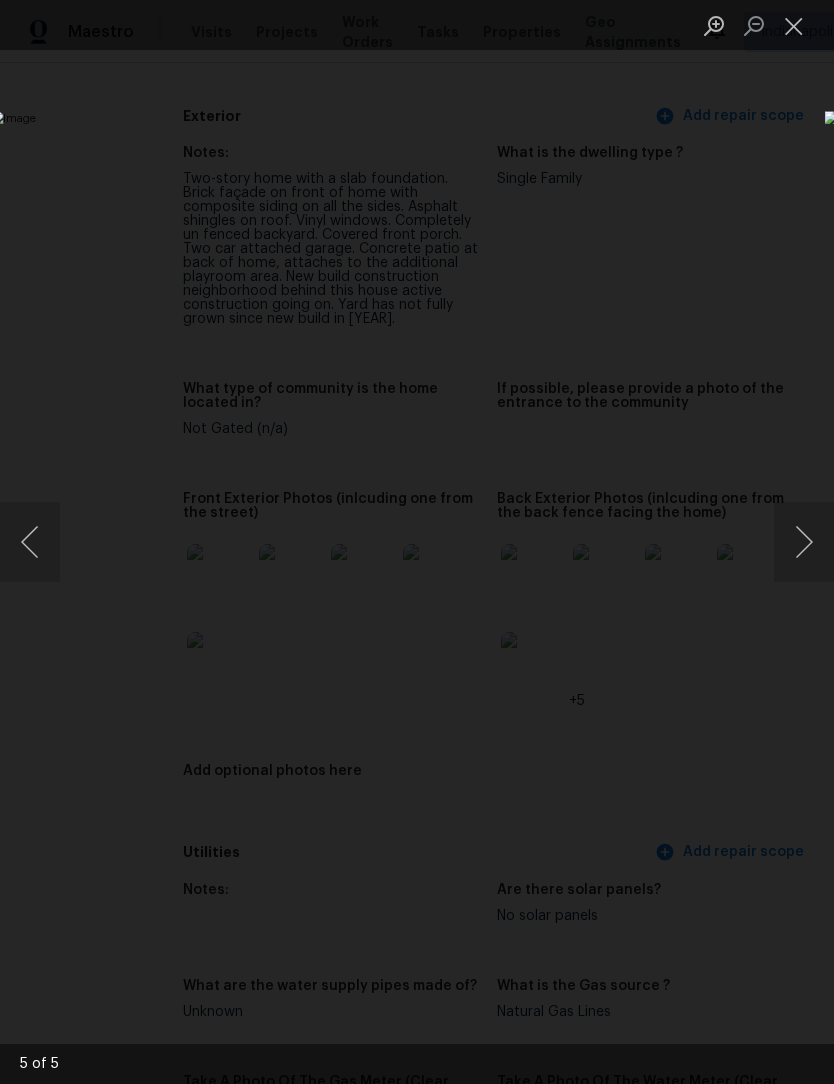 click at bounding box center [794, 25] 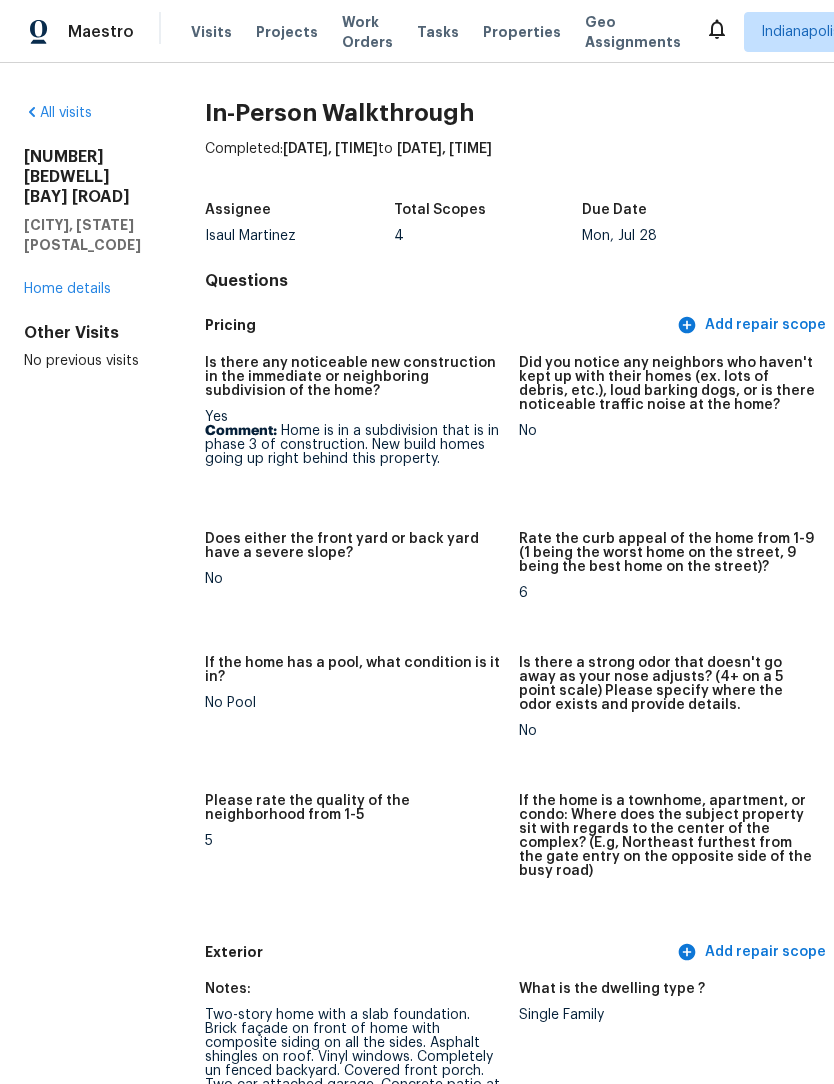 scroll, scrollTop: 0, scrollLeft: 0, axis: both 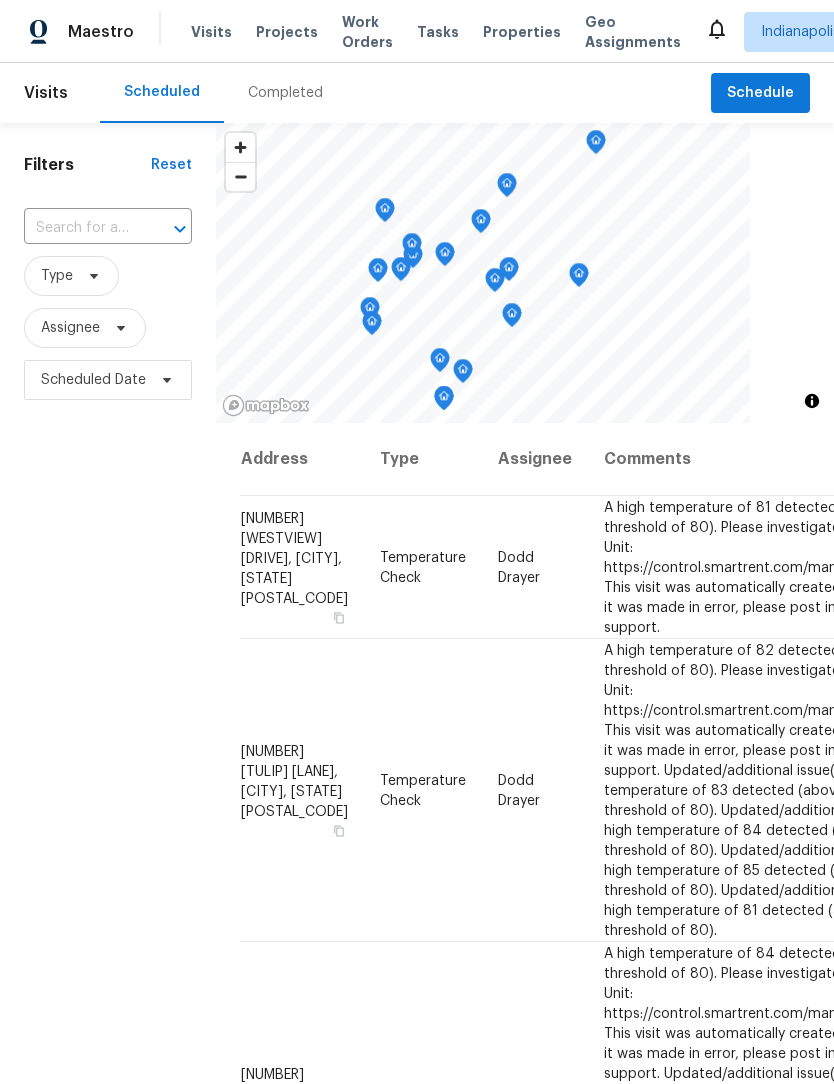 click on "Completed" at bounding box center [285, 93] 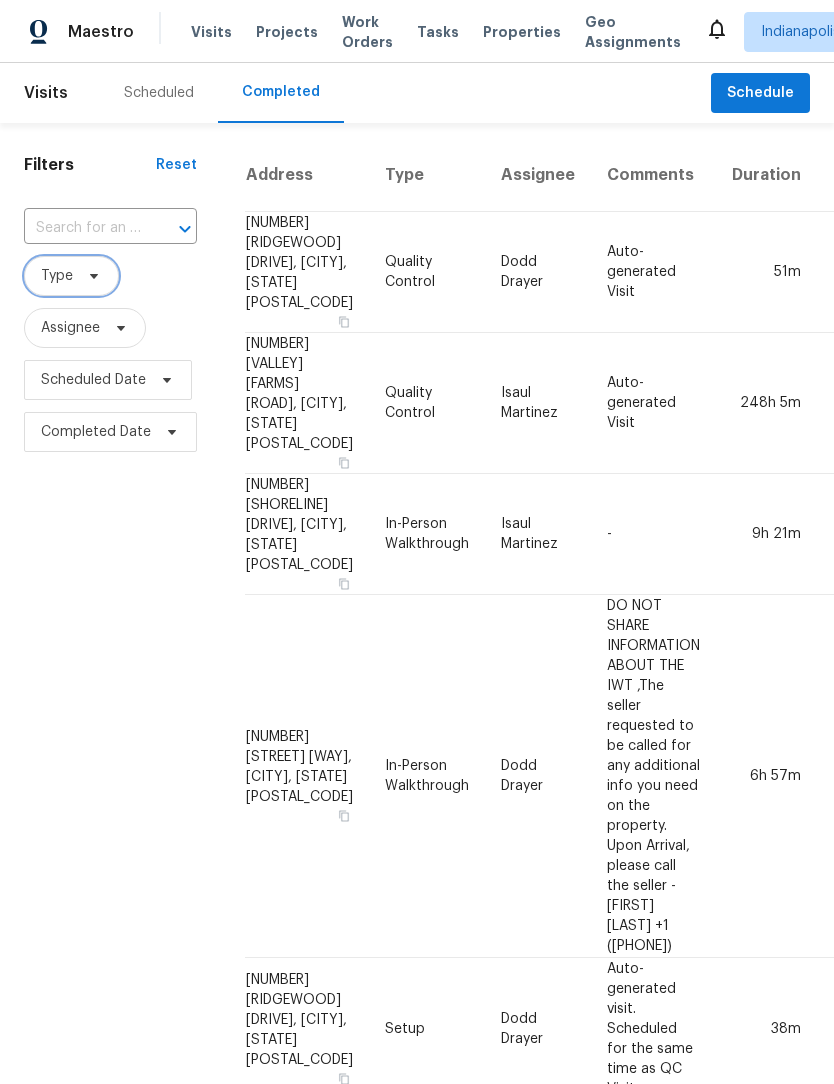 click on "Type" at bounding box center (57, 276) 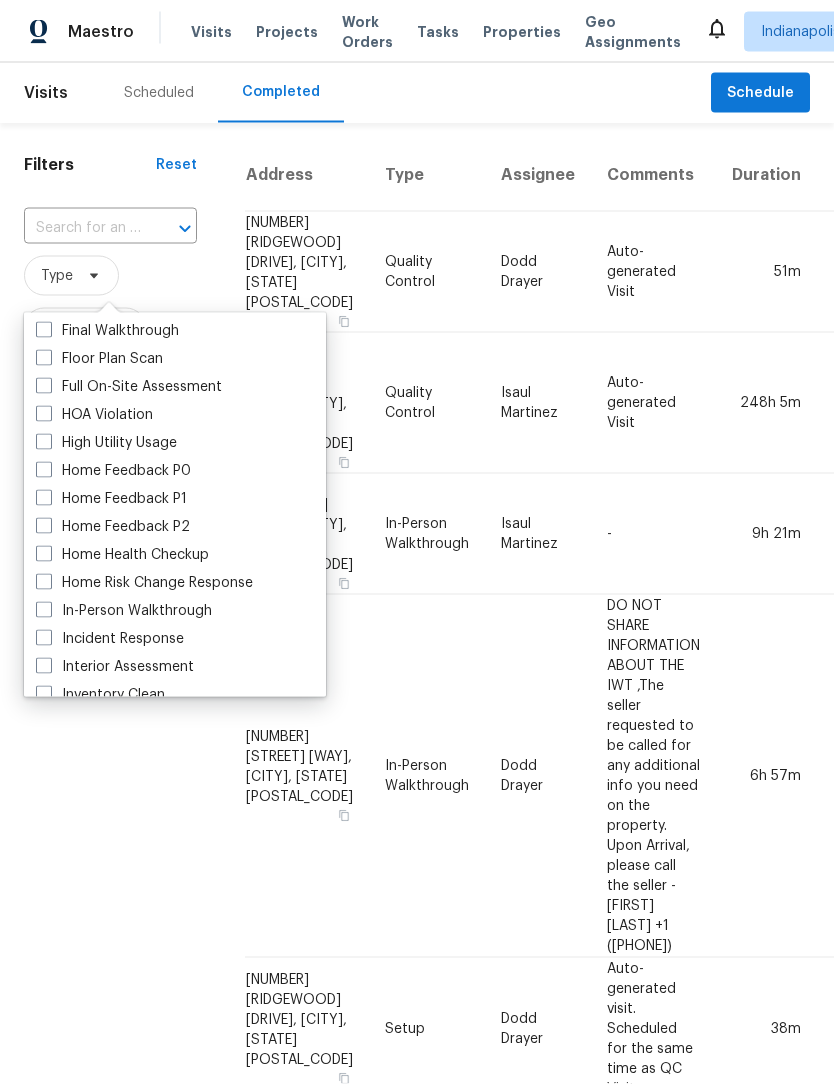 scroll, scrollTop: 508, scrollLeft: 0, axis: vertical 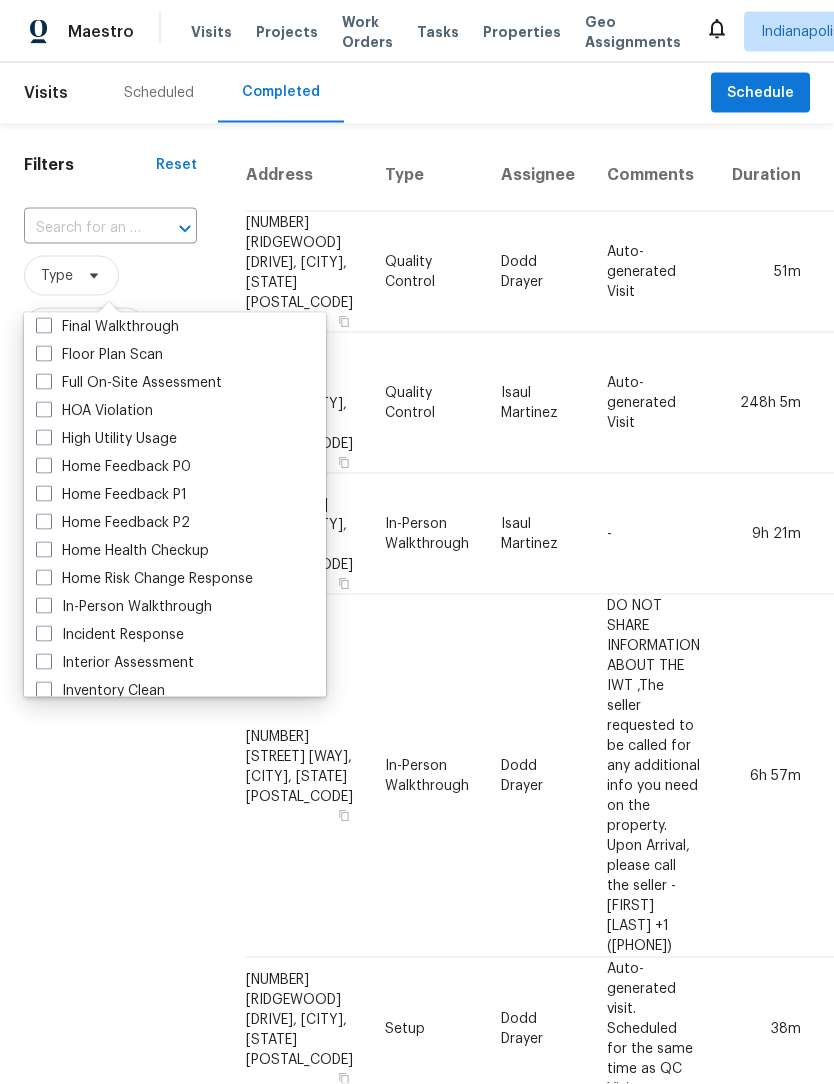 click on "In-Person Walkthrough" at bounding box center [124, 607] 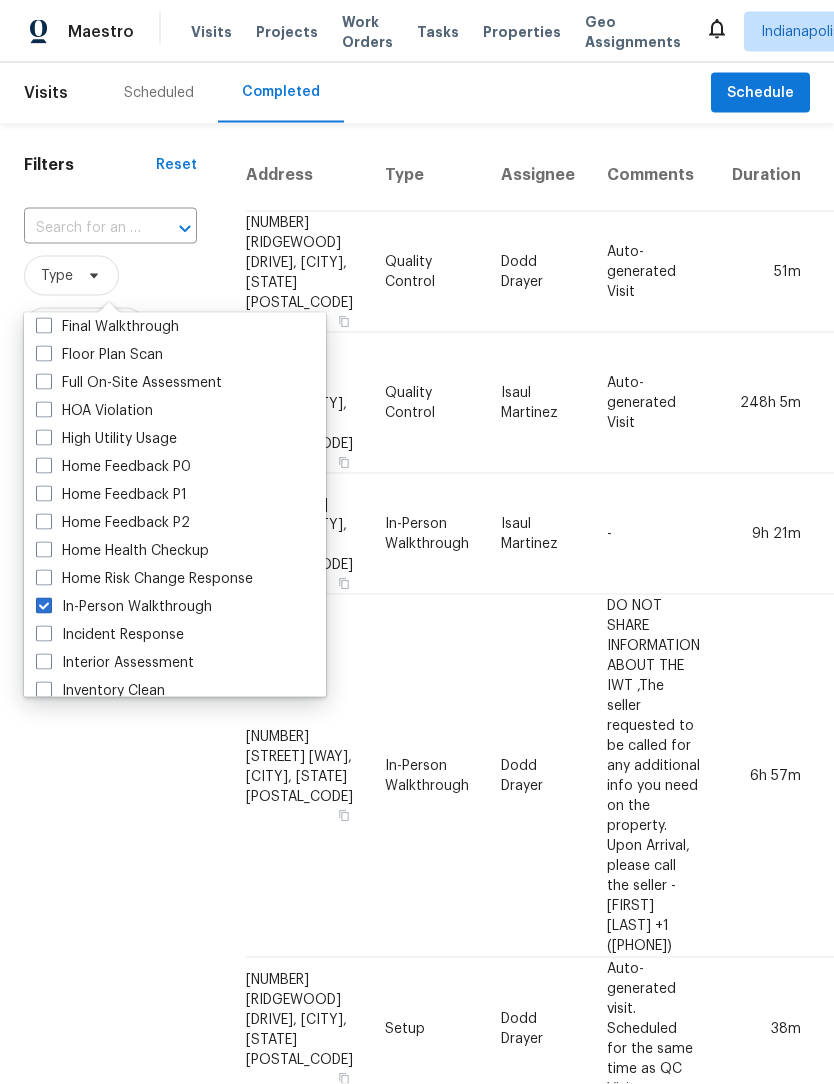 checkbox on "true" 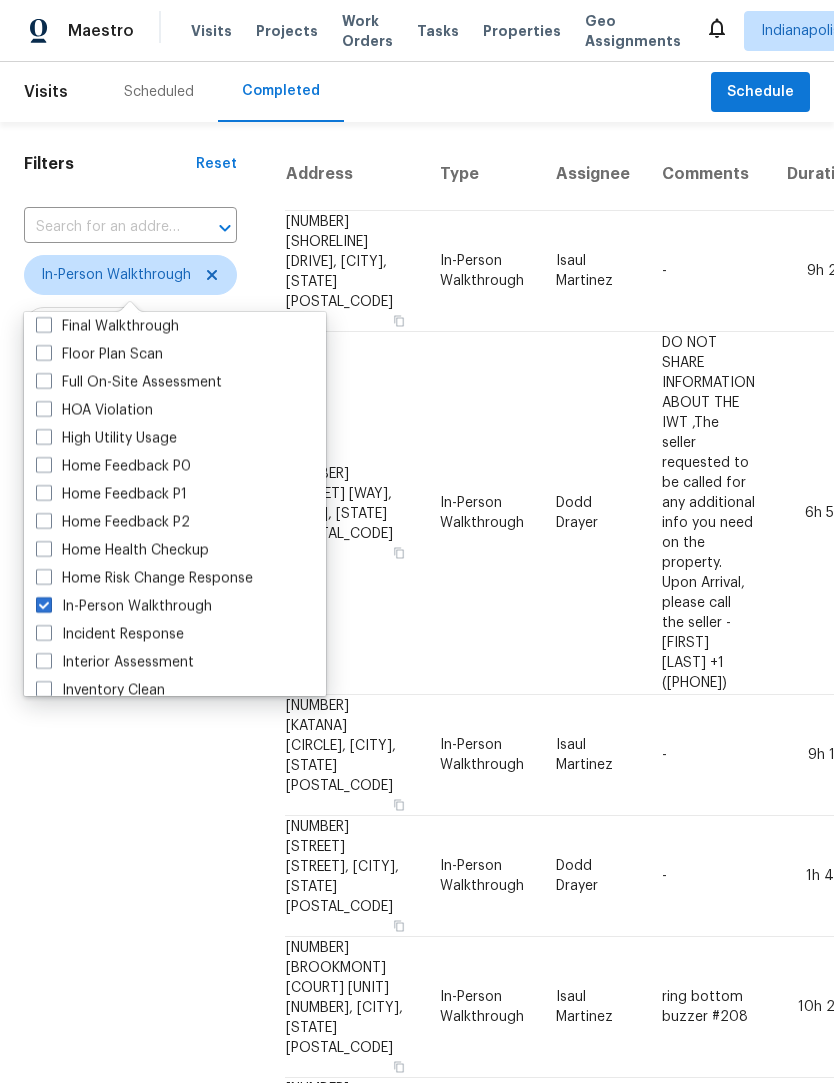 scroll, scrollTop: 1, scrollLeft: 0, axis: vertical 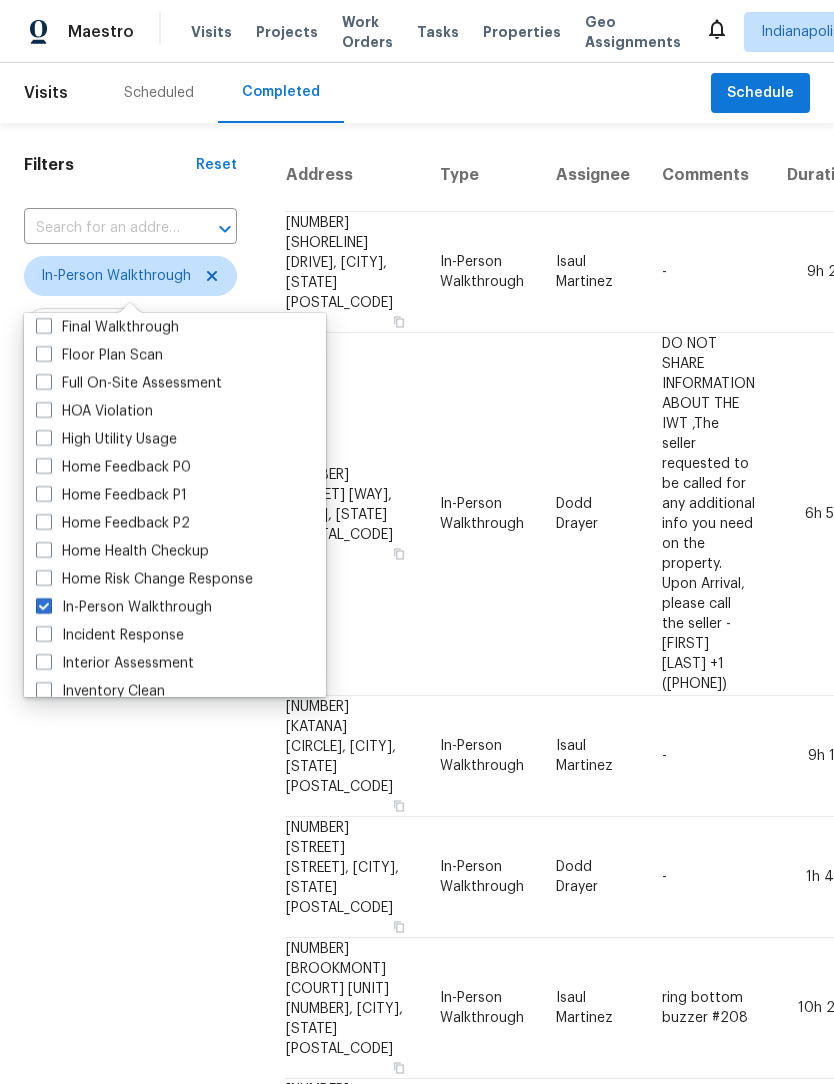 click on "Filters Reset ​ In-Person Walkthrough Assignee Scheduled Date Completed Date" at bounding box center [130, 1556] 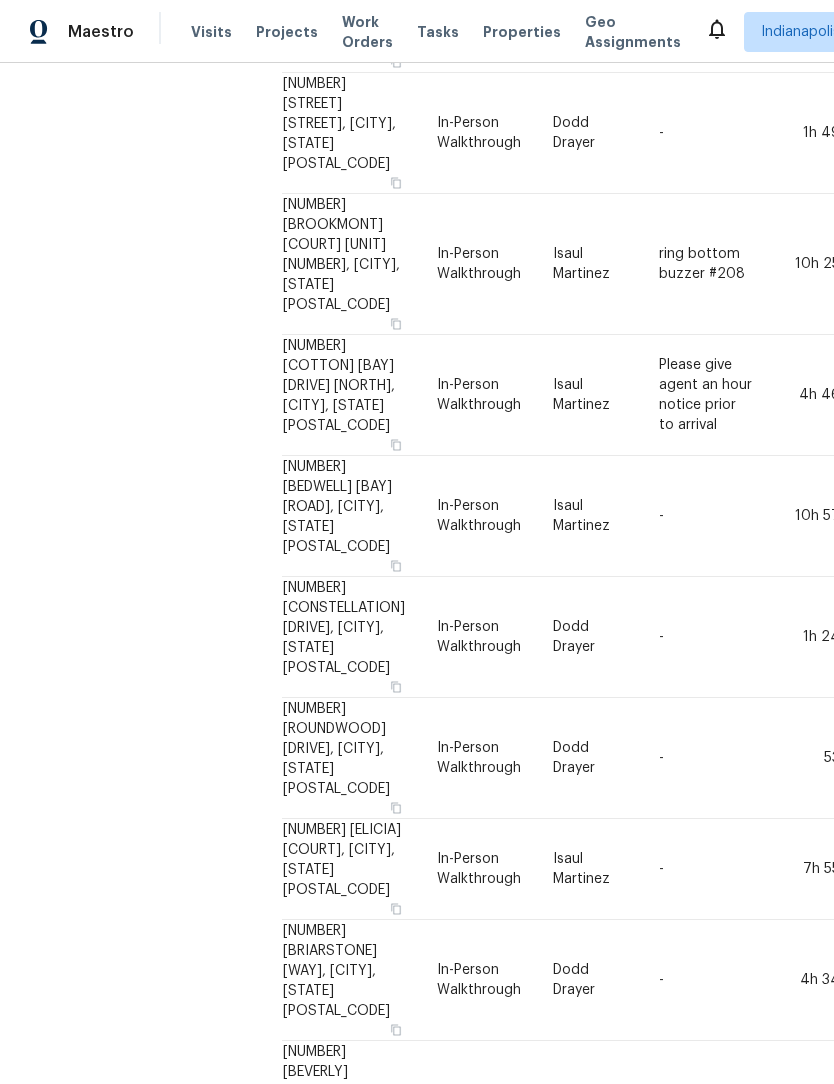 scroll, scrollTop: 745, scrollLeft: 3, axis: both 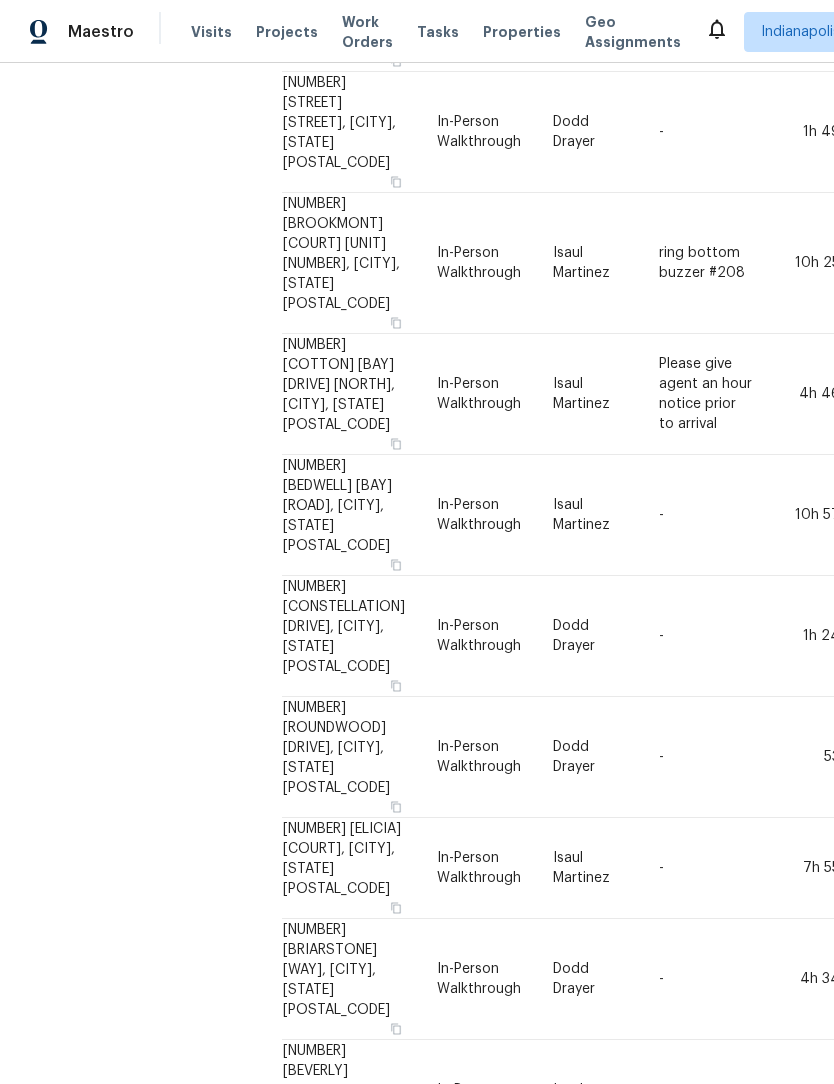 click on "4615 Elicia Ct, Westfield, IN 46062" at bounding box center [351, 868] 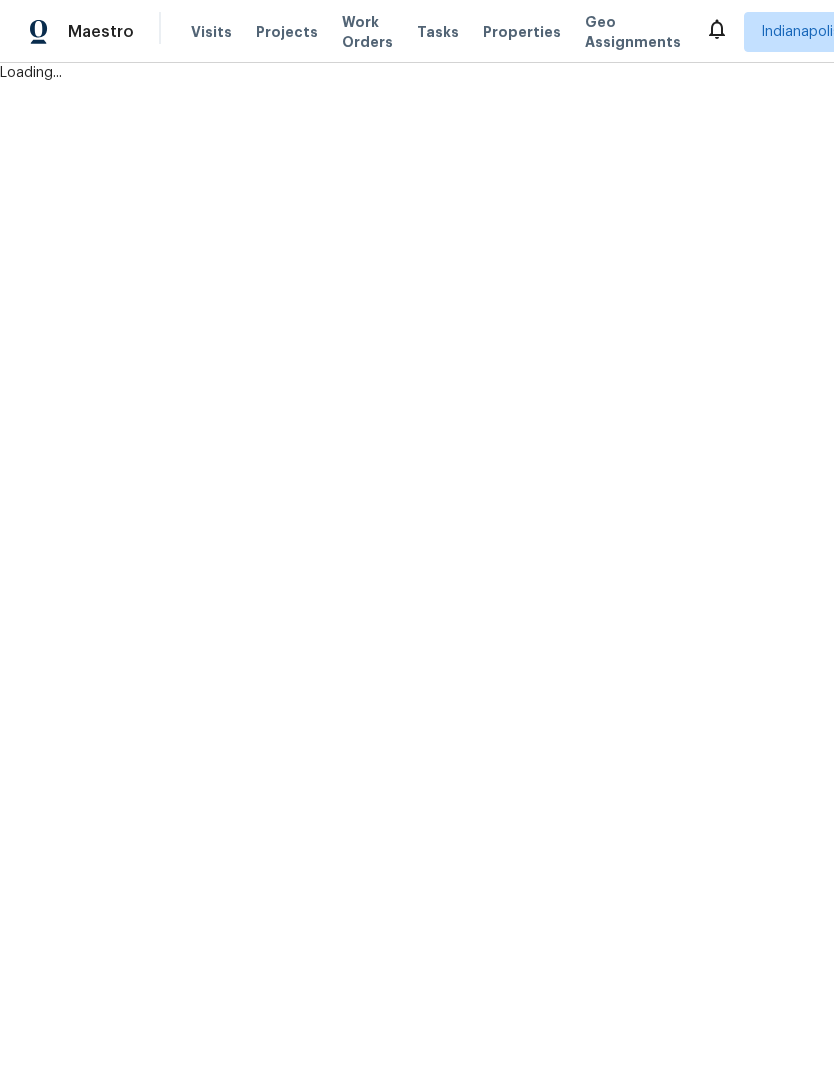 scroll, scrollTop: 0, scrollLeft: 0, axis: both 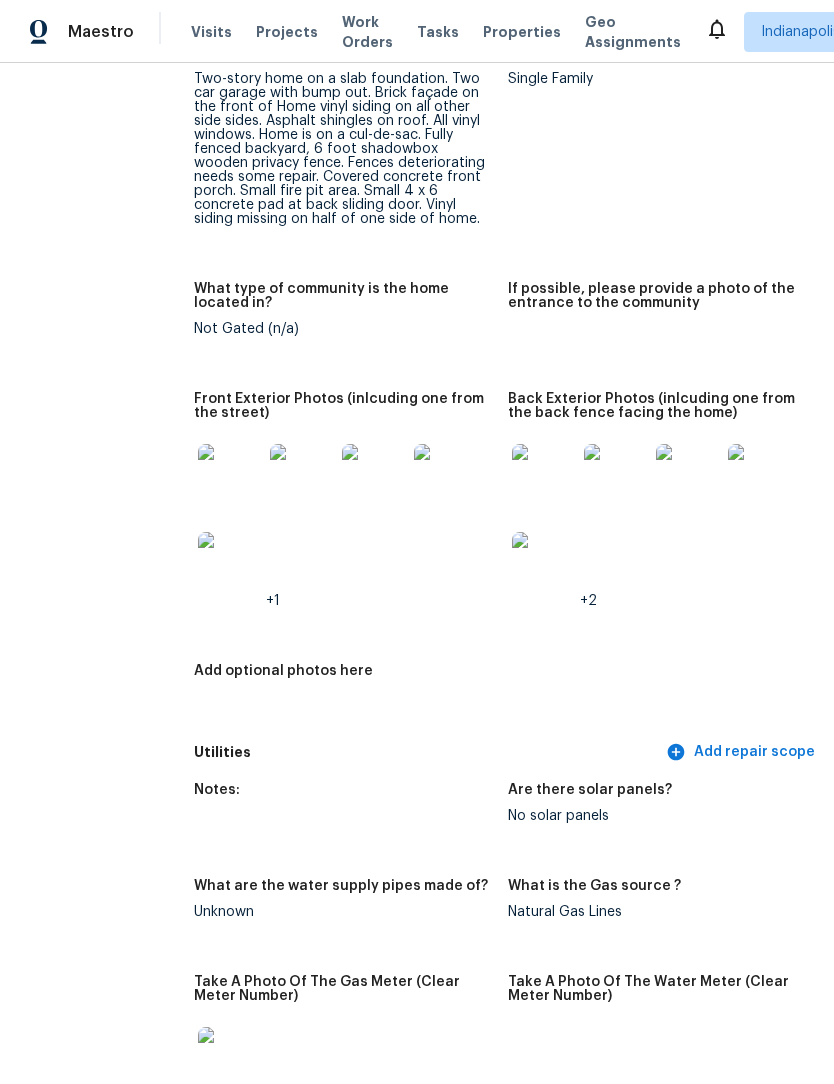 click at bounding box center (230, 476) 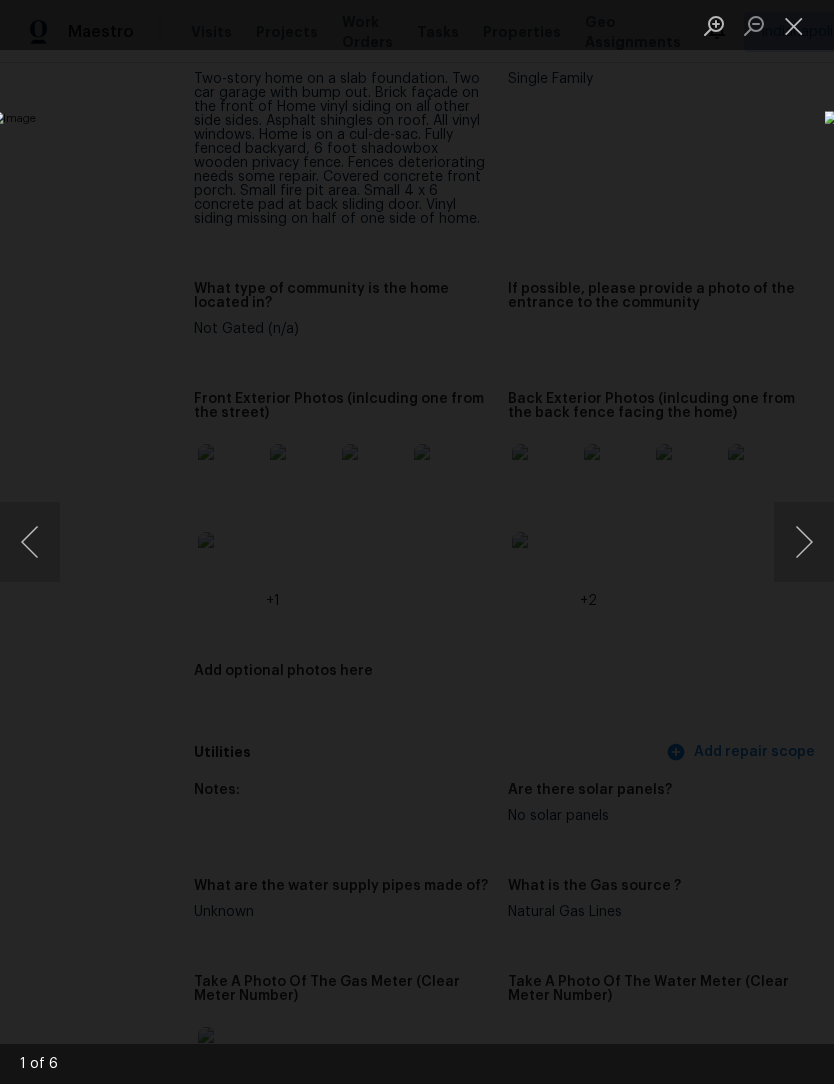 click at bounding box center [804, 542] 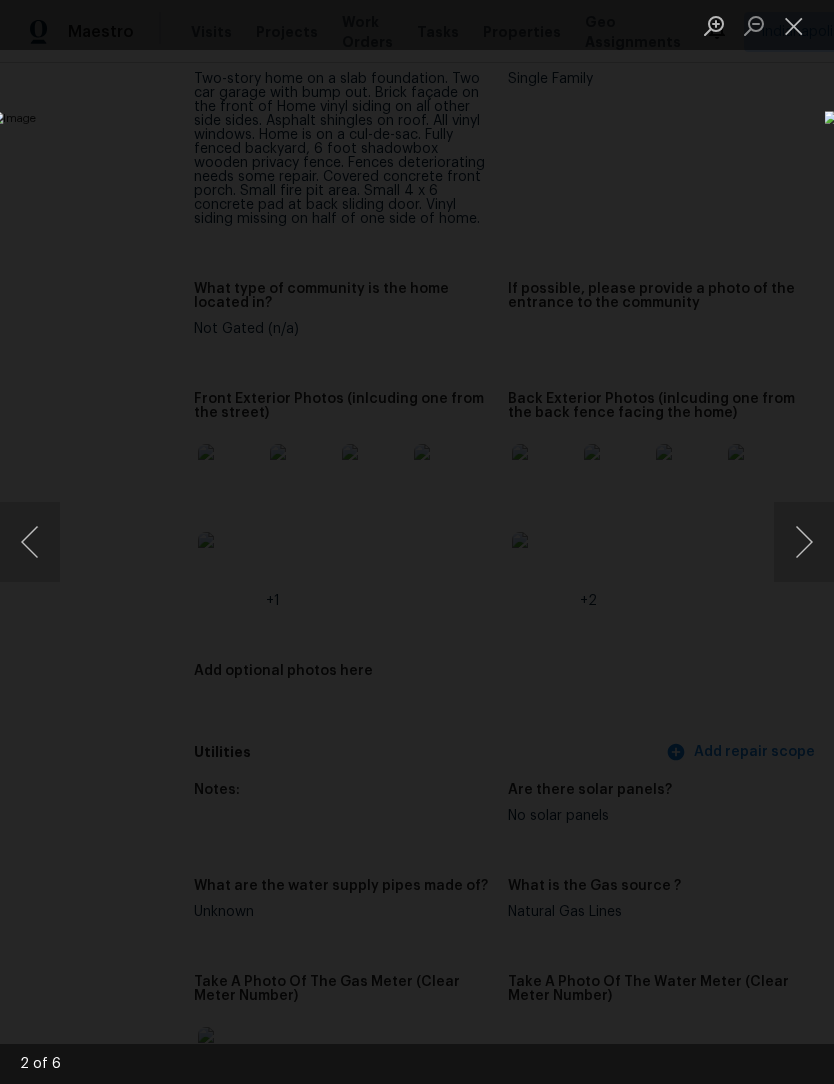 click at bounding box center (804, 542) 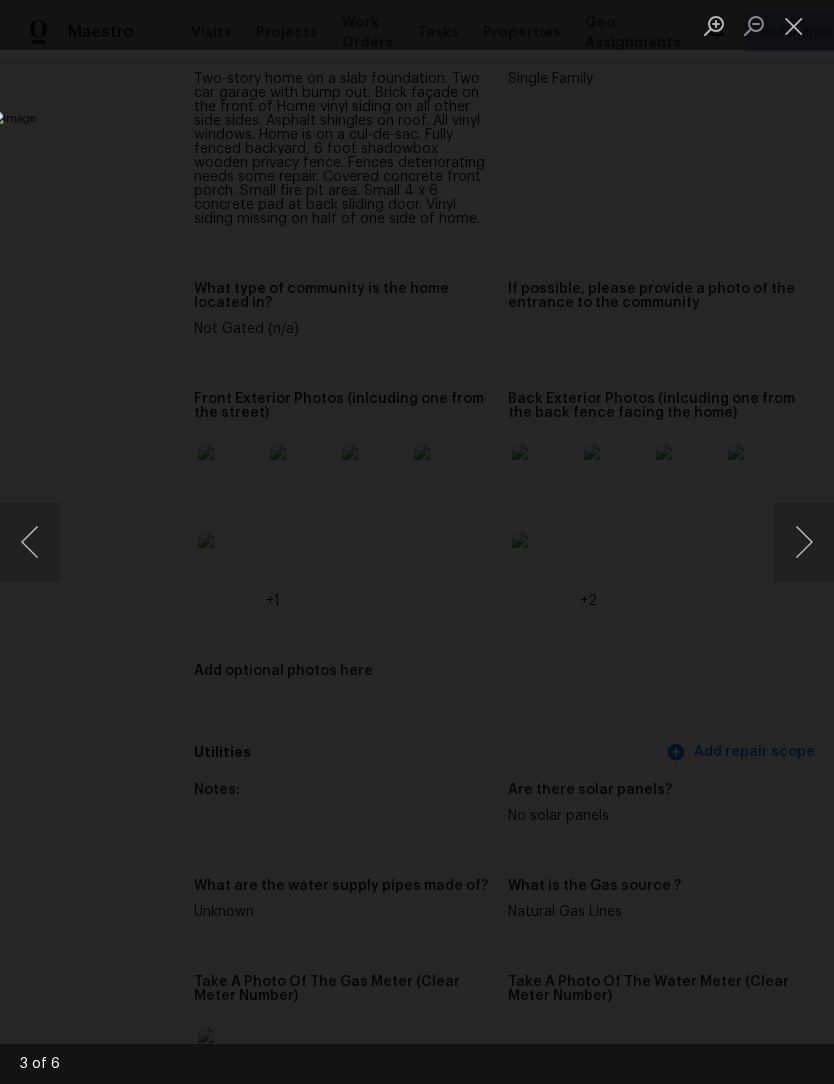 click at bounding box center [804, 542] 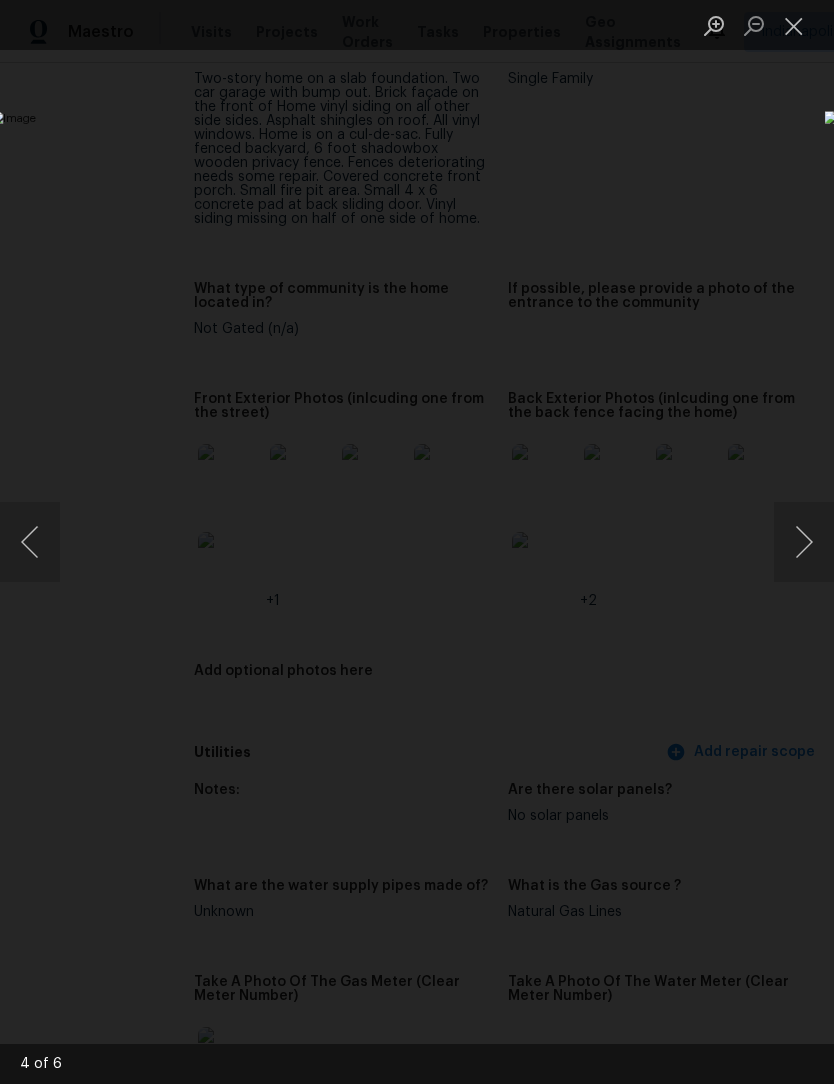 click at bounding box center (804, 542) 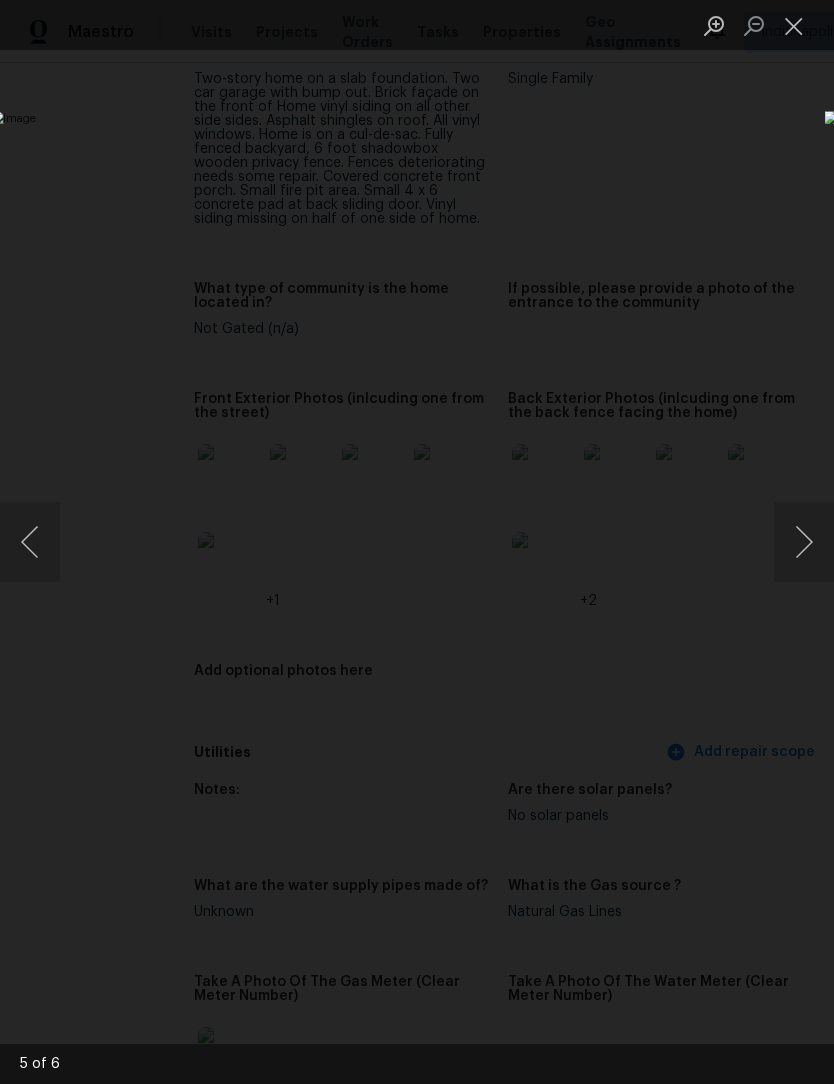 click at bounding box center (804, 542) 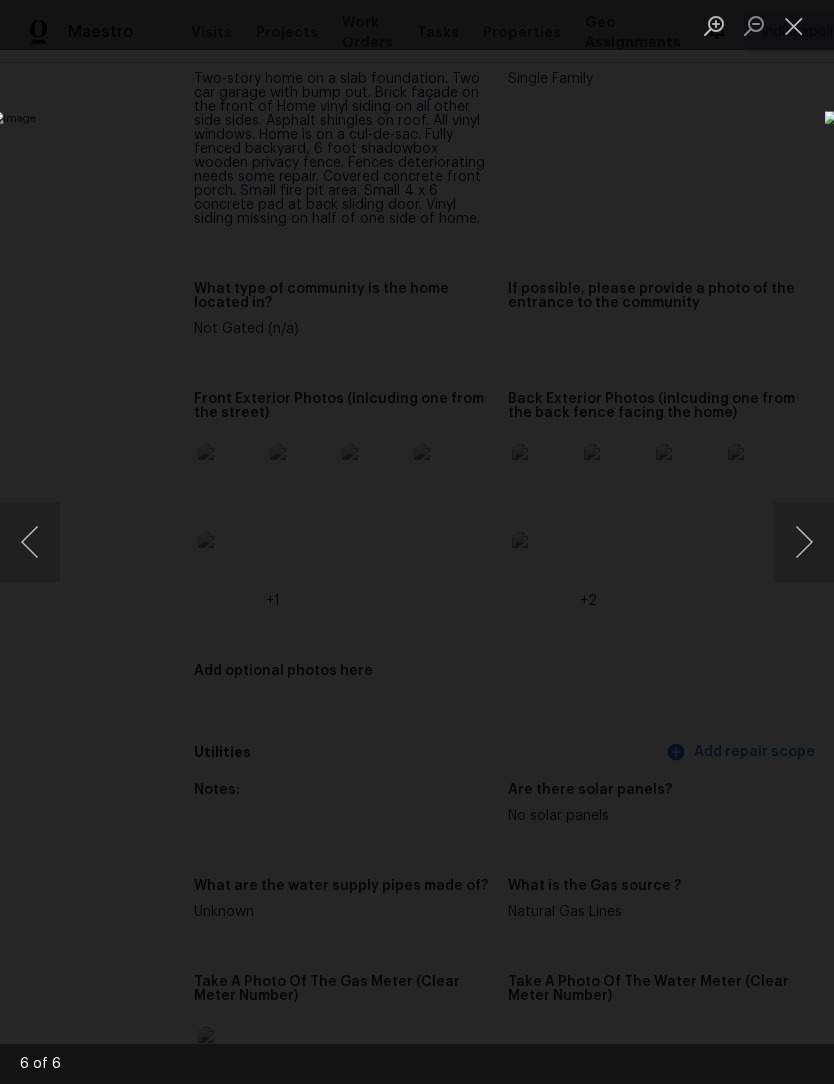 click at bounding box center (794, 25) 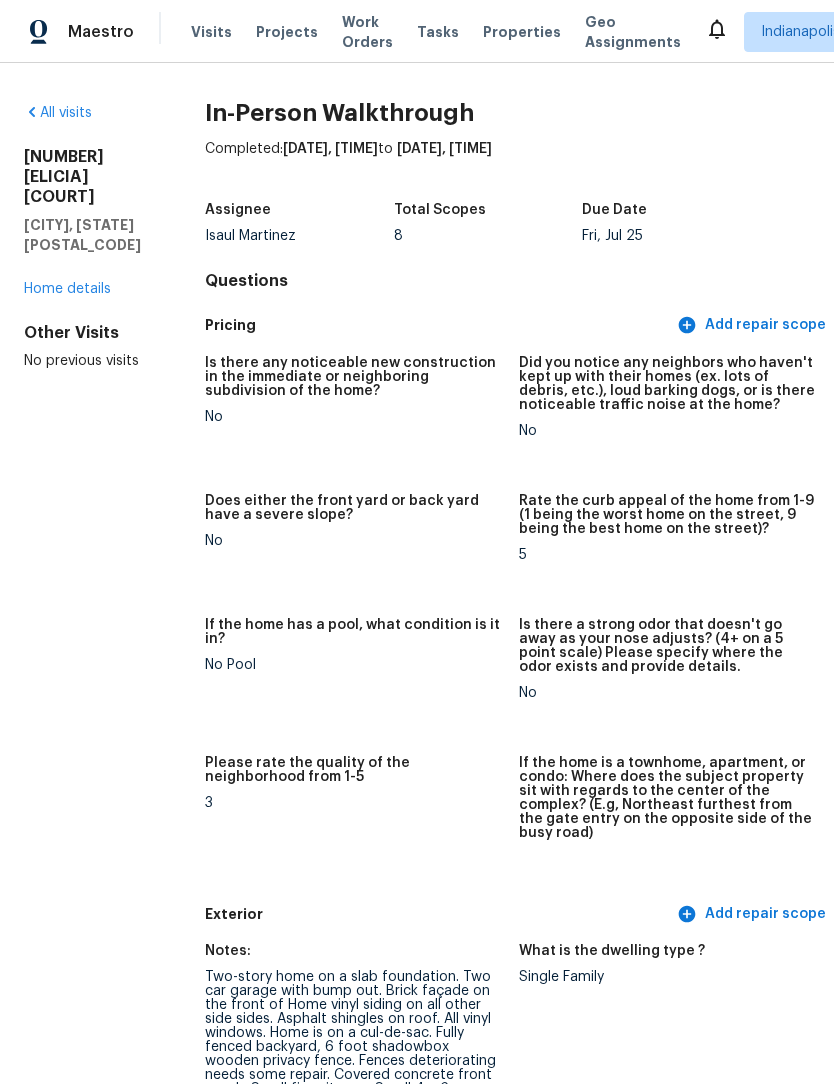 scroll, scrollTop: 0, scrollLeft: 0, axis: both 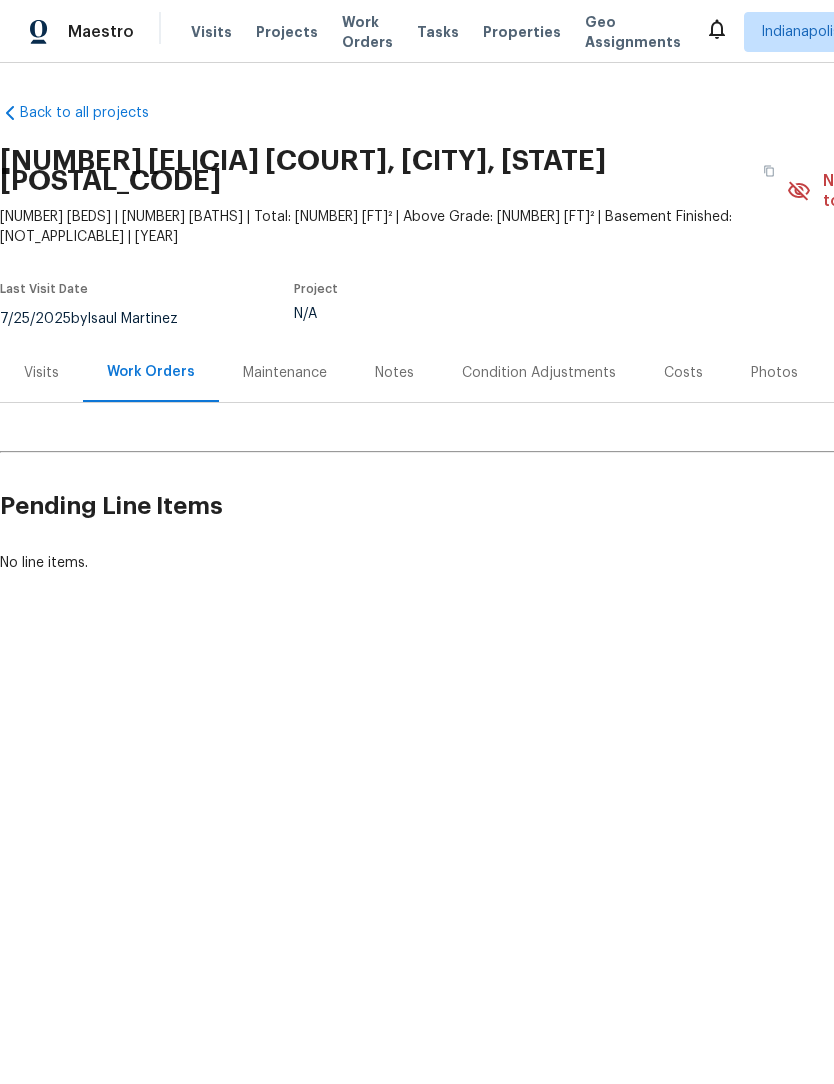 click on "Notes" at bounding box center [394, 373] 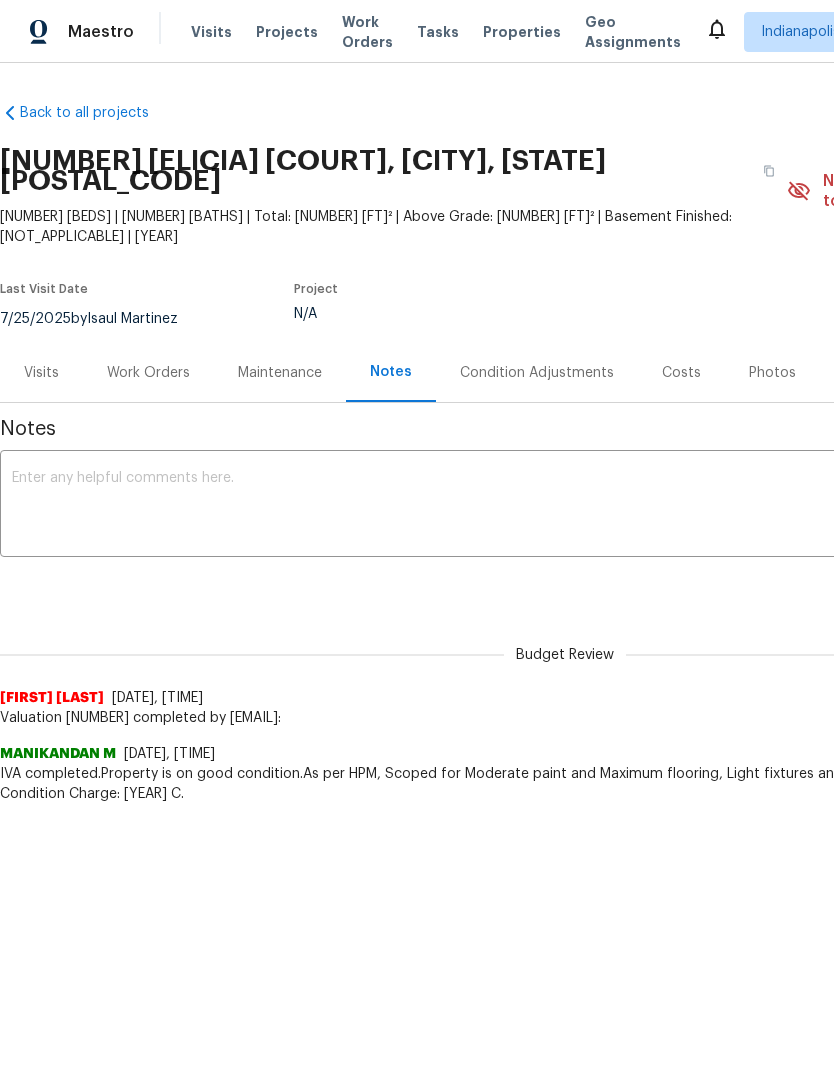 scroll, scrollTop: 0, scrollLeft: 0, axis: both 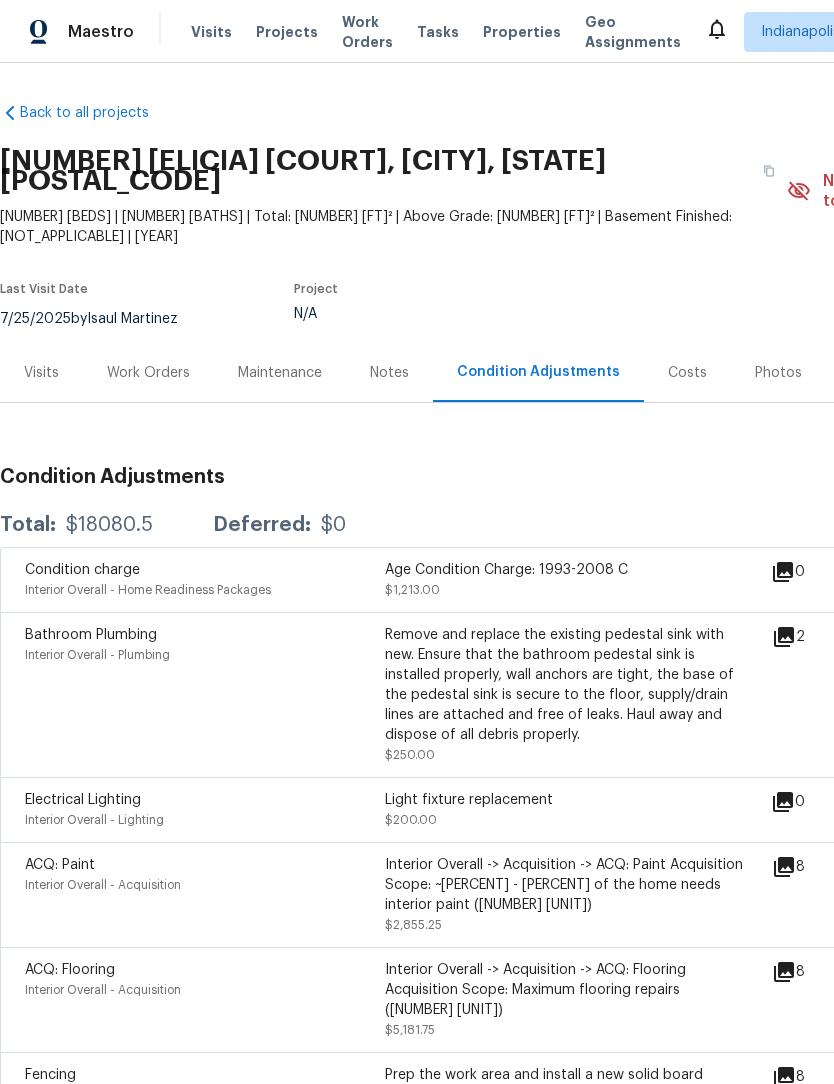 click on "Notes" at bounding box center [389, 373] 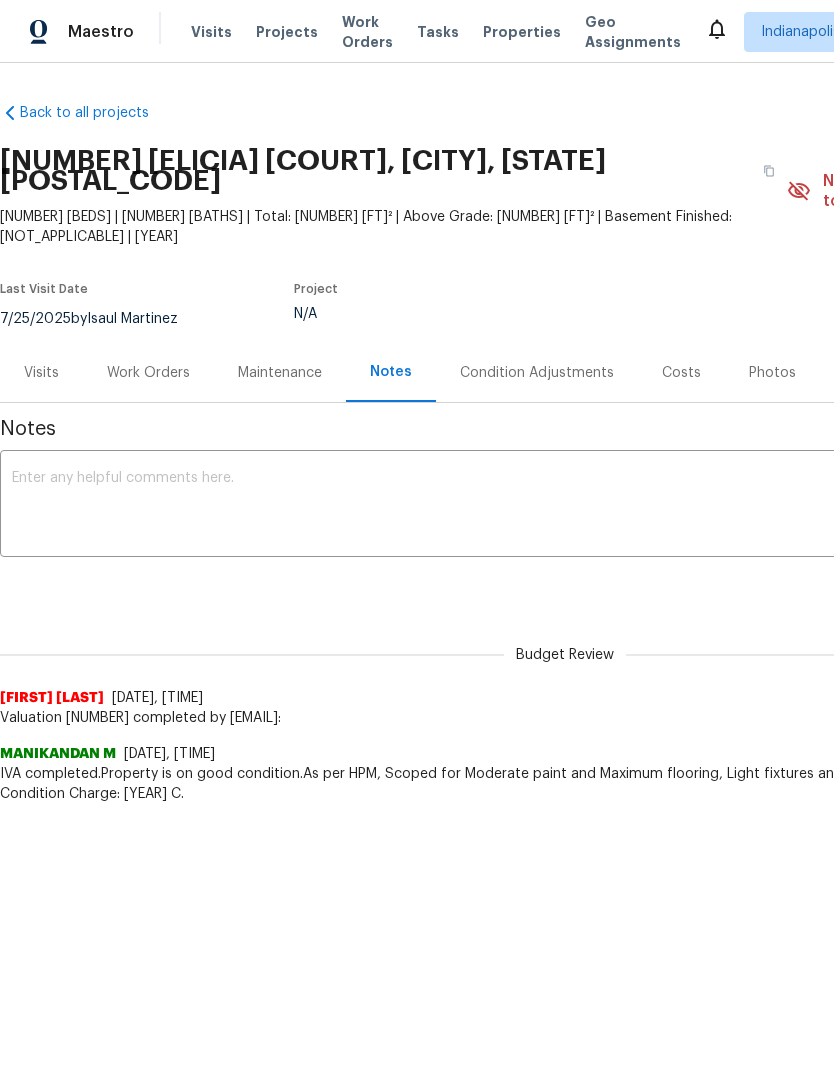 scroll, scrollTop: 0, scrollLeft: 0, axis: both 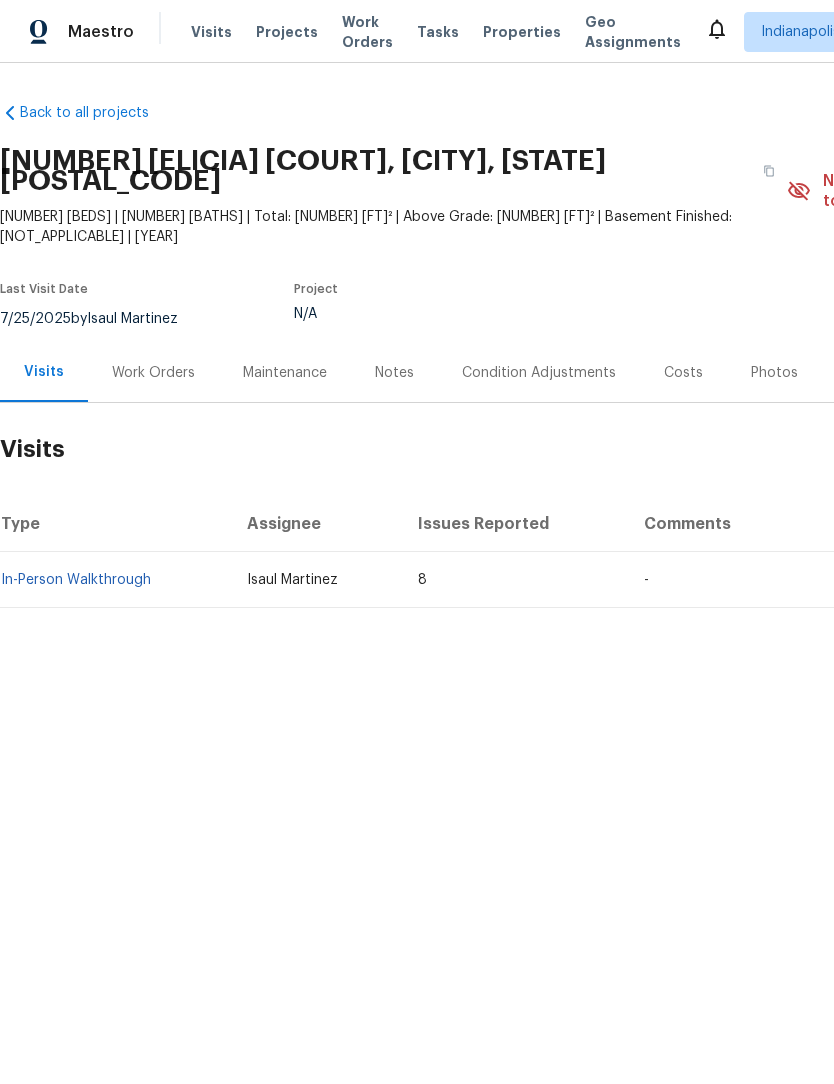 click on "Visits" at bounding box center (211, 32) 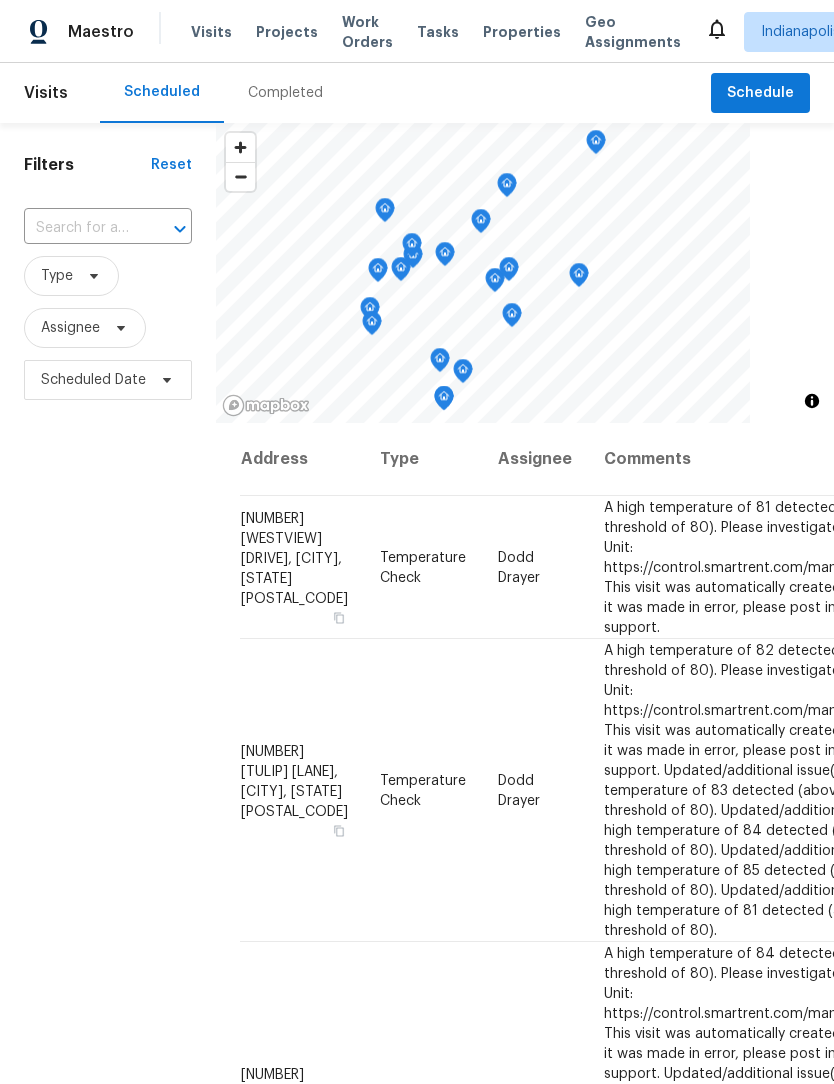 click on "Completed" at bounding box center [285, 93] 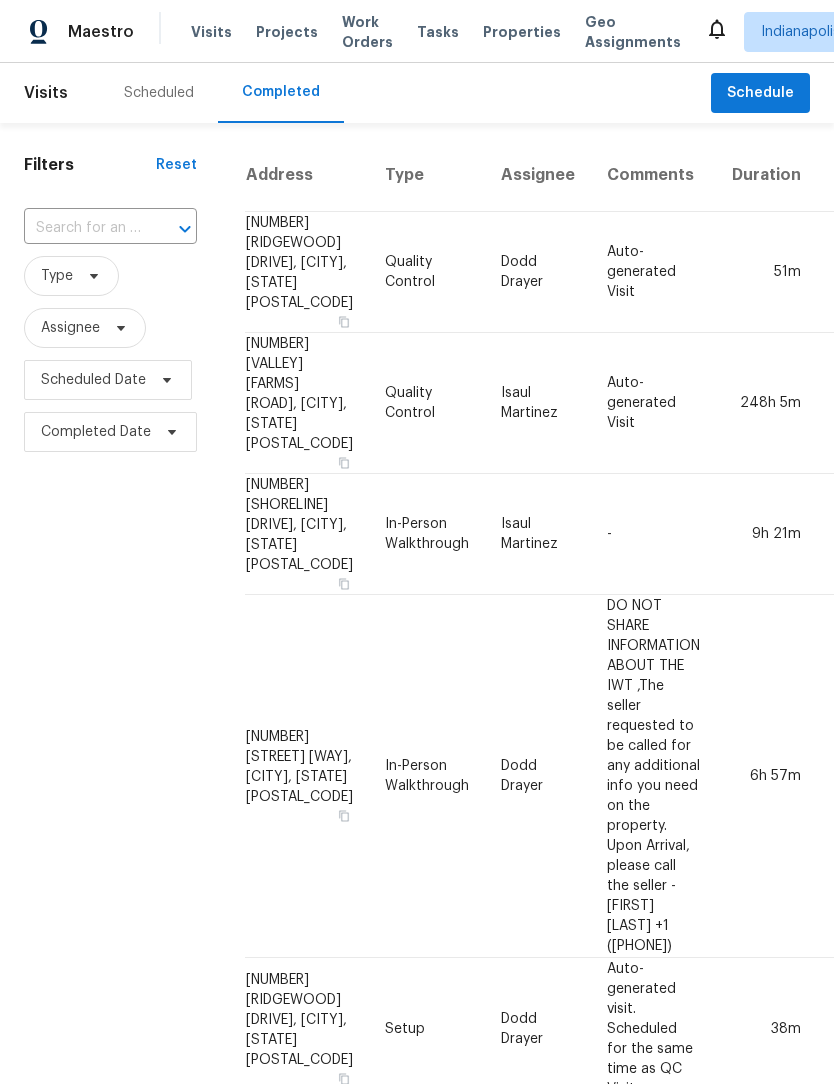 click at bounding box center [82, 228] 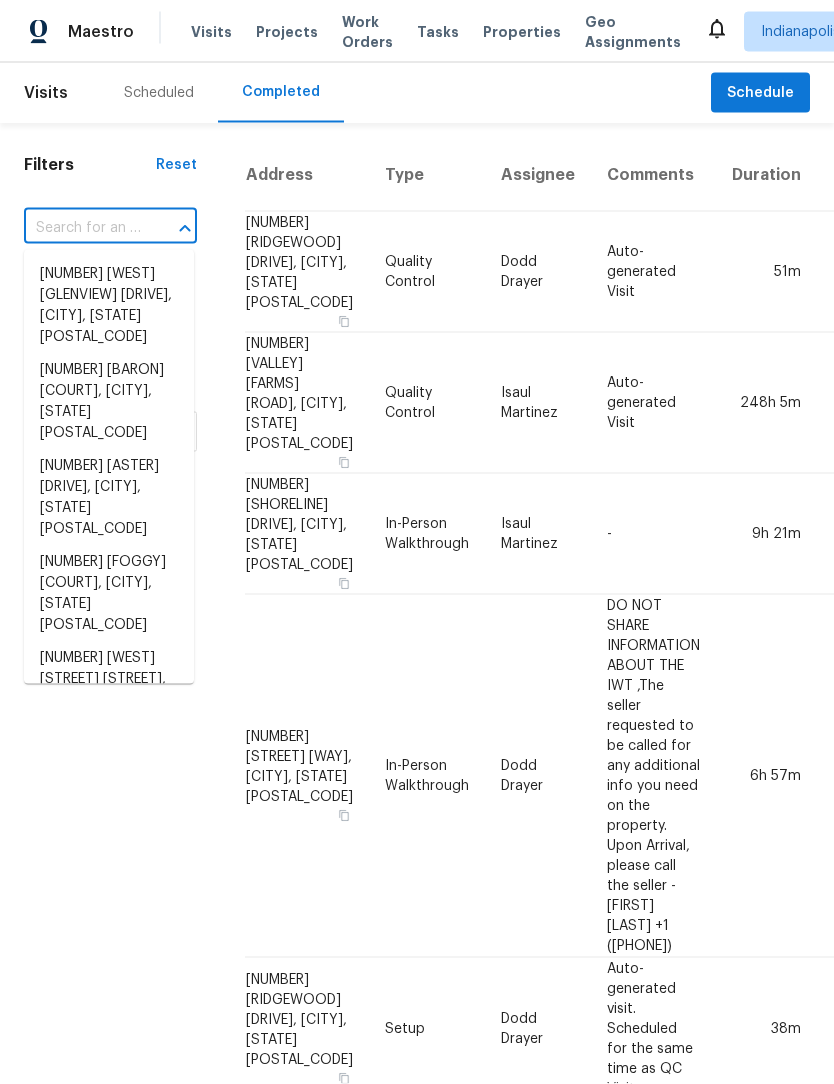 click on "Filters Reset ​ Type Assignee Scheduled Date Completed Date" at bounding box center [110, 2028] 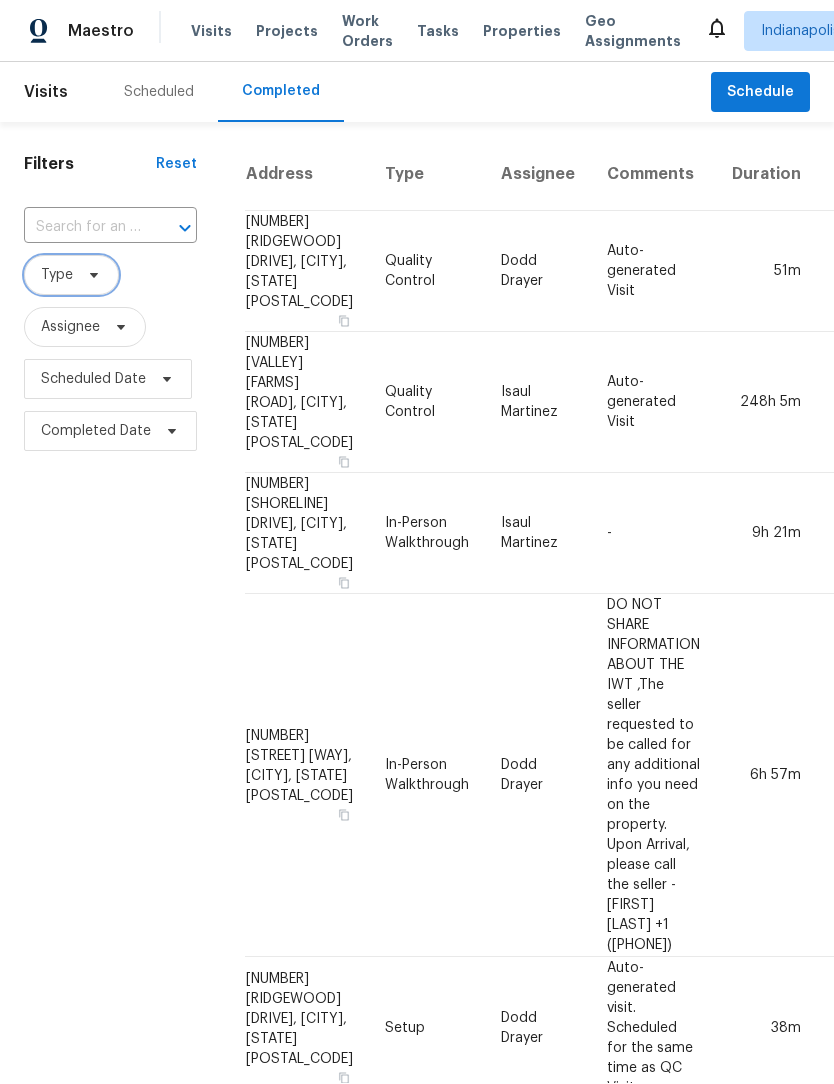 click on "Type" at bounding box center (57, 276) 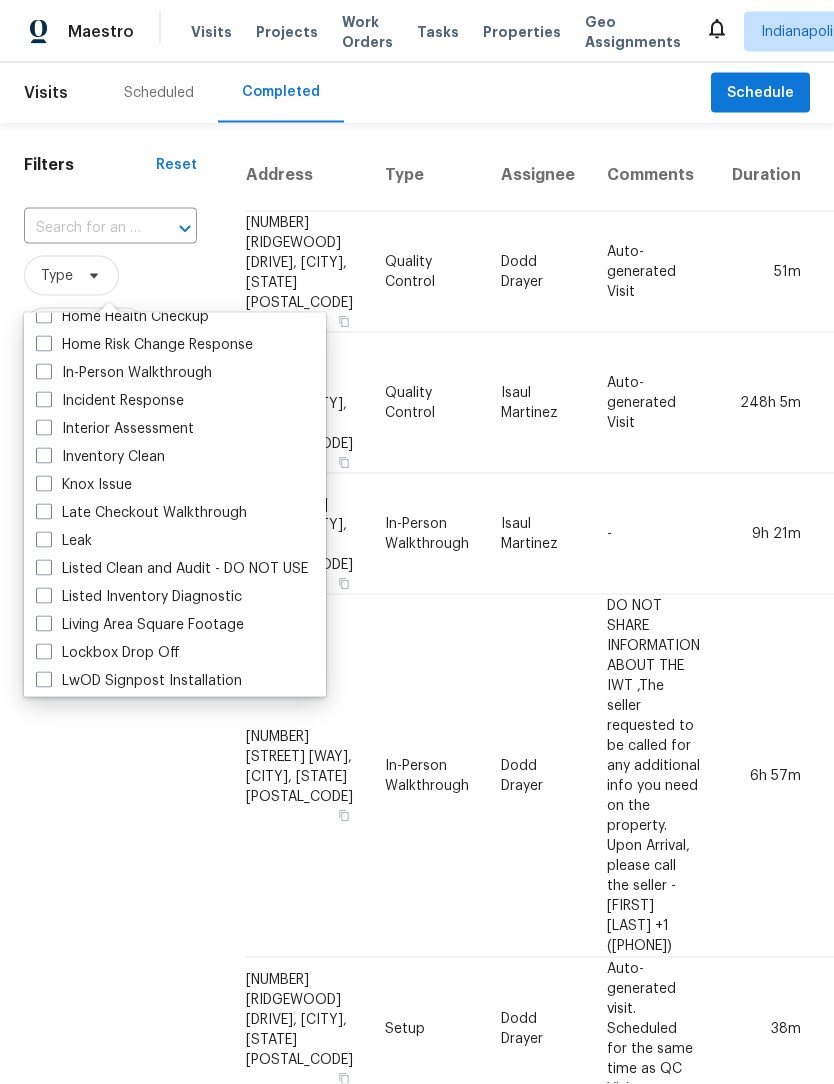 scroll, scrollTop: 738, scrollLeft: 0, axis: vertical 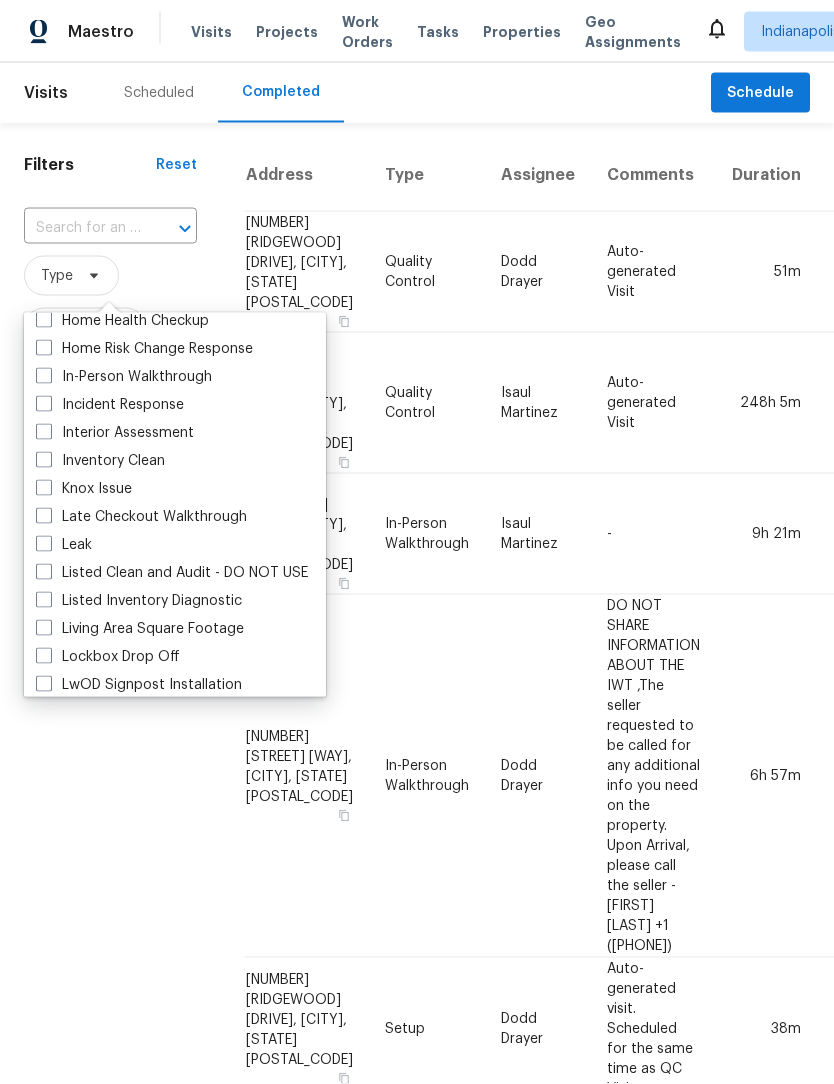 click at bounding box center [44, 376] 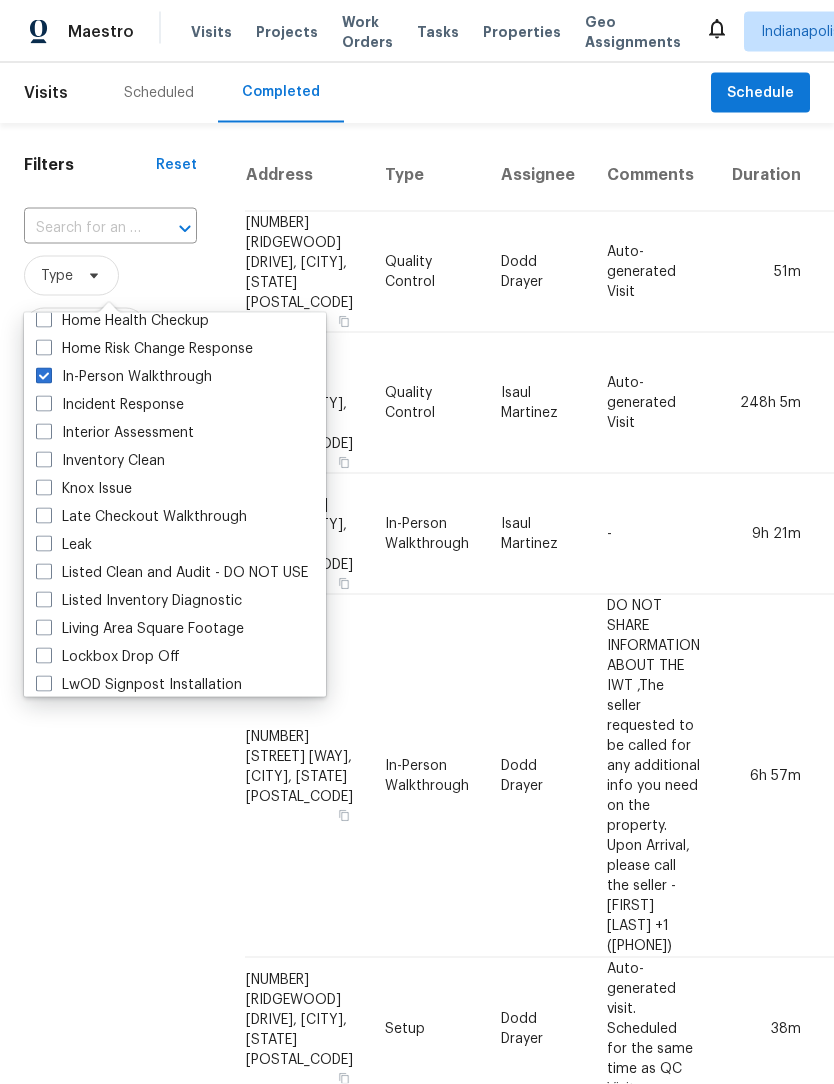 checkbox on "true" 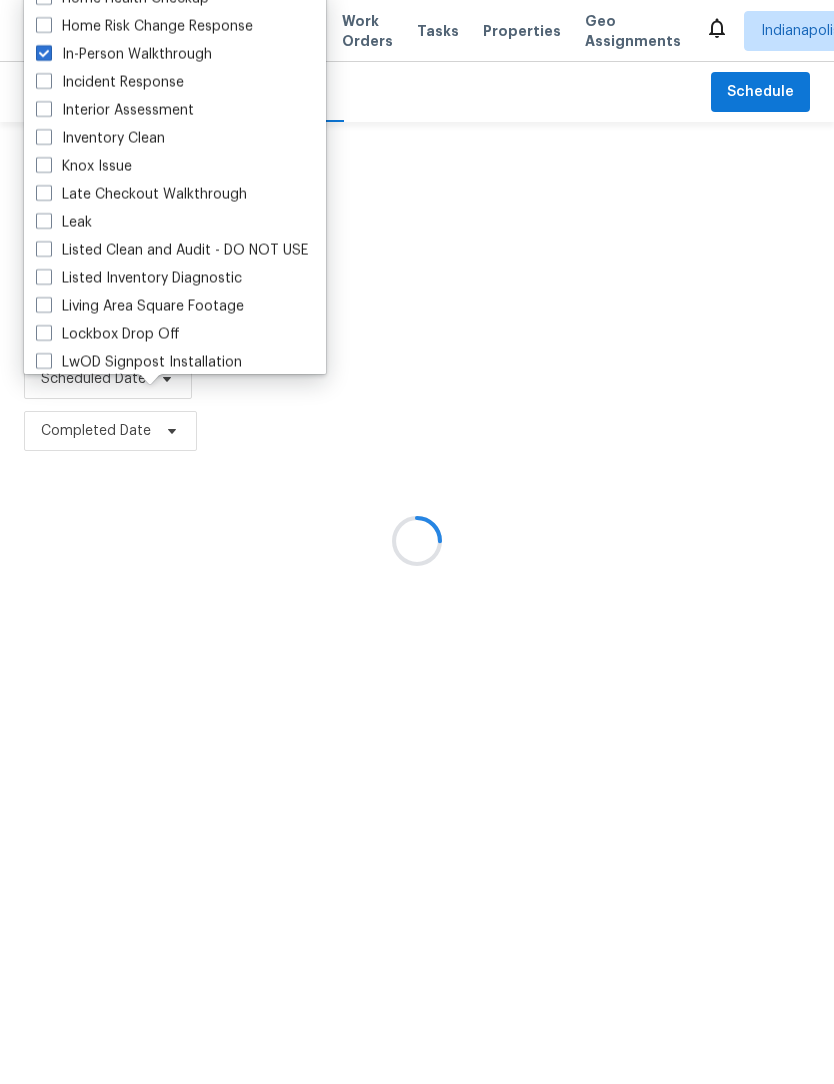 scroll, scrollTop: 1, scrollLeft: 0, axis: vertical 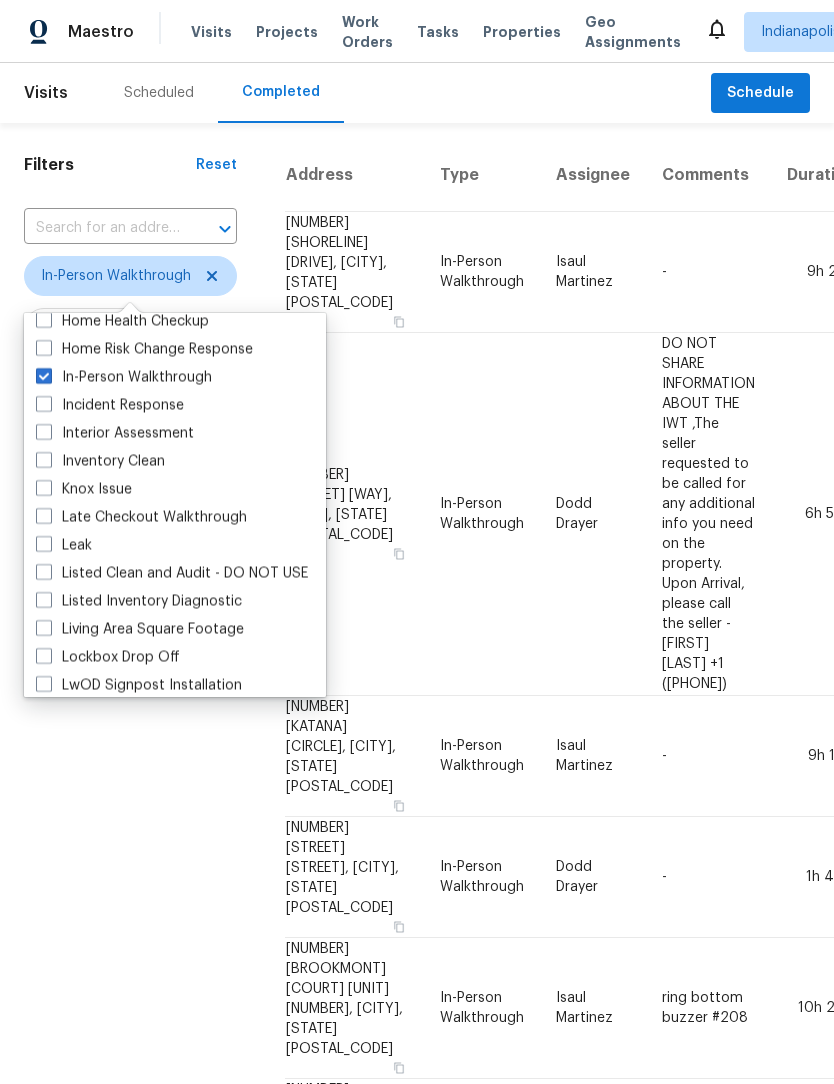click on "Filters Reset ​ In-Person Walkthrough Assignee Scheduled Date Completed Date" at bounding box center [130, 1556] 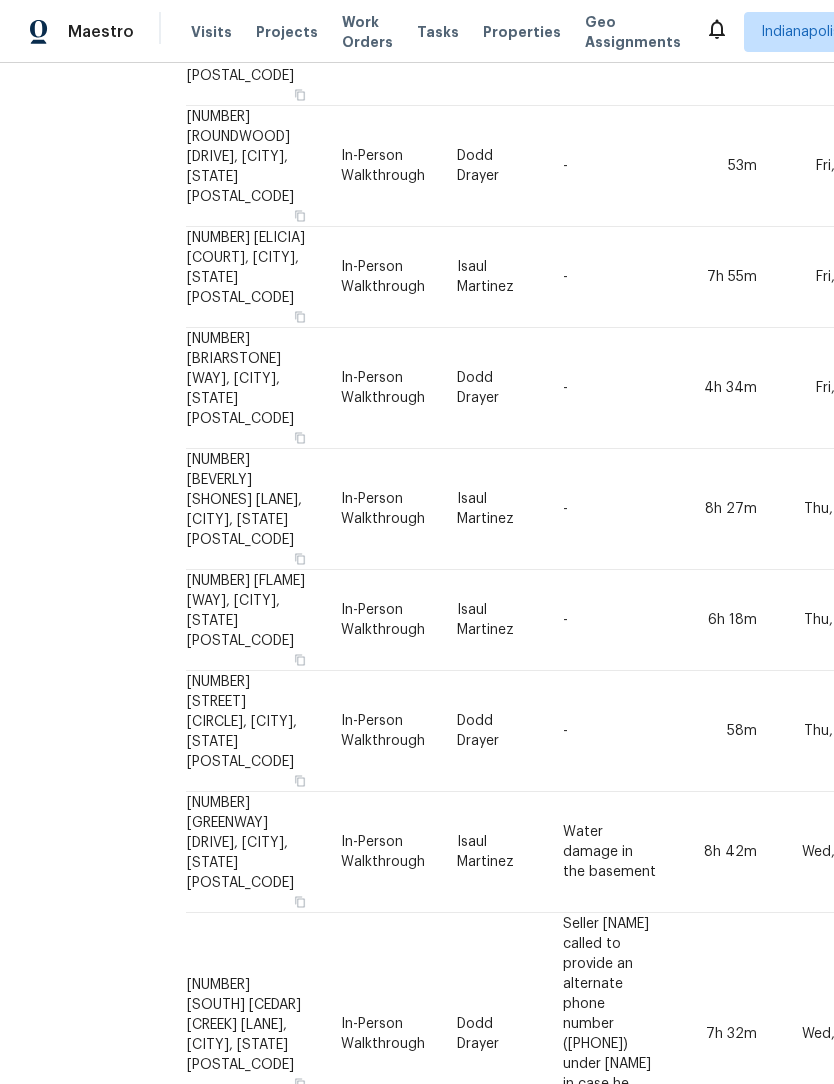 scroll, scrollTop: 1335, scrollLeft: 99, axis: both 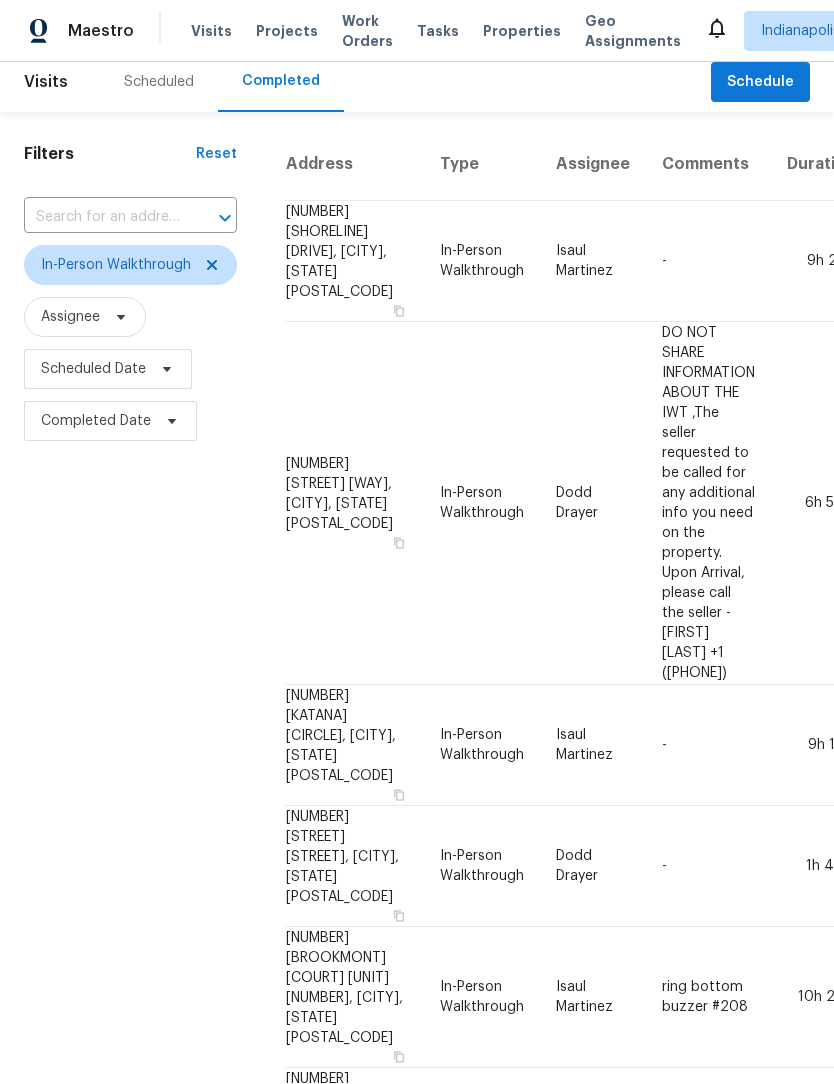 click on "Scheduled" at bounding box center [159, 83] 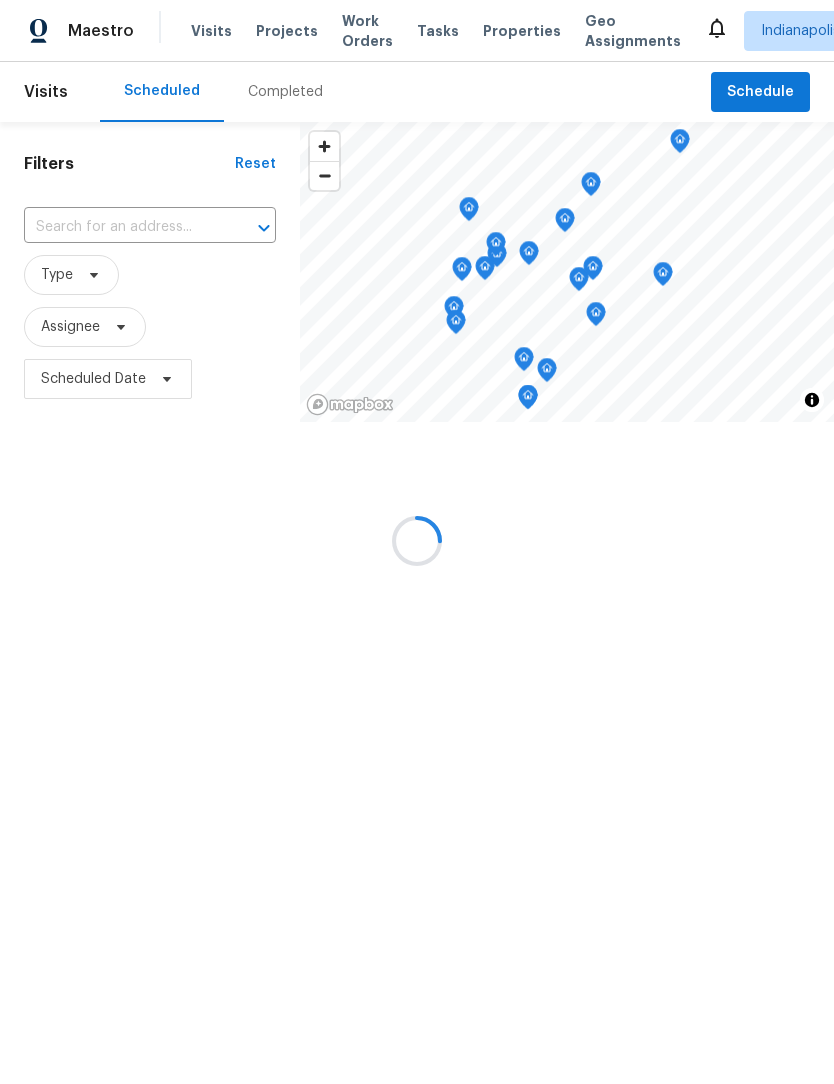 scroll, scrollTop: 0, scrollLeft: 0, axis: both 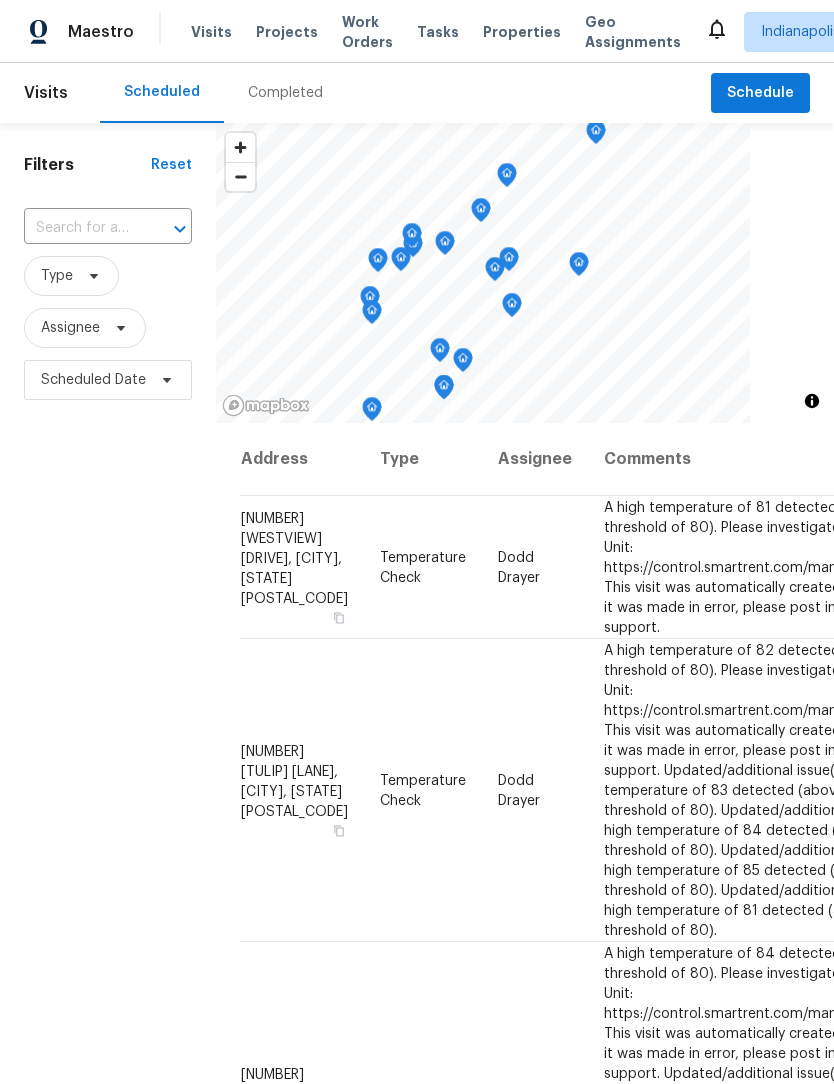 click on "Filters Reset ​ Type Assignee Scheduled Date" at bounding box center [108, 706] 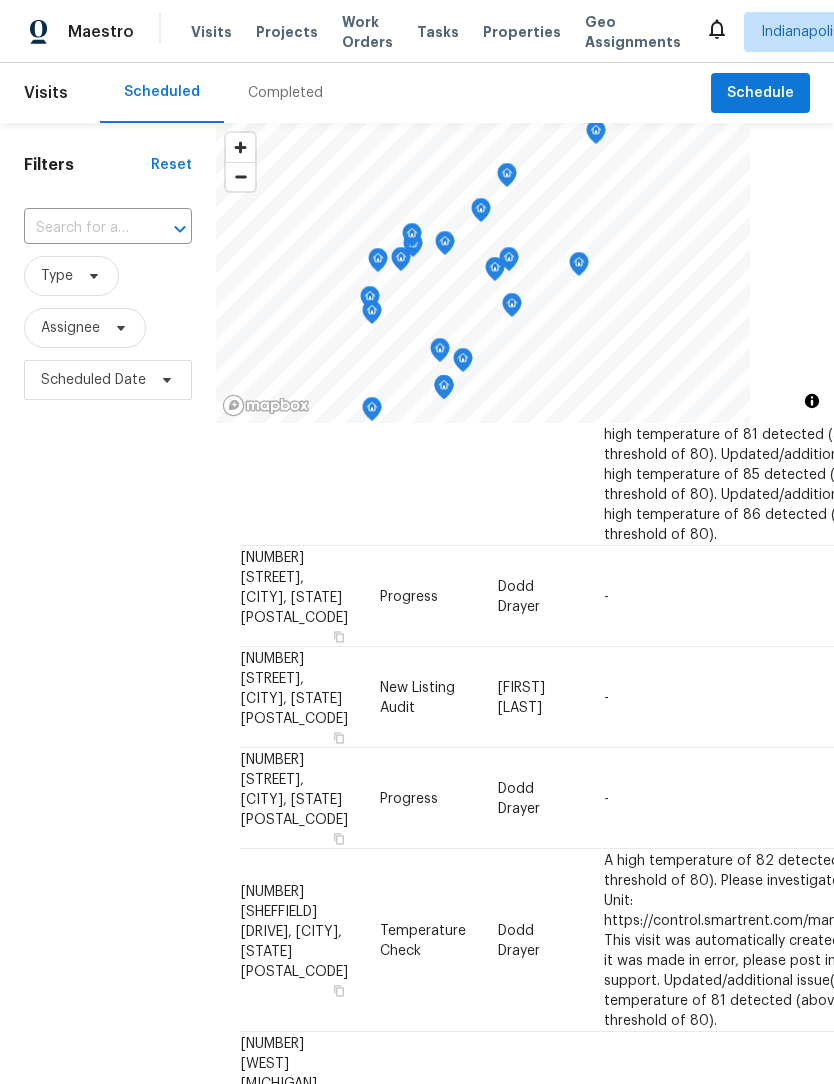 scroll, scrollTop: 766, scrollLeft: 0, axis: vertical 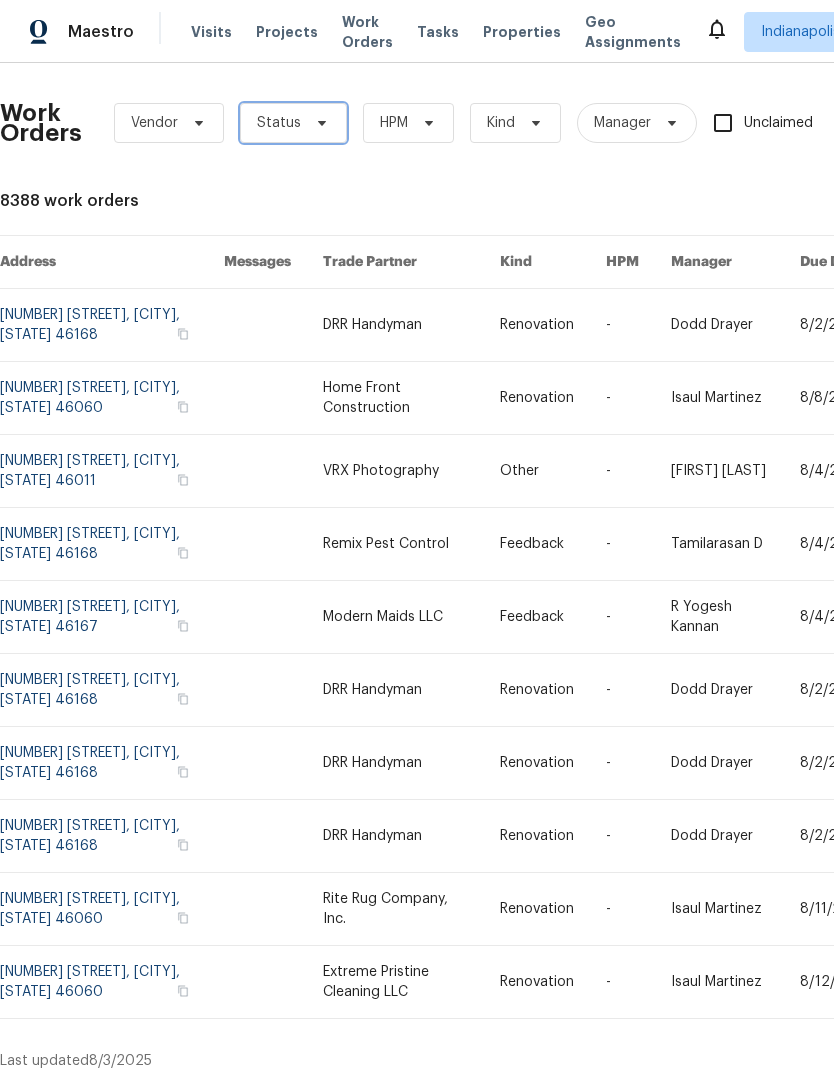 click on "Status" at bounding box center (279, 123) 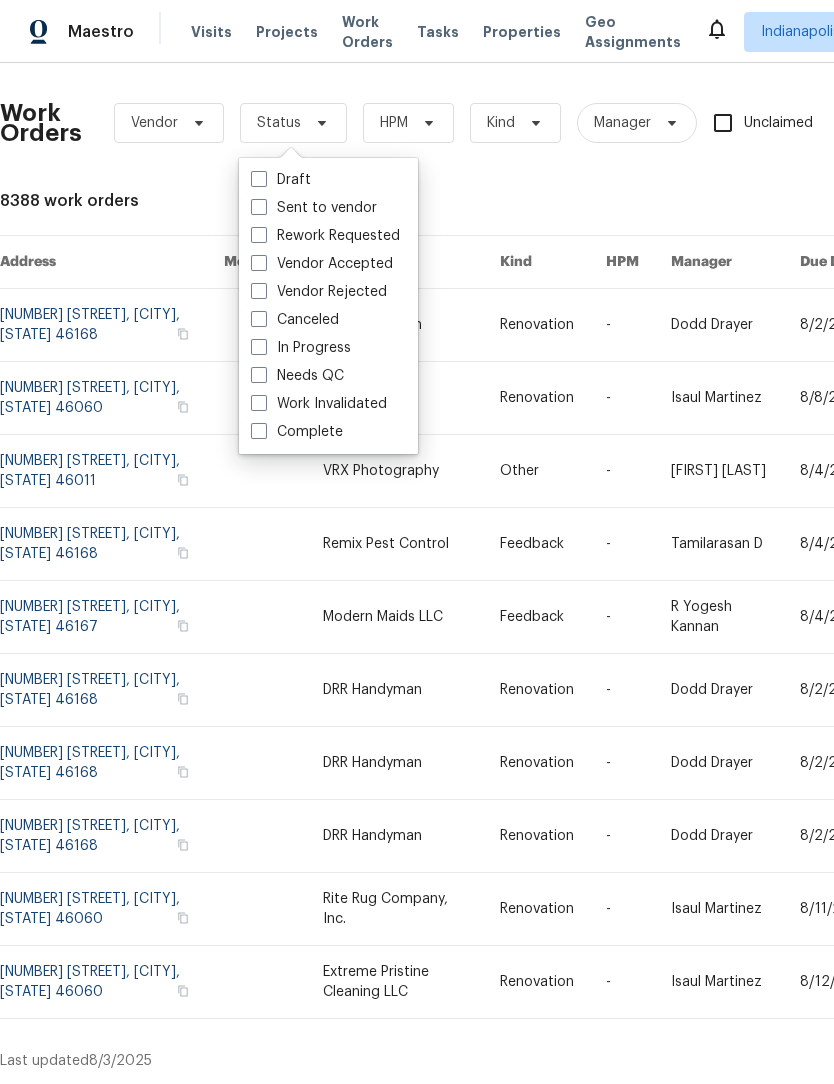 click at bounding box center [259, 375] 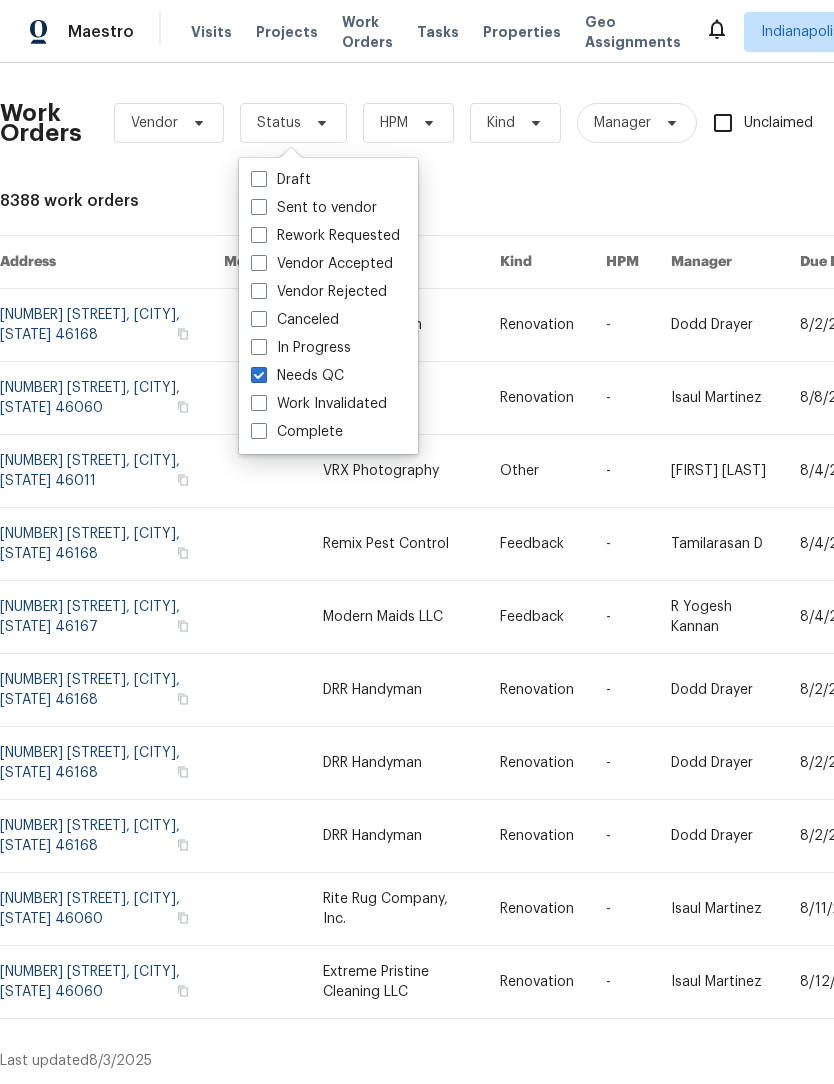 checkbox on "true" 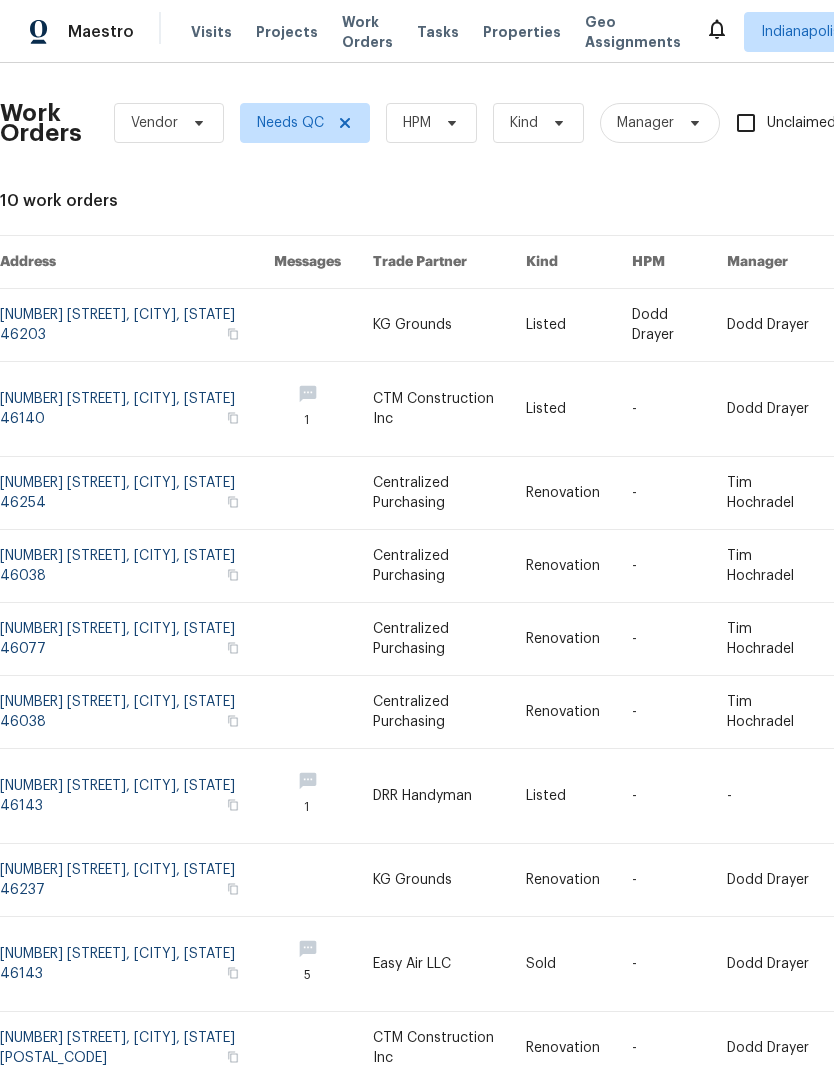 scroll, scrollTop: 0, scrollLeft: 0, axis: both 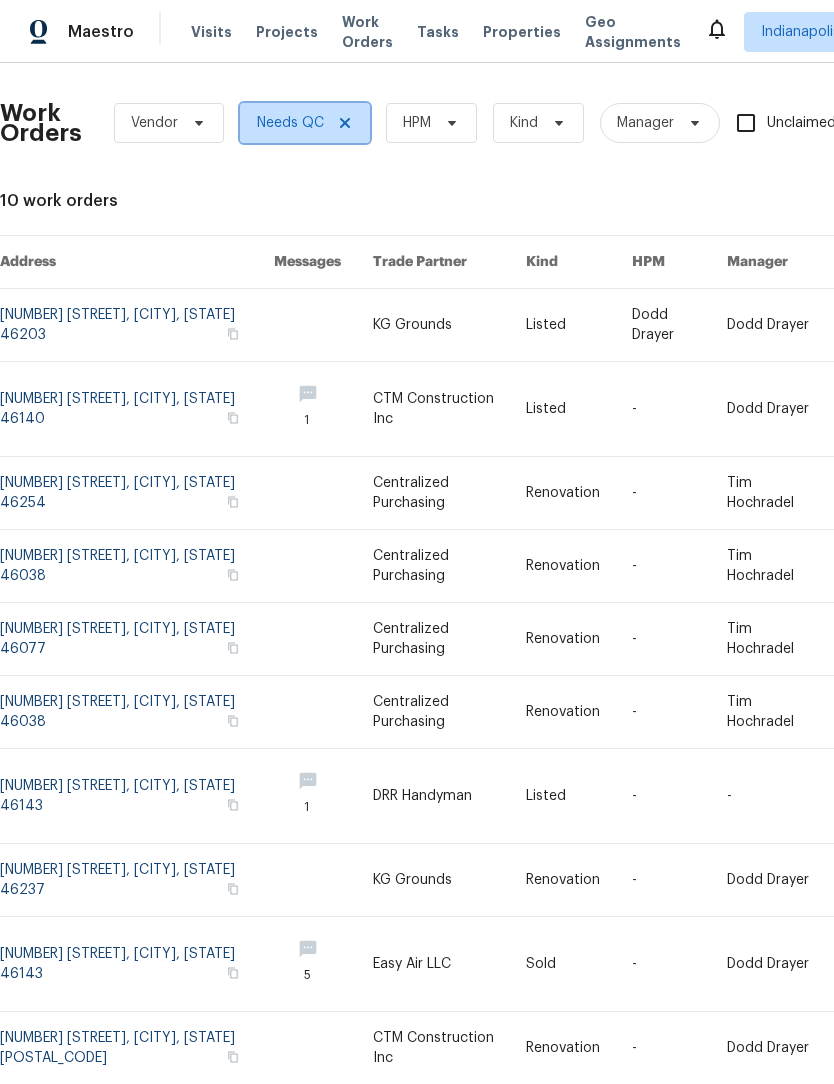 click 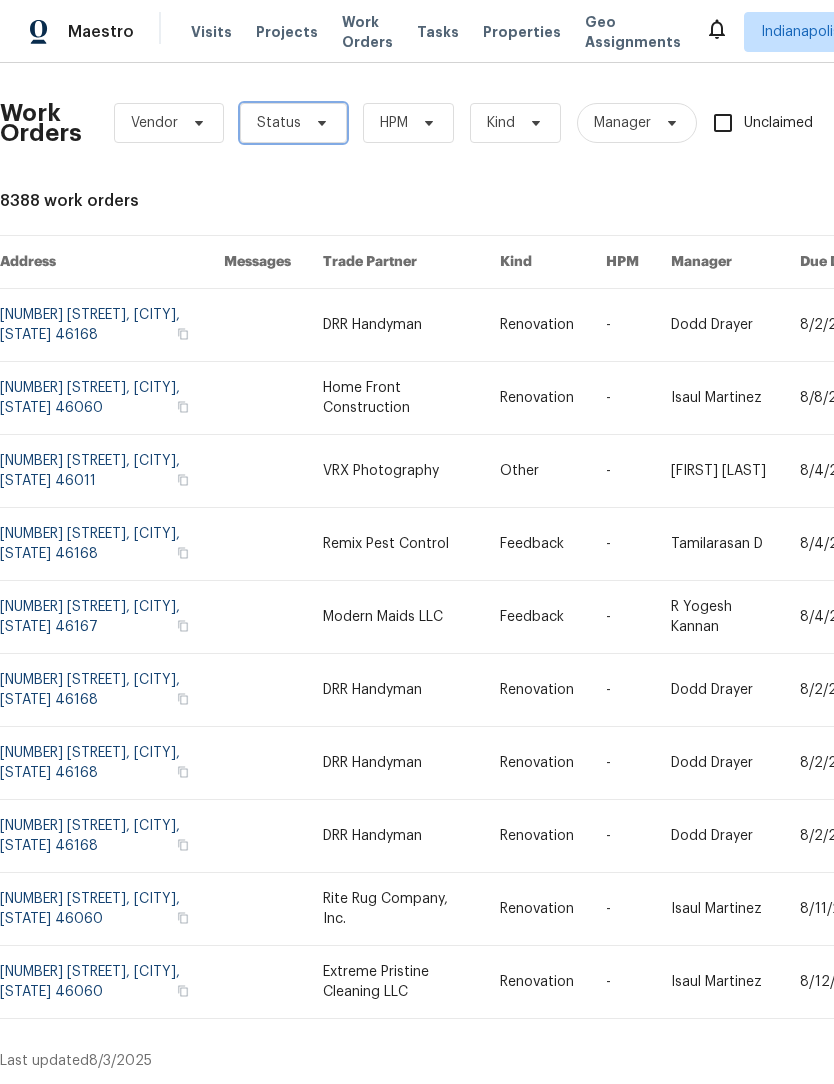 click on "Status" at bounding box center (279, 123) 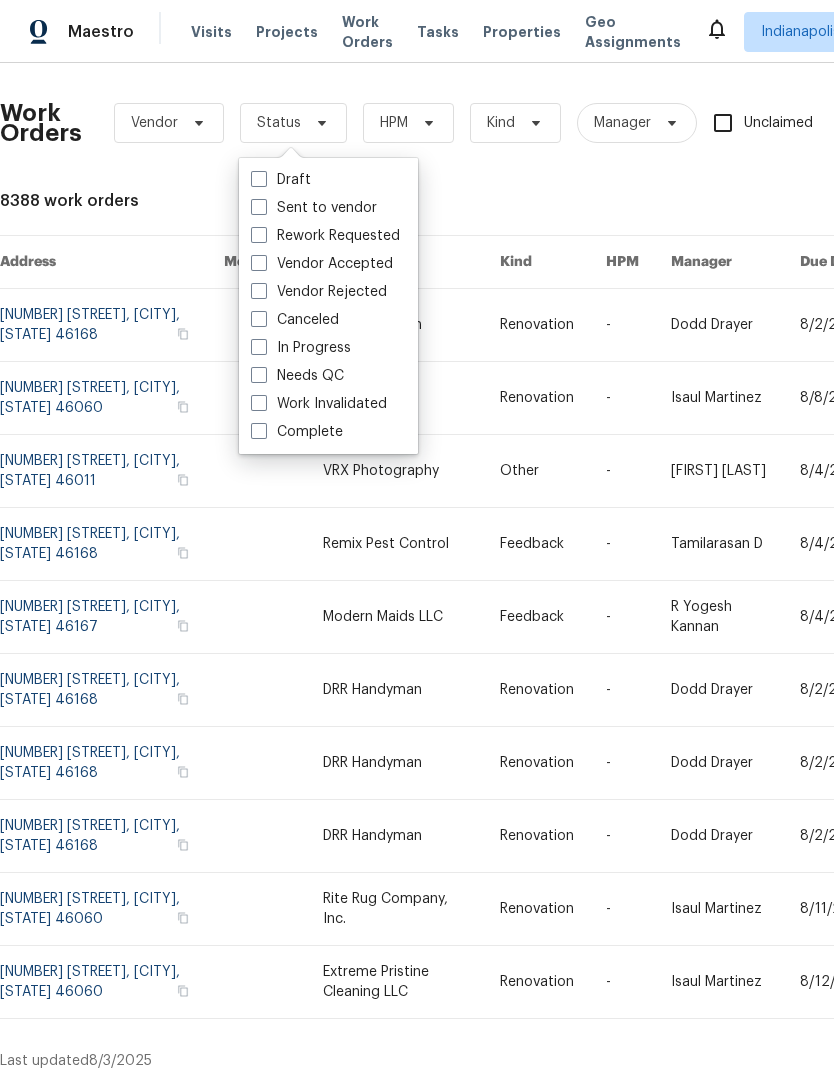 click at bounding box center (259, 347) 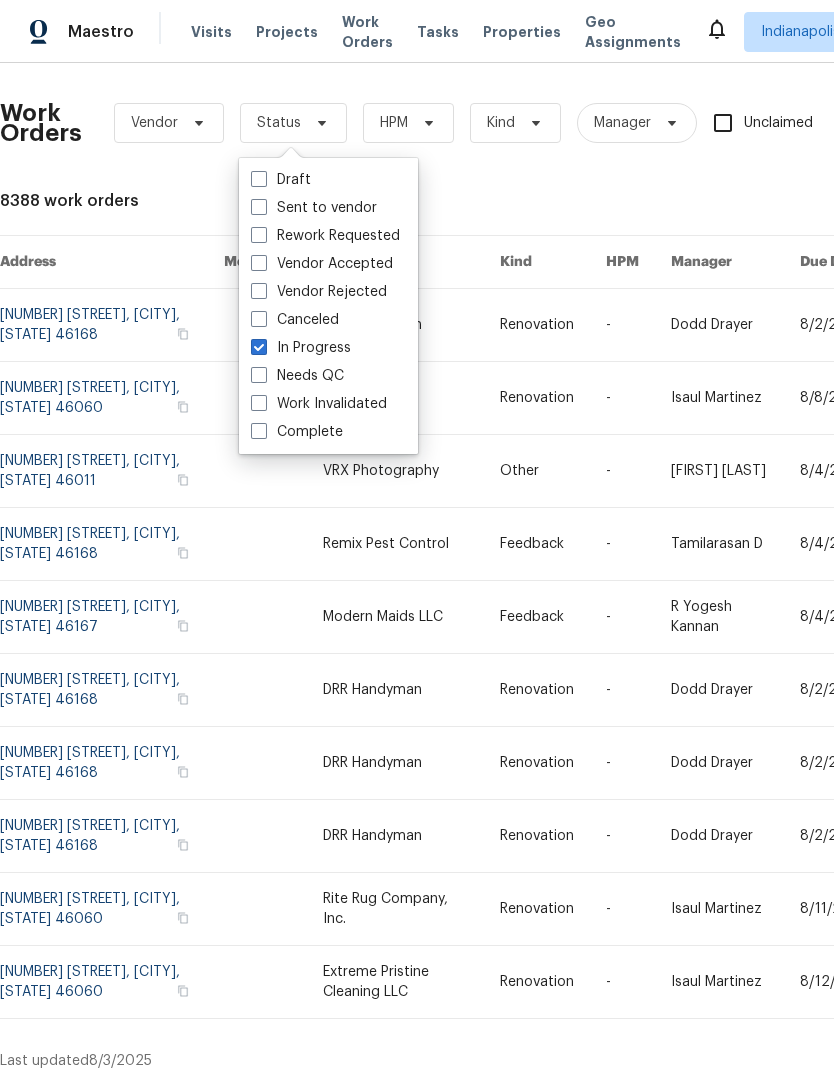 checkbox on "true" 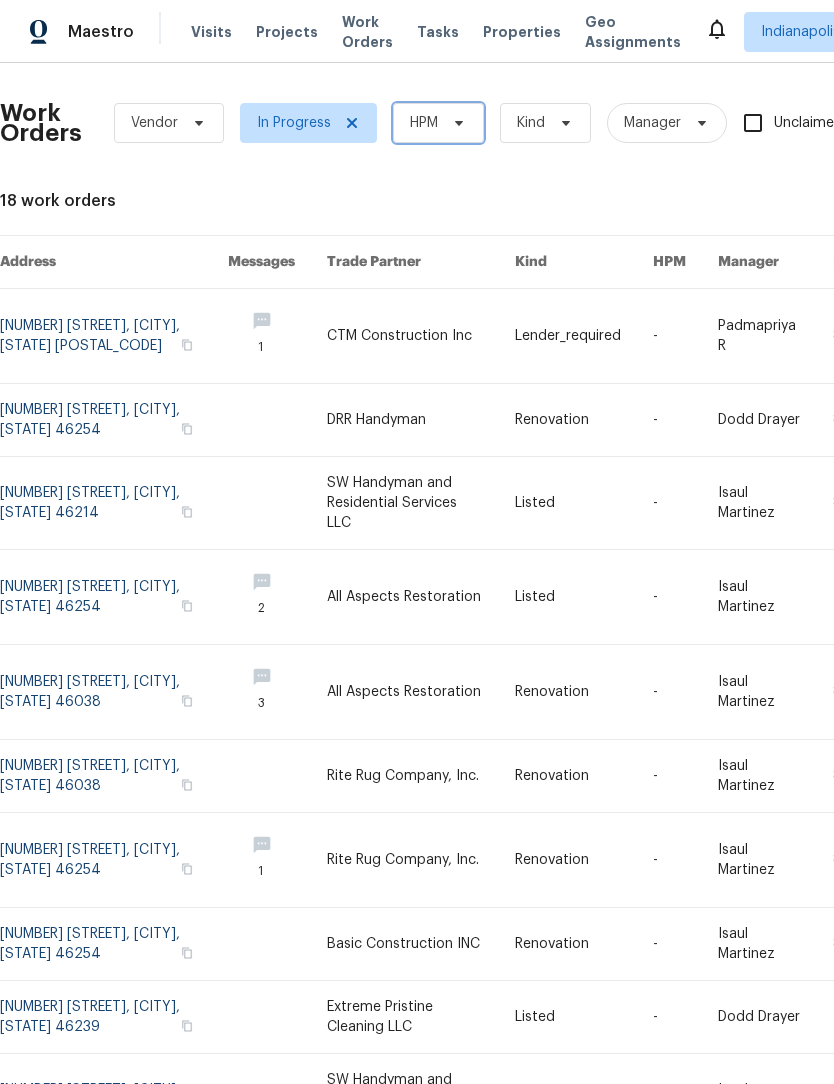 click on "HPM" at bounding box center [424, 123] 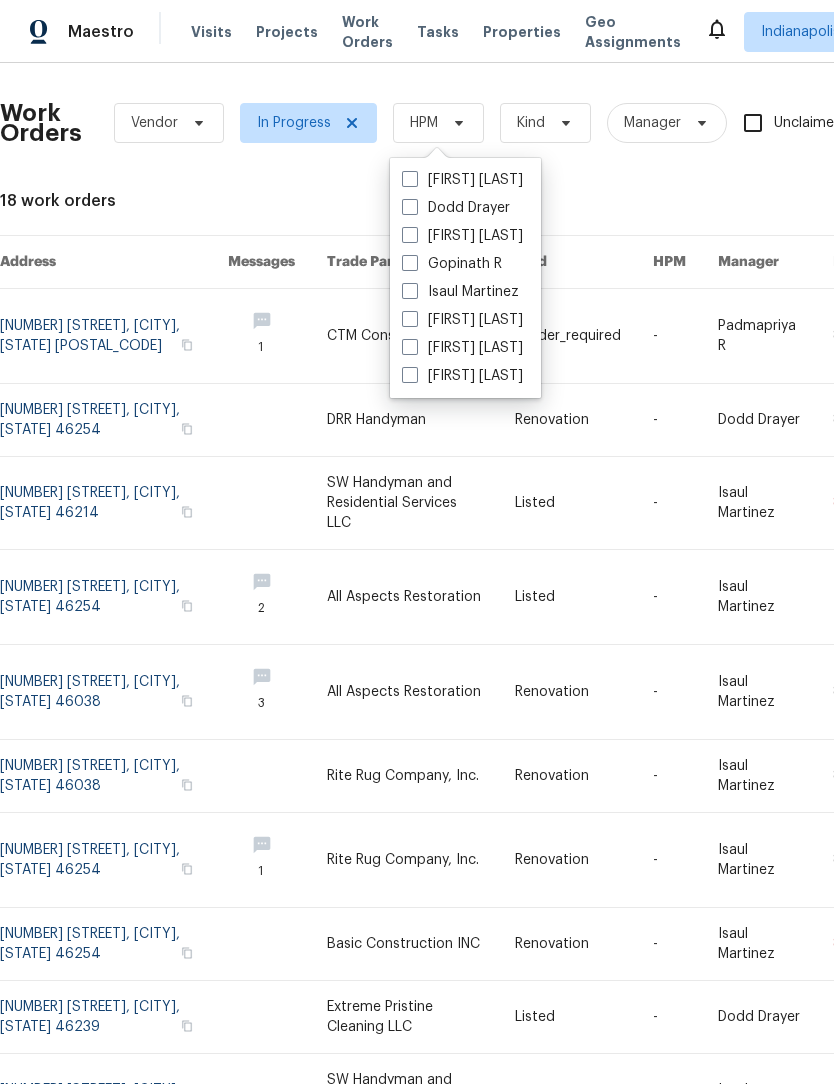 click at bounding box center (410, 291) 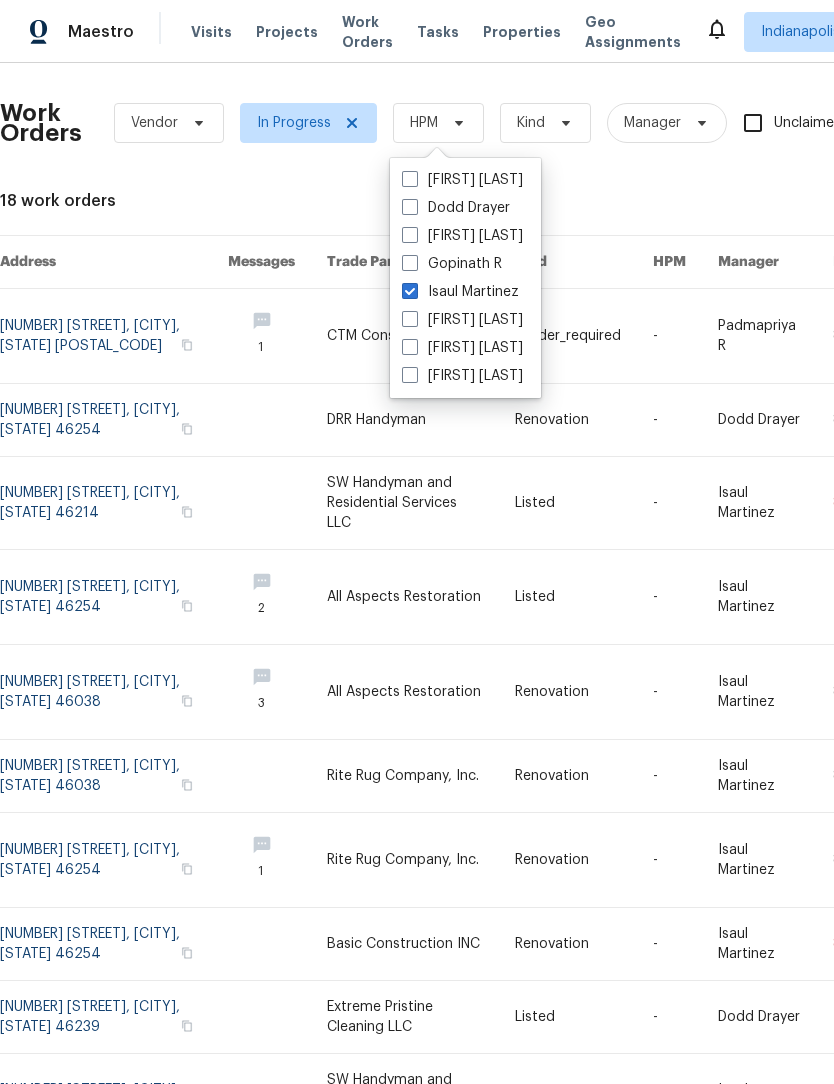 checkbox on "true" 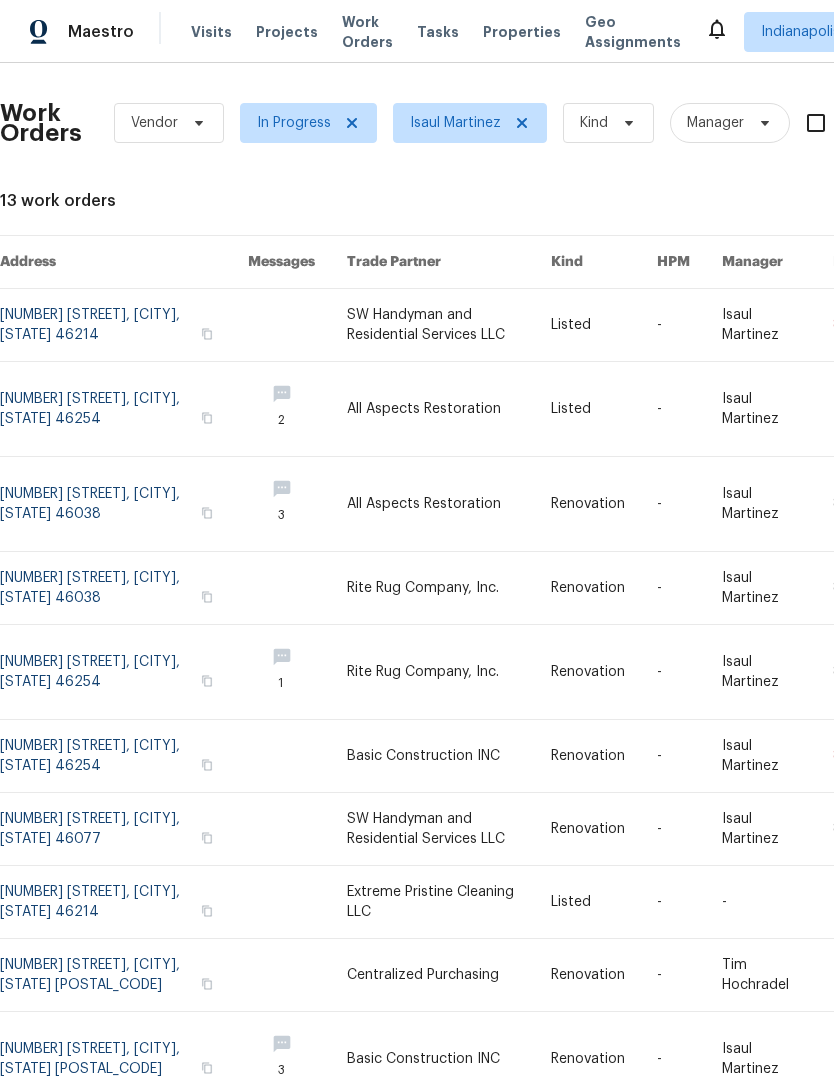 click on "13 work orders" at bounding box center [565, 201] 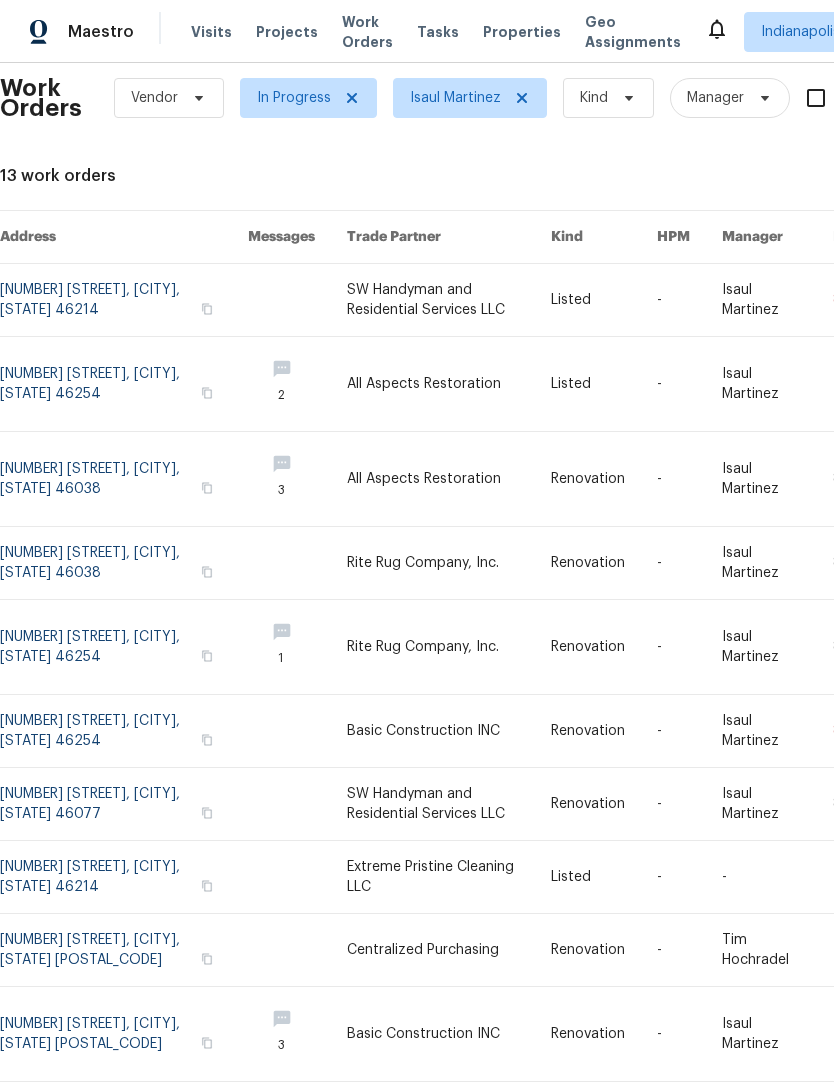 scroll, scrollTop: 25, scrollLeft: 0, axis: vertical 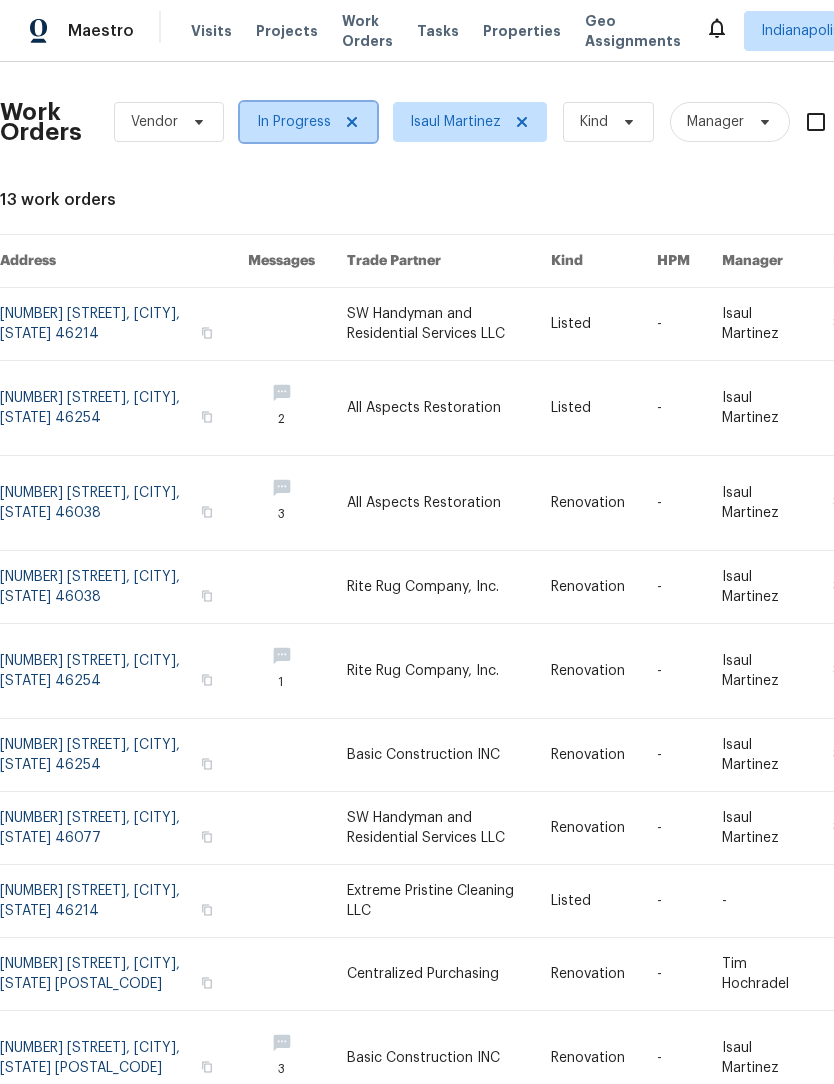 click 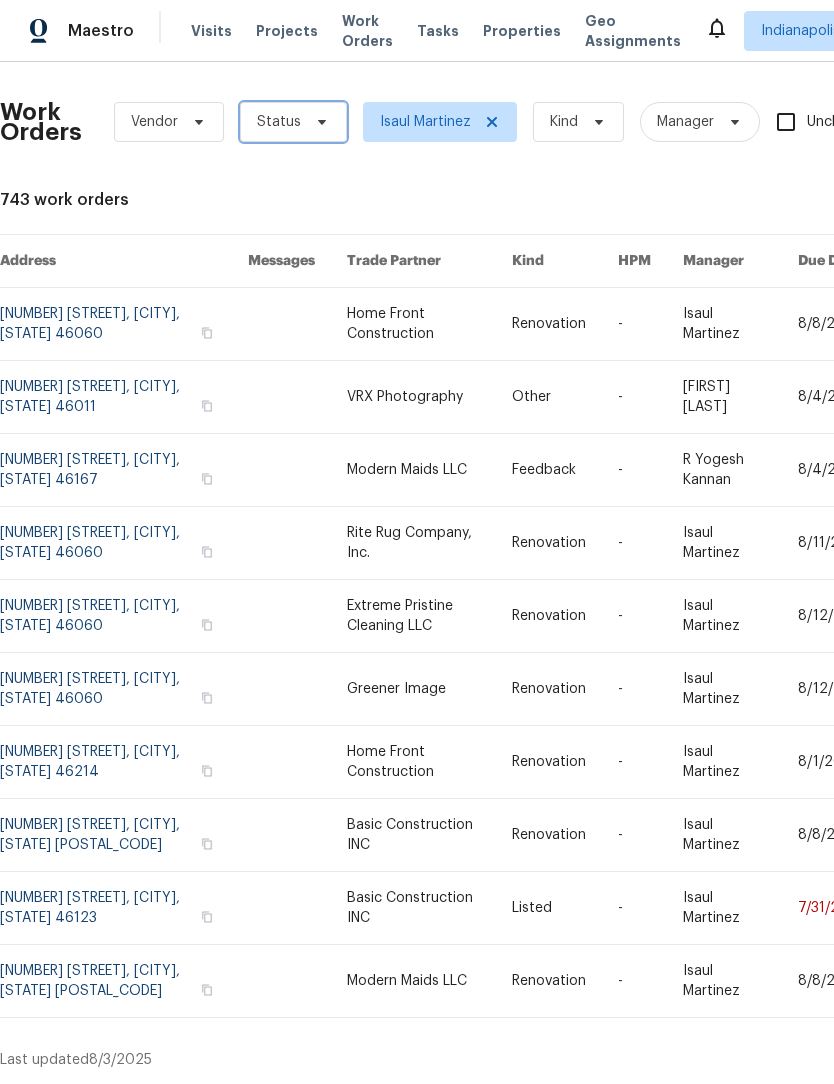 scroll, scrollTop: 1, scrollLeft: 0, axis: vertical 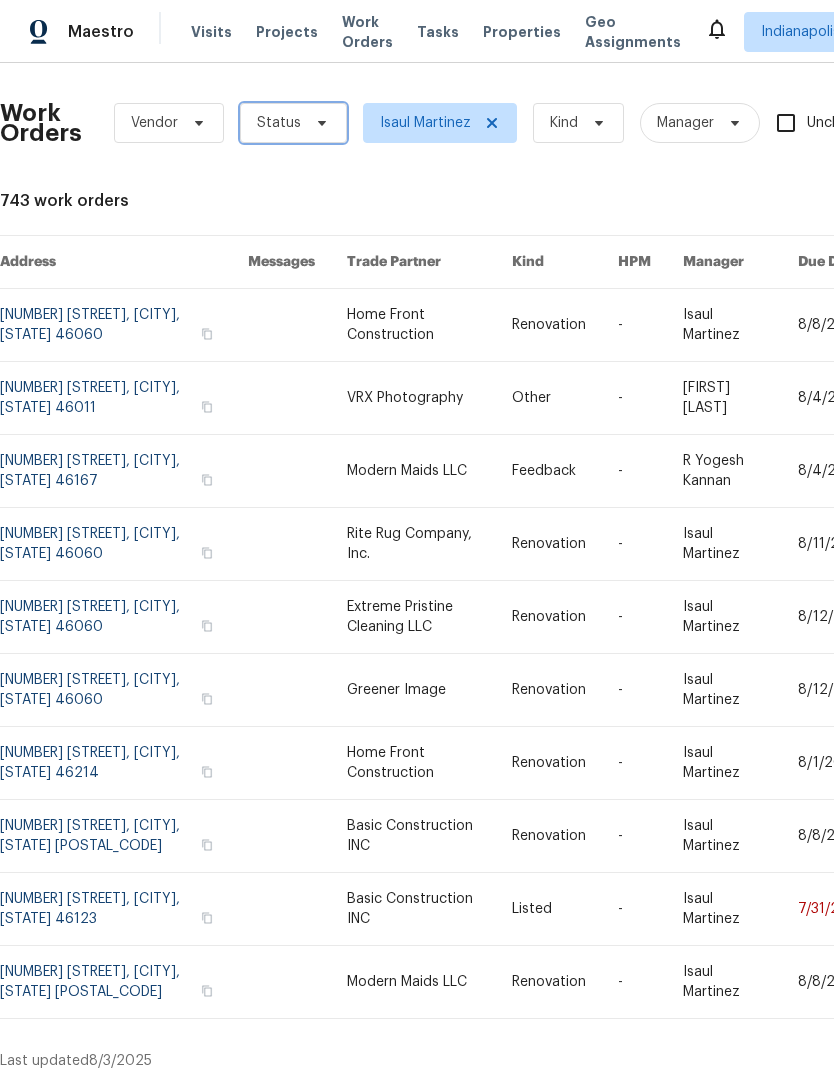 click on "Status" at bounding box center [279, 123] 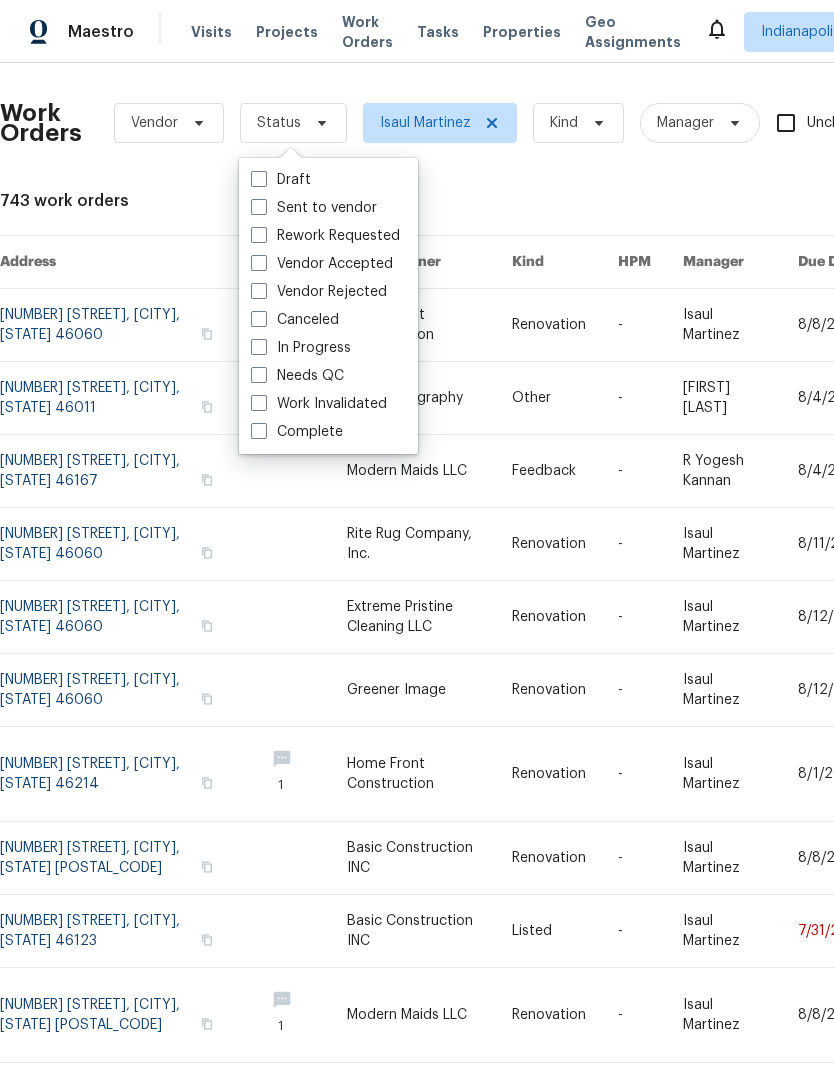 click at bounding box center [259, 263] 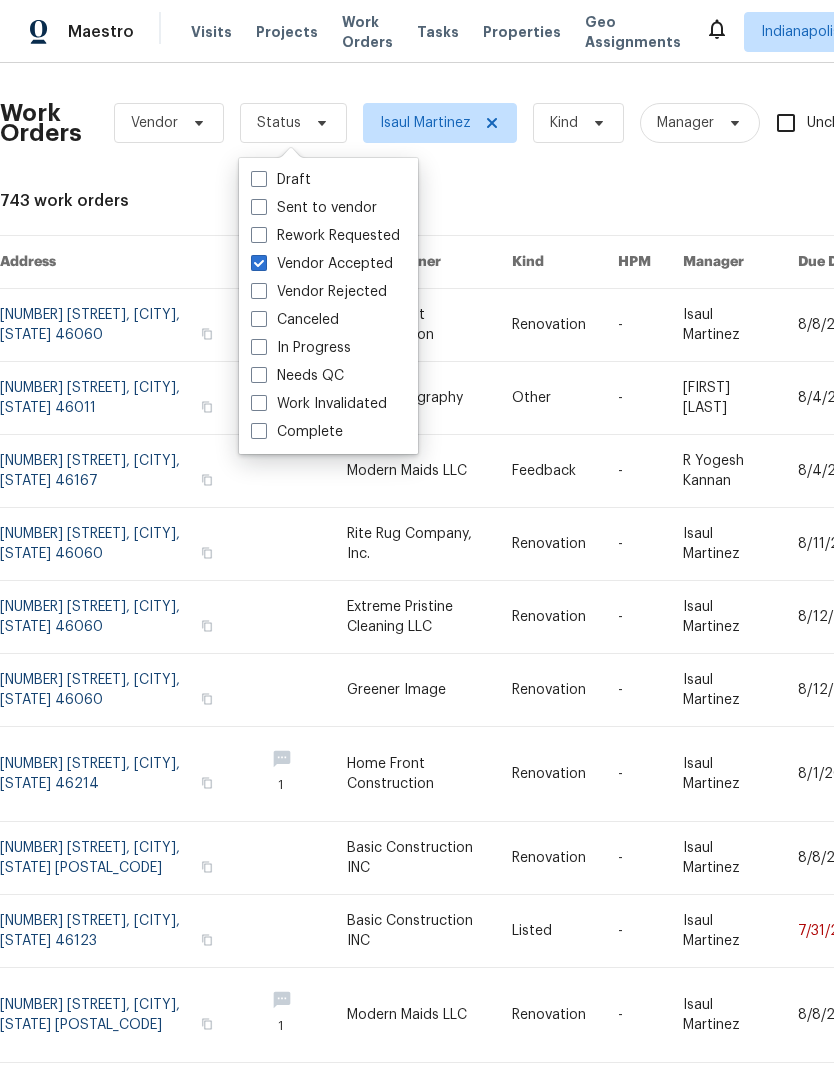 checkbox on "true" 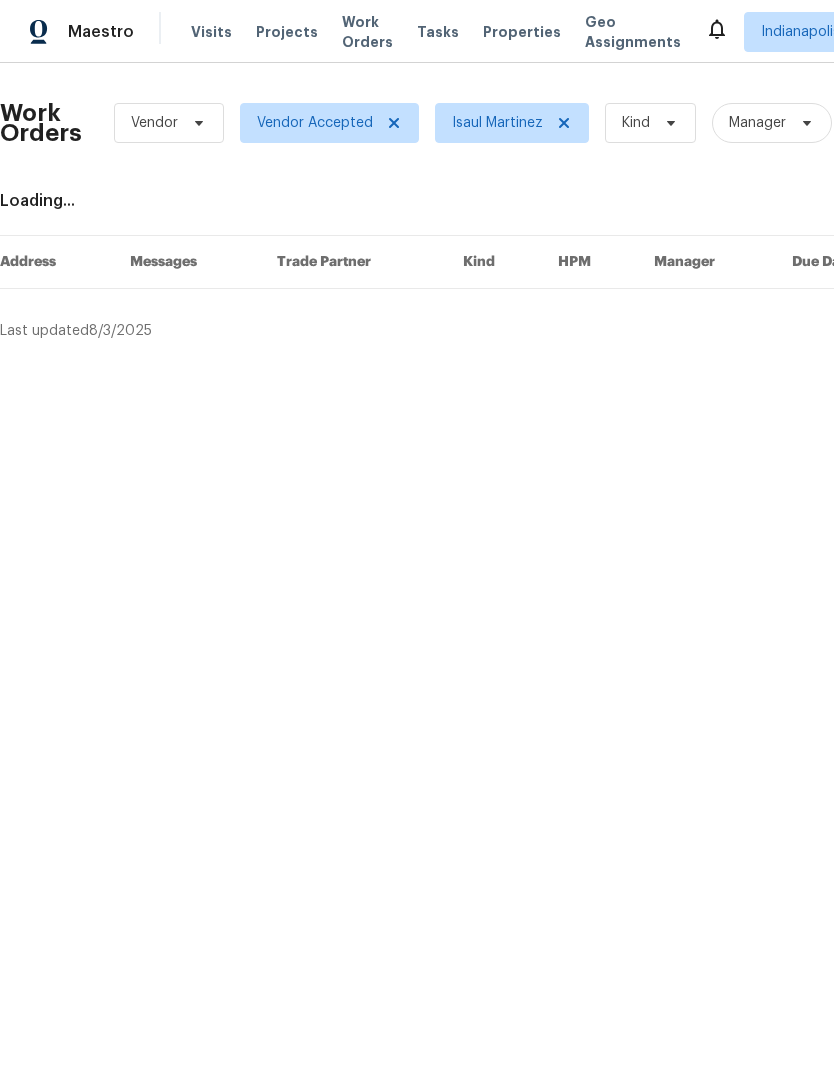 scroll, scrollTop: 0, scrollLeft: 0, axis: both 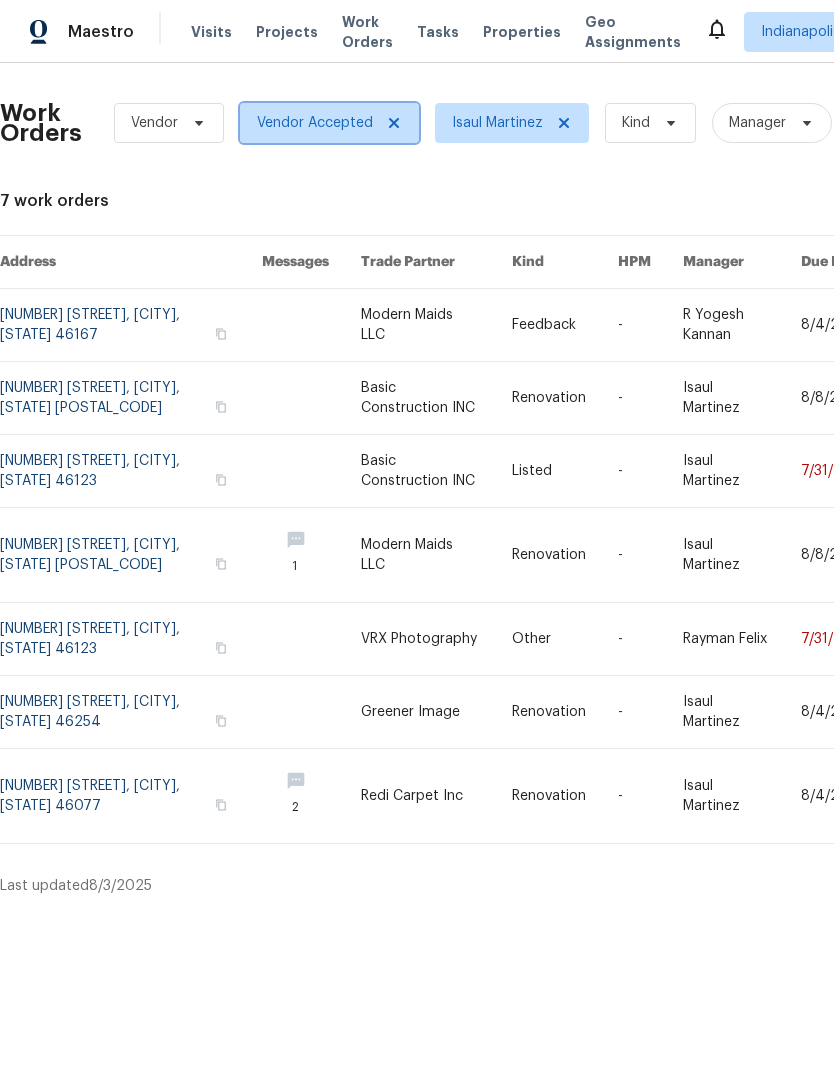 click 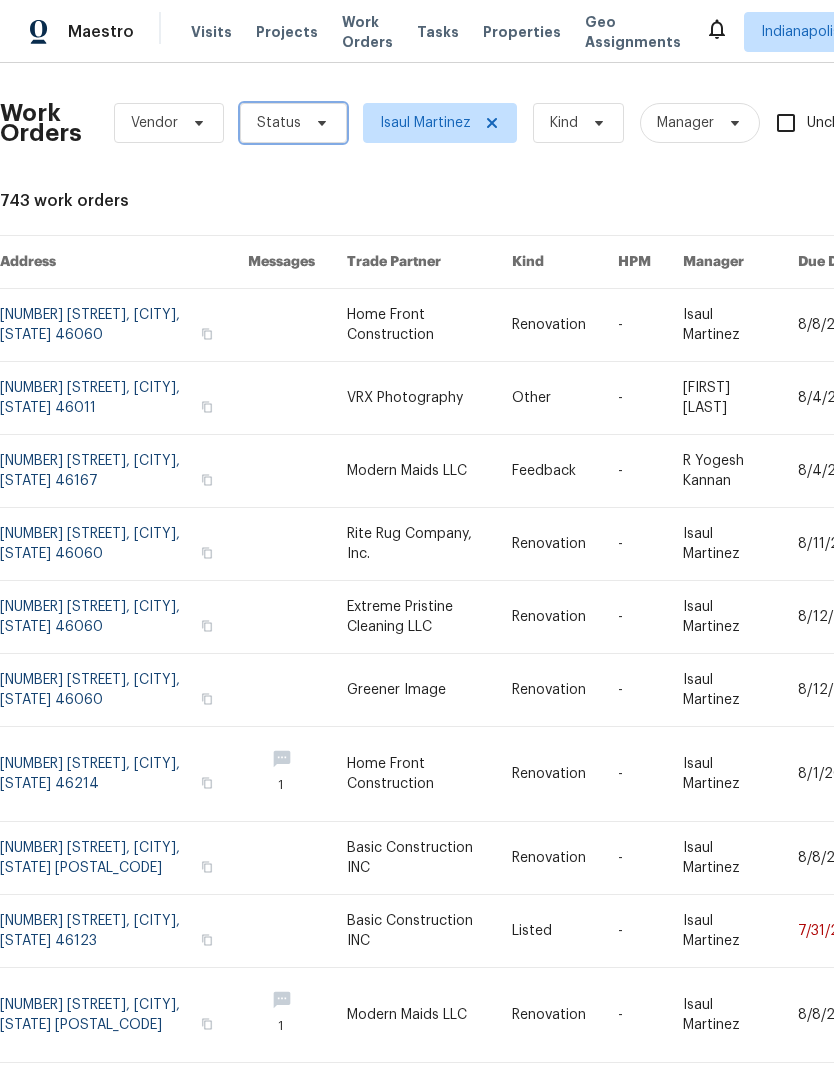 click on "Status" at bounding box center (279, 123) 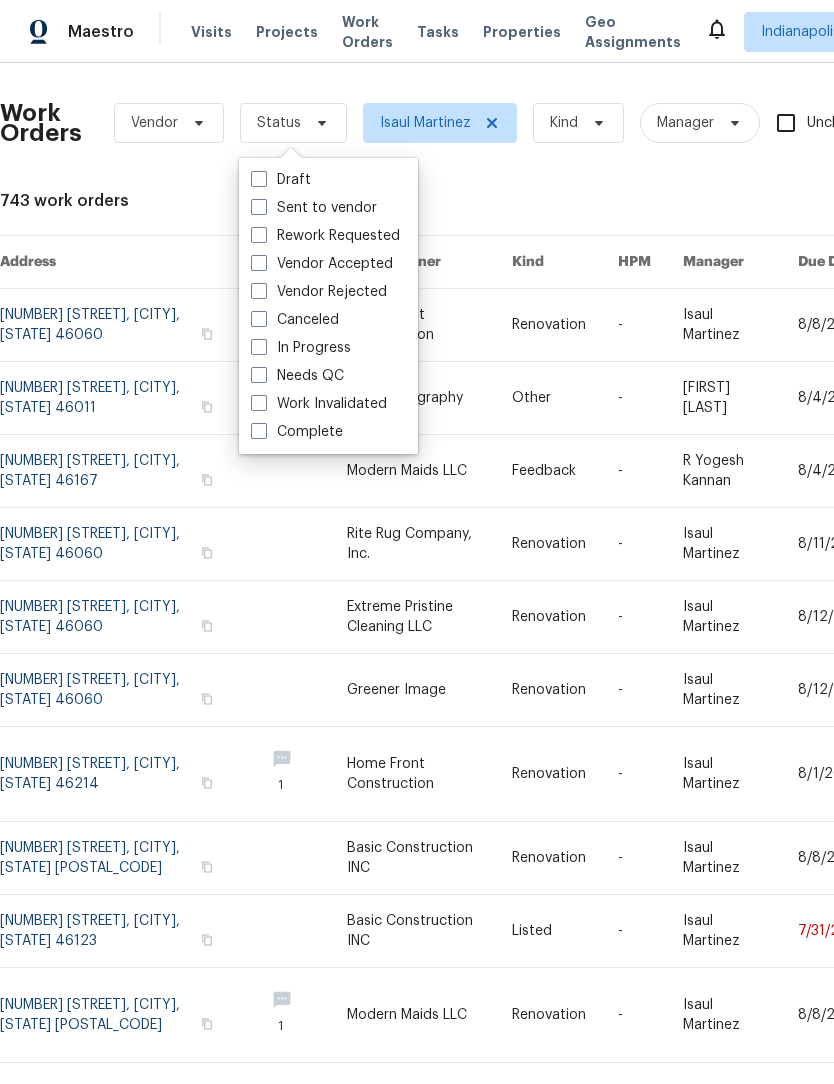 click at bounding box center [259, 207] 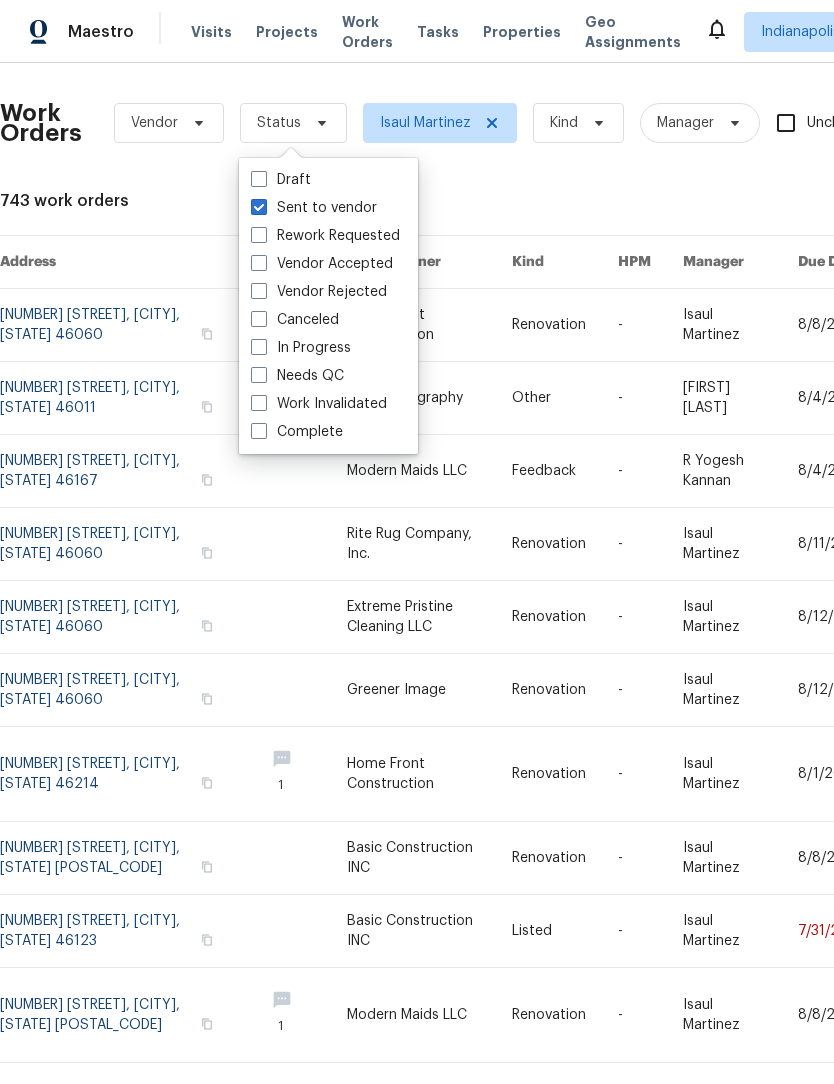 checkbox on "true" 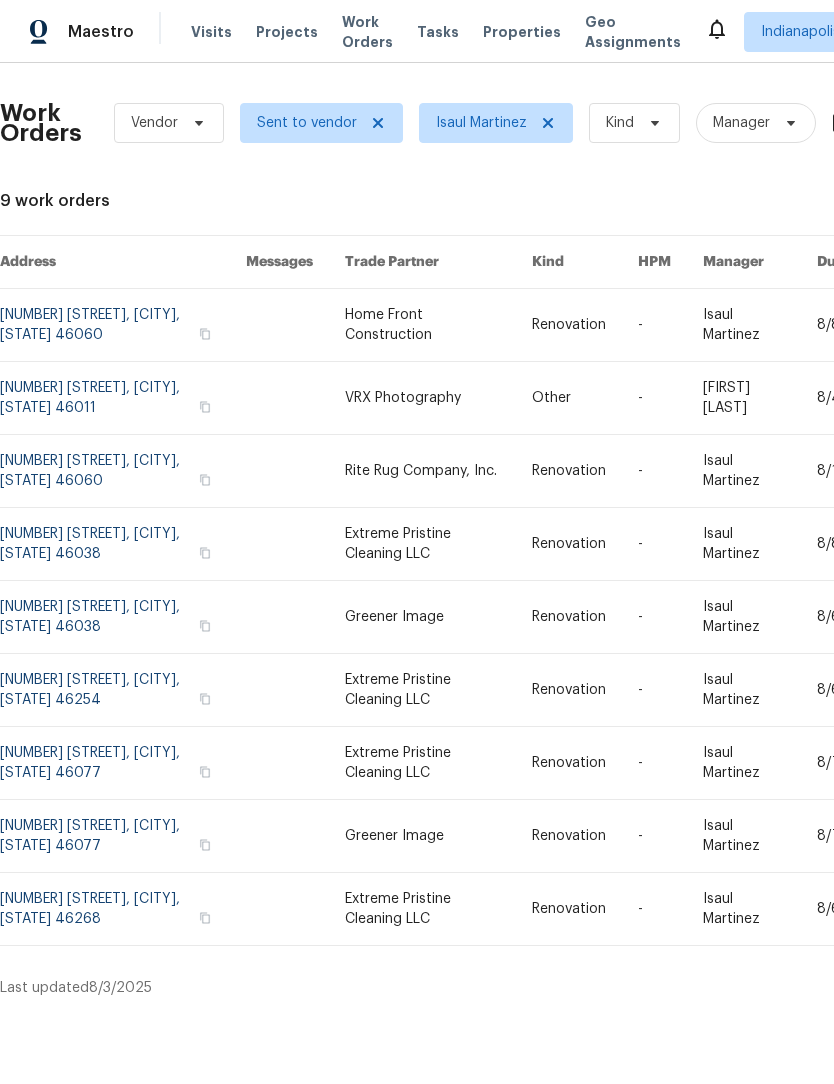 scroll, scrollTop: 0, scrollLeft: 0, axis: both 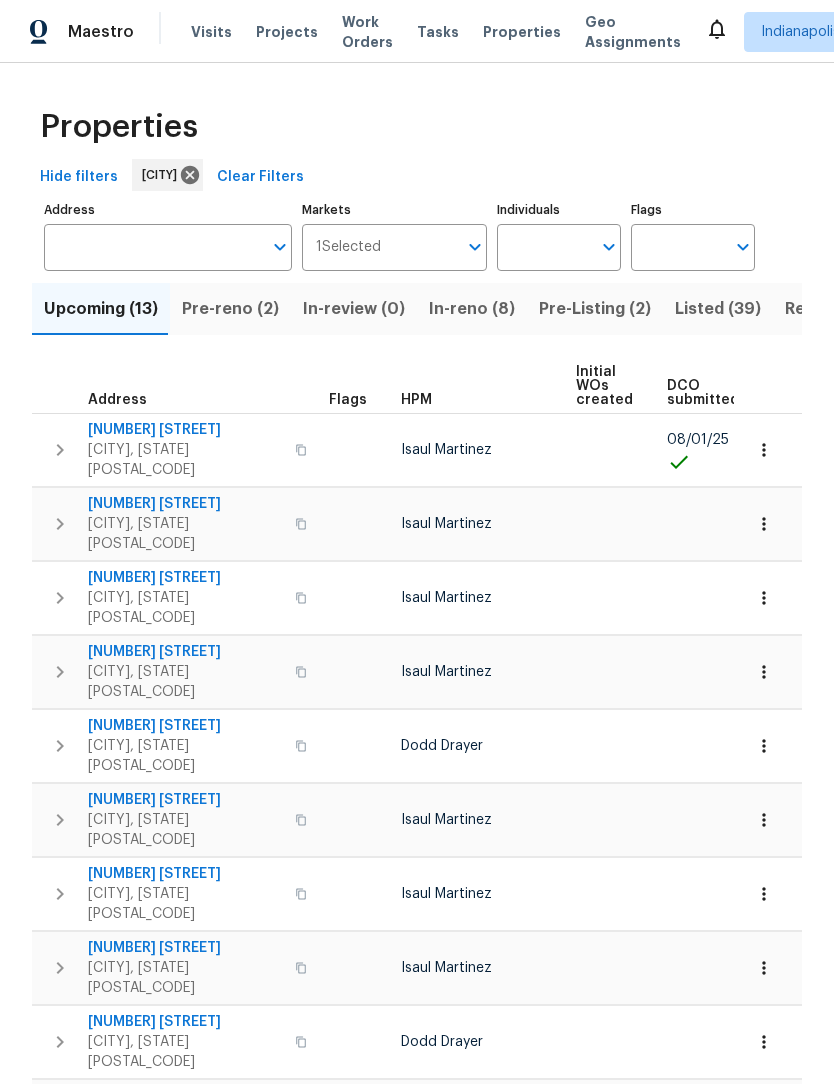 click on "Pre-Listing (2)" at bounding box center [595, 309] 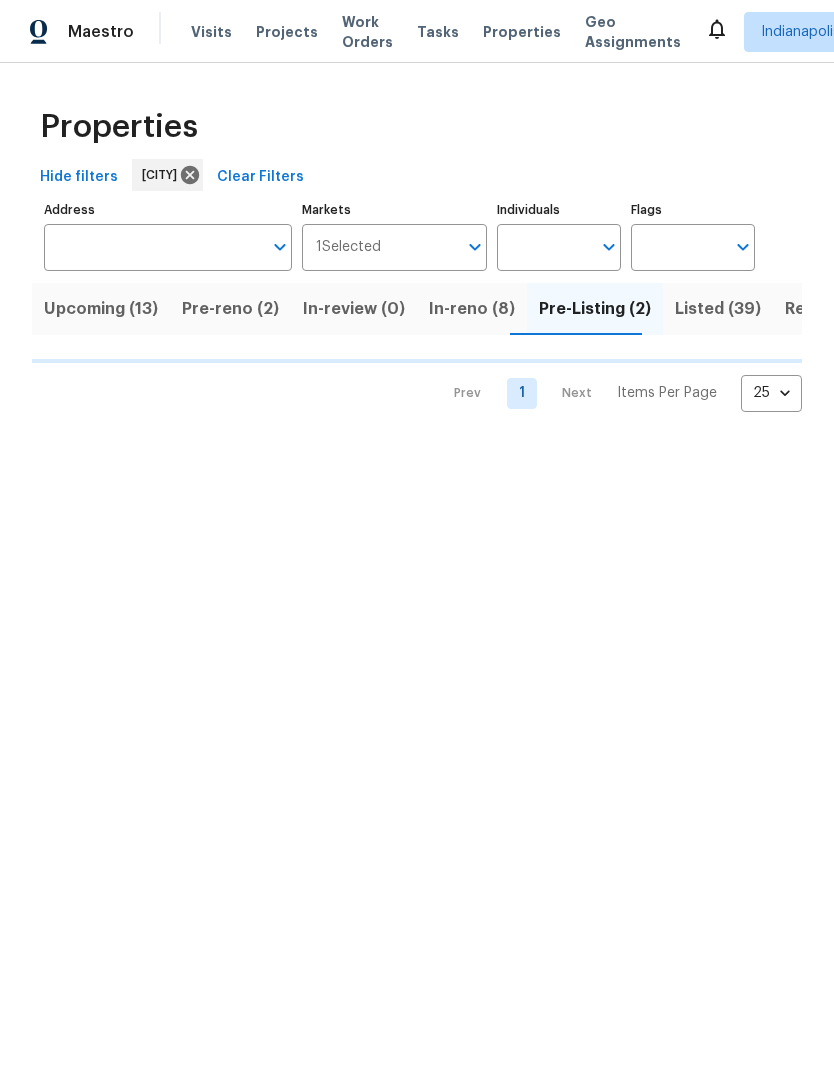 scroll, scrollTop: 0, scrollLeft: 0, axis: both 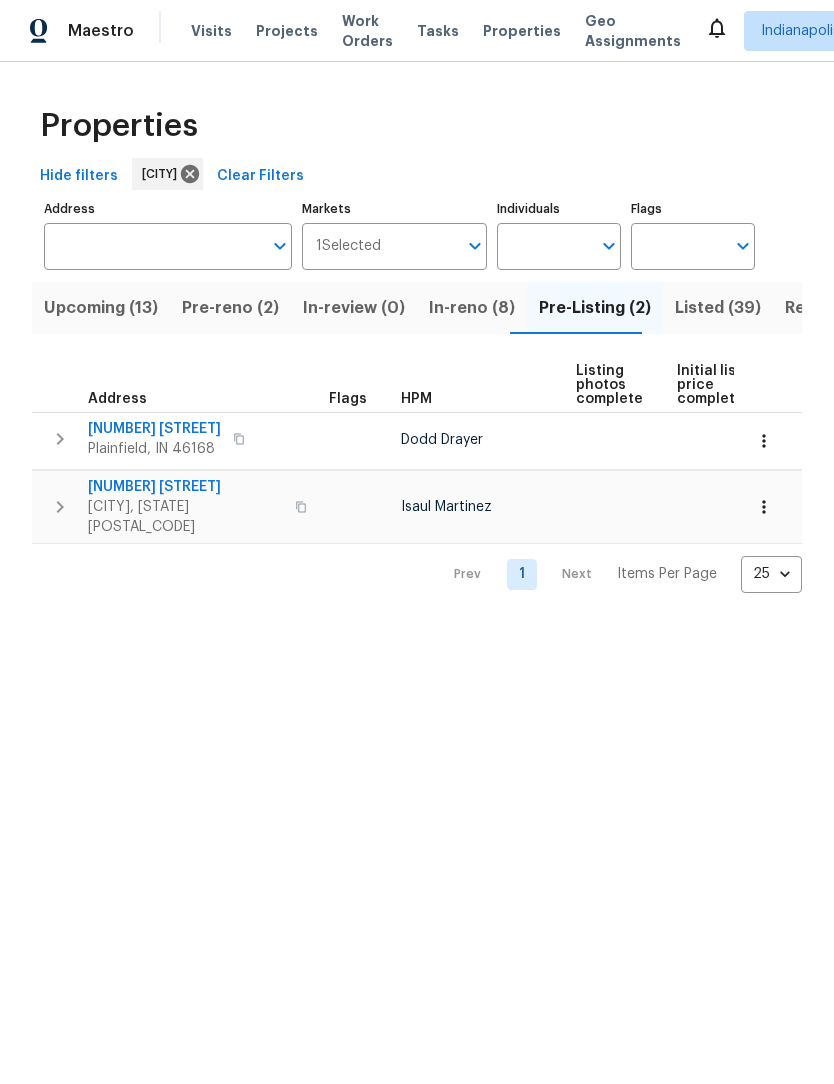 click on "[NUMBER] [STREET]" at bounding box center (154, 430) 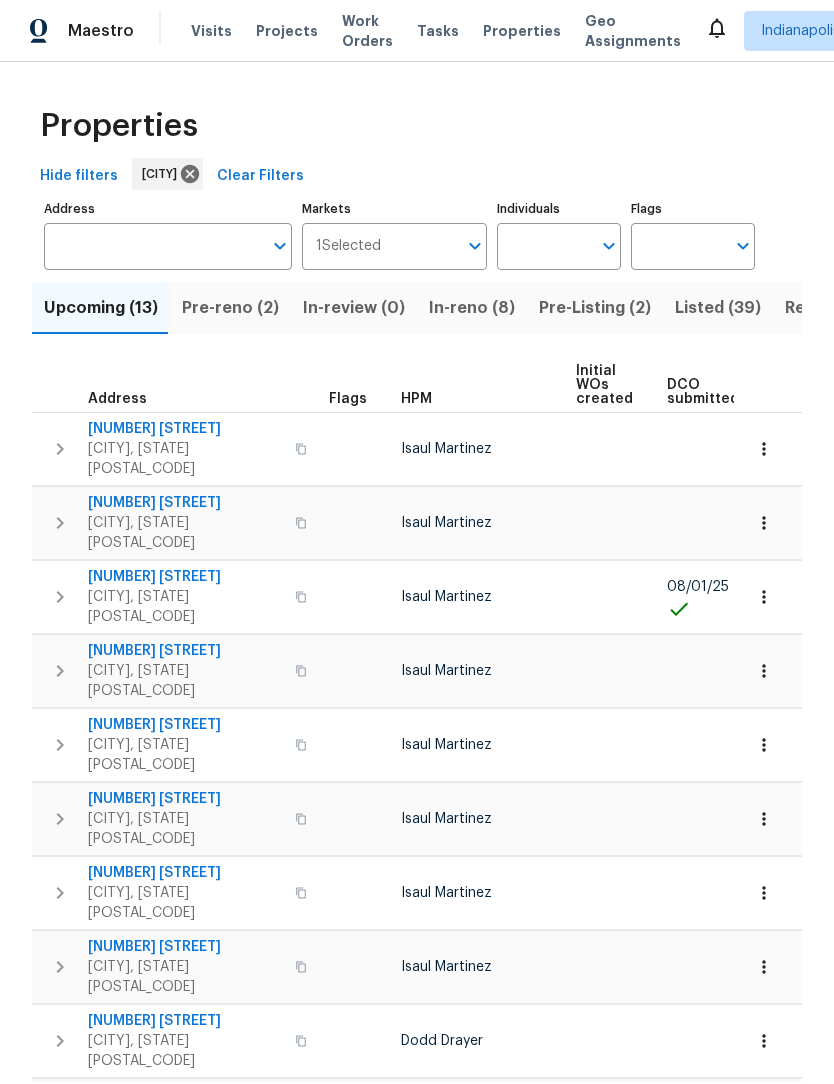 scroll, scrollTop: 1, scrollLeft: 0, axis: vertical 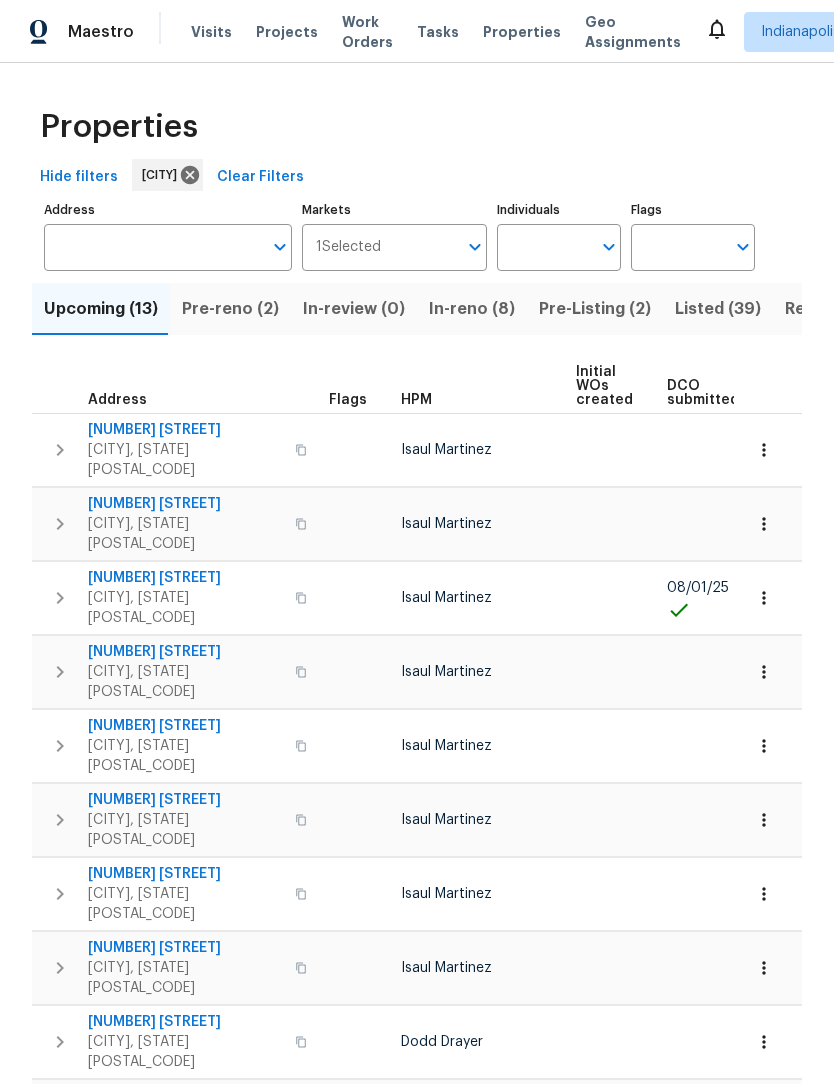 click on "Resale (20)" at bounding box center [830, 309] 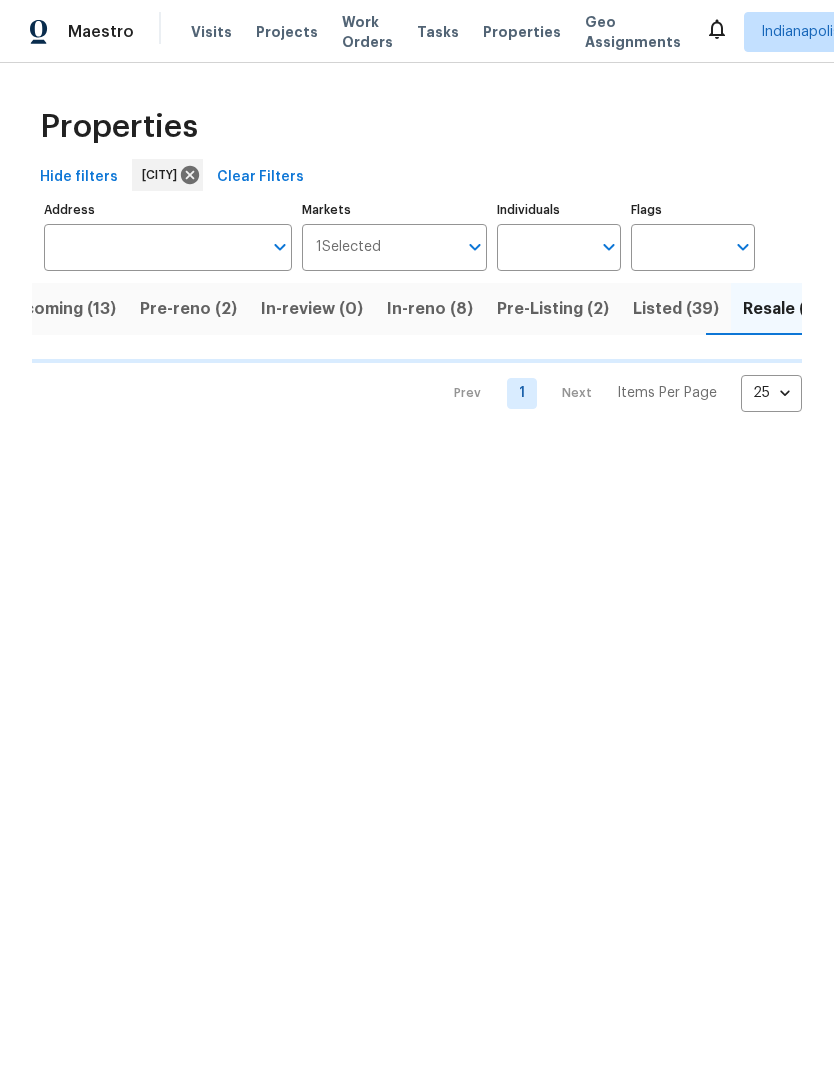 scroll, scrollTop: 0, scrollLeft: 56, axis: horizontal 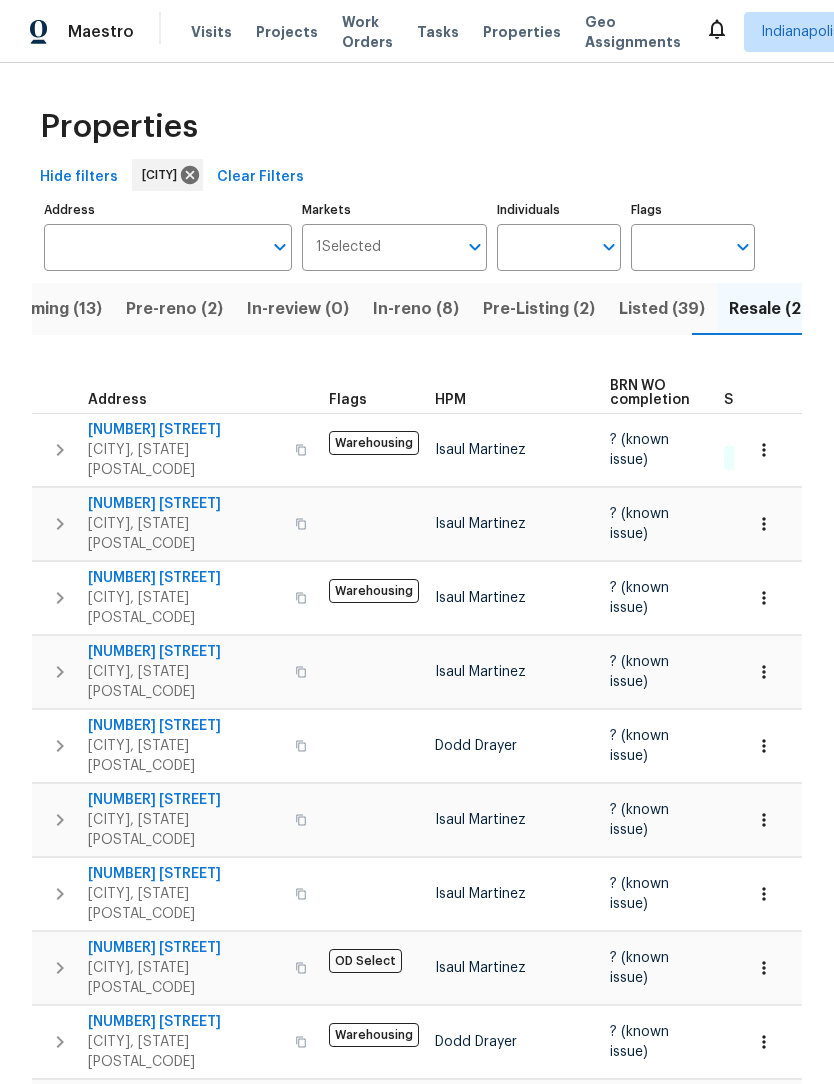 click on "Upcoming (13)" at bounding box center [45, 309] 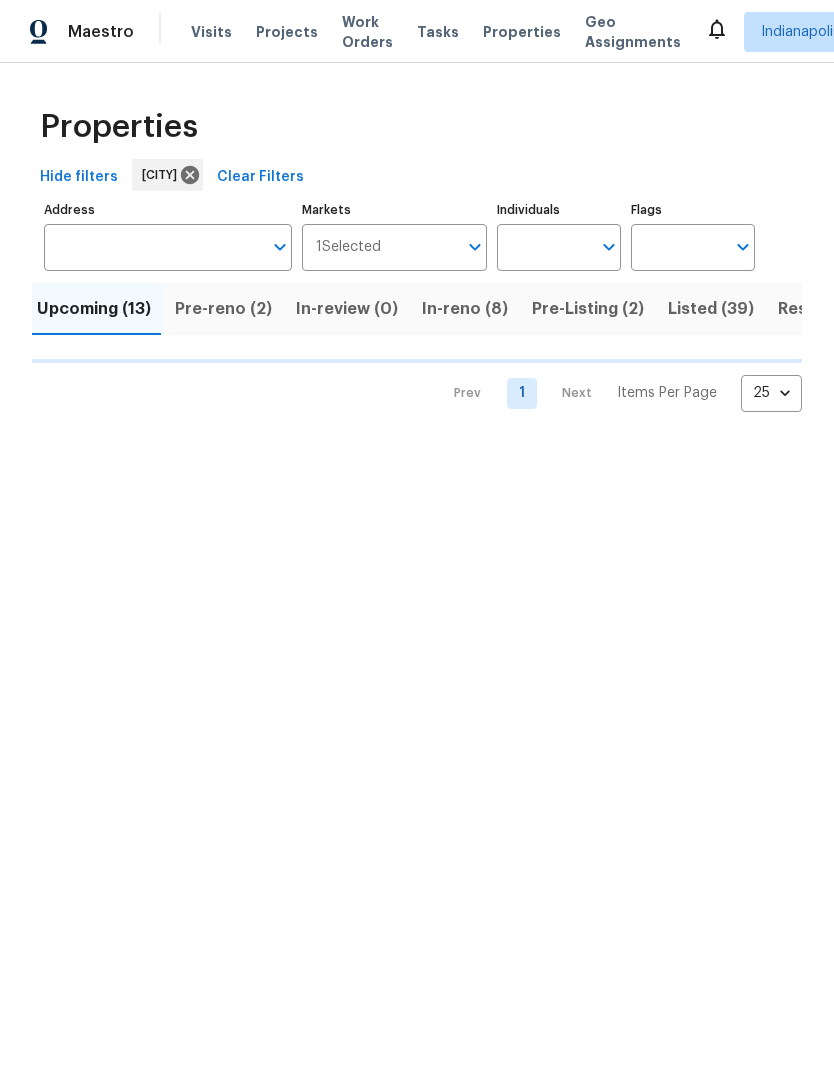 scroll, scrollTop: 0, scrollLeft: 0, axis: both 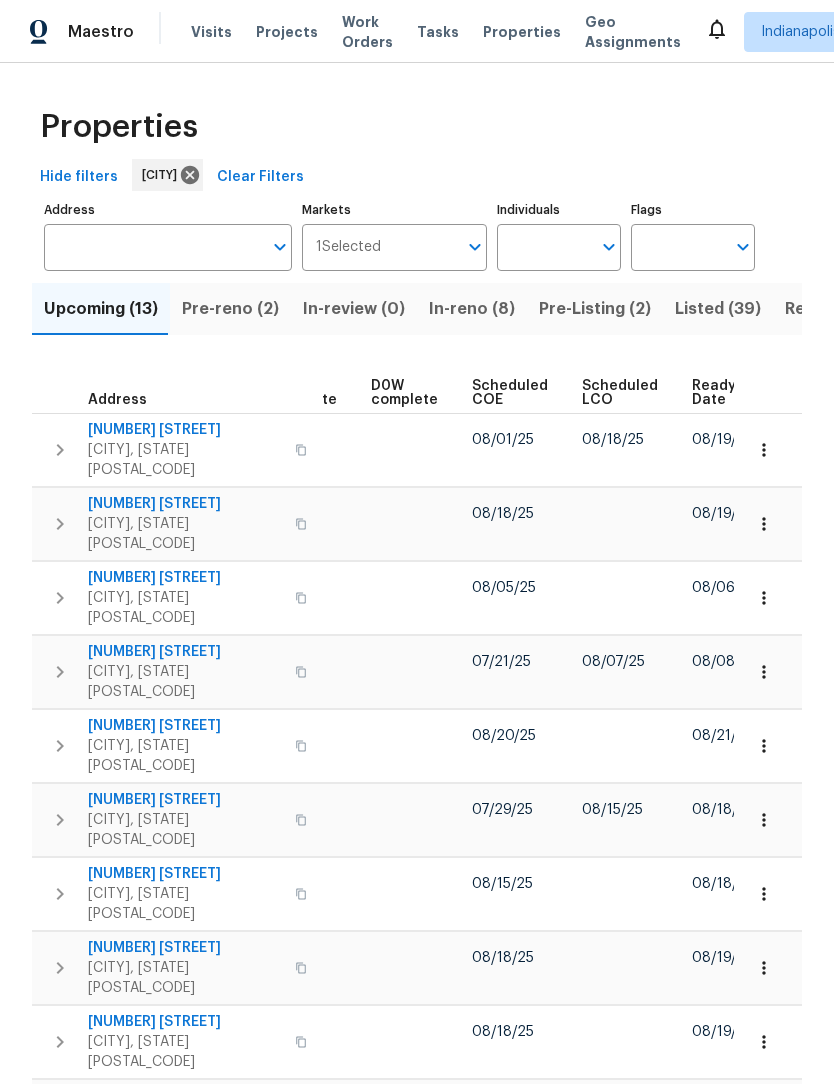 click on "Ready Date" at bounding box center [715, 393] 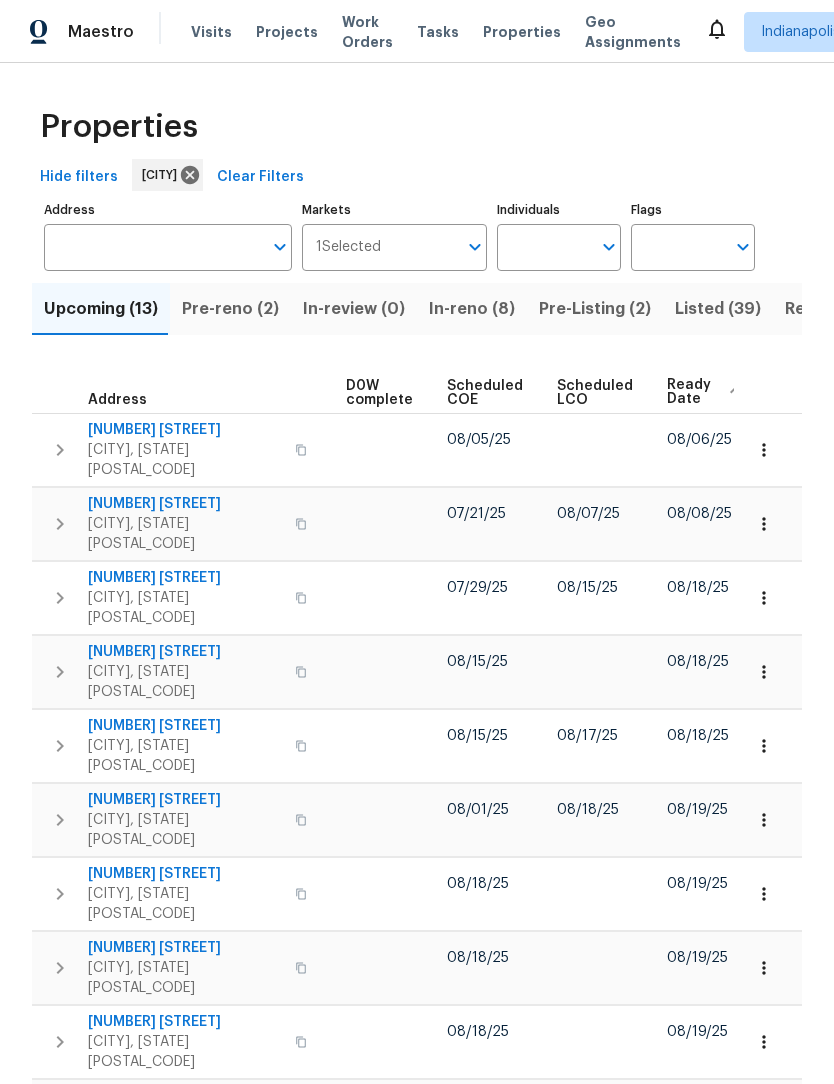 scroll, scrollTop: 0, scrollLeft: 525, axis: horizontal 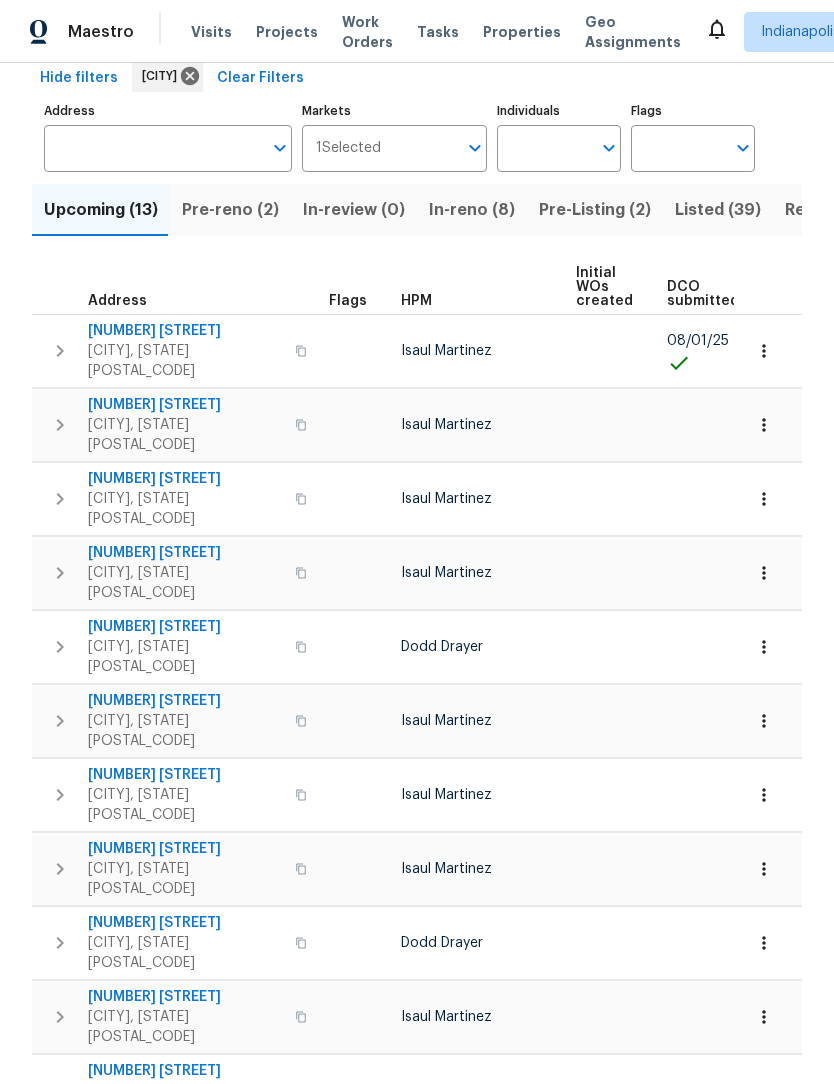 click on "Listed (39)" at bounding box center [718, 210] 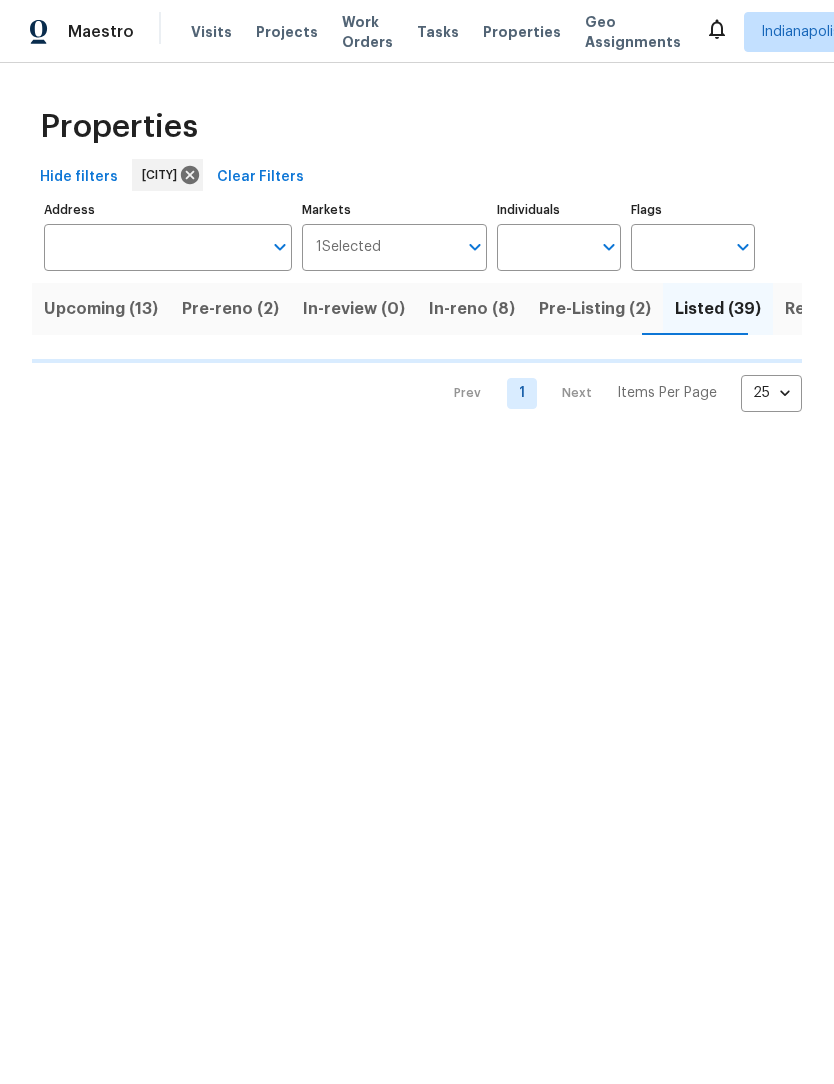 scroll, scrollTop: 0, scrollLeft: 0, axis: both 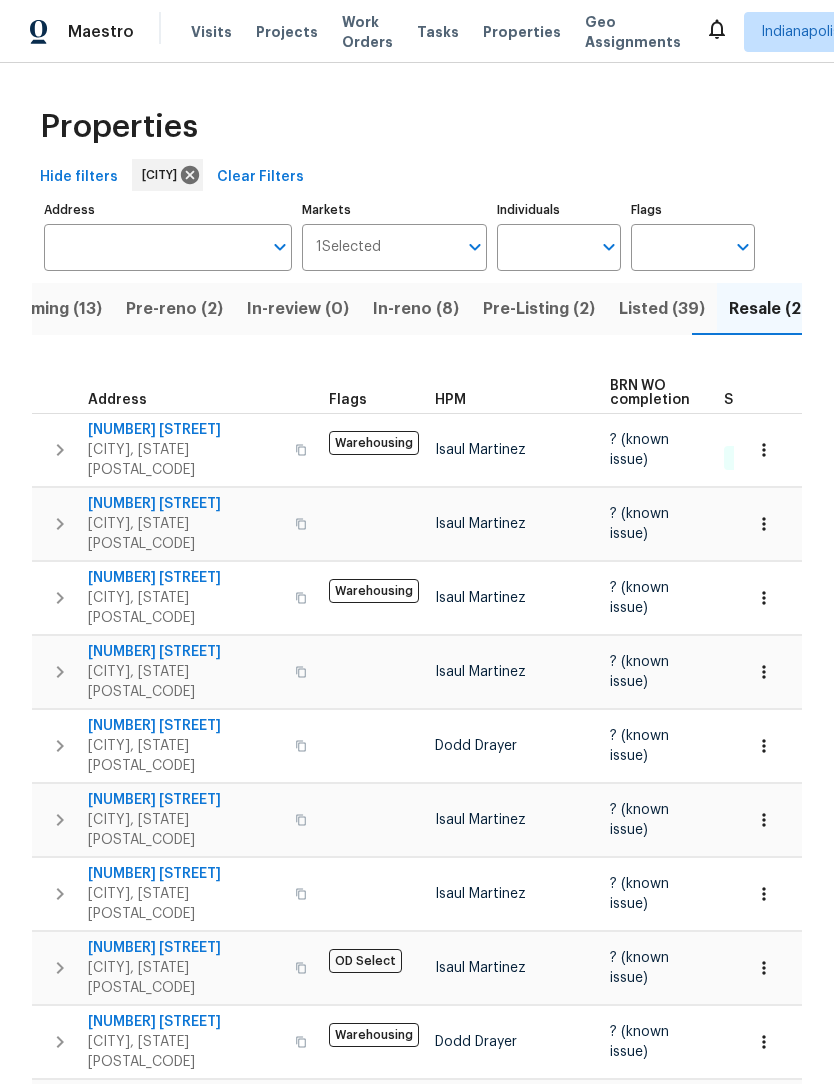 click on "Pre-Listing (2)" at bounding box center (539, 309) 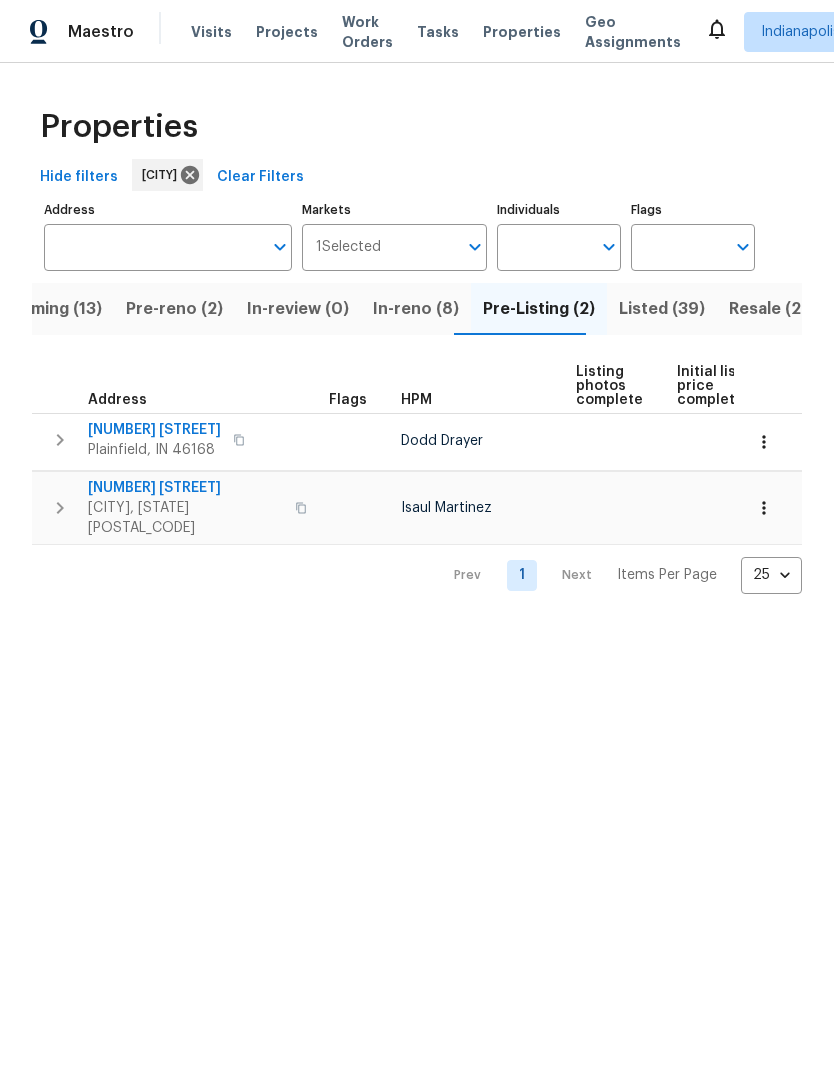 click on "Listed (39)" at bounding box center [662, 309] 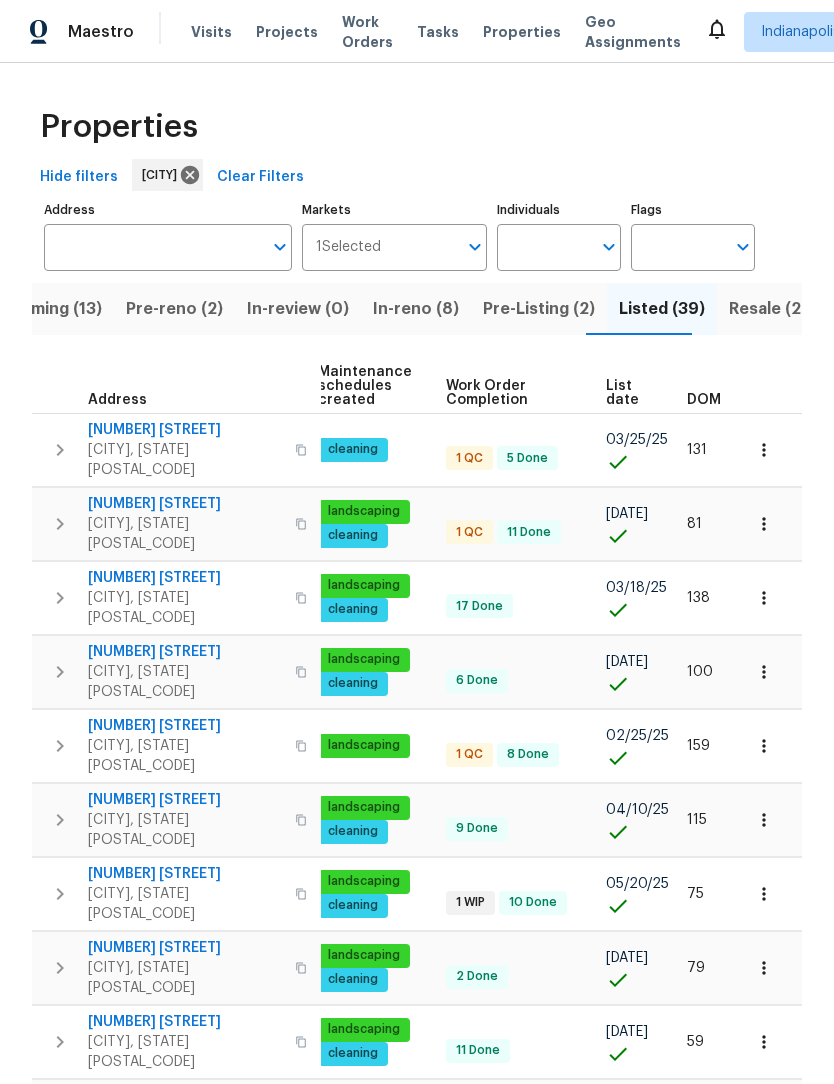 scroll, scrollTop: 0, scrollLeft: 291, axis: horizontal 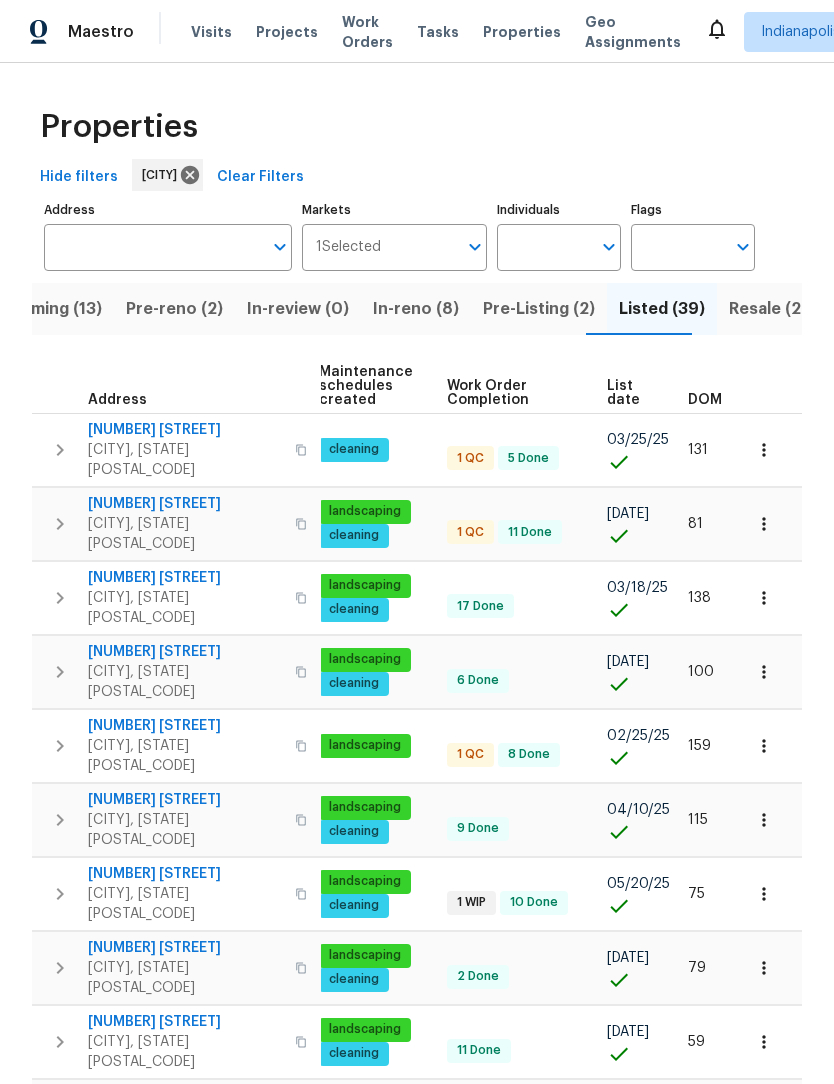 click on "List date" at bounding box center (630, 393) 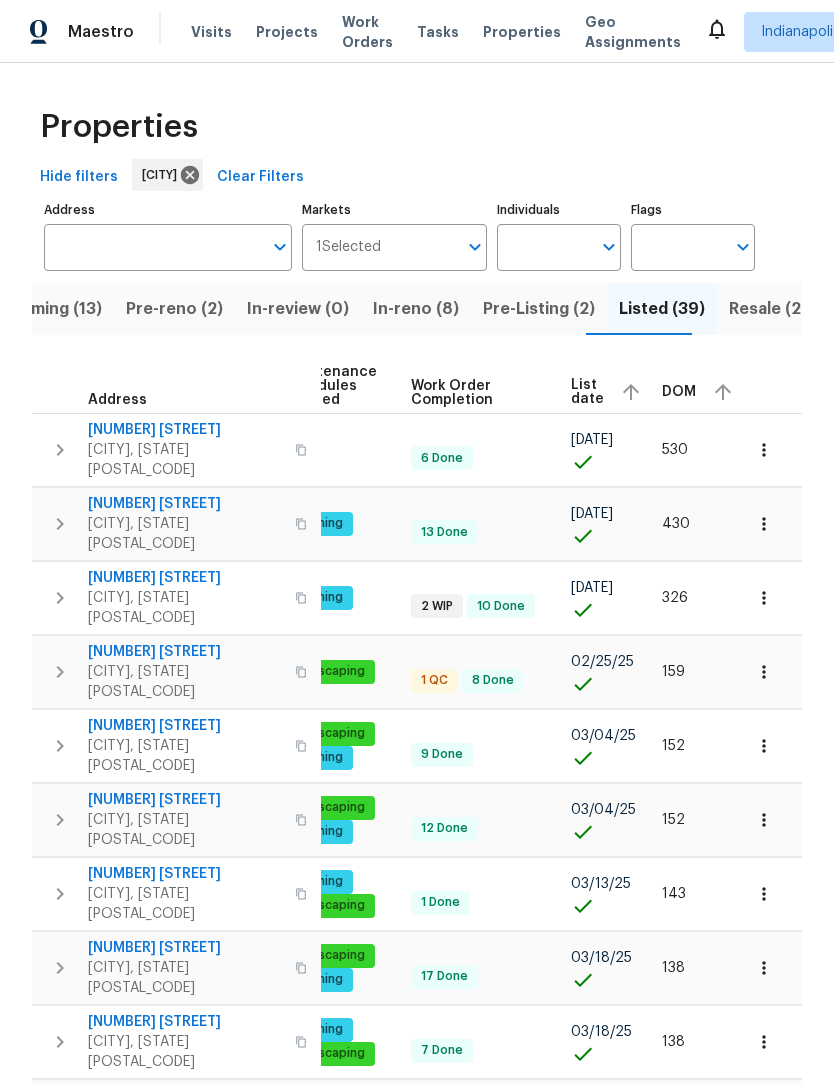 scroll, scrollTop: 0, scrollLeft: 326, axis: horizontal 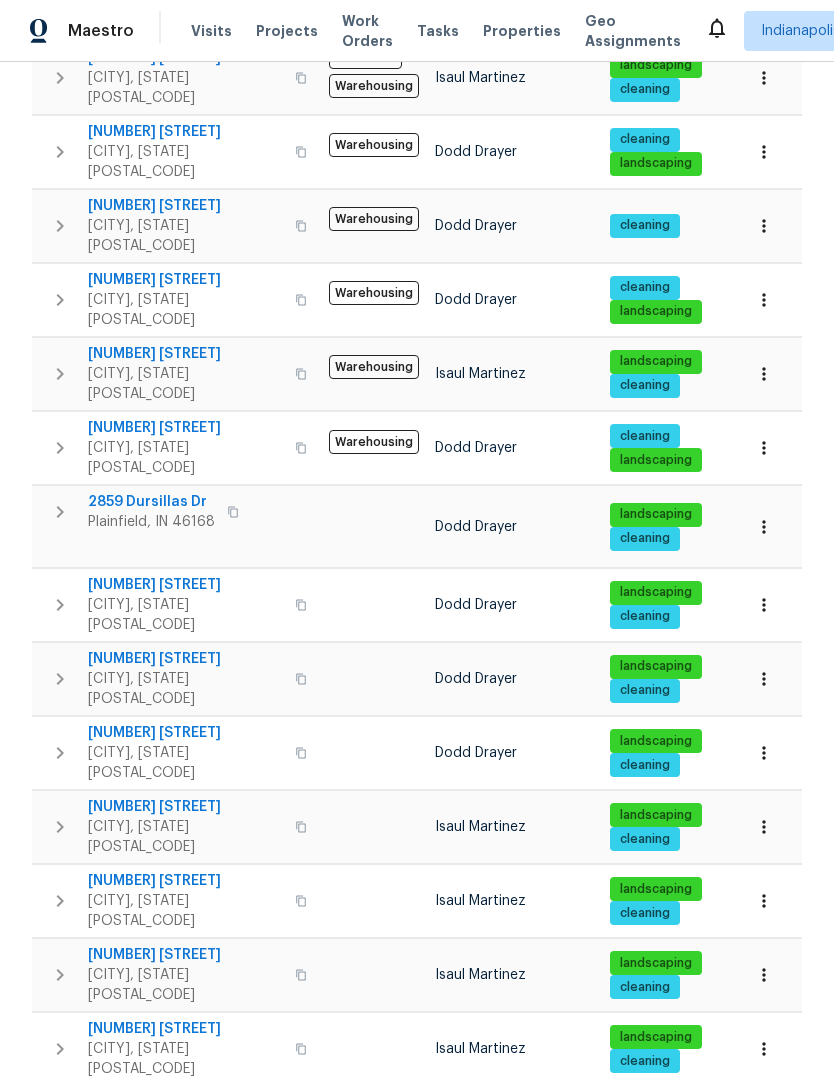 click on "2" at bounding box center [522, 1414] 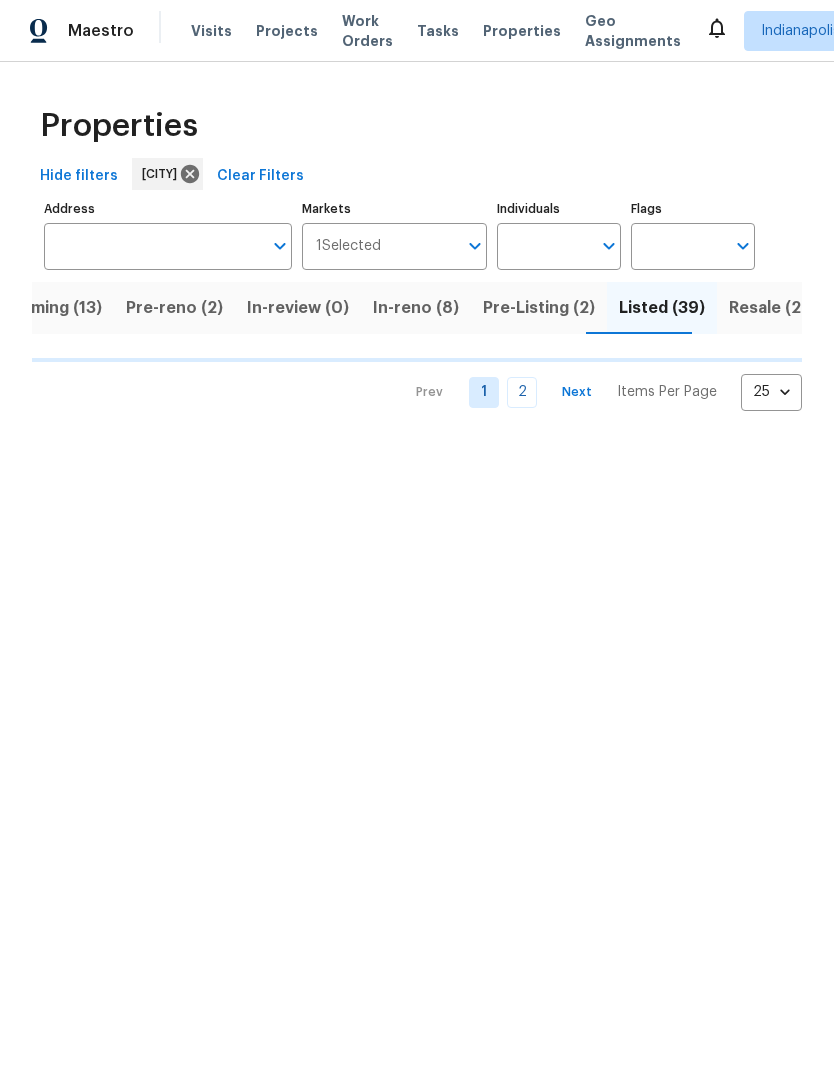 scroll, scrollTop: 0, scrollLeft: 0, axis: both 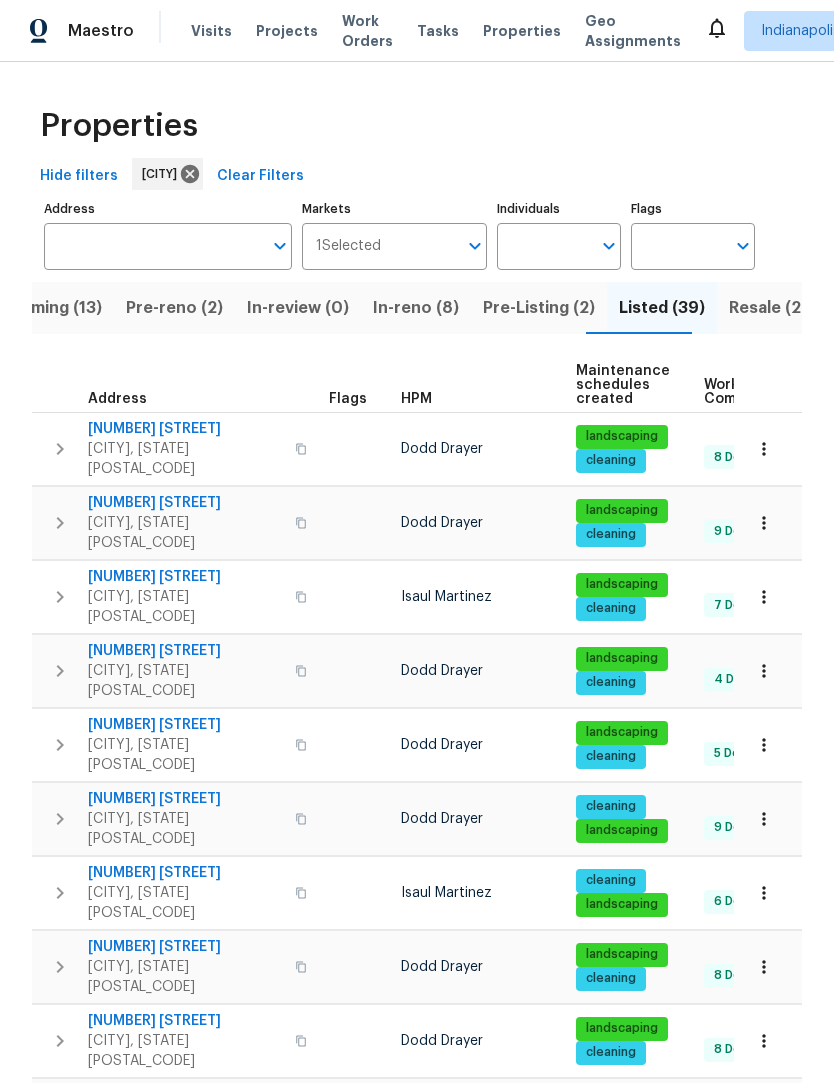 click on "Resale (20)" at bounding box center (774, 309) 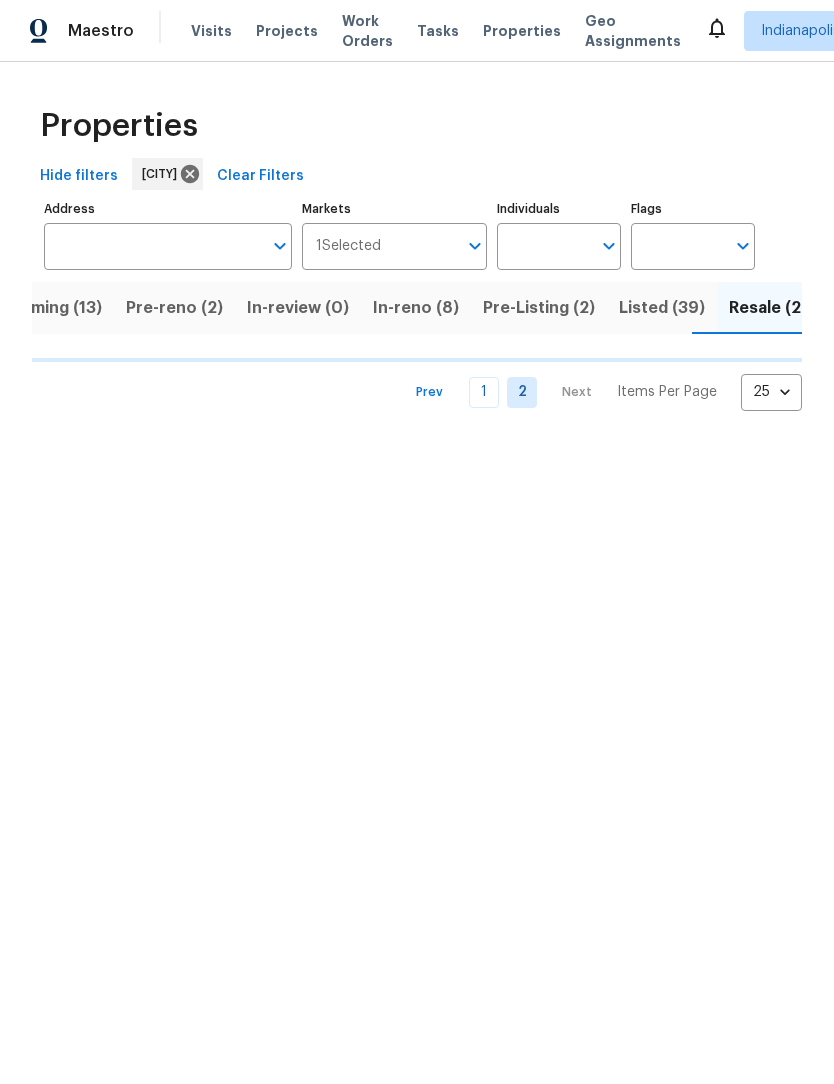 scroll, scrollTop: 1, scrollLeft: 0, axis: vertical 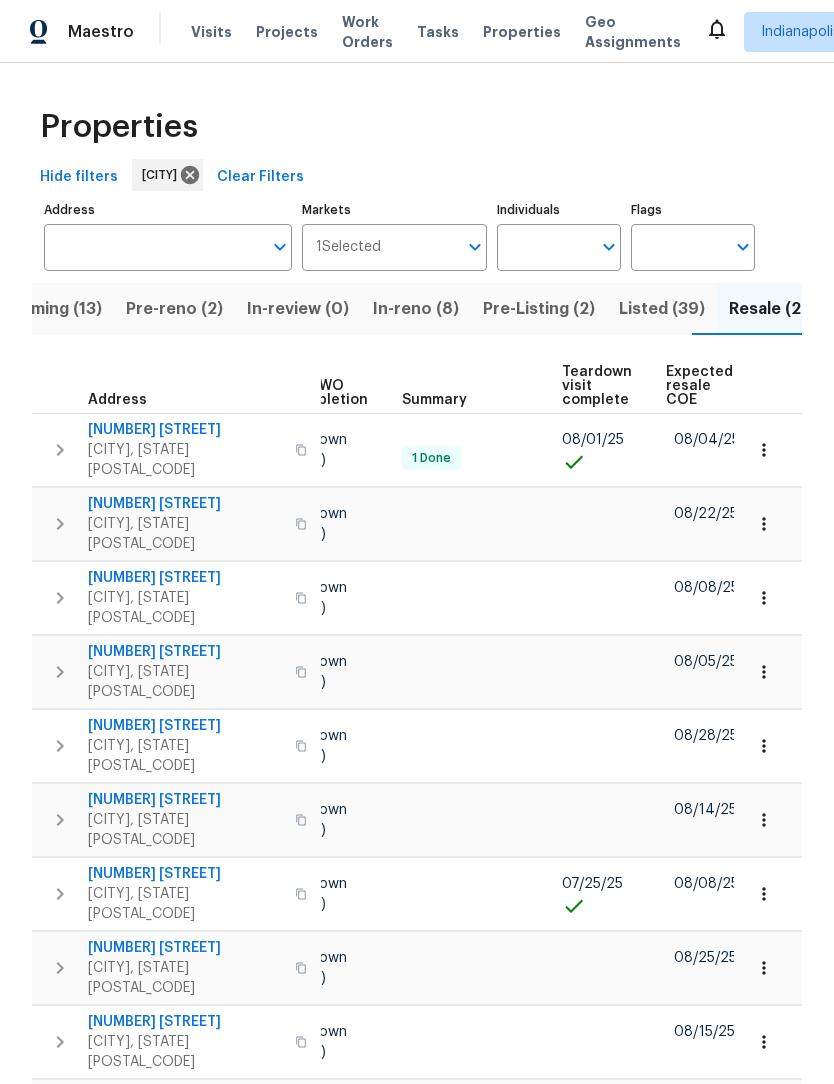 click on "Expected resale COE" at bounding box center (702, 386) 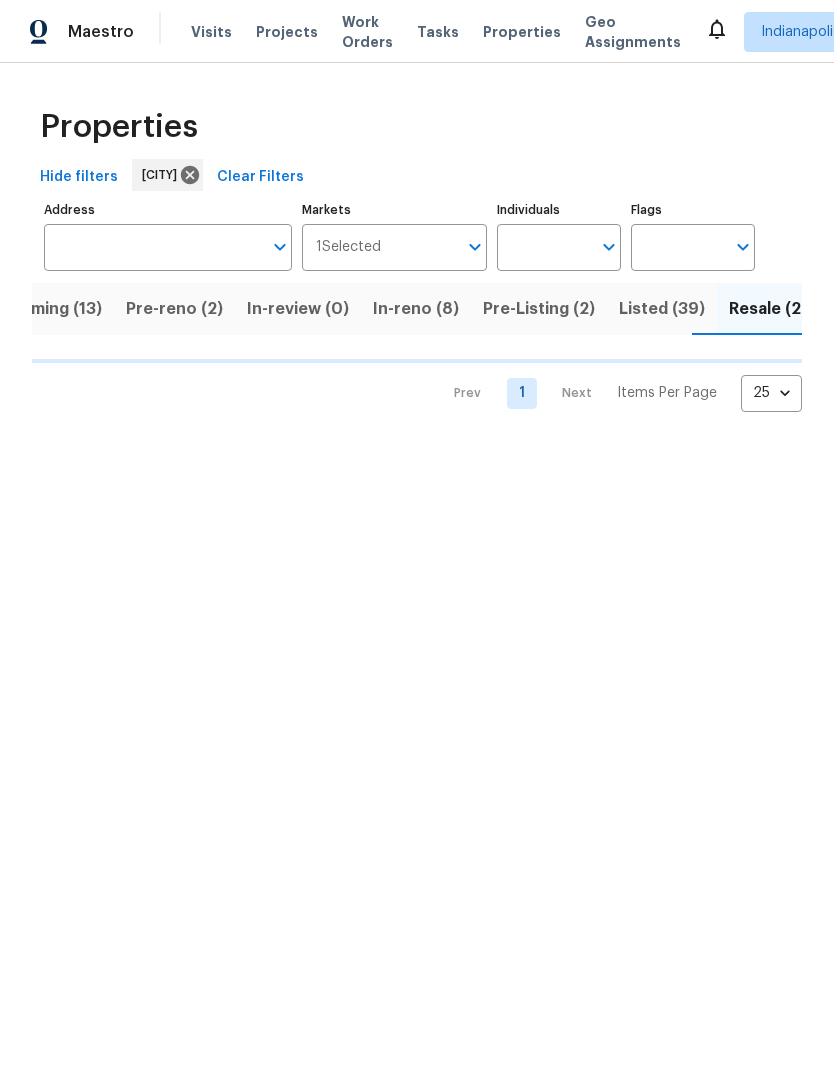 scroll, scrollTop: 0, scrollLeft: 0, axis: both 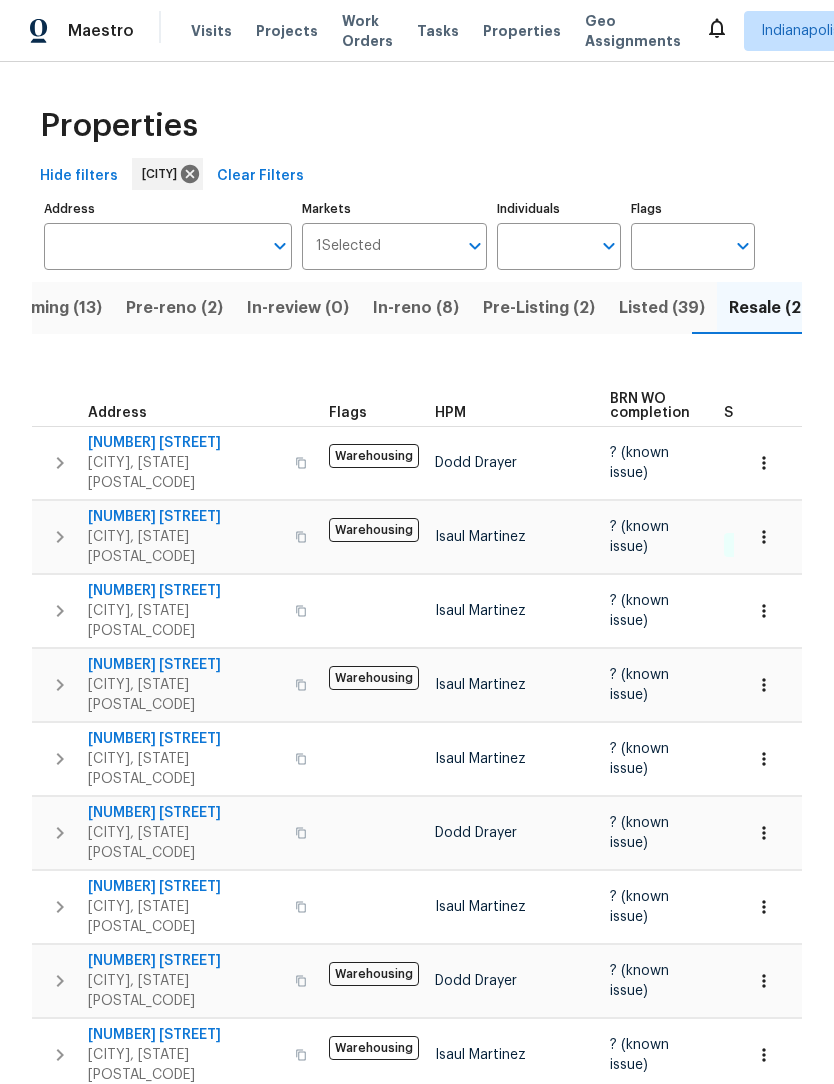 click on "Pre-Listing (2)" at bounding box center (539, 309) 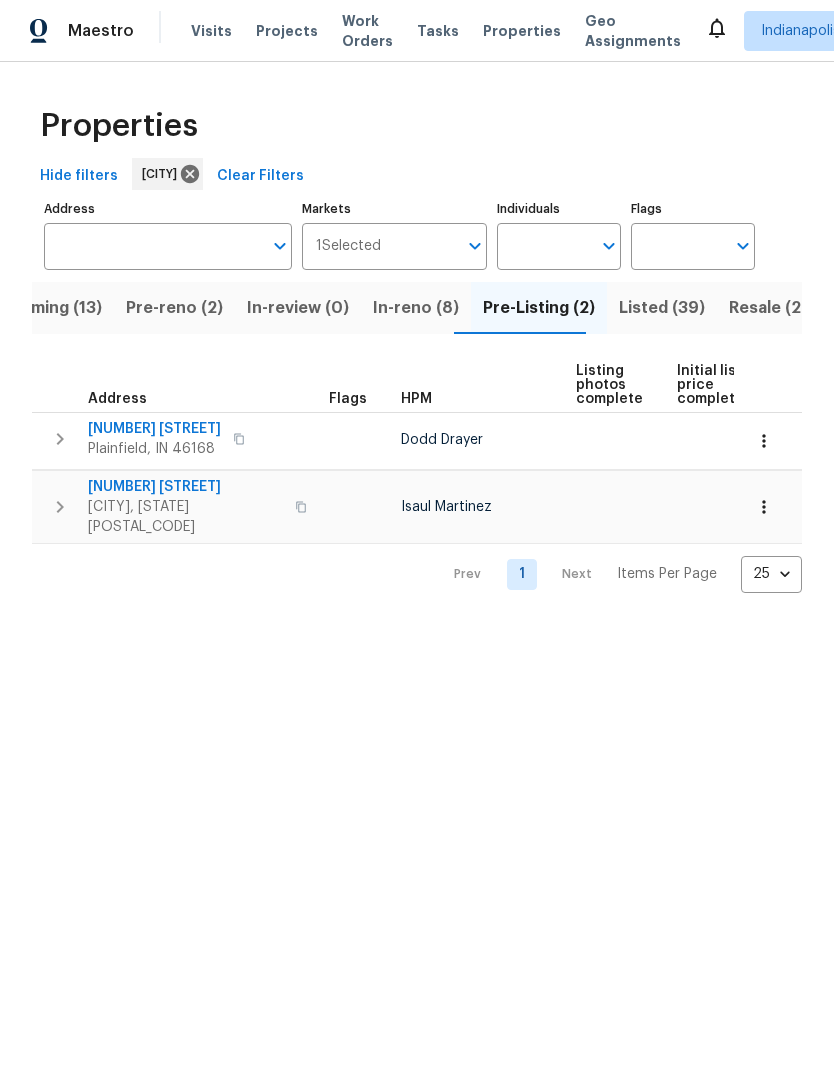 click on "In-reno (8)" at bounding box center (416, 309) 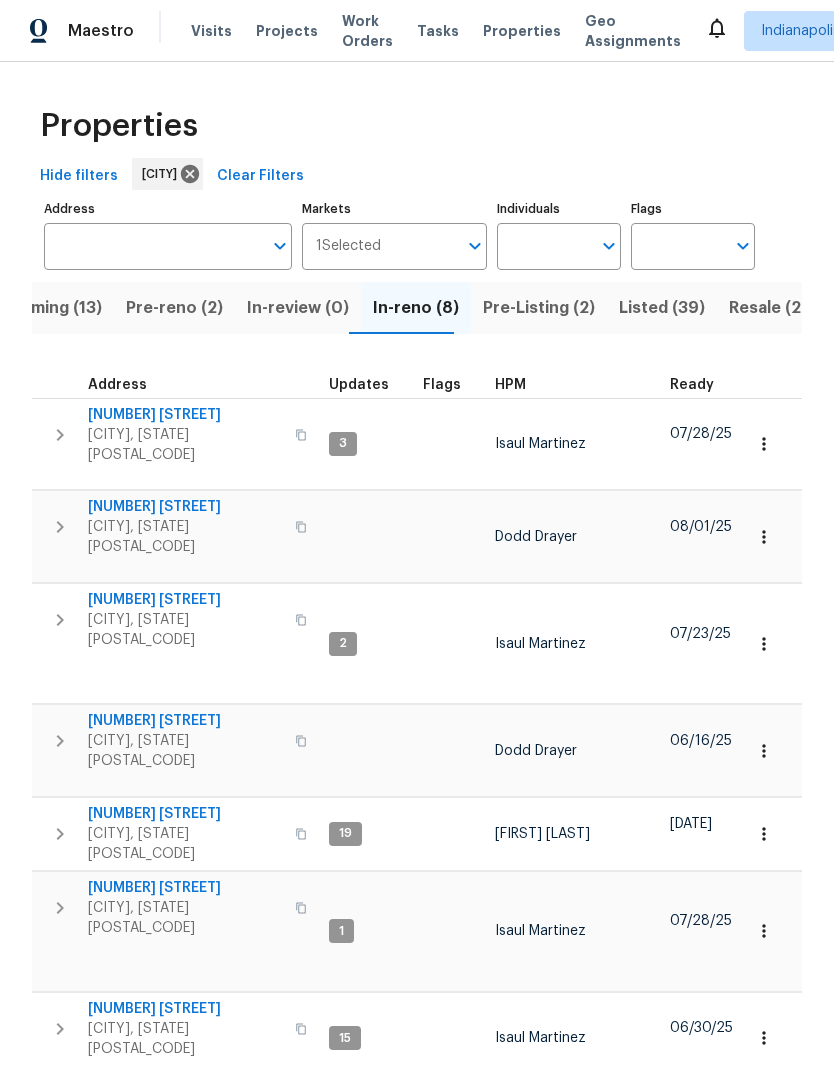 scroll, scrollTop: 16, scrollLeft: 0, axis: vertical 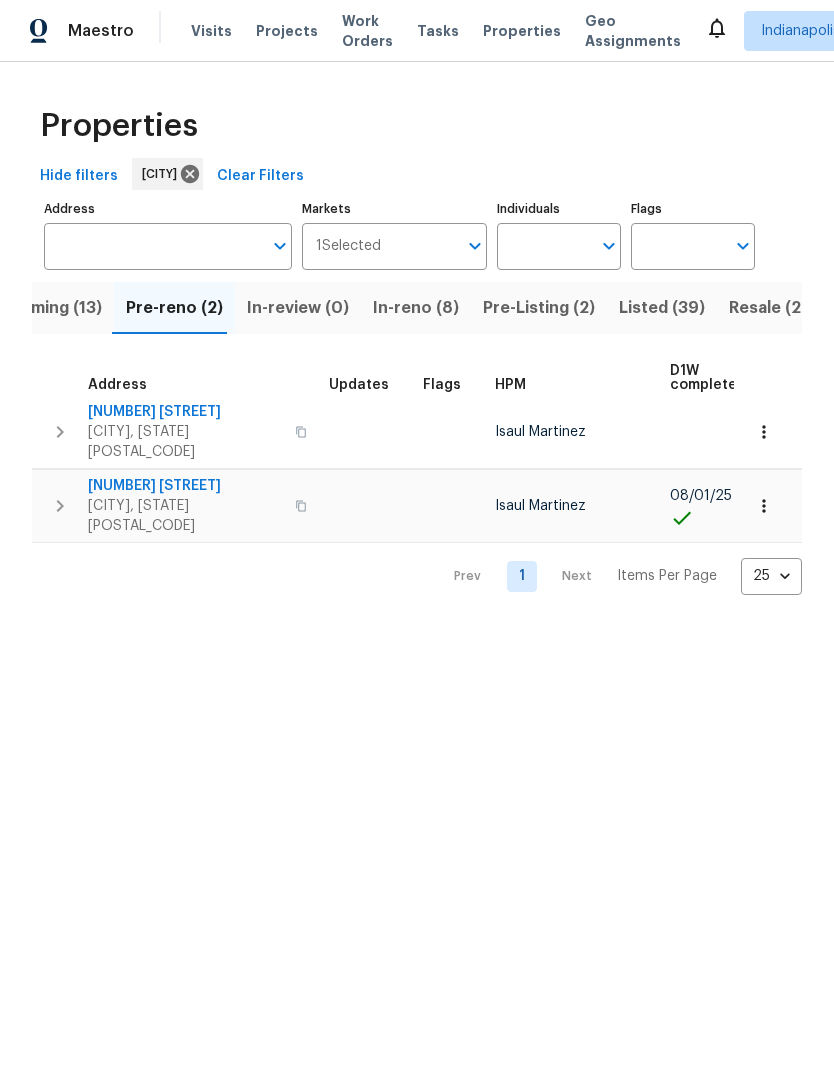 click at bounding box center (301, 507) 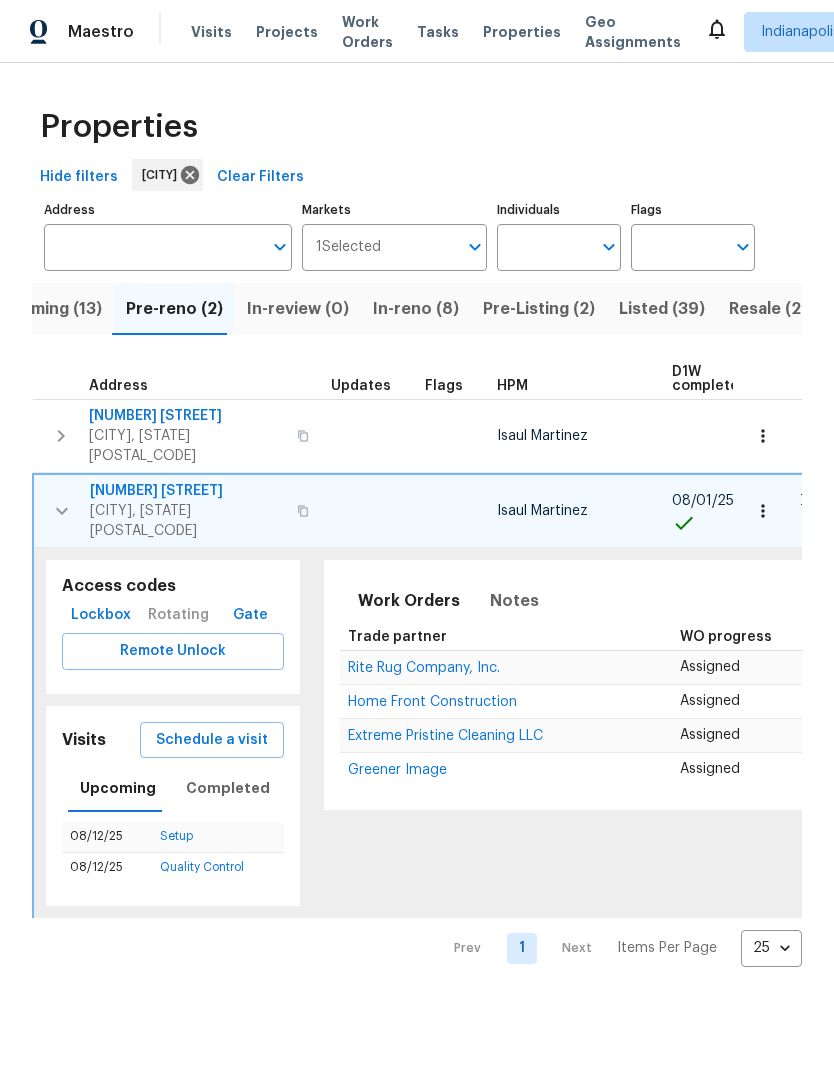 click on "Lockbox" at bounding box center (101, 615) 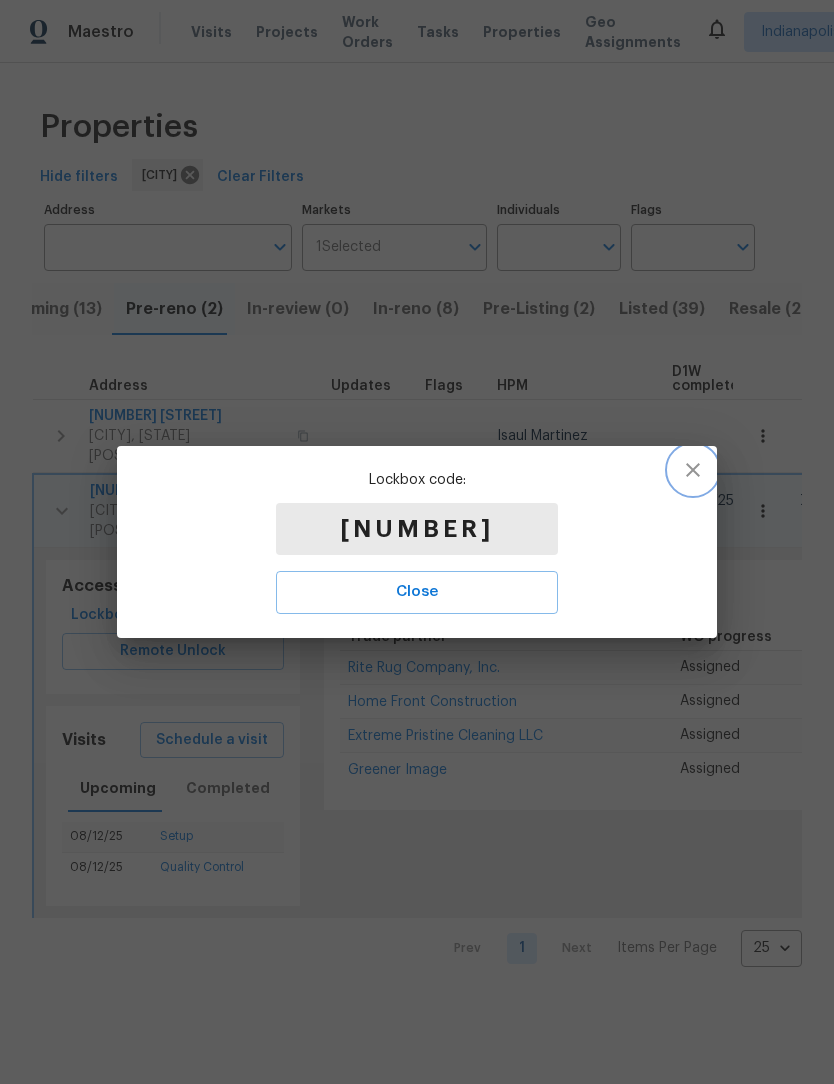click 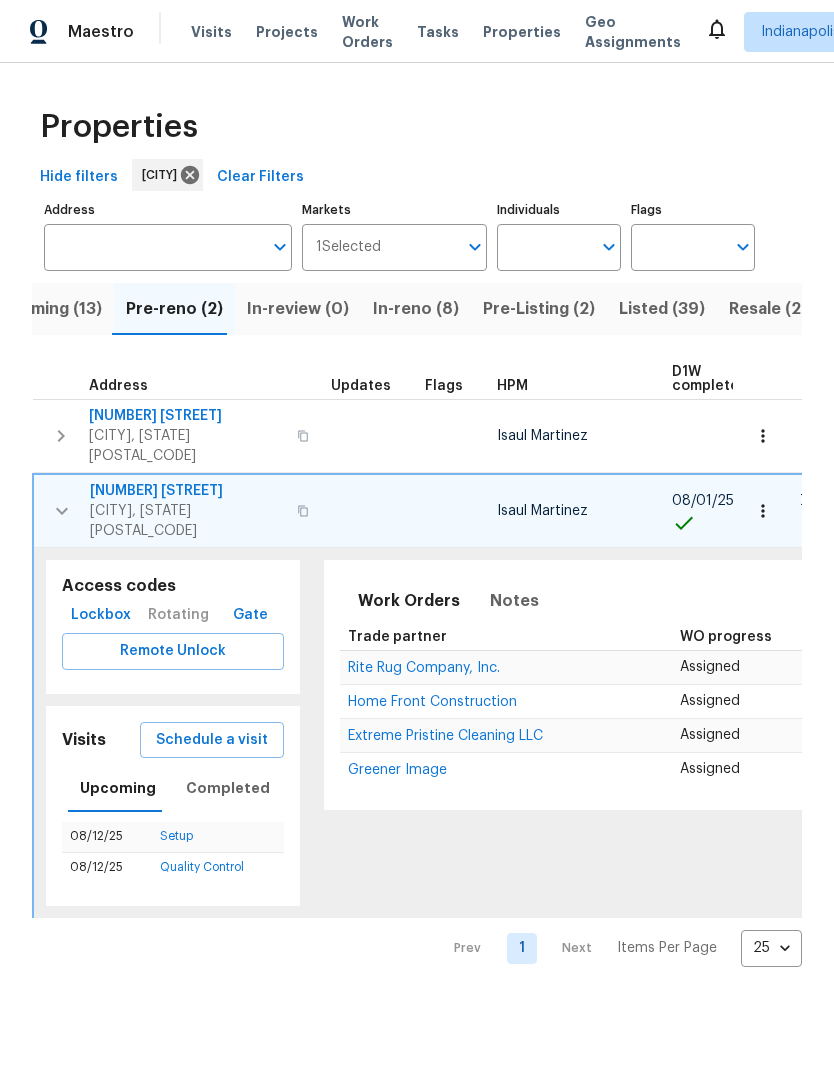 click 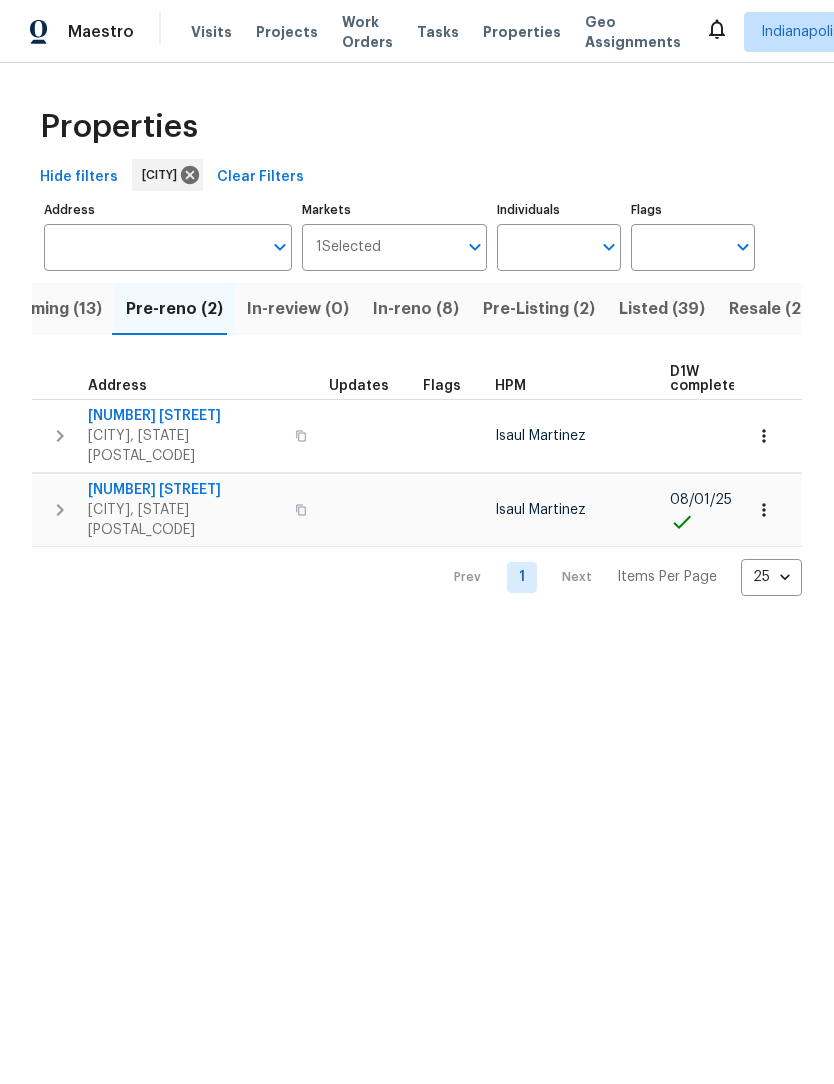 click on "[NUMBER] [STREET]" at bounding box center [185, 490] 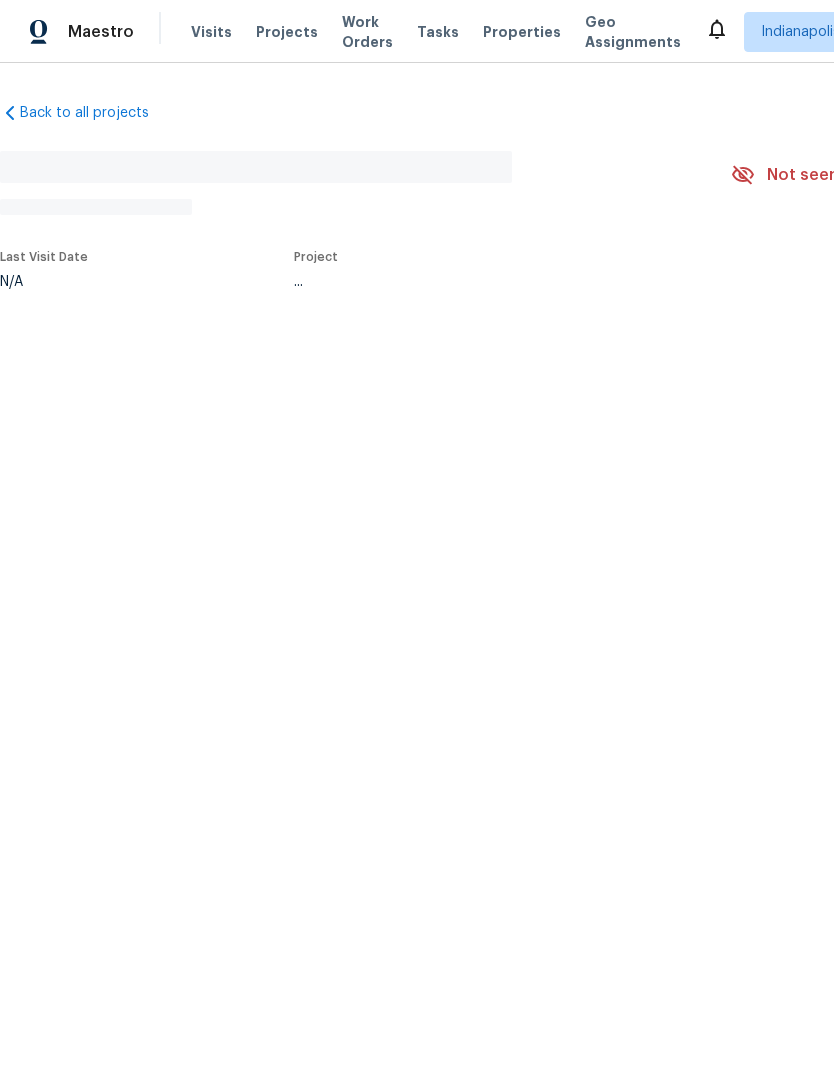 scroll, scrollTop: 0, scrollLeft: 0, axis: both 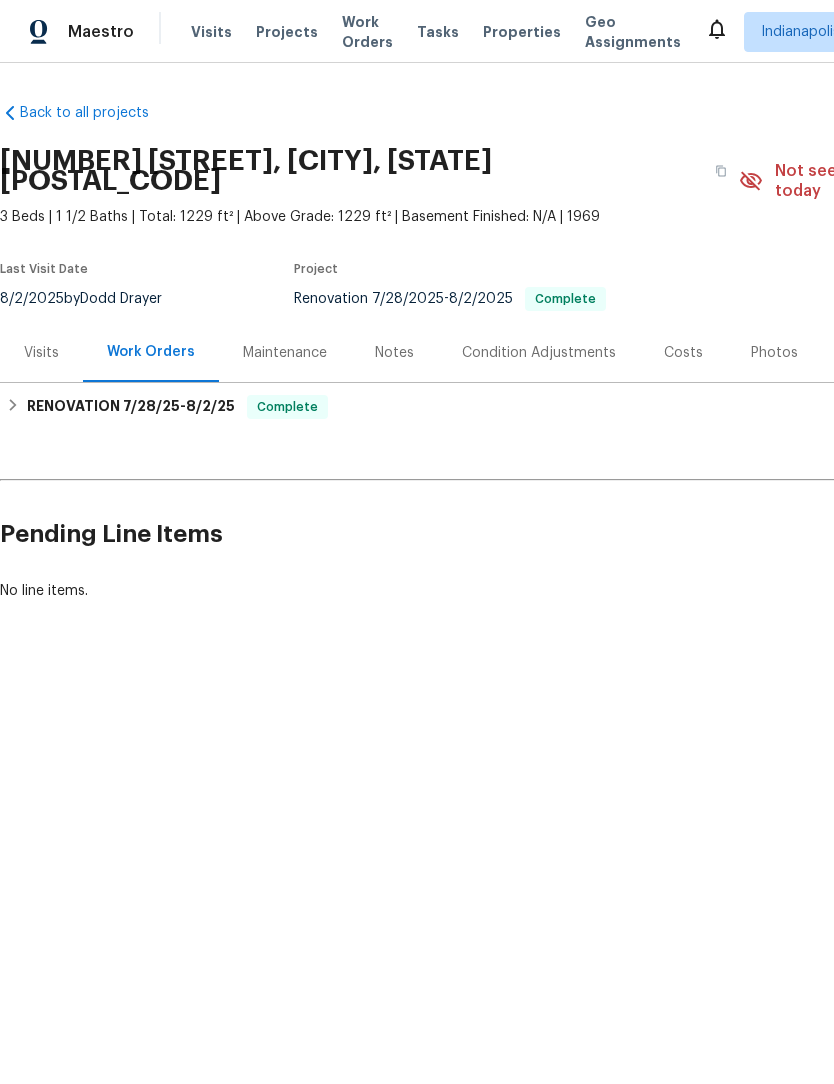 click on "Notes" at bounding box center (394, 353) 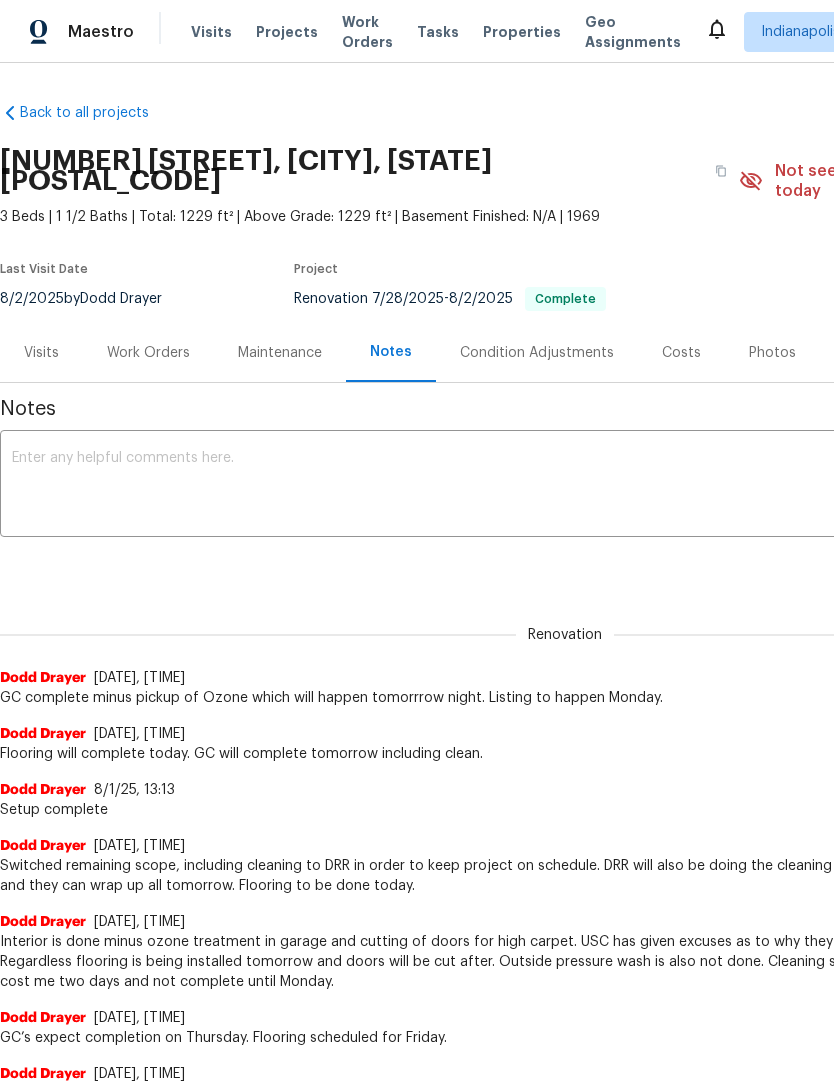 click on "Work Orders" at bounding box center [148, 353] 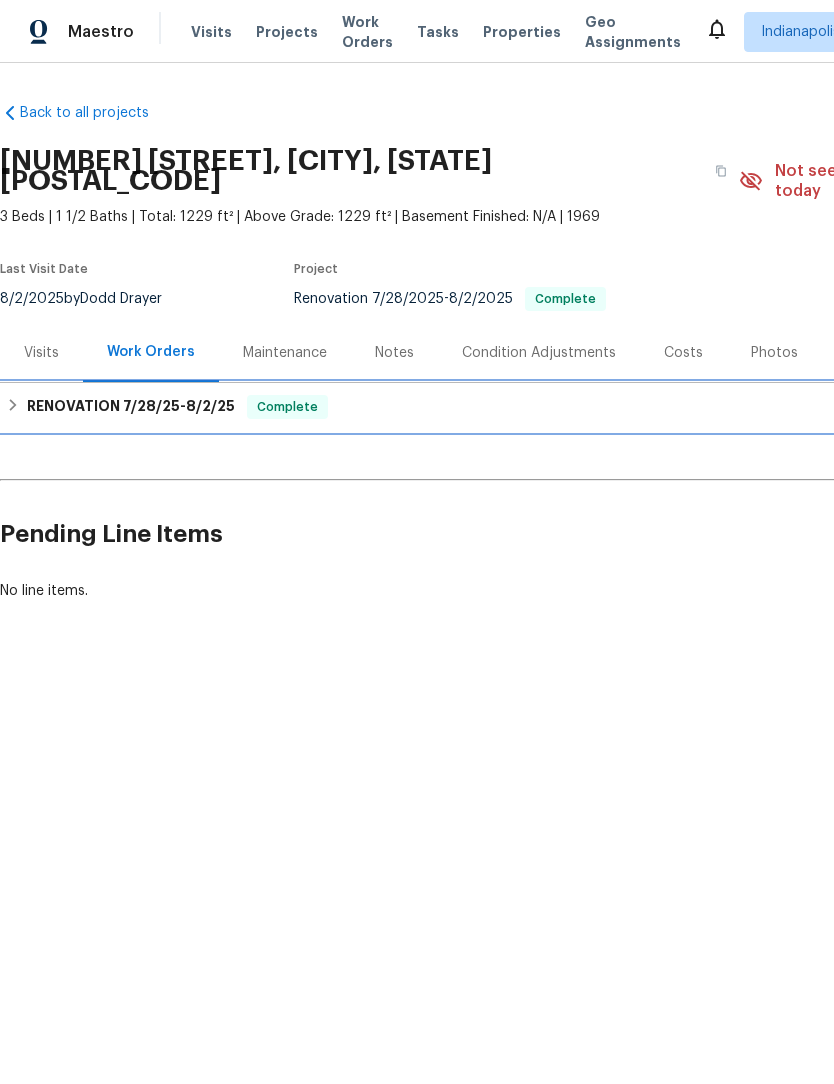 click on "RENOVATION   [DATE]  -  [DATE]" at bounding box center [131, 407] 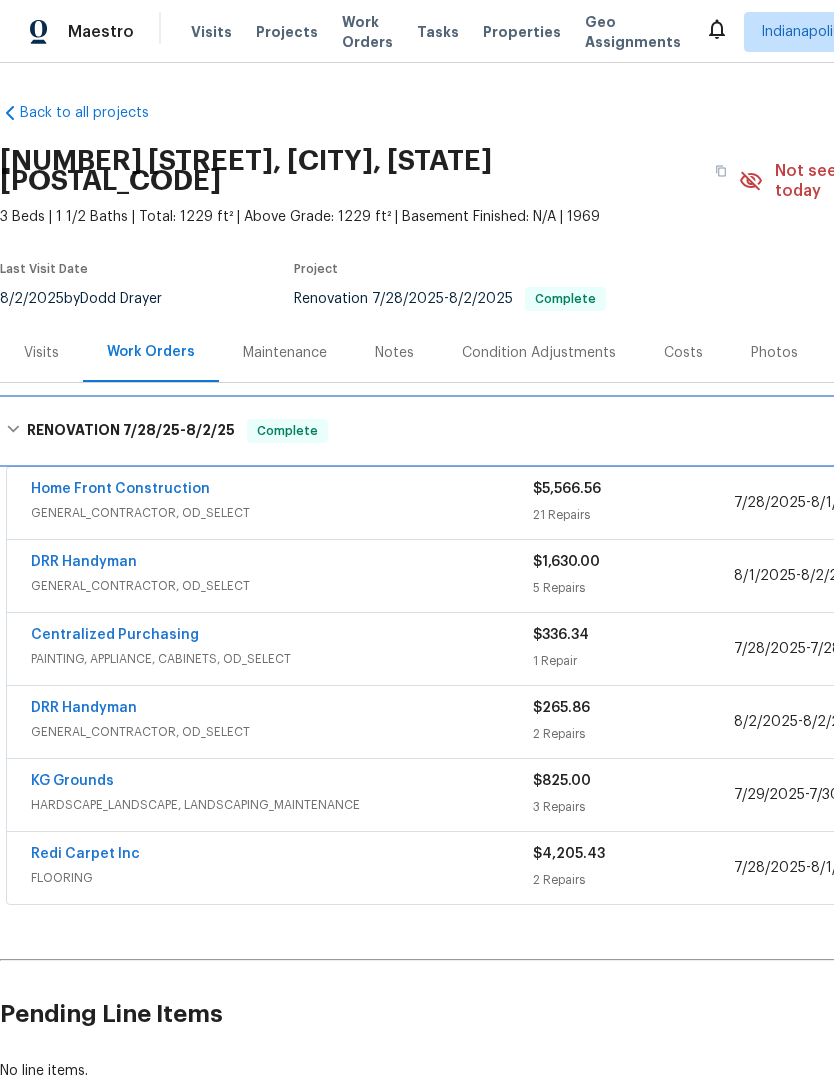 scroll, scrollTop: 0, scrollLeft: 0, axis: both 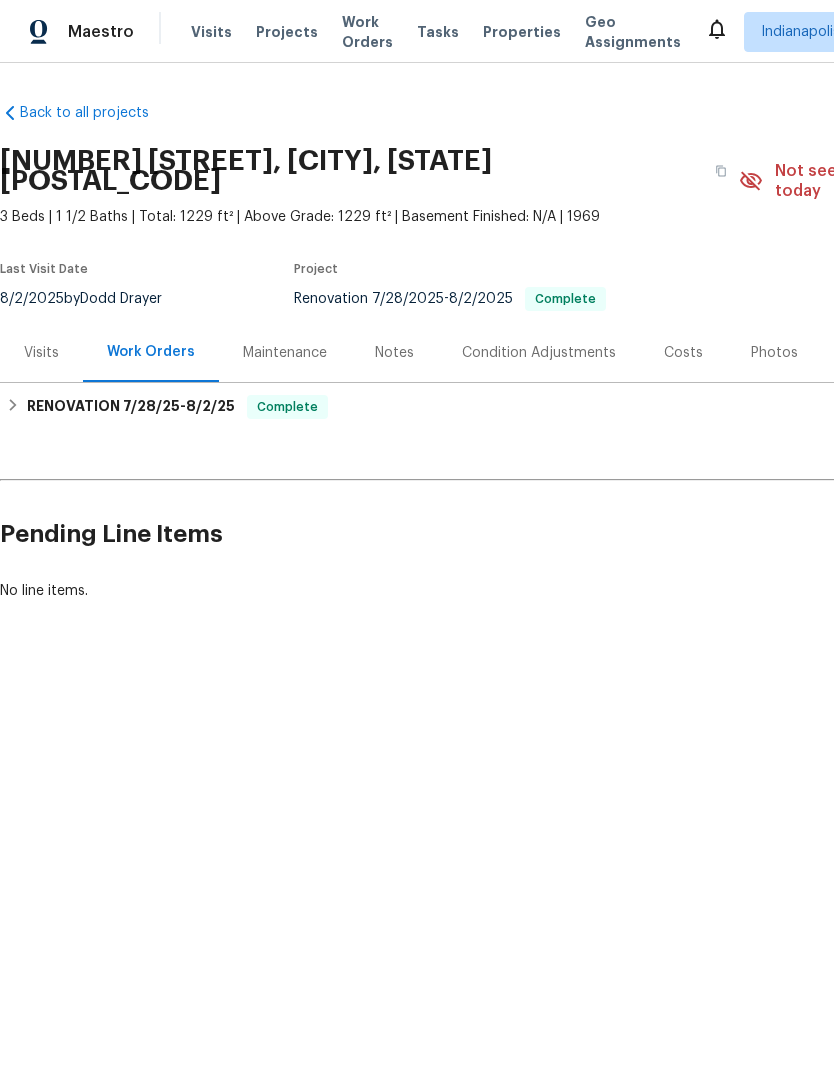 click on "Visits" at bounding box center (41, 353) 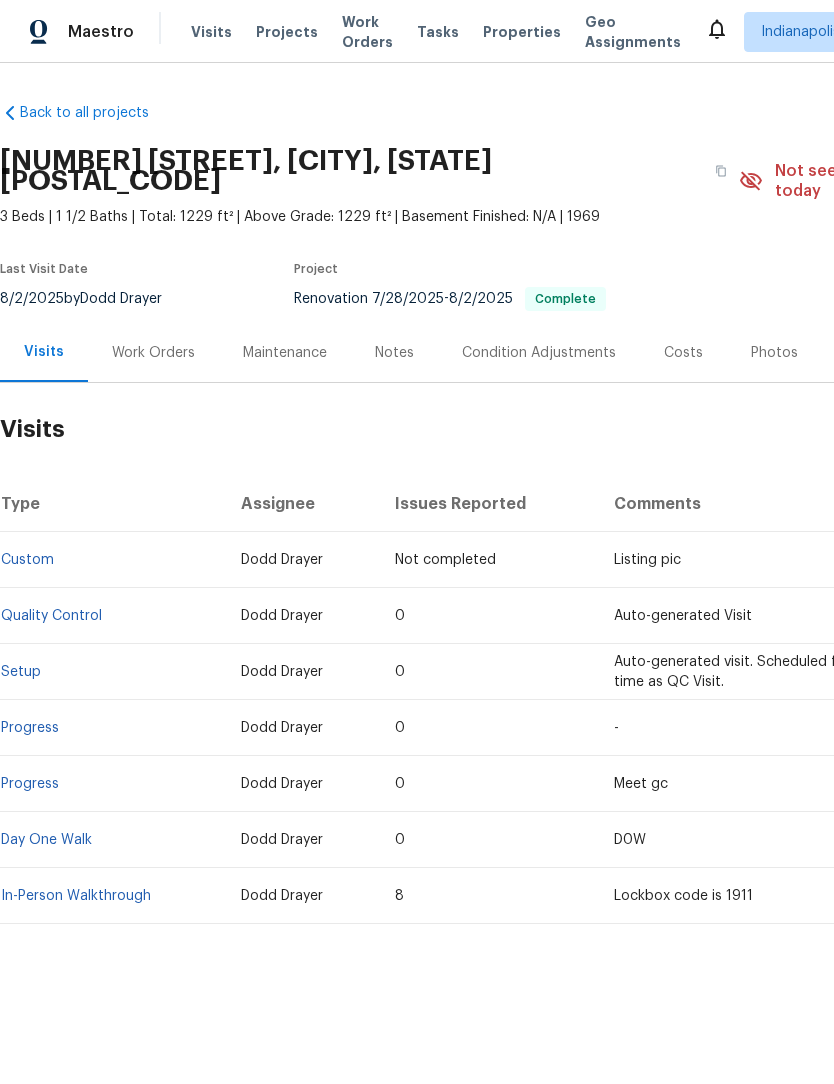 click on "Work Orders" at bounding box center (153, 353) 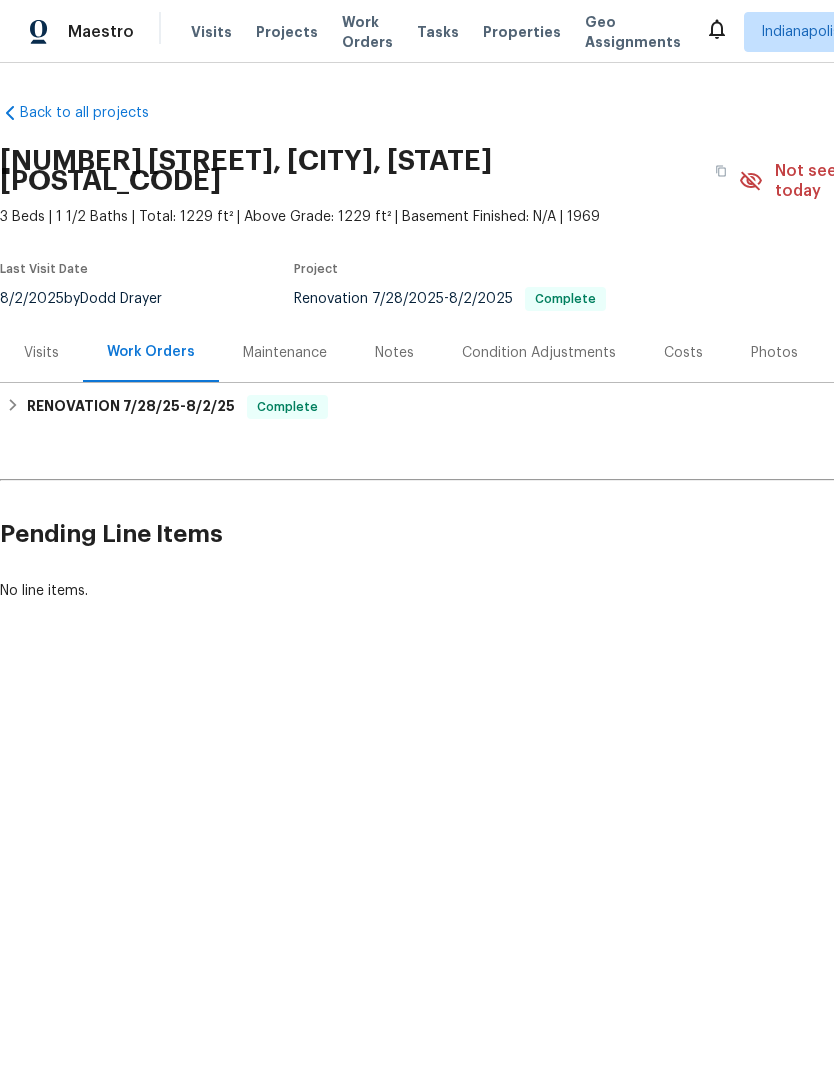 click on "Condition Adjustments" at bounding box center [539, 352] 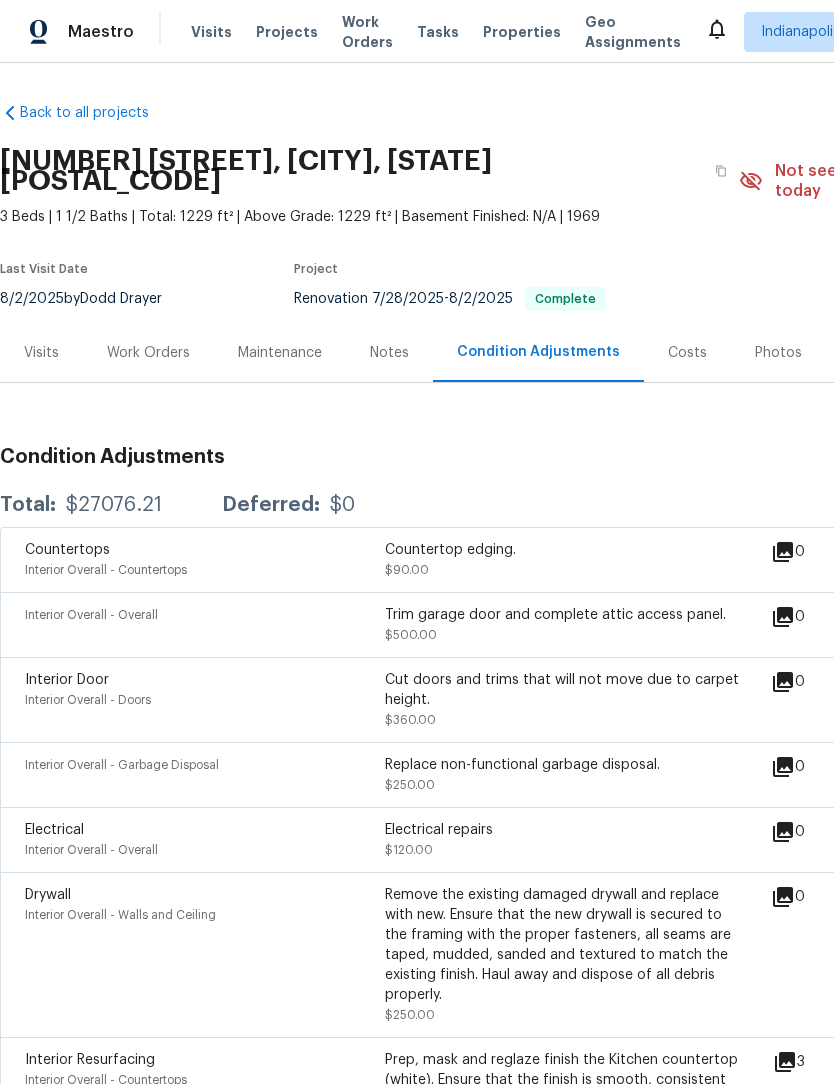 click on "Costs" at bounding box center (687, 353) 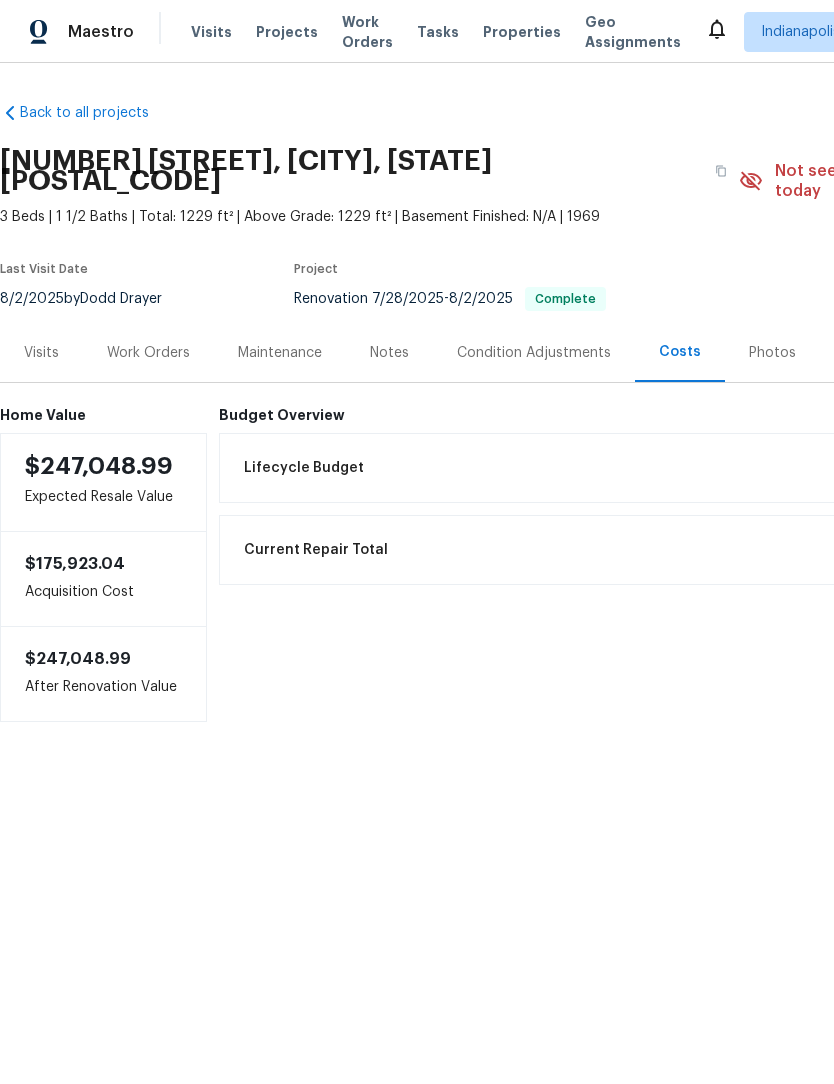 click on "Photos" at bounding box center [772, 353] 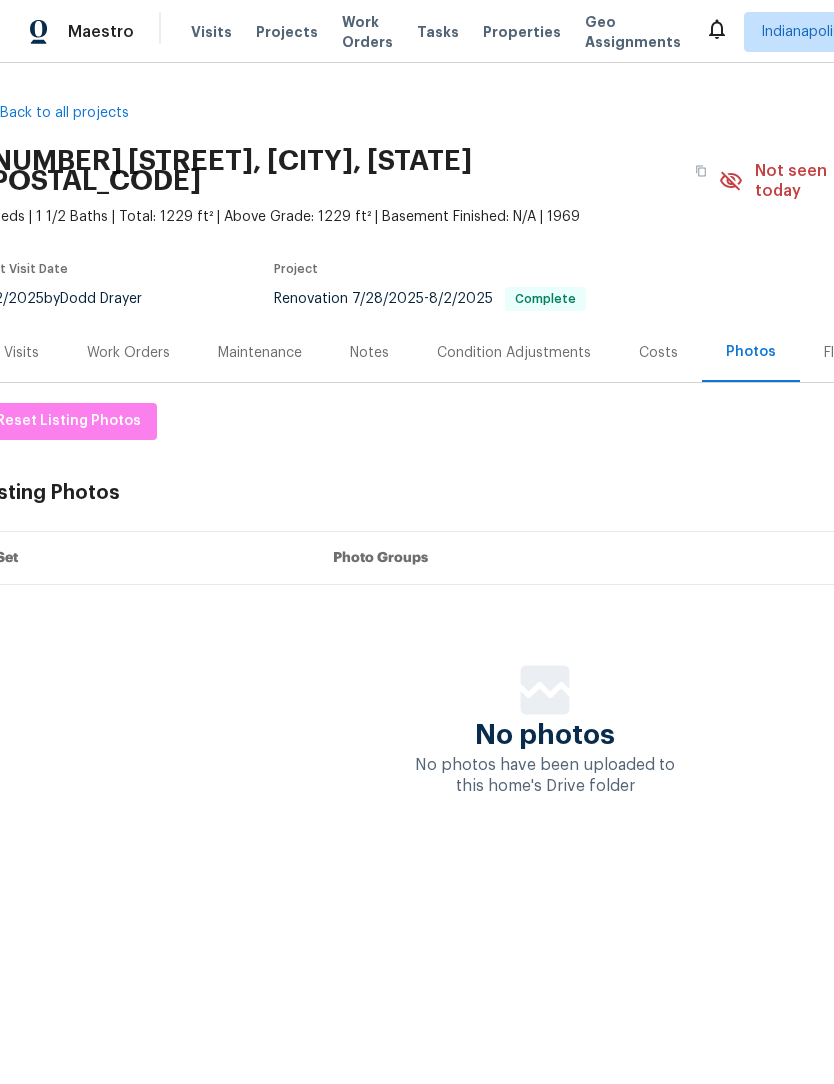 scroll, scrollTop: 0, scrollLeft: 21, axis: horizontal 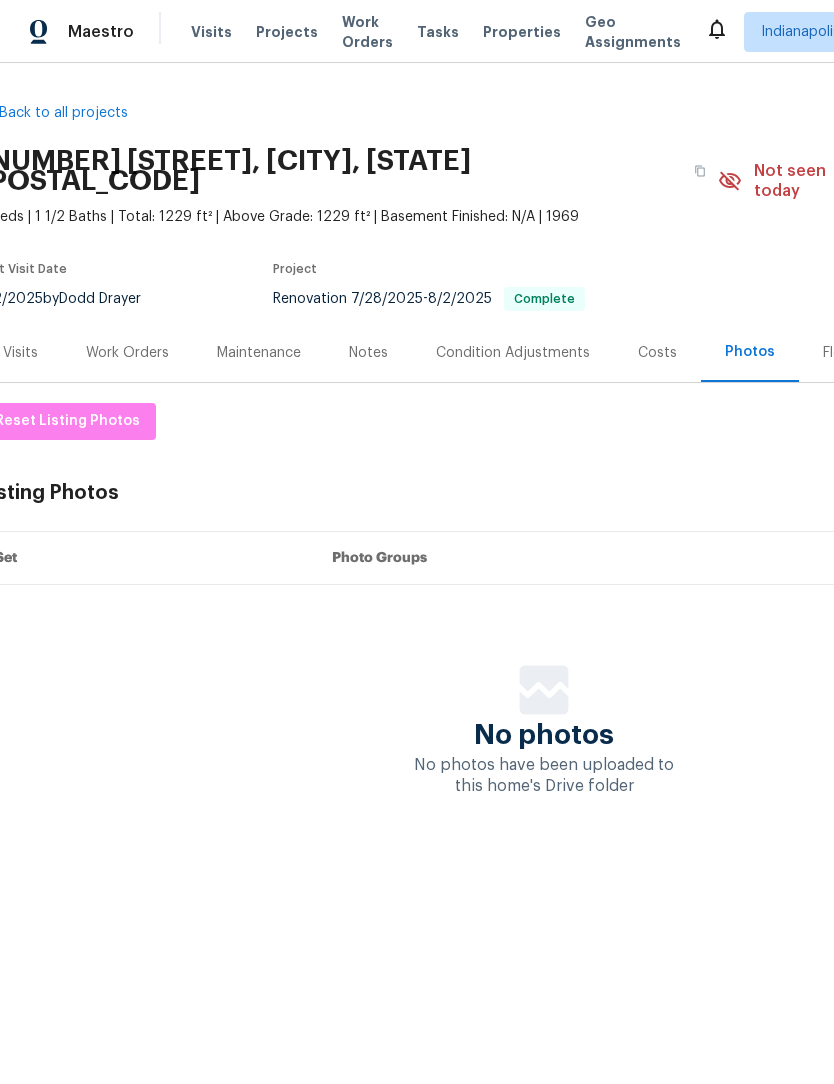 click on "Floor Plans" at bounding box center [858, 352] 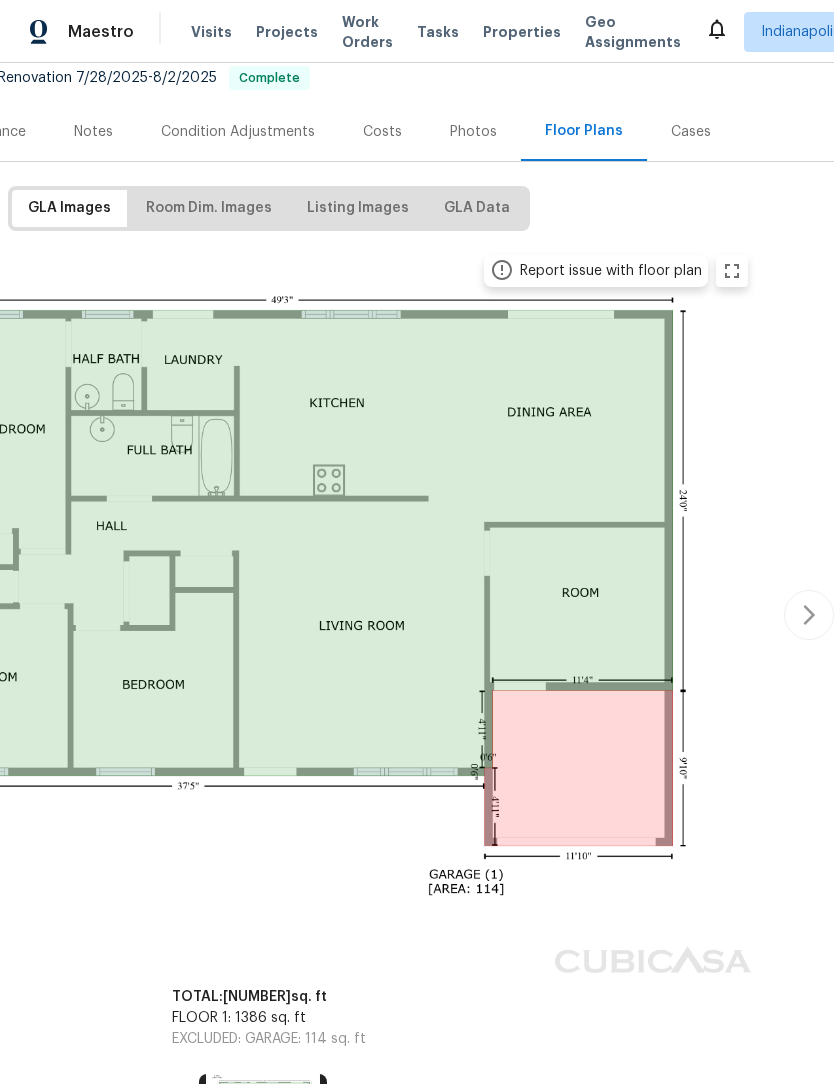 scroll, scrollTop: 224, scrollLeft: 296, axis: both 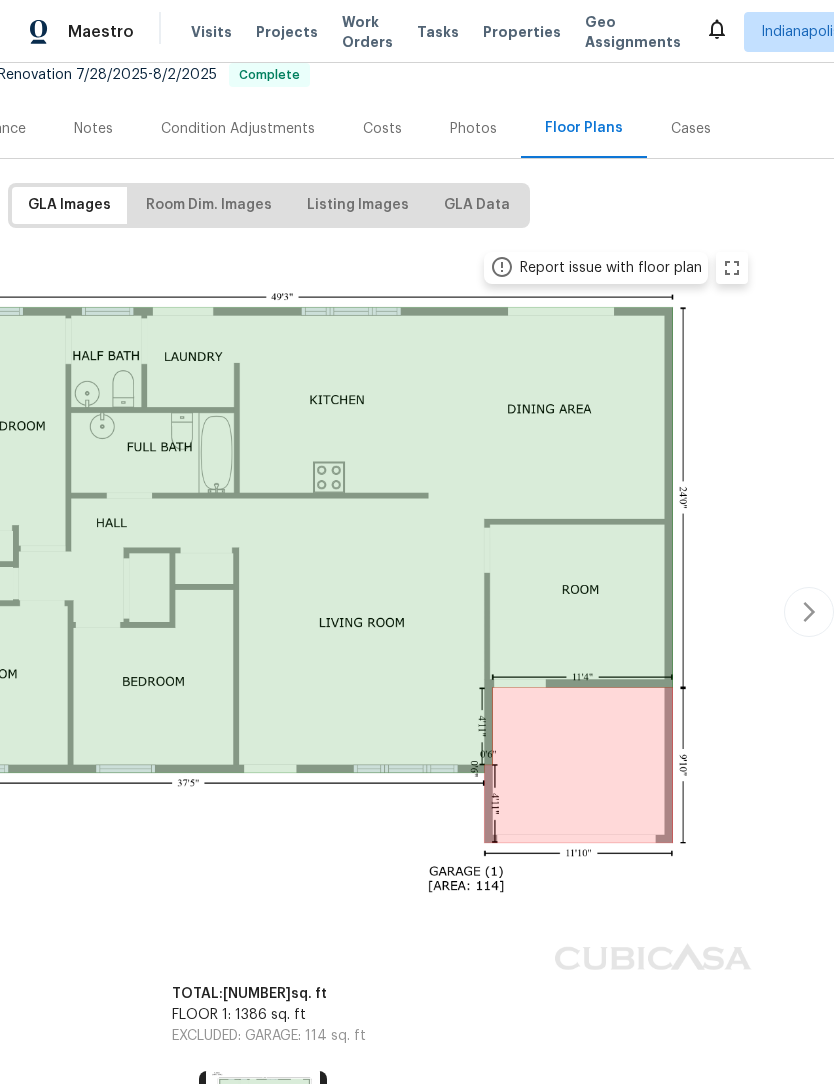click on "Report issue with floor plan" at bounding box center (269, 612) 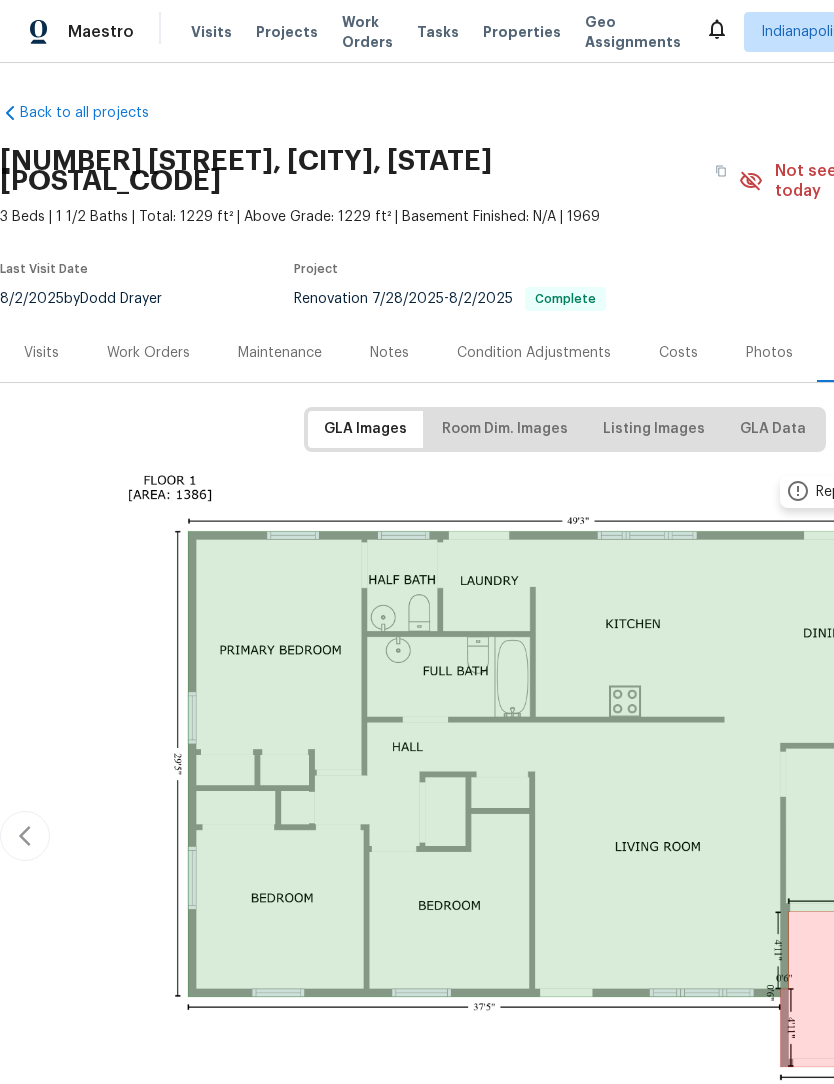 scroll, scrollTop: 0, scrollLeft: 0, axis: both 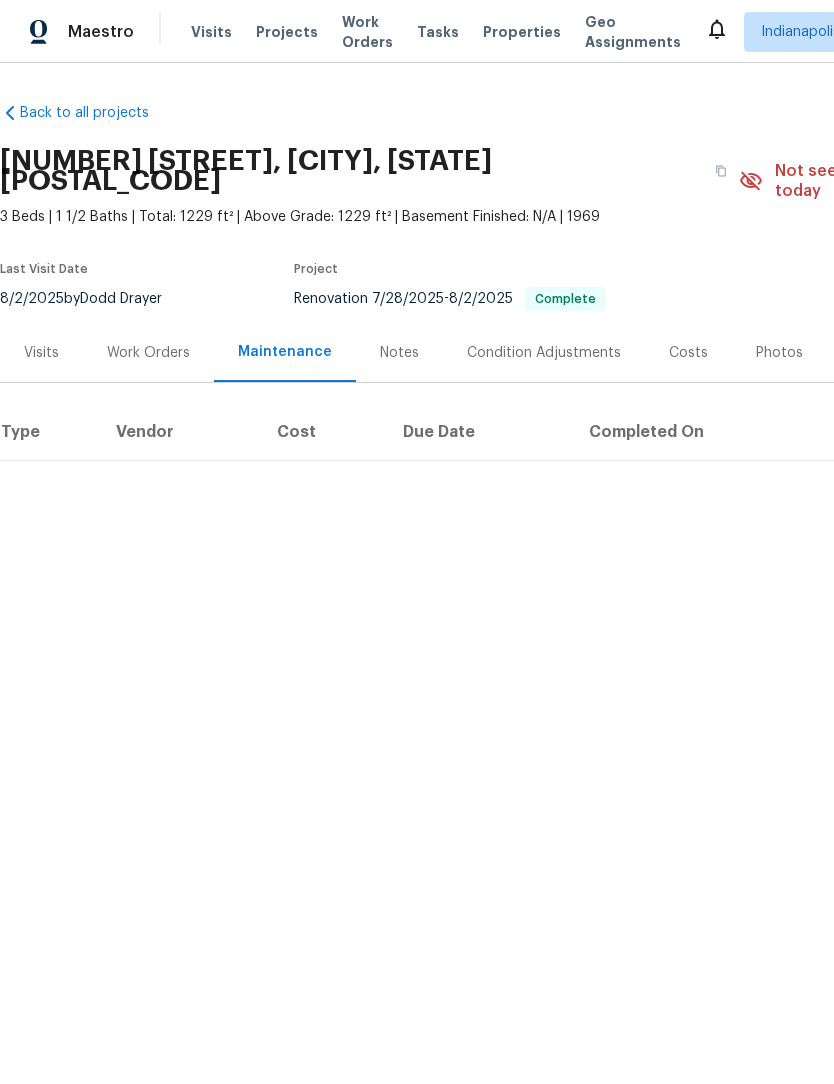 click on "Work Orders" at bounding box center [148, 352] 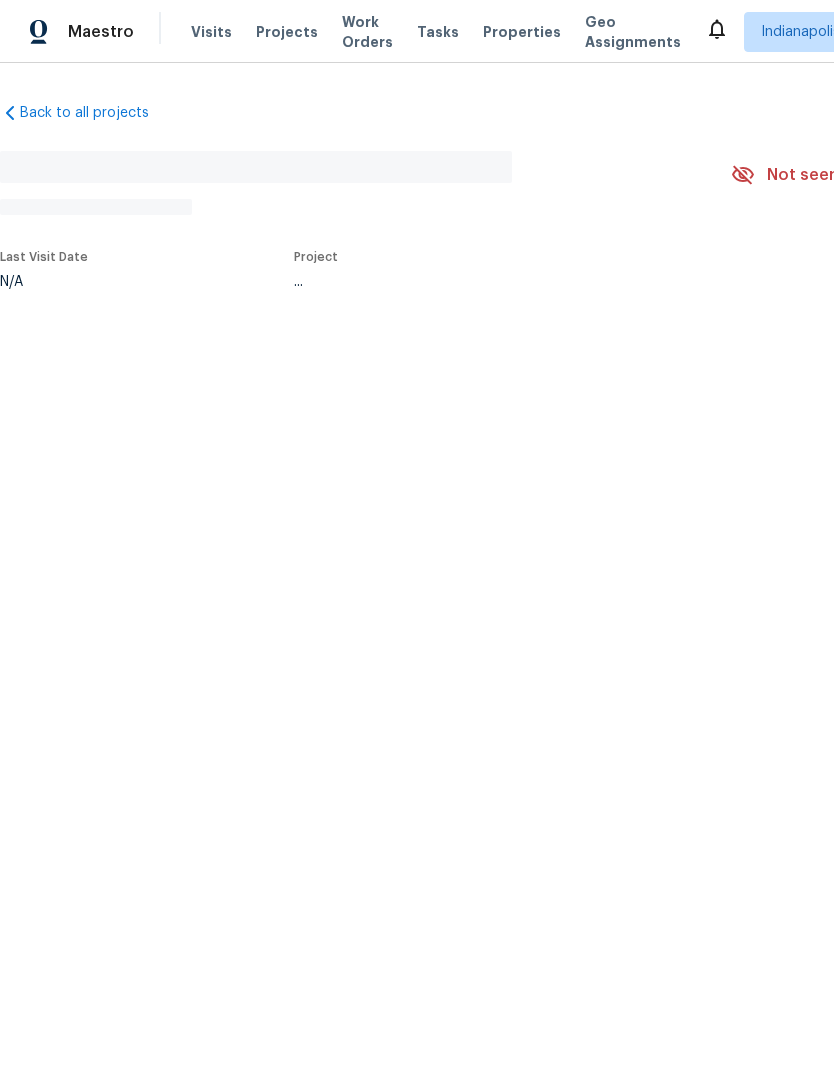 scroll, scrollTop: 0, scrollLeft: 0, axis: both 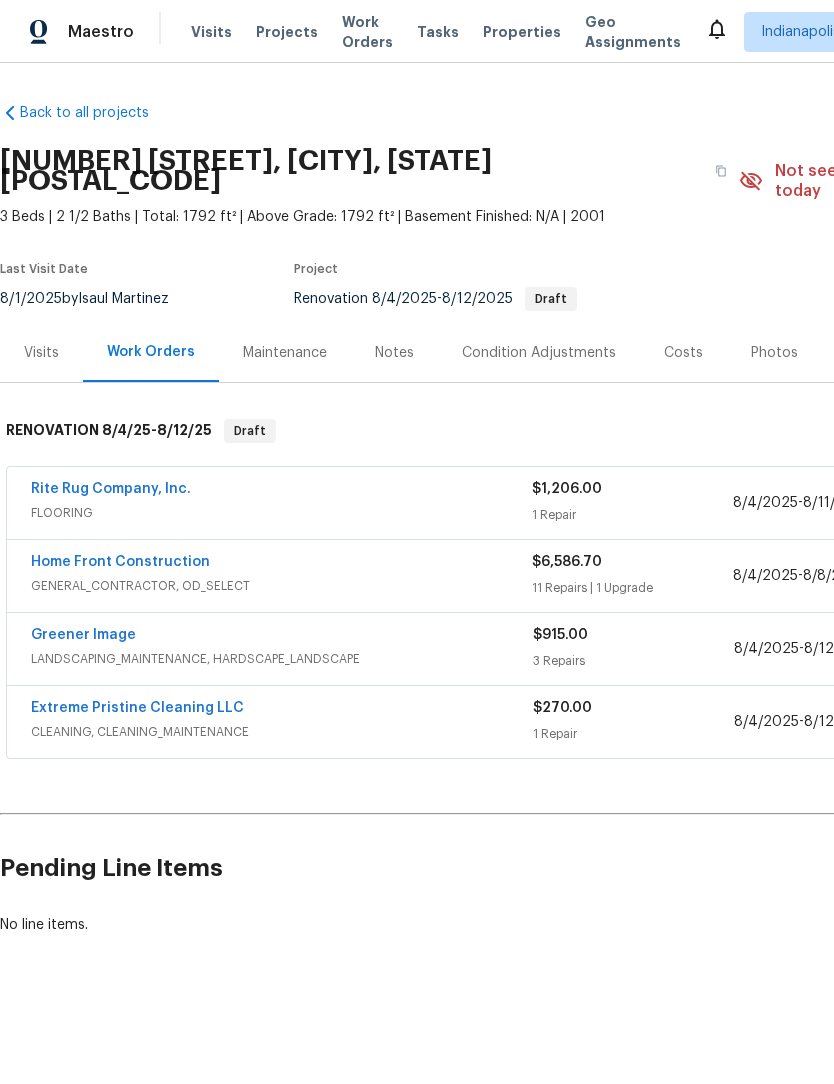 click on "Home Front Construction" at bounding box center [120, 562] 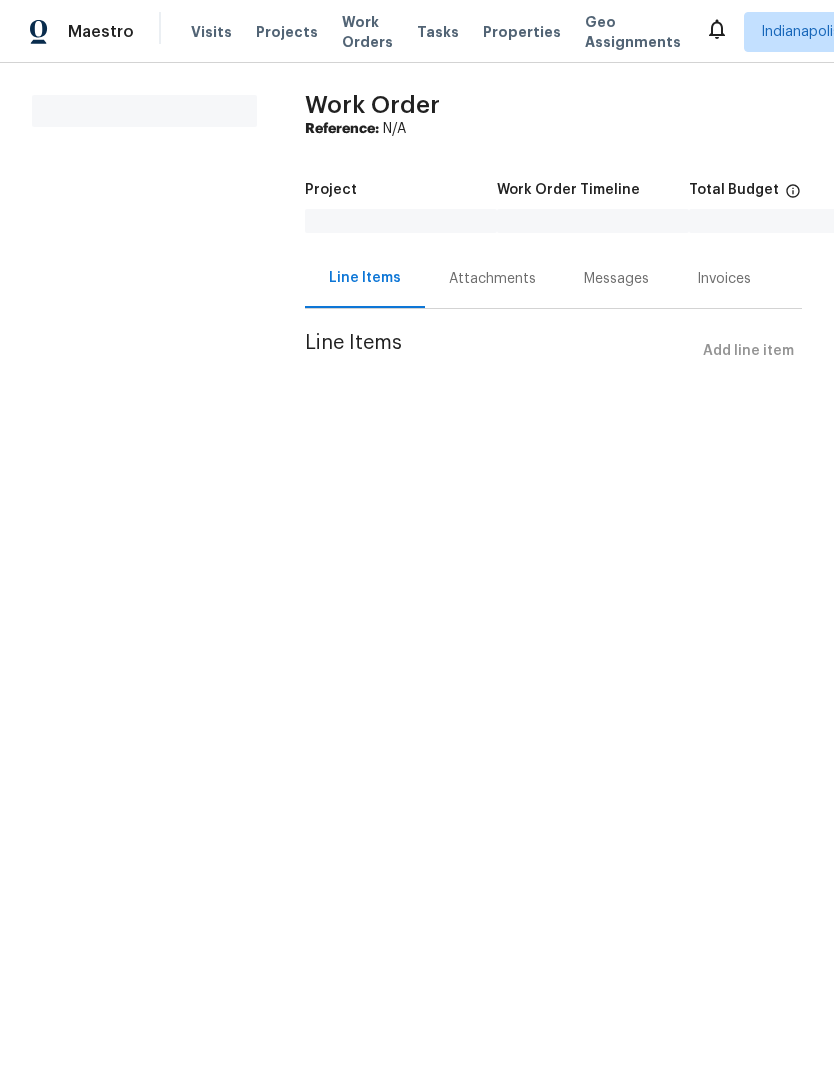 scroll, scrollTop: 0, scrollLeft: 0, axis: both 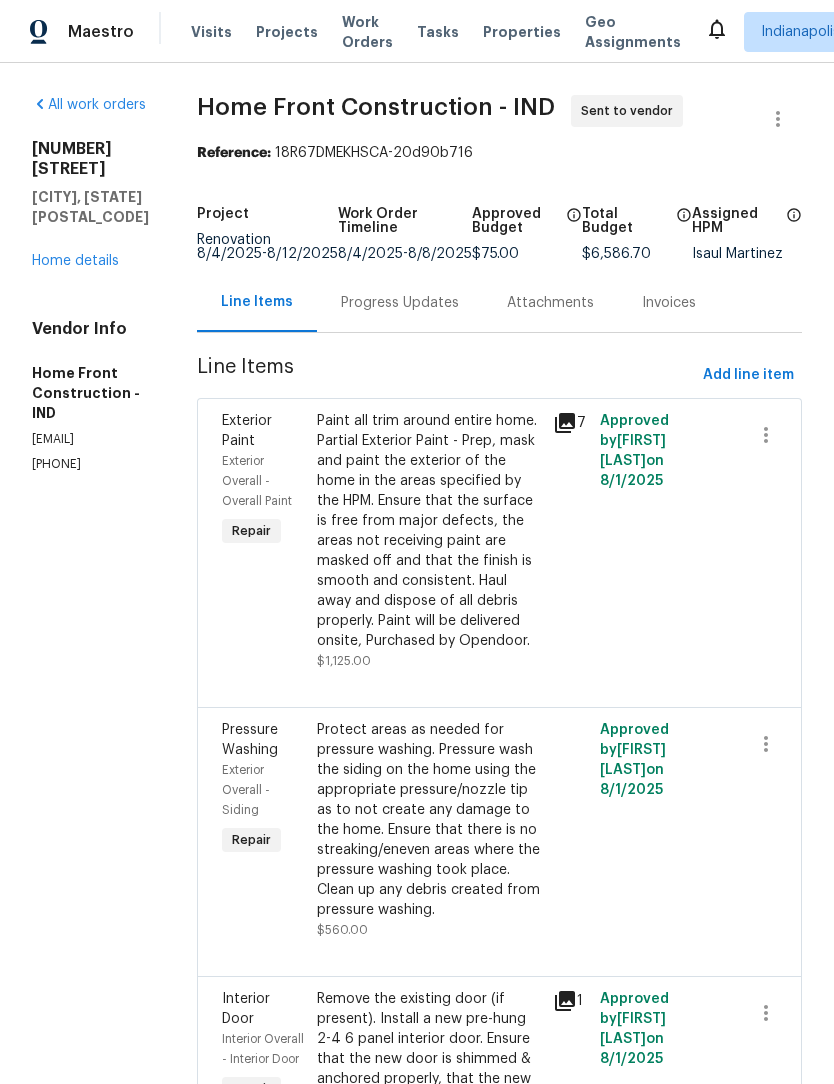 click on "Home details" at bounding box center (75, 261) 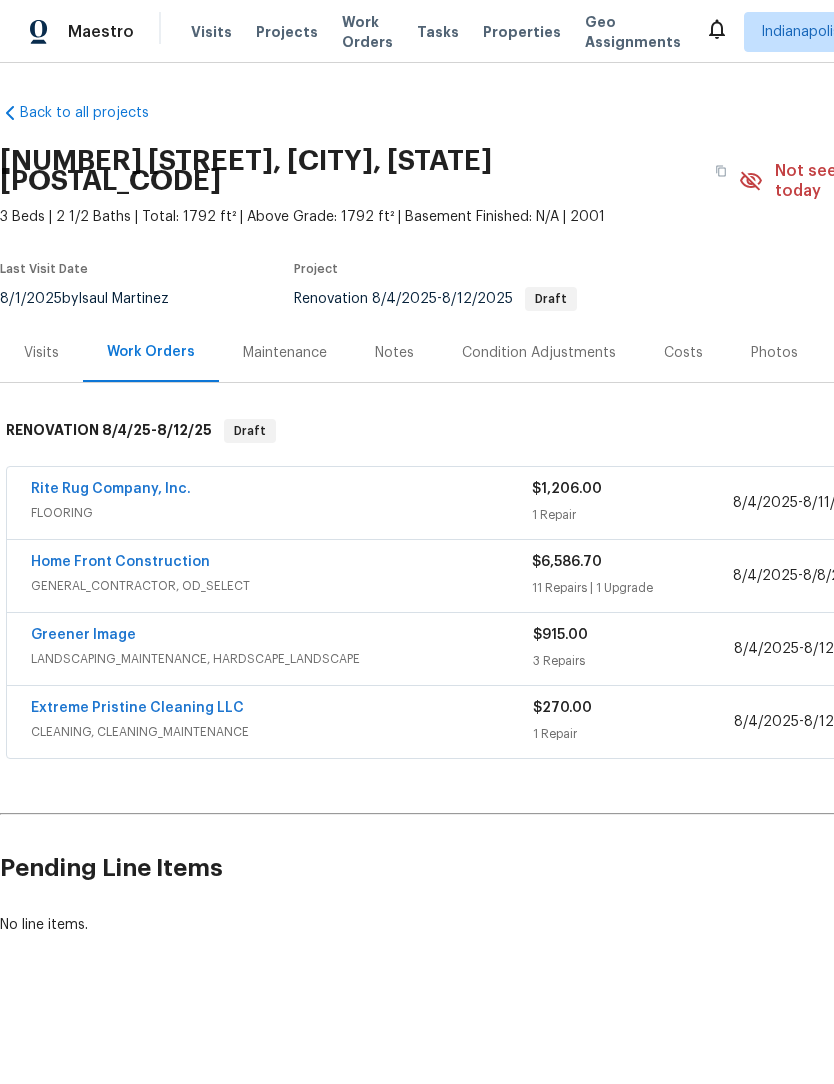 click on "Home Front Construction" at bounding box center (120, 562) 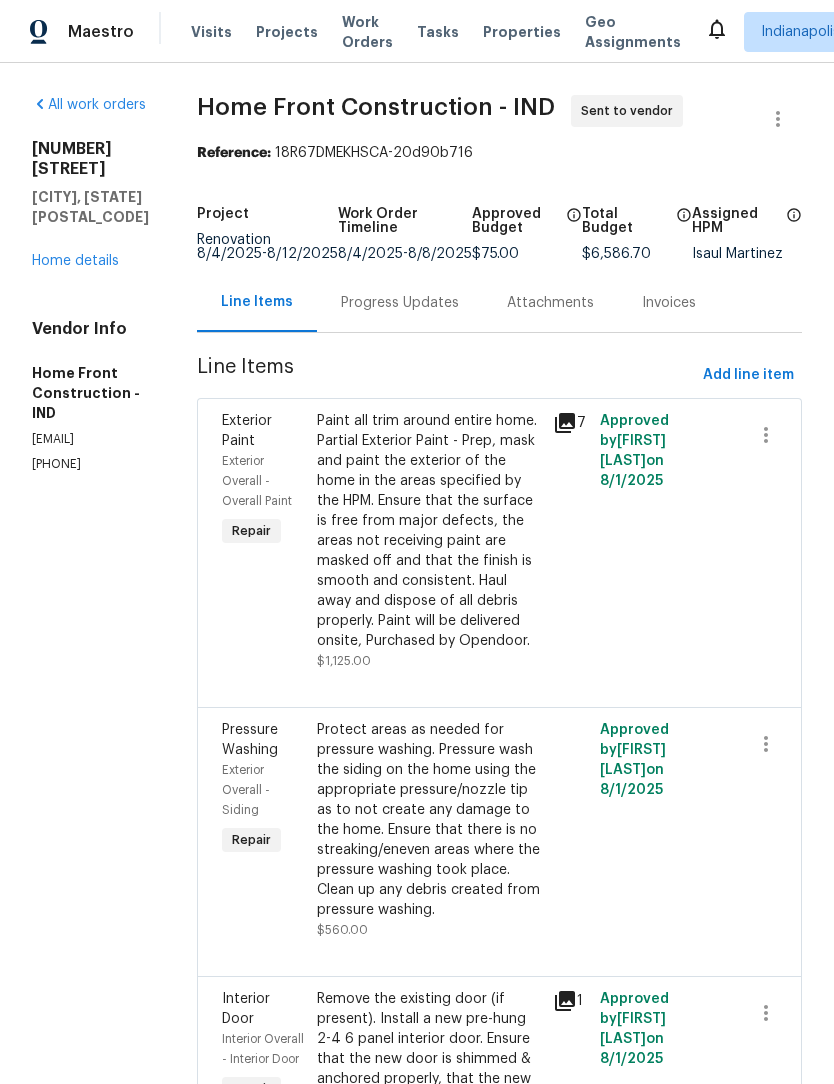 click 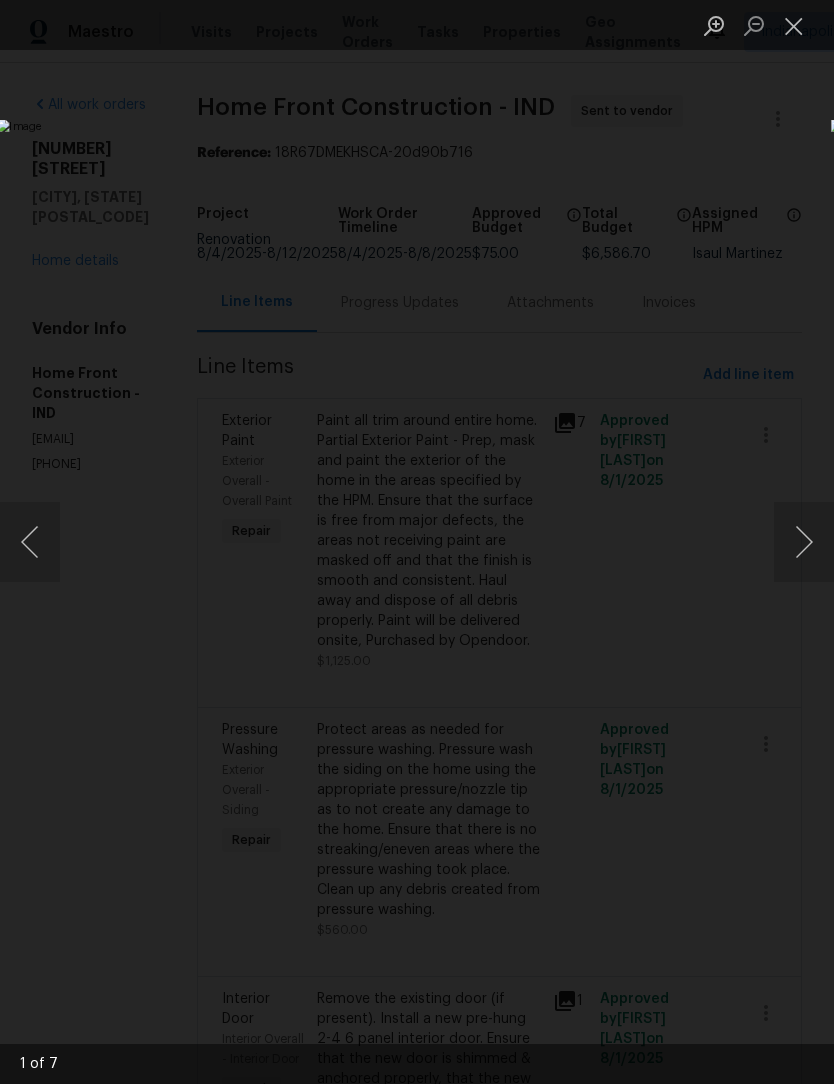 click at bounding box center [804, 542] 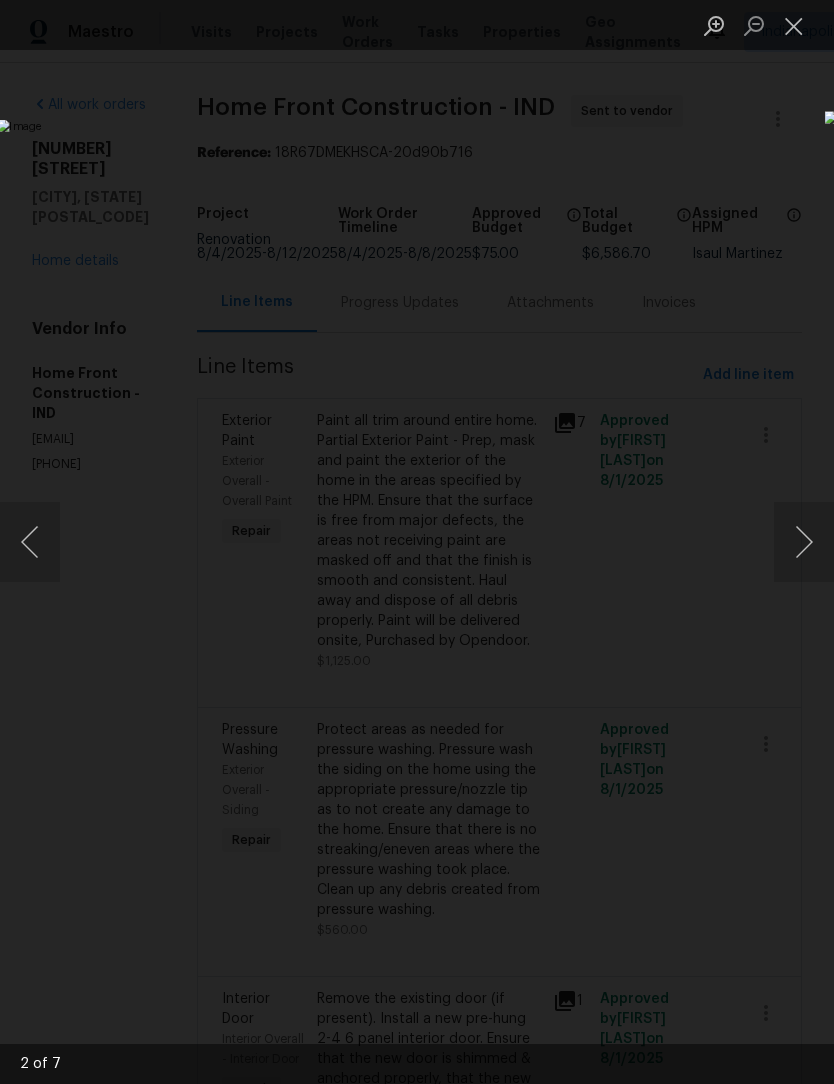 click at bounding box center [794, 25] 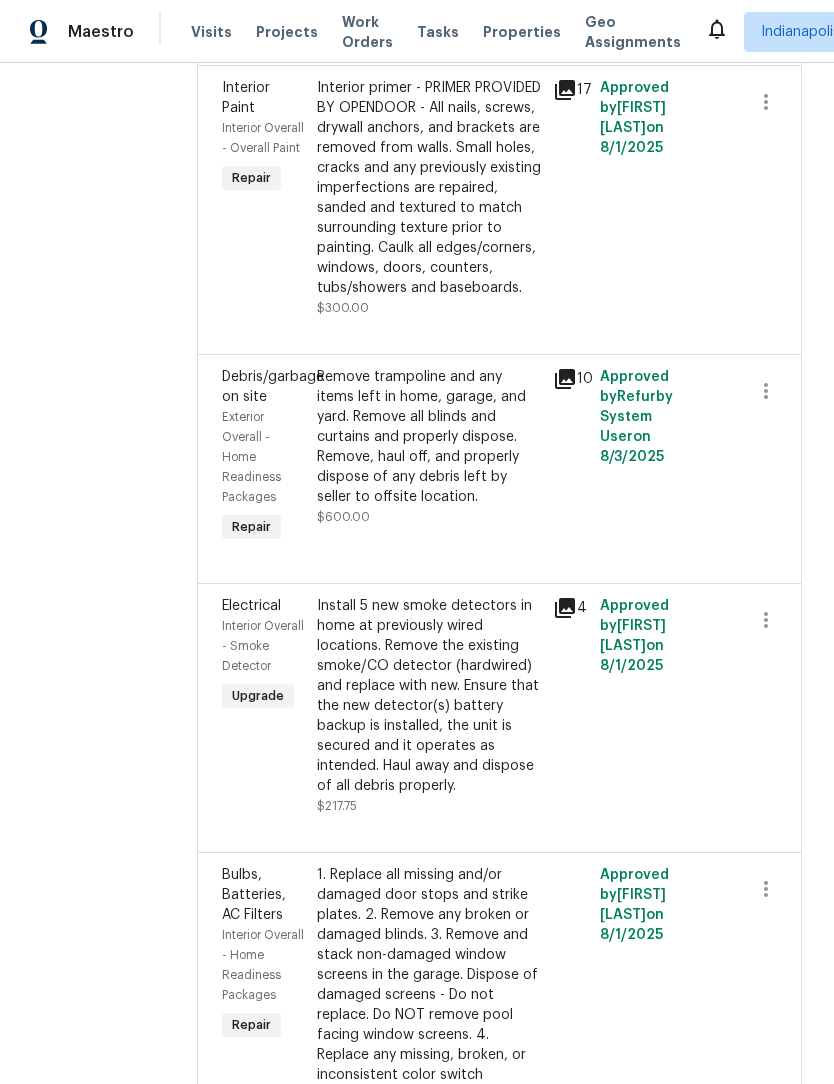 scroll, scrollTop: 1863, scrollLeft: 0, axis: vertical 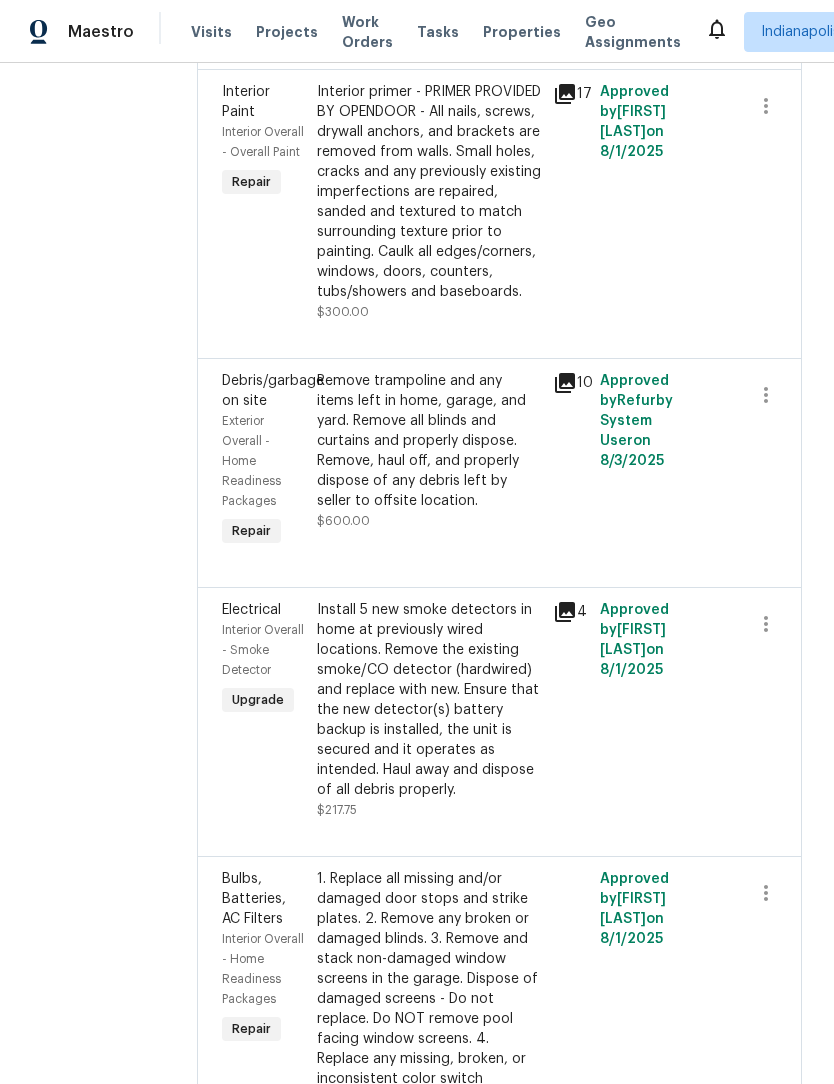 click 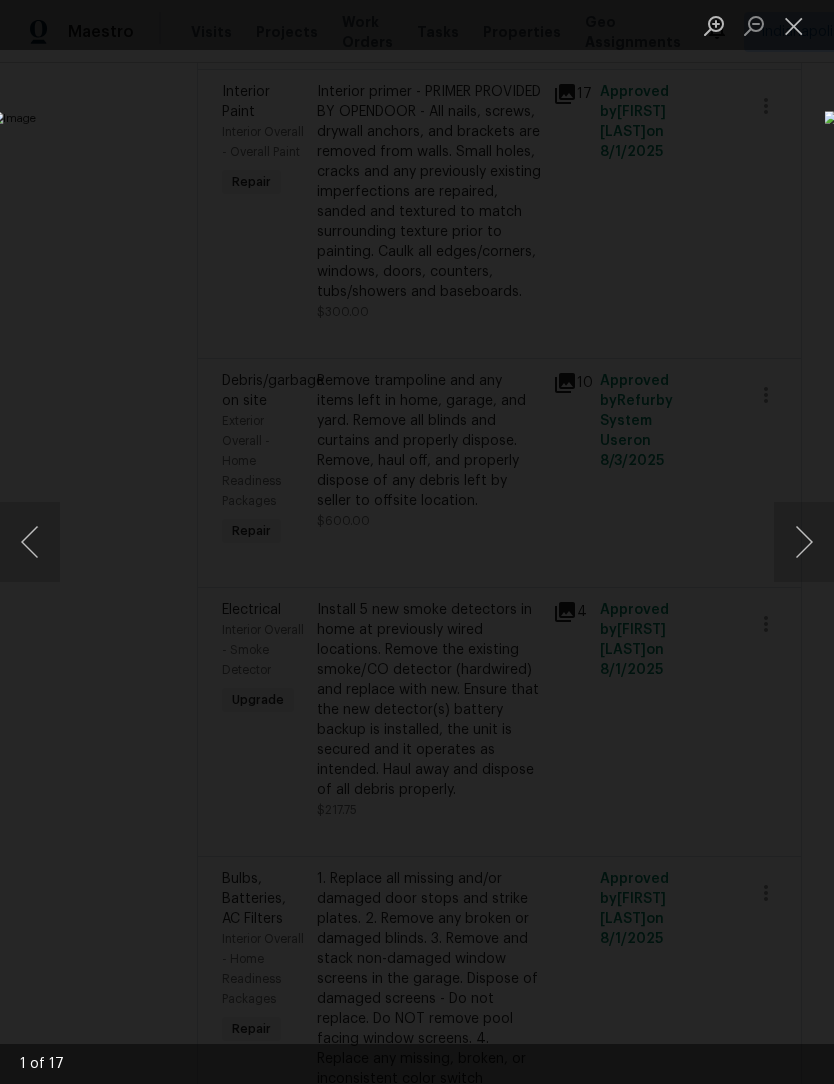 click at bounding box center (804, 542) 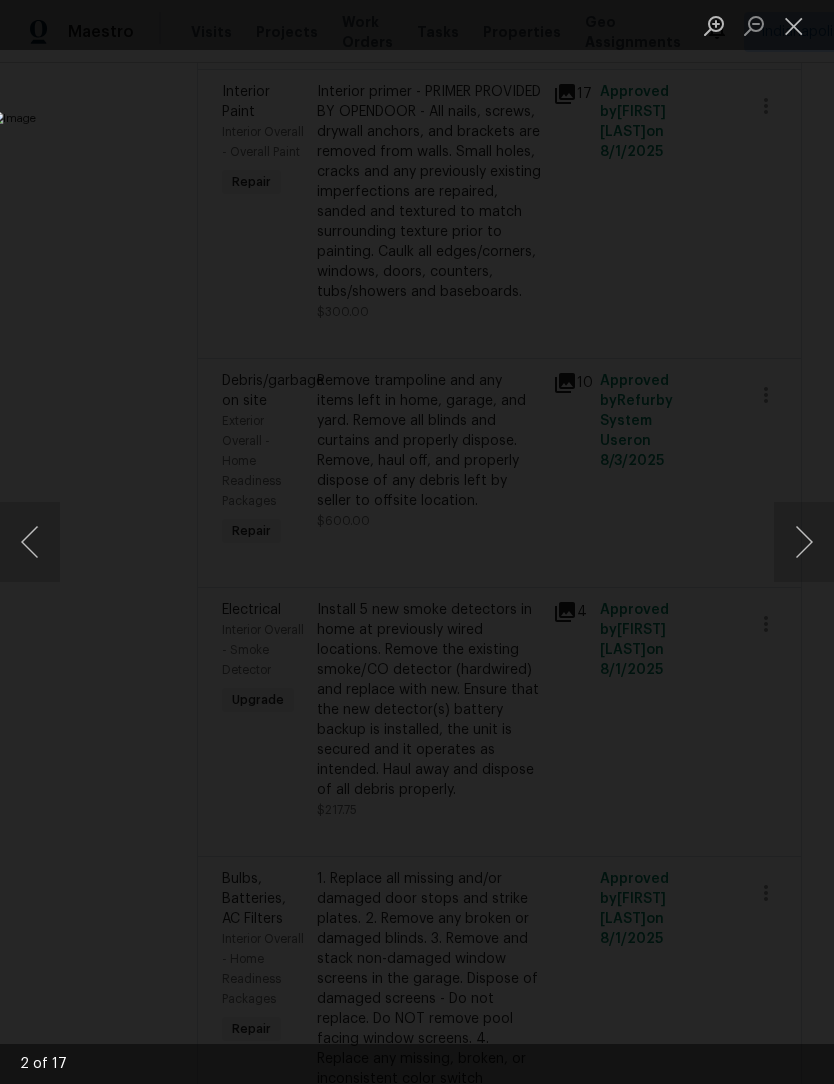 click at bounding box center (804, 542) 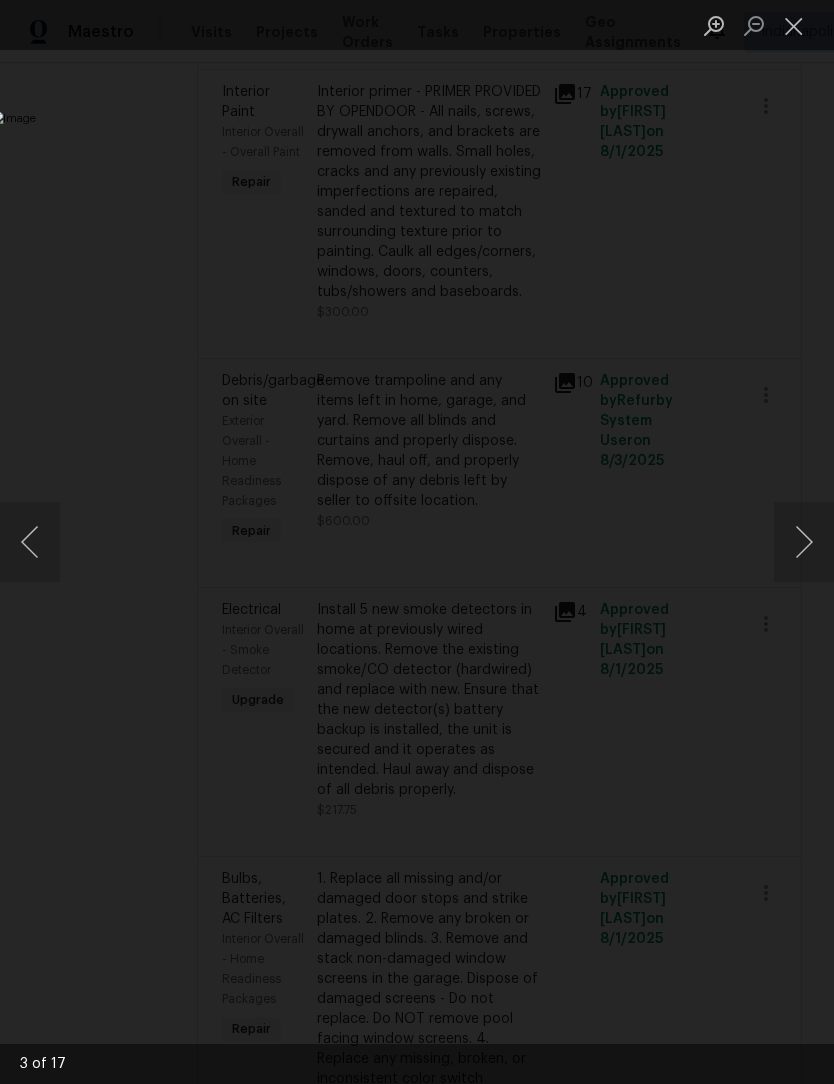 click at bounding box center [804, 542] 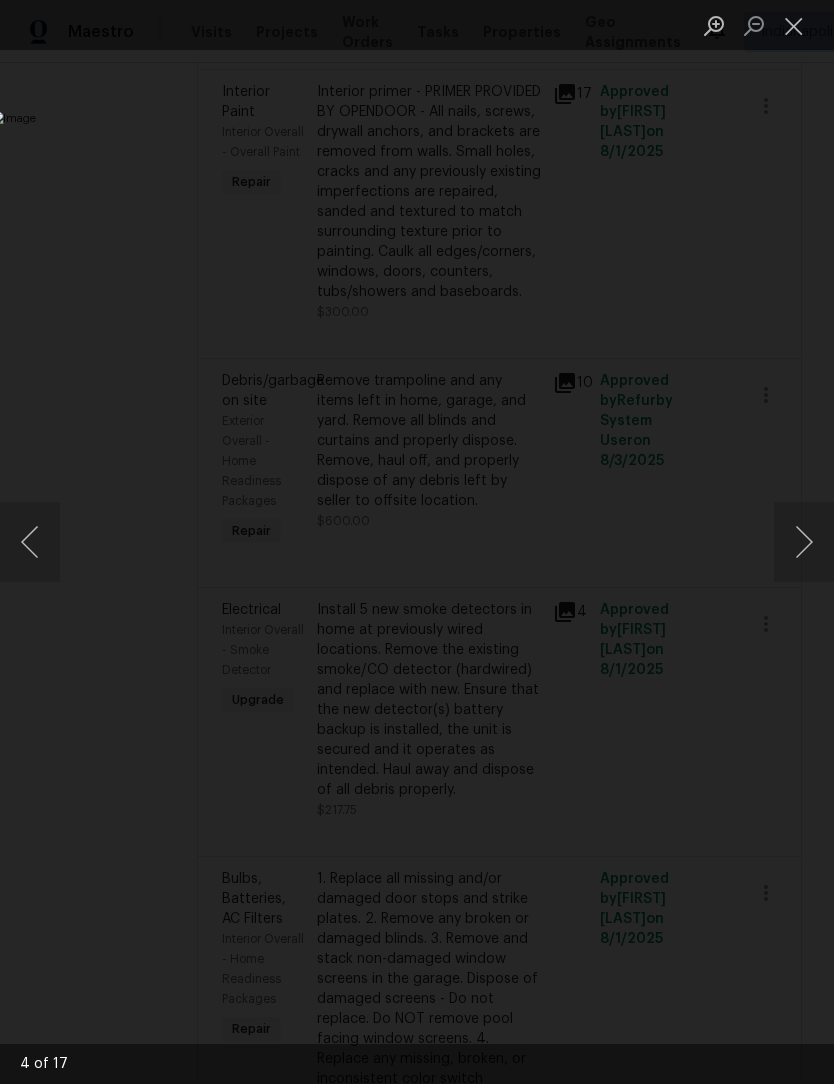 click at bounding box center (804, 542) 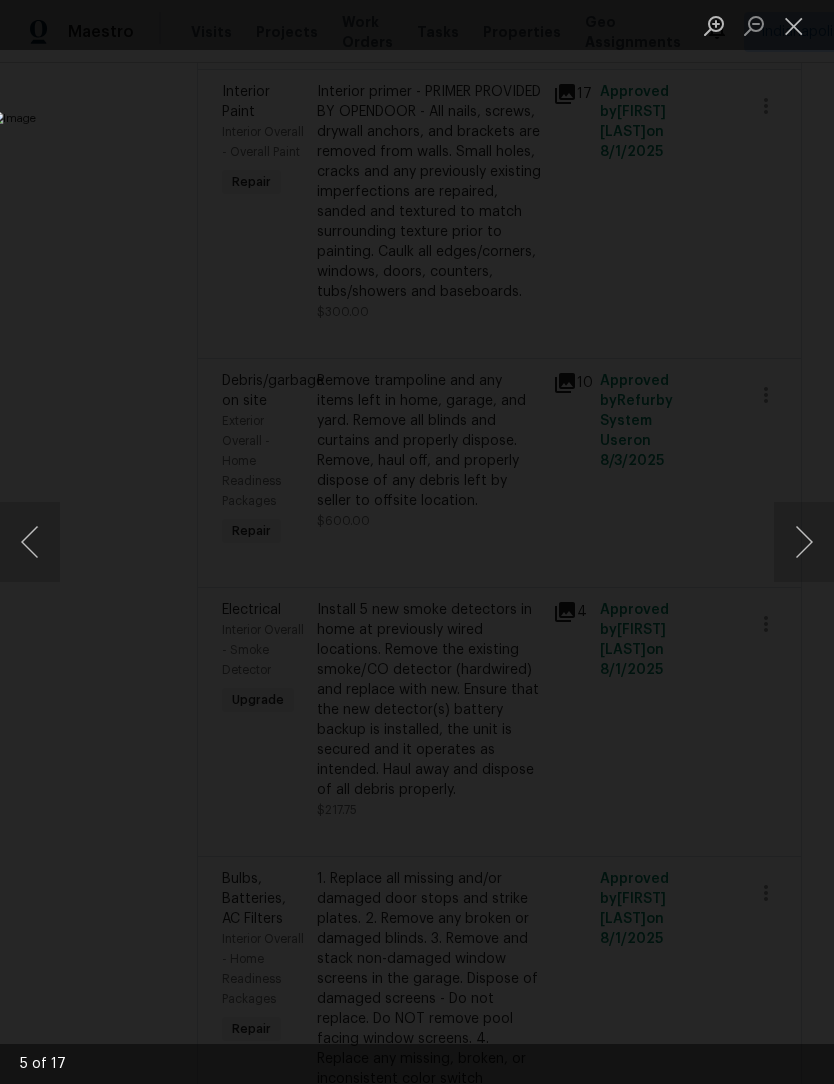 click at bounding box center (804, 542) 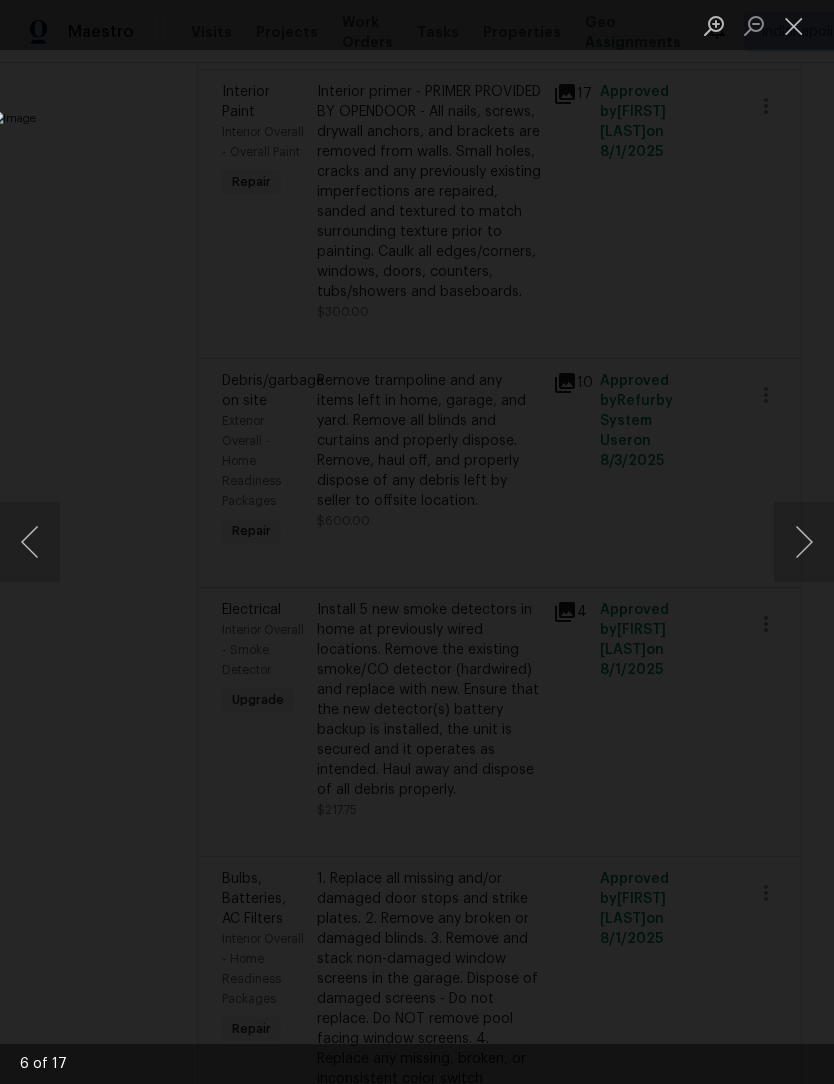 click at bounding box center (804, 542) 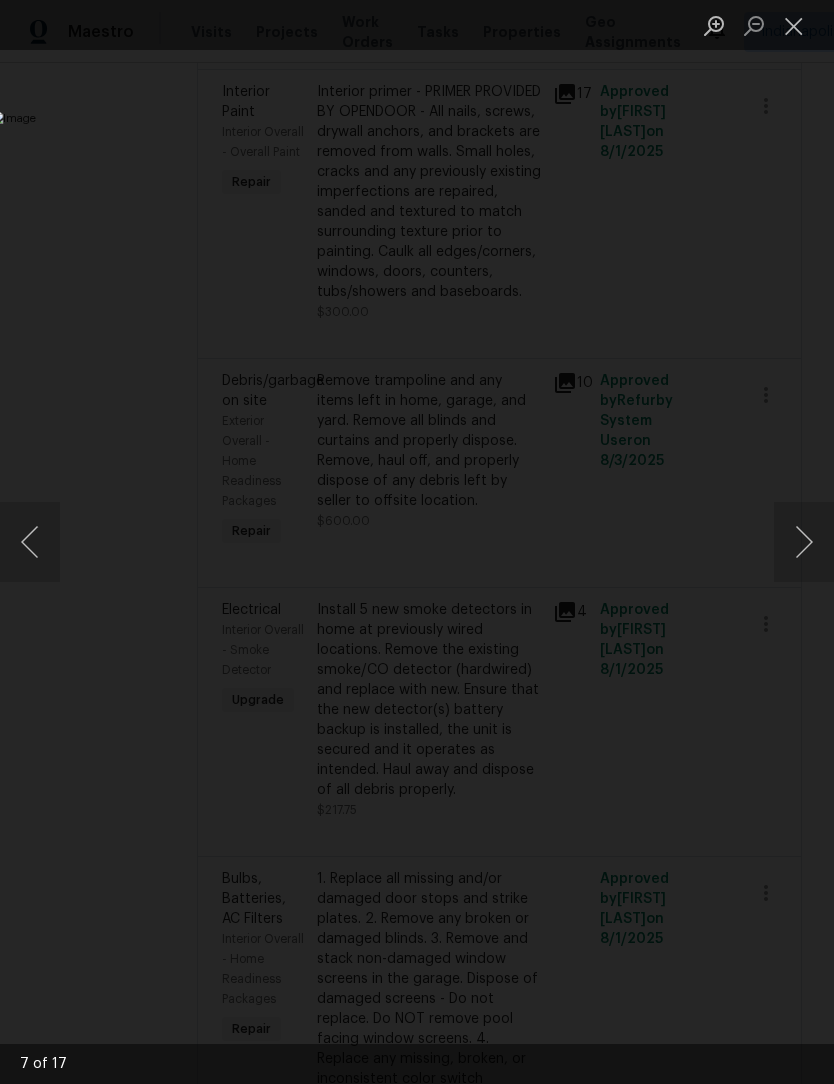 click at bounding box center [804, 542] 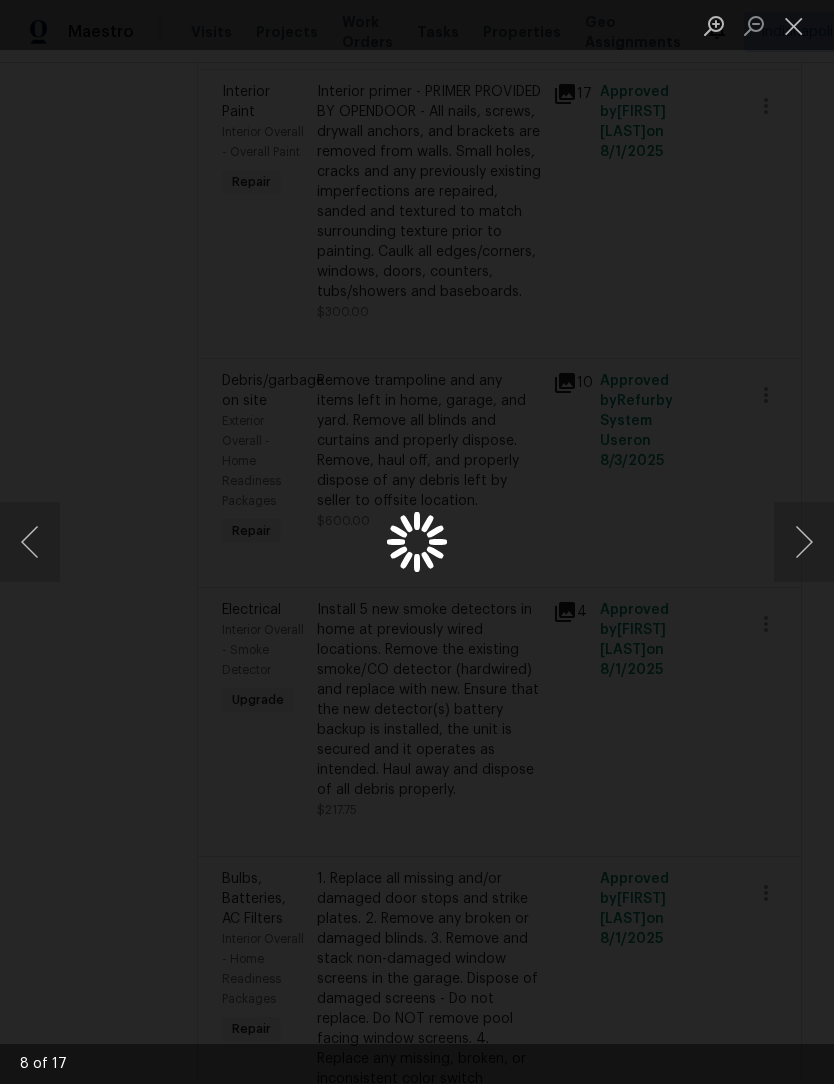 click at bounding box center [804, 542] 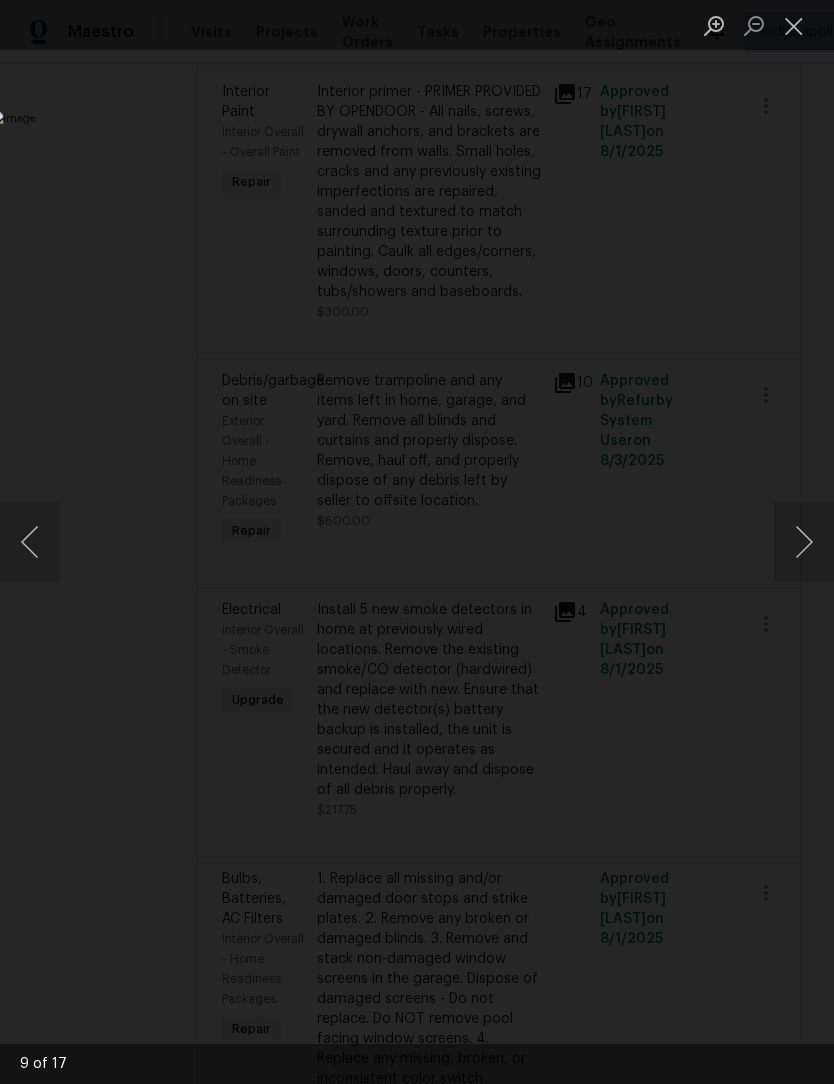 click at bounding box center (804, 542) 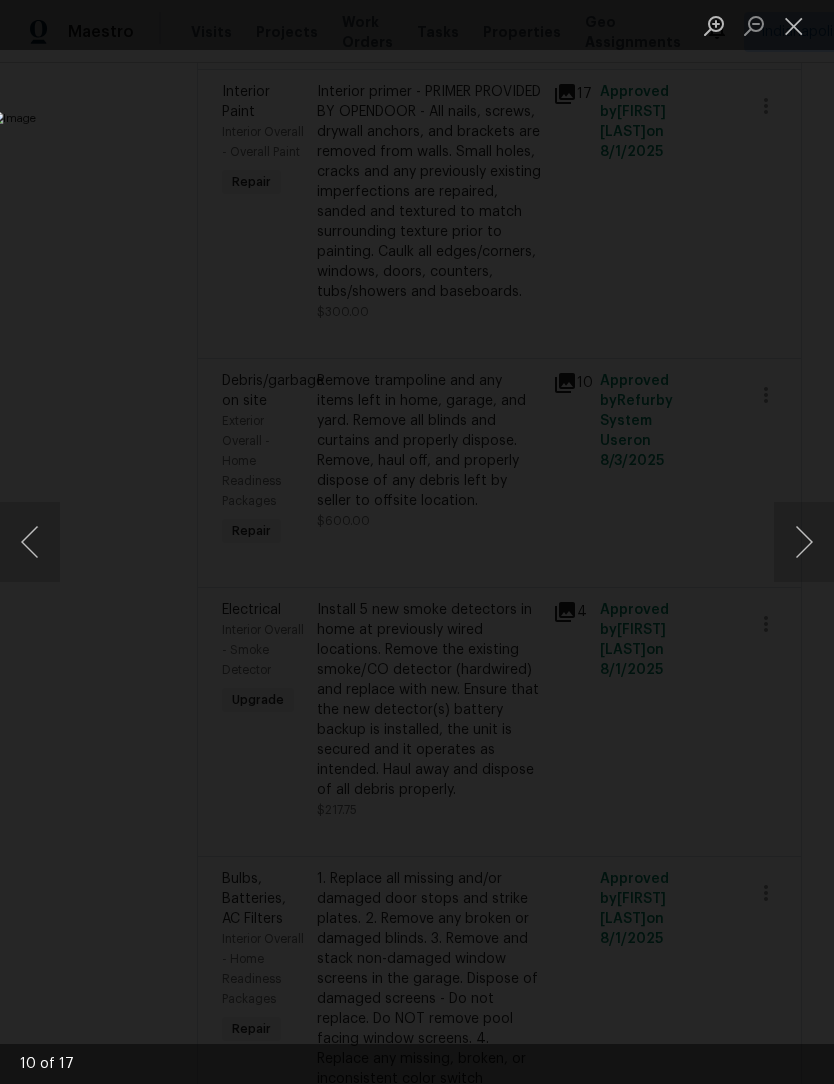 click at bounding box center (804, 542) 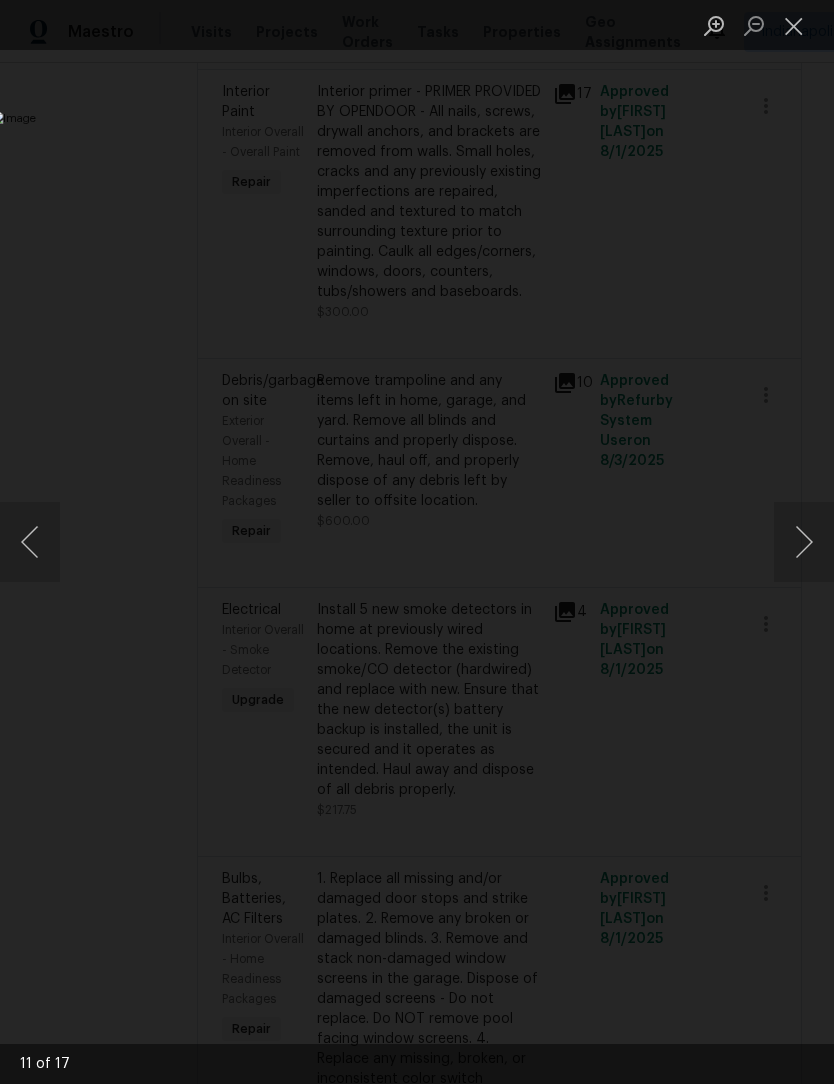 click at bounding box center [804, 542] 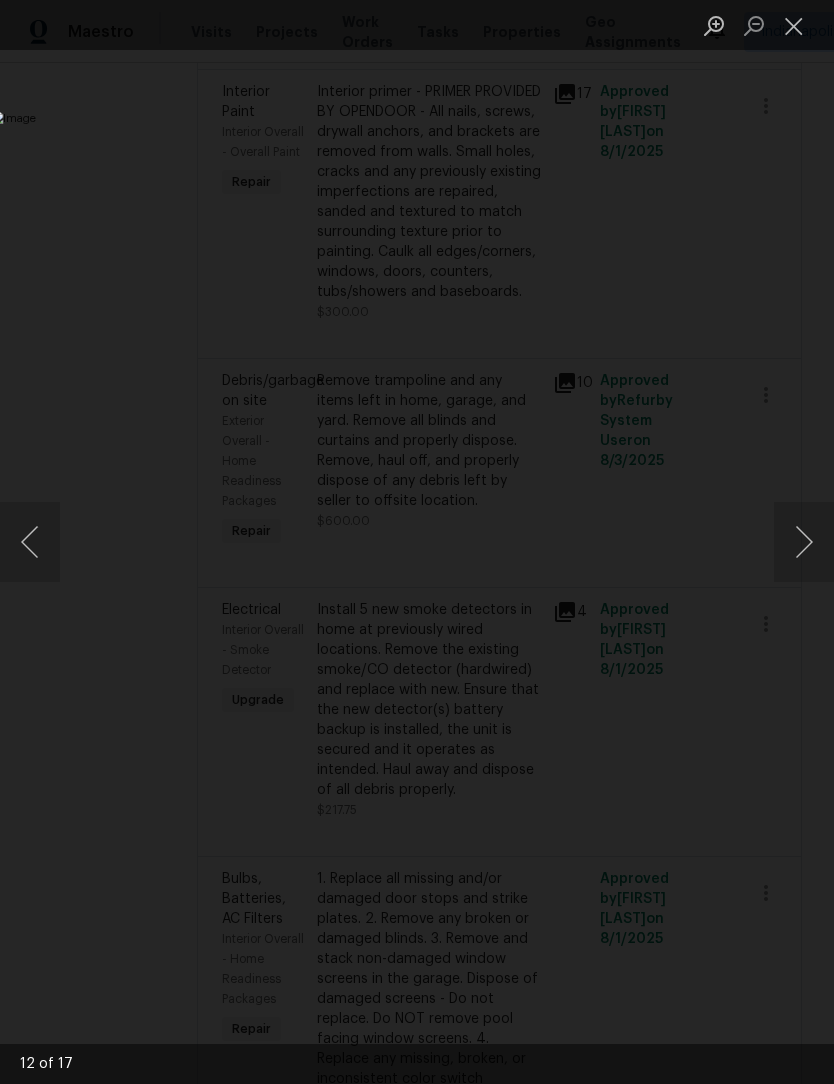 click at bounding box center (804, 542) 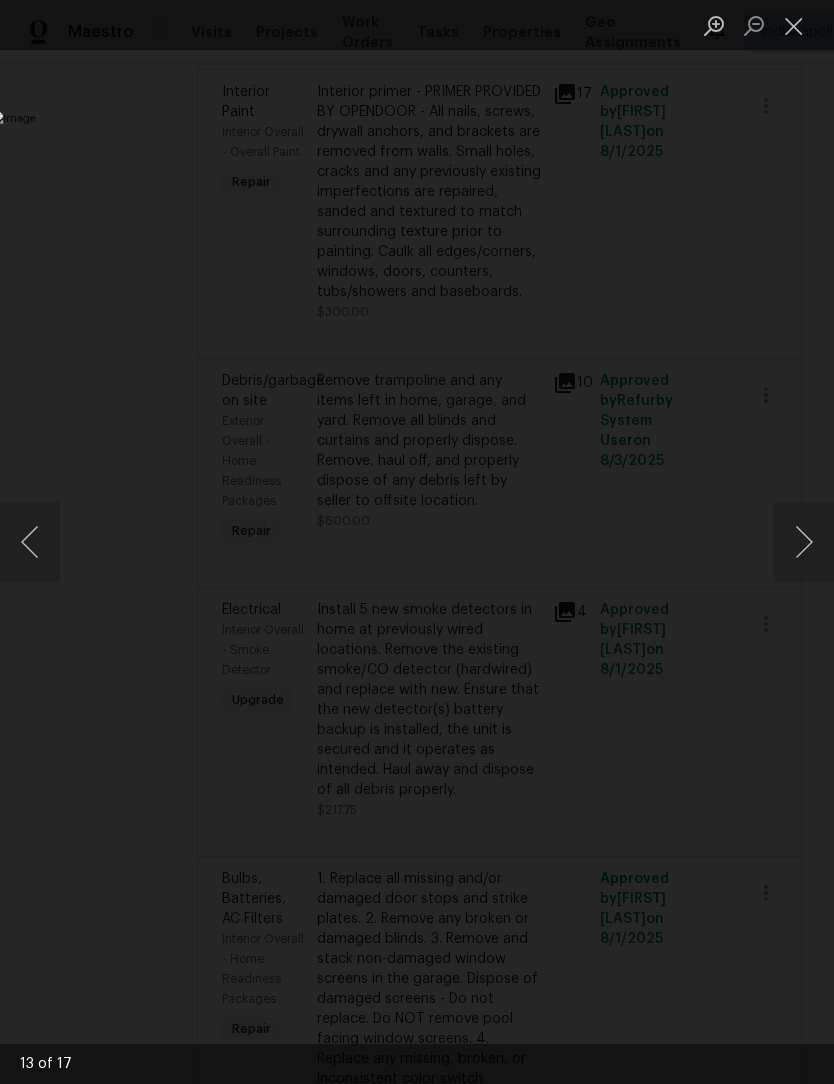 click at bounding box center (804, 542) 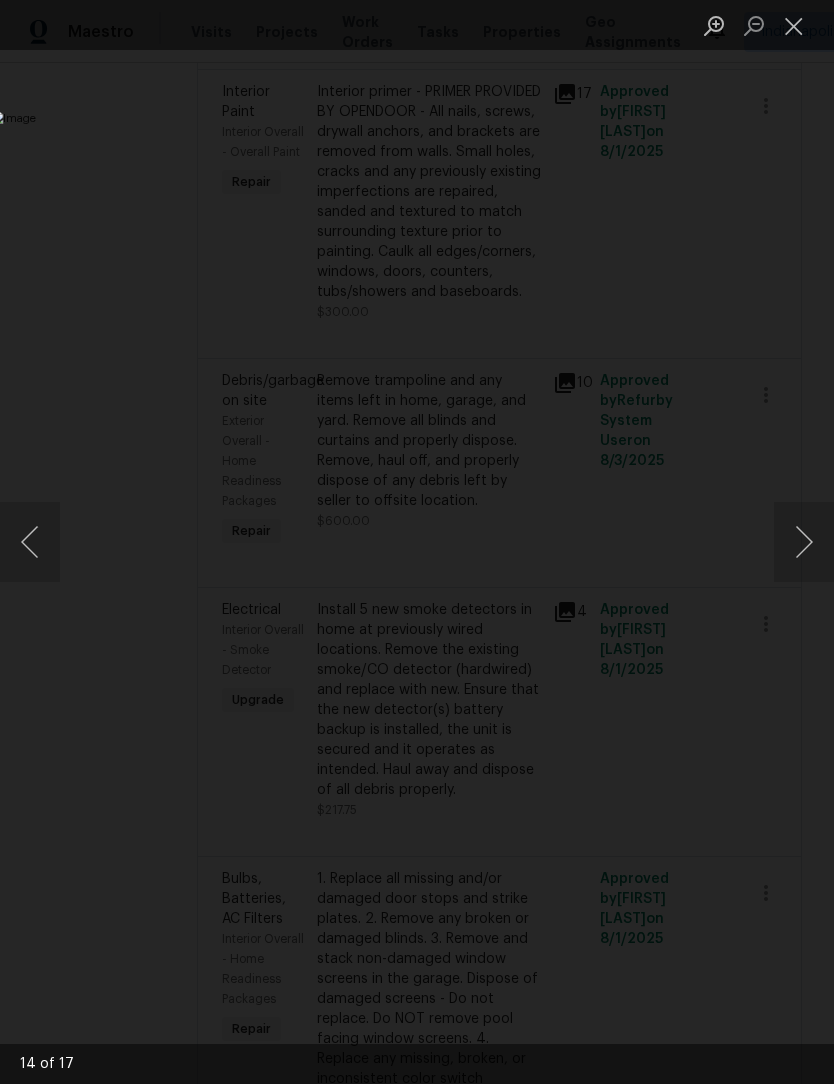 click at bounding box center [804, 542] 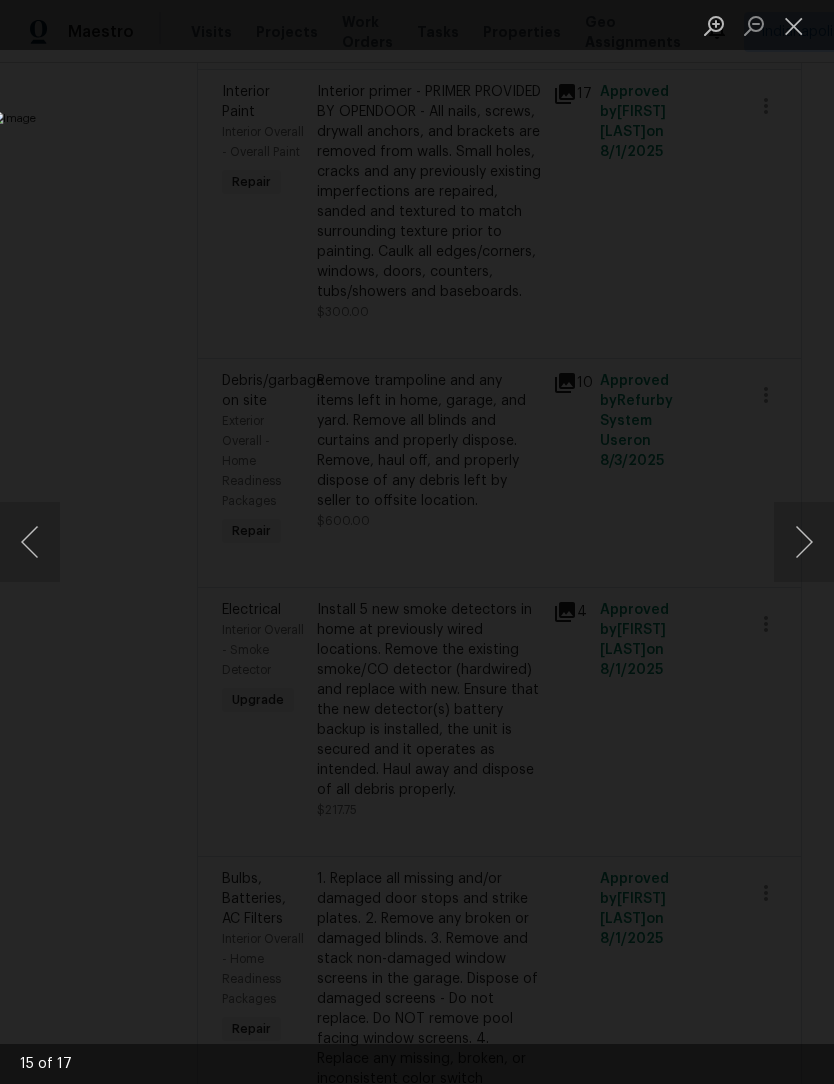 click at bounding box center (804, 542) 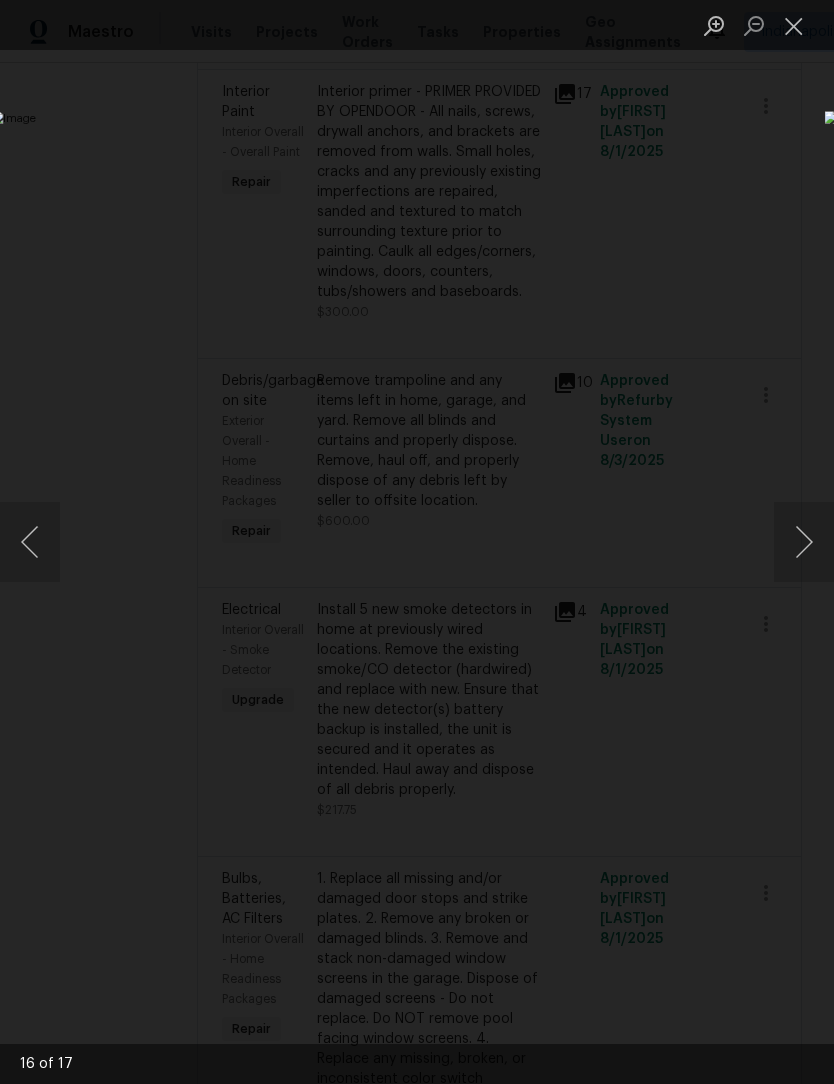 click at bounding box center (804, 542) 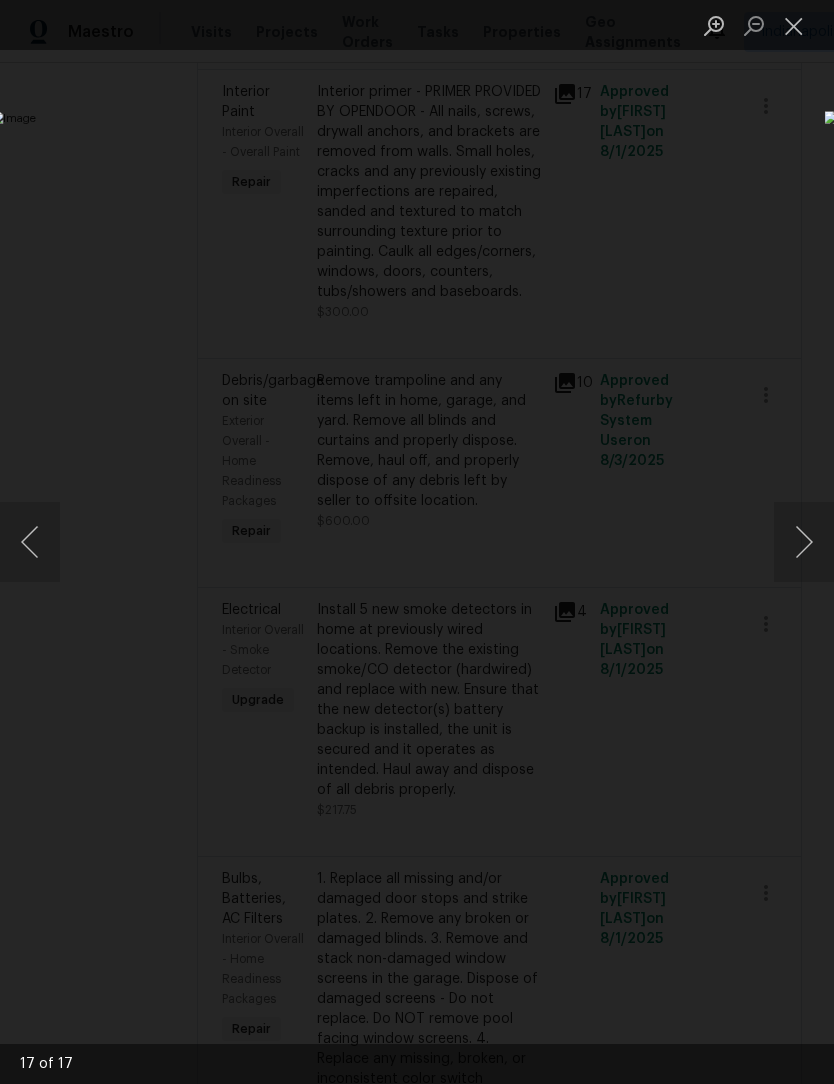 click at bounding box center (804, 542) 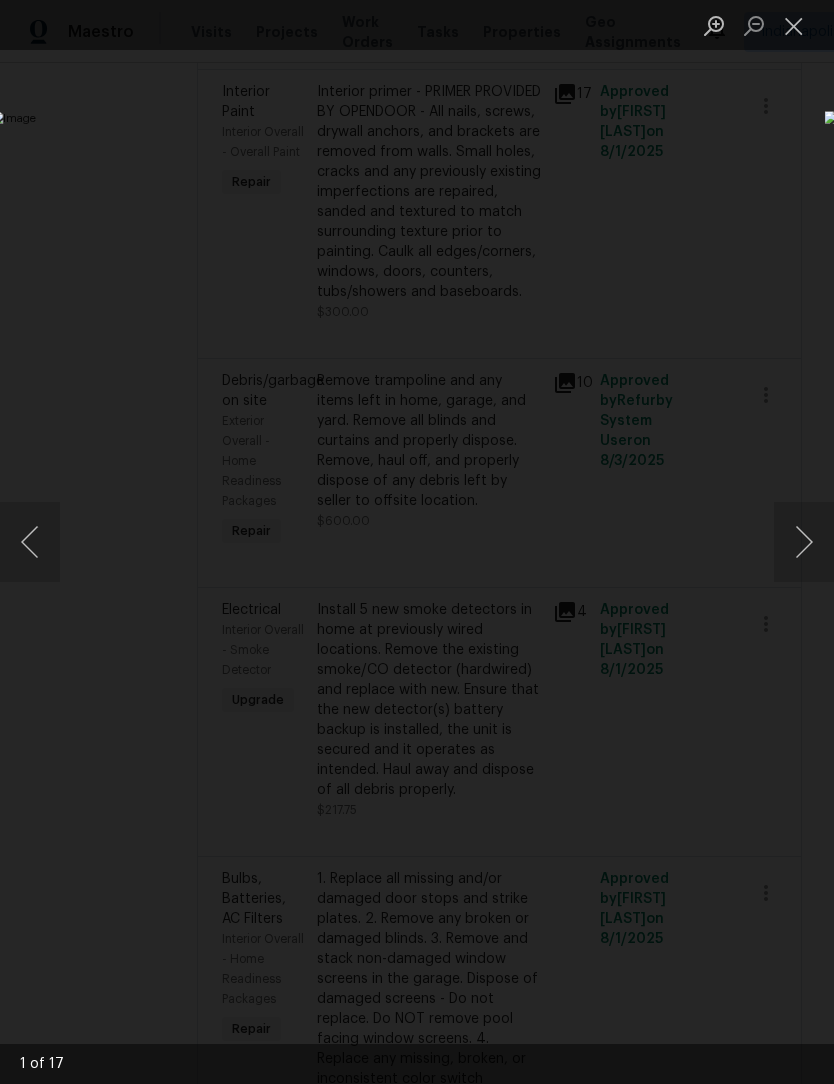 click at bounding box center (804, 542) 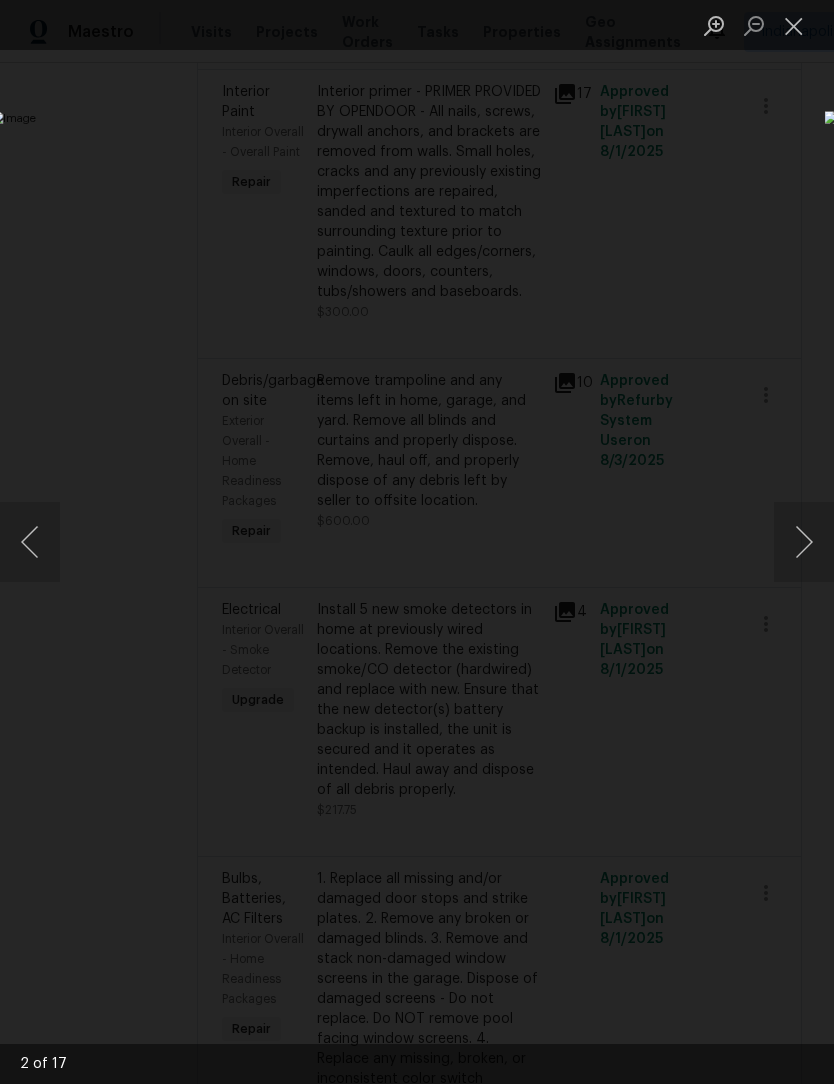 click at bounding box center [794, 25] 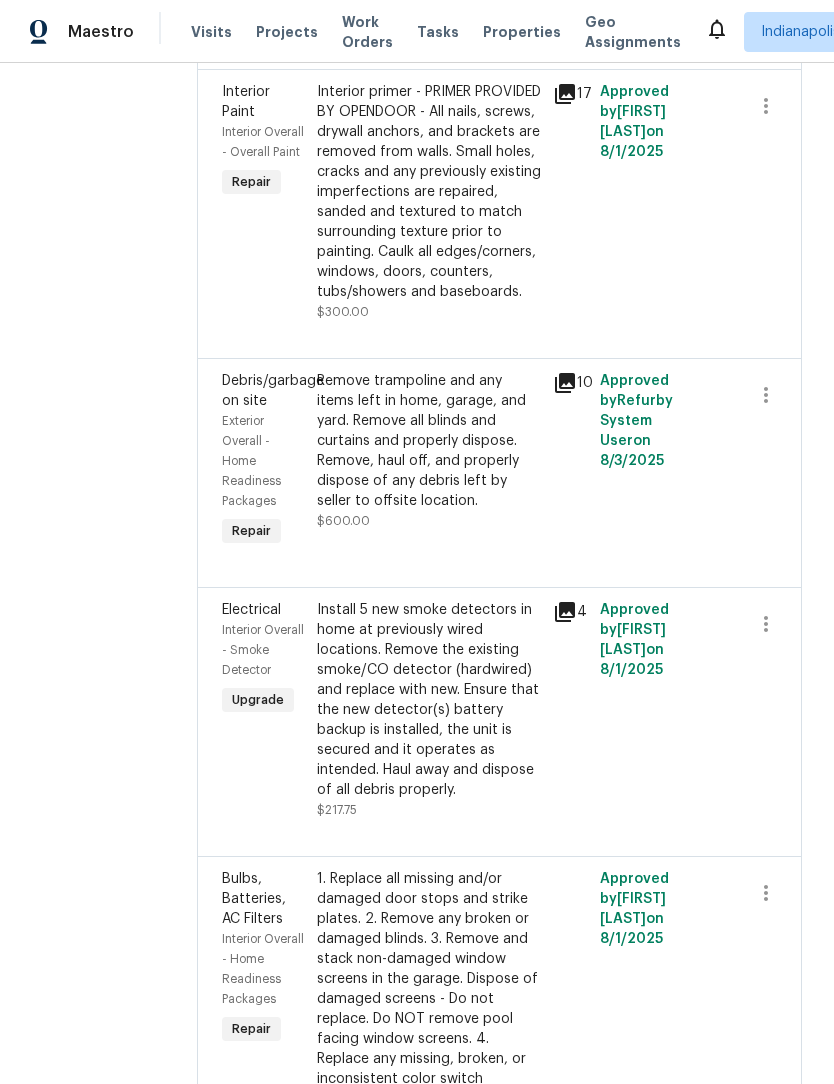click on "Interior primer - PRIMER PROVIDED BY OPENDOOR - All nails, screws, drywall anchors, and brackets are removed from walls. Small holes, cracks and any previously existing imperfections are repaired, sanded and textured to match surrounding texture prior to painting. Caulk all edges/corners, windows, doors, counters, tubs/showers and baseboards." at bounding box center [429, 192] 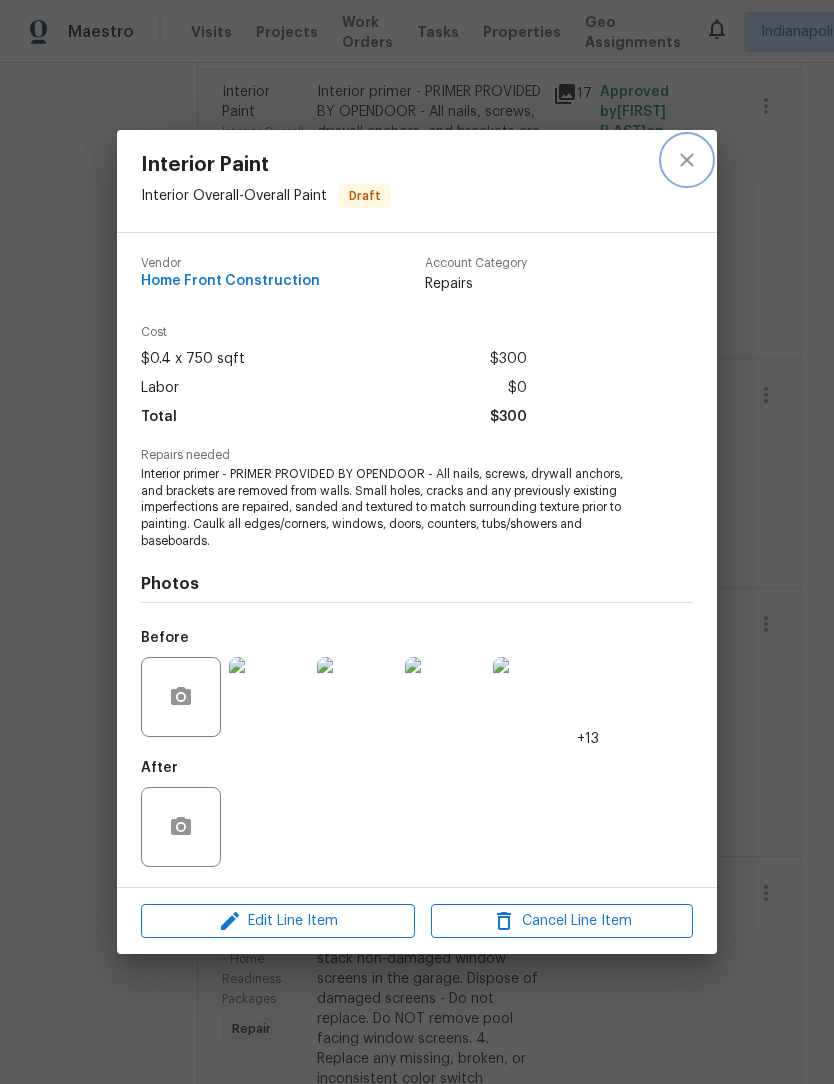 click 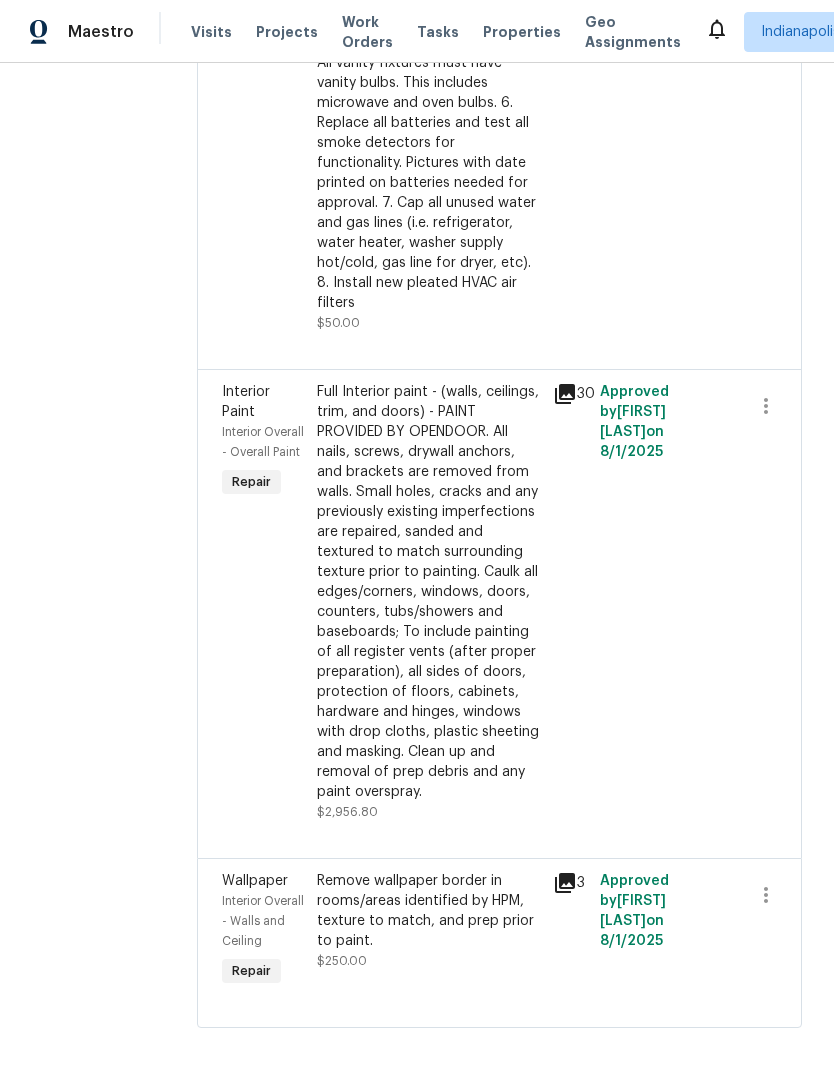 scroll, scrollTop: 3912, scrollLeft: 0, axis: vertical 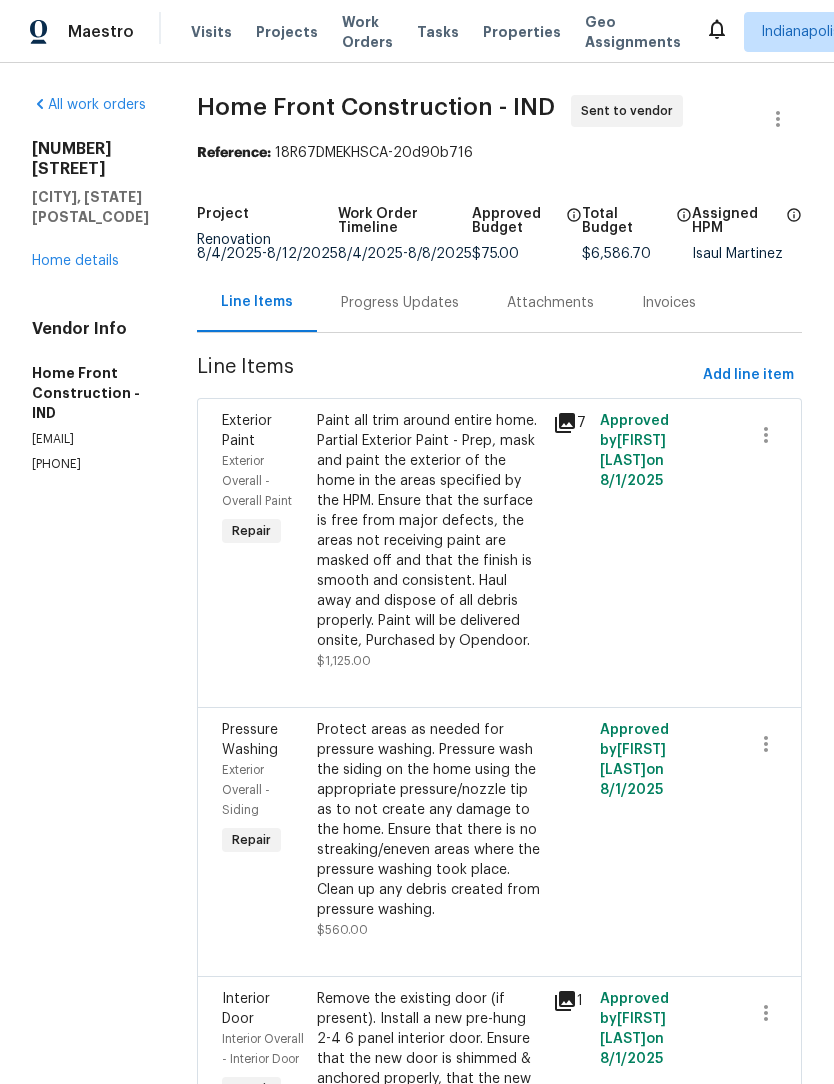 click on "Home details" at bounding box center [75, 261] 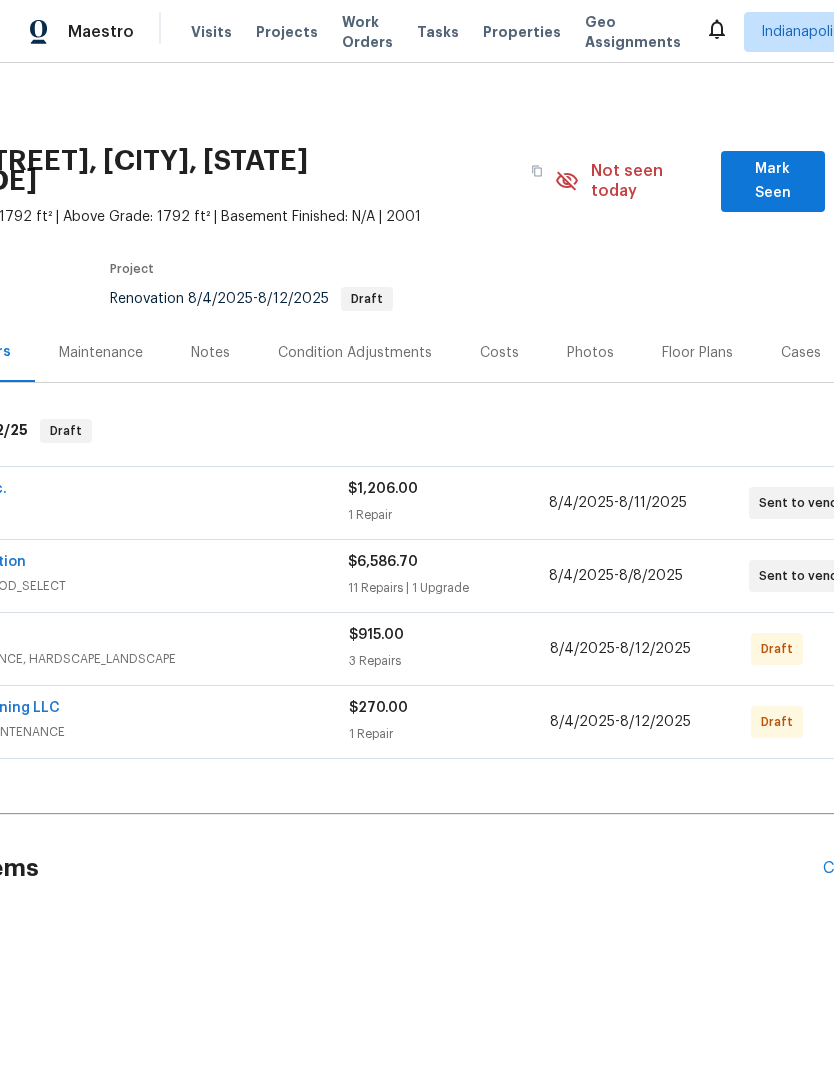 scroll, scrollTop: 0, scrollLeft: 181, axis: horizontal 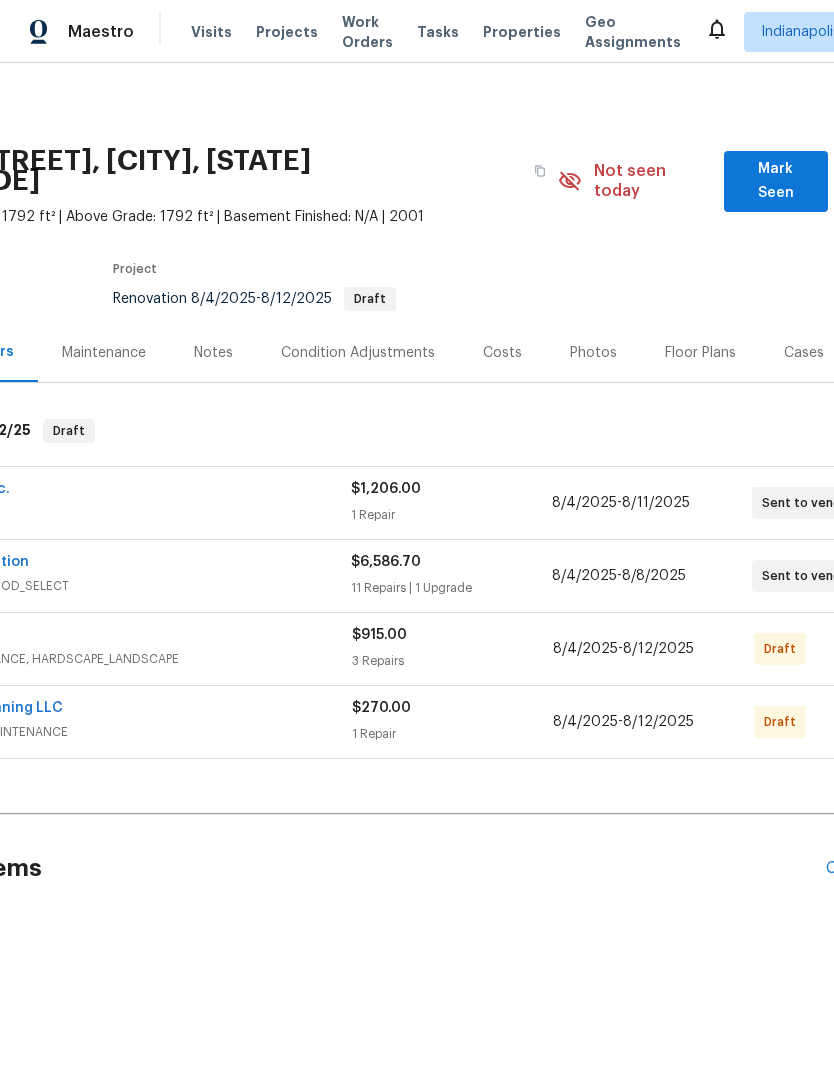 click on "Floor Plans" at bounding box center [700, 353] 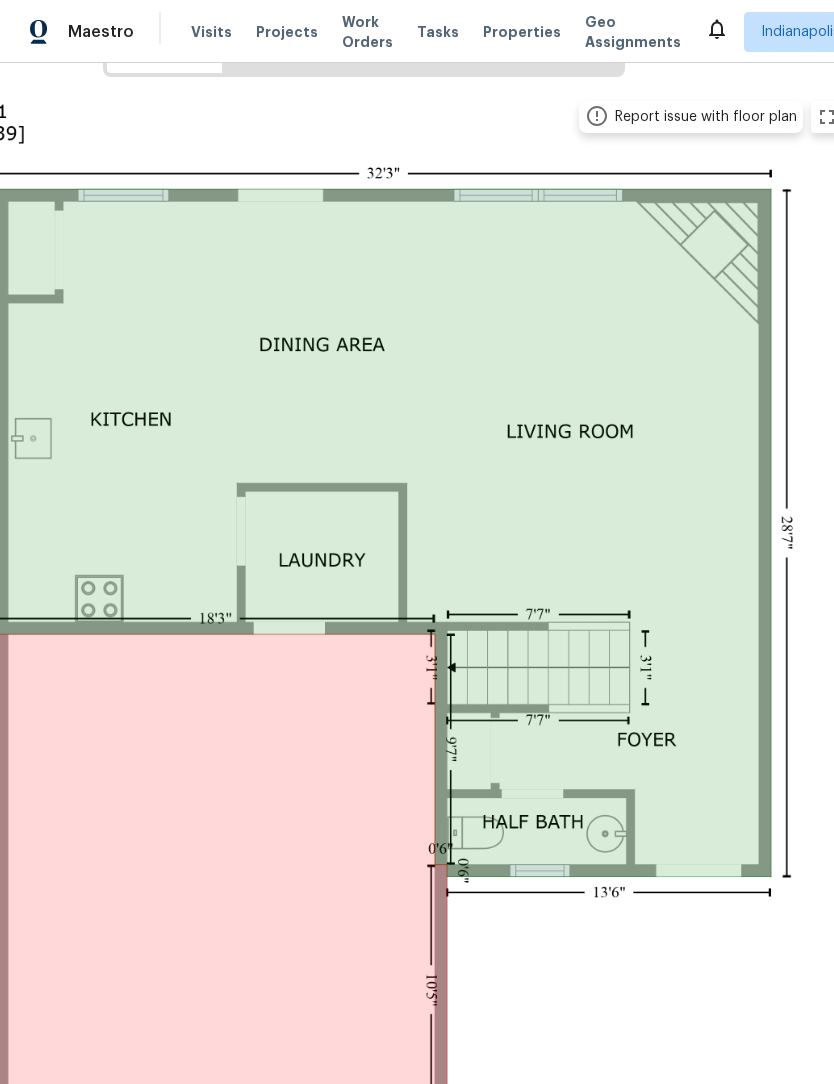 scroll, scrollTop: 396, scrollLeft: 177, axis: both 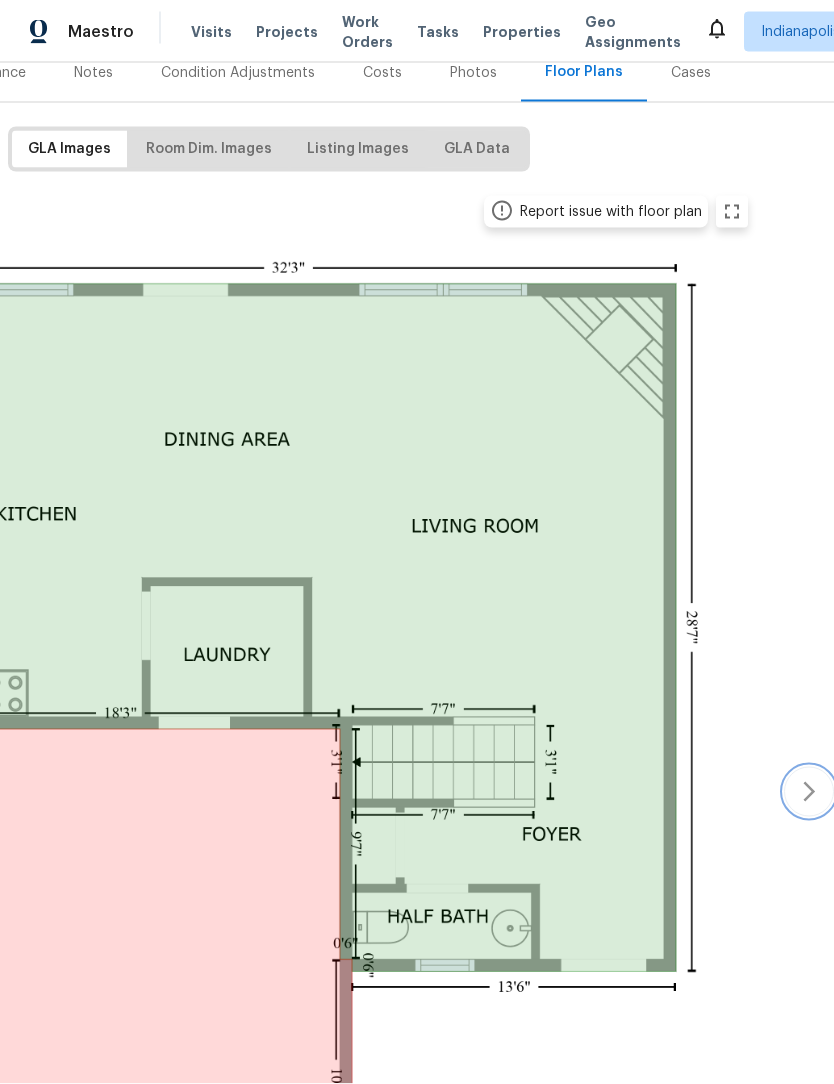click 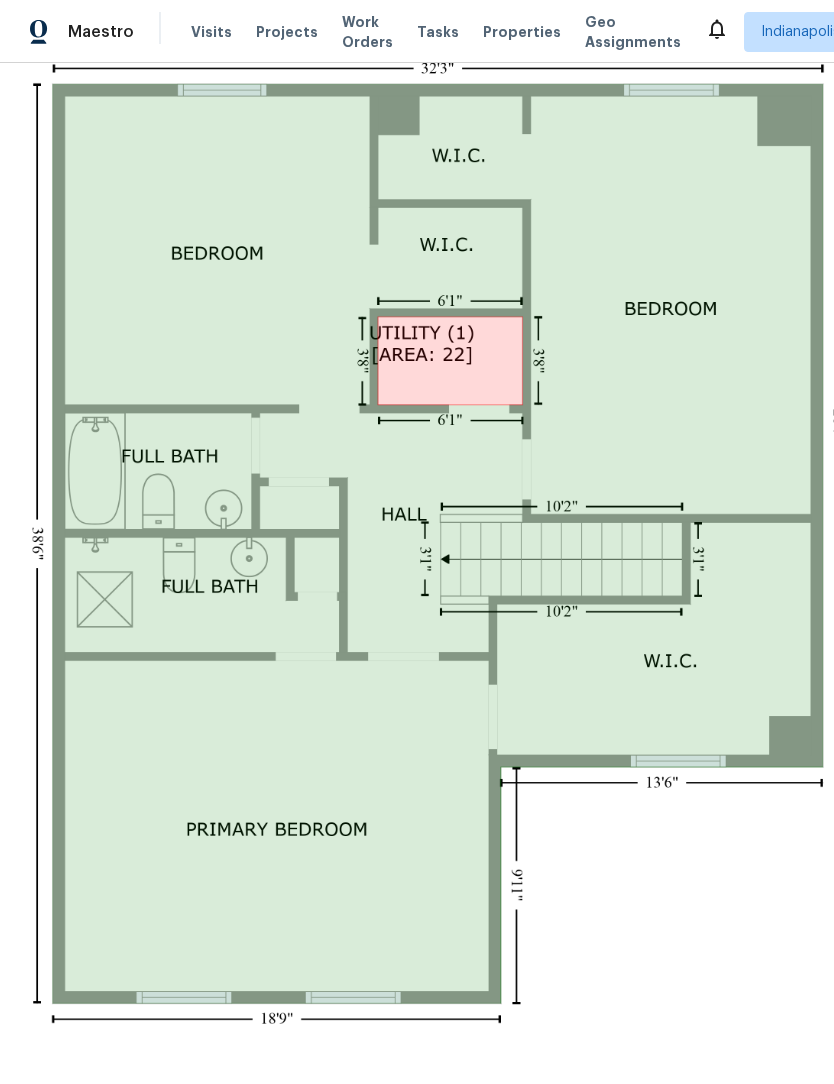 scroll, scrollTop: 480, scrollLeft: 150, axis: both 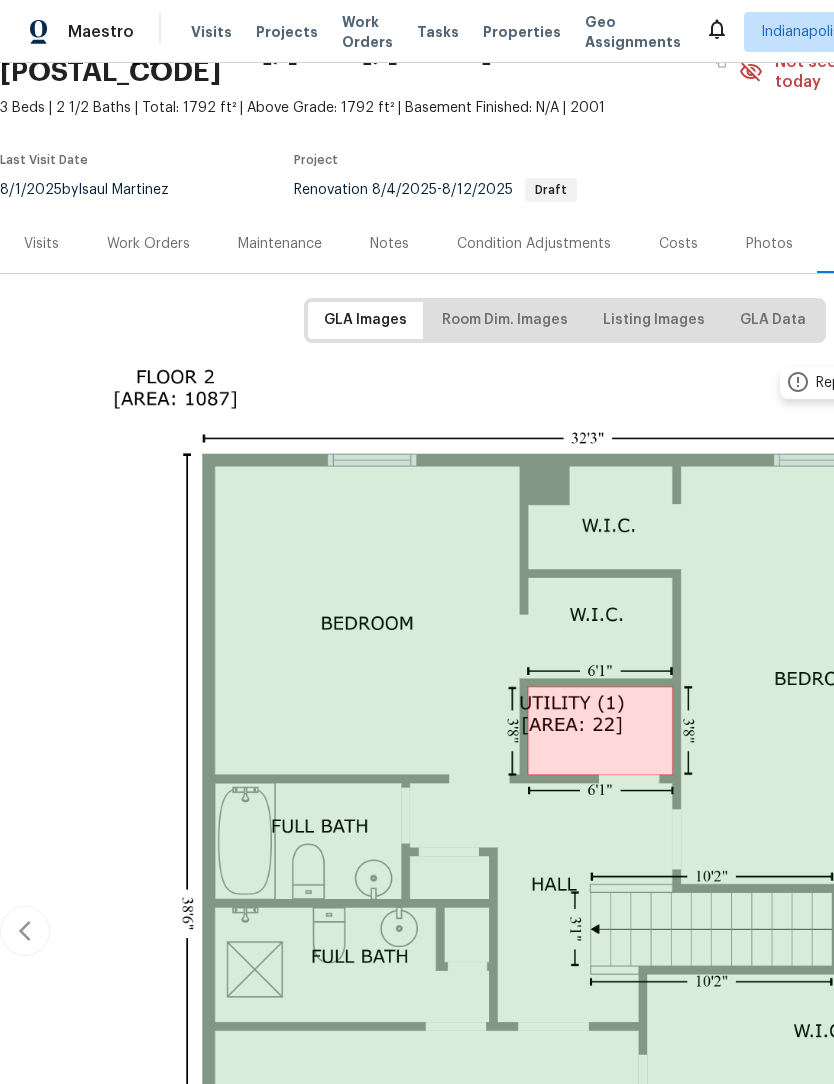 click on "Work Orders" at bounding box center [148, 244] 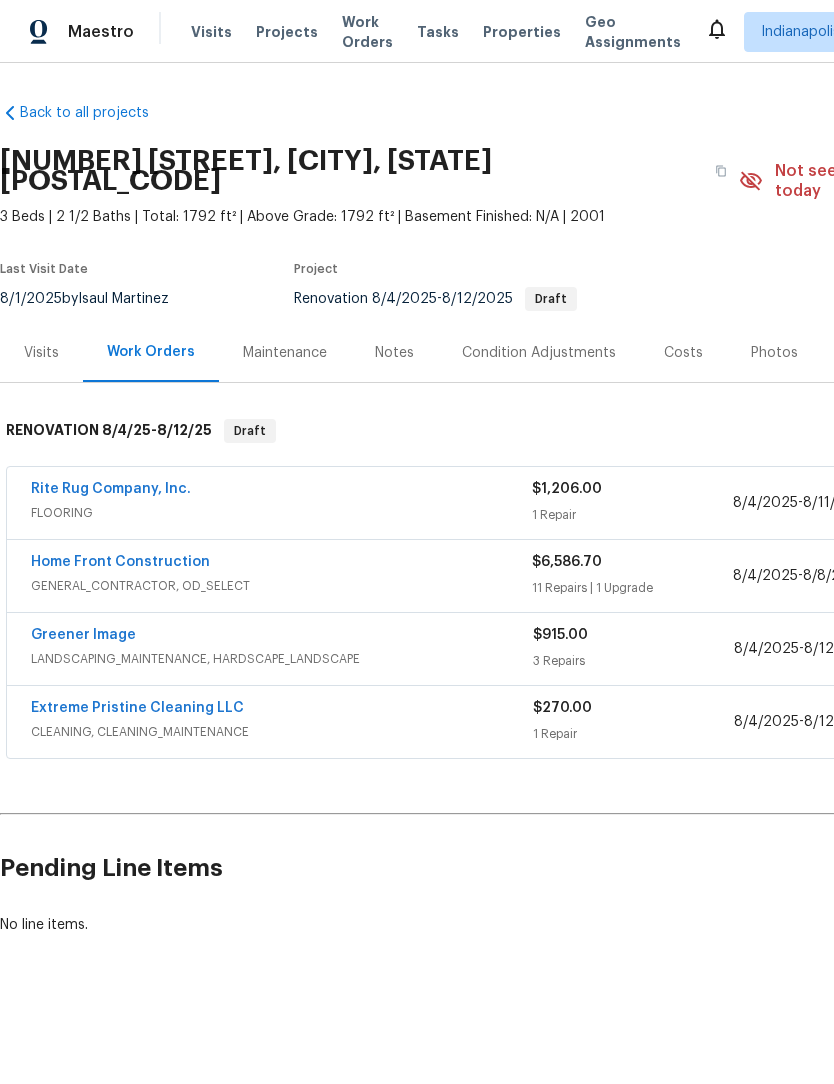 scroll, scrollTop: 0, scrollLeft: 0, axis: both 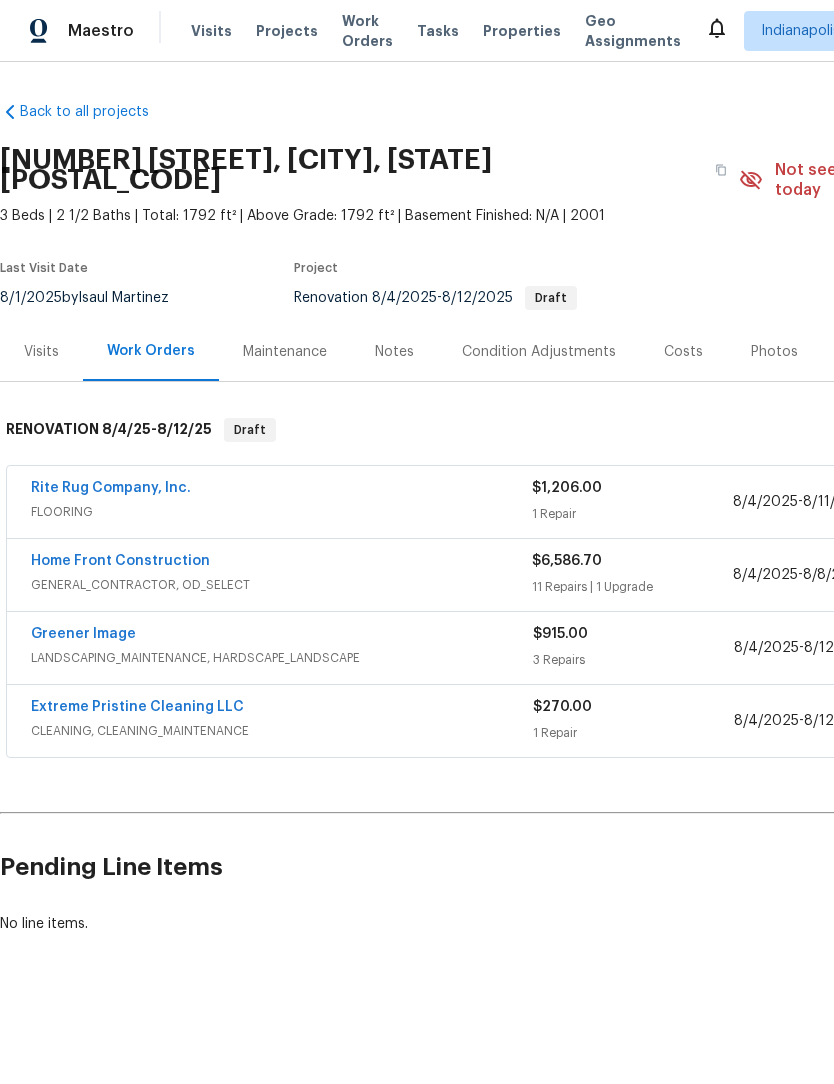 click on "Notes" at bounding box center [394, 353] 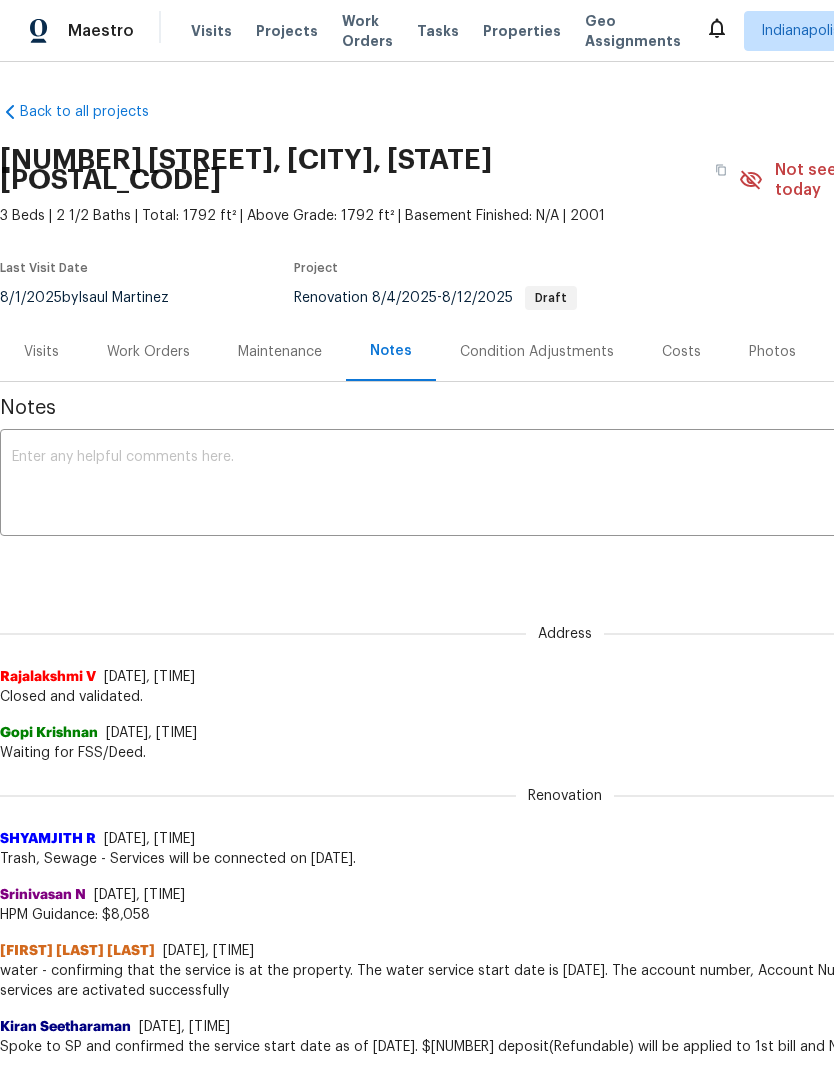scroll, scrollTop: 1, scrollLeft: 0, axis: vertical 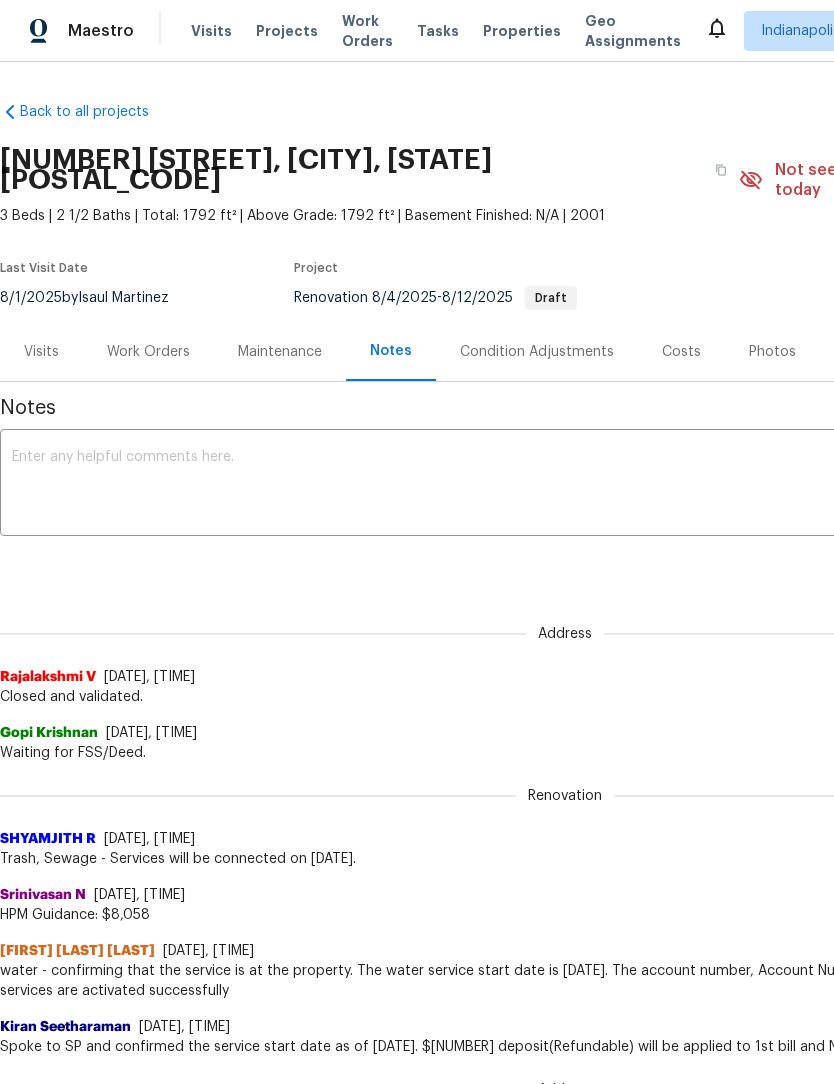 click at bounding box center [565, 485] 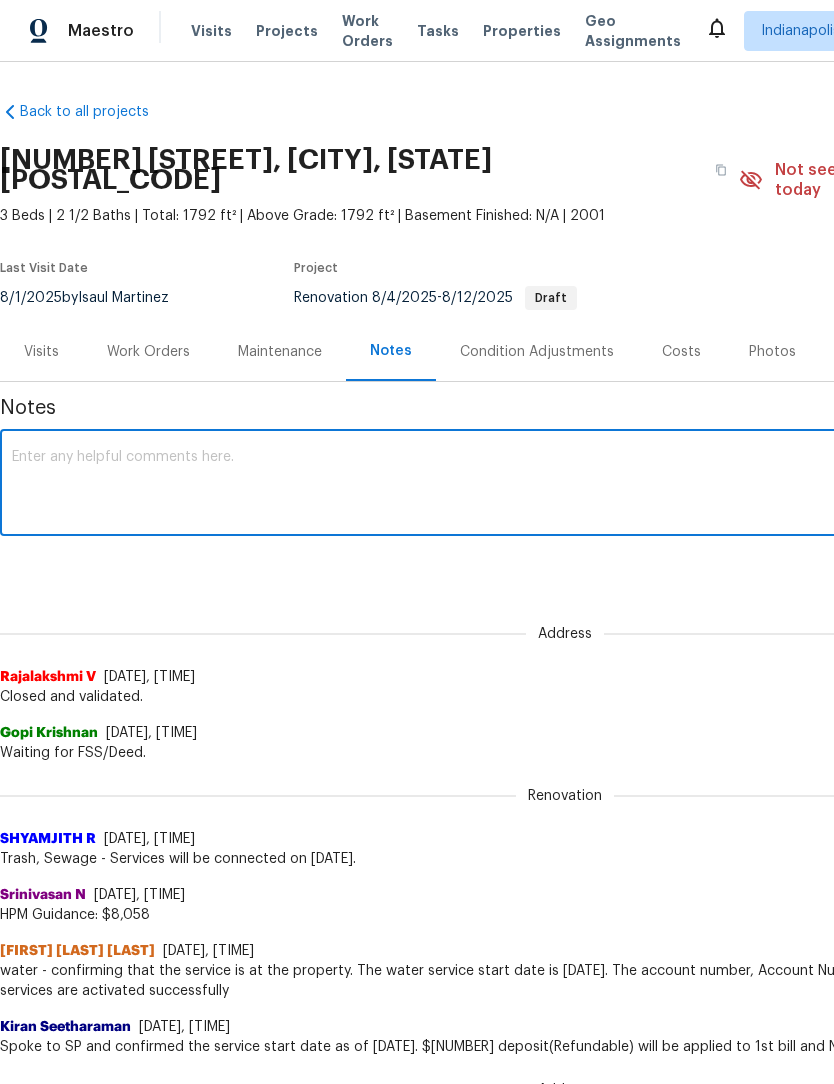 scroll, scrollTop: 0, scrollLeft: 0, axis: both 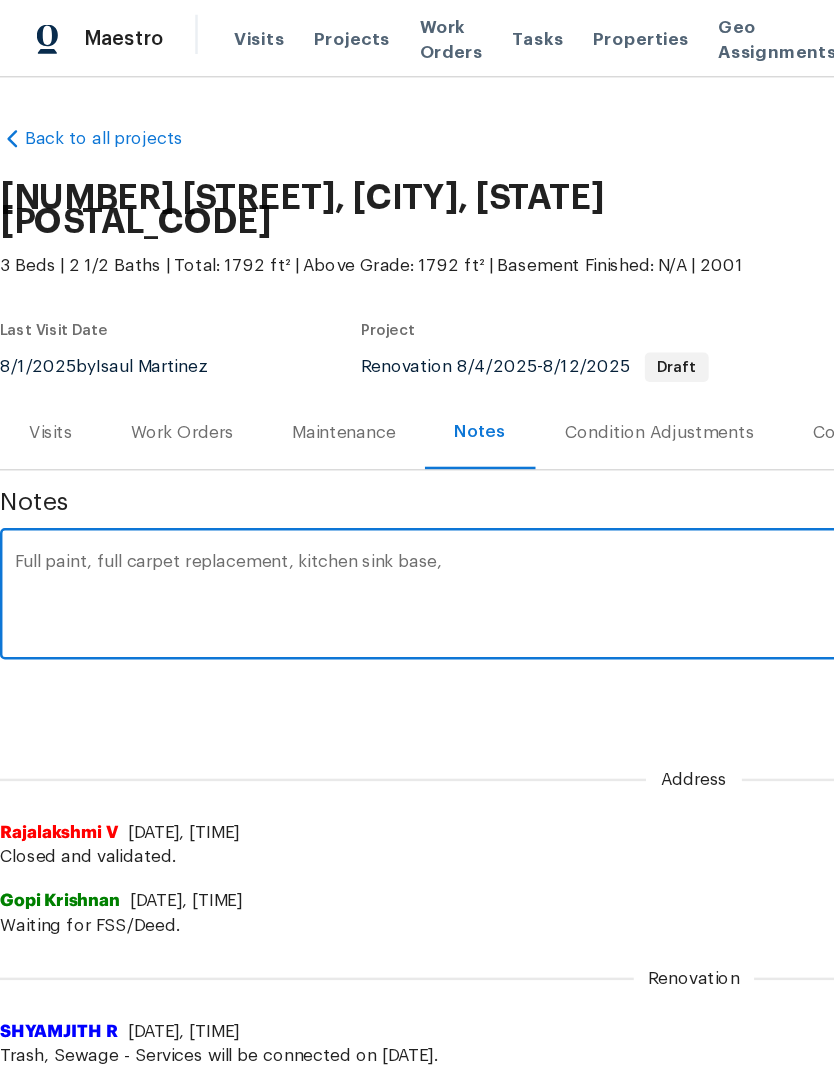 click on "Full paint, full carpet replacement, kitchen sink base," at bounding box center [565, 486] 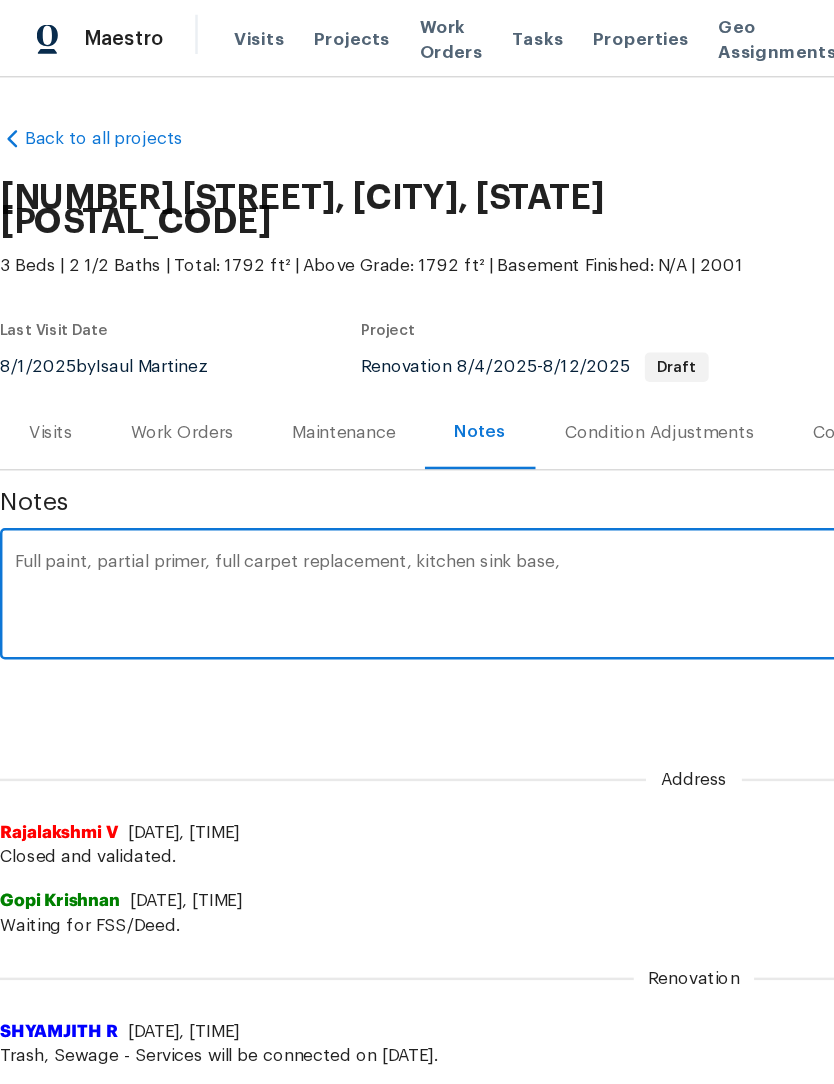 click on "Full paint, partial primer, full carpet replacement, kitchen sink base," at bounding box center [565, 486] 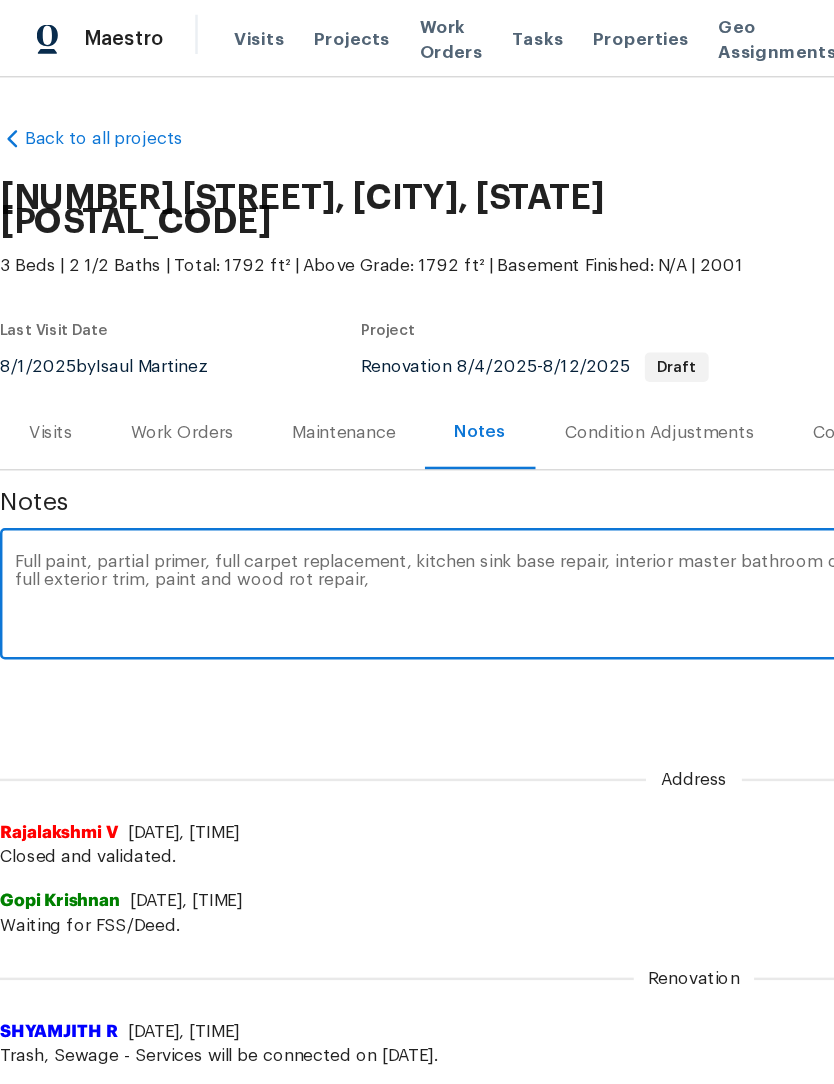 scroll, scrollTop: 0, scrollLeft: 0, axis: both 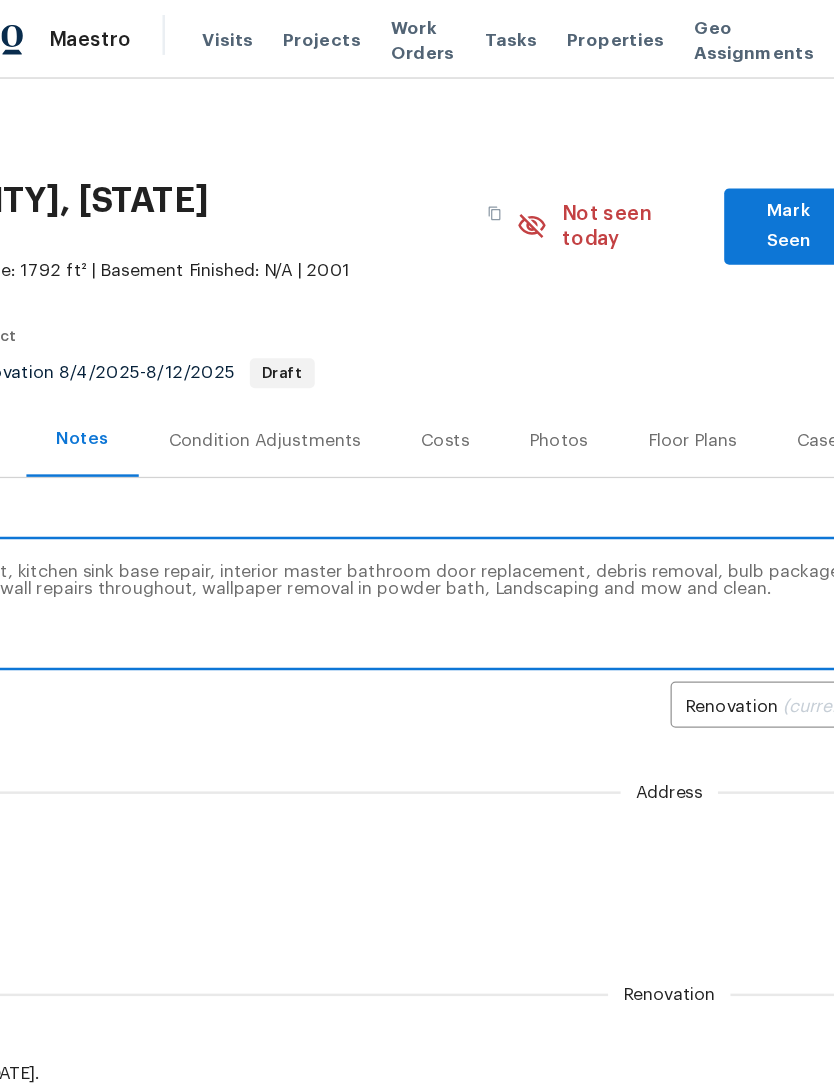 click on "Full paint, partial primer, full carpet replacement, kitchen sink base repair, interior master bathroom door replacement, debris removal, bulb package, pressure wash, full exterior trim, paint and wood rot repair, drywall repairs throughout, wallpaper removal in powder bath, Landscaping and mow and clean." at bounding box center [269, 486] 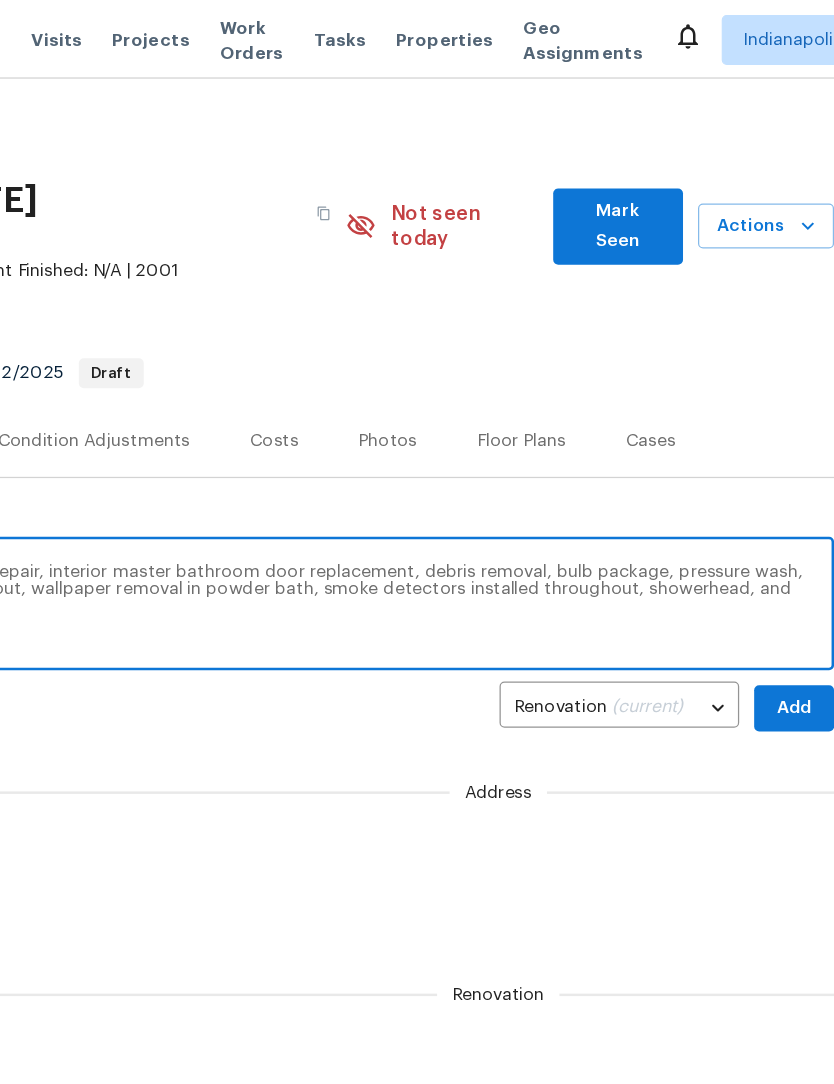 scroll, scrollTop: 0, scrollLeft: 296, axis: horizontal 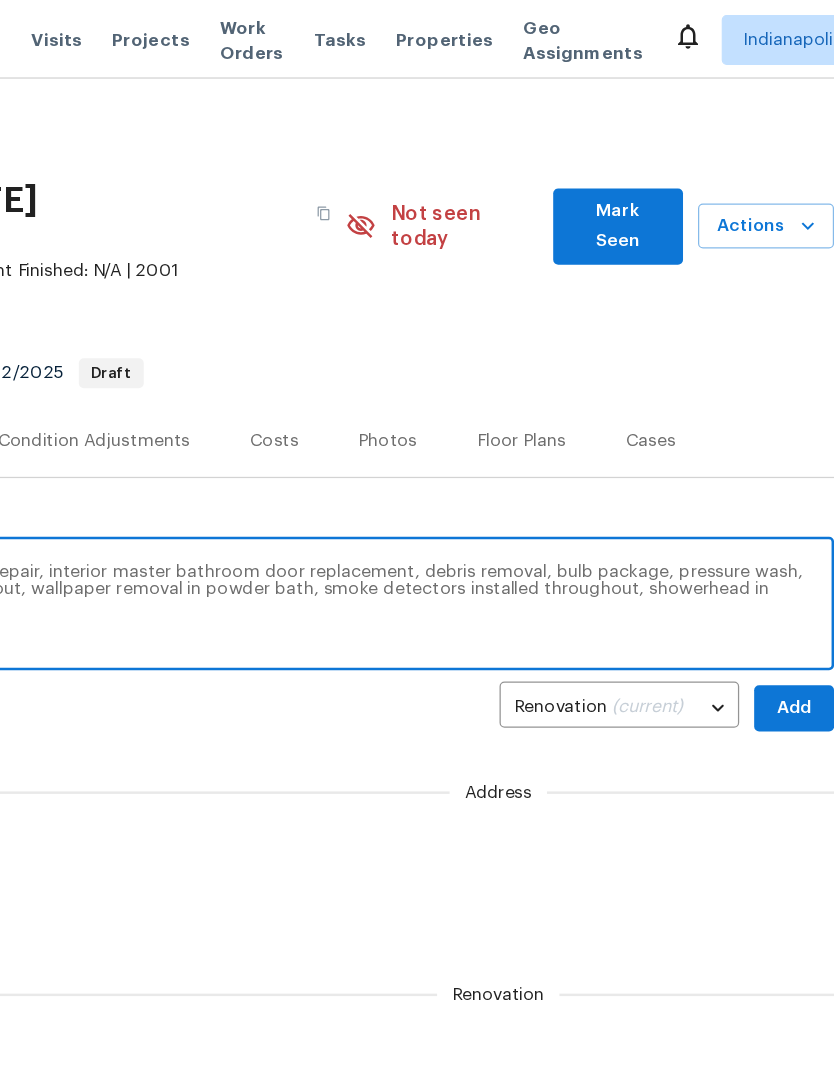 click on "Full paint, partial primer, full carpet replacement, kitchen sink base repair, interior master bathroom door replacement, debris removal, bulb package, pressure wash, full exterior trim, paint and wood rot repair, drywall repairs throughout, wallpaper removal in powder bath, smoke detectors installed throughout, showerhead in master replaced Landscaping and mow and clean." at bounding box center [269, 486] 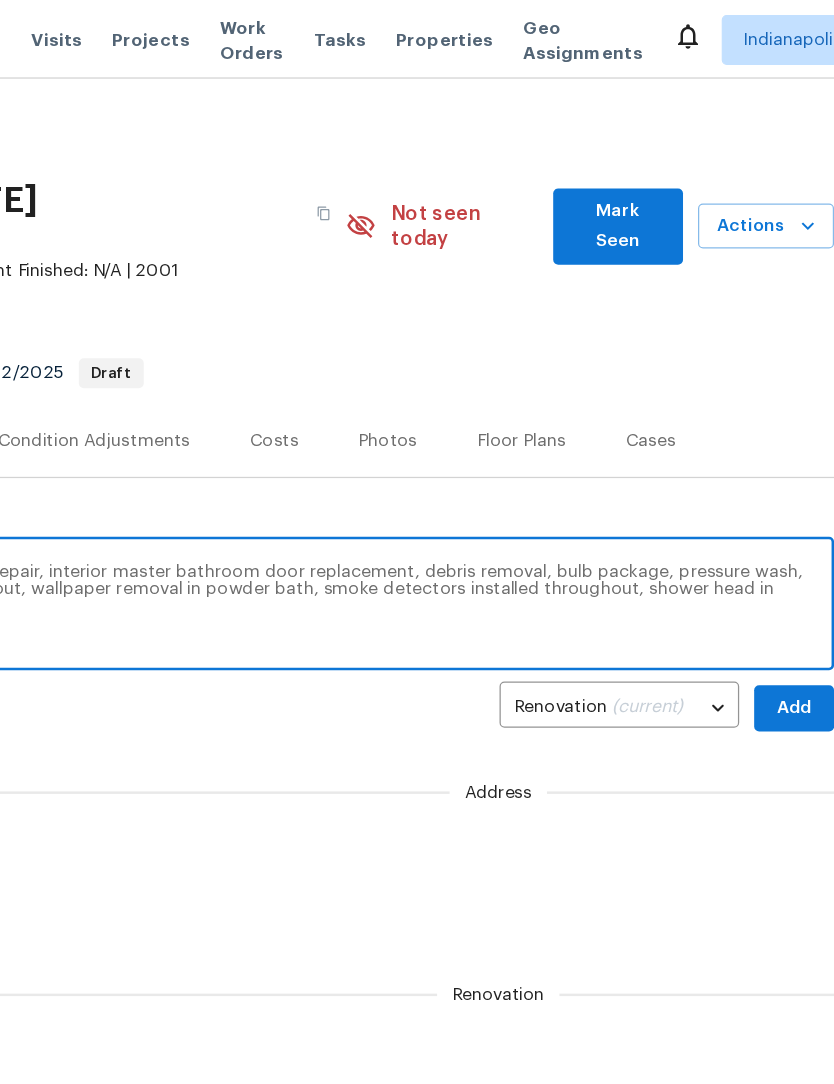 click on "Full paint, partial primer, full carpet replacement, kitchen sink base repair, interior master bathroom door replacement, debris removal, bulb package, pressure wash, full exterior trim, paint and wood rot repair, drywall repairs throughout, wallpaper removal in powder bath, smoke detectors installed throughout, shower head in master replaced Landscaping and mow and clean." at bounding box center (269, 486) 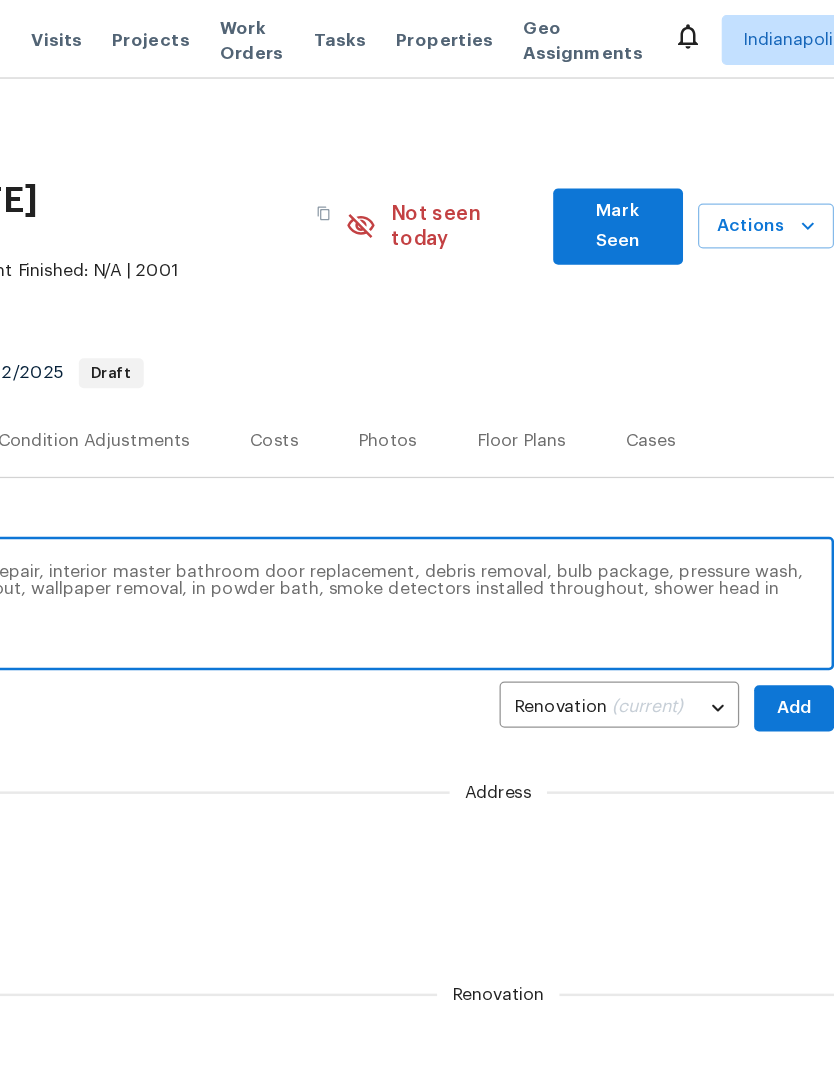 click on "Full paint, partial primer, full carpet replacement, kitchen sink base repair, interior master bathroom door replacement, debris removal, bulb package, pressure wash, full exterior trim, paint and wood rot repair, drywall repairs throughout, wallpaper removal, in powder bath, smoke detectors installed throughout, shower head in master replaced Landscaping and mow and clean." at bounding box center (269, 486) 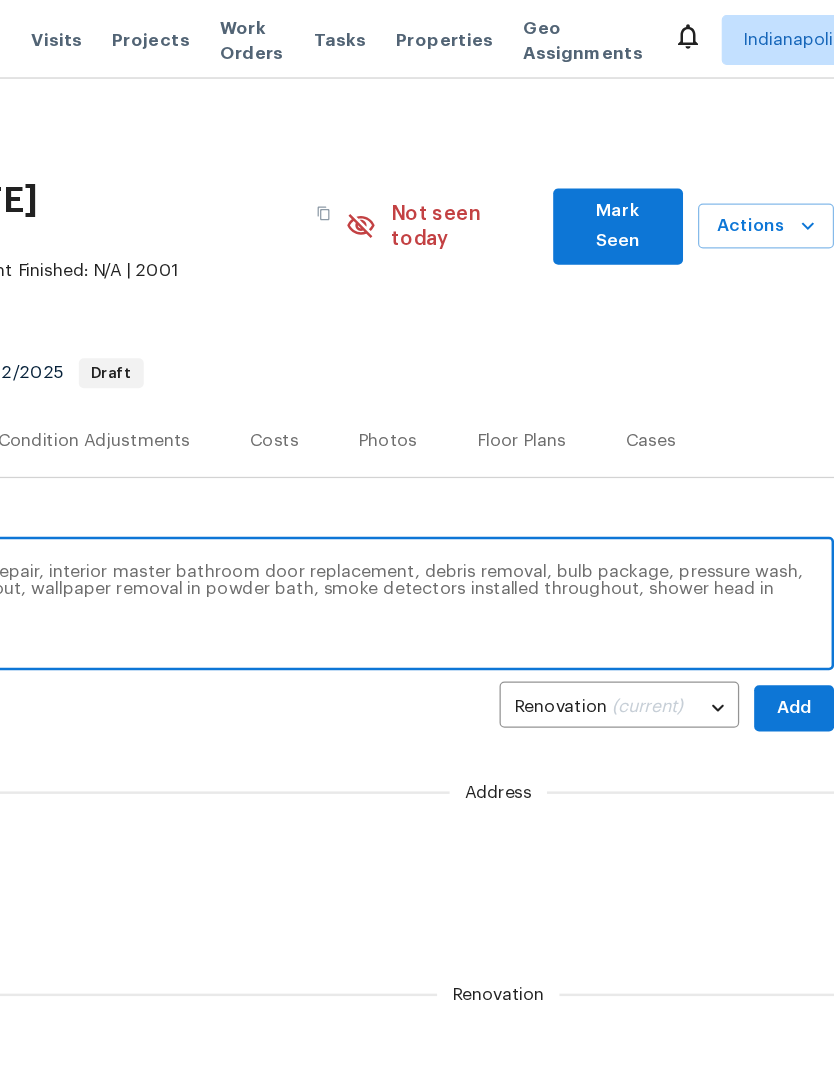 click on "Full paint, partial primer, full carpet replacement, kitchen sink base repair, interior master bathroom door replacement, debris removal, bulb package, pressure wash, full exterior trim, paint and wood rot repair, drywall repairs throughout, wallpaper removal in powder bath, smoke detectors installed throughout, shower head in master replaced Landscaping and mow and clean." at bounding box center [269, 486] 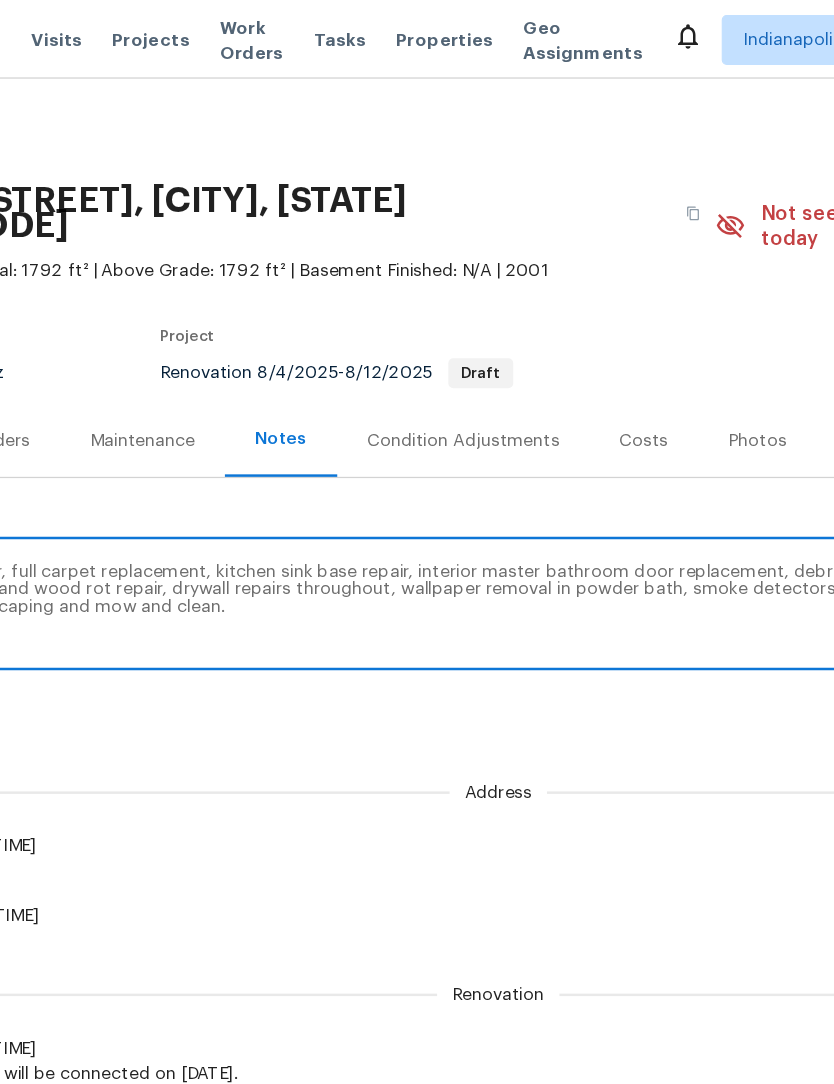 scroll, scrollTop: 0, scrollLeft: 0, axis: both 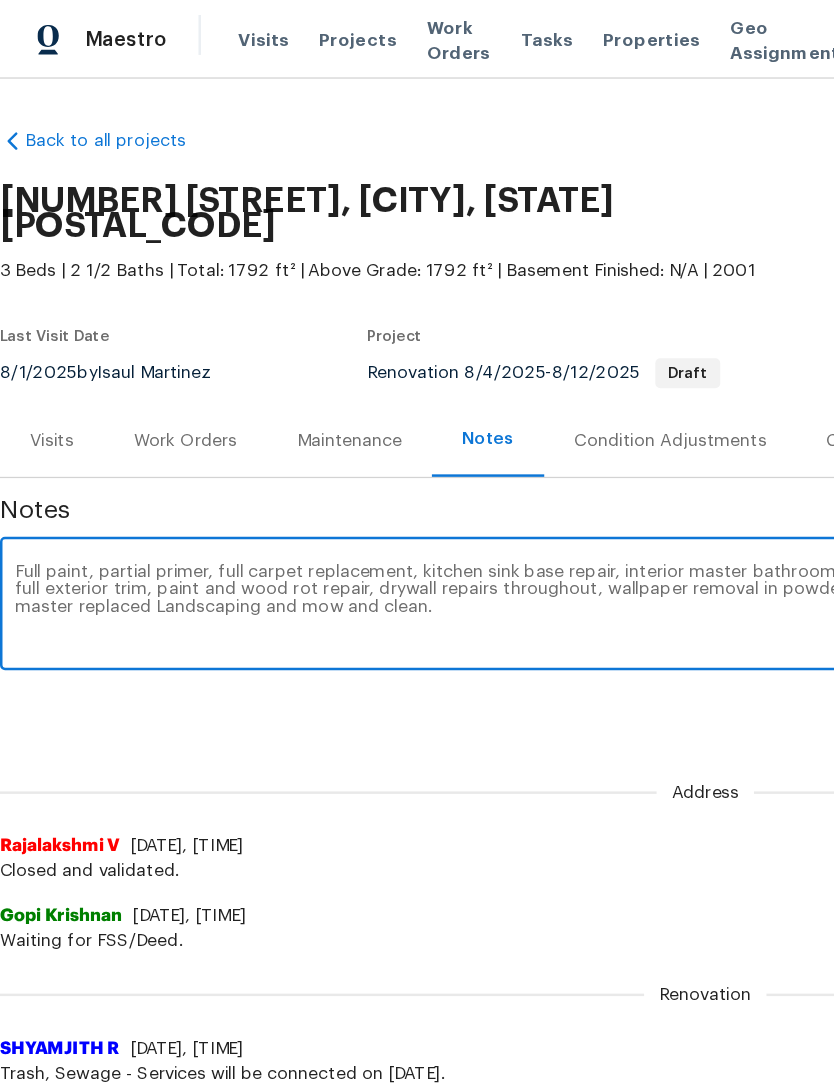 click on "Full paint, partial primer, full carpet replacement, kitchen sink base repair, interior master bathroom door replacement, debris removal, bulb package, pressure wash, full exterior trim, paint and wood rot repair, drywall repairs throughout, wallpaper removal in powder bath, smoke detectors installed throughout, shower head in master replaced Landscaping and mow and clean." at bounding box center (565, 486) 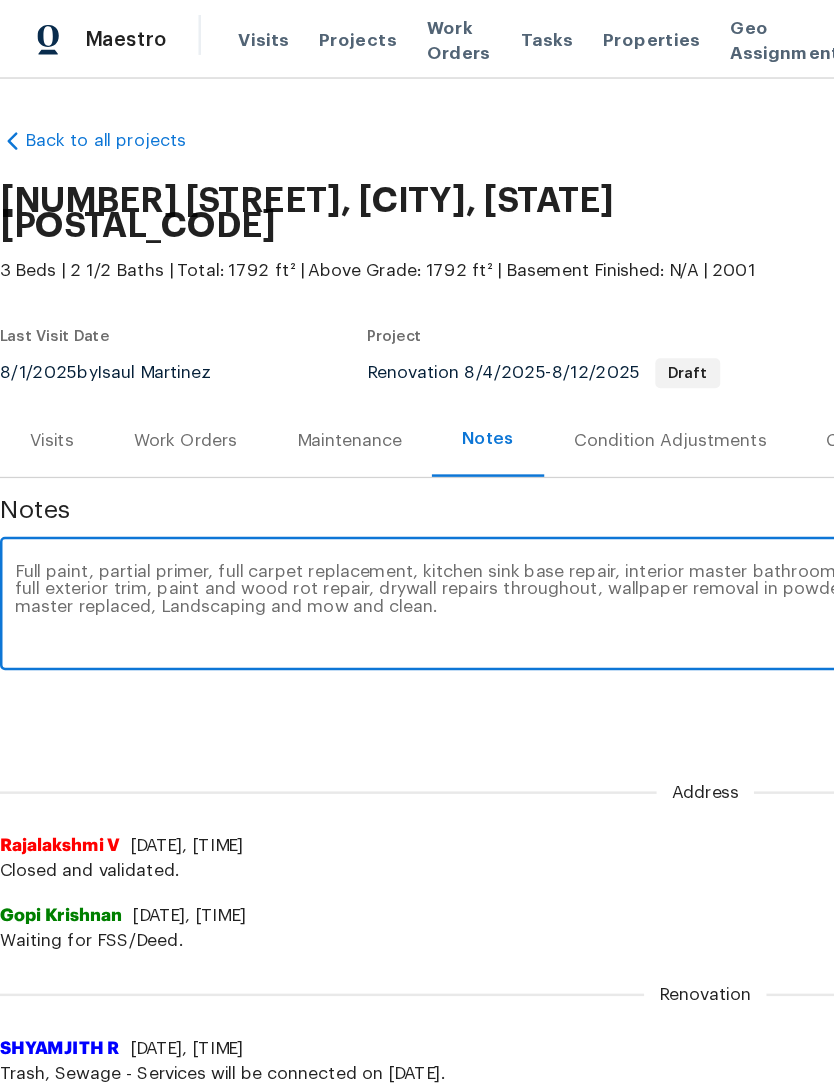 click on "Full paint, partial primer, full carpet replacement, kitchen sink base repair, interior master bathroom door replacement, debris removal, bulb package, pressure wash, full exterior trim, paint and wood rot repair, drywall repairs throughout, wallpaper removal in powder bath, smoke detectors installed throughout, shower head in master replaced, Landscaping and mow and clean." at bounding box center (565, 486) 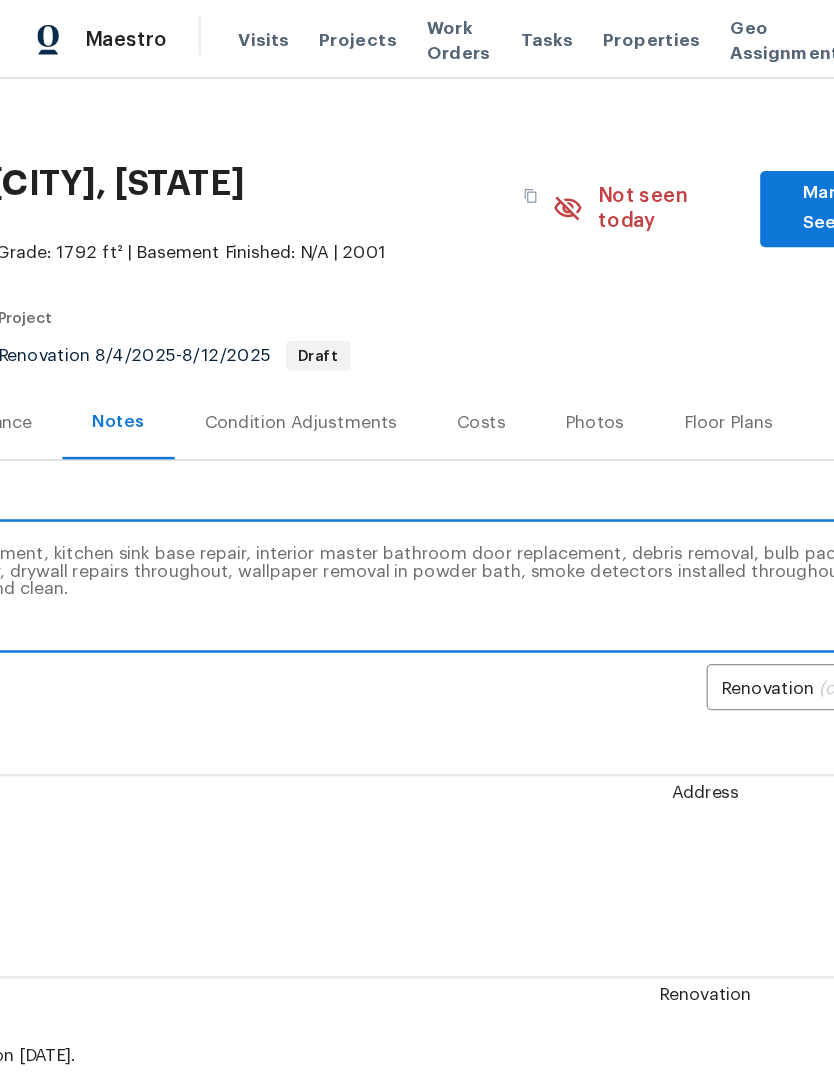 scroll, scrollTop: 15, scrollLeft: 296, axis: both 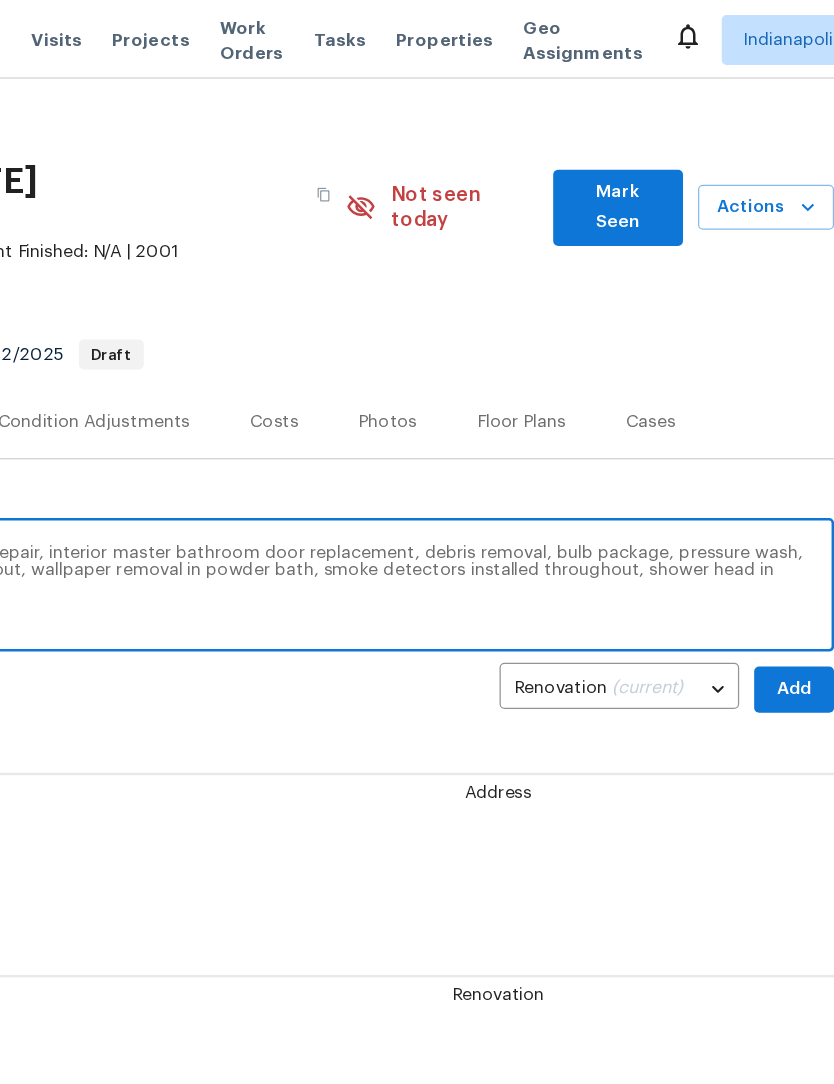 type on "Full paint, partial primer, full carpet replacement, kitchen sink base repair, interior master bathroom door replacement, debris removal, bulb package, pressure wash, full exterior trim, paint and wood rot repair, drywall repairs throughout, wallpaper removal in powder bath, smoke detectors installed throughout, shower head in master replaced, Landscaping and mow and clean." 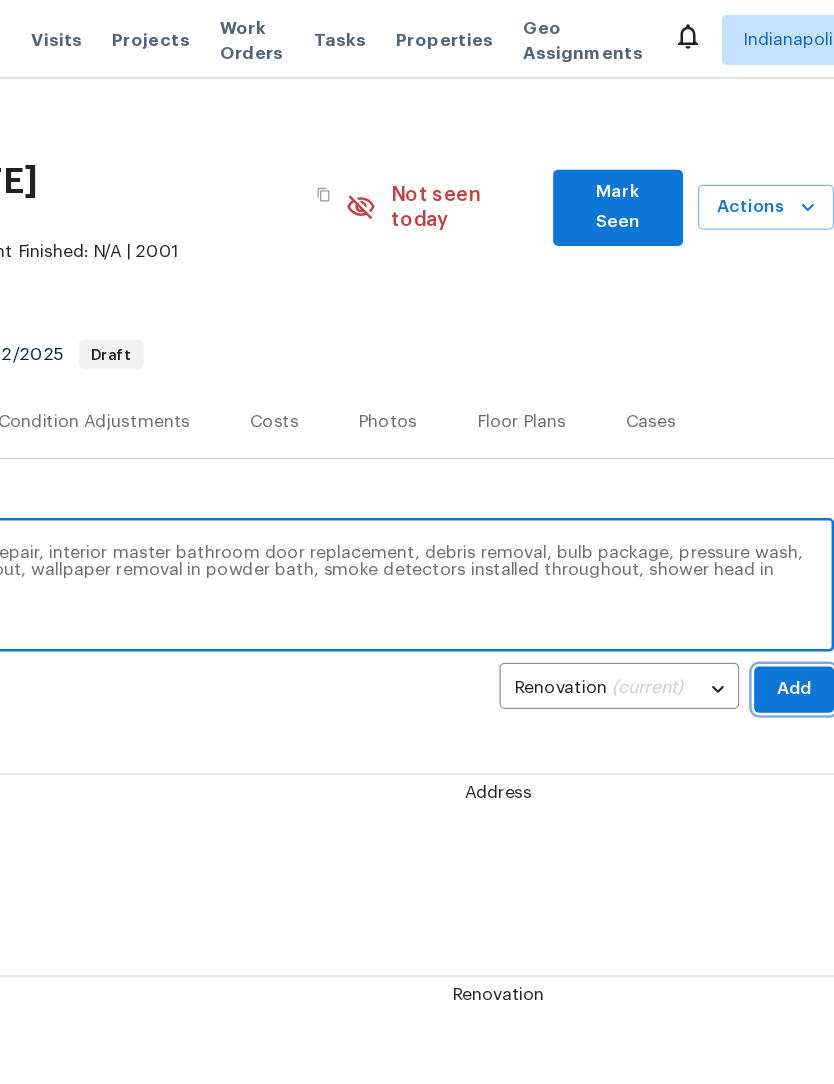 click on "Add" at bounding box center (802, 552) 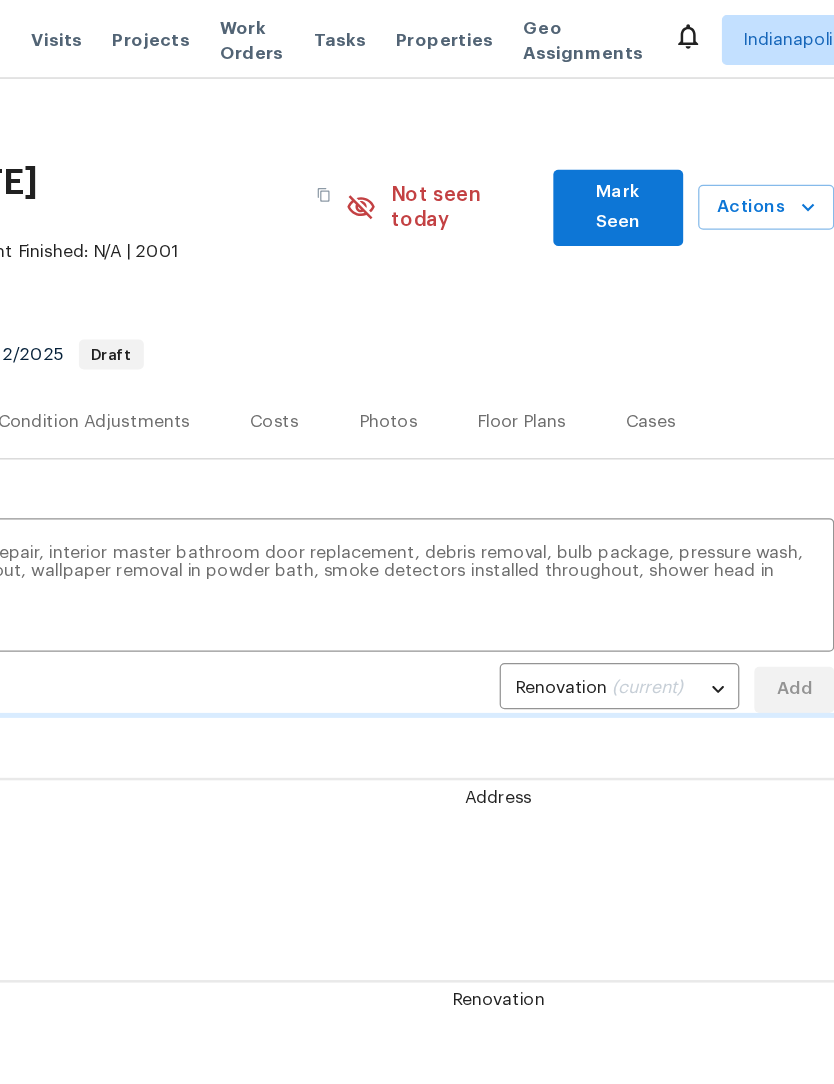 type 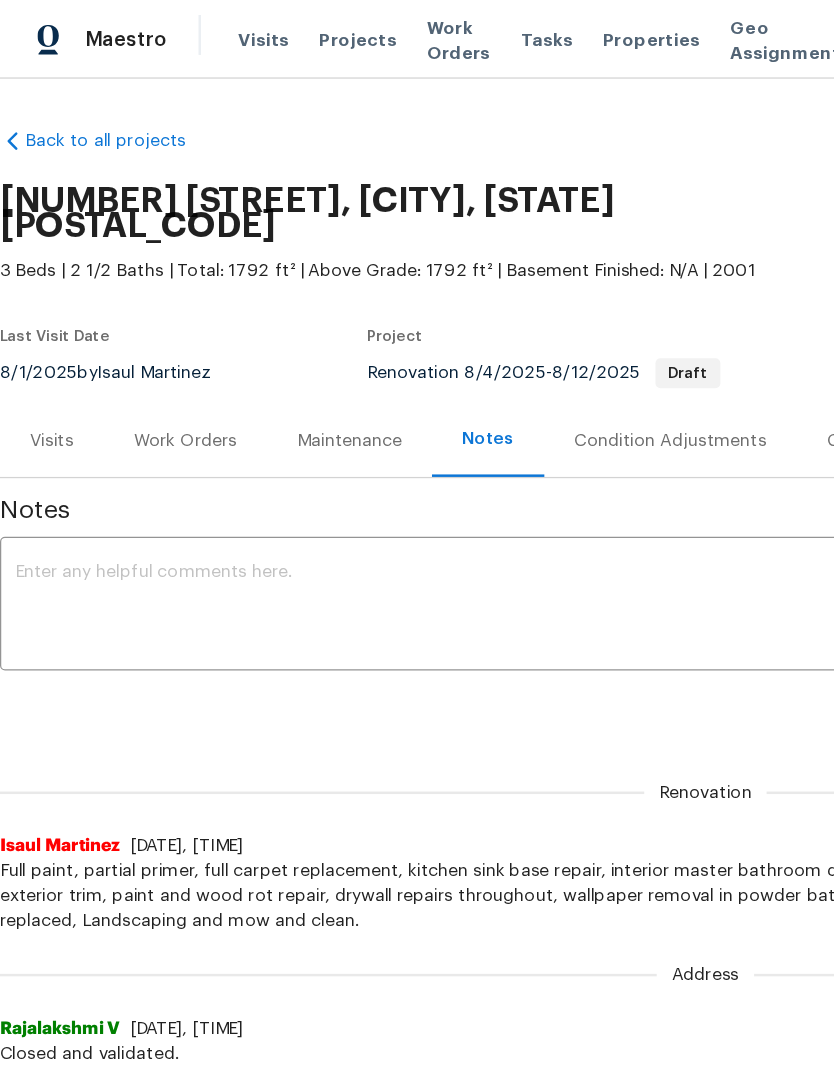 scroll, scrollTop: 0, scrollLeft: 0, axis: both 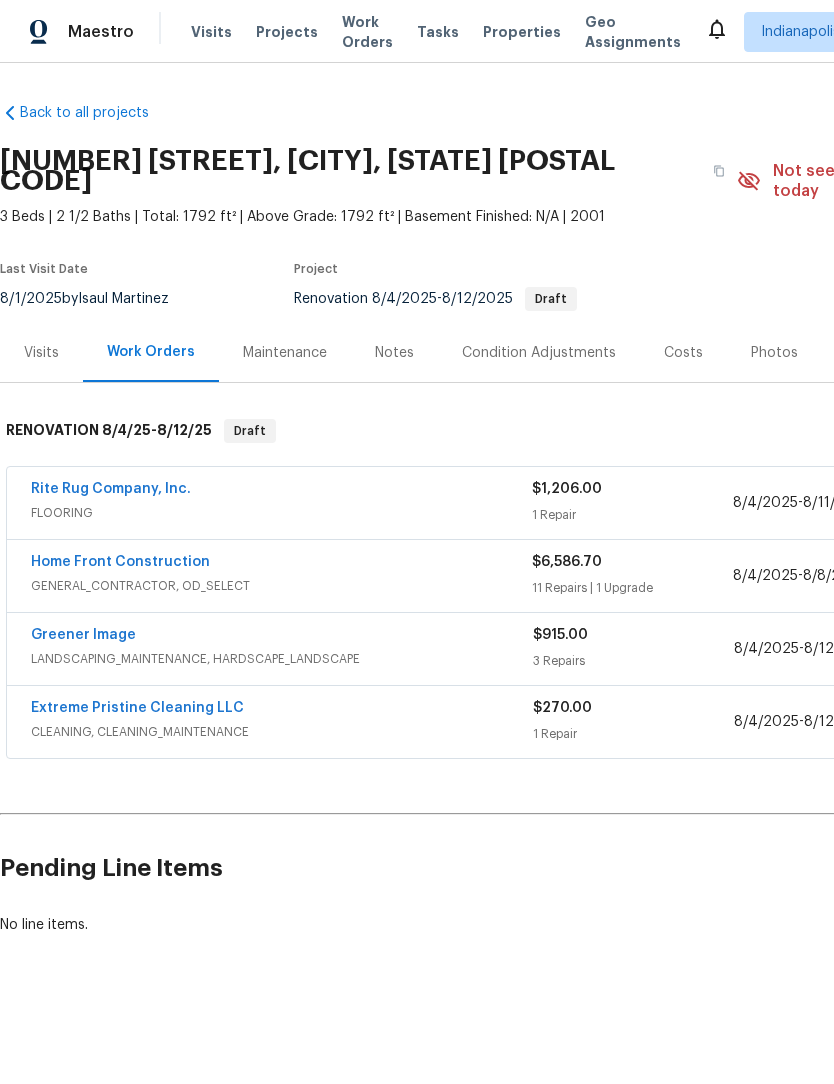 click on "Rite Rug Company, Inc." at bounding box center [111, 489] 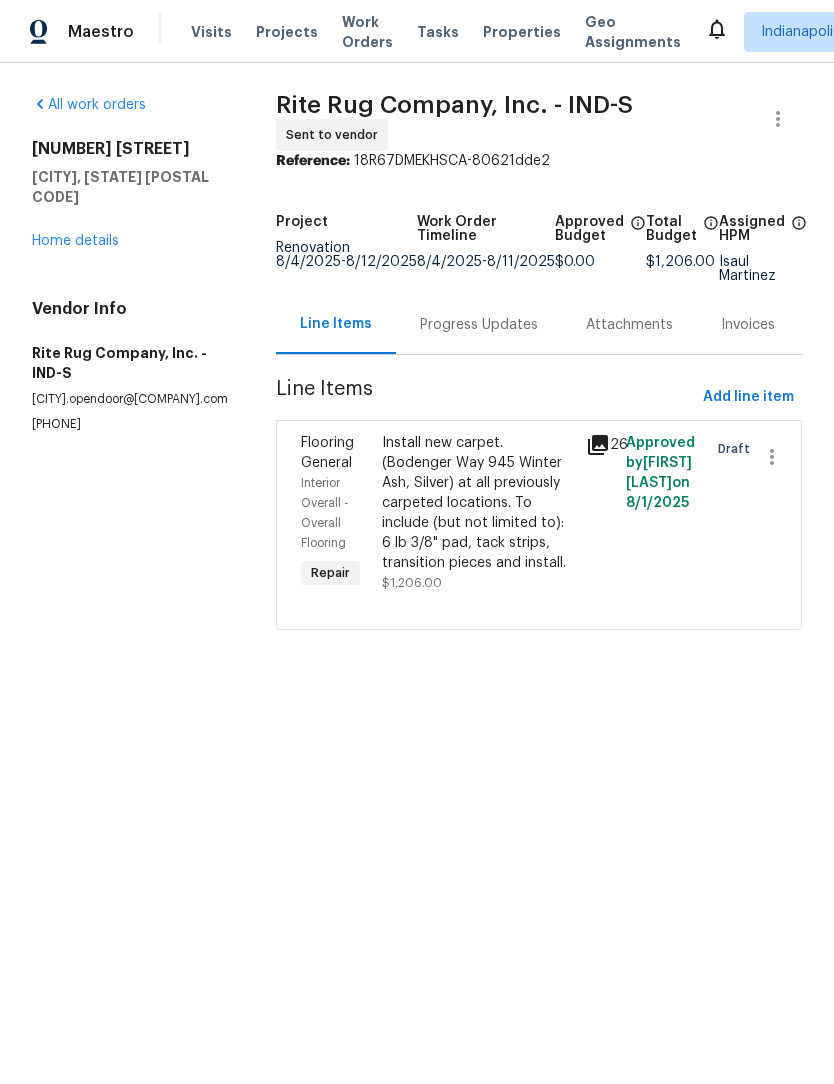 click on "Progress Updates" at bounding box center (479, 325) 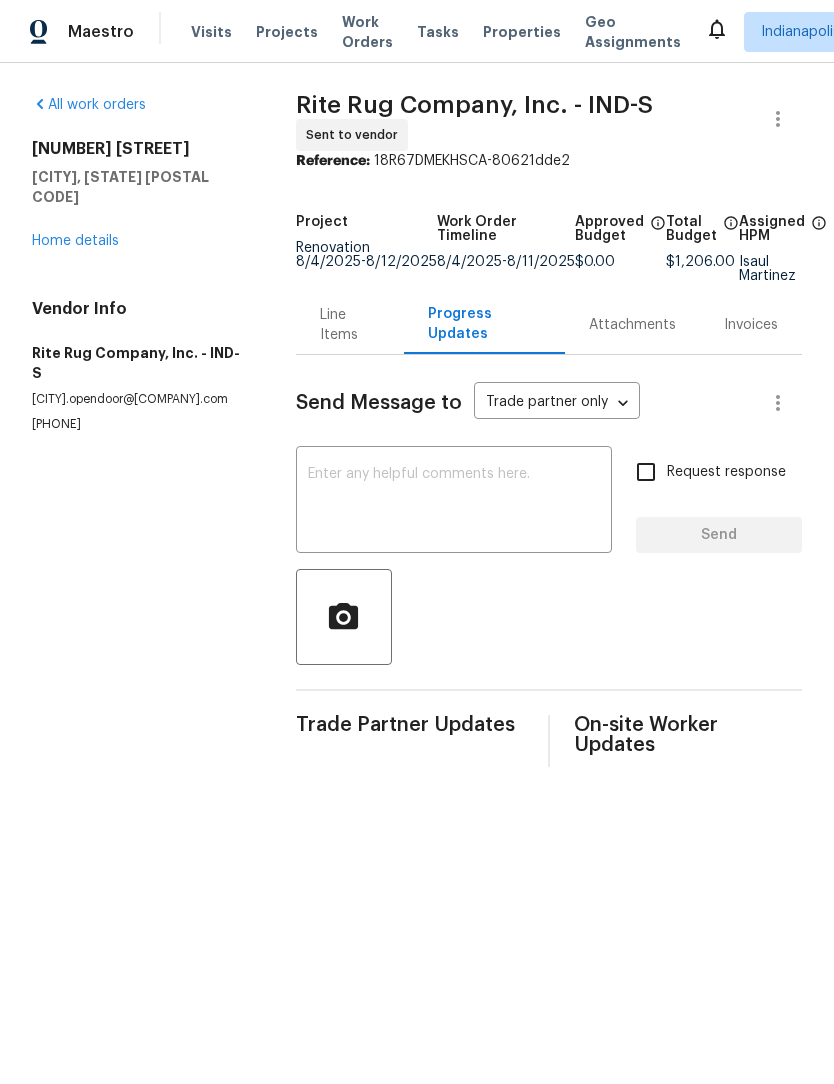 click at bounding box center (454, 502) 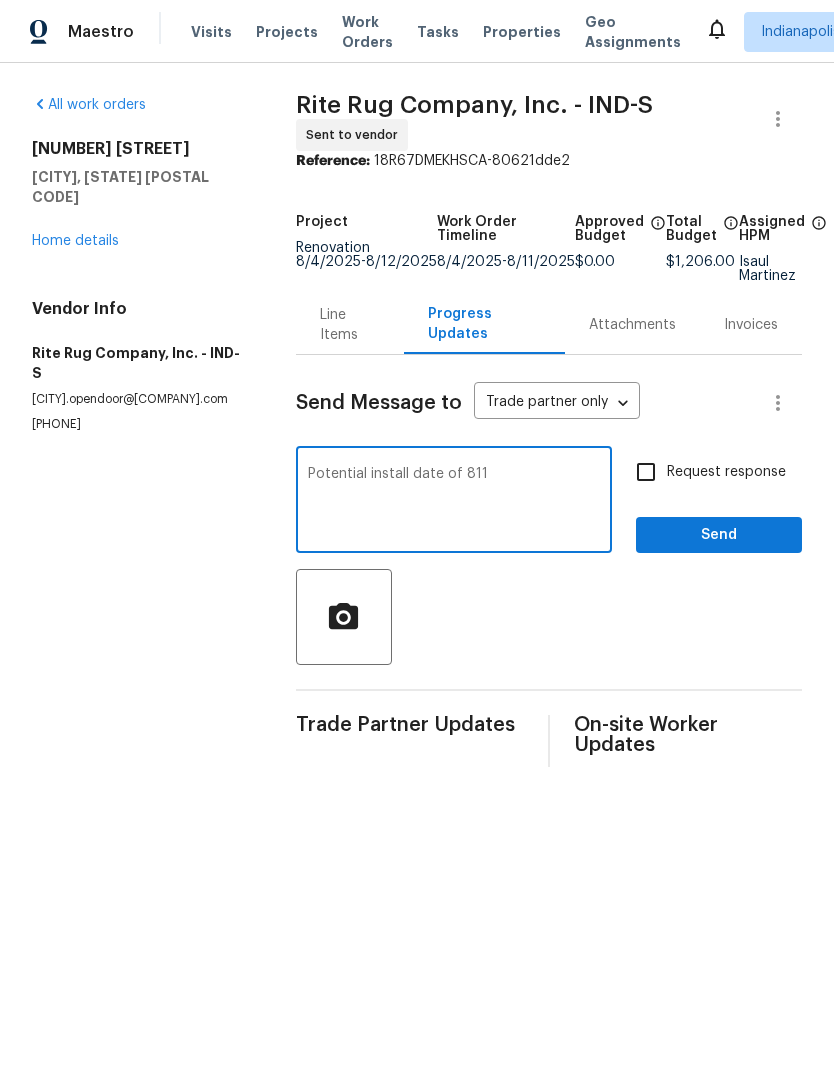 click on "Potential install date of 811" at bounding box center (454, 502) 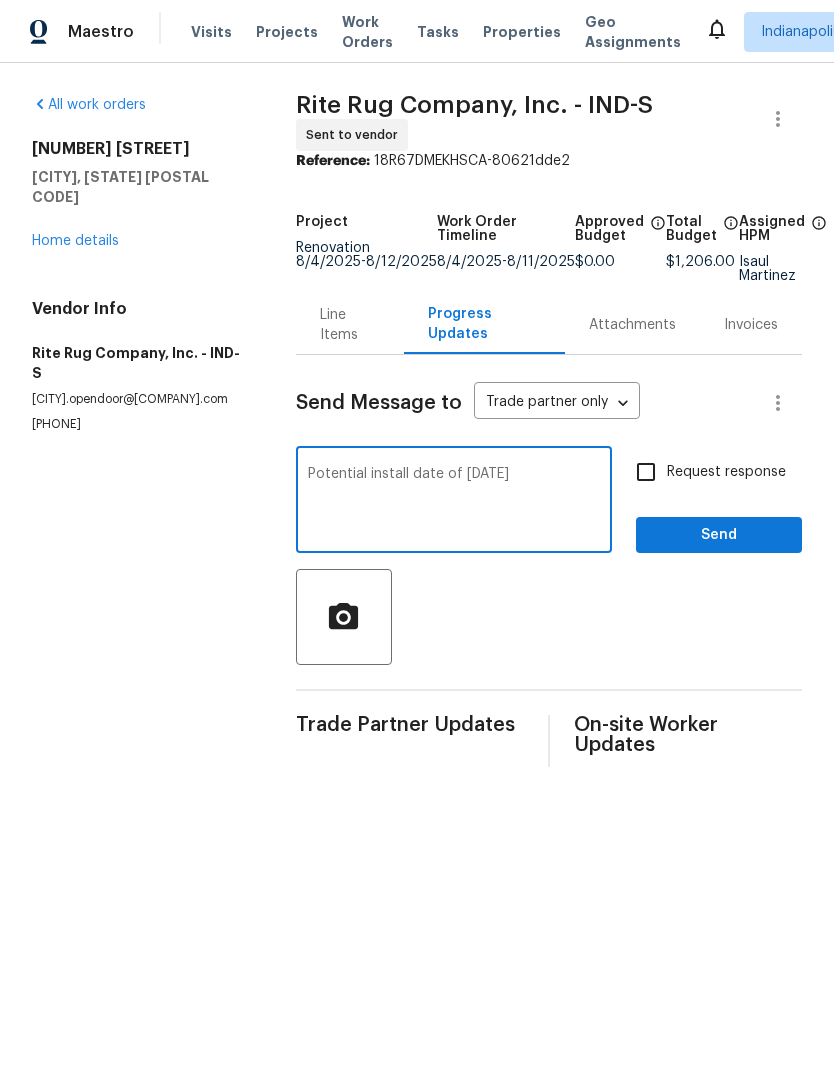 click on "Potential install date of [DATE]" at bounding box center [454, 502] 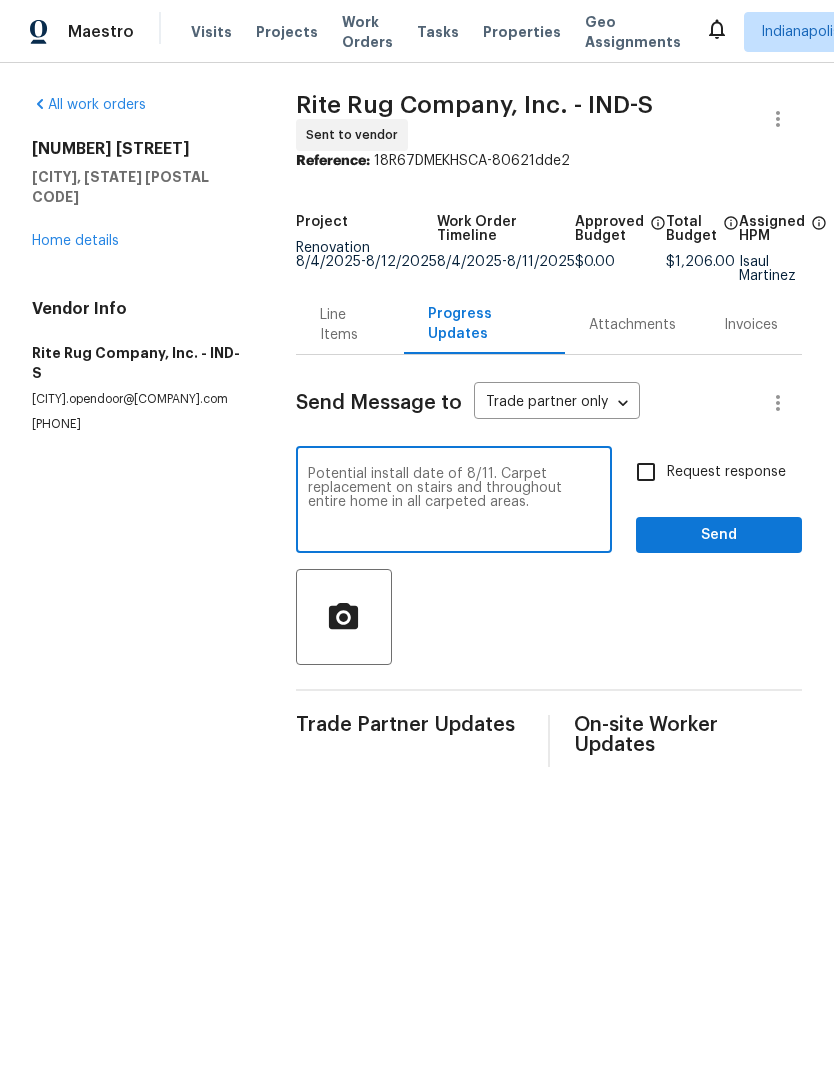 type on "Potential install date of 8/11. Carpet replacement on stairs and throughout entire home in all carpeted areas." 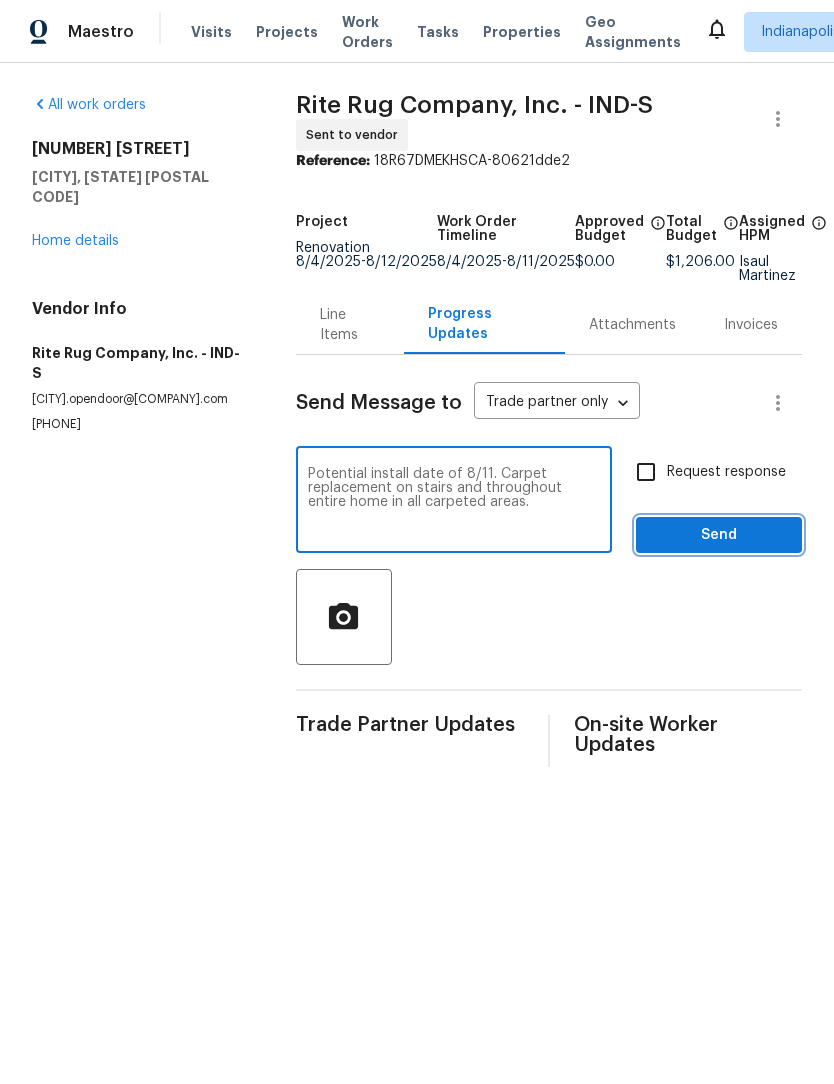 click on "Send" at bounding box center (719, 535) 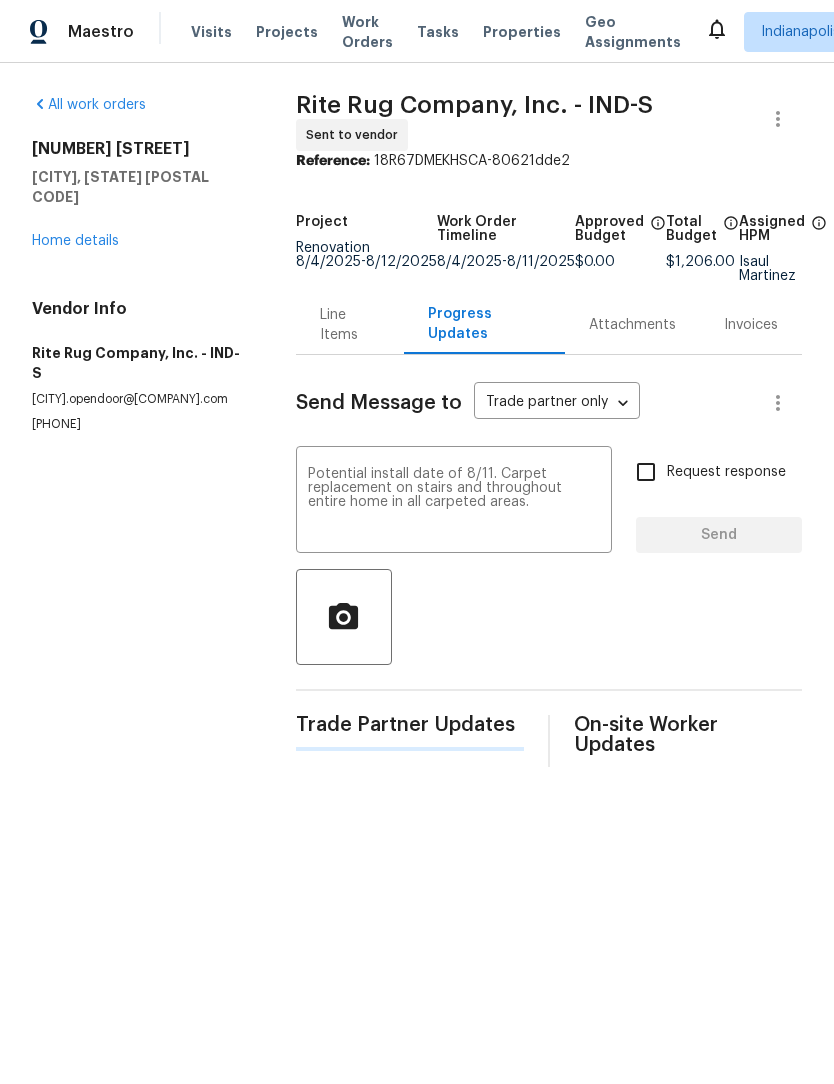 type 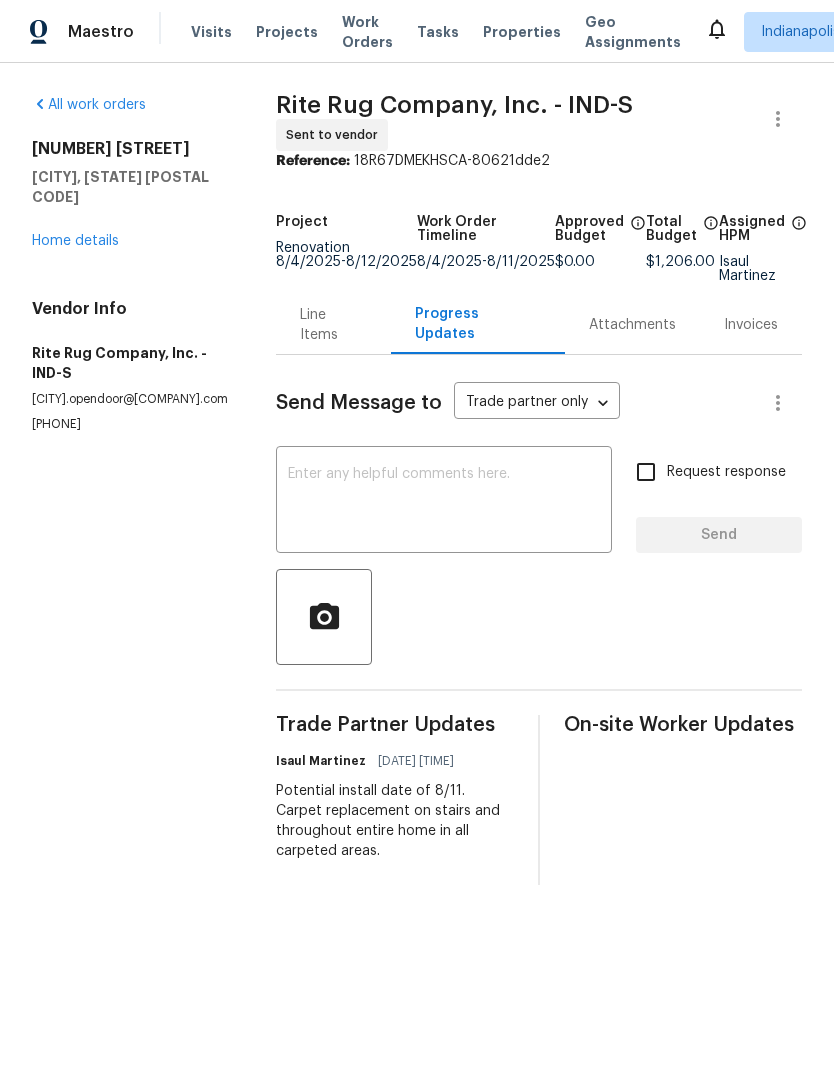click on "Home details" at bounding box center [75, 241] 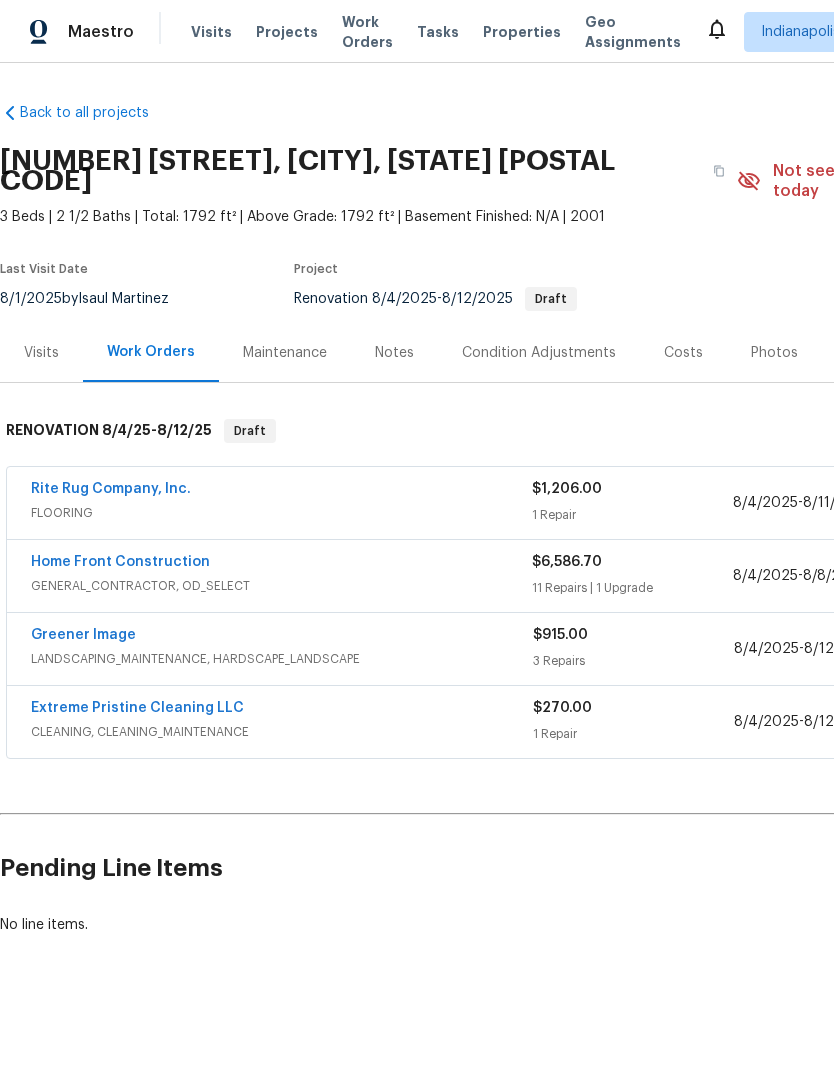 click on "Home Front Construction" at bounding box center (120, 562) 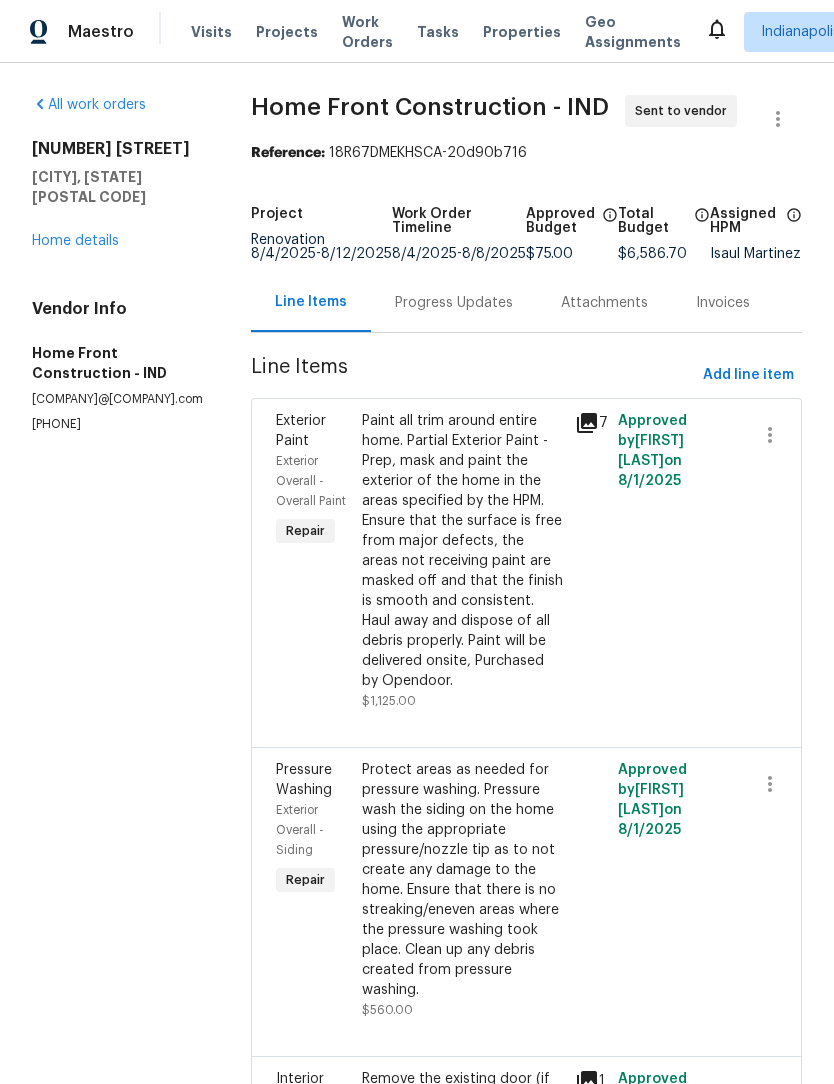 click on "Progress Updates" at bounding box center (454, 303) 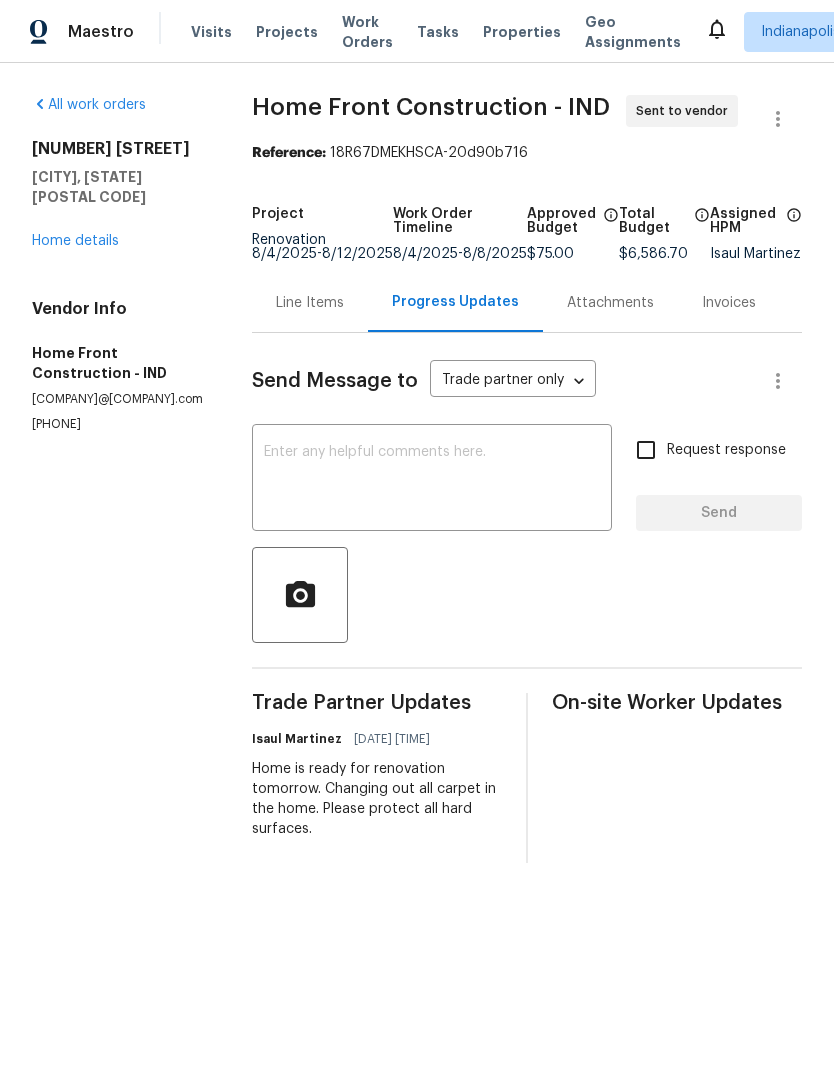click at bounding box center (432, 480) 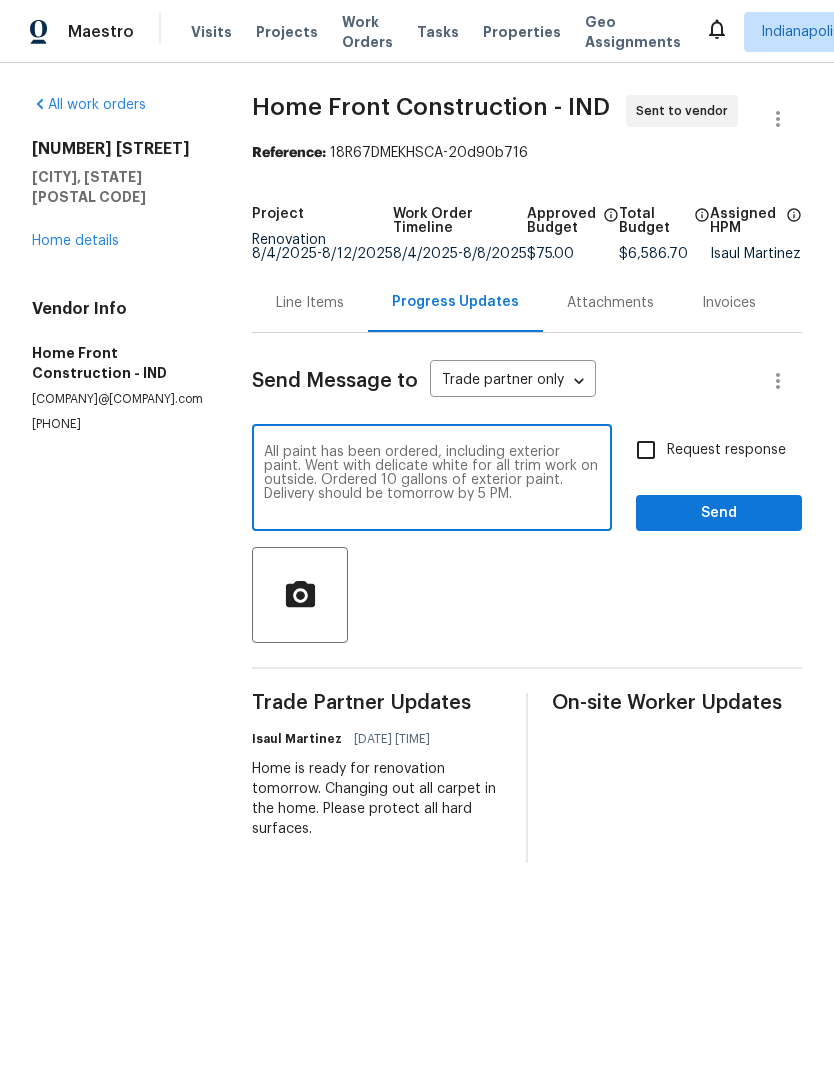 type on "All paint has been ordered, including exterior paint. Went with delicate white for all trim work on outside. Ordered 10 gallons of exterior paint. Delivery should be tomorrow by 5 PM." 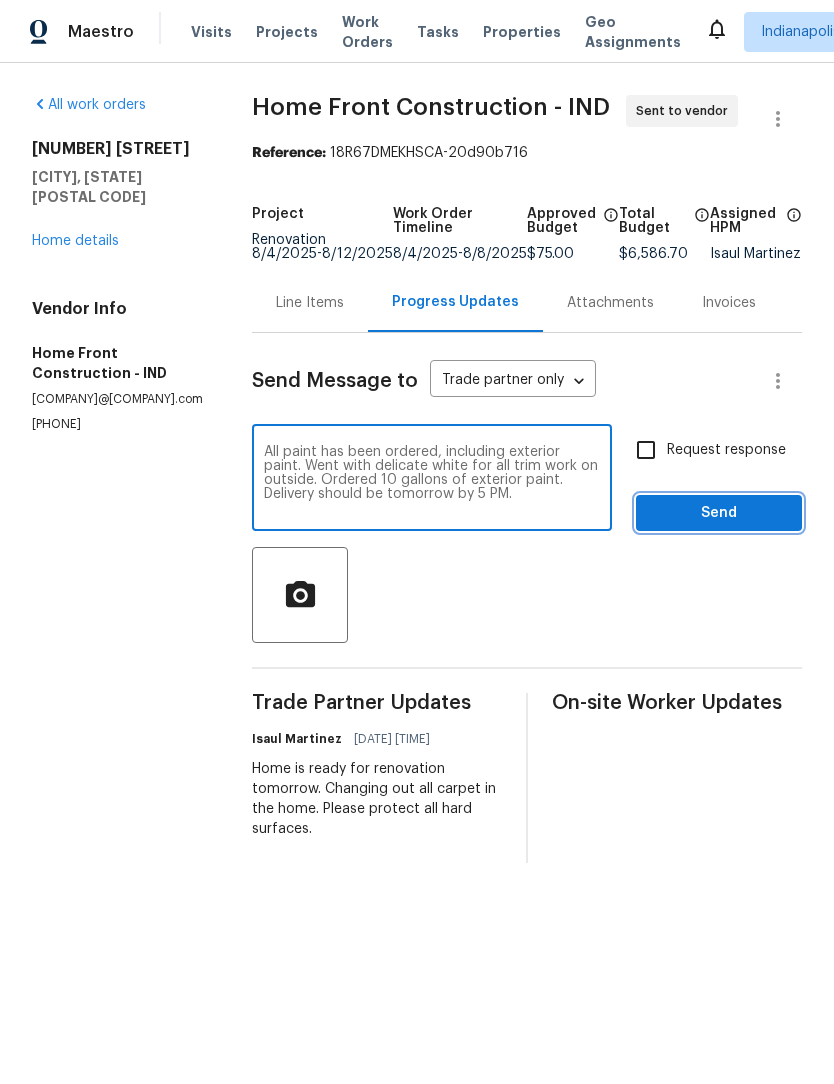 click on "Send" at bounding box center [719, 513] 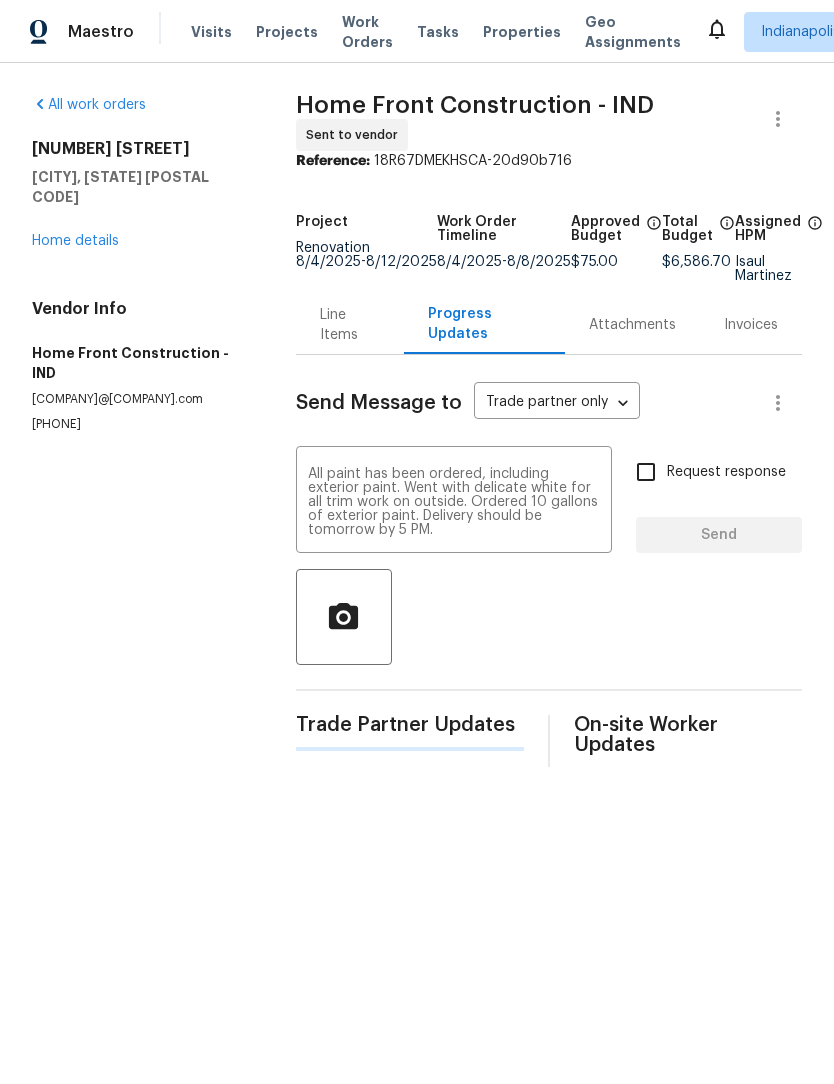 type 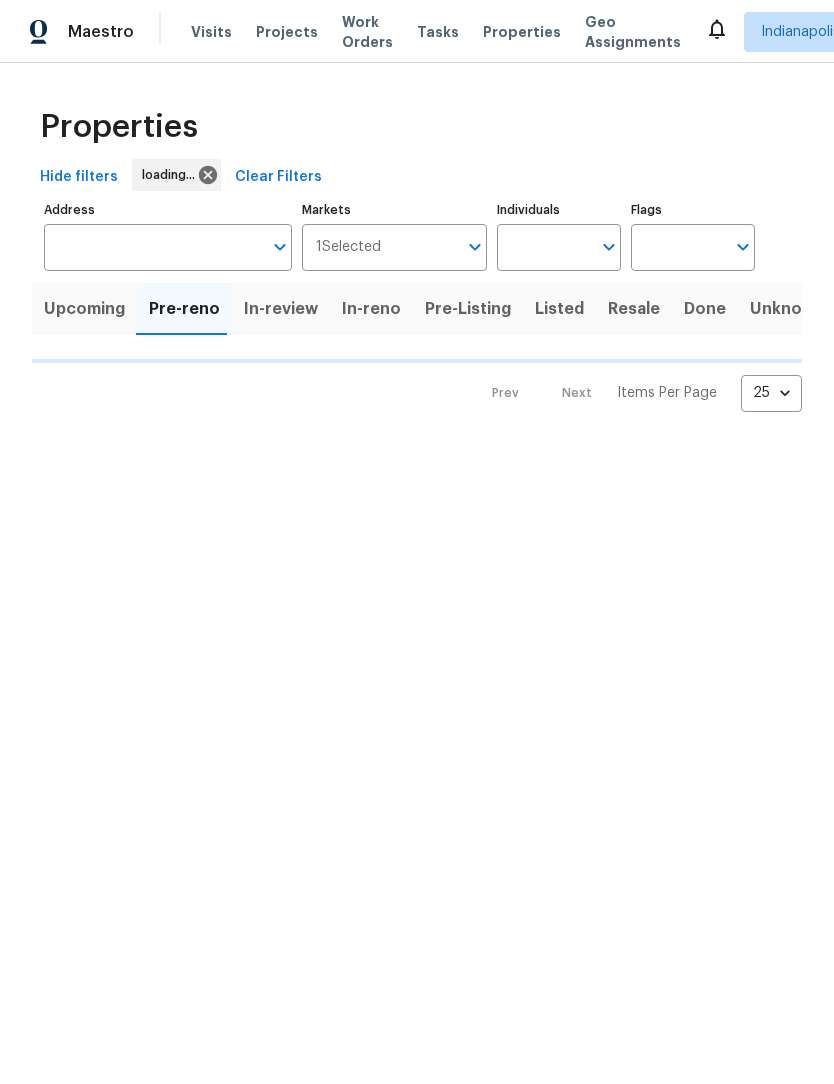 scroll, scrollTop: 0, scrollLeft: 0, axis: both 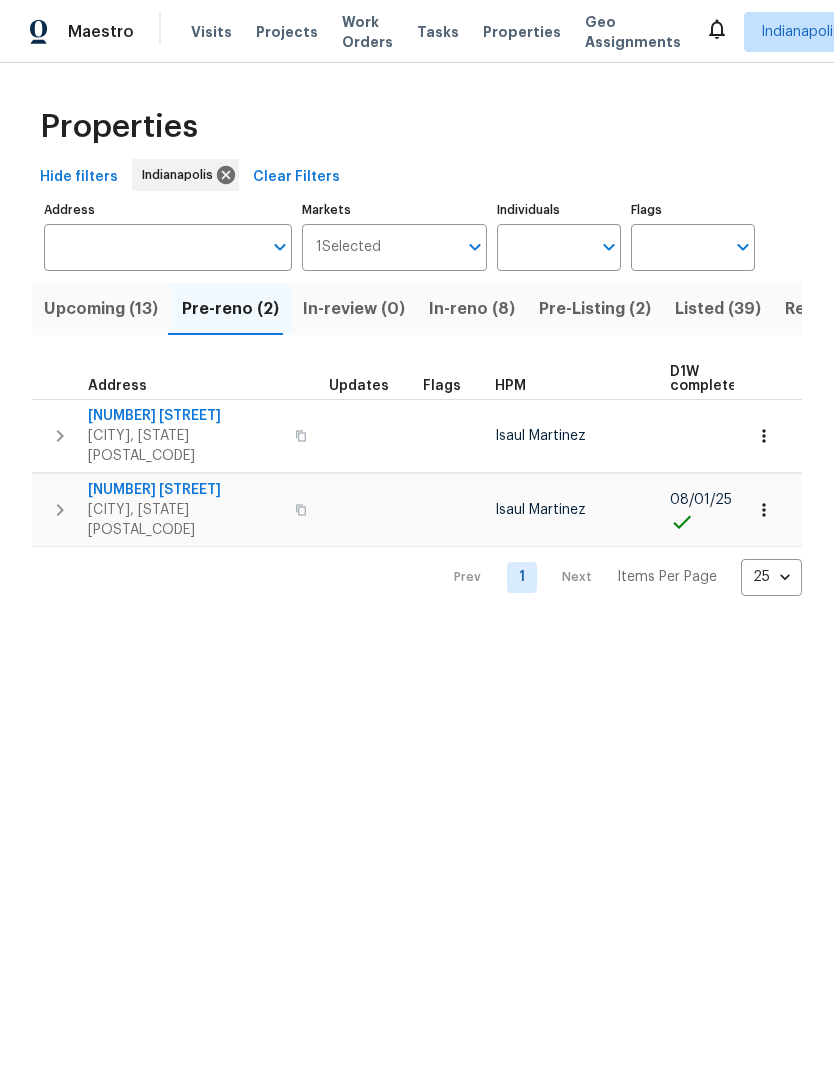 click on "Upcoming (13)" at bounding box center (101, 309) 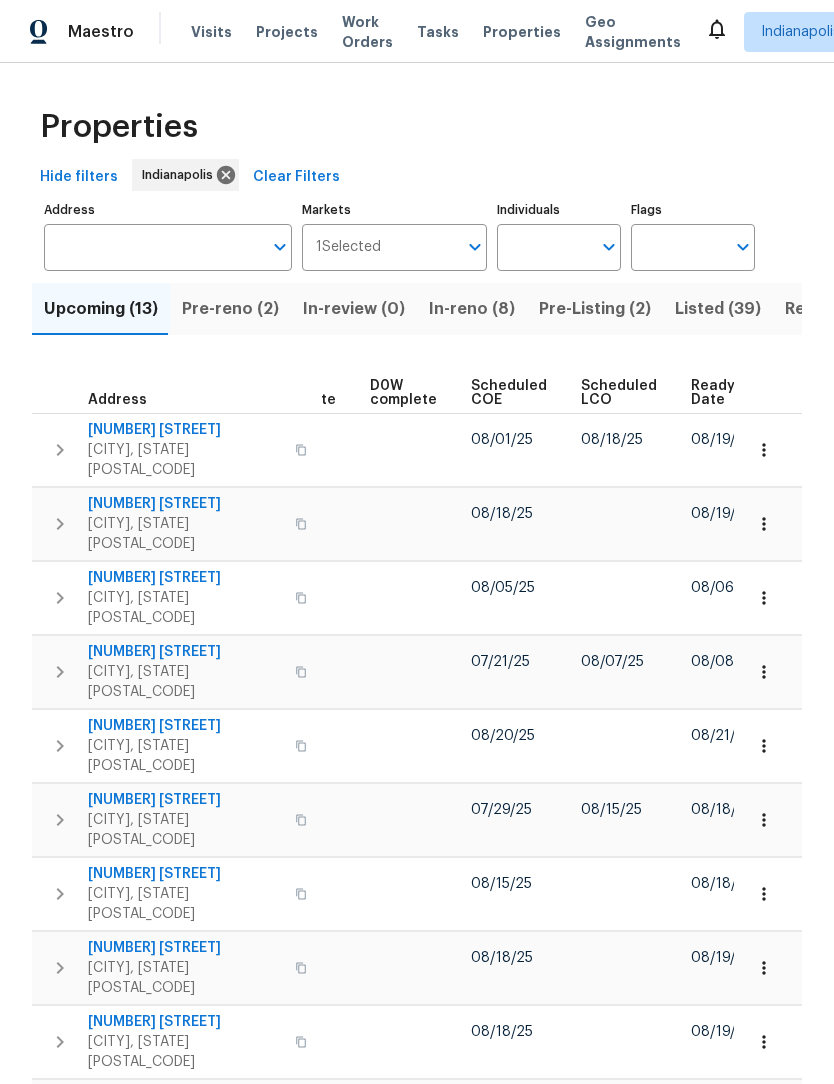 scroll, scrollTop: 0, scrollLeft: 503, axis: horizontal 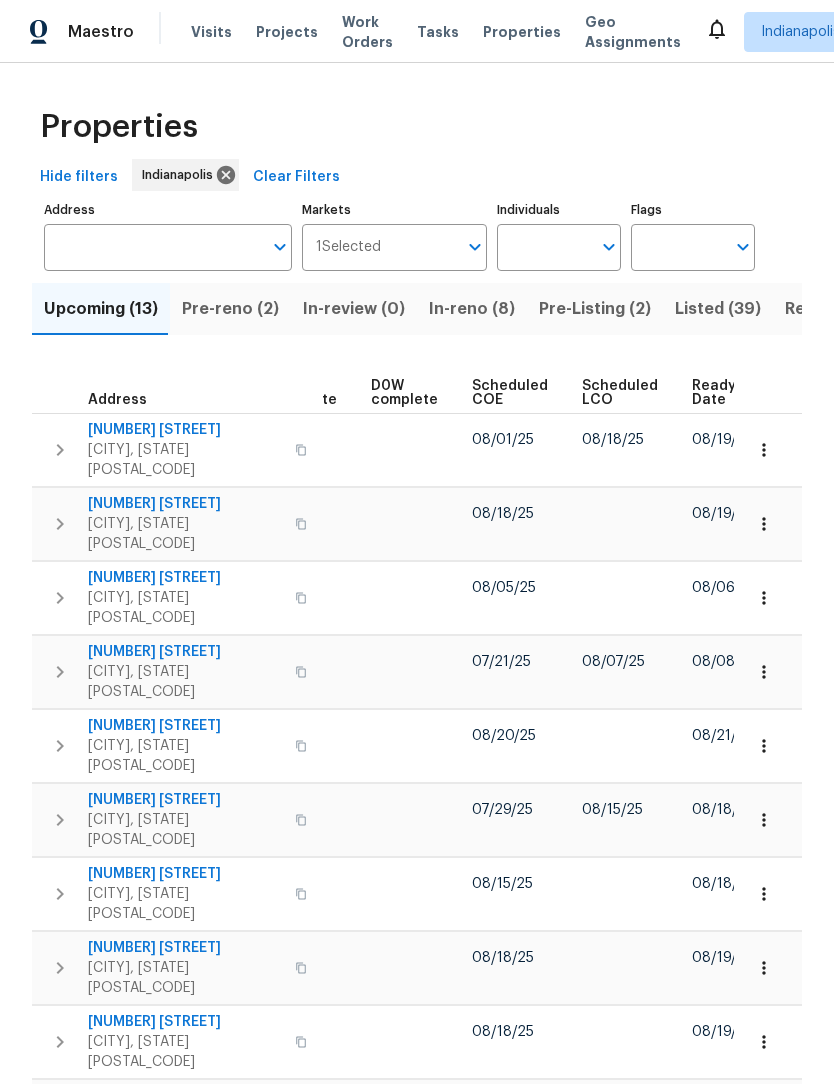 click on "Ready Date" at bounding box center [715, 393] 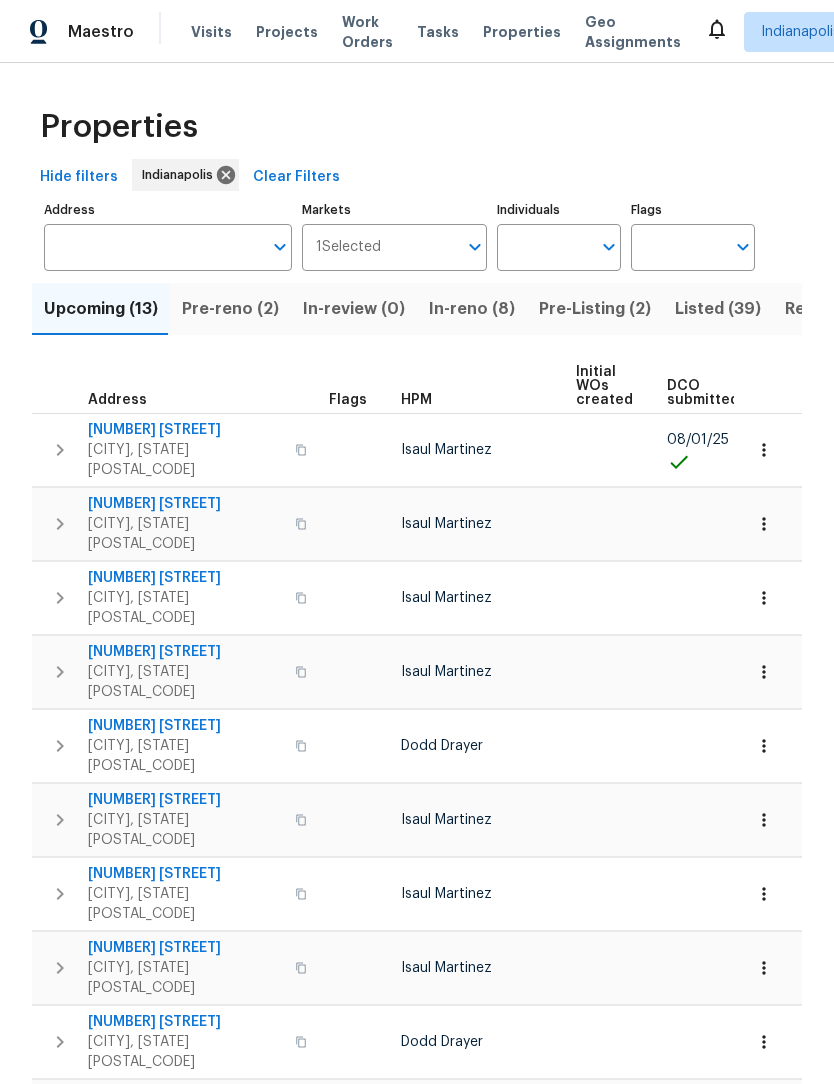 scroll, scrollTop: 0, scrollLeft: 0, axis: both 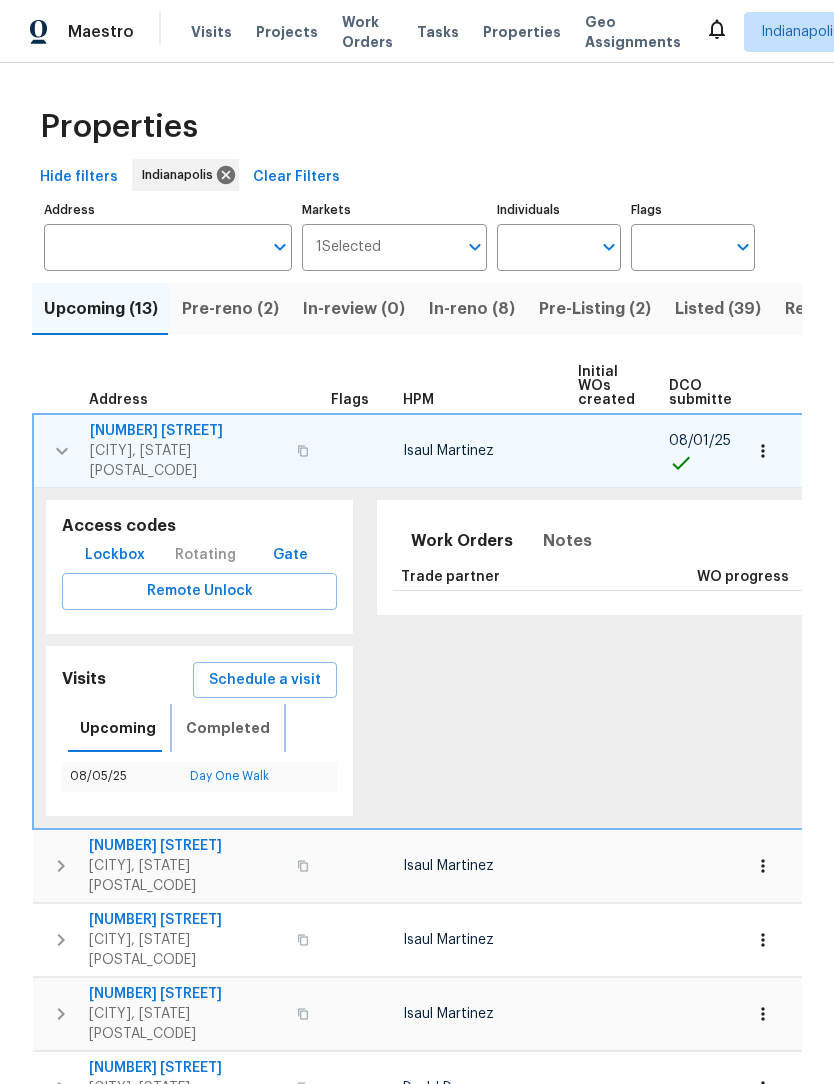 click on "Completed" at bounding box center (228, 728) 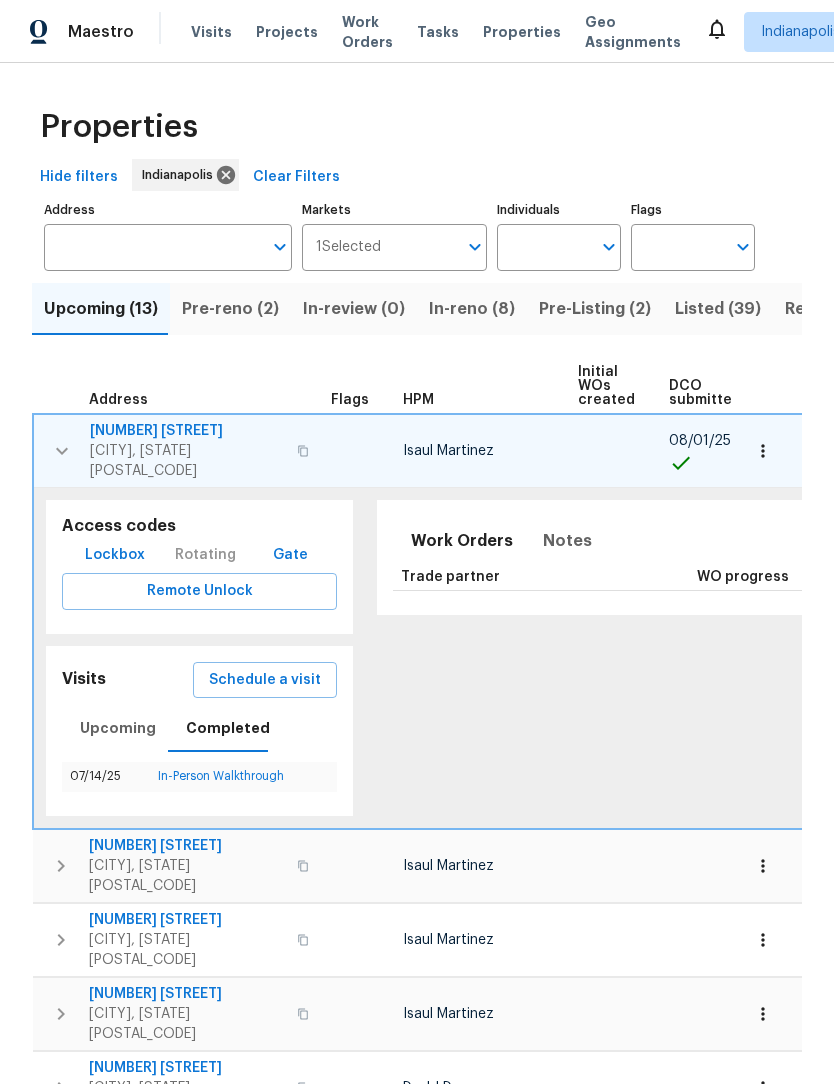 click on "In-Person Walkthrough" at bounding box center (221, 776) 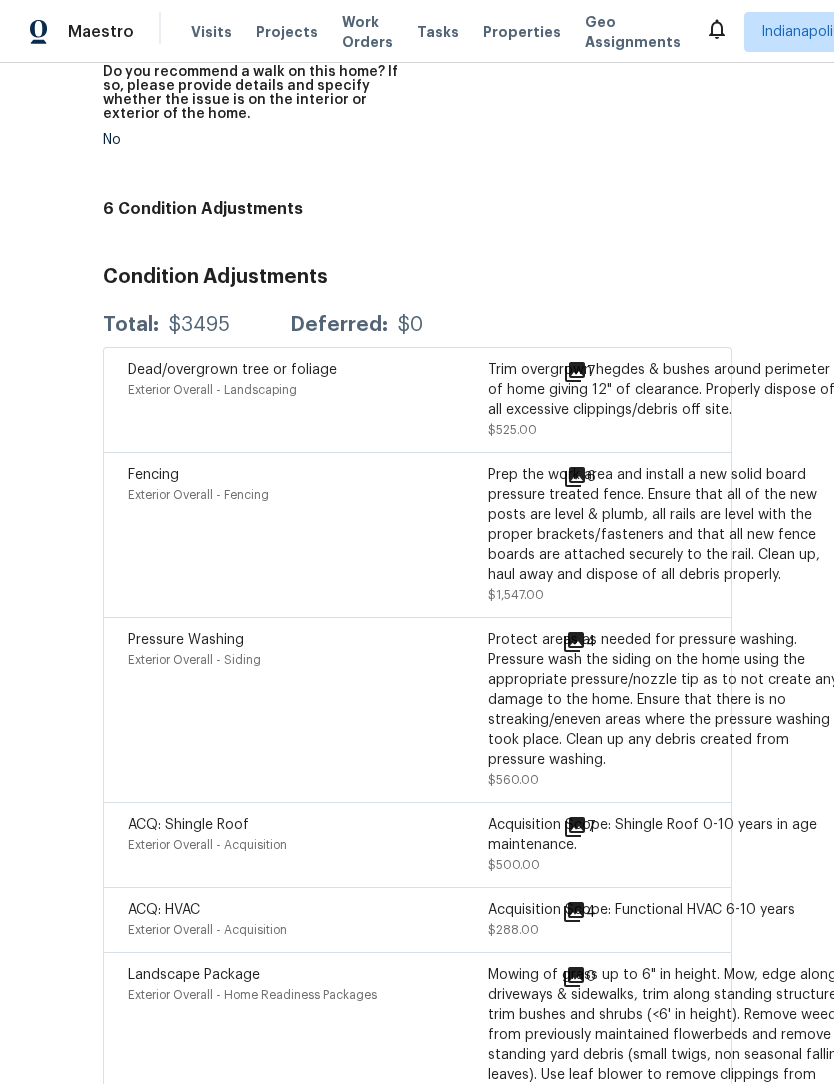 scroll, scrollTop: 5603, scrollLeft: 102, axis: both 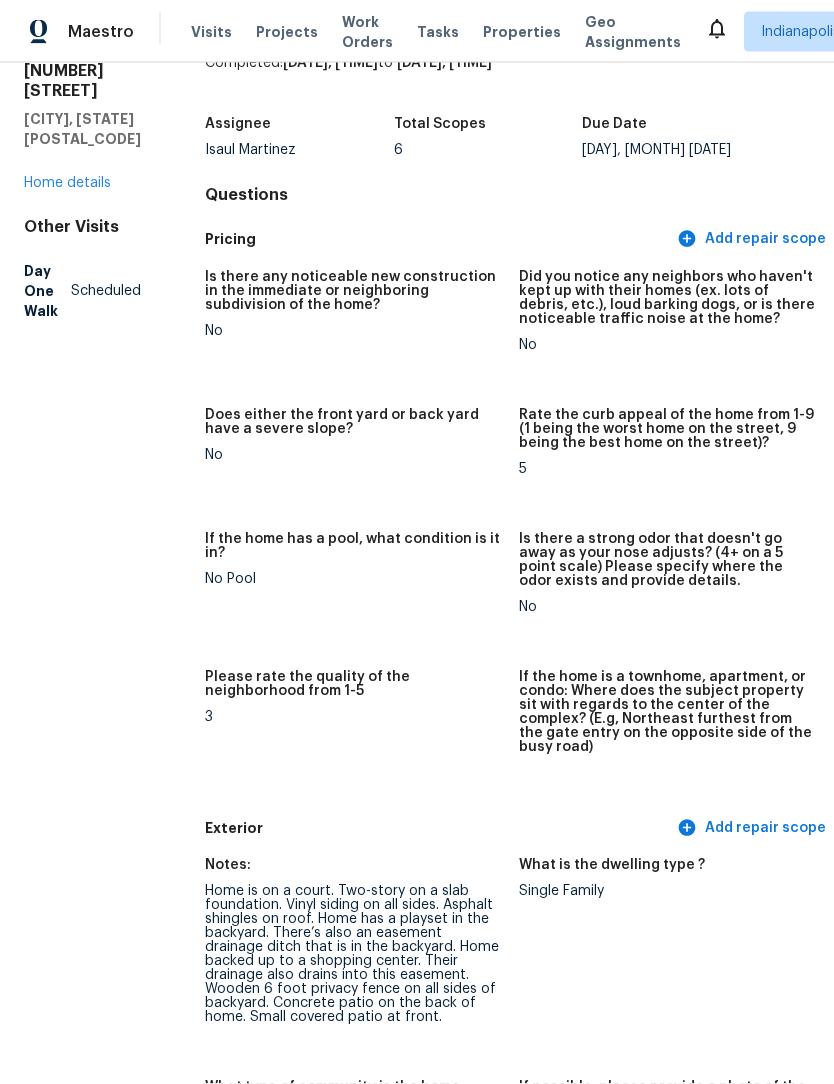 click on "Home details" at bounding box center [67, 183] 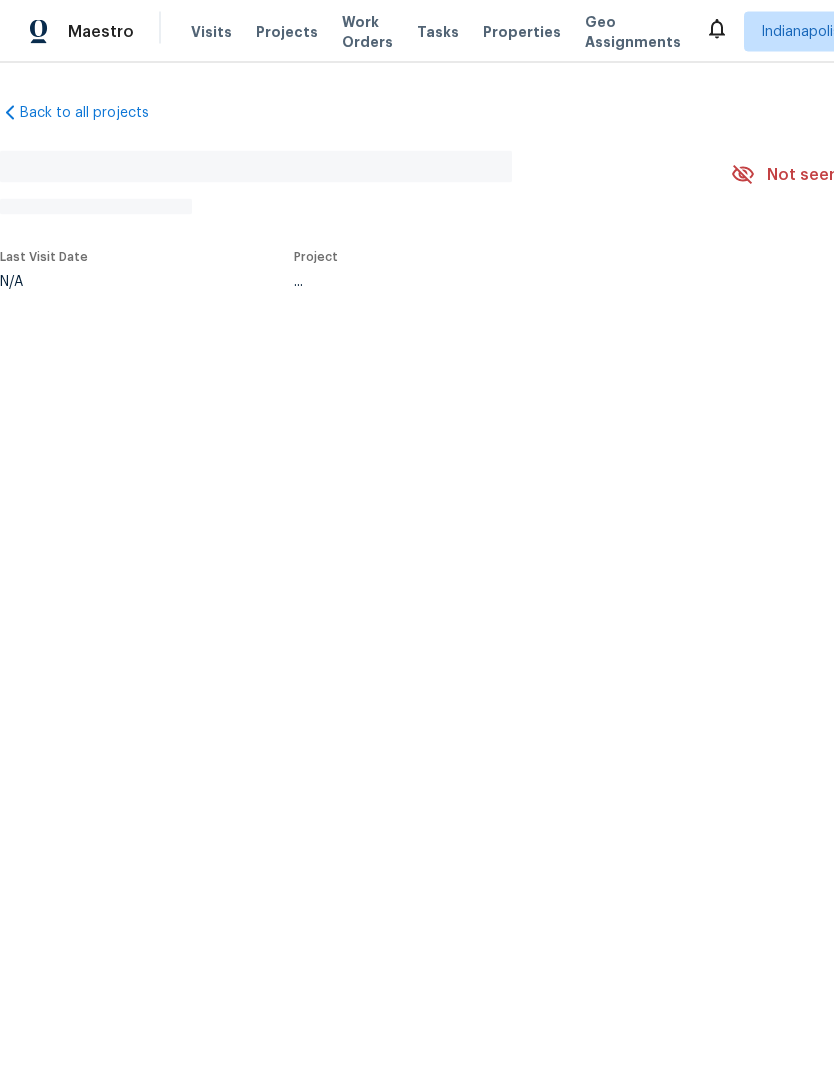 scroll, scrollTop: 0, scrollLeft: 0, axis: both 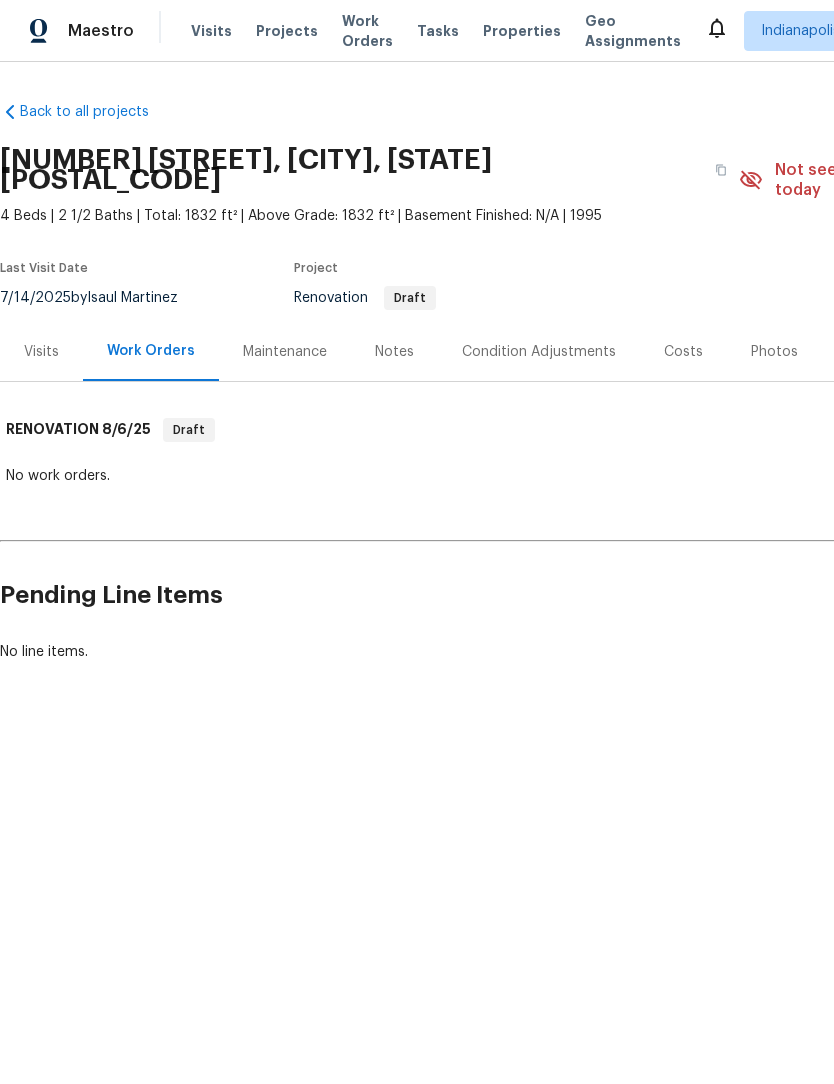 click on "Notes" at bounding box center (394, 353) 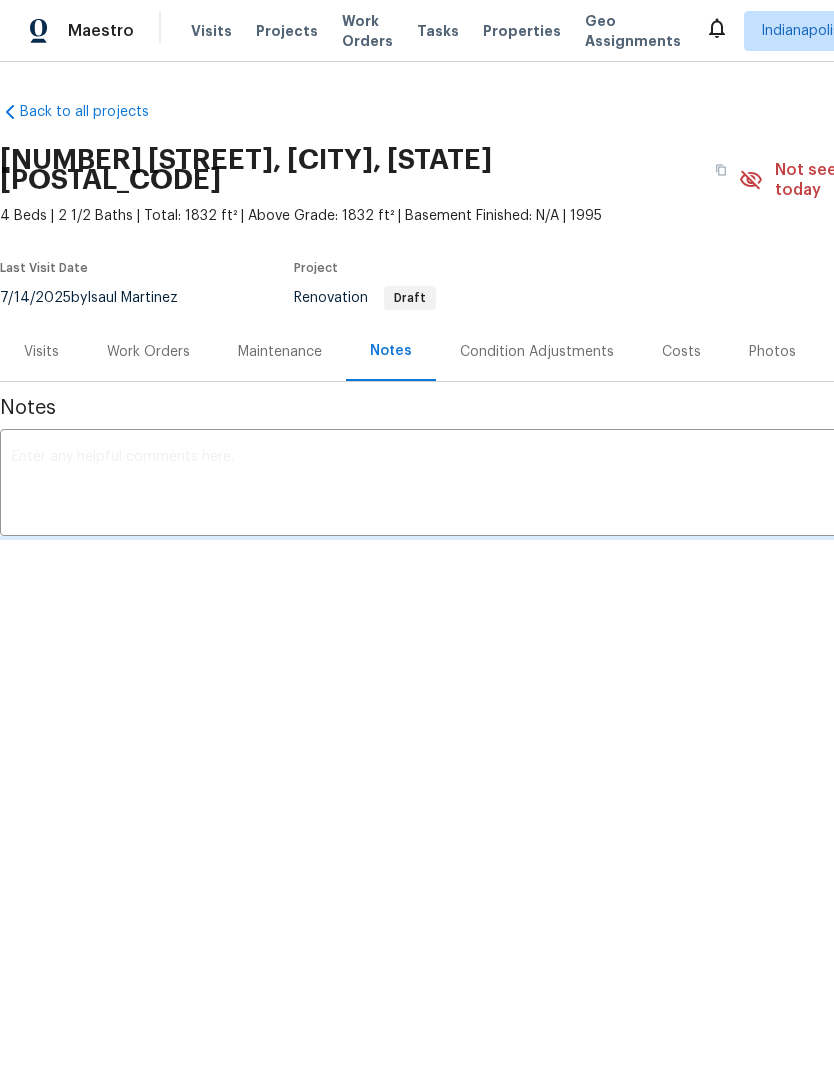 scroll, scrollTop: 1, scrollLeft: 0, axis: vertical 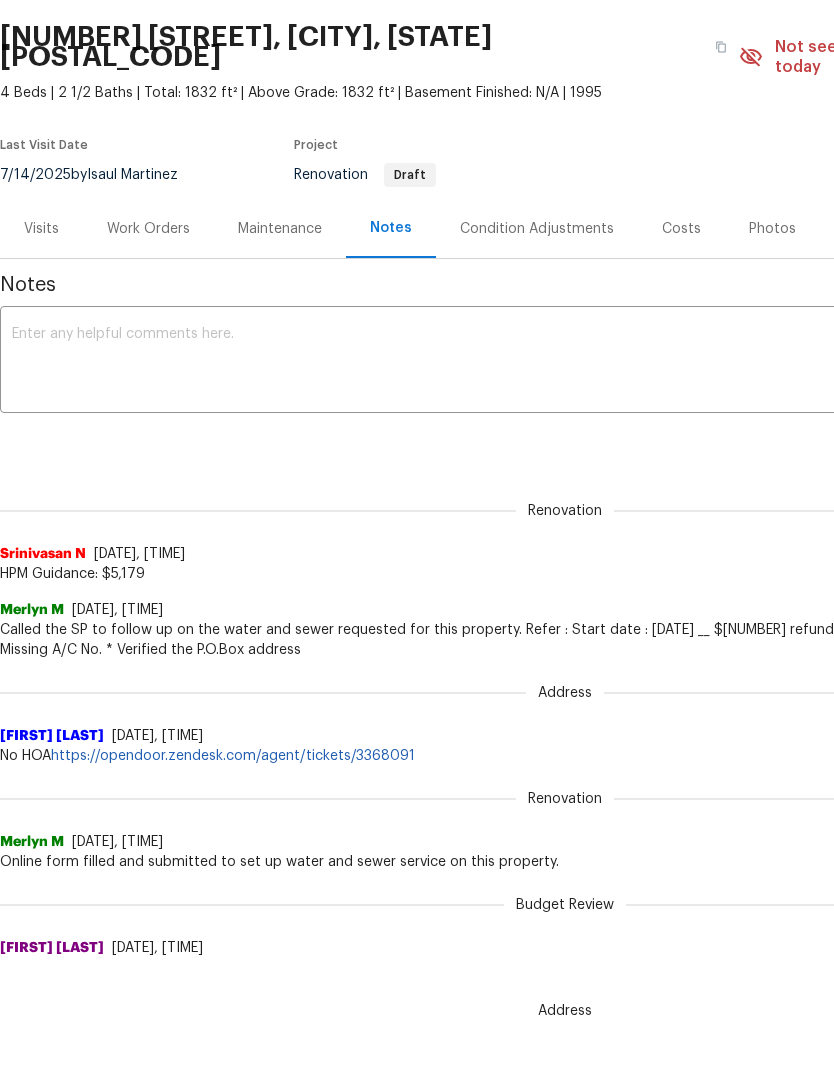 click on "Work Orders" at bounding box center (148, 229) 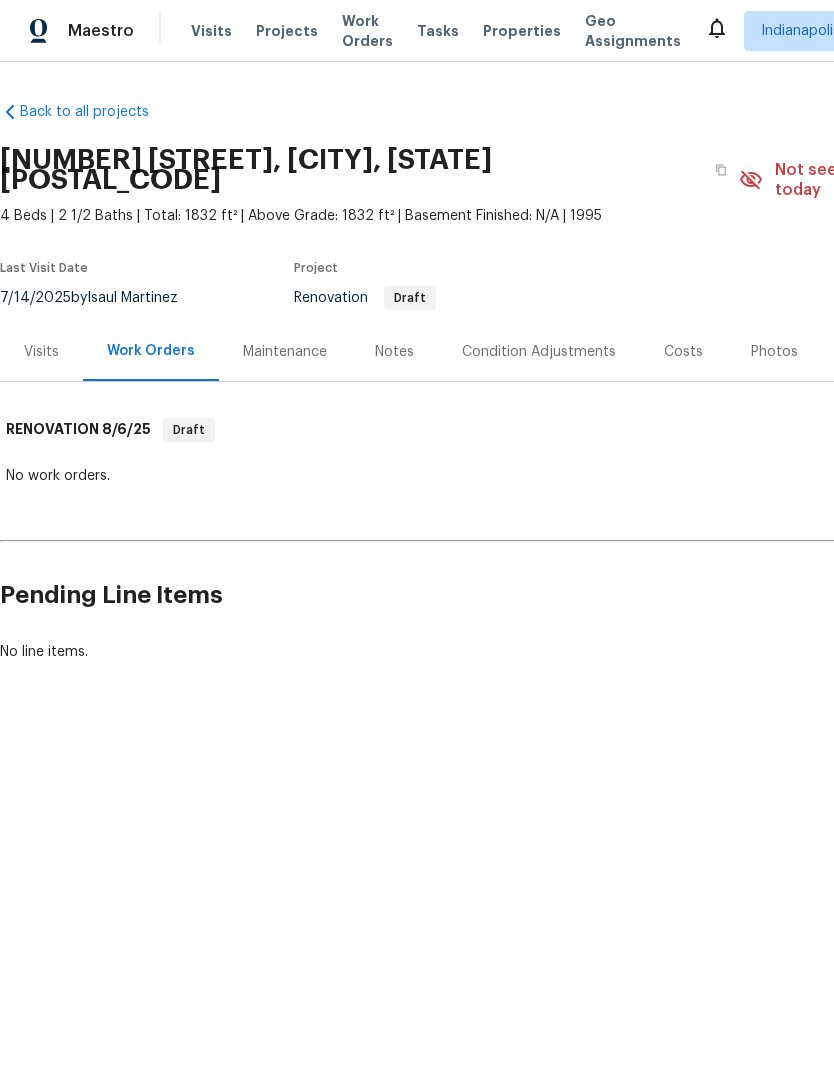 click on "Properties" at bounding box center (522, 32) 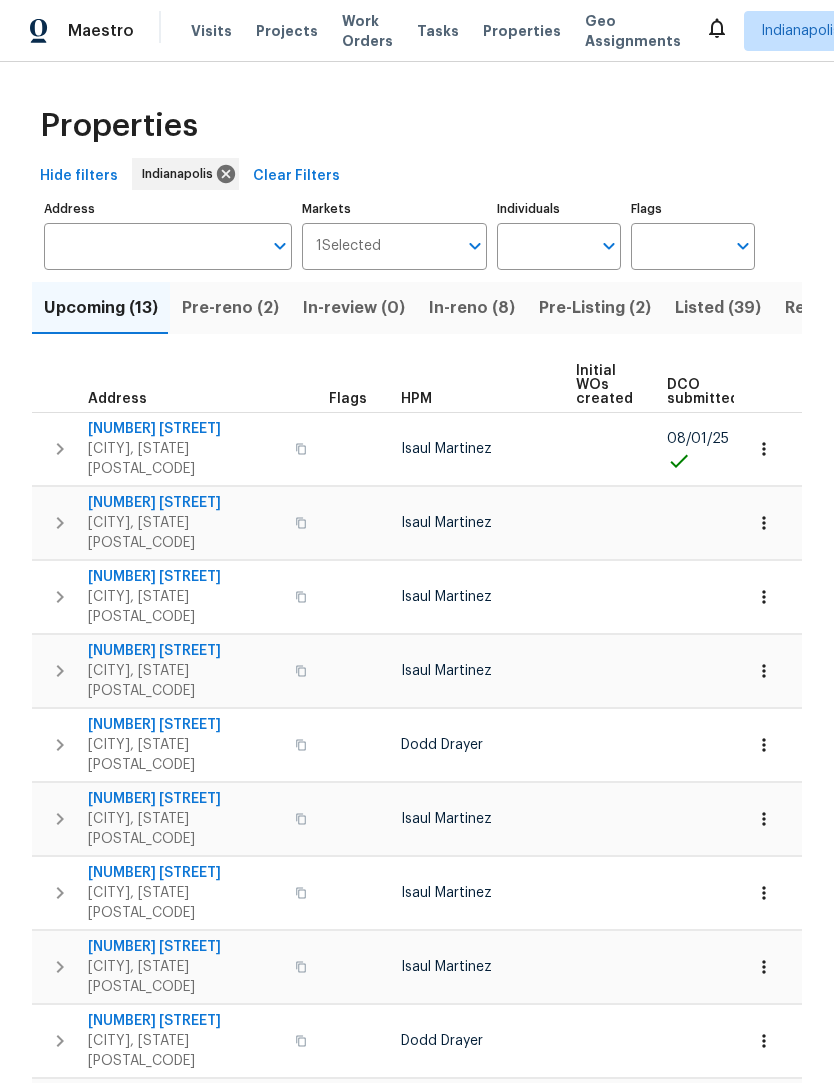 scroll, scrollTop: 1, scrollLeft: 0, axis: vertical 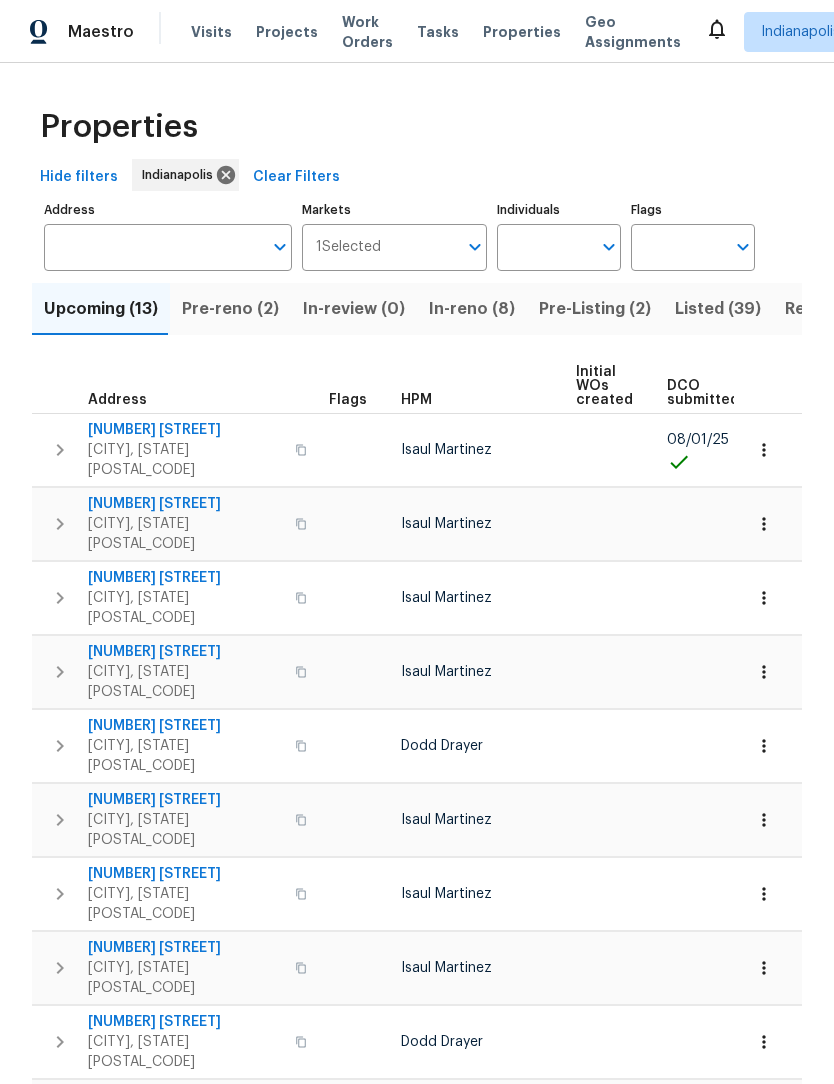 click 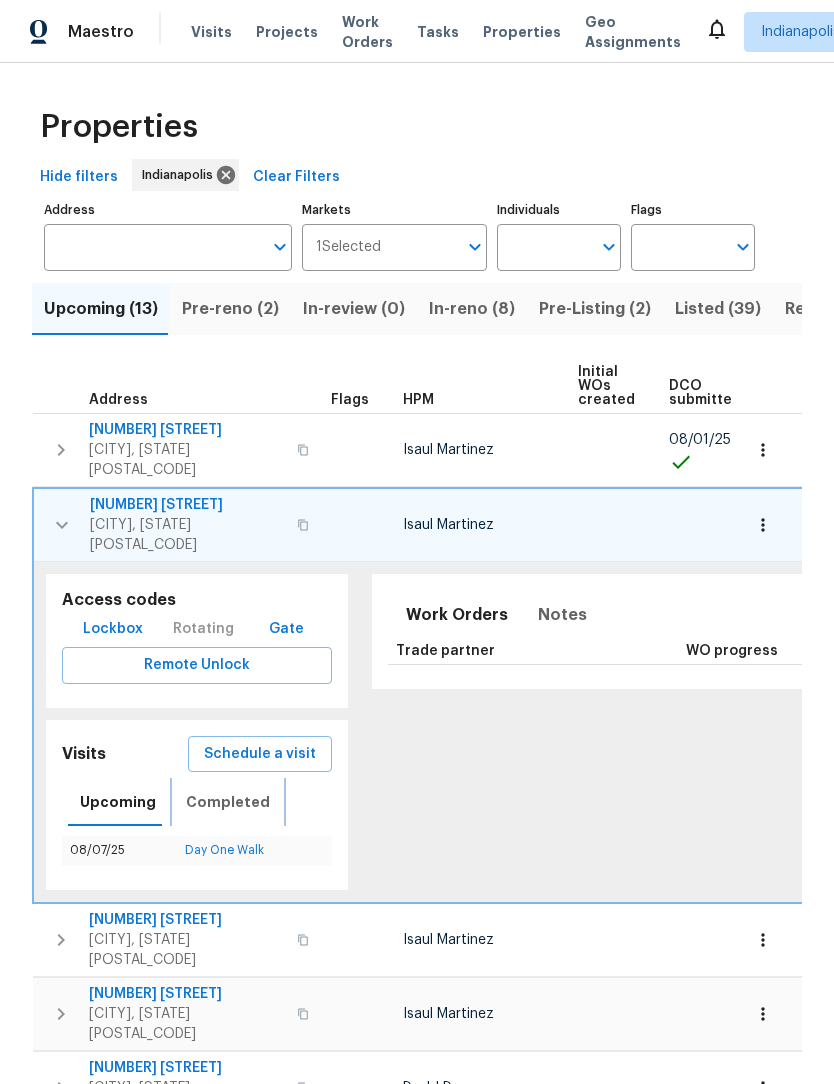 click on "Completed" at bounding box center (228, 802) 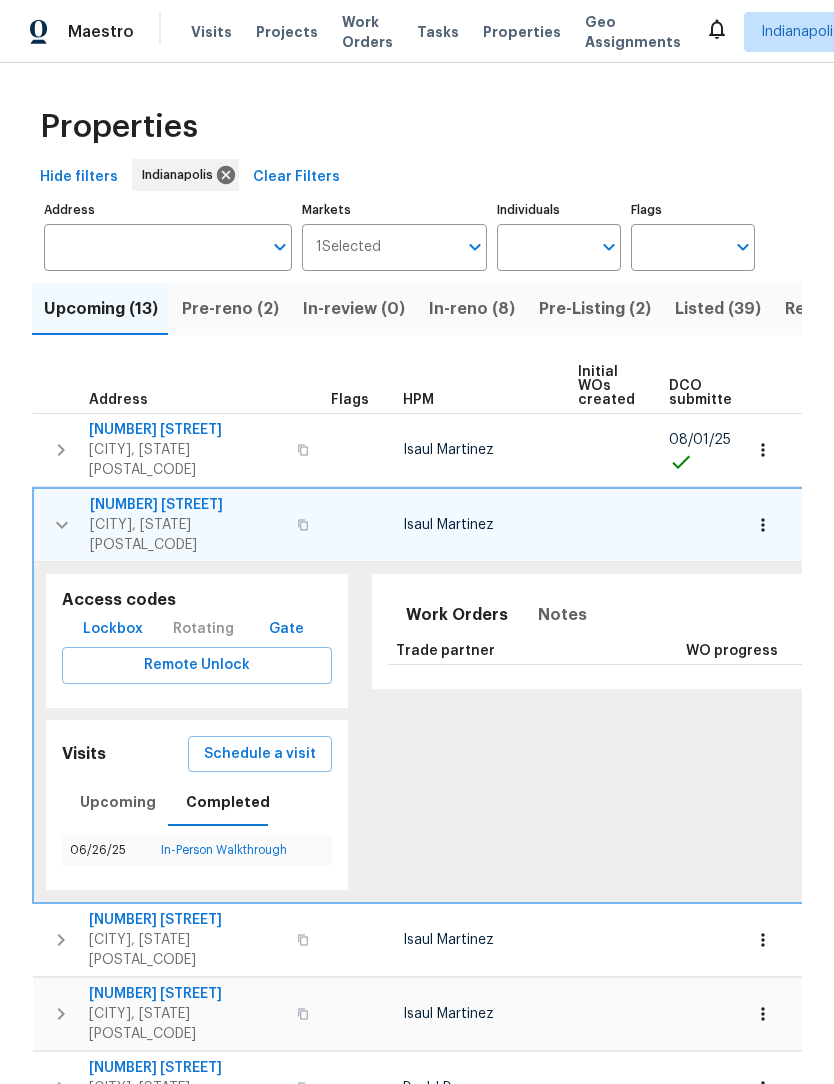 click on "[DATE] In-Person Walkthrough" at bounding box center (197, 844) 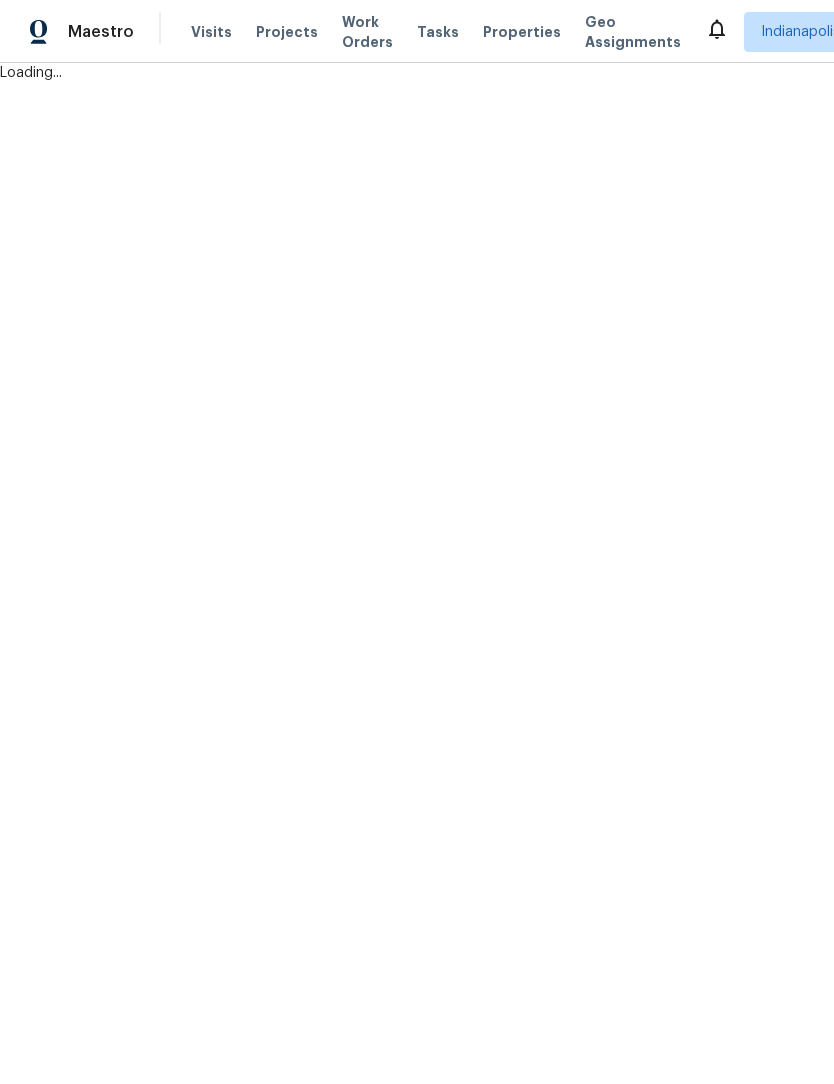 scroll, scrollTop: 0, scrollLeft: 0, axis: both 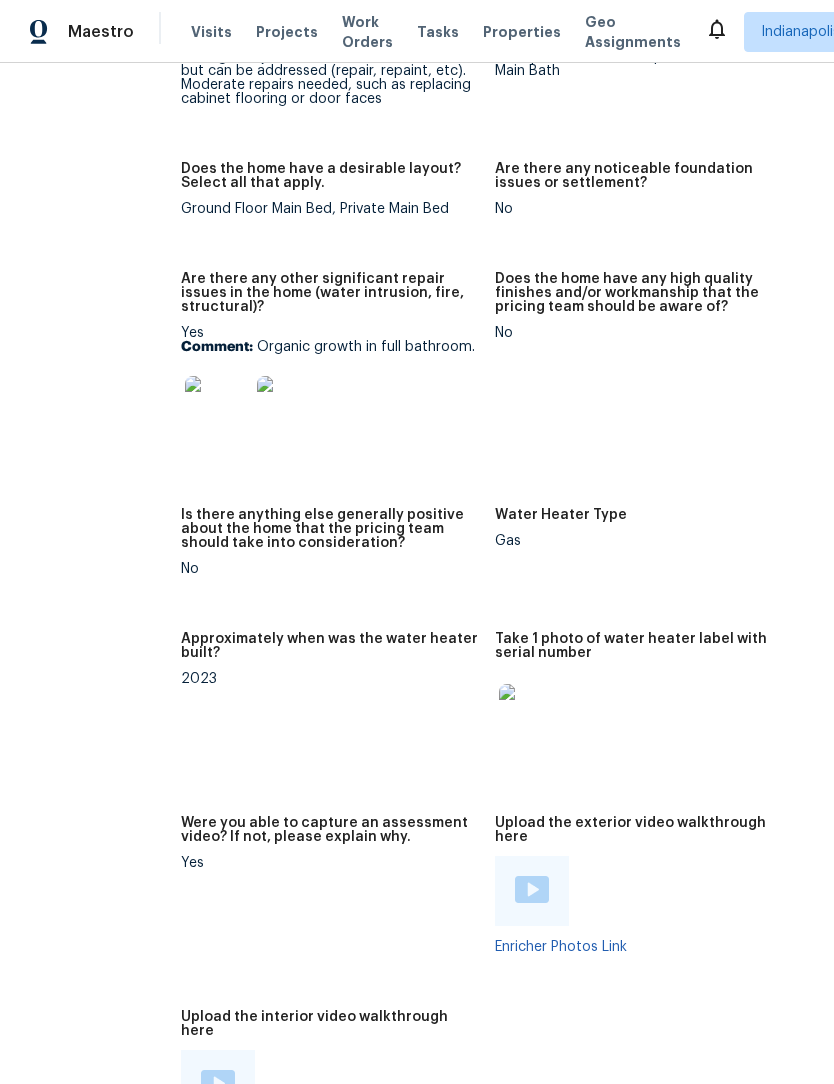 click at bounding box center [217, 408] 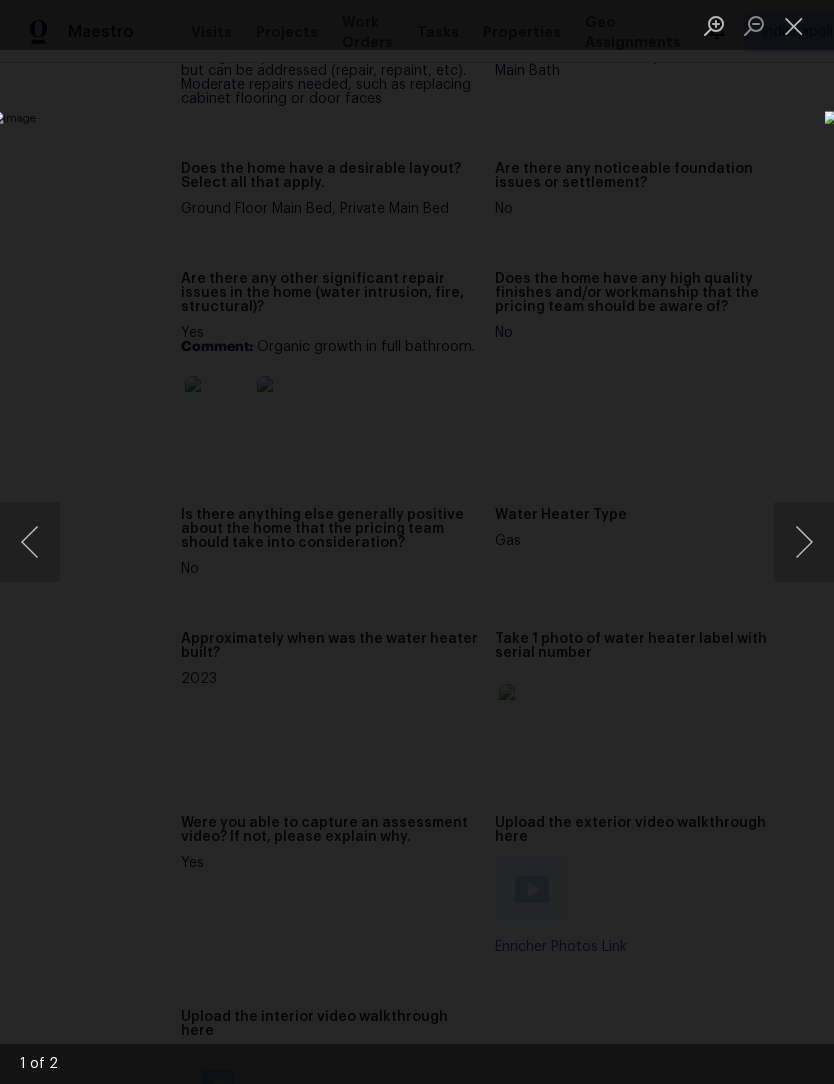 click at bounding box center [804, 542] 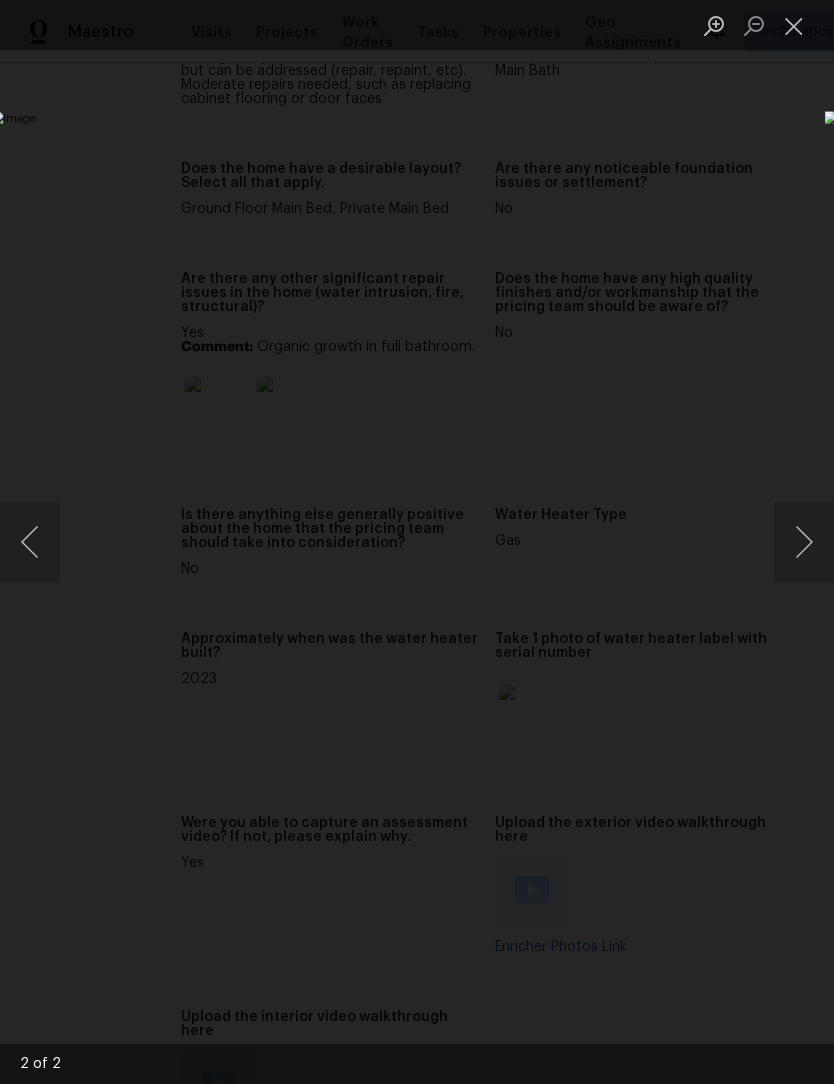 click at bounding box center (804, 542) 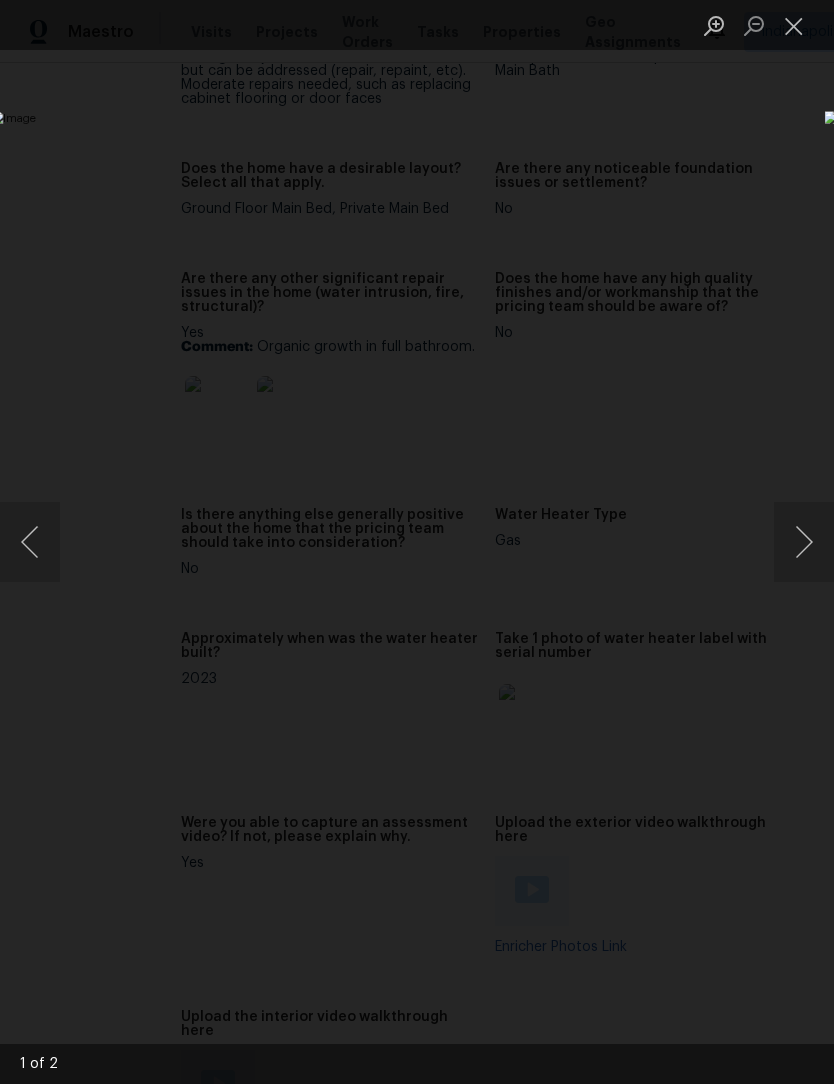 click at bounding box center (794, 25) 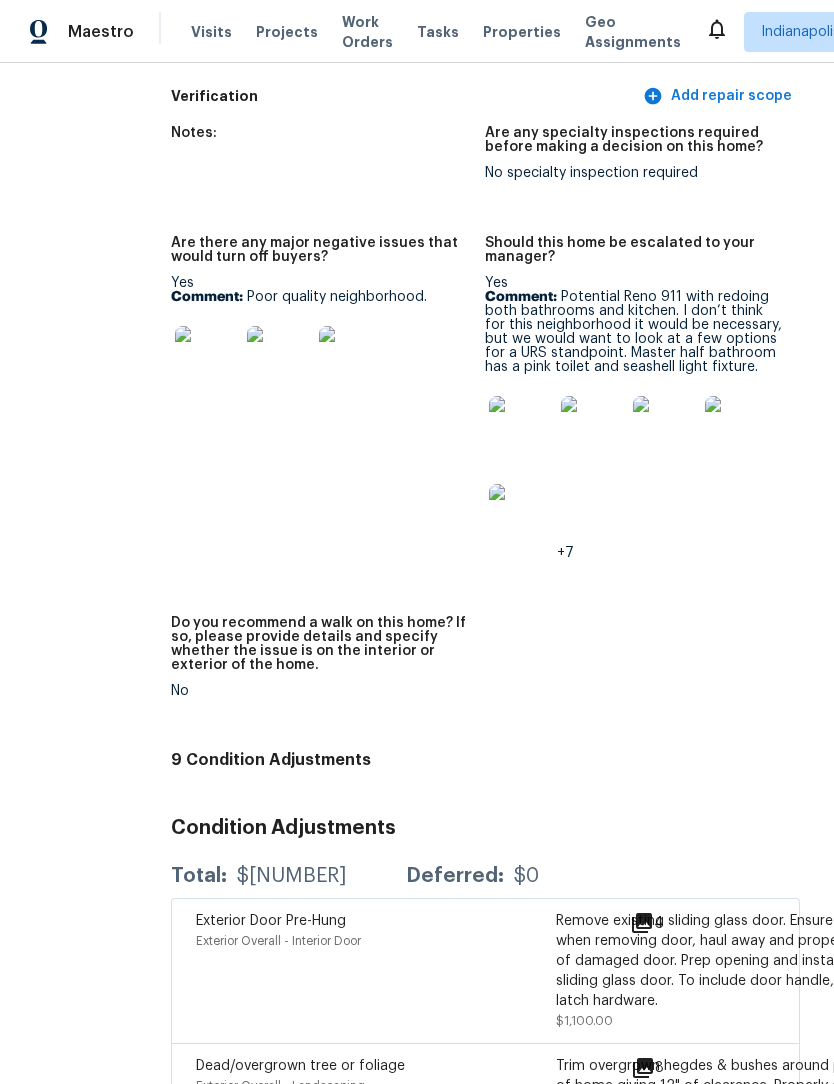 scroll, scrollTop: 5693, scrollLeft: 35, axis: both 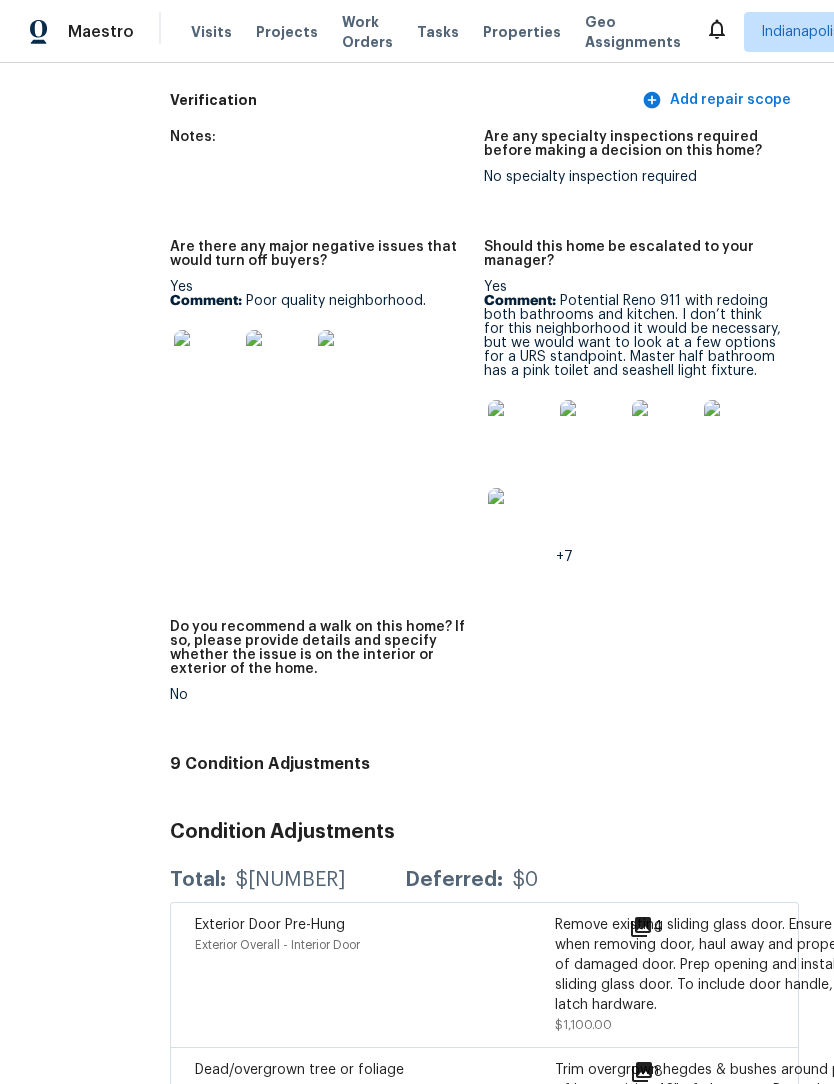 click at bounding box center [206, 362] 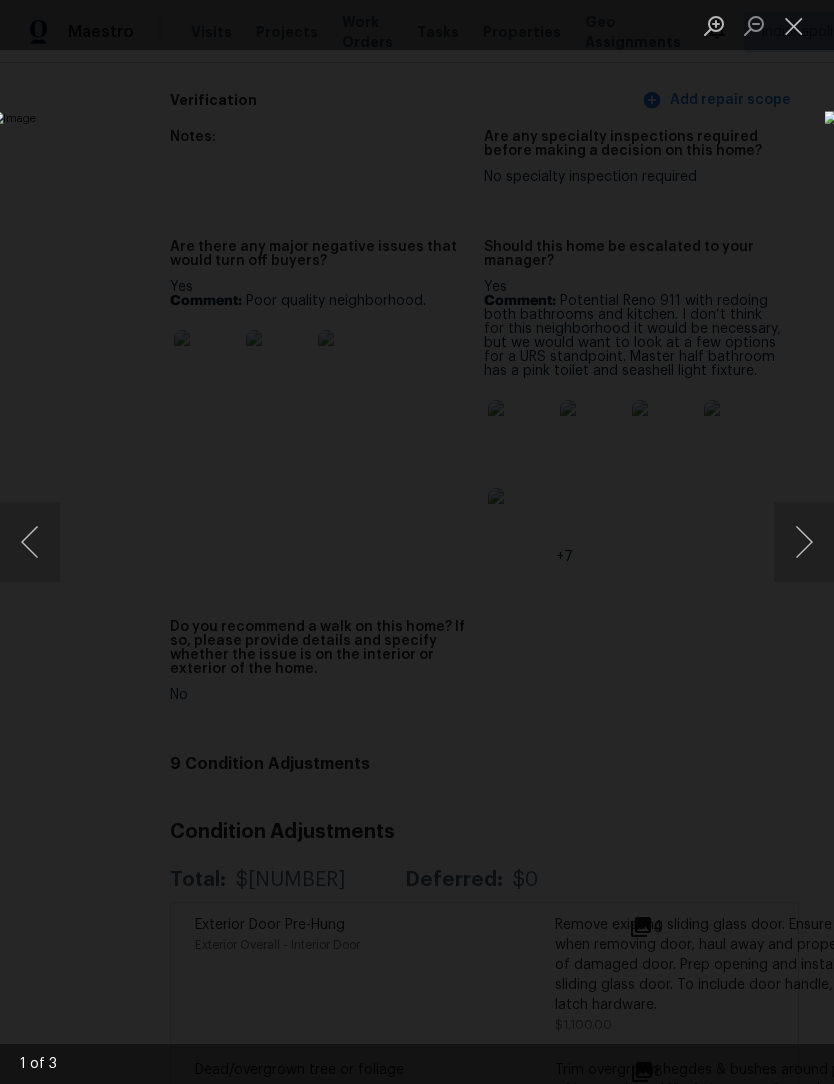 click at bounding box center (804, 542) 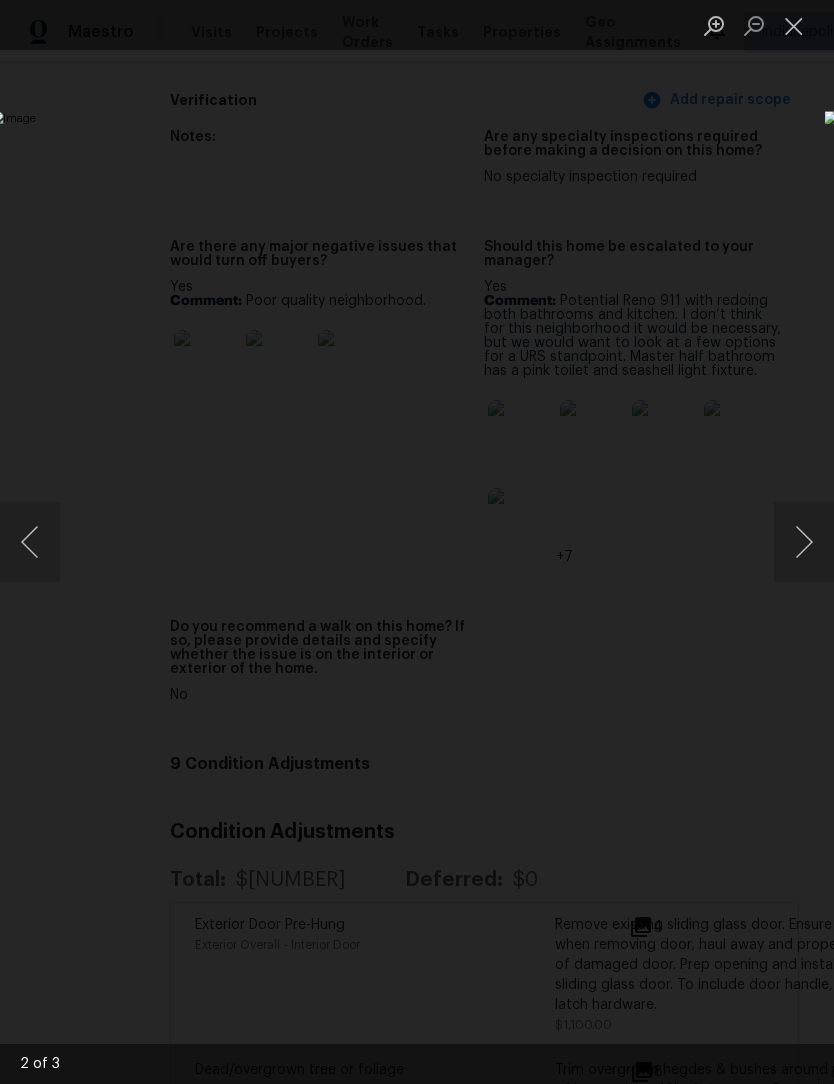 click at bounding box center [30, 542] 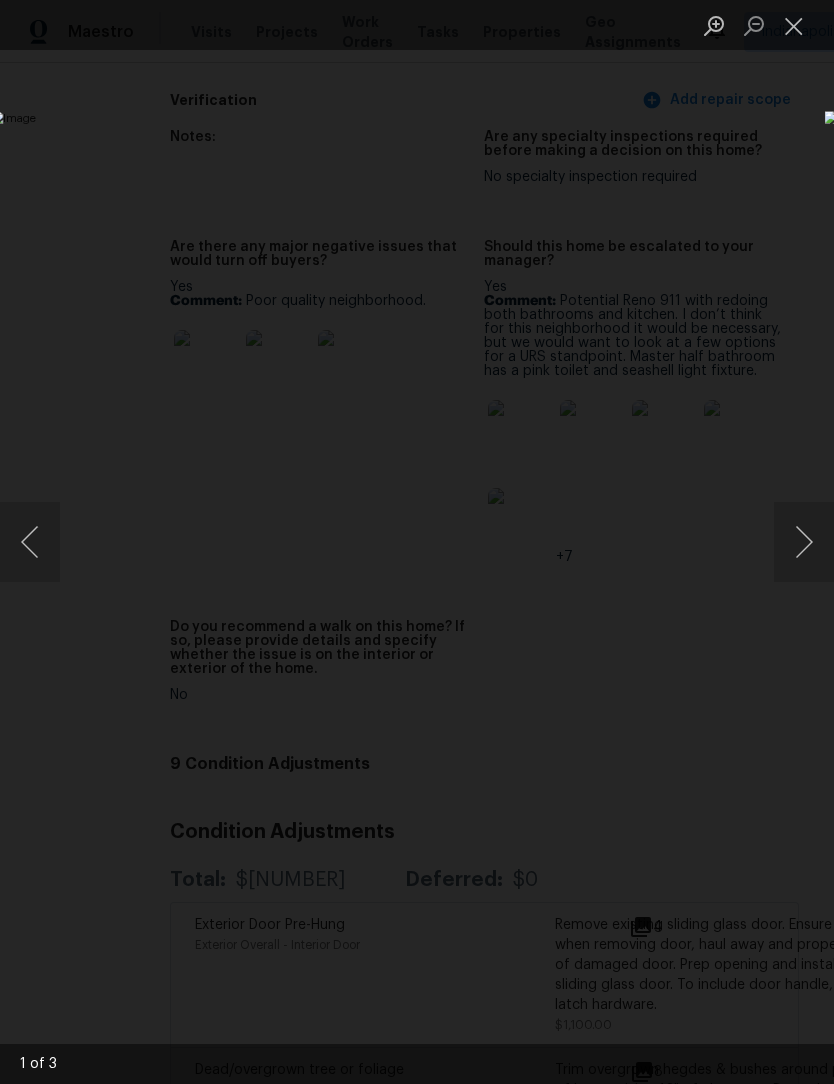 click at bounding box center (804, 542) 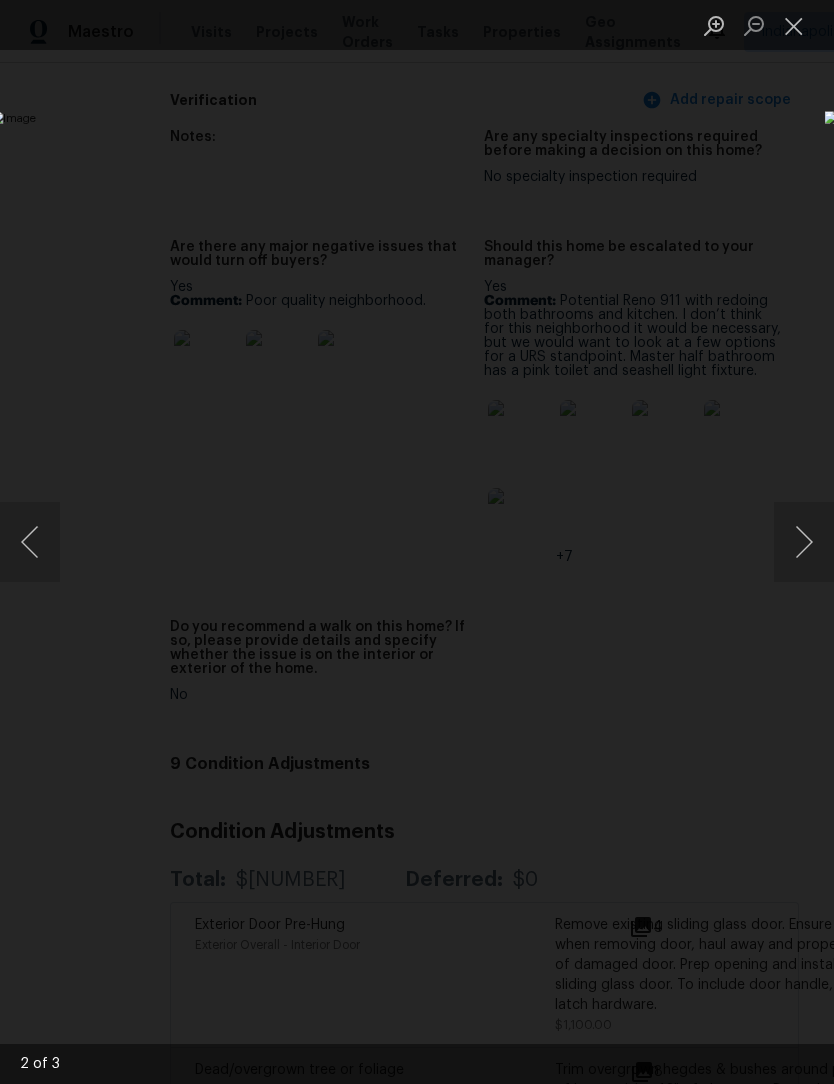 click at bounding box center (804, 542) 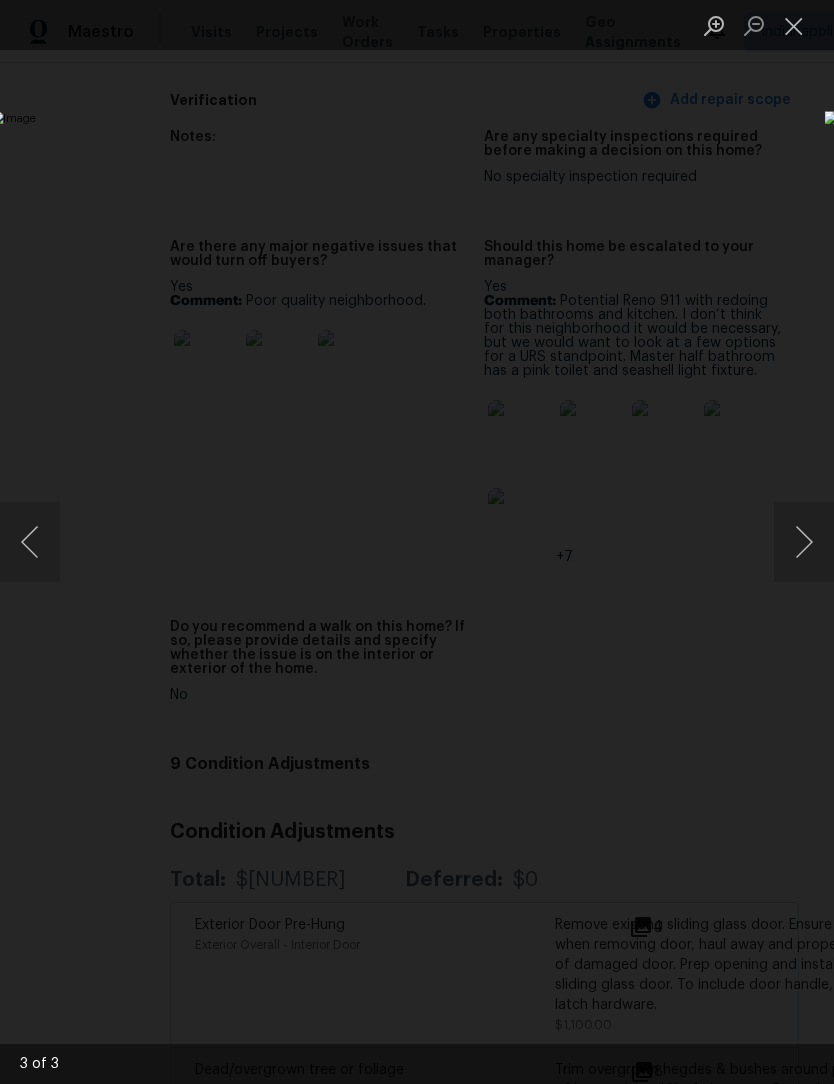 click at bounding box center (804, 542) 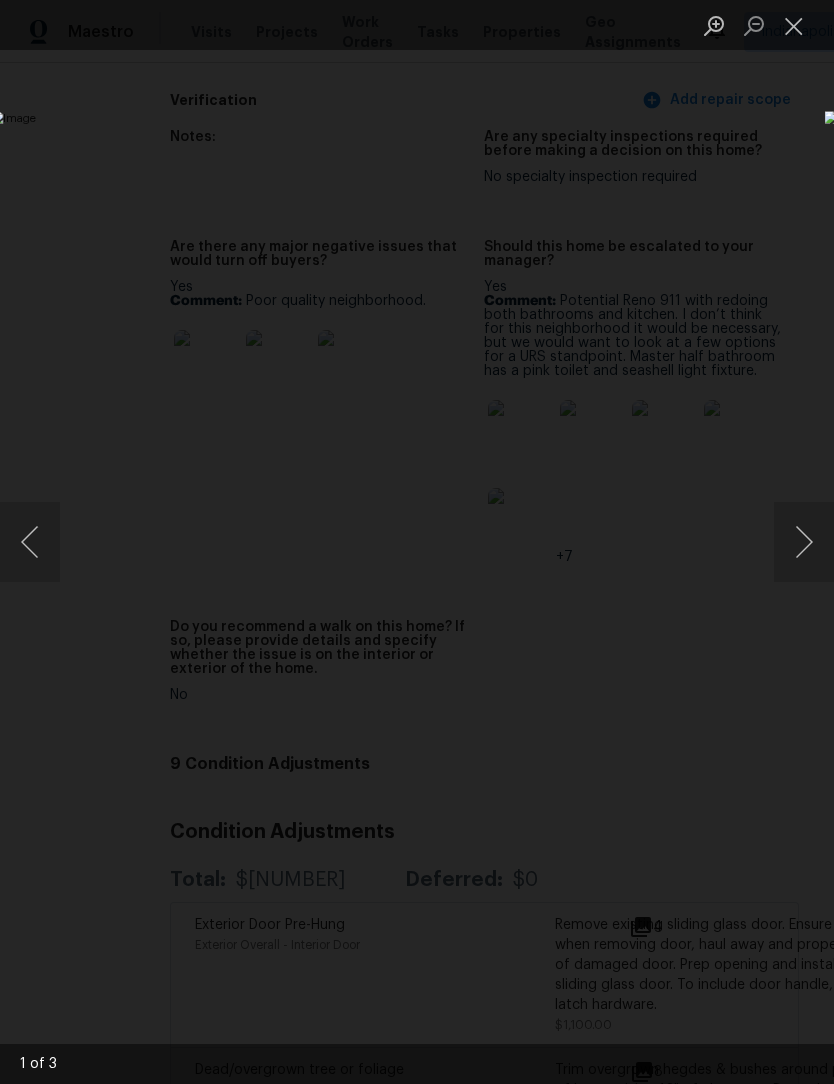 click at bounding box center [794, 25] 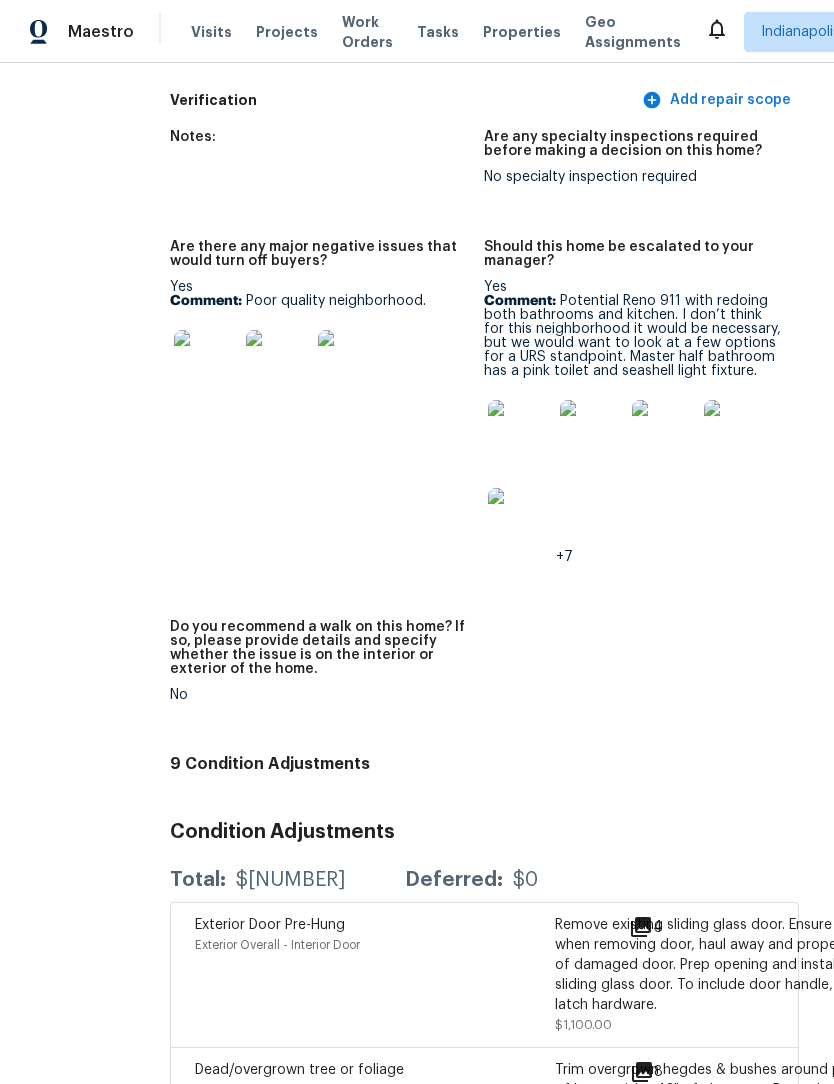 click at bounding box center [520, 432] 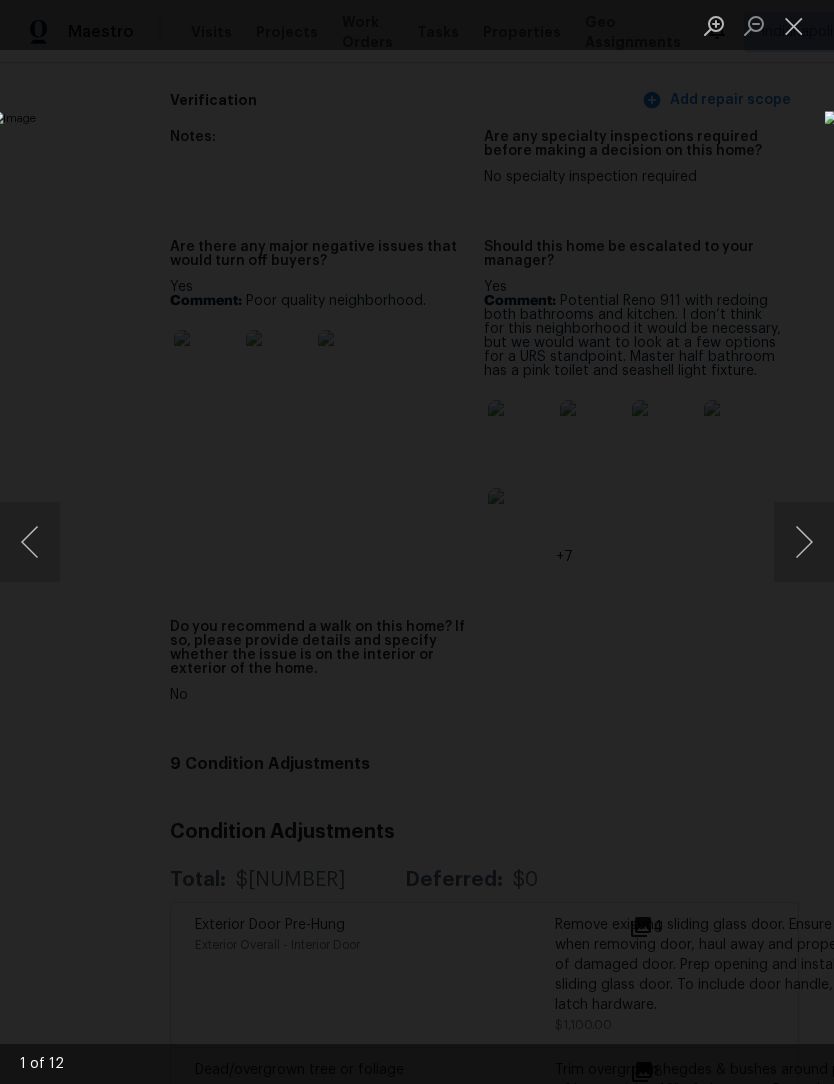 click at bounding box center (804, 542) 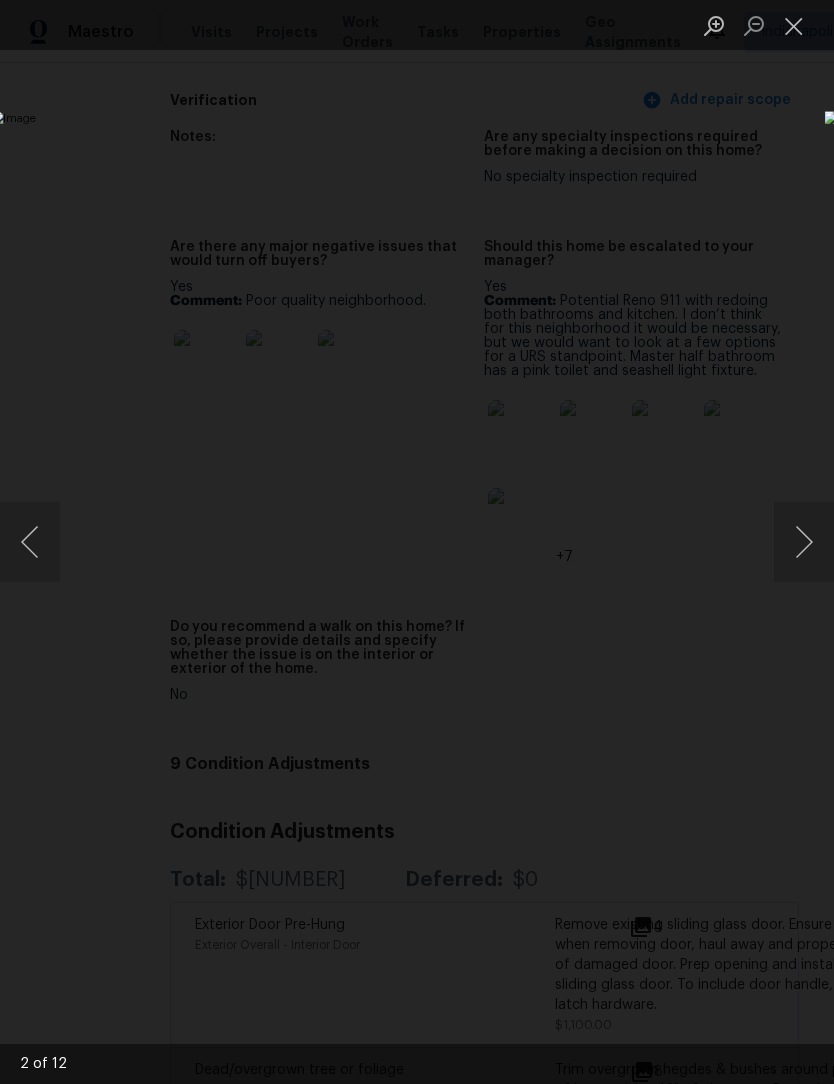 click at bounding box center (804, 542) 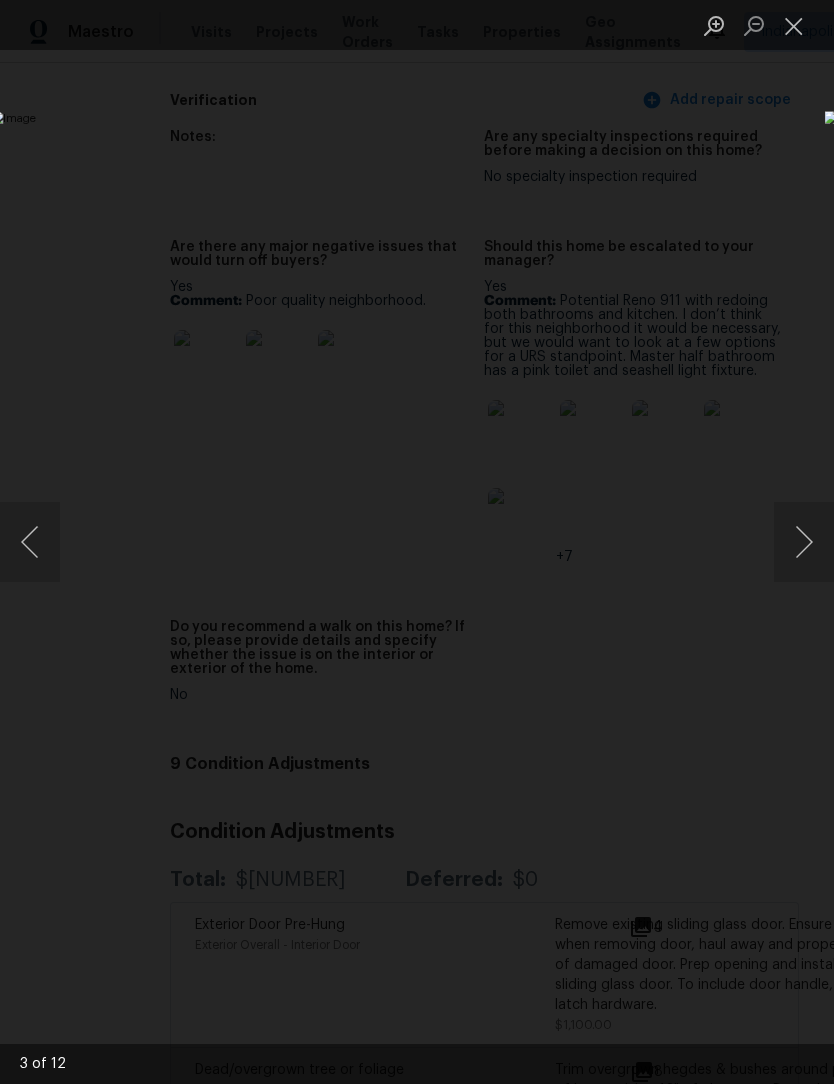 click at bounding box center [804, 542] 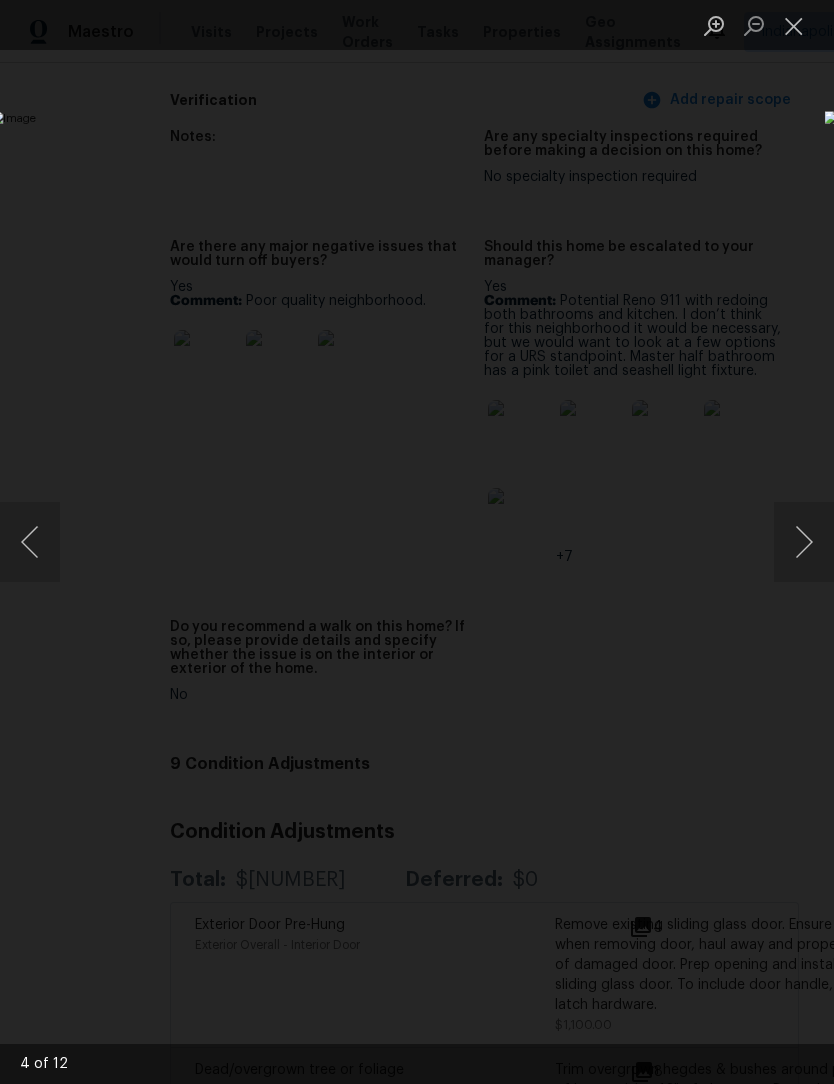 click at bounding box center (804, 542) 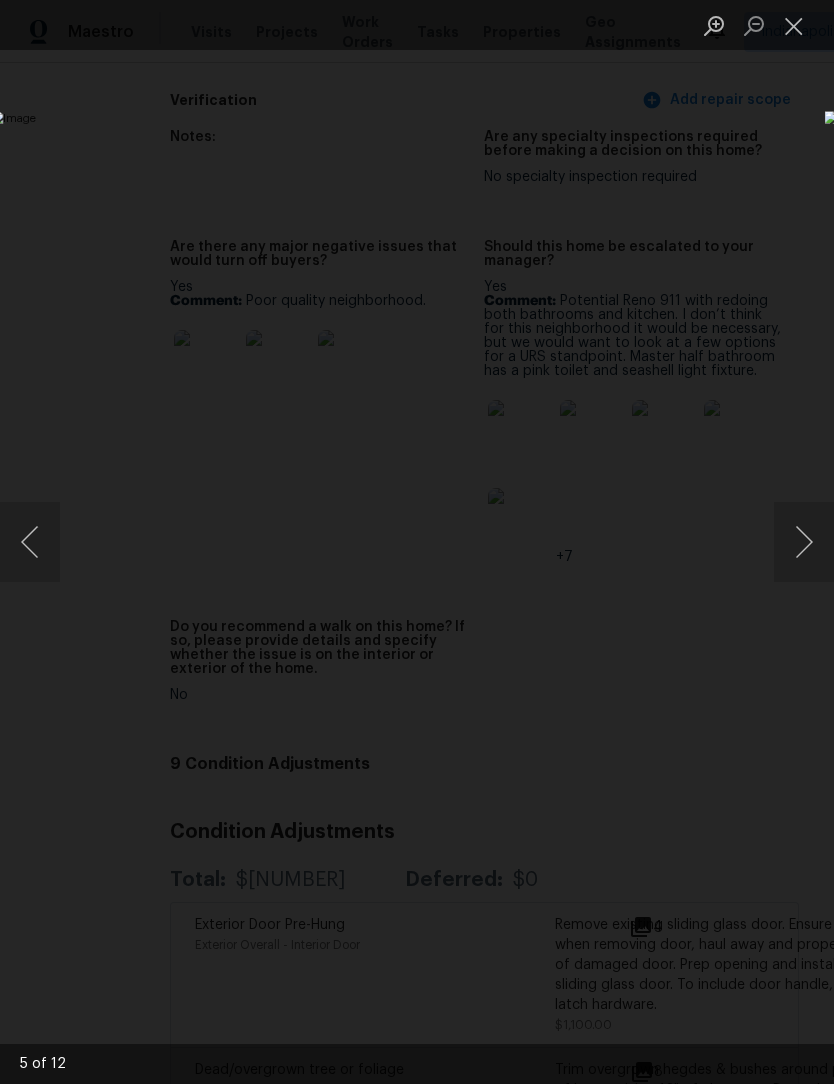 click at bounding box center (804, 542) 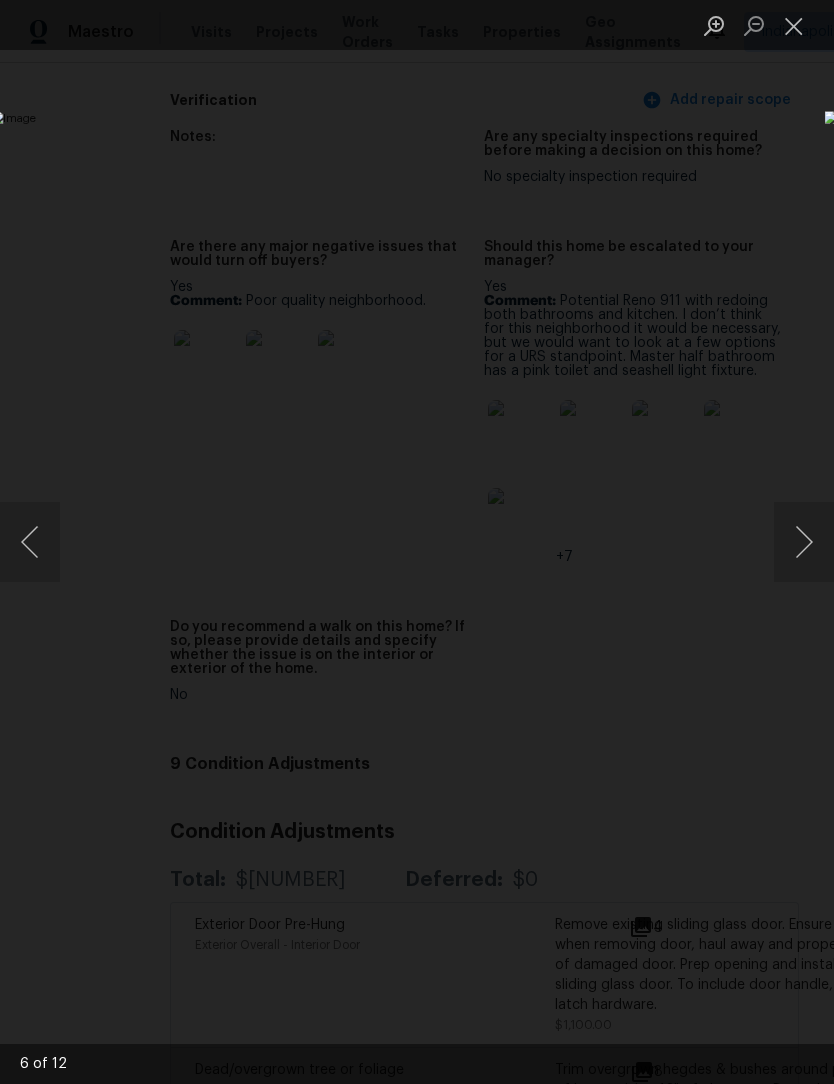 click at bounding box center [804, 542] 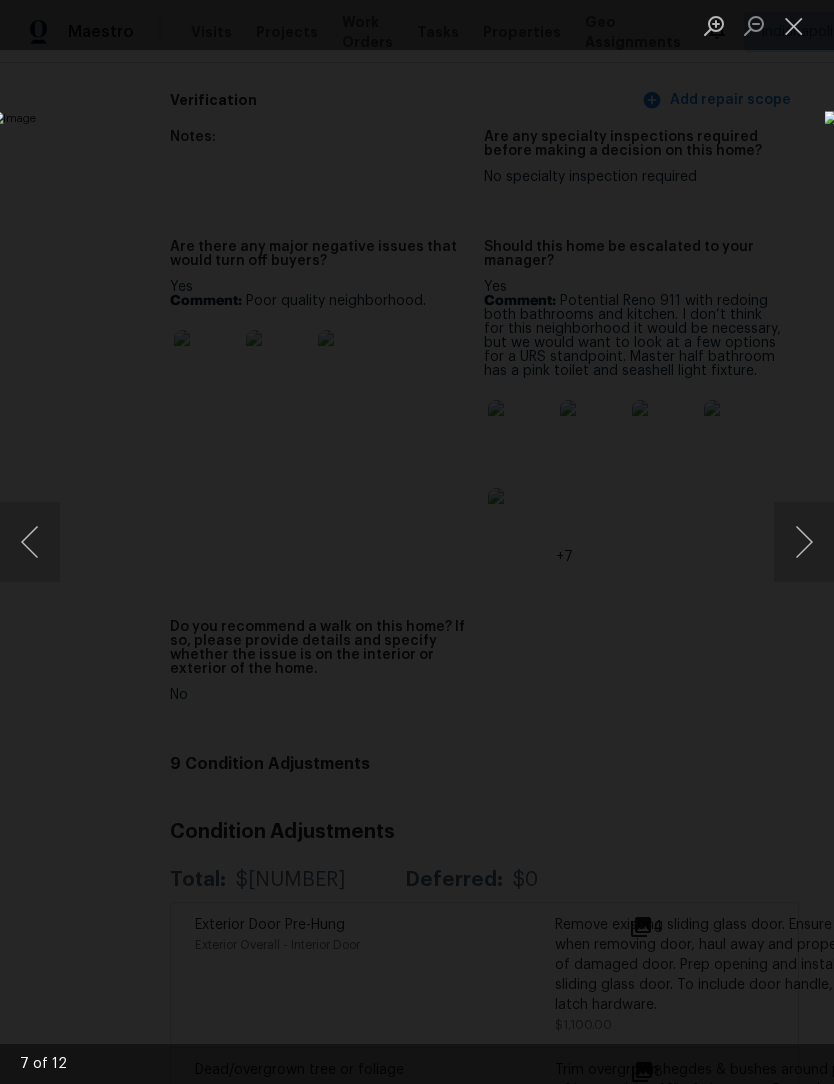 click at bounding box center (804, 542) 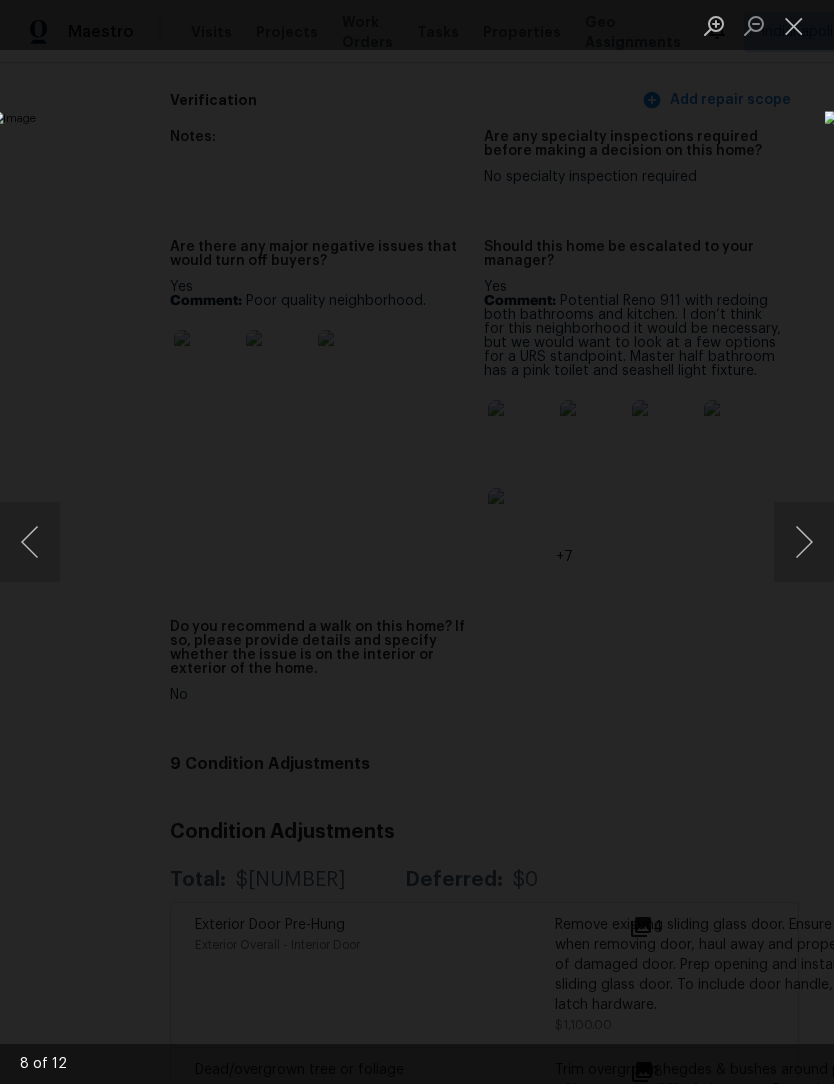 click at bounding box center (804, 542) 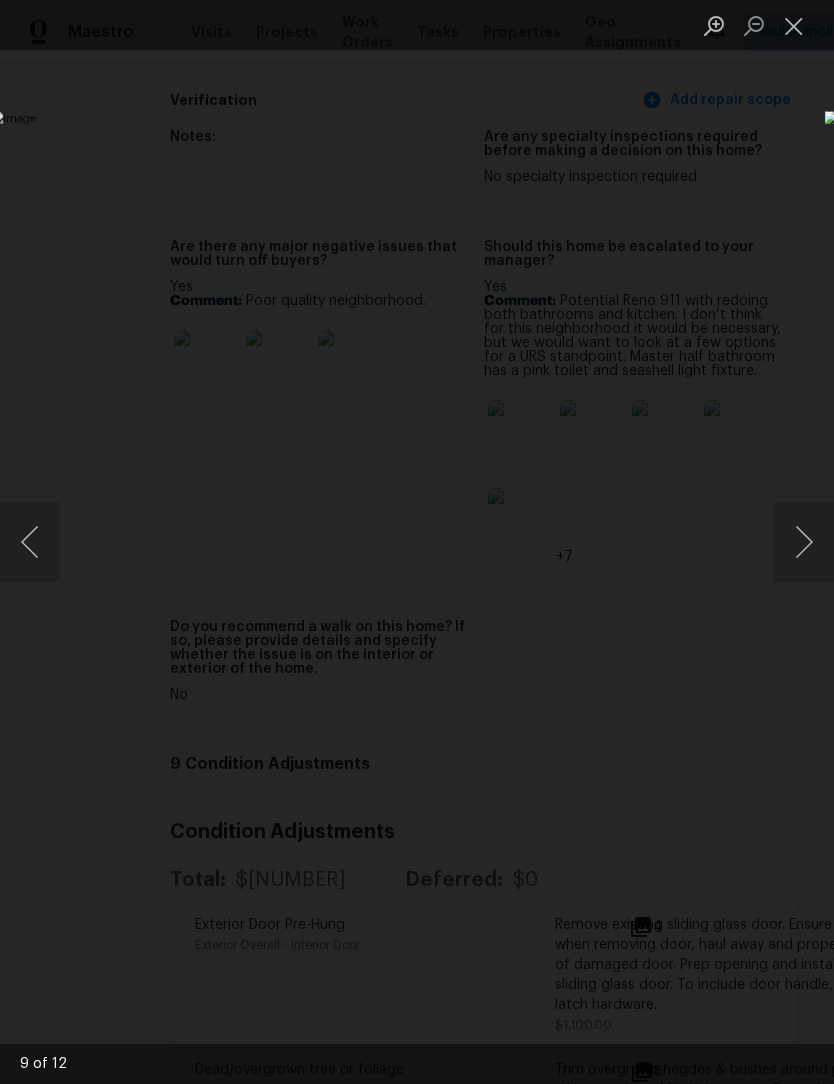 click at bounding box center (804, 542) 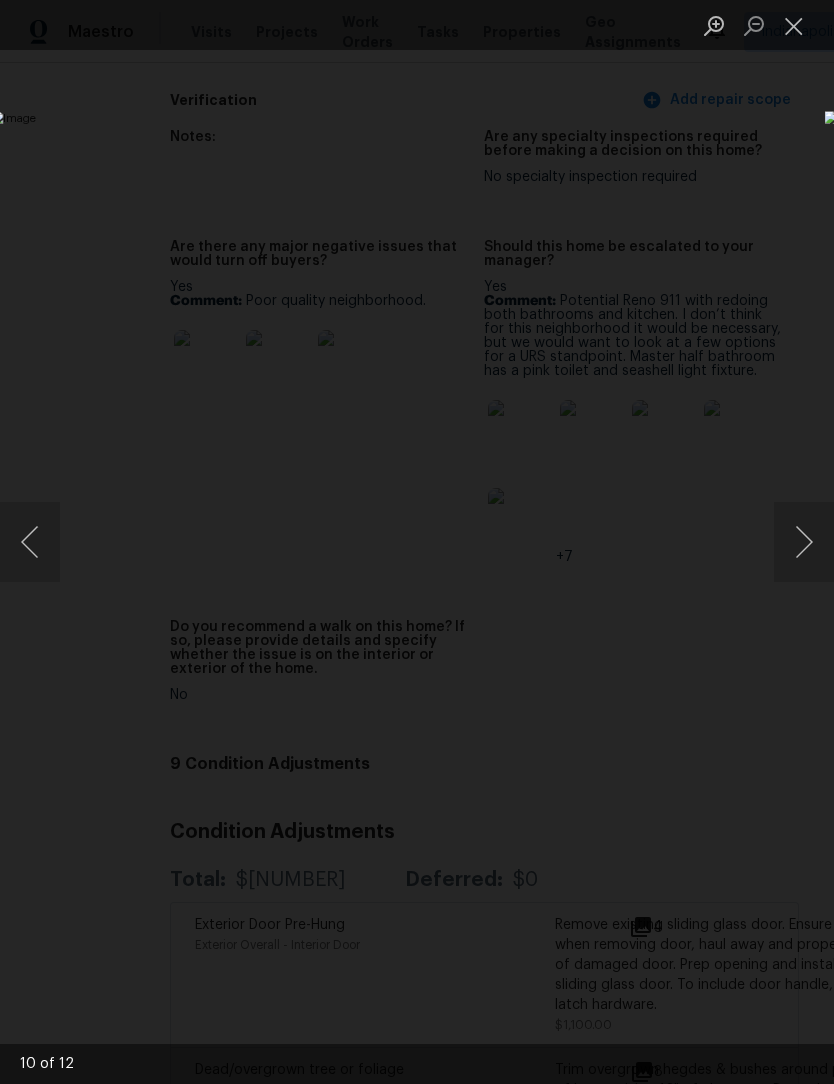 click at bounding box center (804, 542) 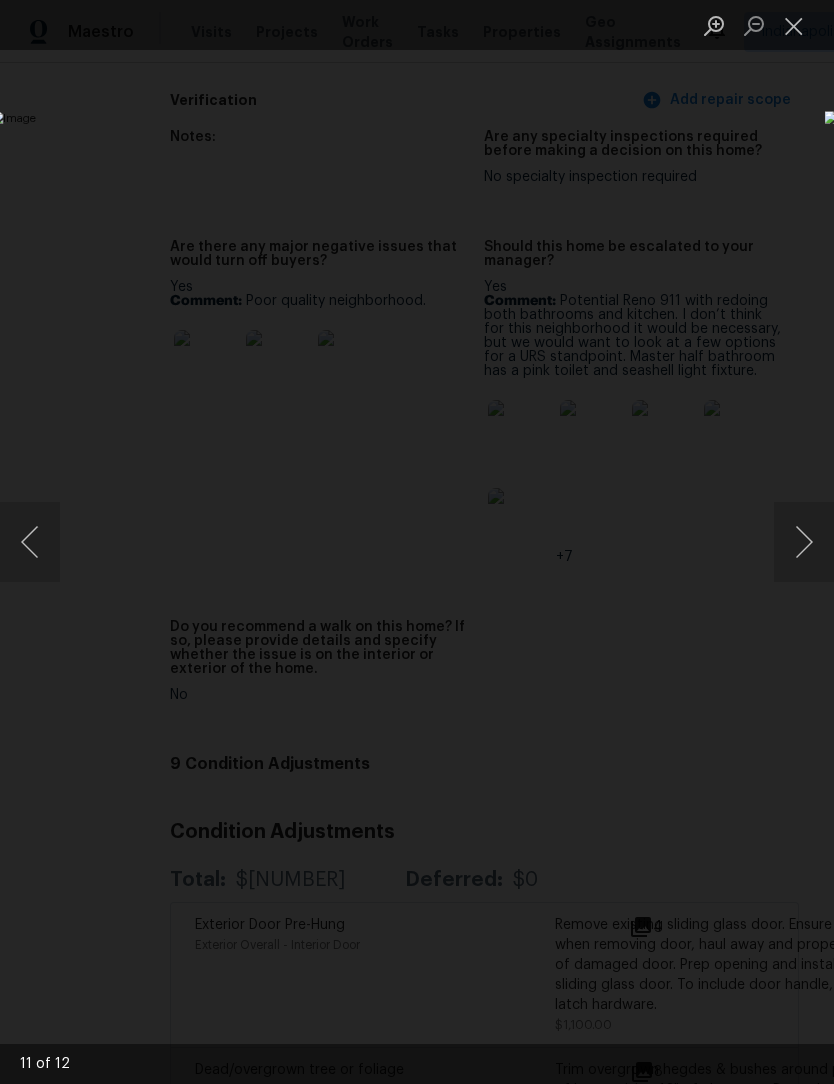 click at bounding box center (804, 542) 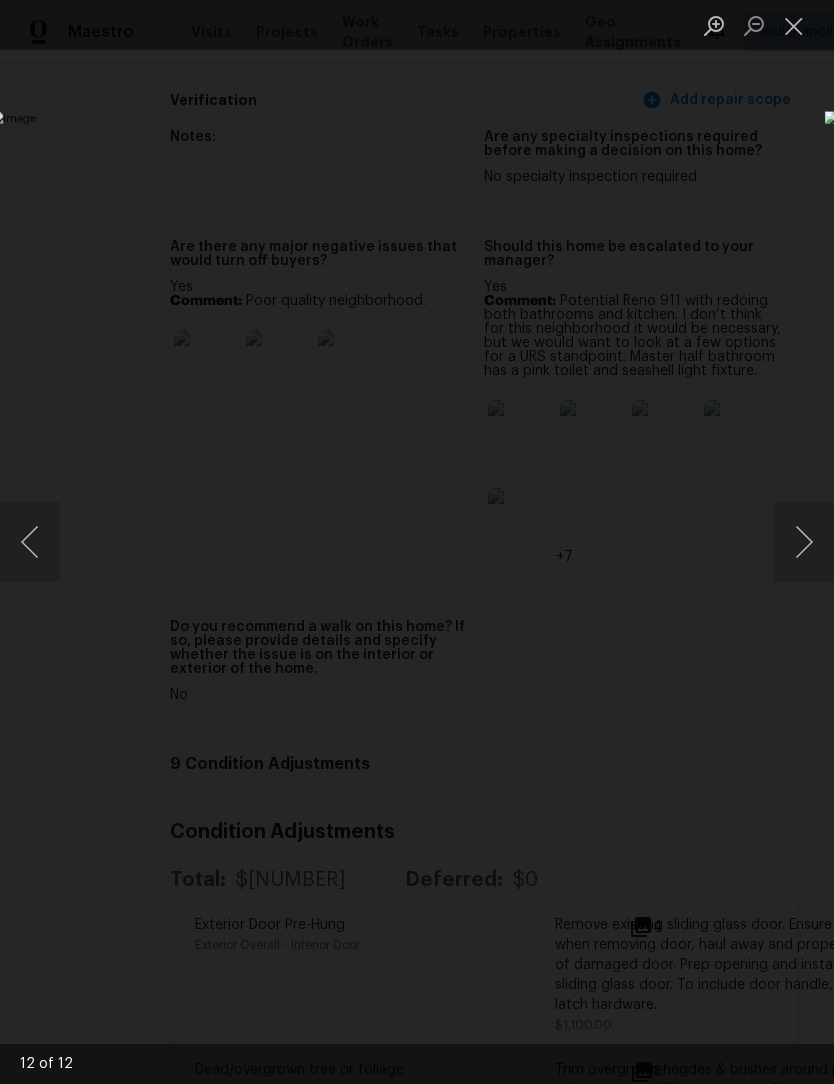 click at bounding box center (804, 542) 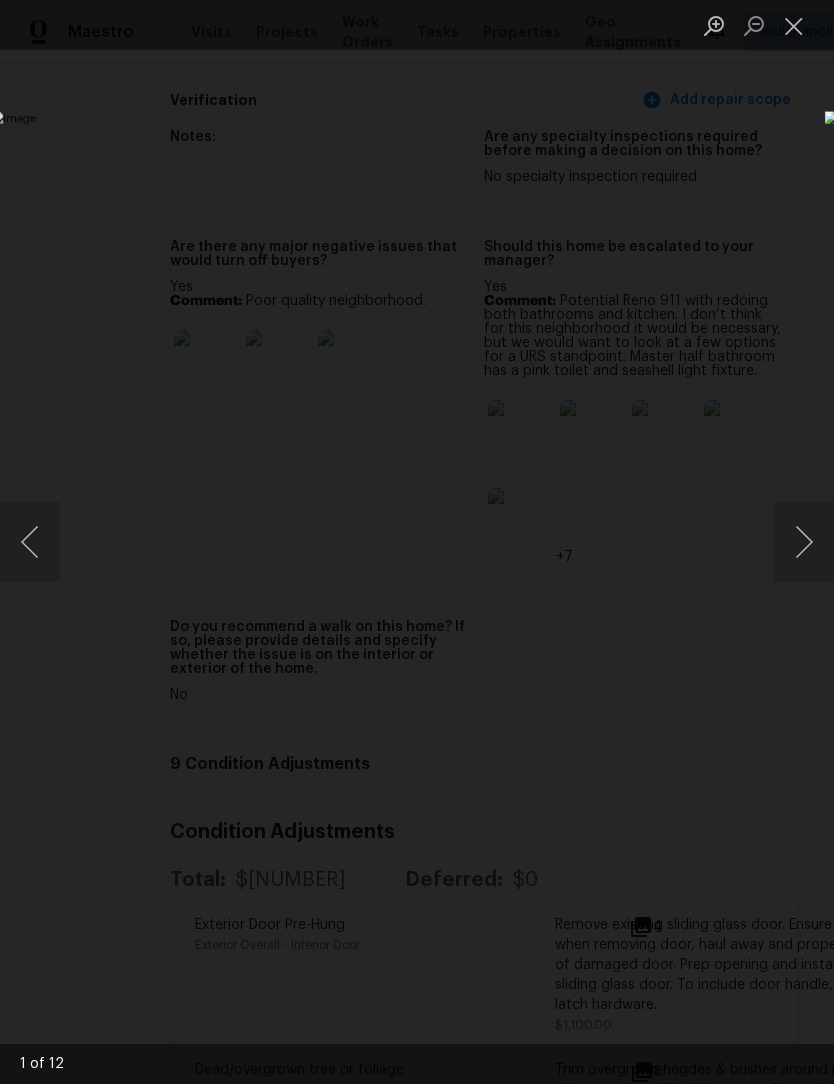 click at bounding box center [794, 25] 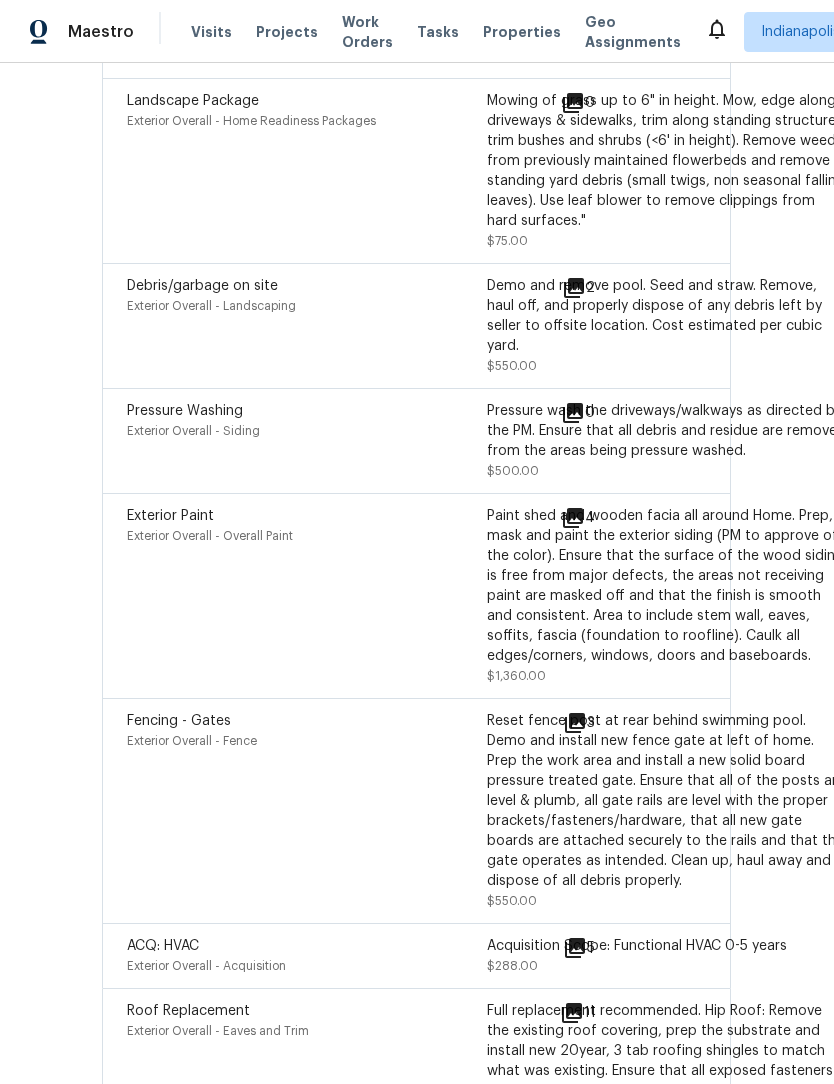 scroll, scrollTop: 6767, scrollLeft: 102, axis: both 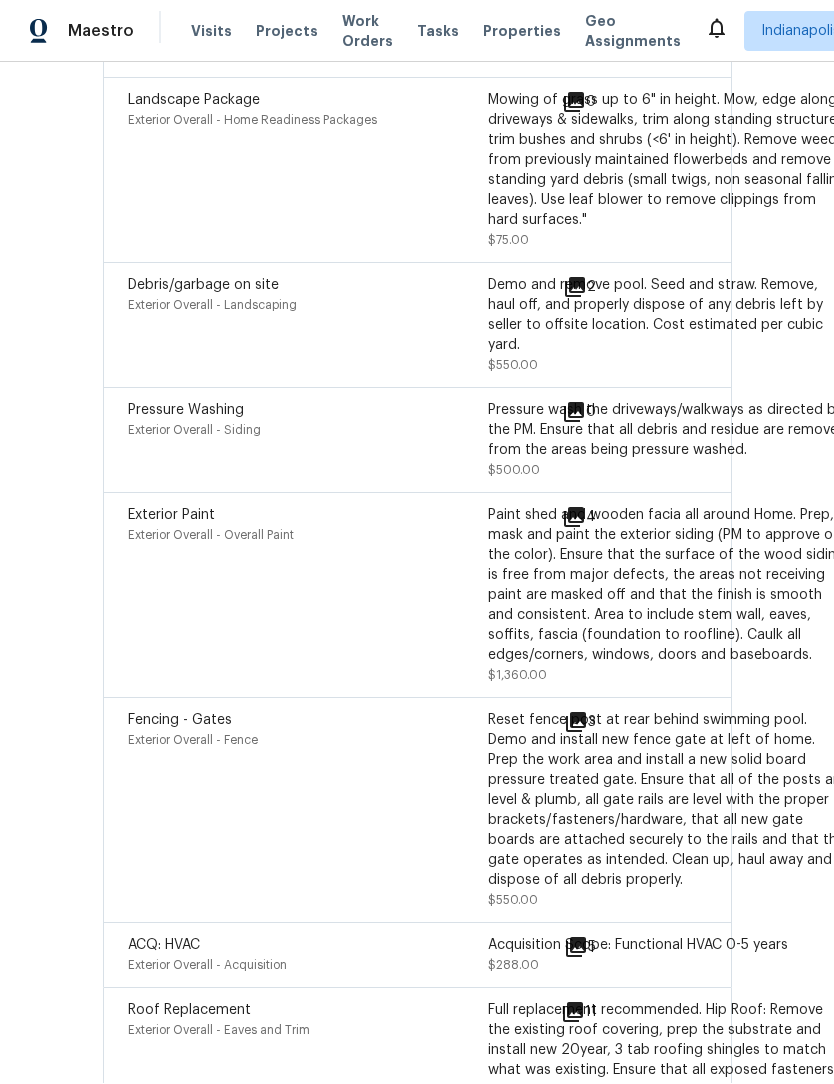 click on "Paint shed and wooden facia all around Home.
Prep, mask and paint the exterior siding  (PM to approve of the color). Ensure that the surface of the wood siding is free from major defects, the areas not receiving paint are masked off and that the finish is smooth and consistent. Area to include stem wall, eaves, soffits, fascia (foundation to roofline). Caulk all edges/corners, windows, doors and baseboards." at bounding box center (668, 586) 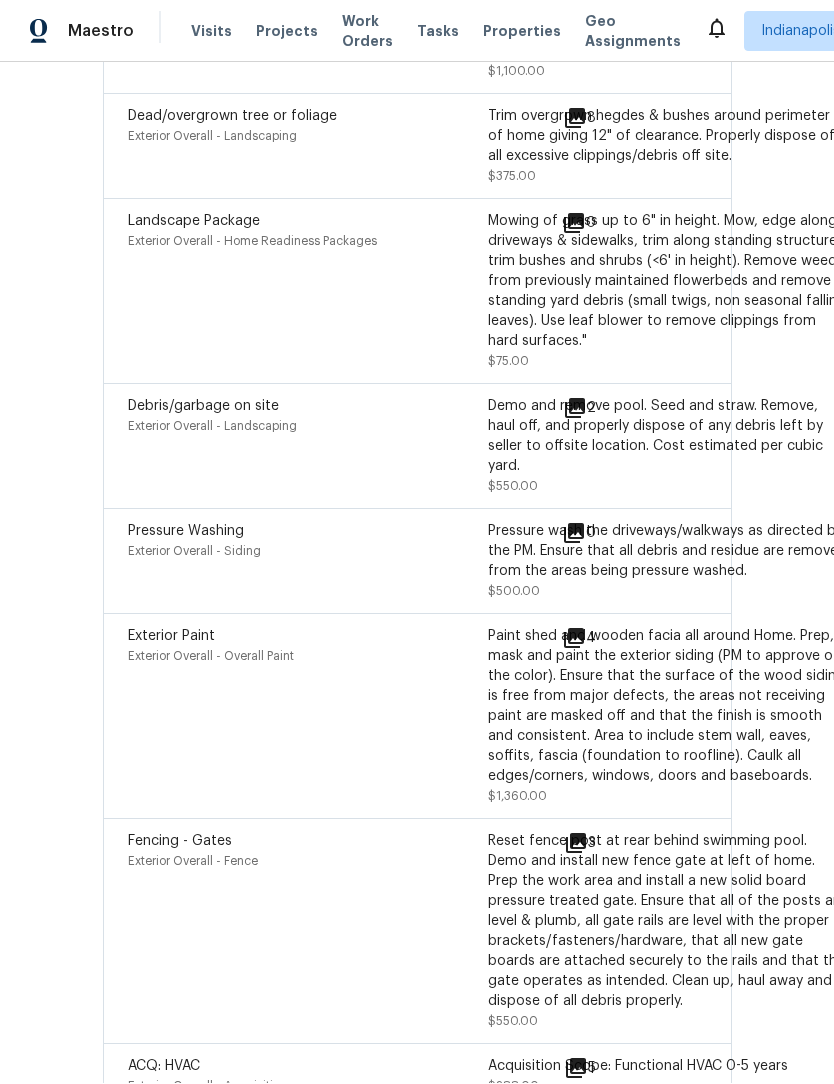 scroll, scrollTop: 6641, scrollLeft: 102, axis: both 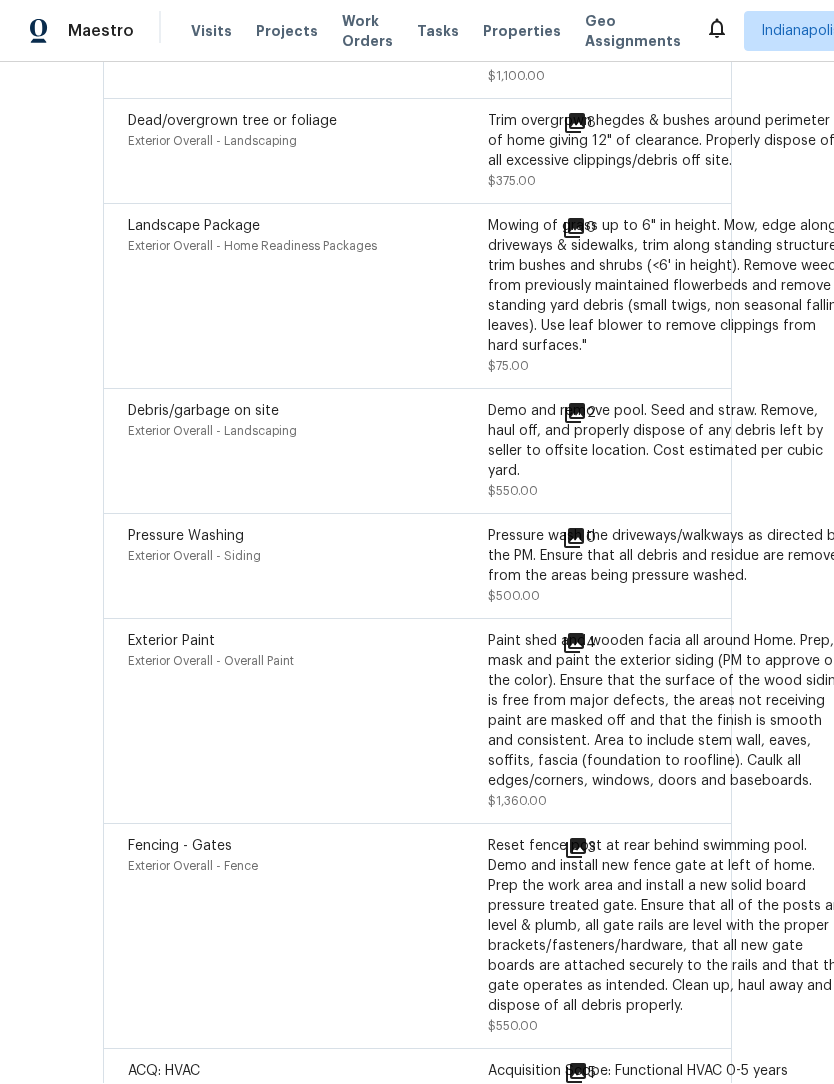 click 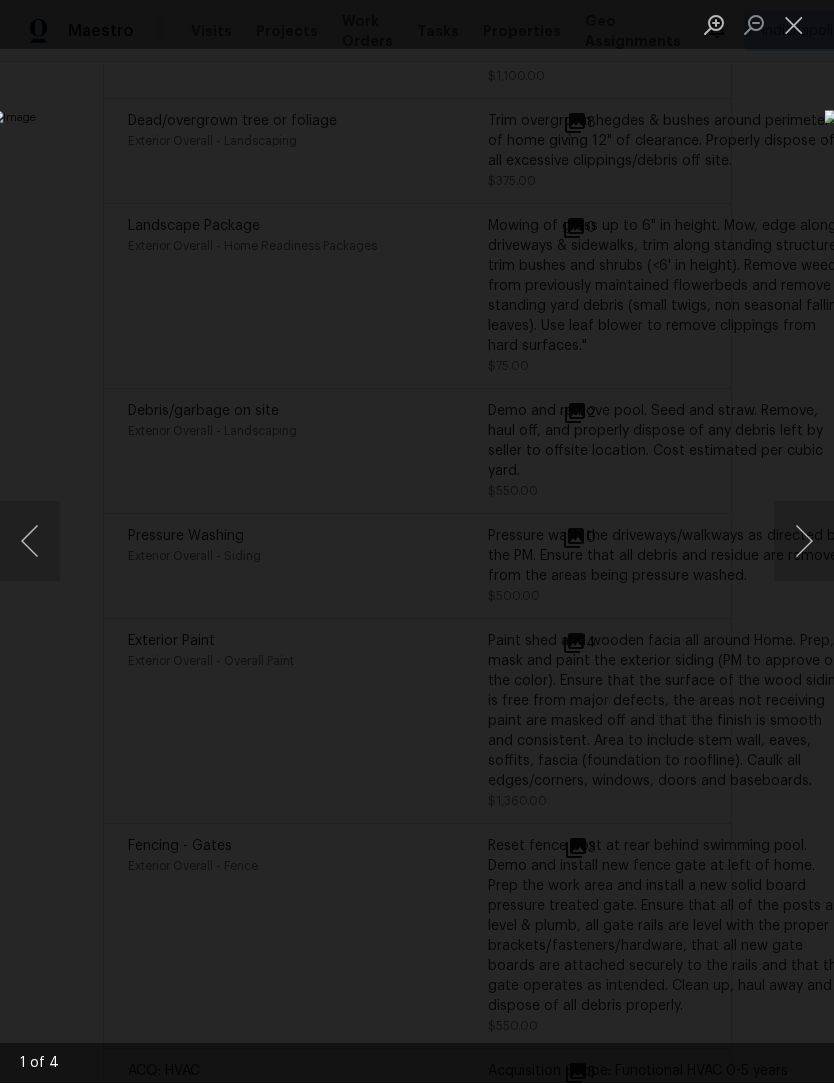 click at bounding box center (804, 542) 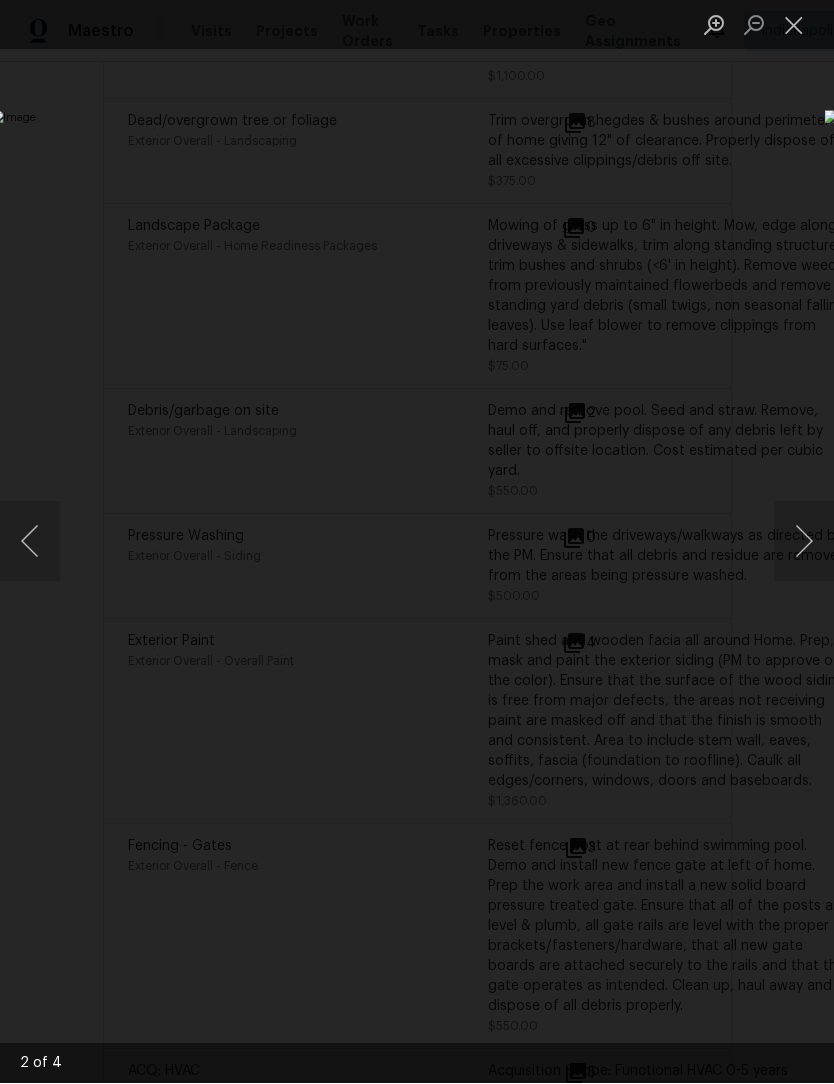 click at bounding box center (804, 542) 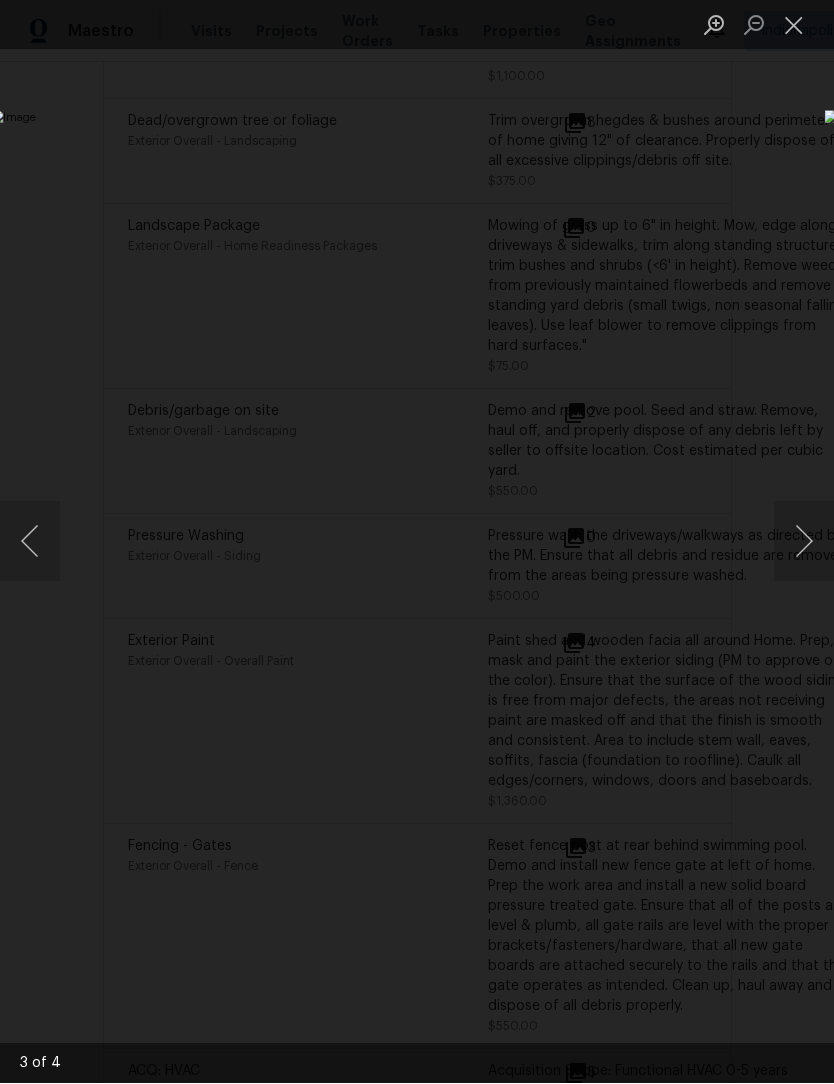 click at bounding box center (804, 542) 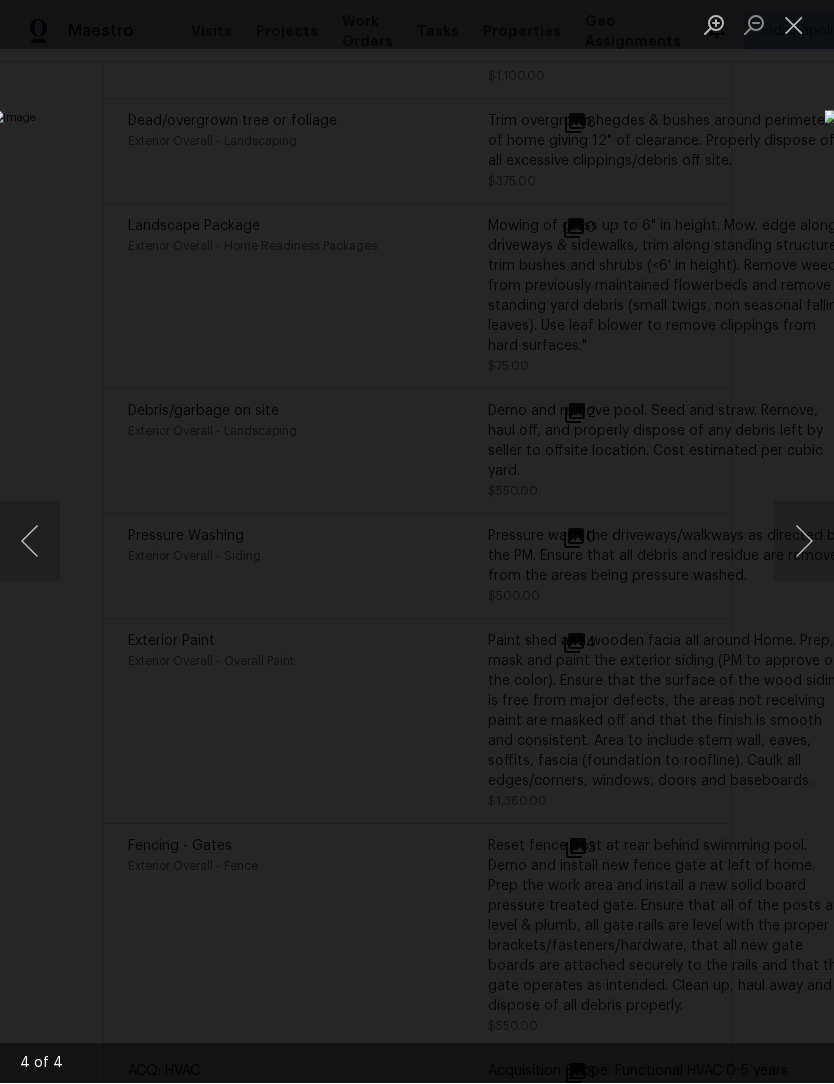 click at bounding box center [30, 542] 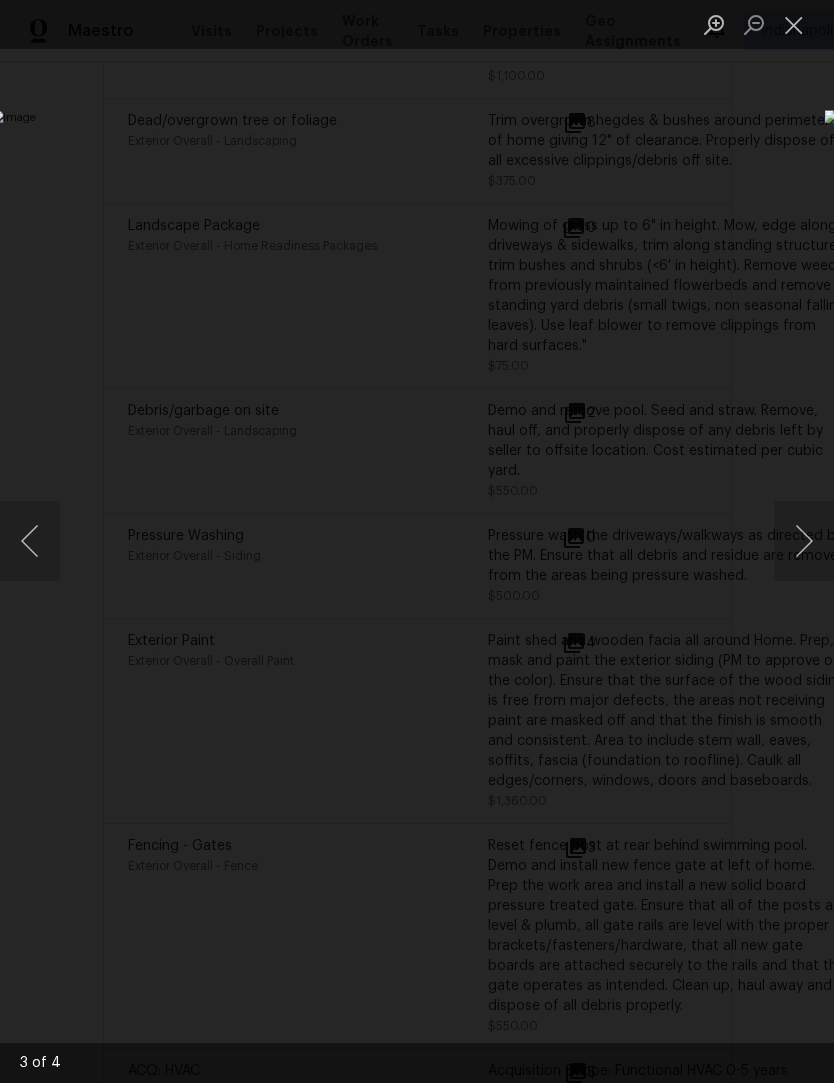 click at bounding box center [804, 542] 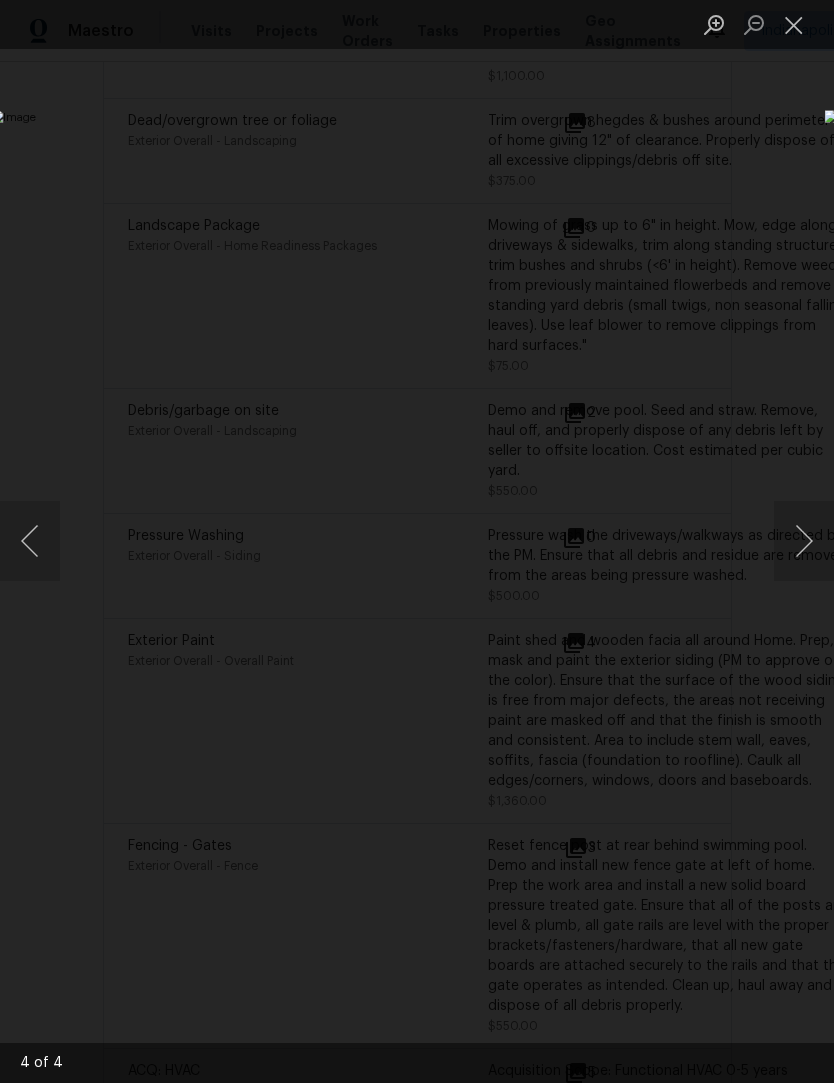 click at bounding box center (804, 542) 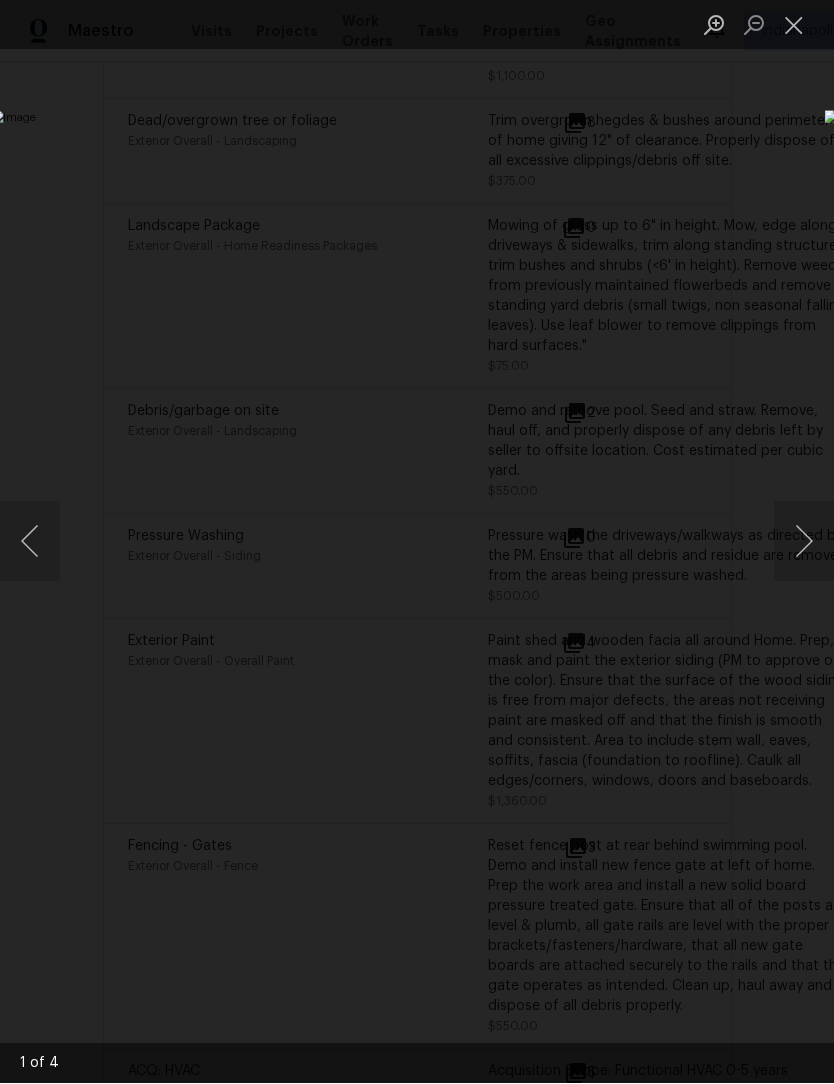 click at bounding box center [794, 25] 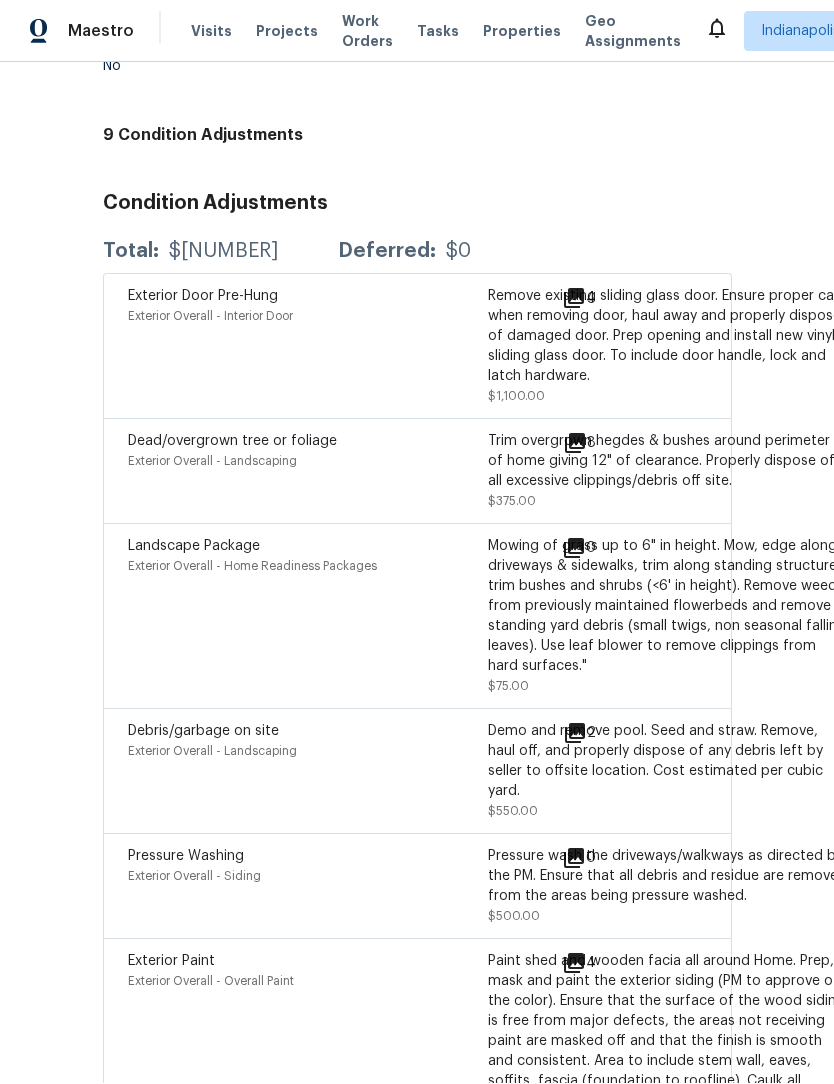 scroll, scrollTop: 6322, scrollLeft: 102, axis: both 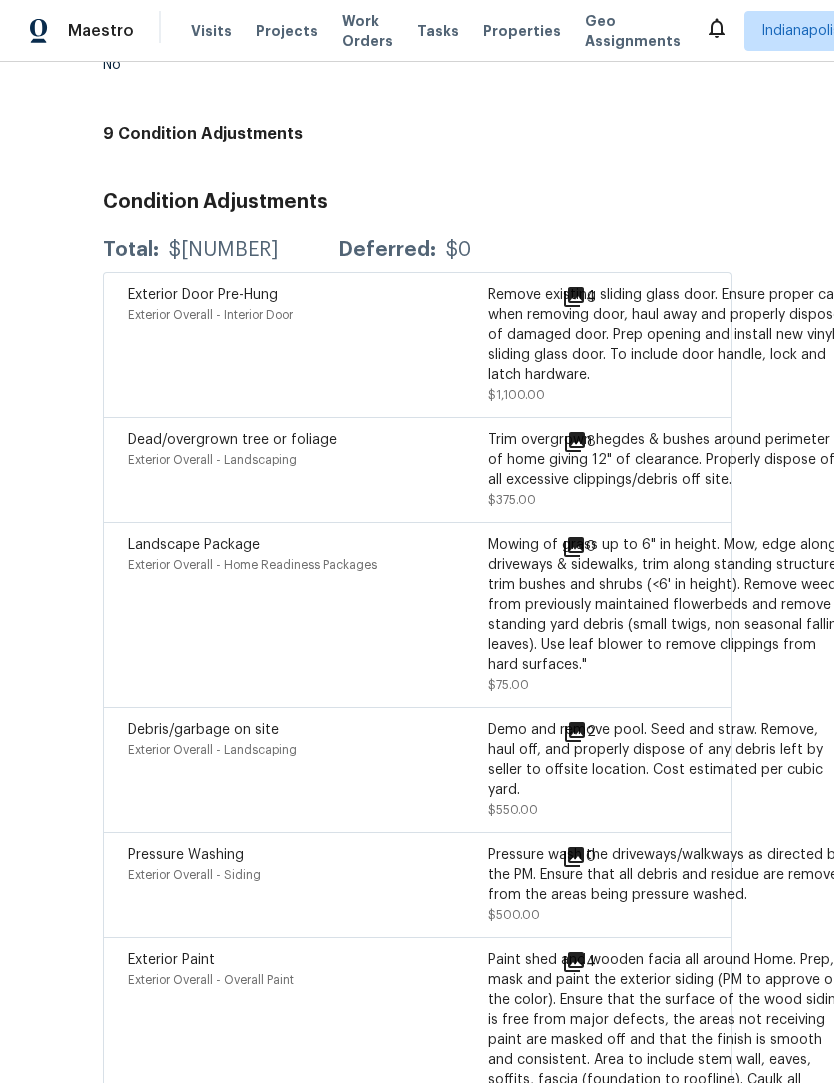 click 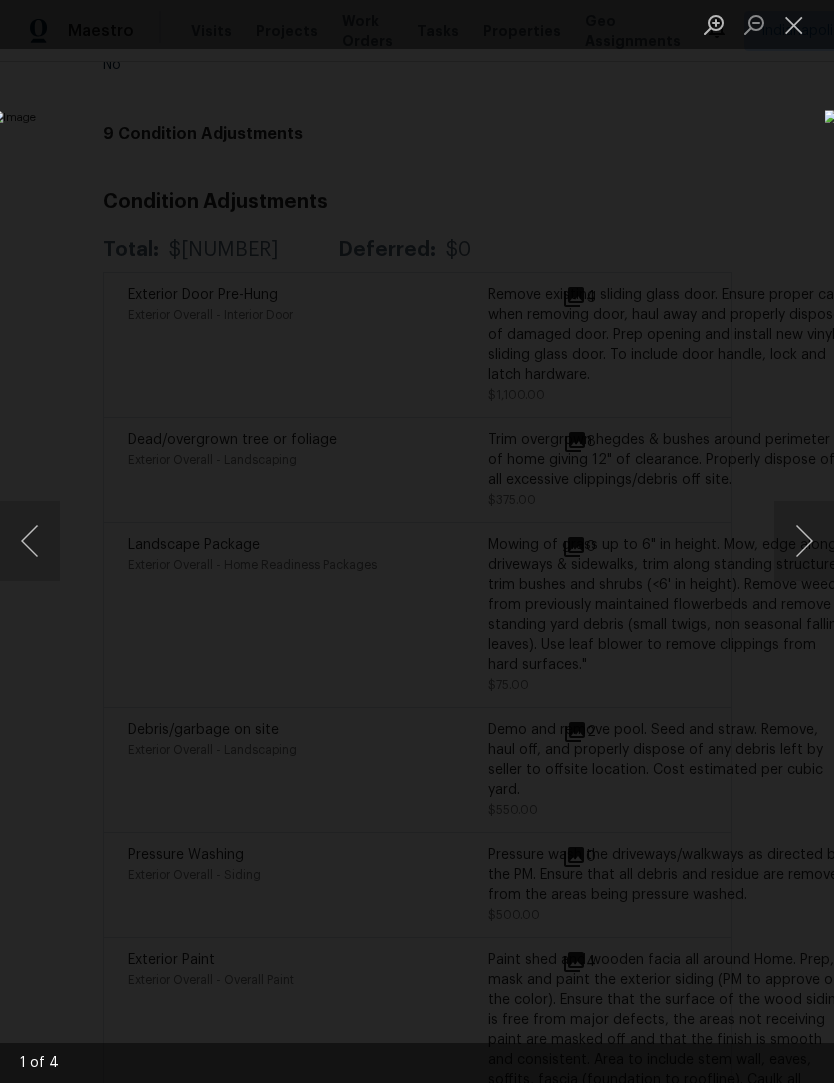 click at bounding box center (804, 542) 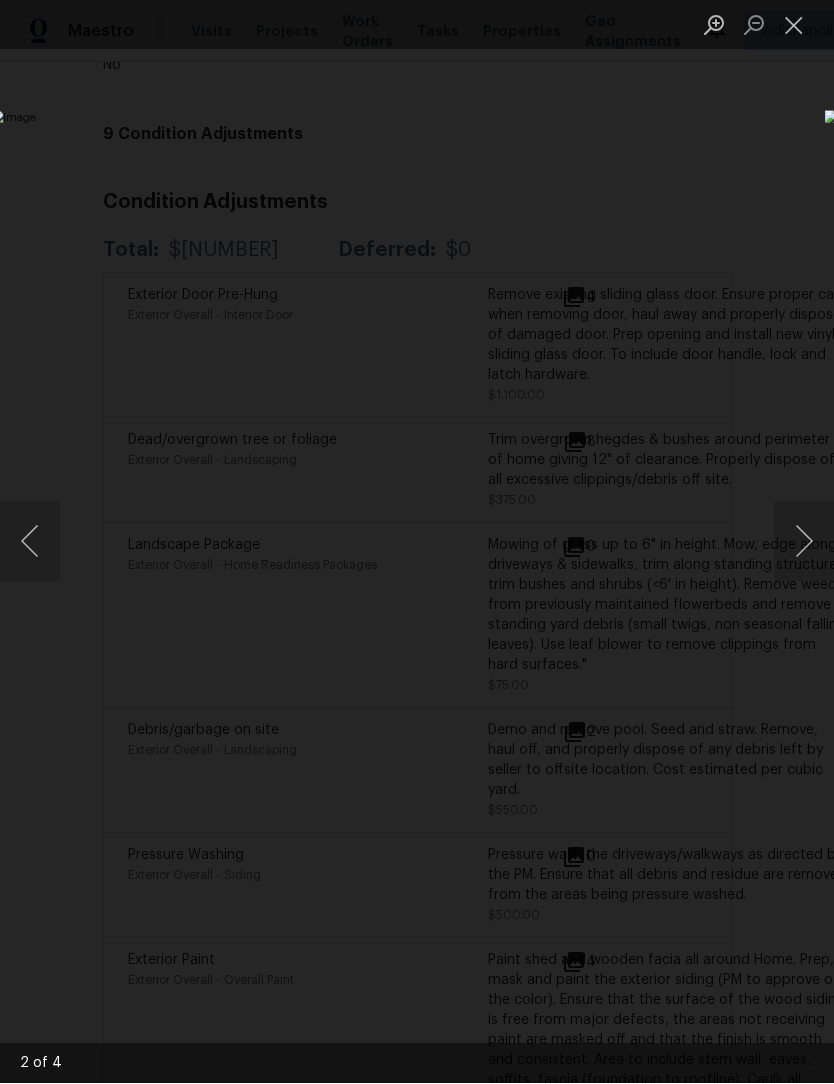 click at bounding box center (804, 542) 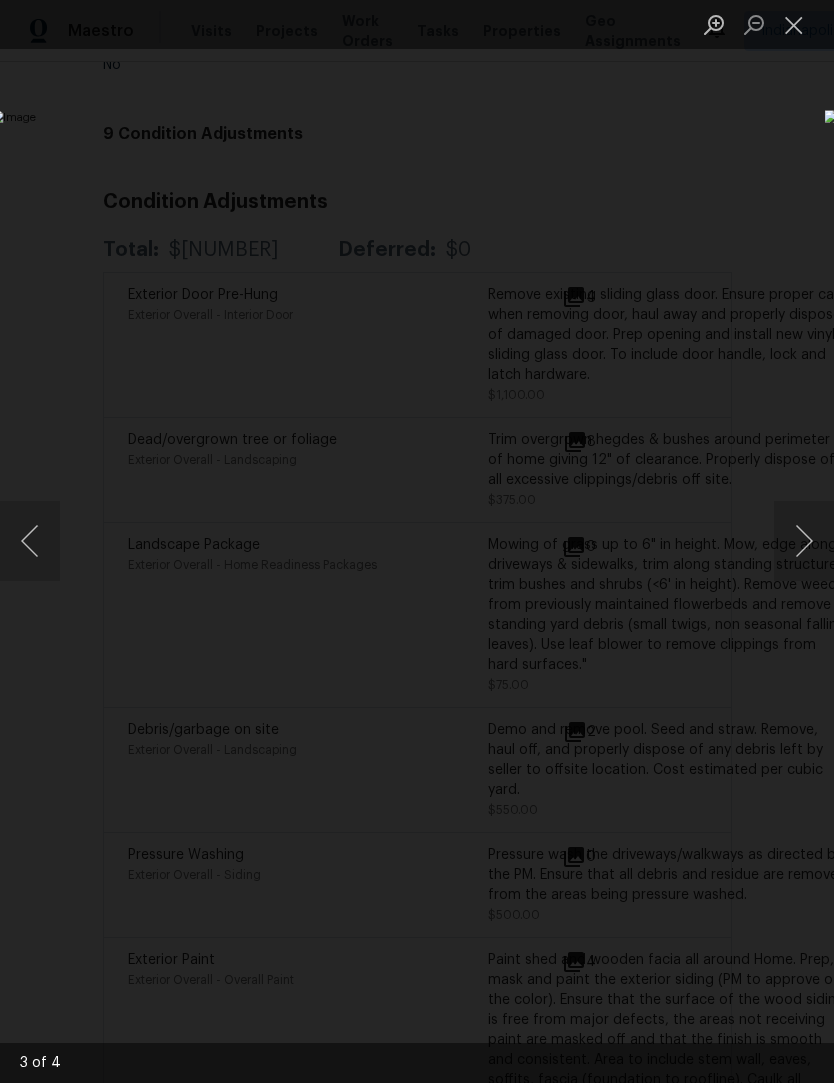 click at bounding box center (804, 542) 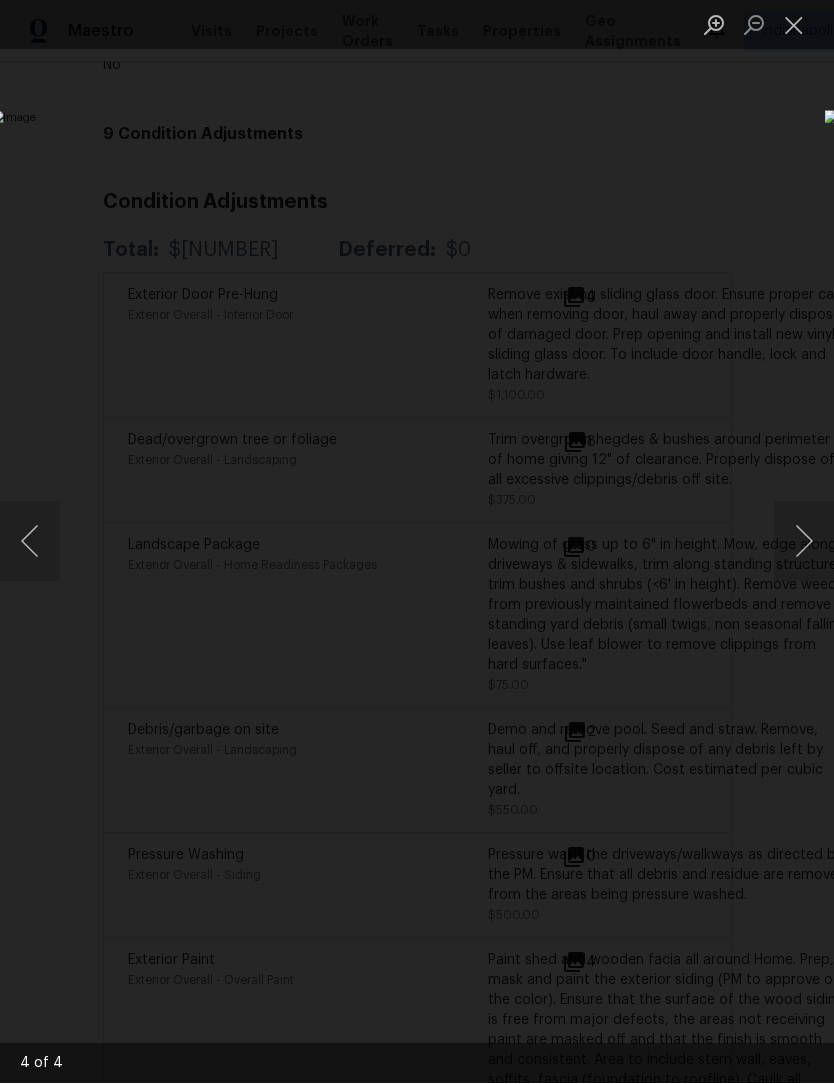 click at bounding box center [794, 25] 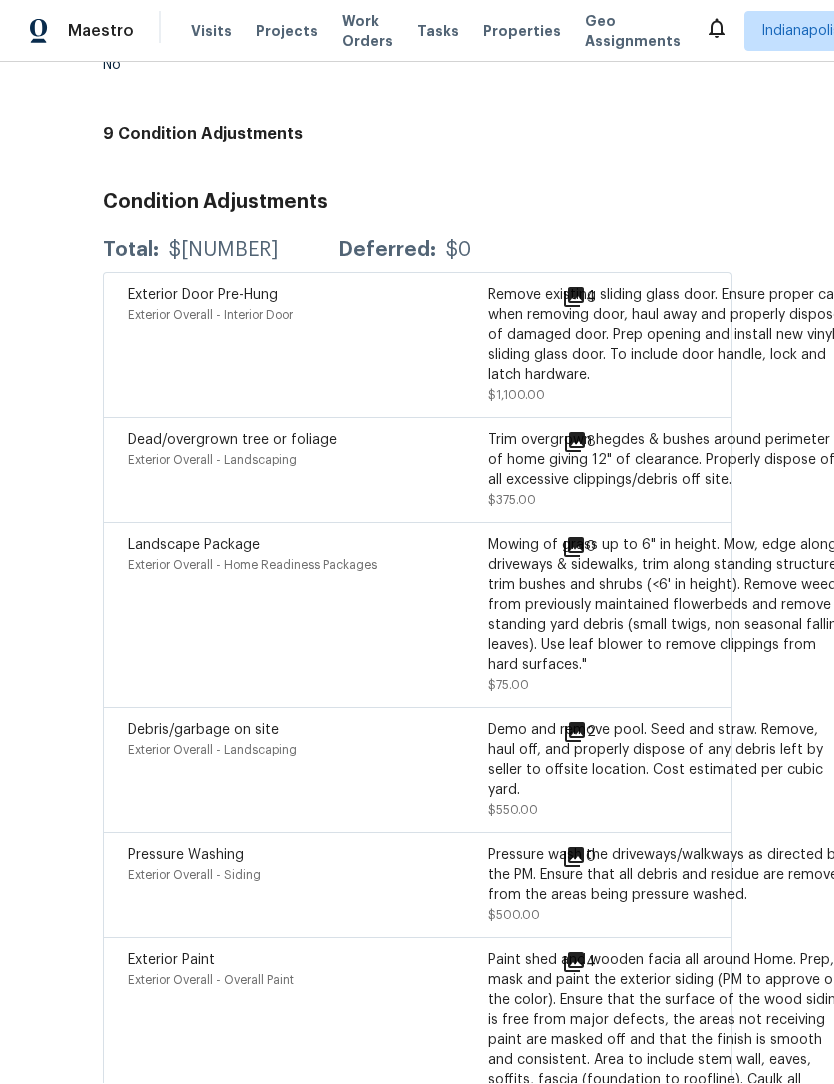 click 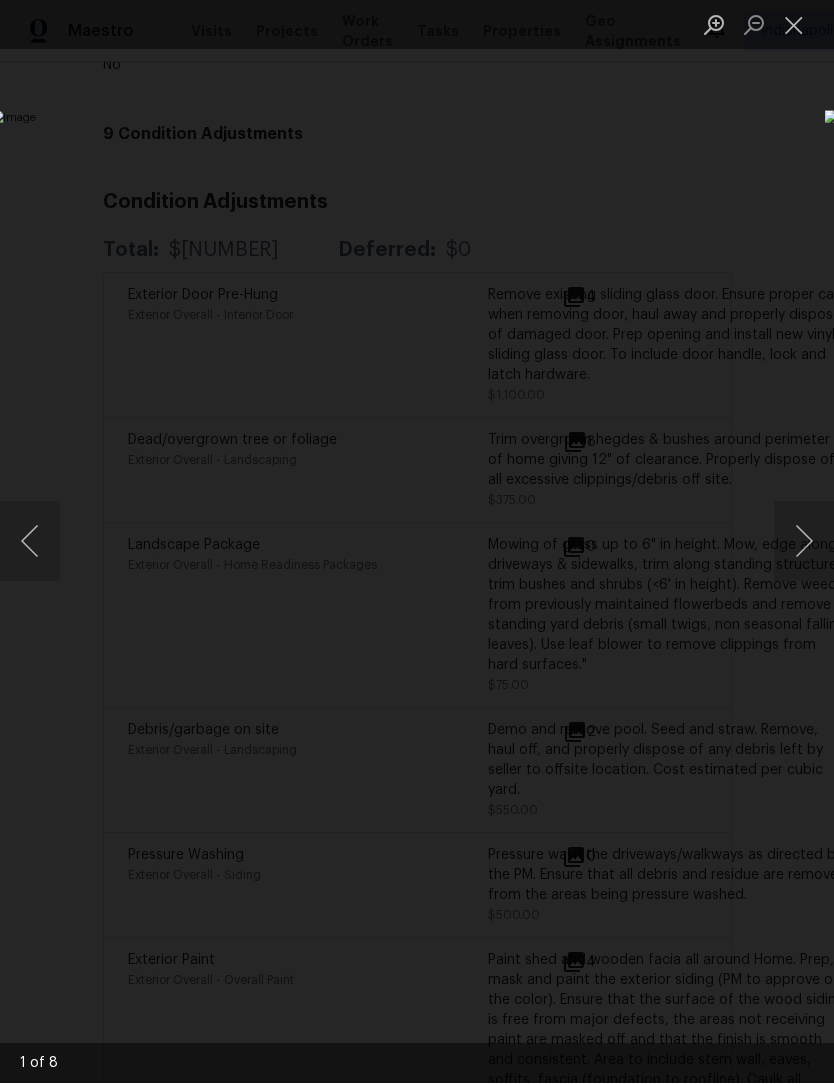 click at bounding box center (804, 542) 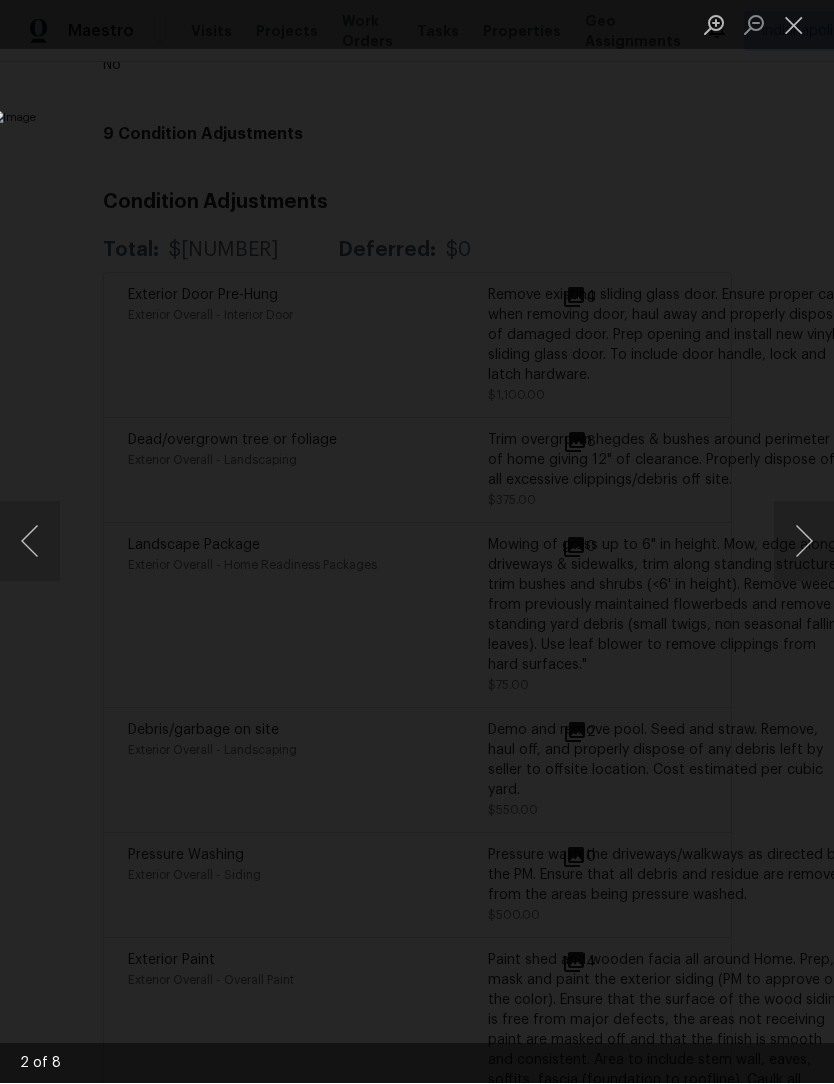 click at bounding box center [804, 542] 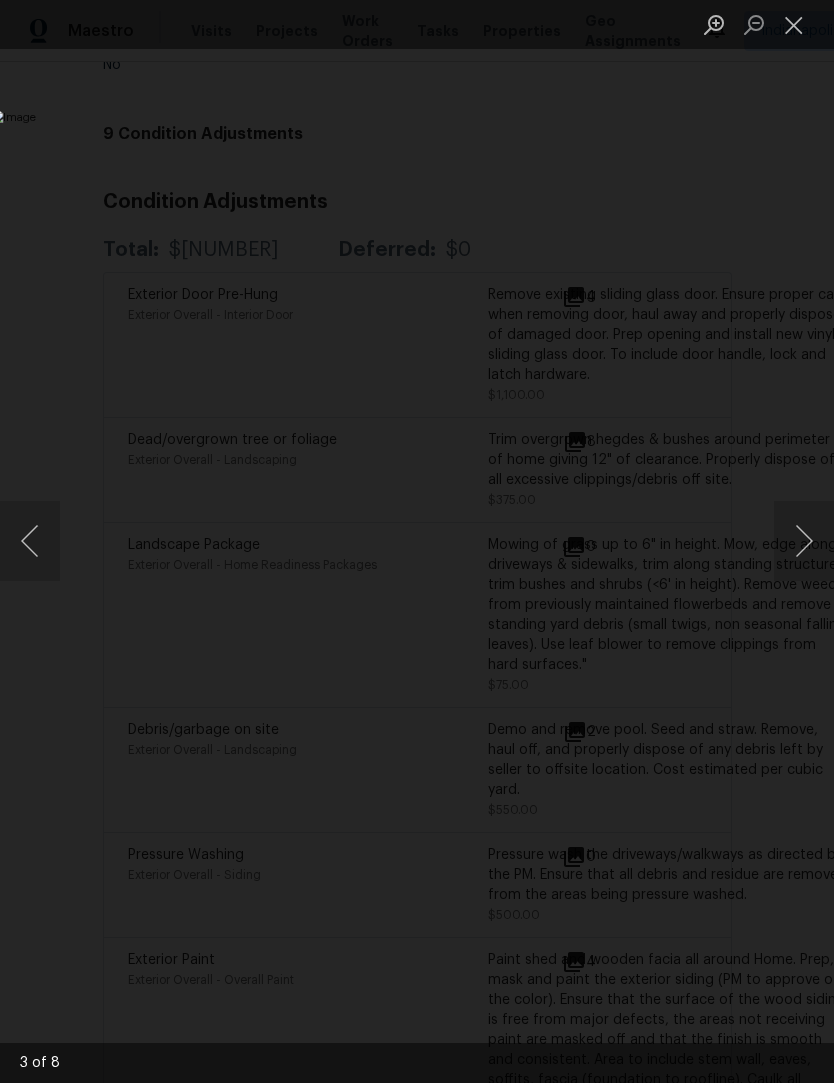 click at bounding box center [804, 542] 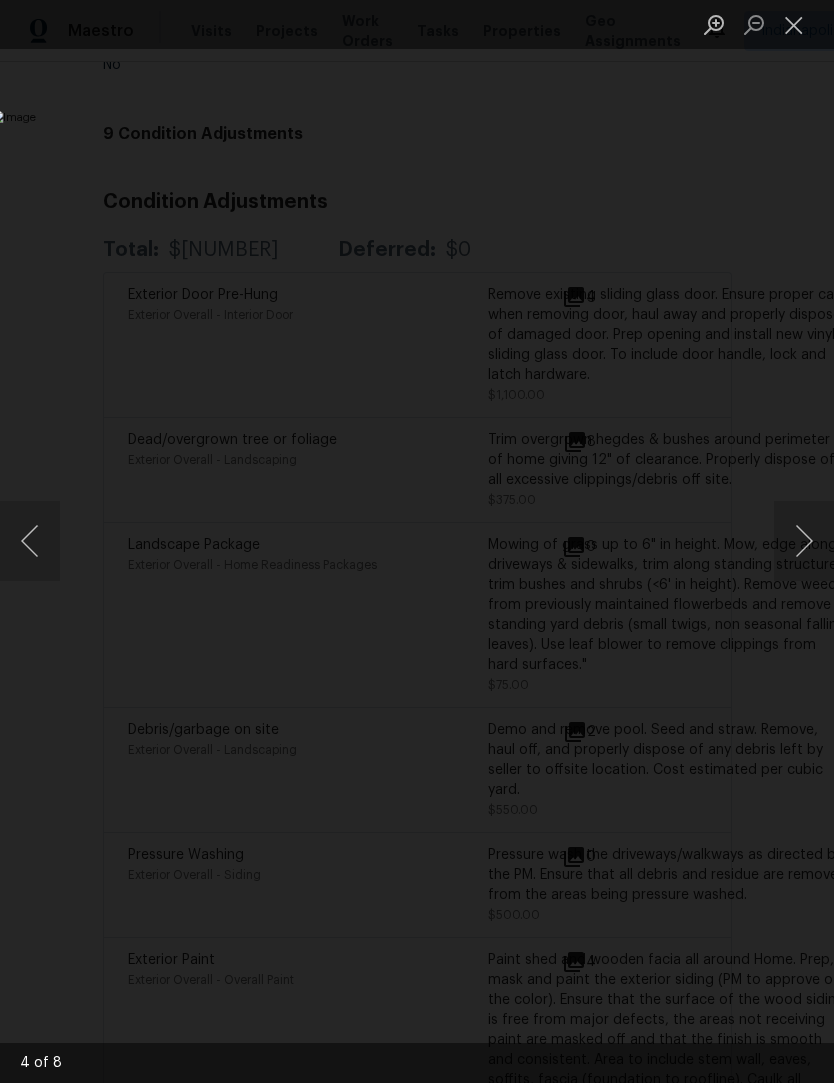 click at bounding box center (804, 542) 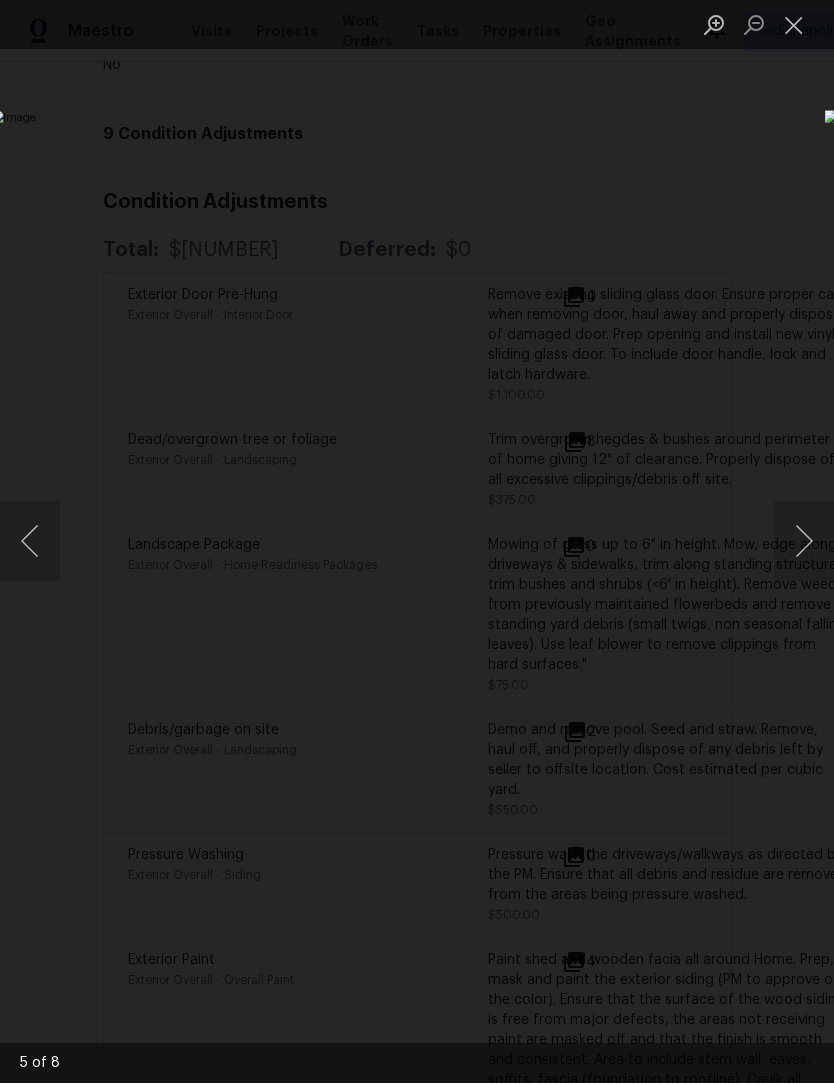click at bounding box center (794, 25) 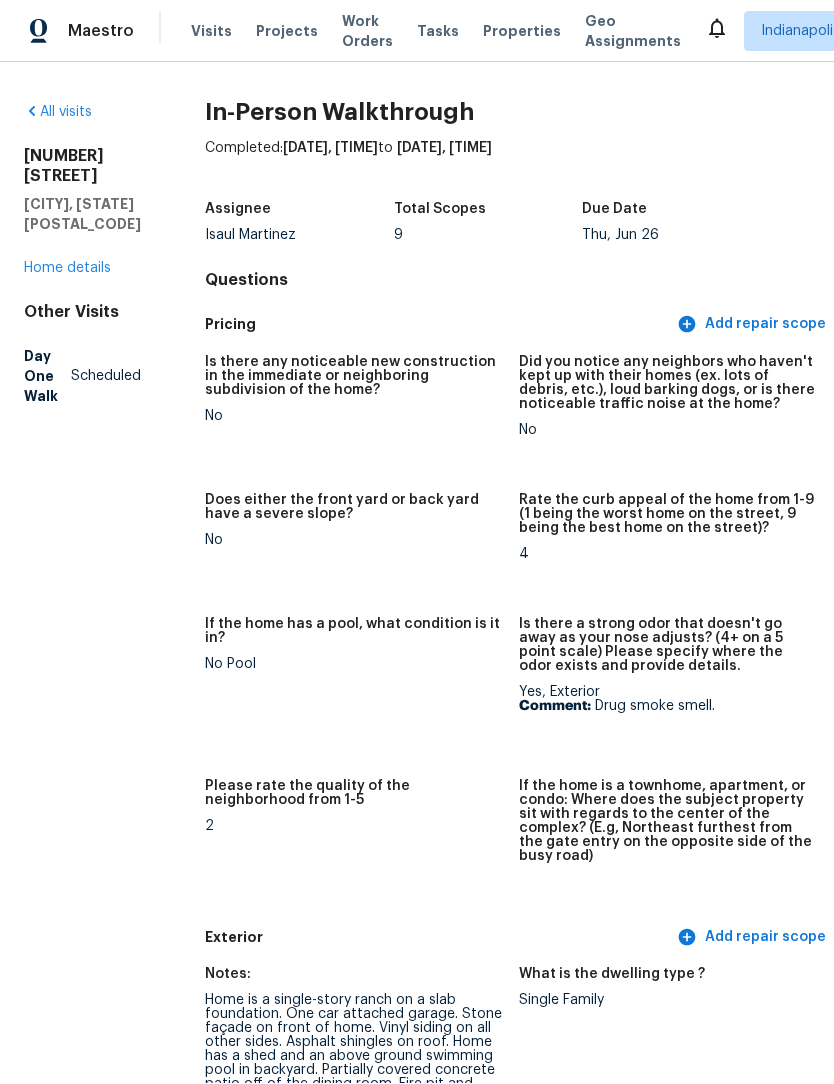 scroll, scrollTop: 0, scrollLeft: 0, axis: both 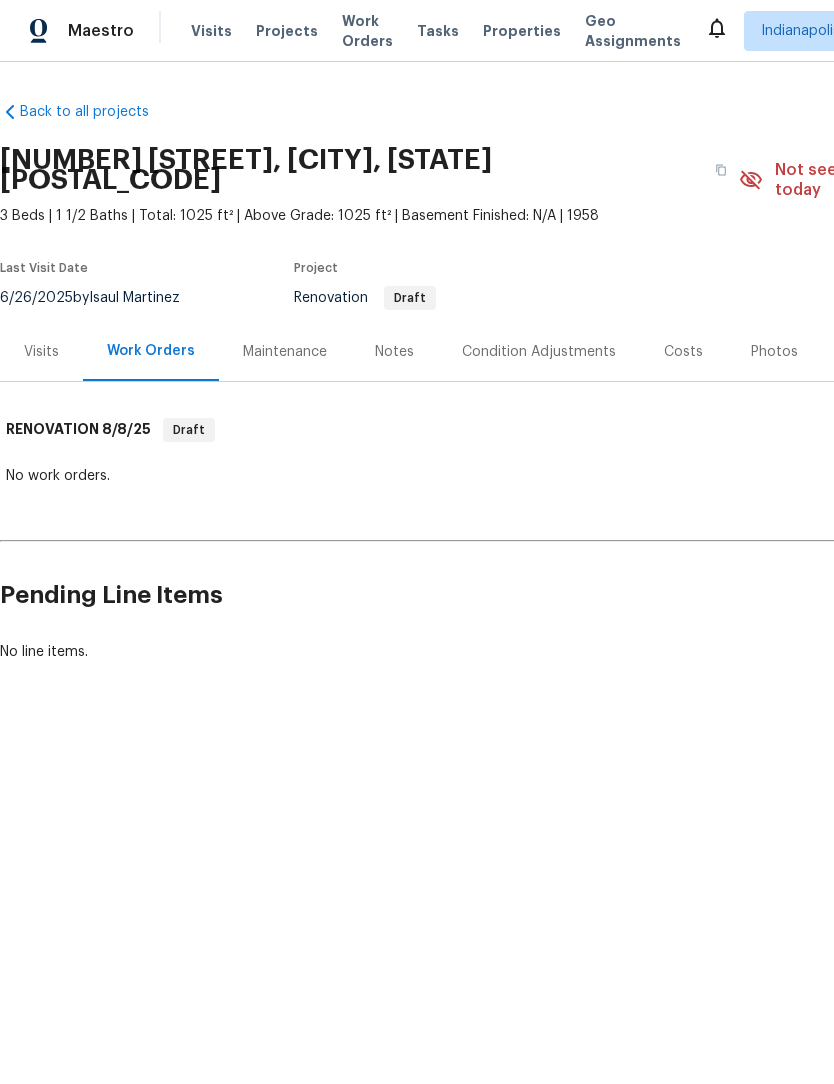click on "Notes" at bounding box center [394, 353] 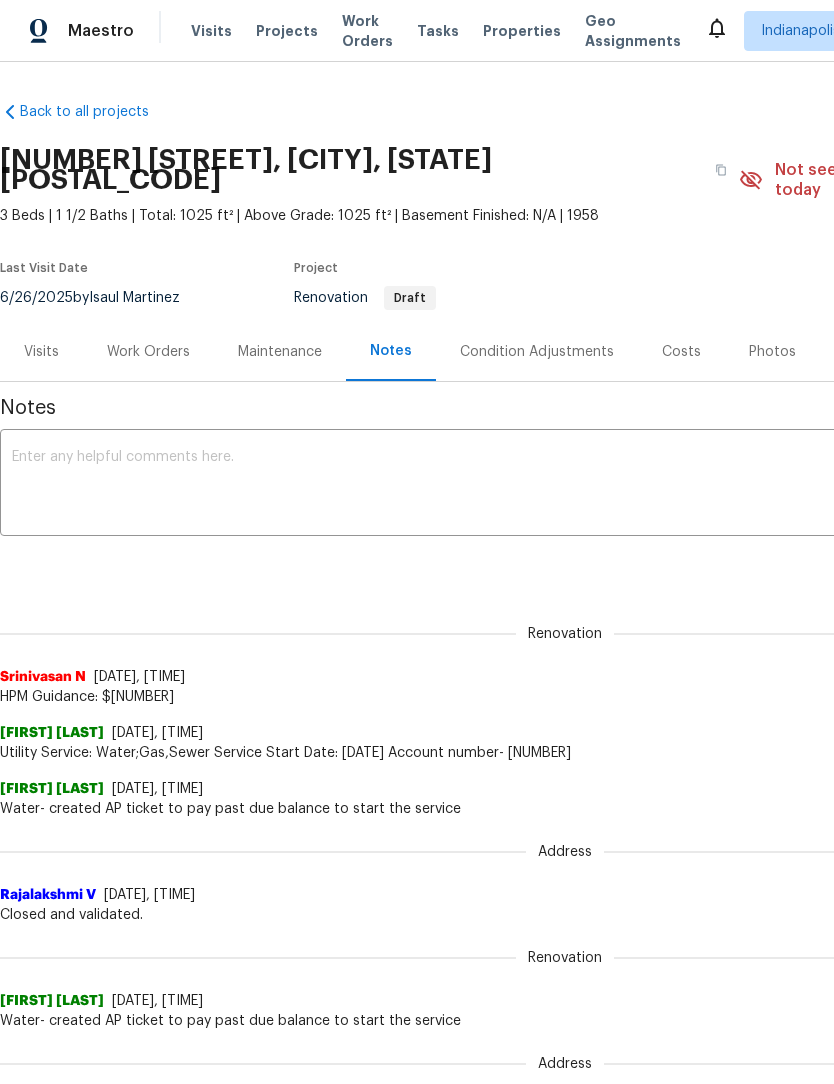 scroll, scrollTop: 1, scrollLeft: 0, axis: vertical 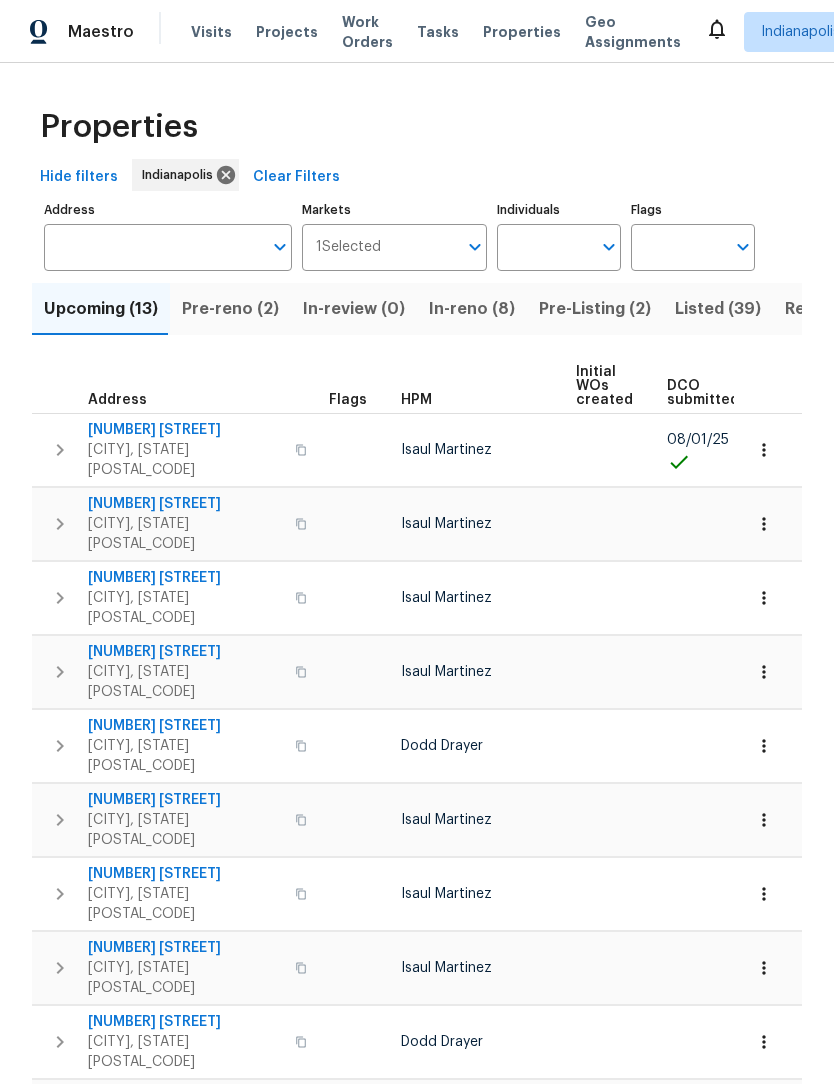 click at bounding box center [764, 524] 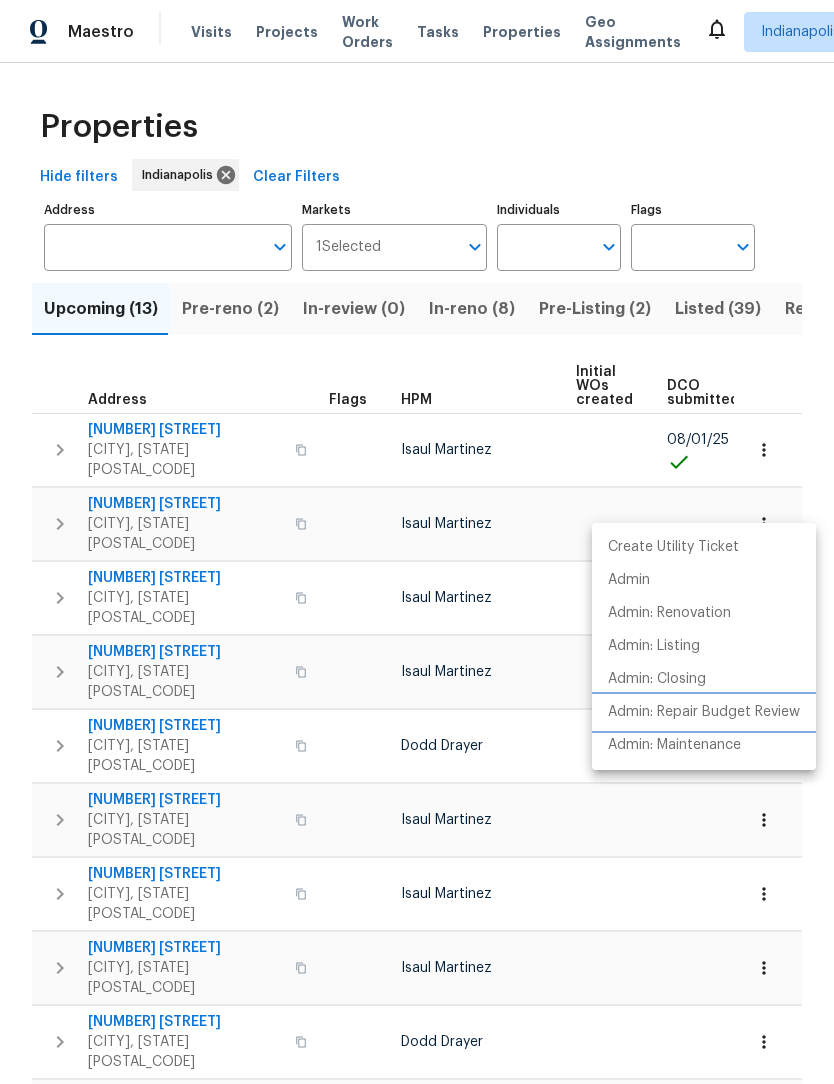 click on "Admin: Repair Budget Review" at bounding box center [704, 712] 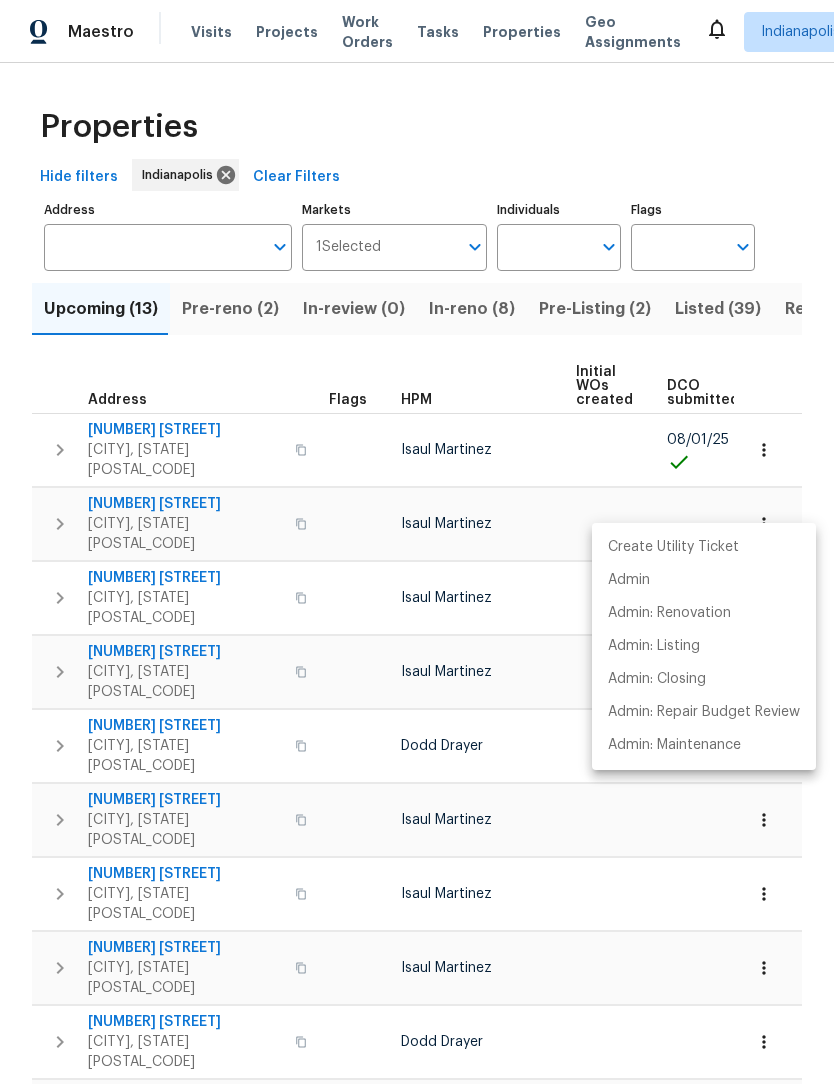 click at bounding box center (417, 542) 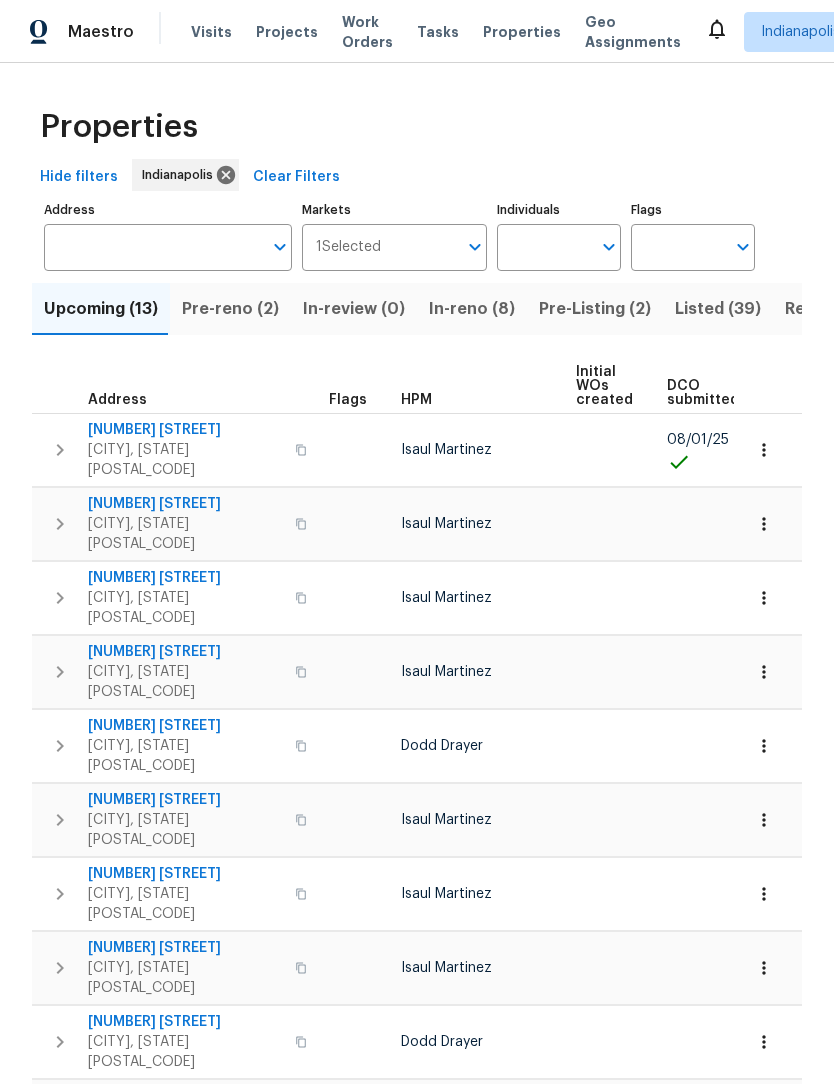 click 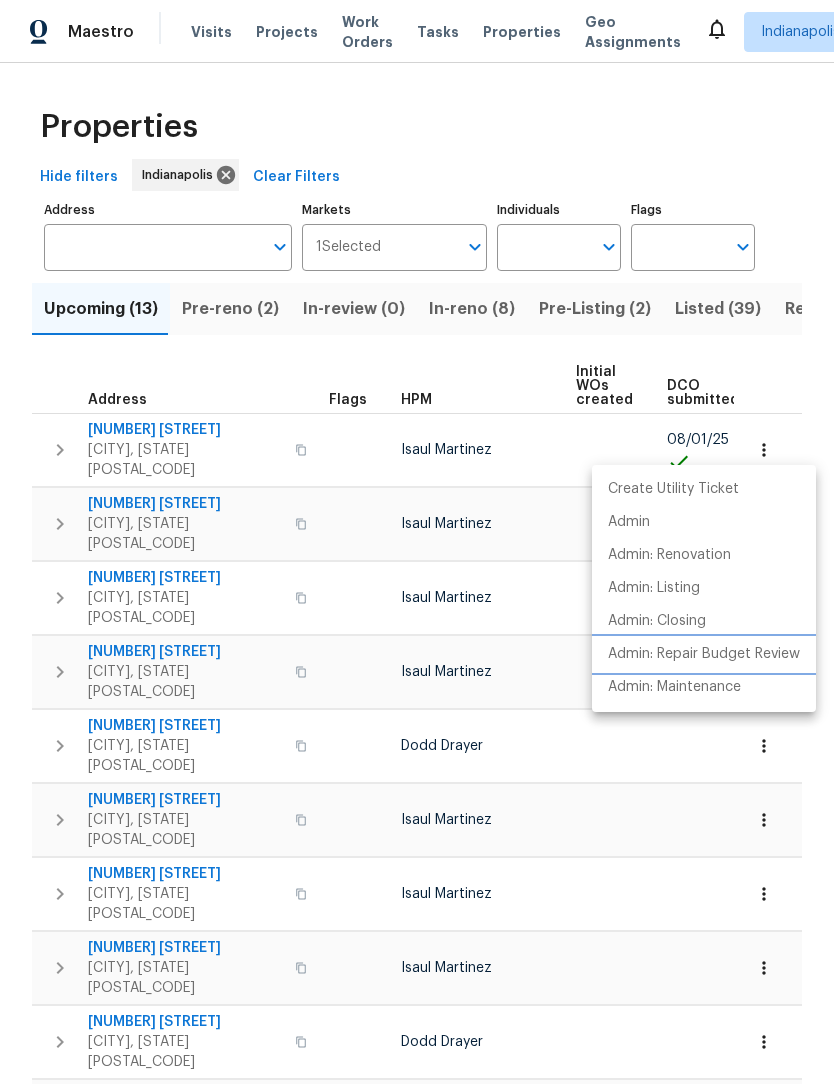 click on "Admin: Repair Budget Review" at bounding box center (704, 654) 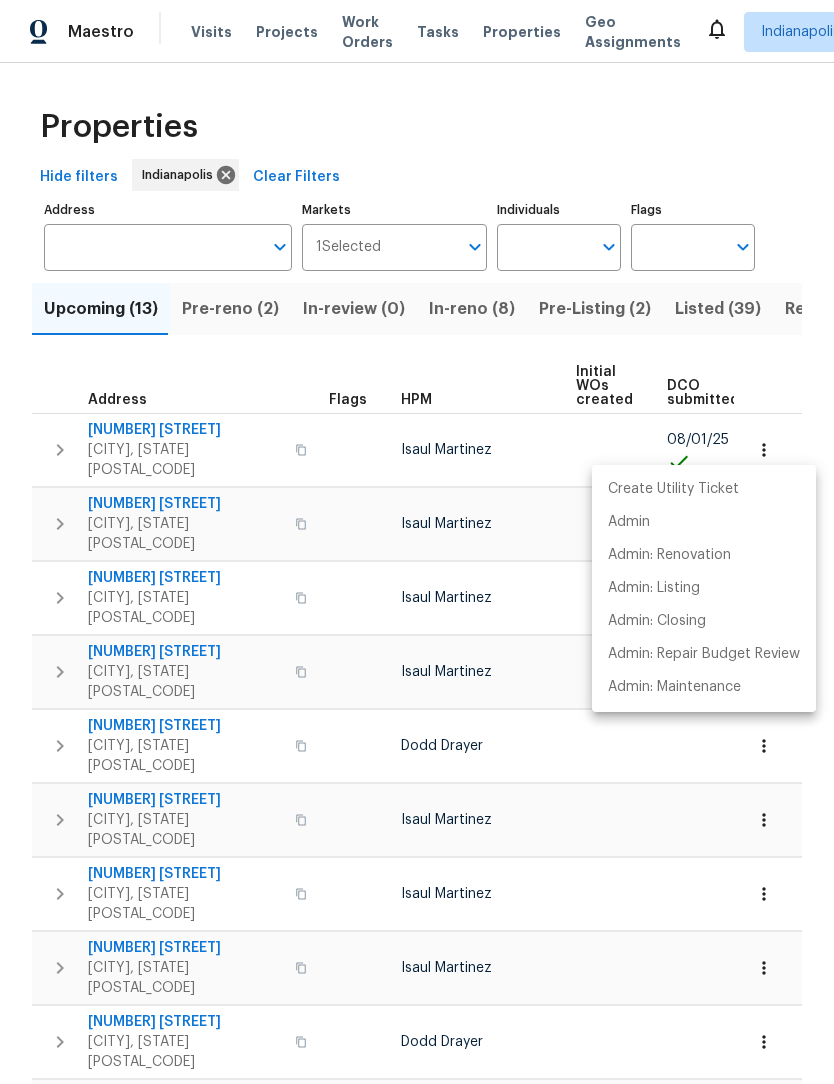 click at bounding box center [417, 542] 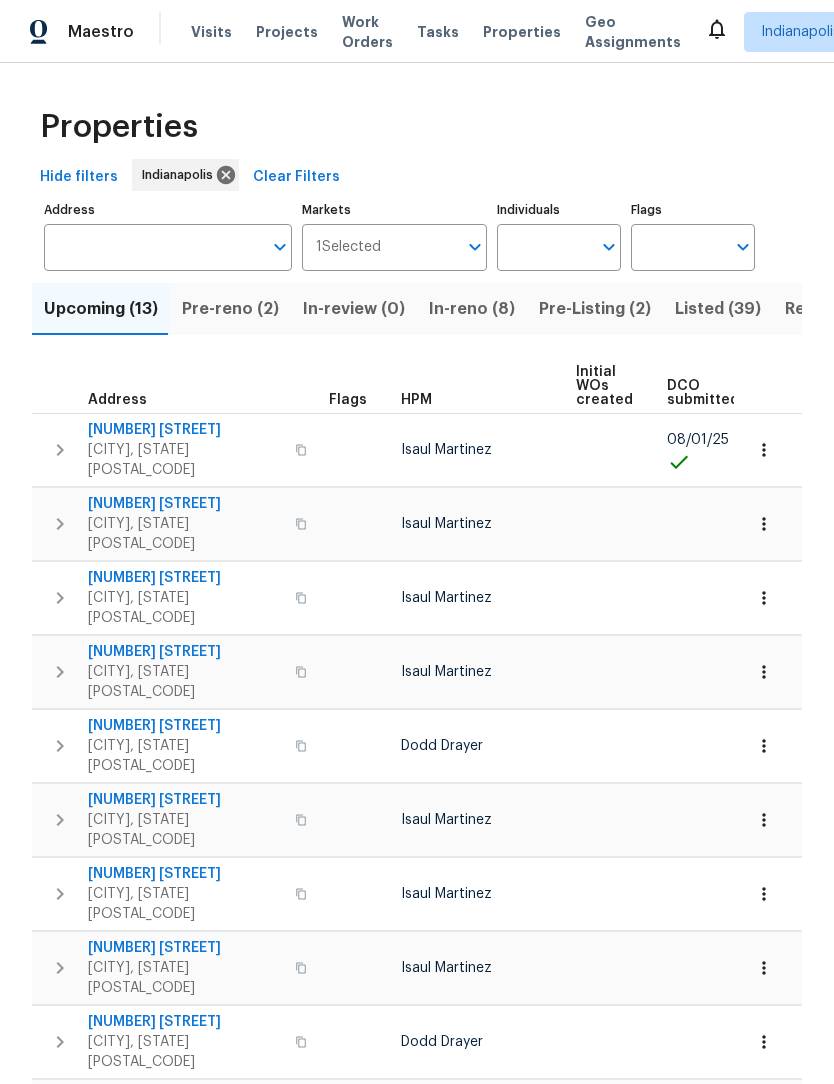 click 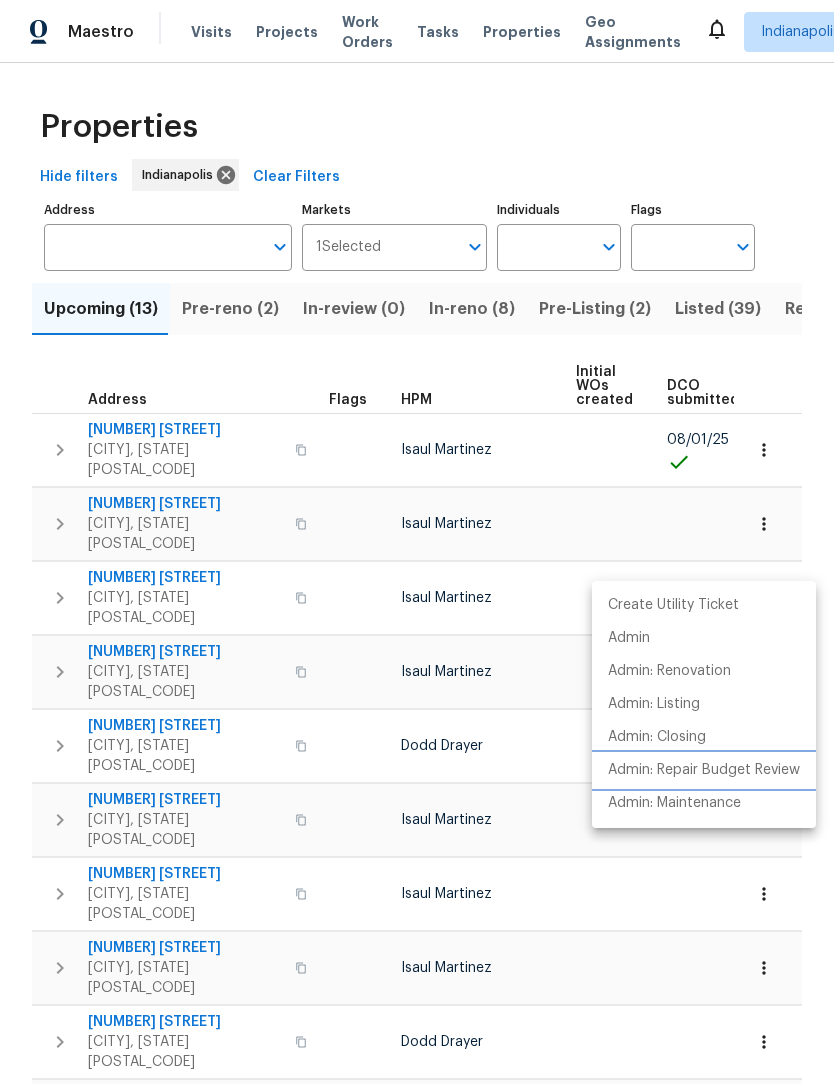 click on "Admin: Repair Budget Review" at bounding box center (704, 770) 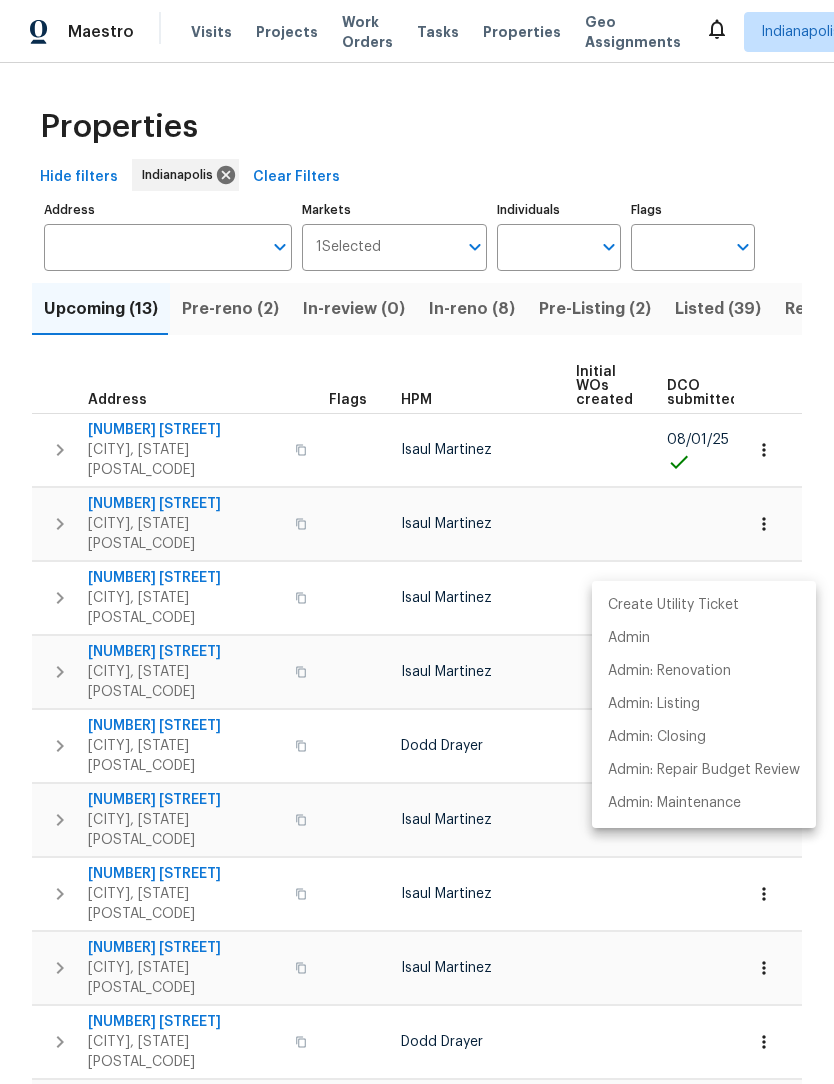 click at bounding box center (417, 542) 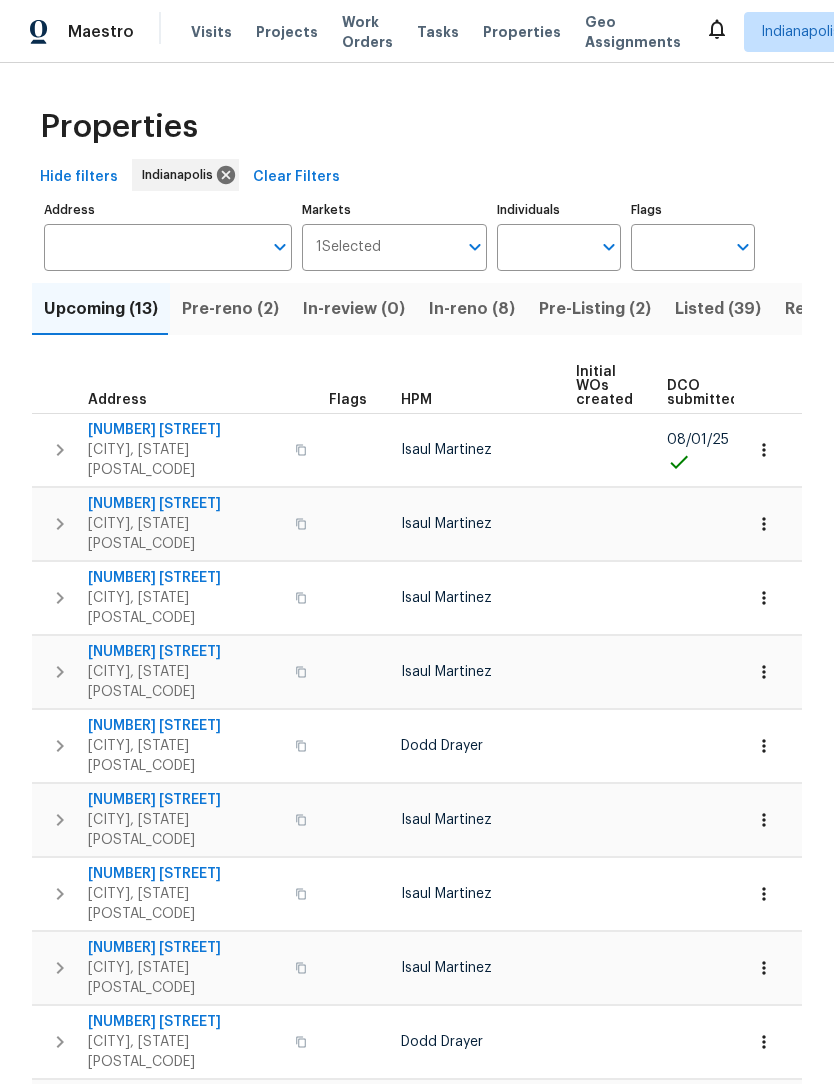scroll, scrollTop: 0, scrollLeft: 0, axis: both 